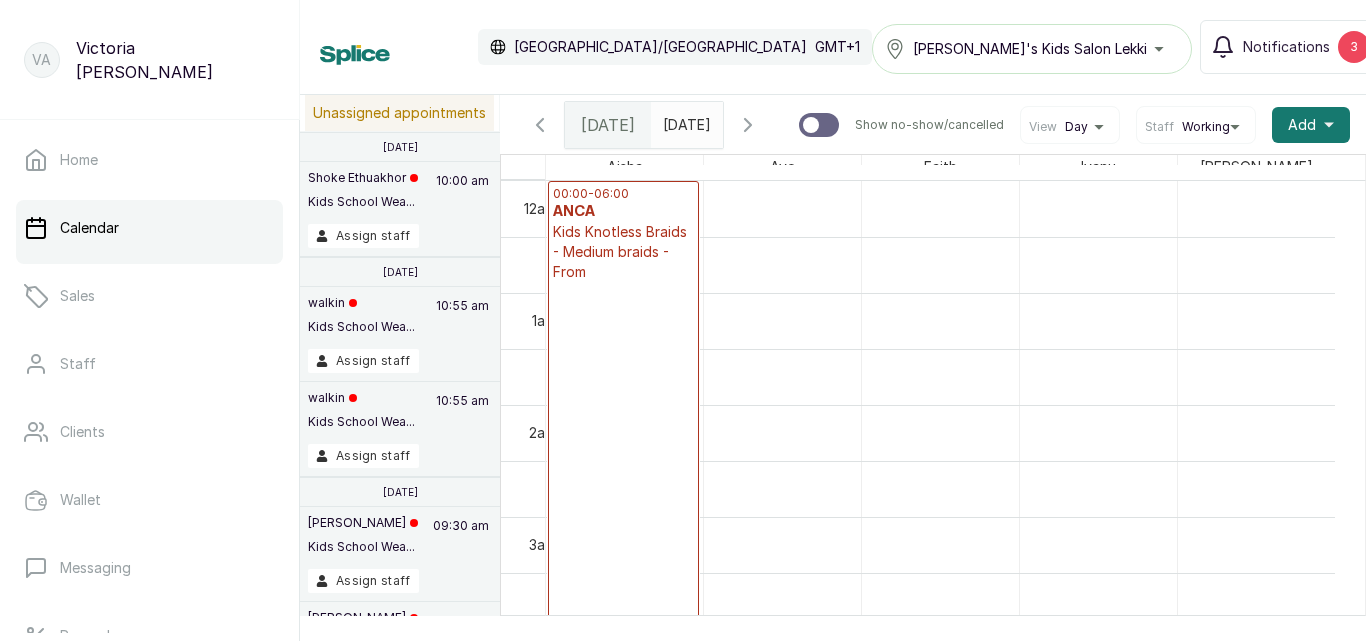 scroll, scrollTop: 0, scrollLeft: 0, axis: both 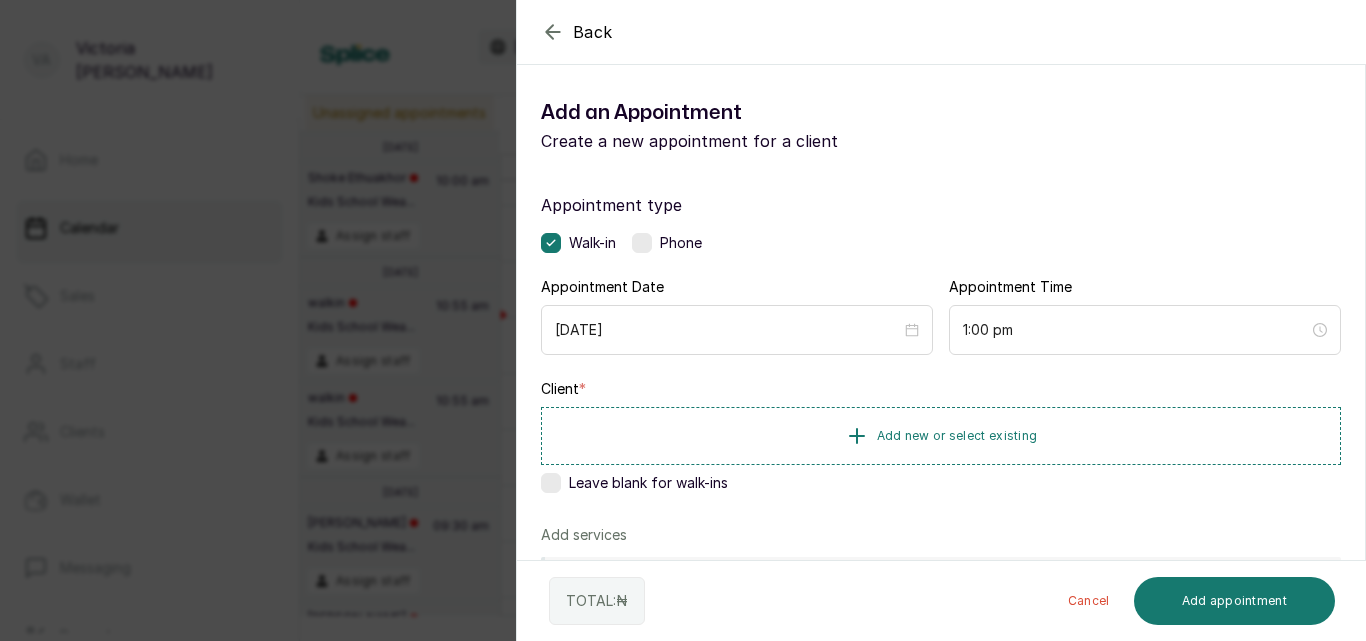 click 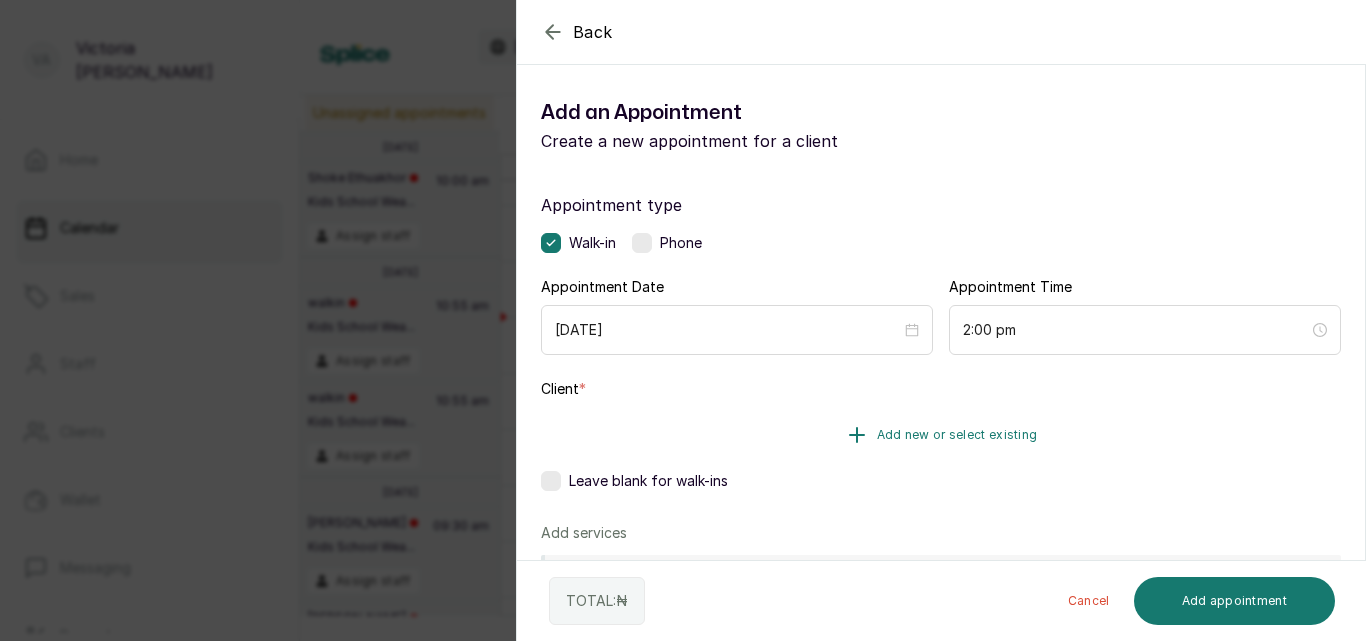 click on "Add new or select existing" at bounding box center [957, 435] 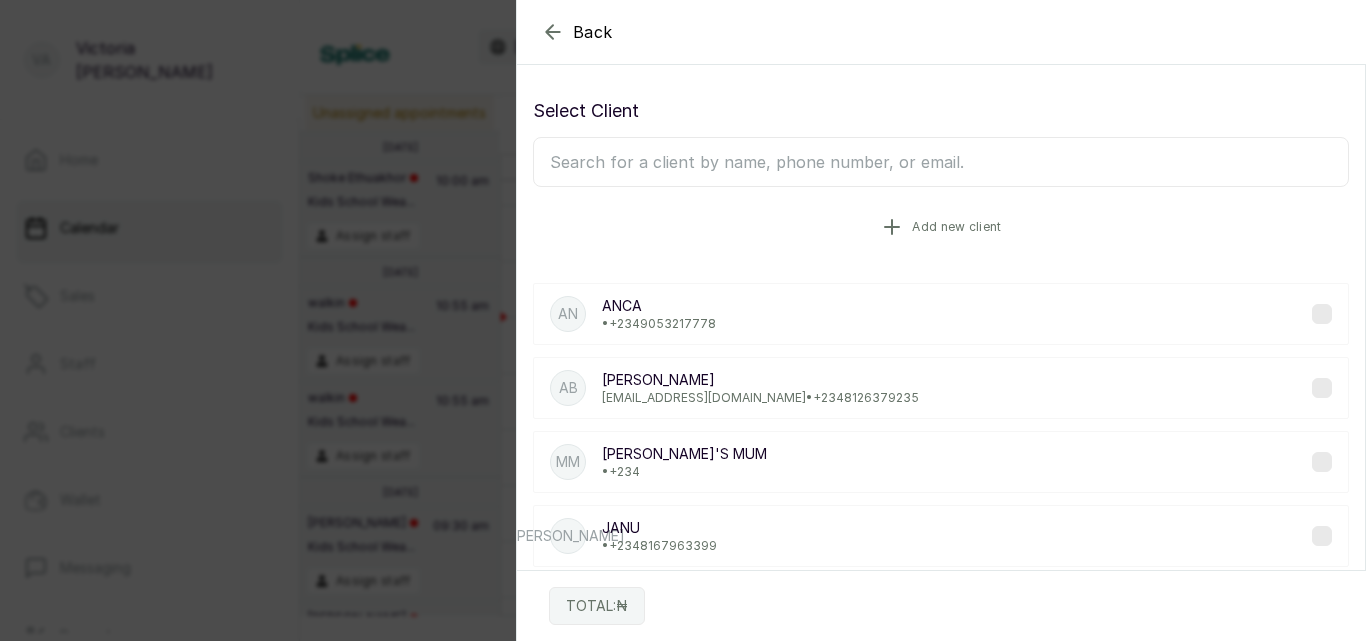 click on "Add new client" at bounding box center [956, 227] 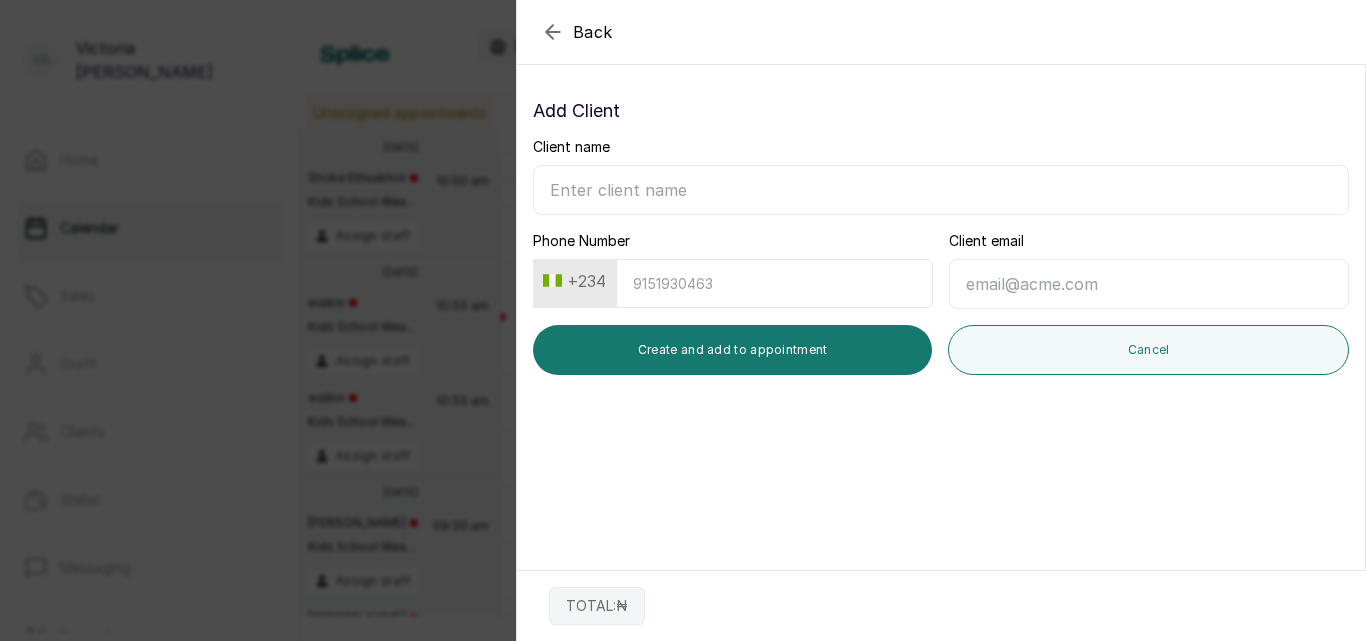 click on "Client name" at bounding box center [941, 190] 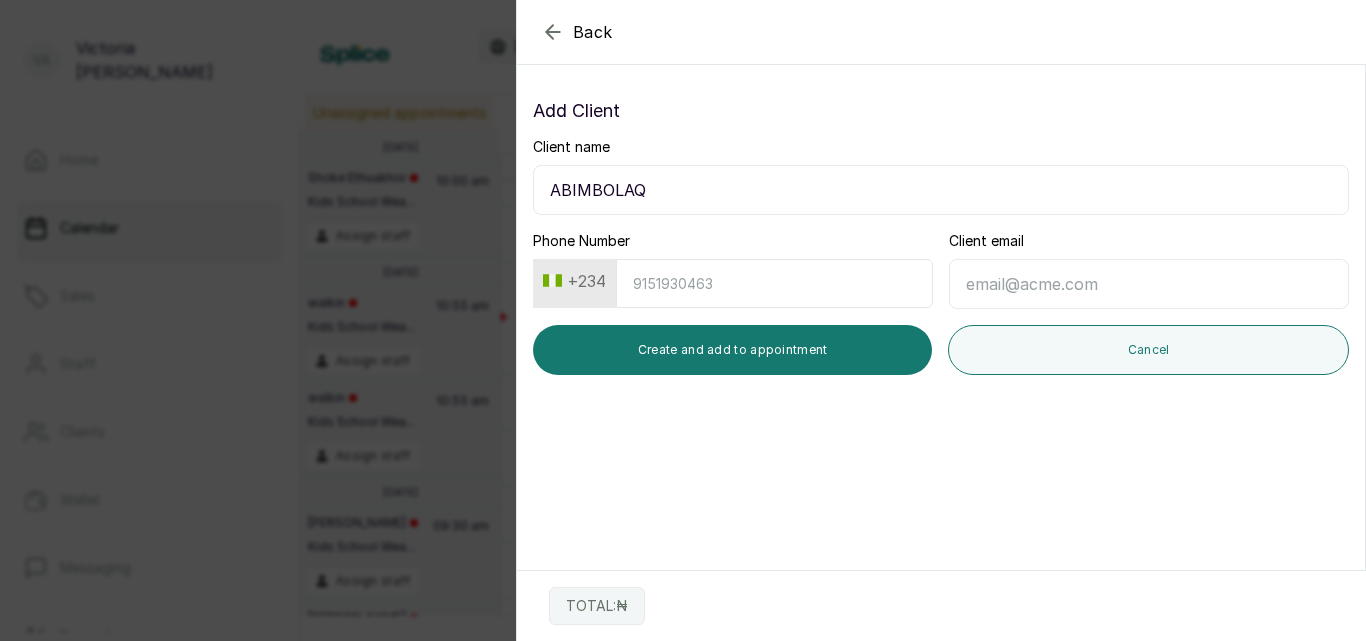 type on "ABIMBOLAQ" 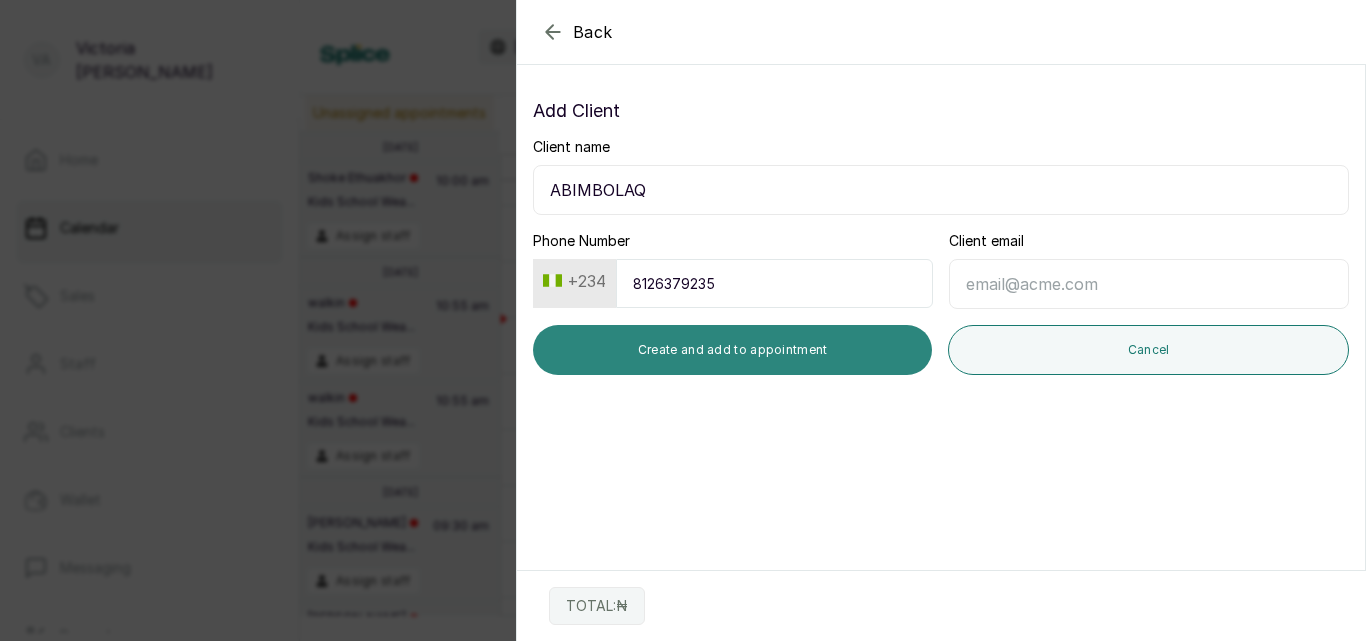 type on "8126379235" 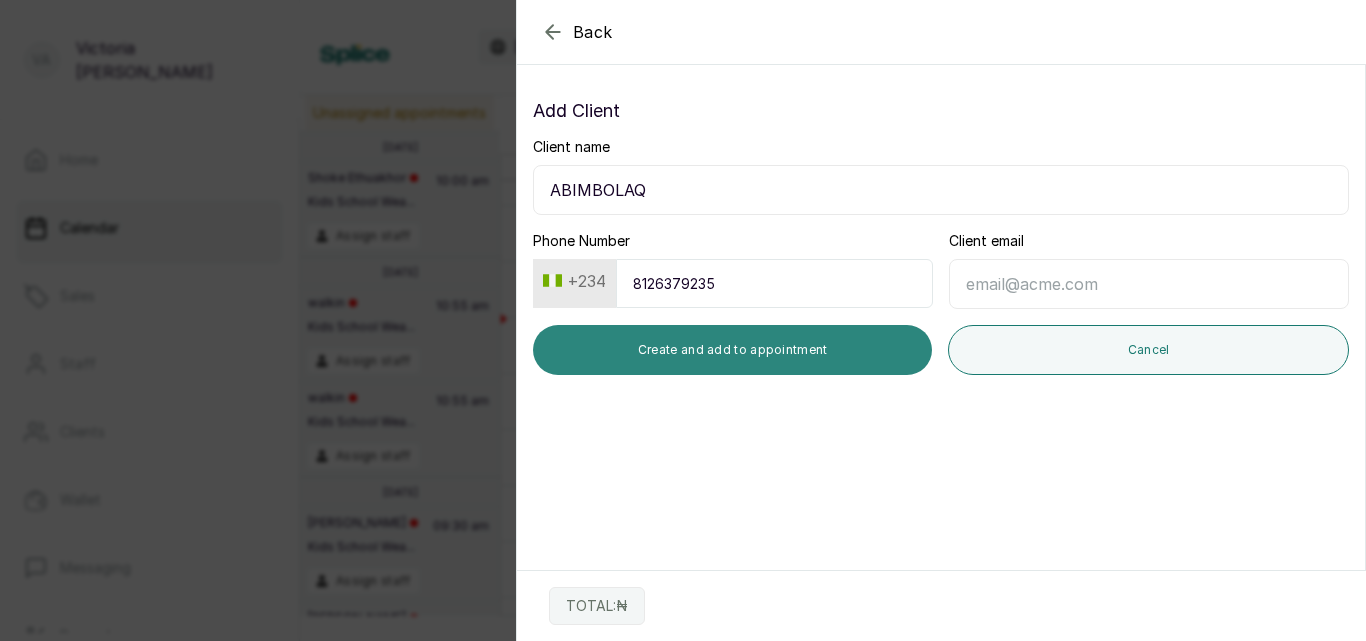 click on "Create and add to appointment" at bounding box center (732, 350) 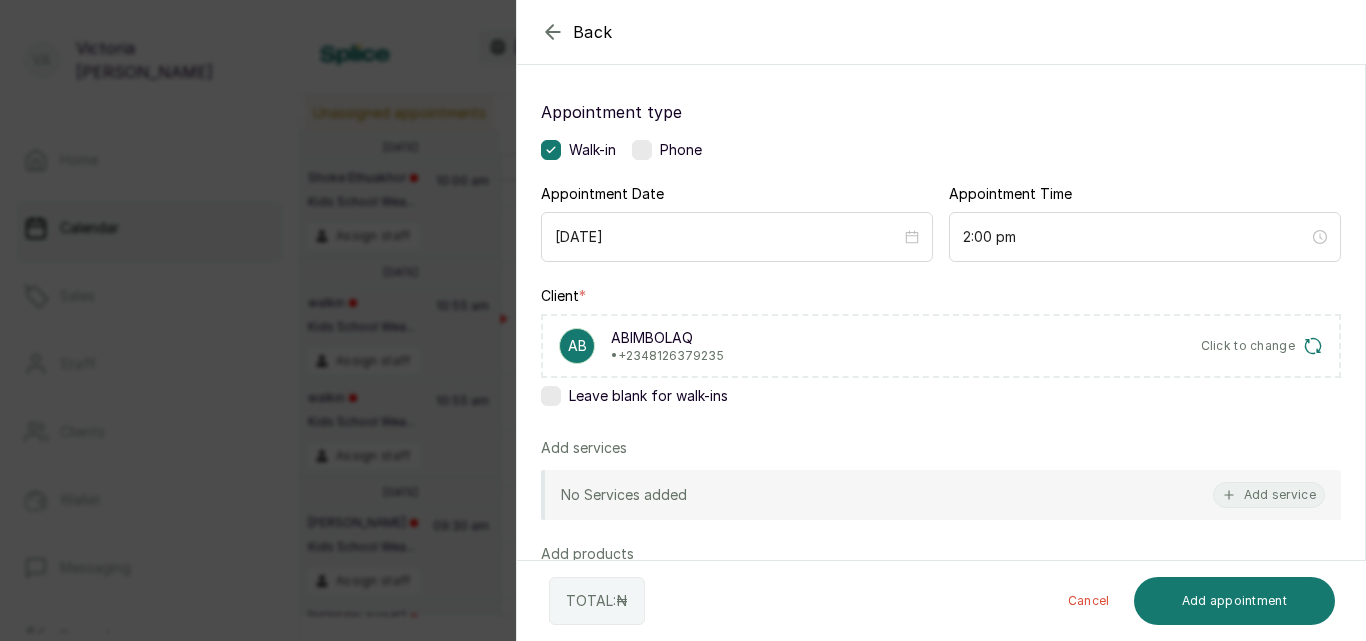 scroll, scrollTop: 85, scrollLeft: 0, axis: vertical 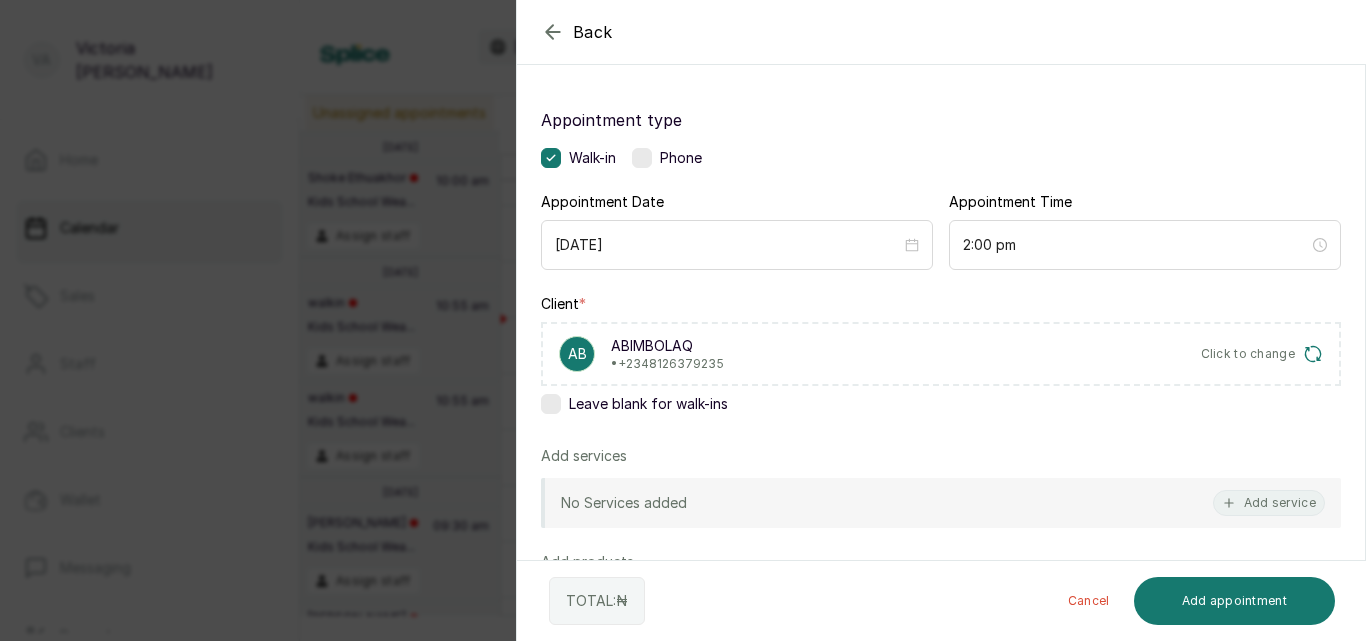 click on "Phone" at bounding box center [667, 158] 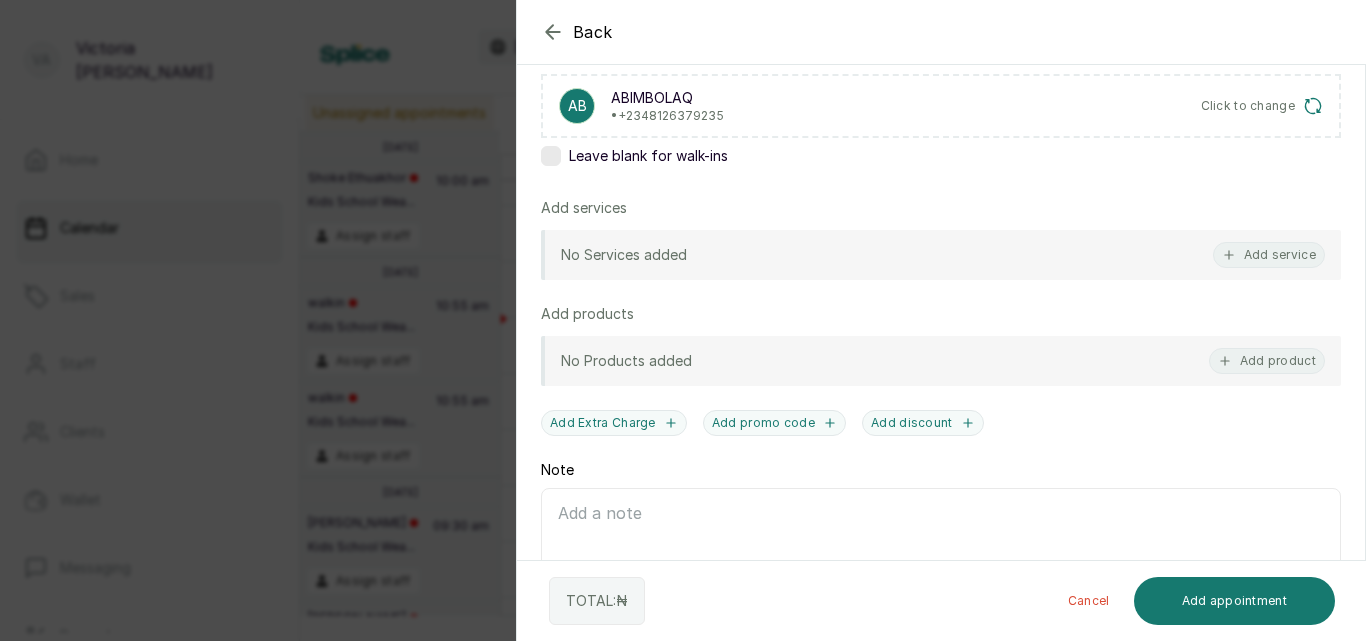 scroll, scrollTop: 340, scrollLeft: 0, axis: vertical 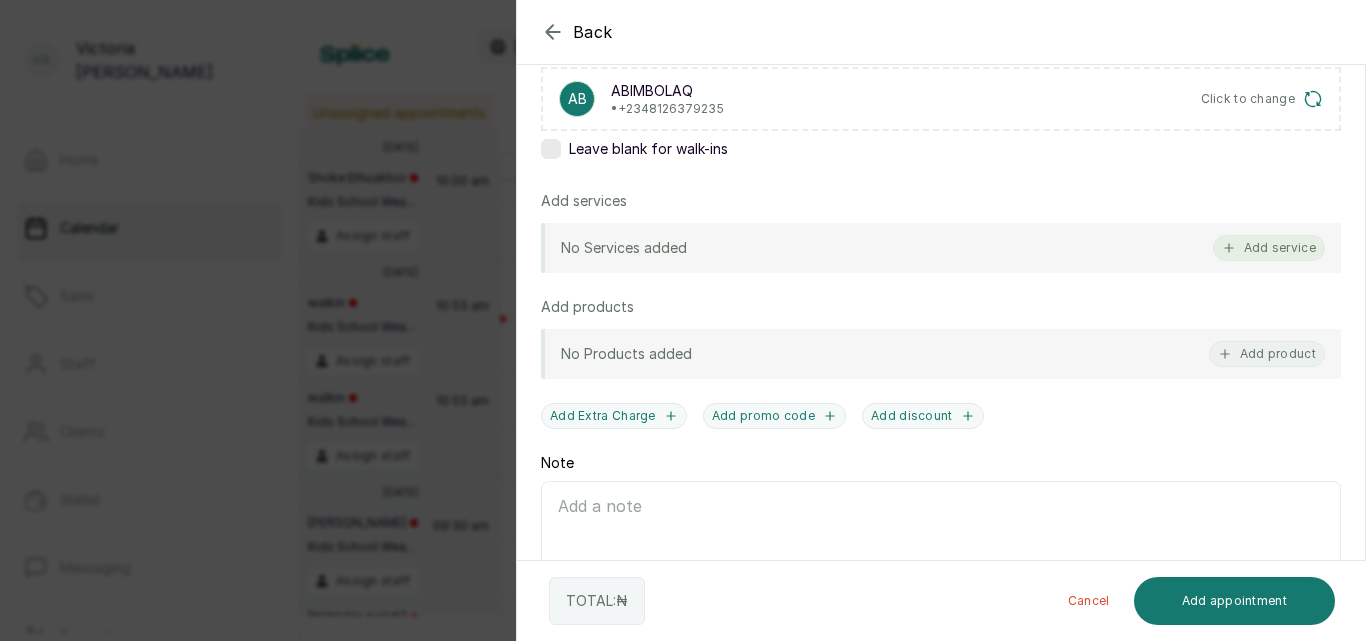 click on "Add service" at bounding box center (1269, 248) 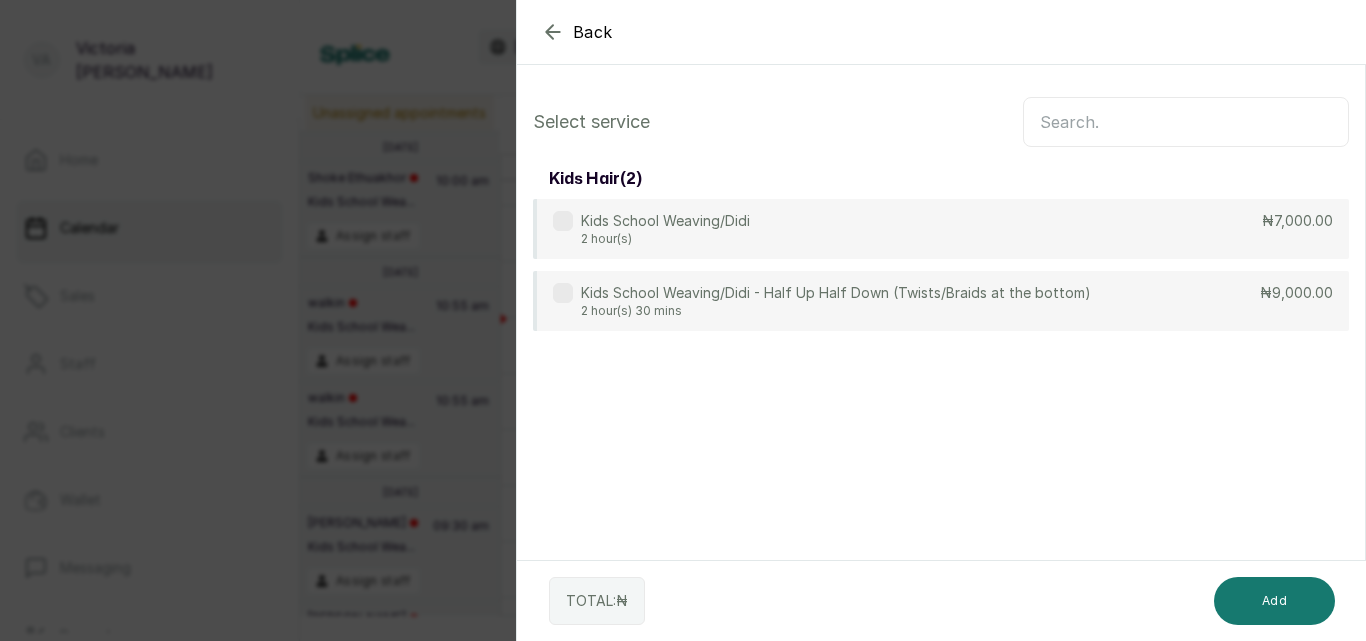 scroll, scrollTop: 0, scrollLeft: 0, axis: both 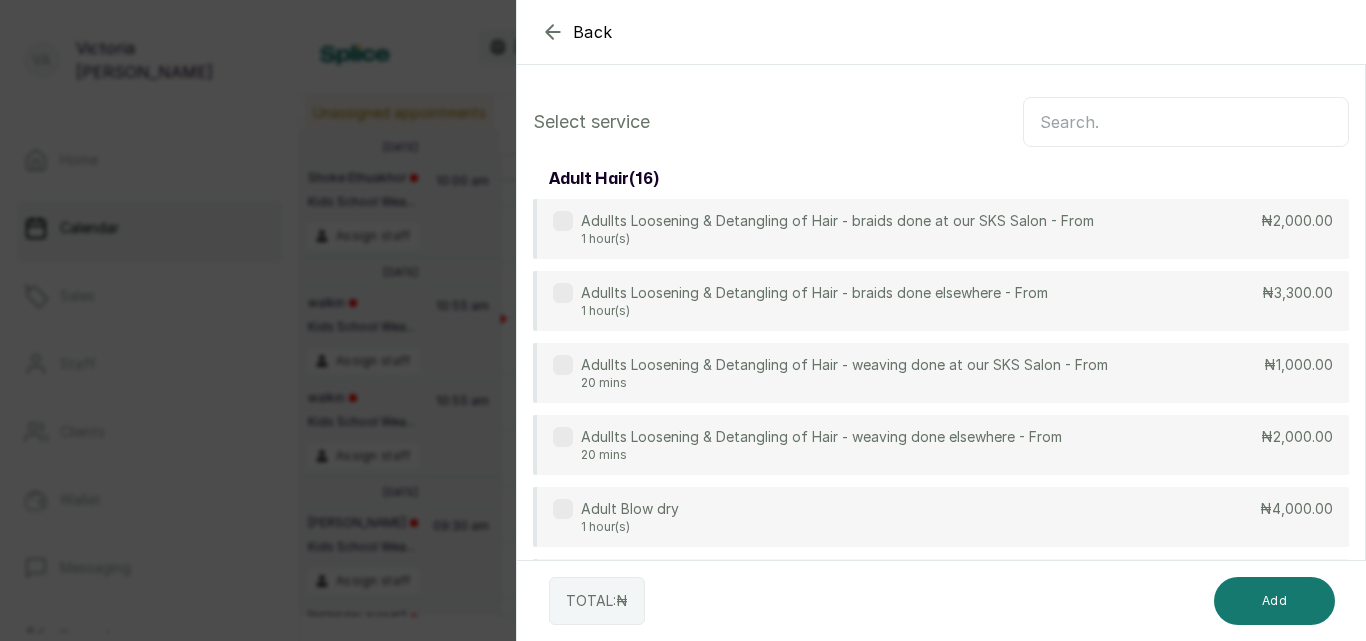 click at bounding box center [1186, 122] 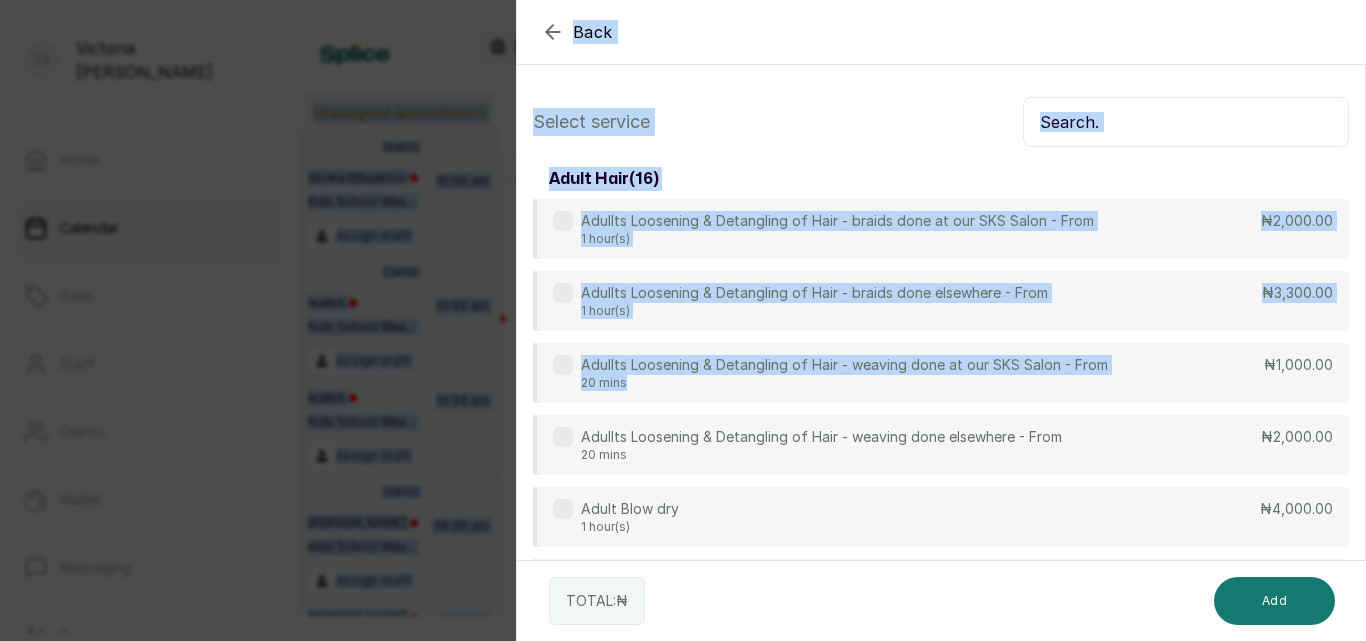 drag, startPoint x: 799, startPoint y: 375, endPoint x: 916, endPoint y: -87, distance: 476.58472 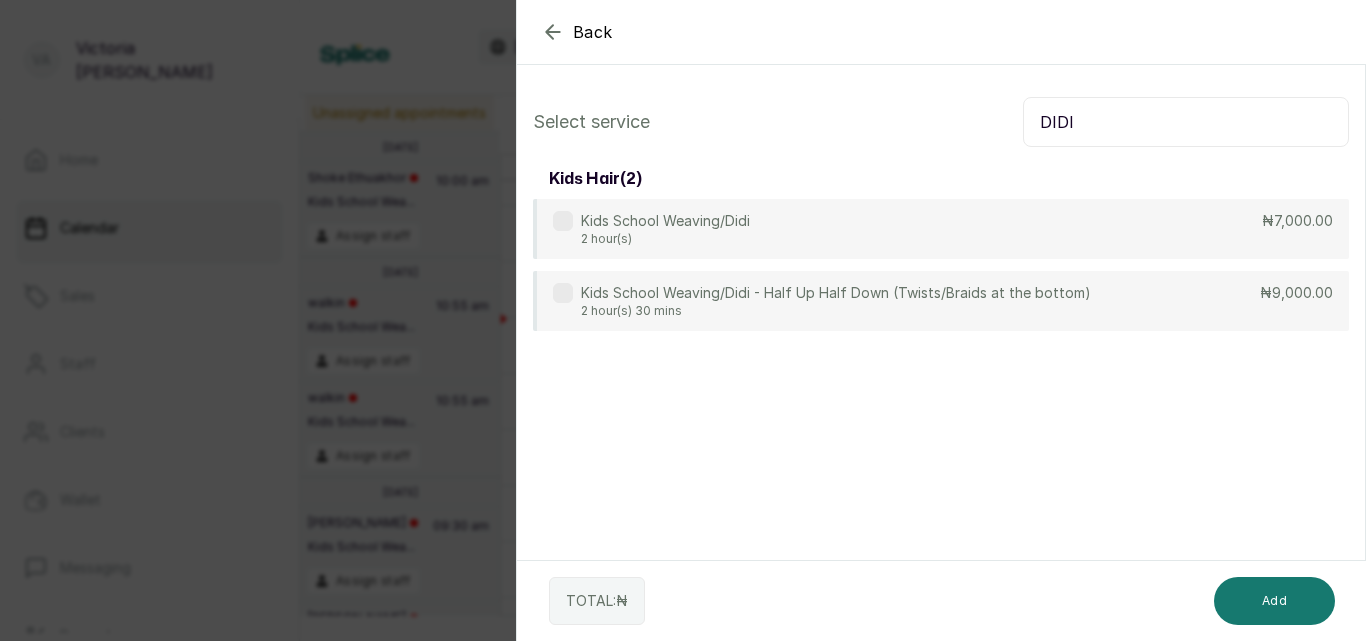 click at bounding box center [563, 221] 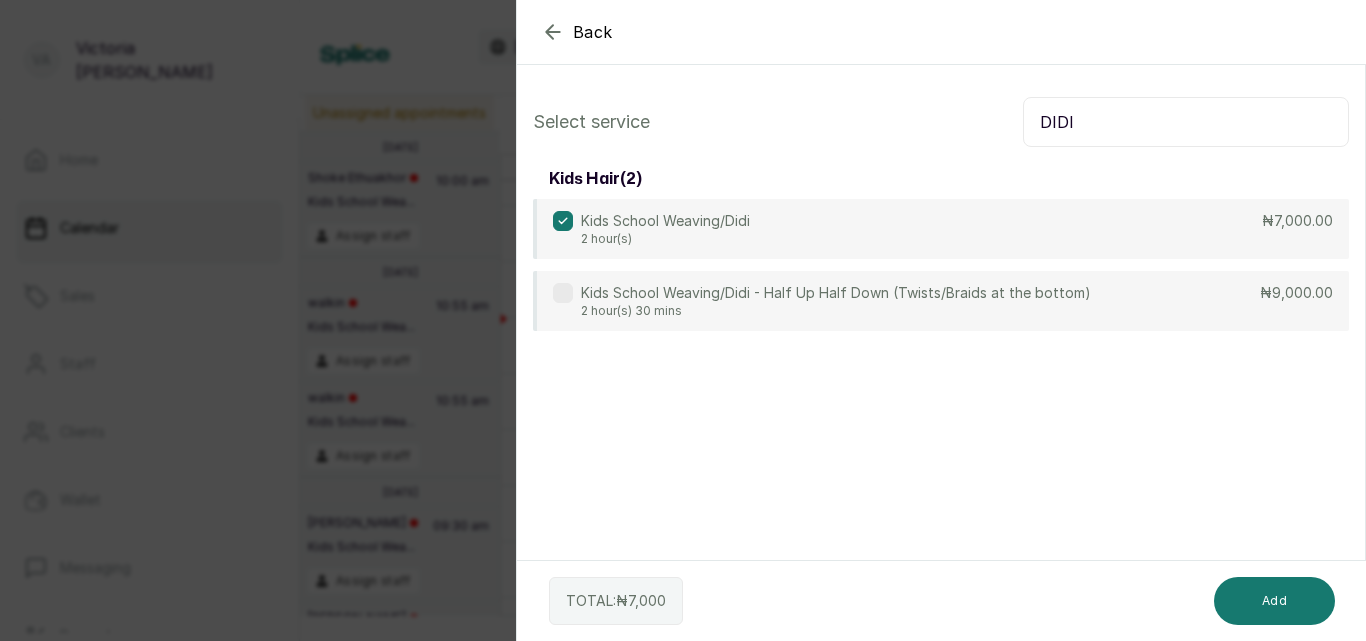click on "DIDI" at bounding box center (1186, 122) 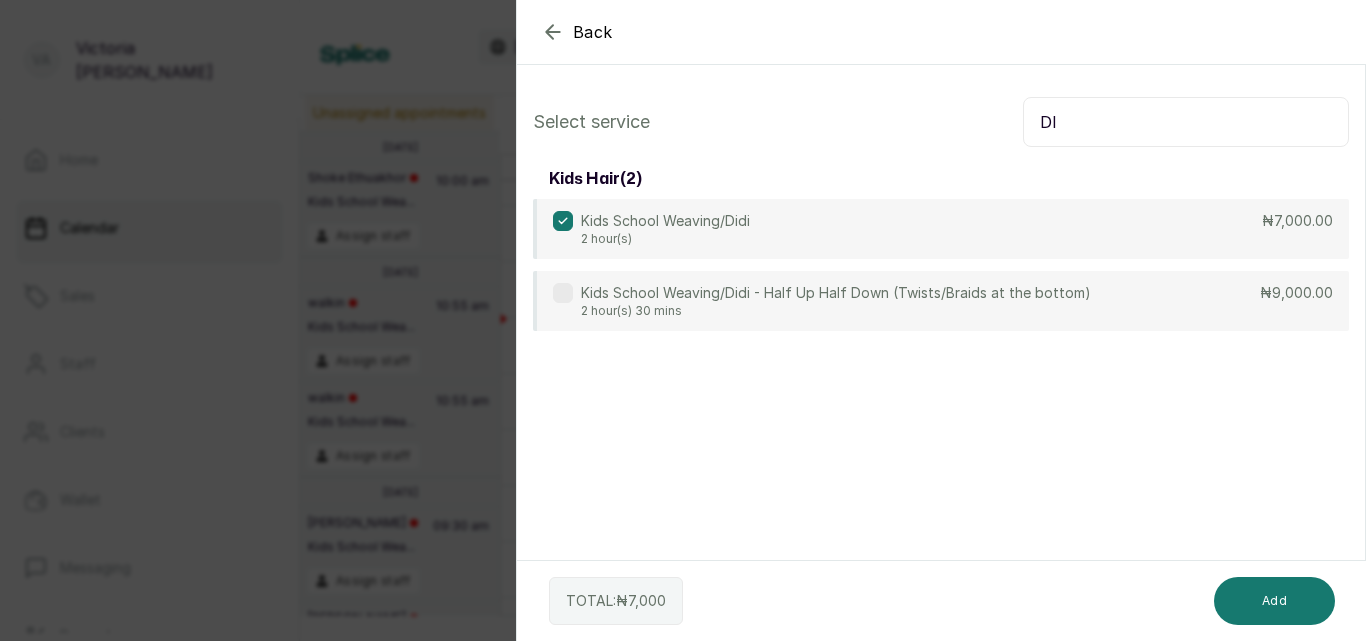 type on "D" 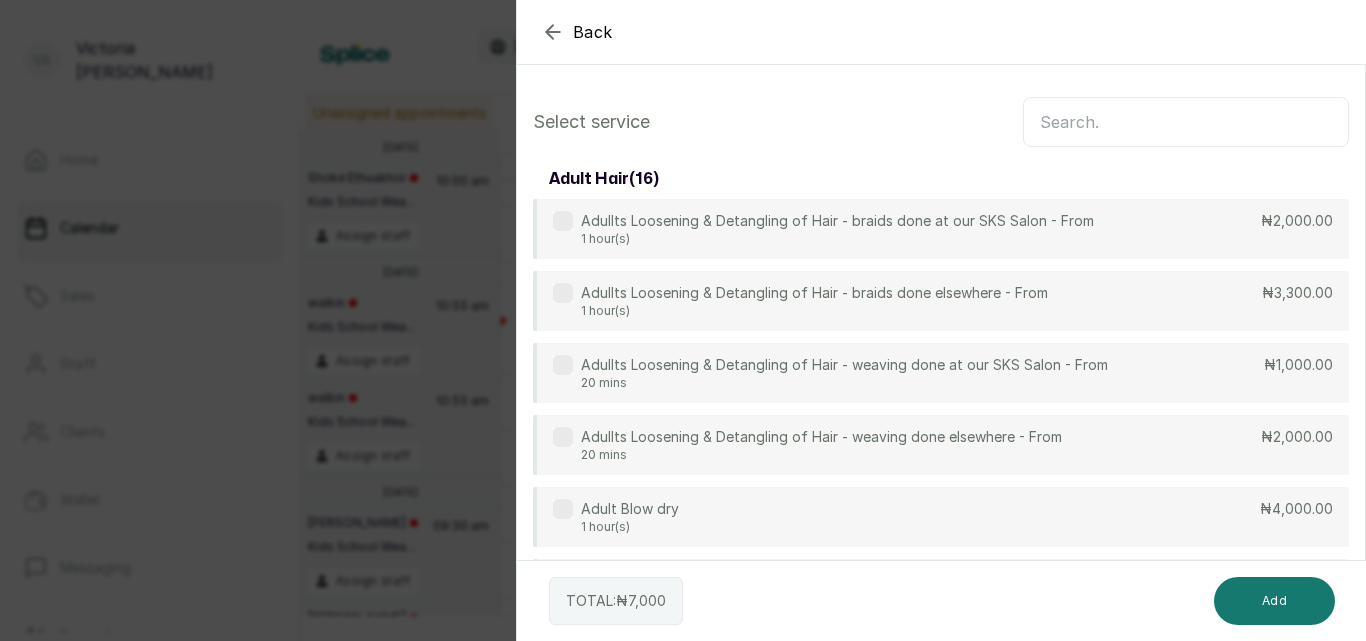 type 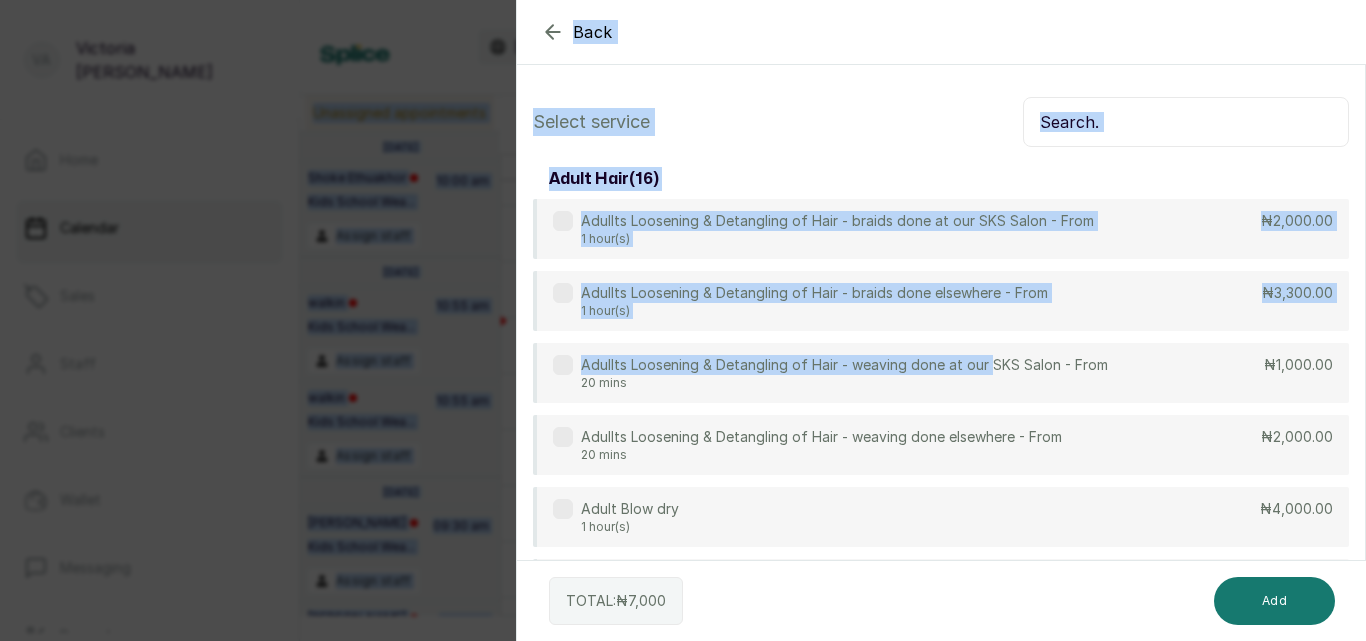 drag, startPoint x: 989, startPoint y: 356, endPoint x: 1150, endPoint y: 124, distance: 282.39157 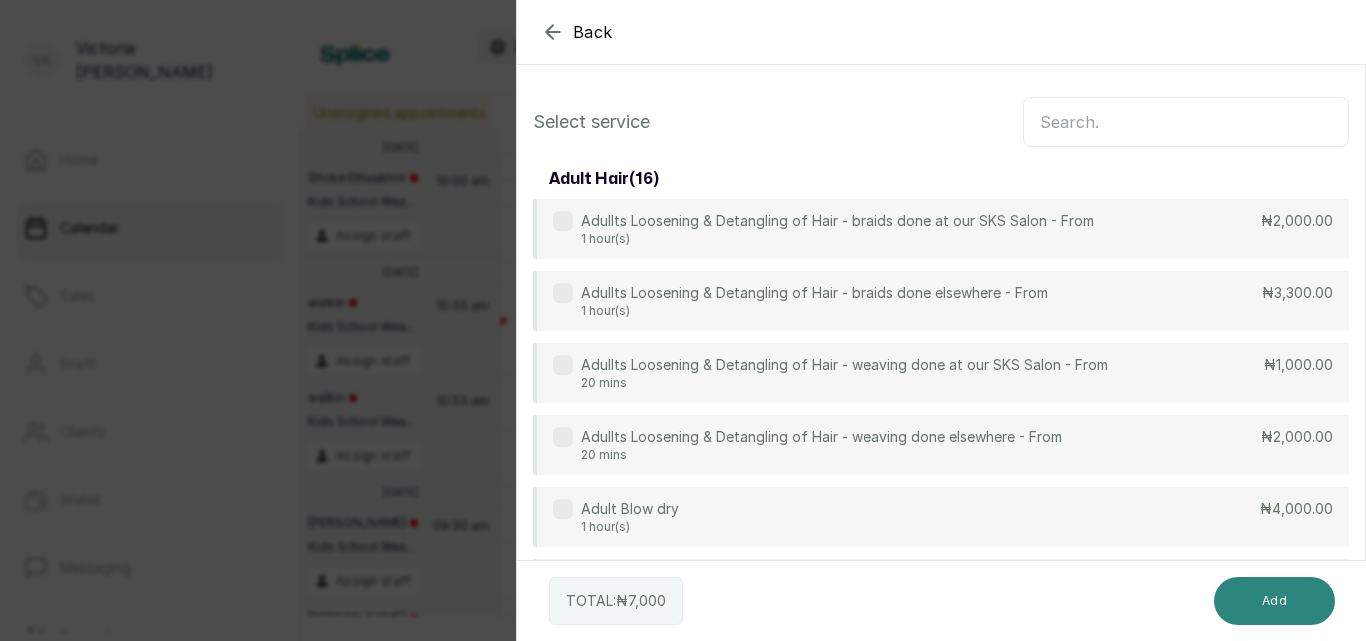 click on "Add" at bounding box center [1274, 601] 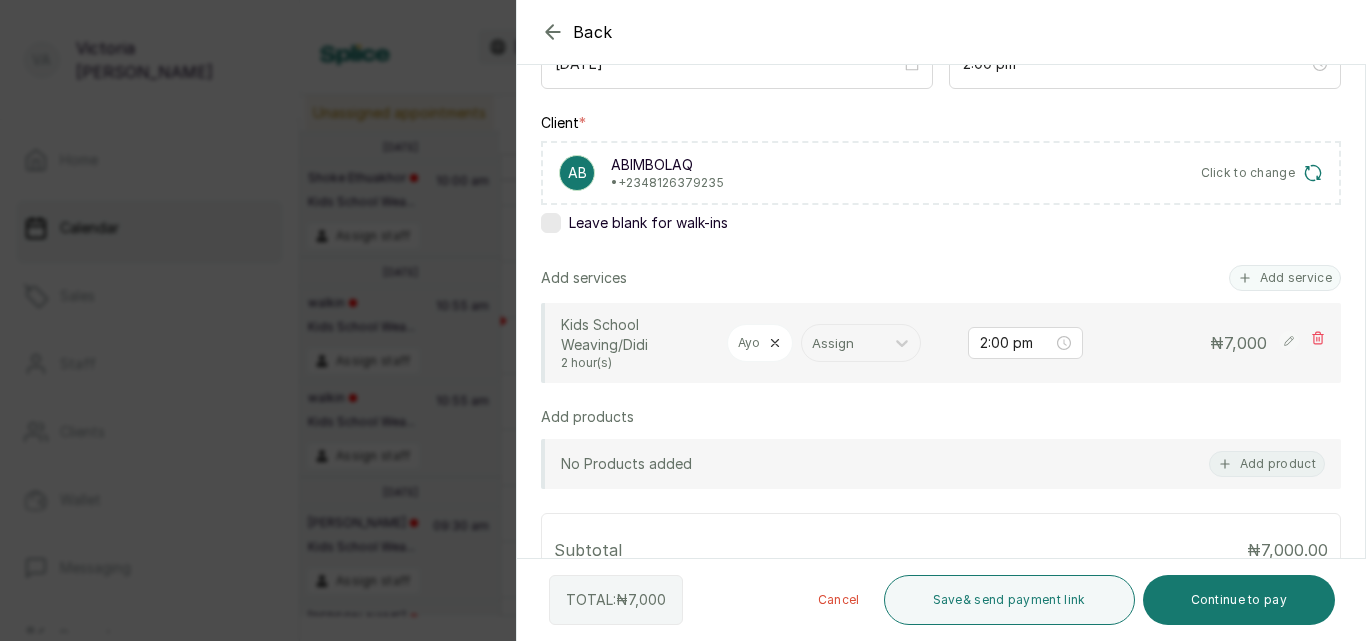 scroll, scrollTop: 276, scrollLeft: 0, axis: vertical 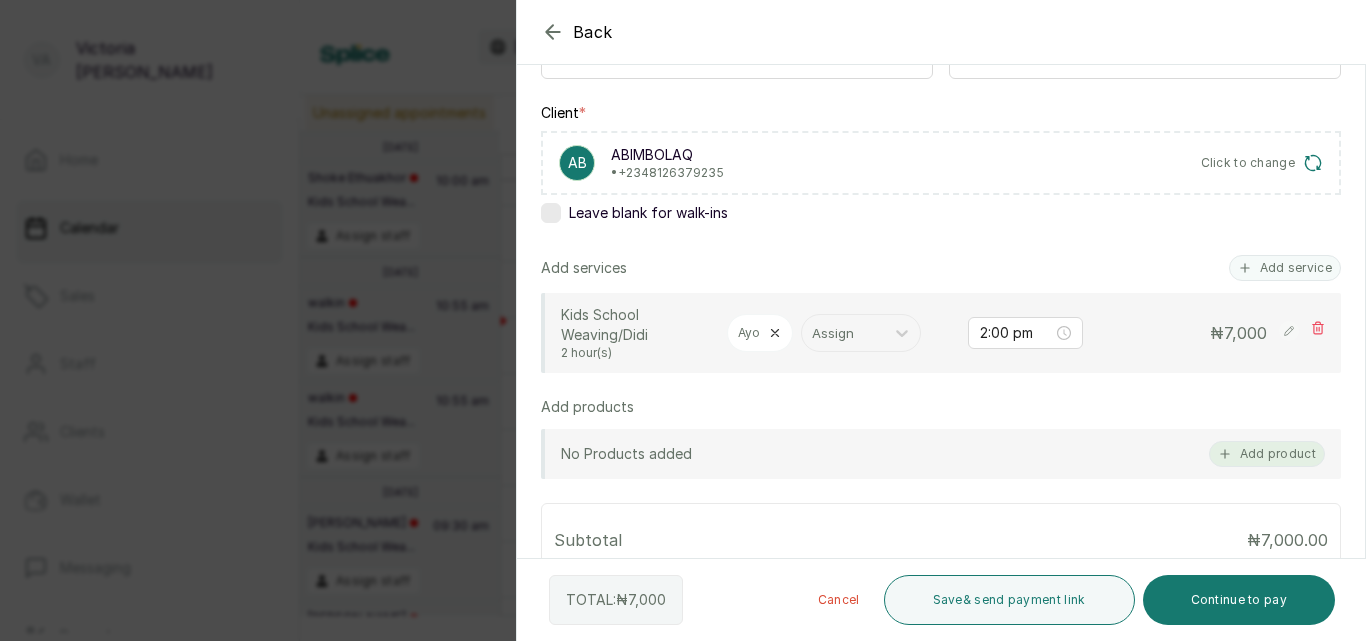 click on "Add product" at bounding box center (1267, 454) 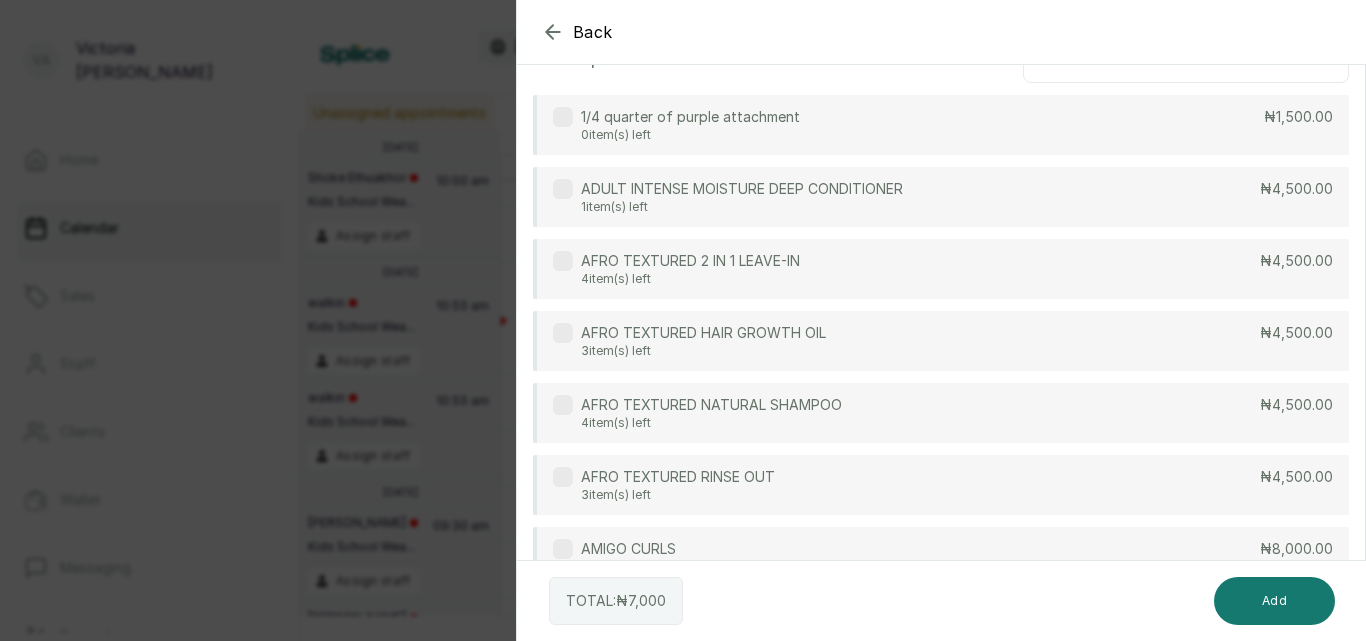 scroll, scrollTop: 0, scrollLeft: 0, axis: both 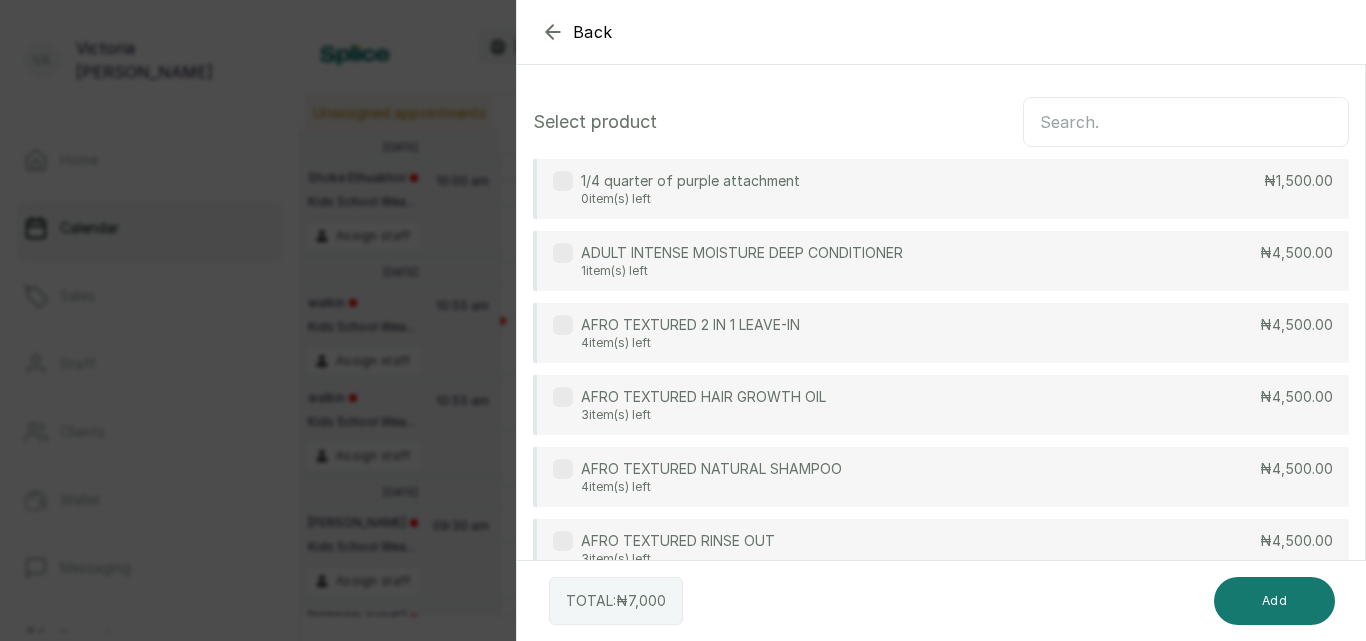 drag, startPoint x: 866, startPoint y: 236, endPoint x: 1045, endPoint y: 115, distance: 216.06018 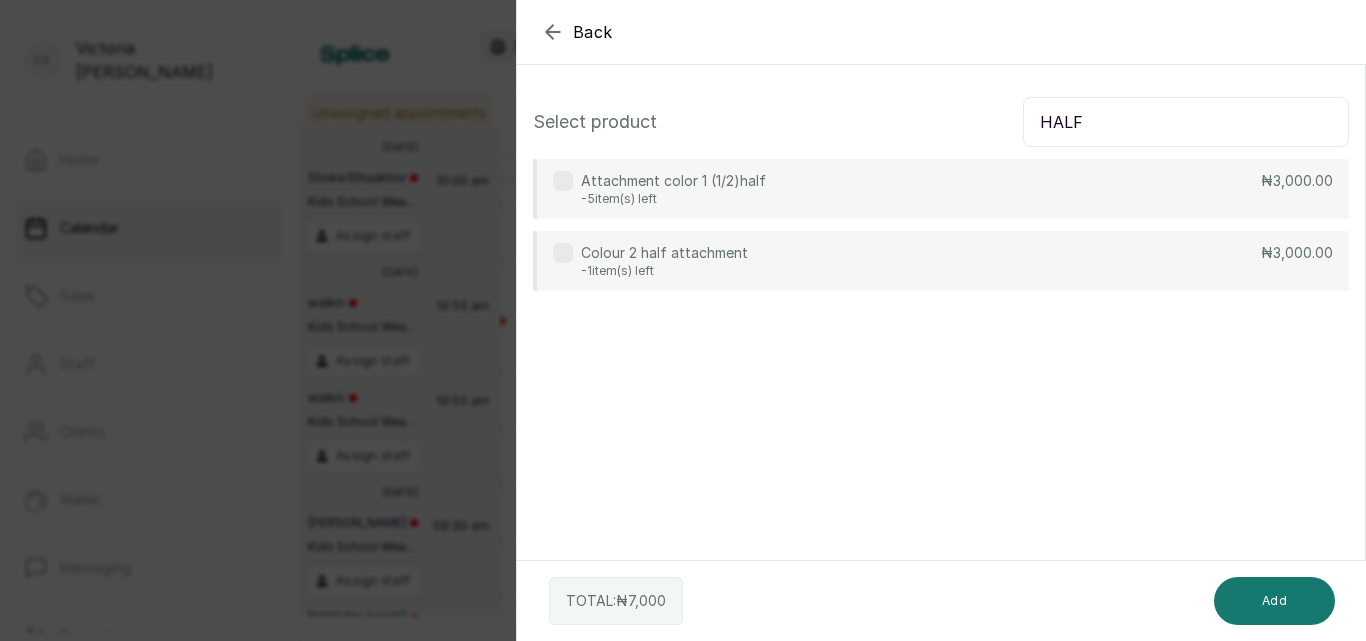 type on "HALF" 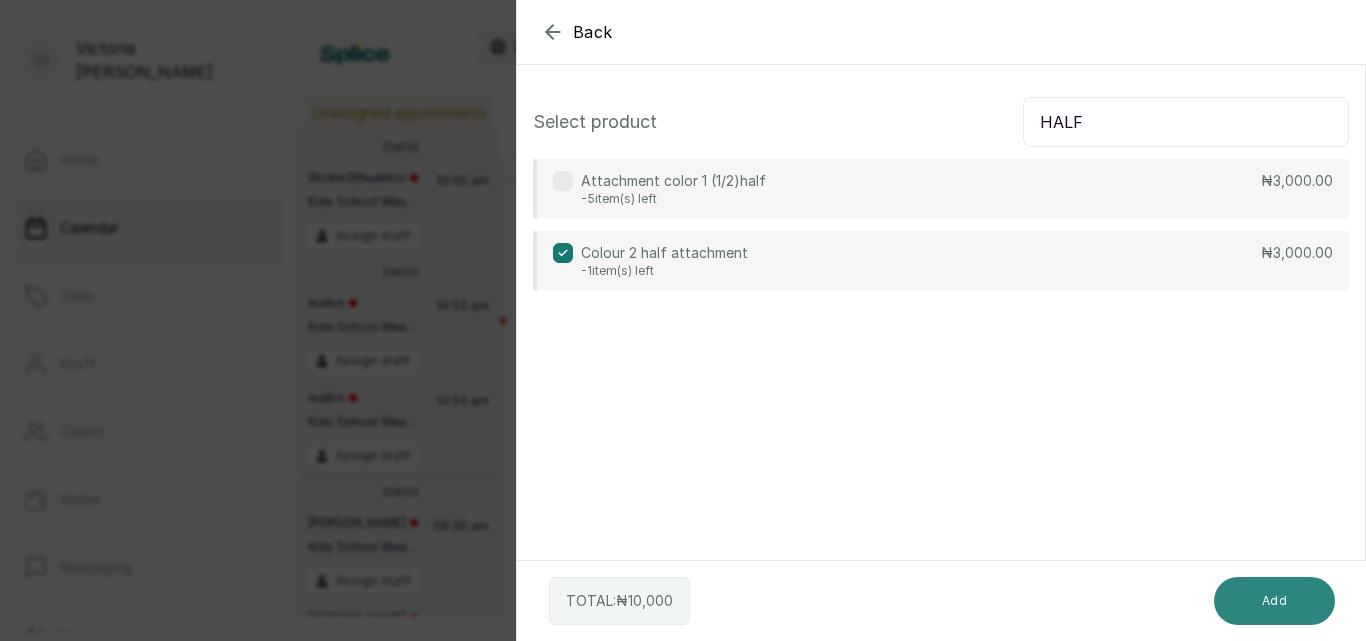 click on "Add" at bounding box center [1274, 601] 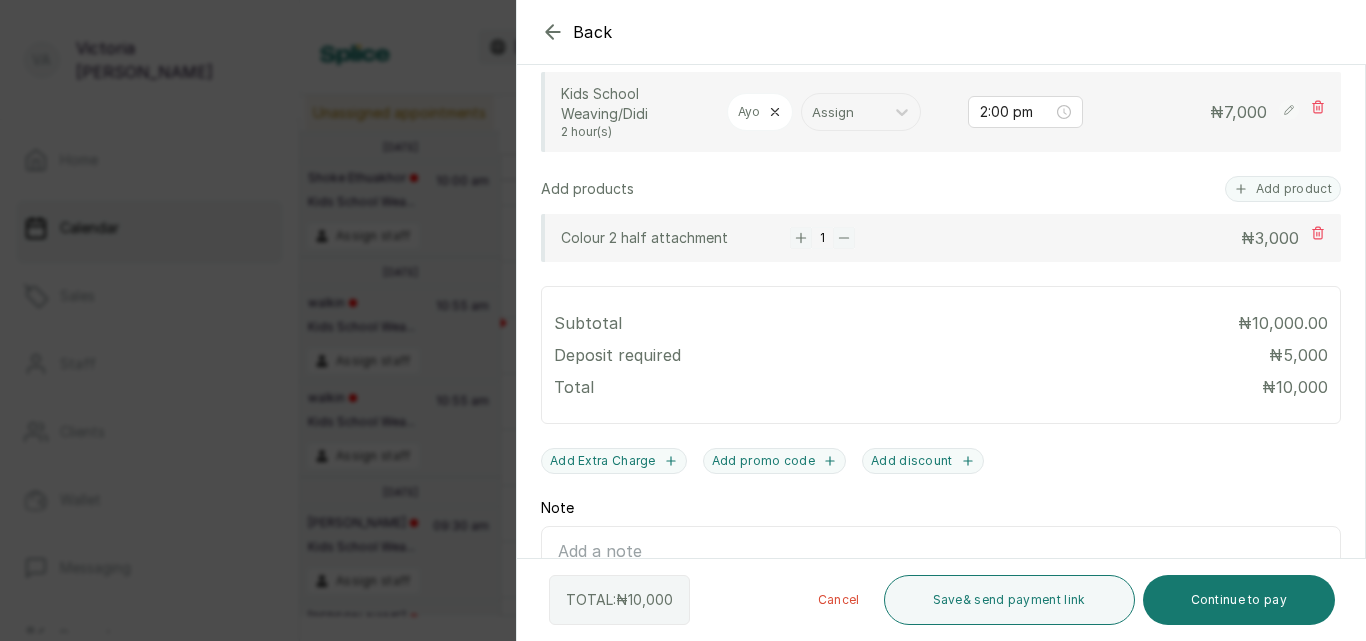 scroll, scrollTop: 562, scrollLeft: 0, axis: vertical 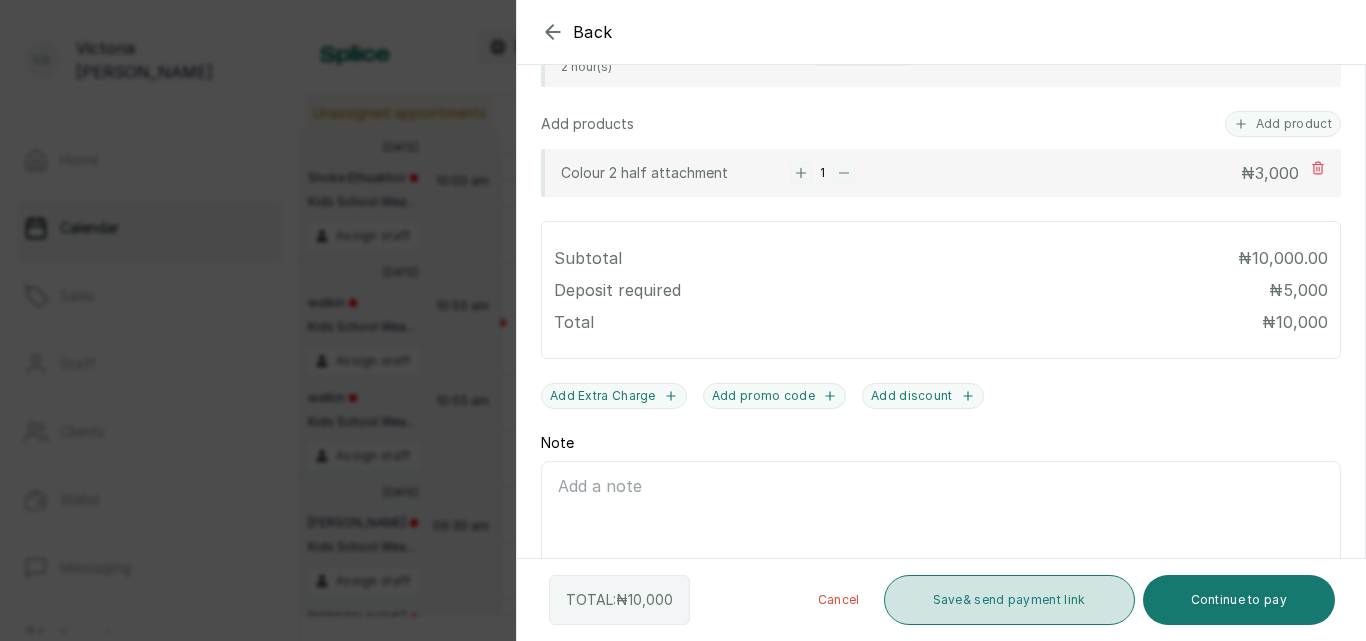 click on "Save  & send payment link" at bounding box center (1009, 600) 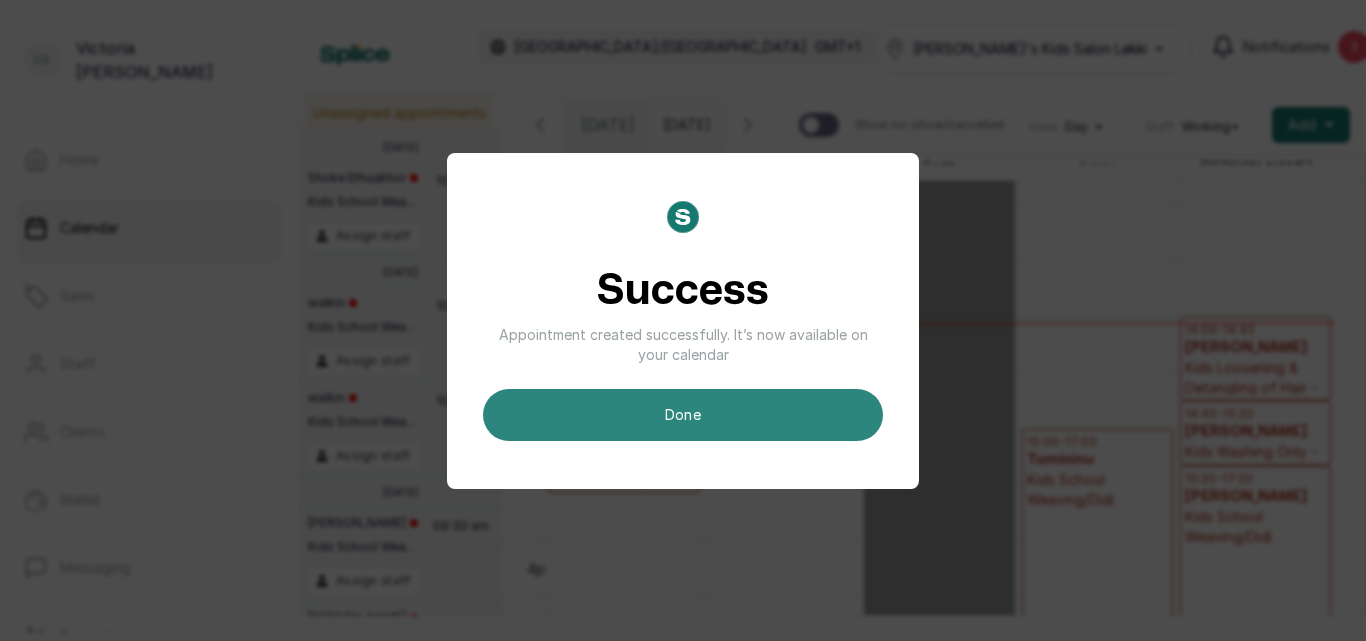 click on "done" at bounding box center [683, 415] 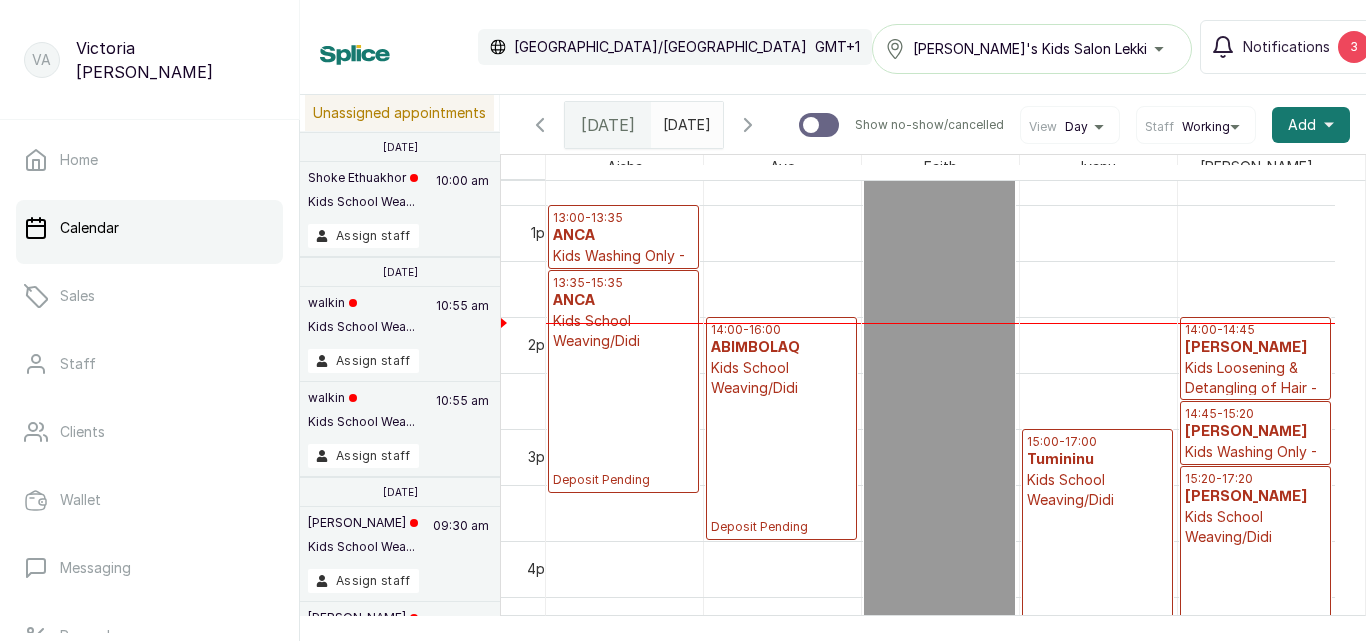 scroll, scrollTop: 673, scrollLeft: 0, axis: vertical 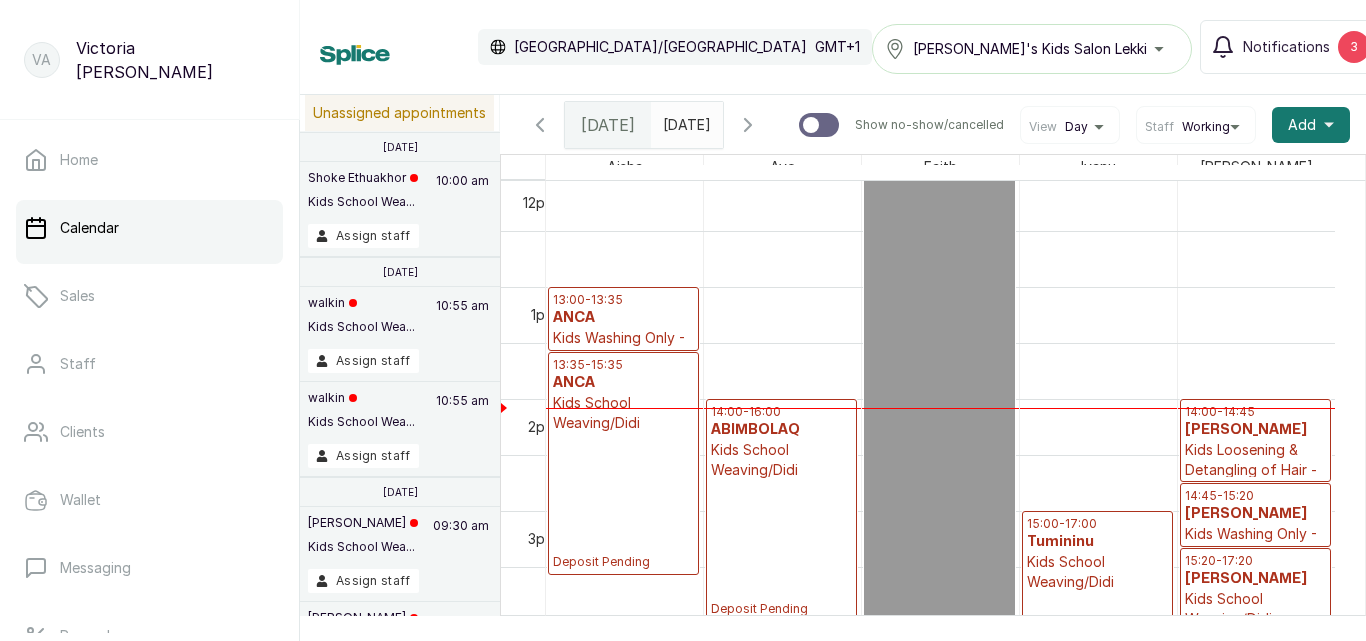 click on "13:35  -  15:35 ANCA   Kids School Weaving/Didi Deposit Pending" at bounding box center (623, 463) 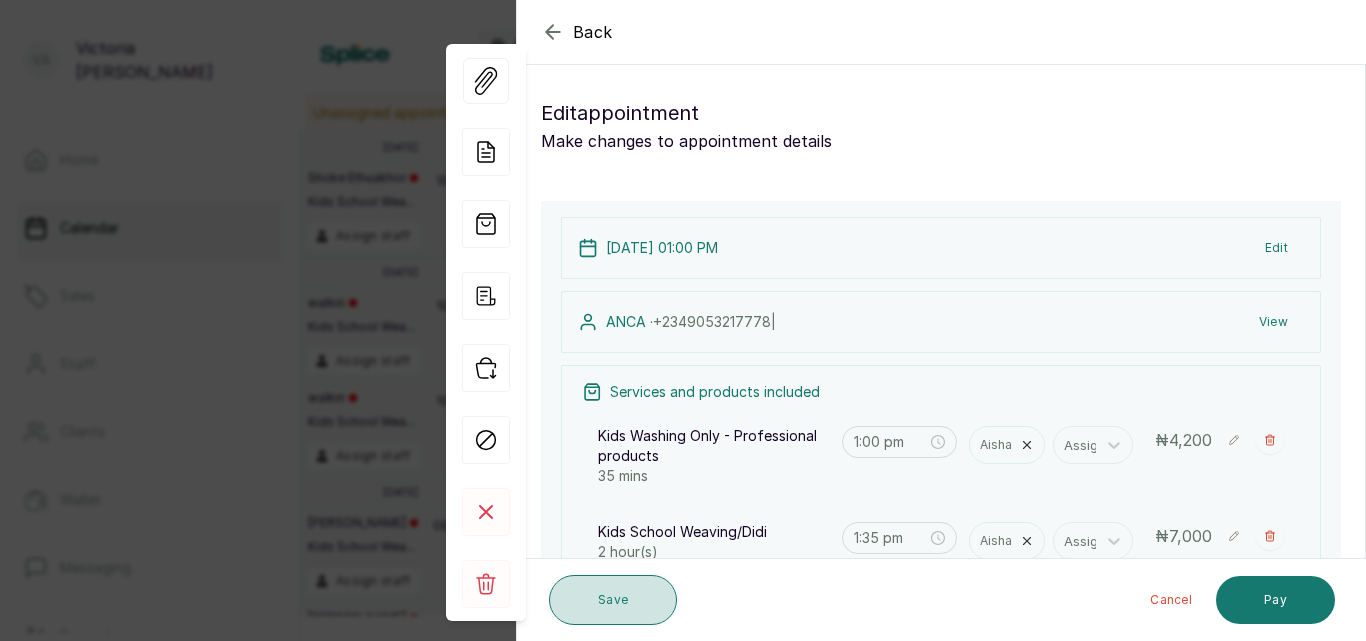 click on "Save" at bounding box center (613, 600) 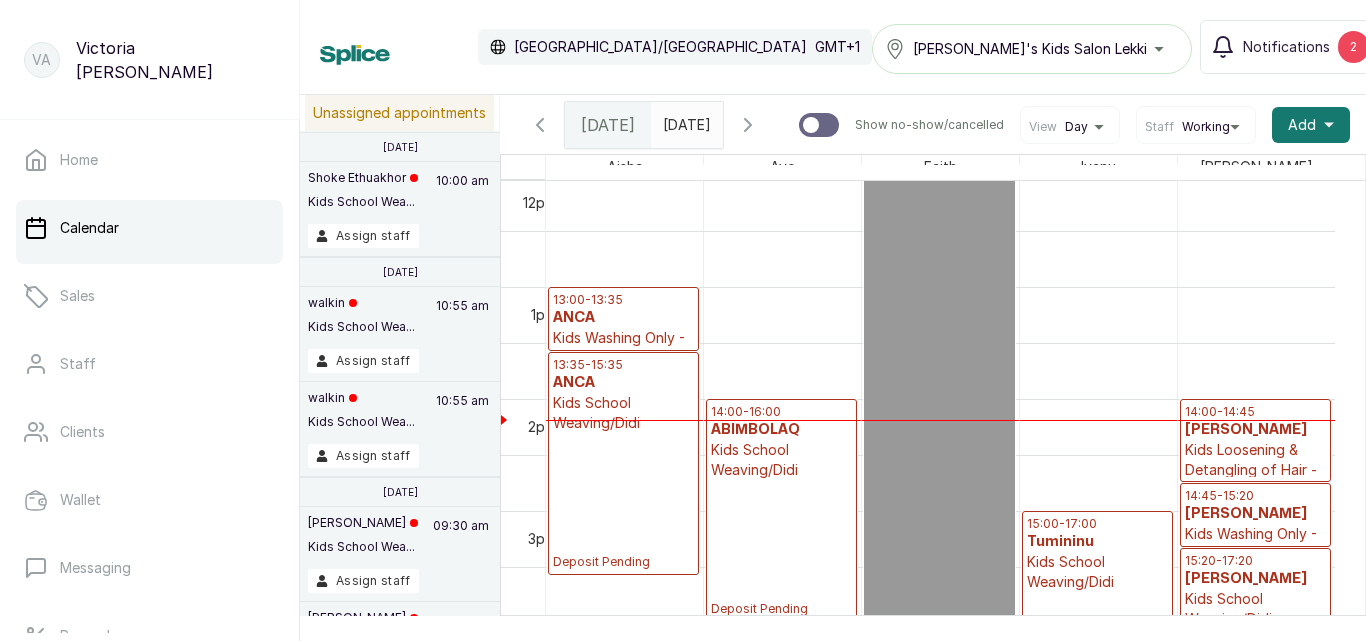 click on "Kids Loosening & Detangling of Hair - weaving done elsewhere" at bounding box center [1255, 480] 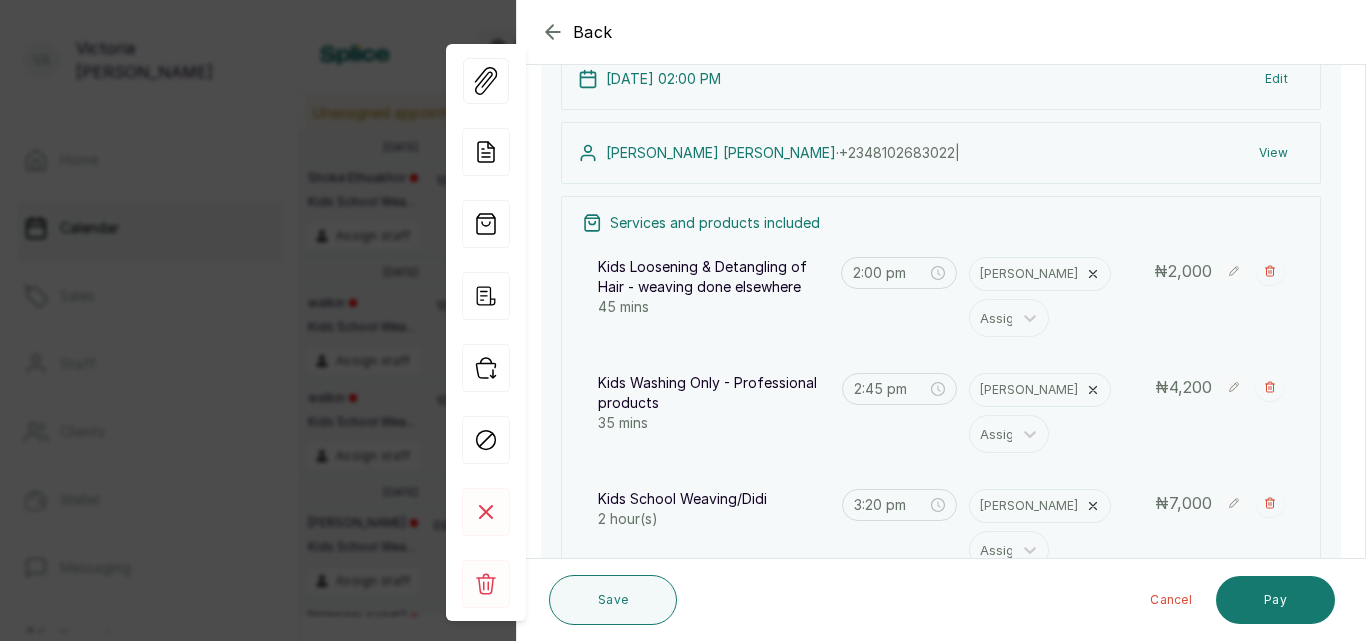 scroll, scrollTop: 157, scrollLeft: 0, axis: vertical 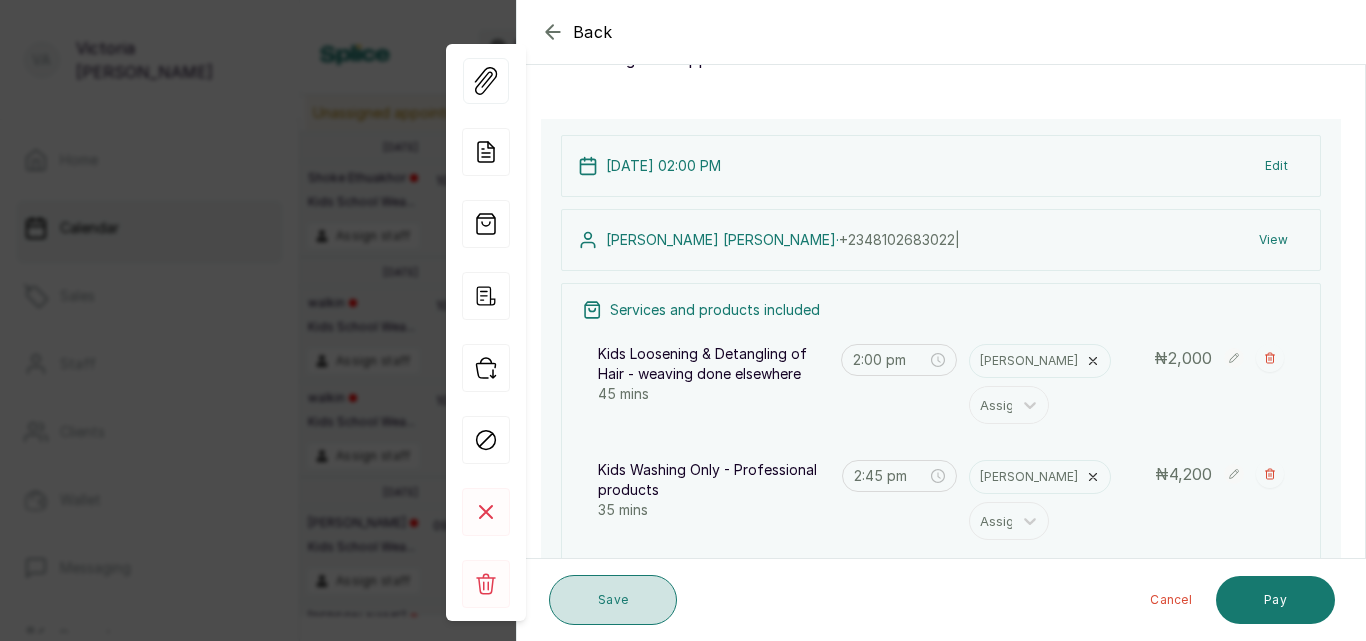 click on "Save" at bounding box center [613, 600] 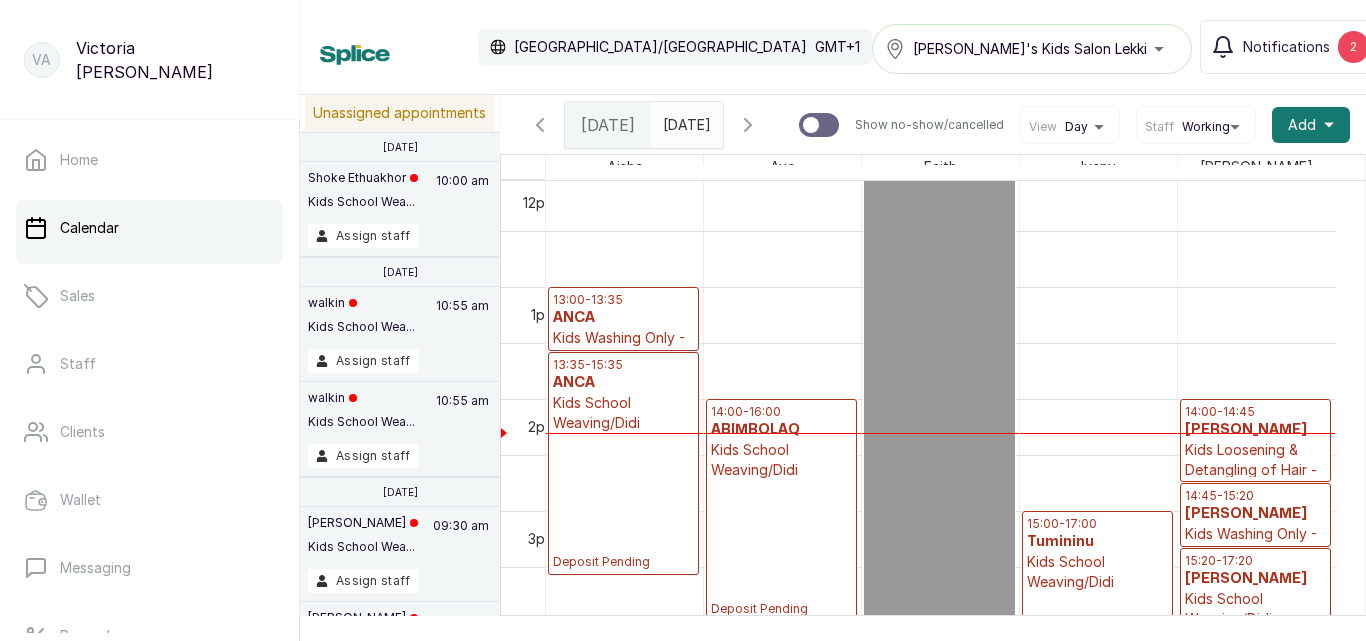 scroll, scrollTop: 1557, scrollLeft: 0, axis: vertical 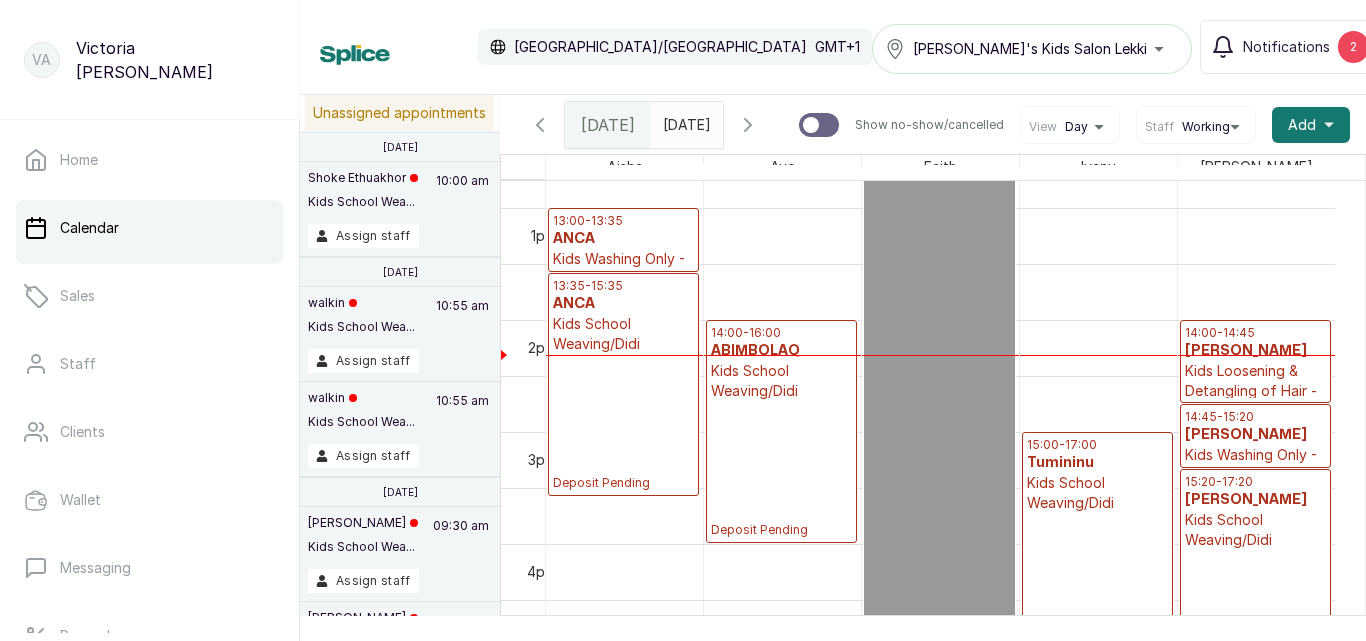 click on "13:35  -  15:35 ANCA   Kids School Weaving/Didi Deposit Pending" at bounding box center (623, 384) 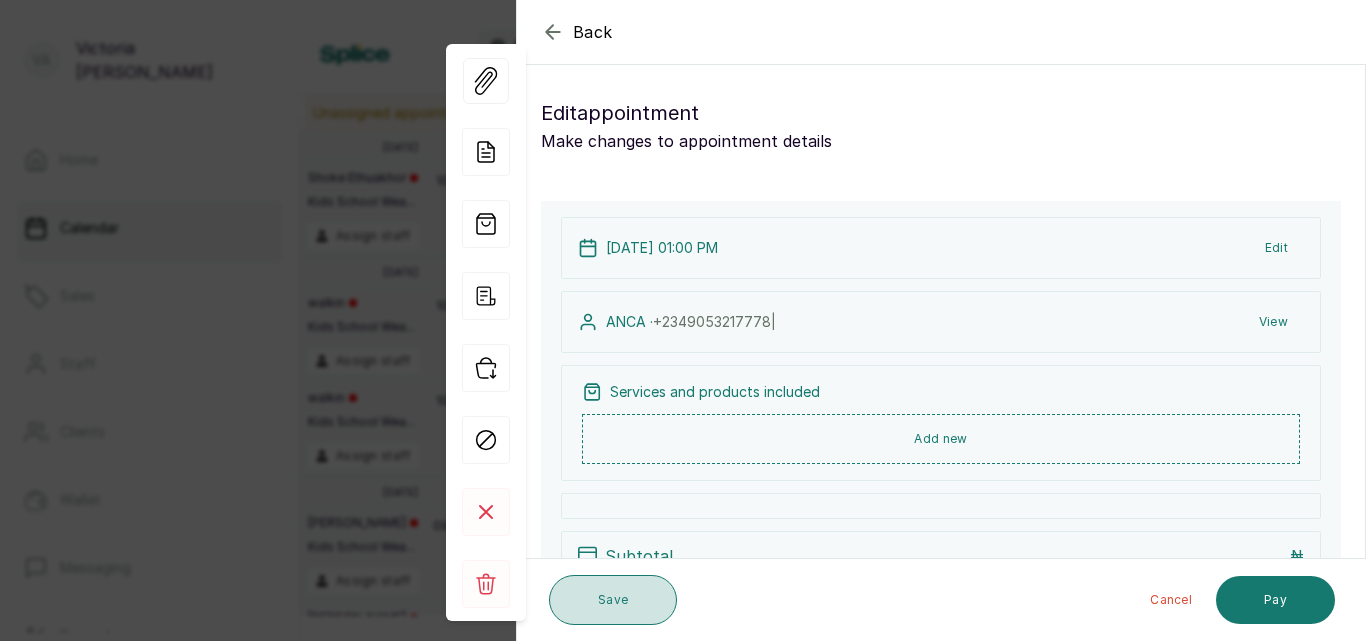 click on "Save" at bounding box center [613, 600] 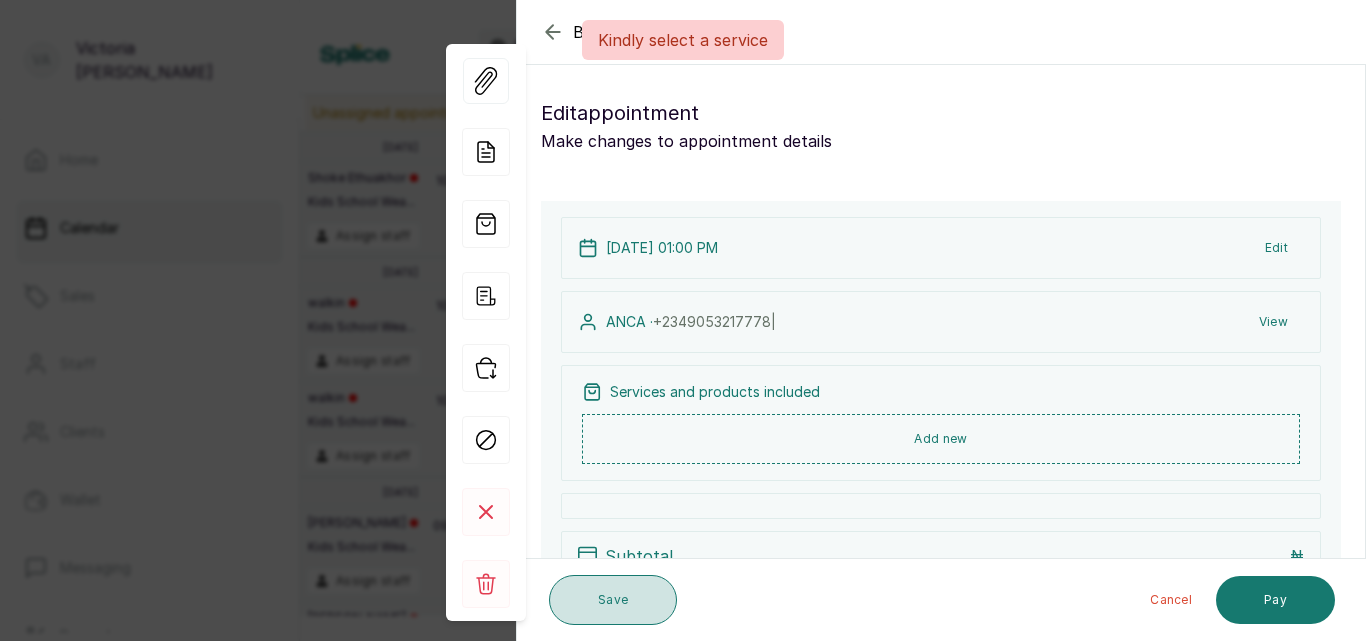 click on "Save" at bounding box center (613, 600) 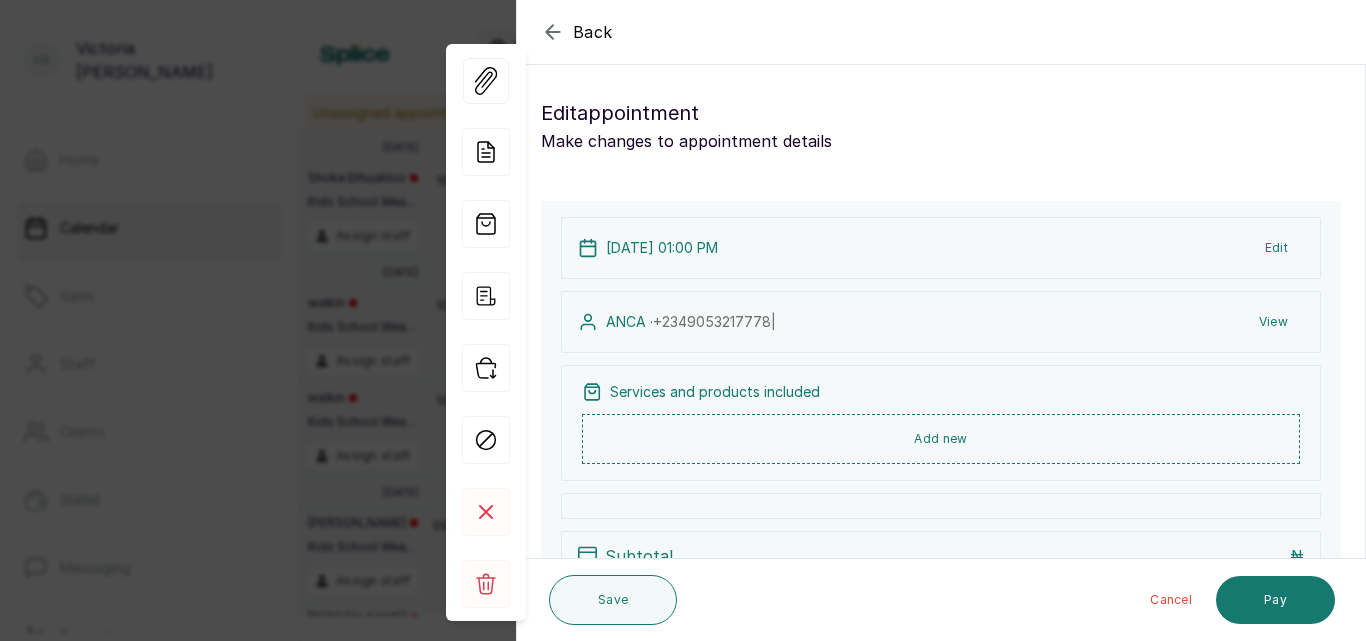 click 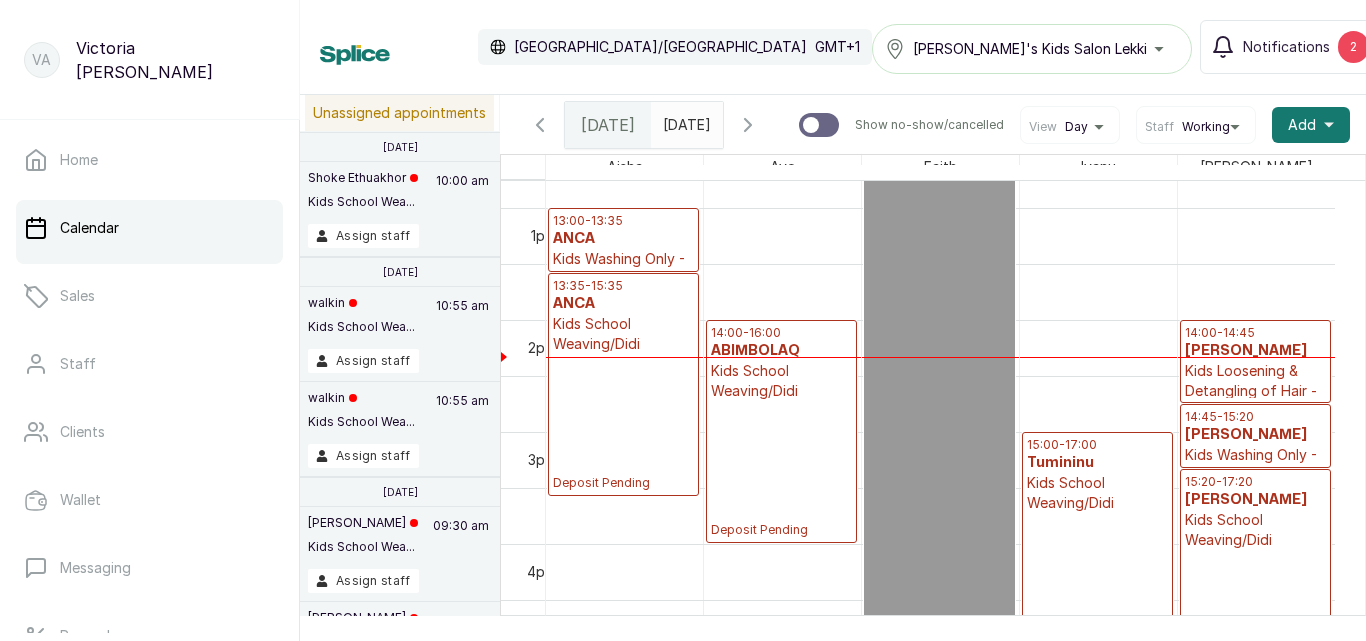 click on "Africa/Lagos GMT+1" at bounding box center [675, 47] 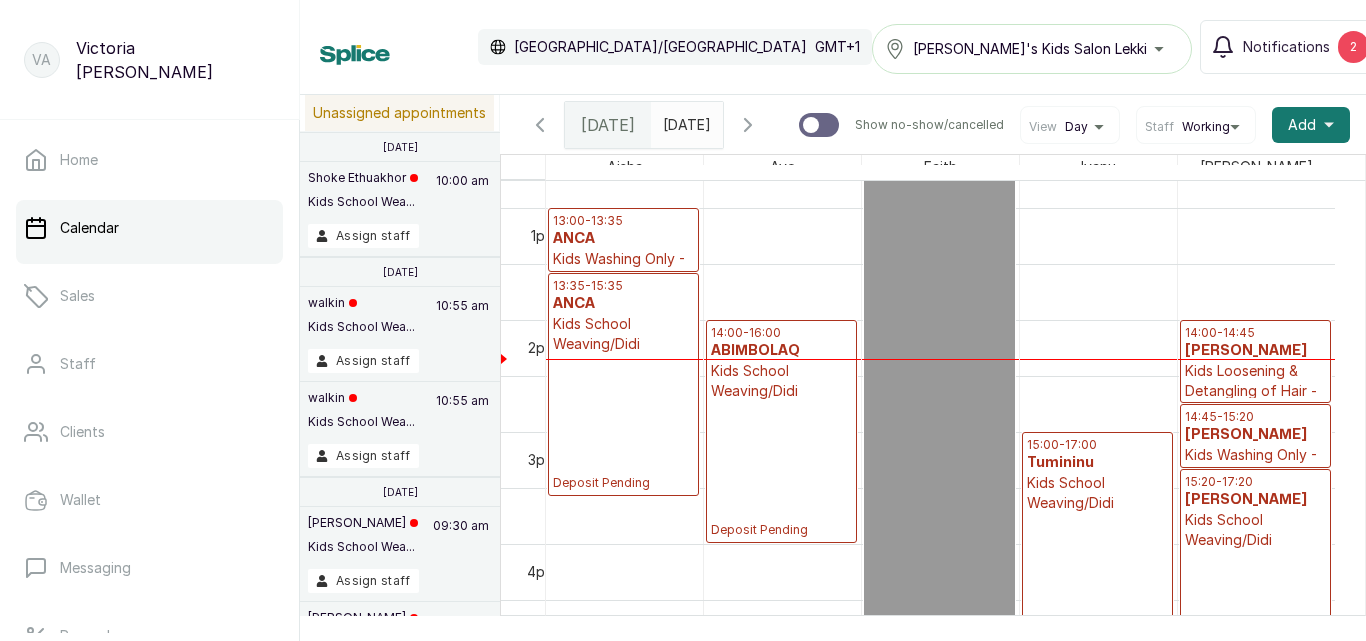 click on "Kids School Weaving/Didi" at bounding box center (623, 334) 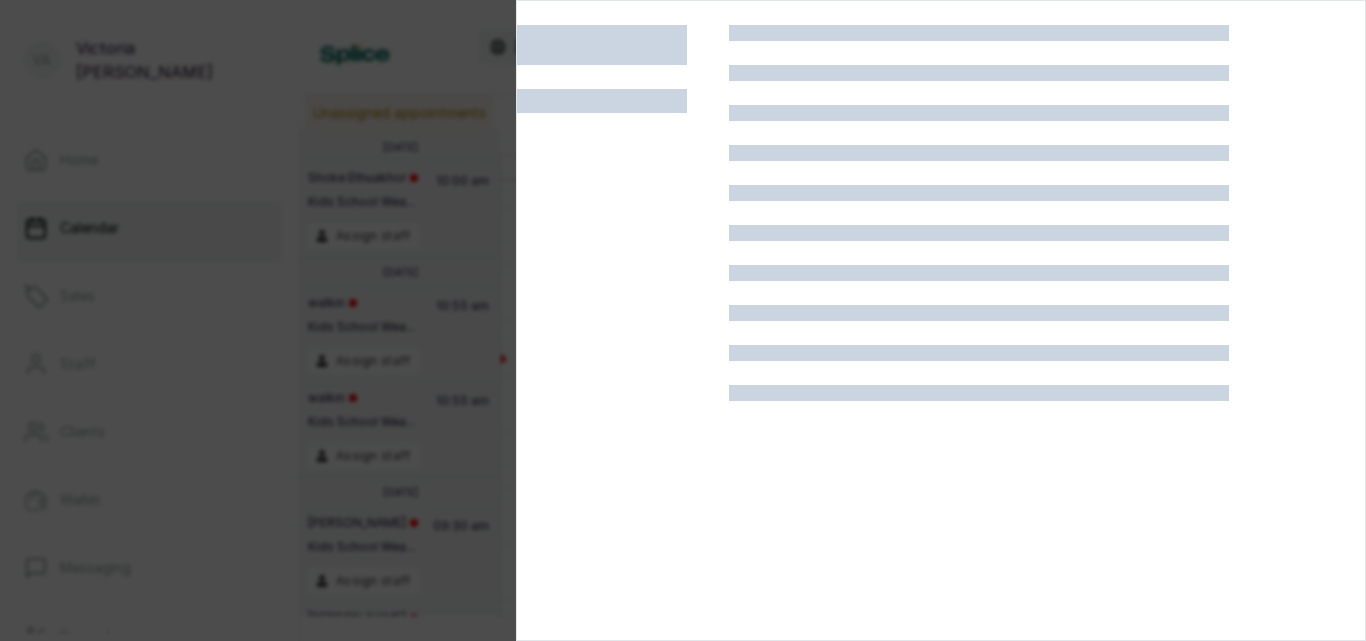 click at bounding box center (623, 345) 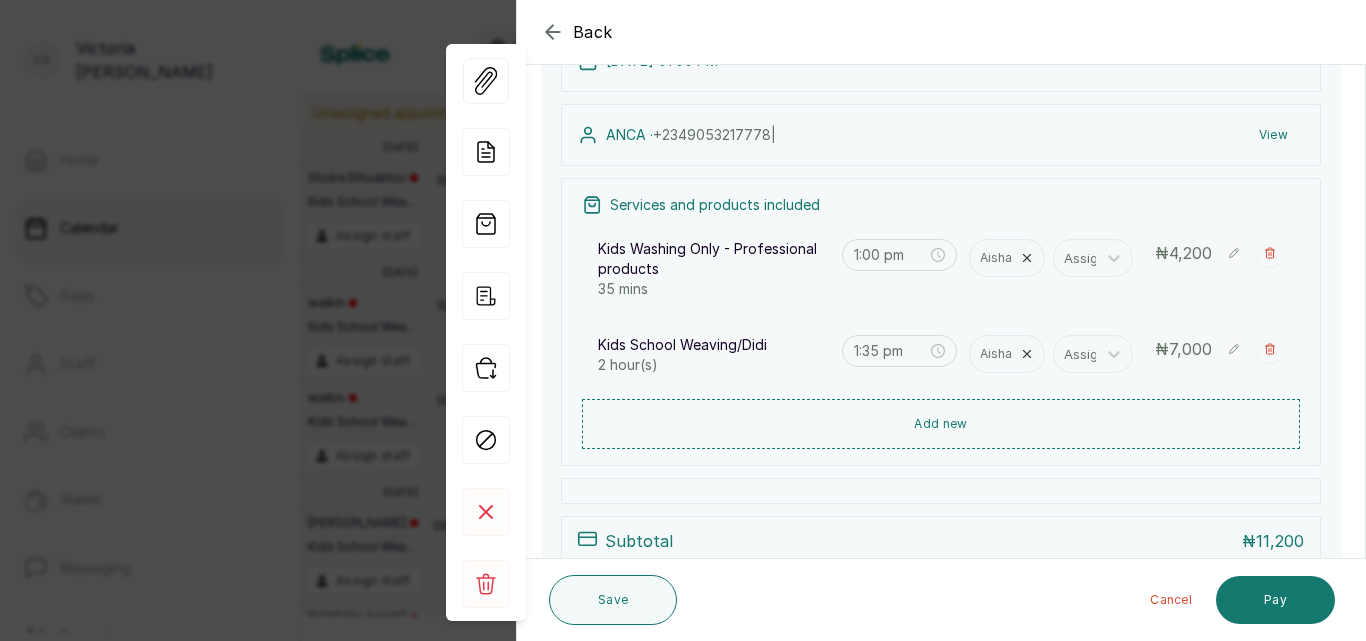 scroll, scrollTop: 191, scrollLeft: 0, axis: vertical 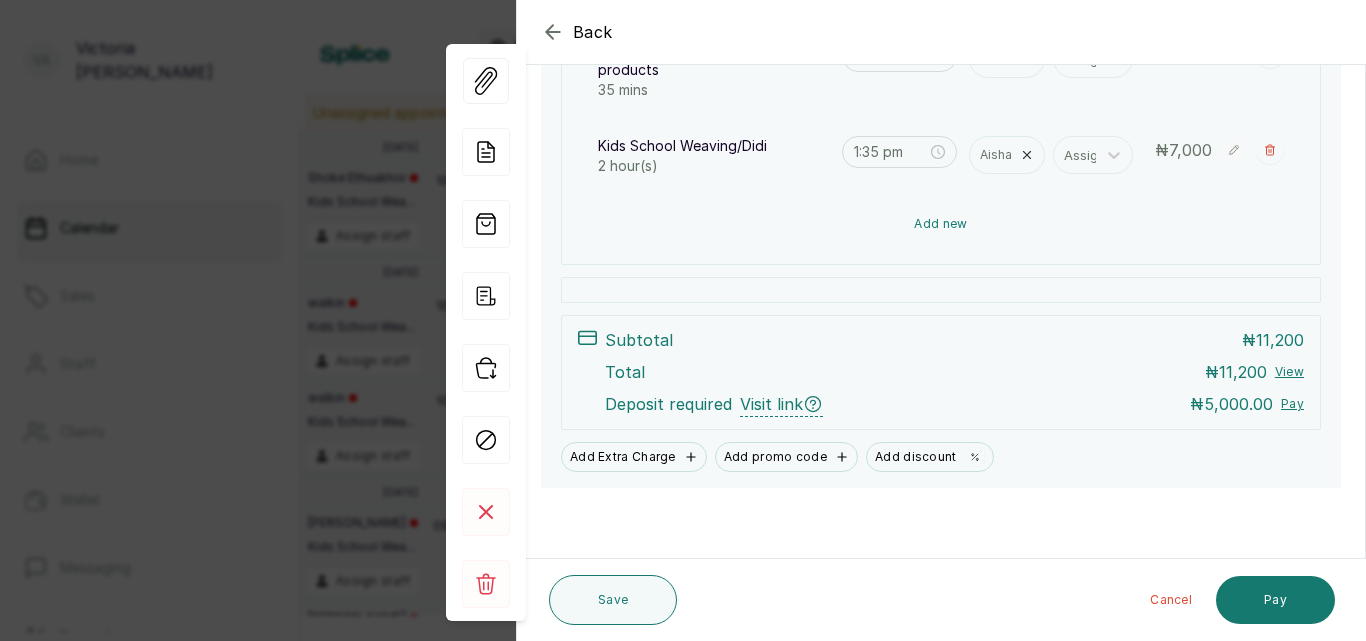 click on "Add new" at bounding box center (941, 224) 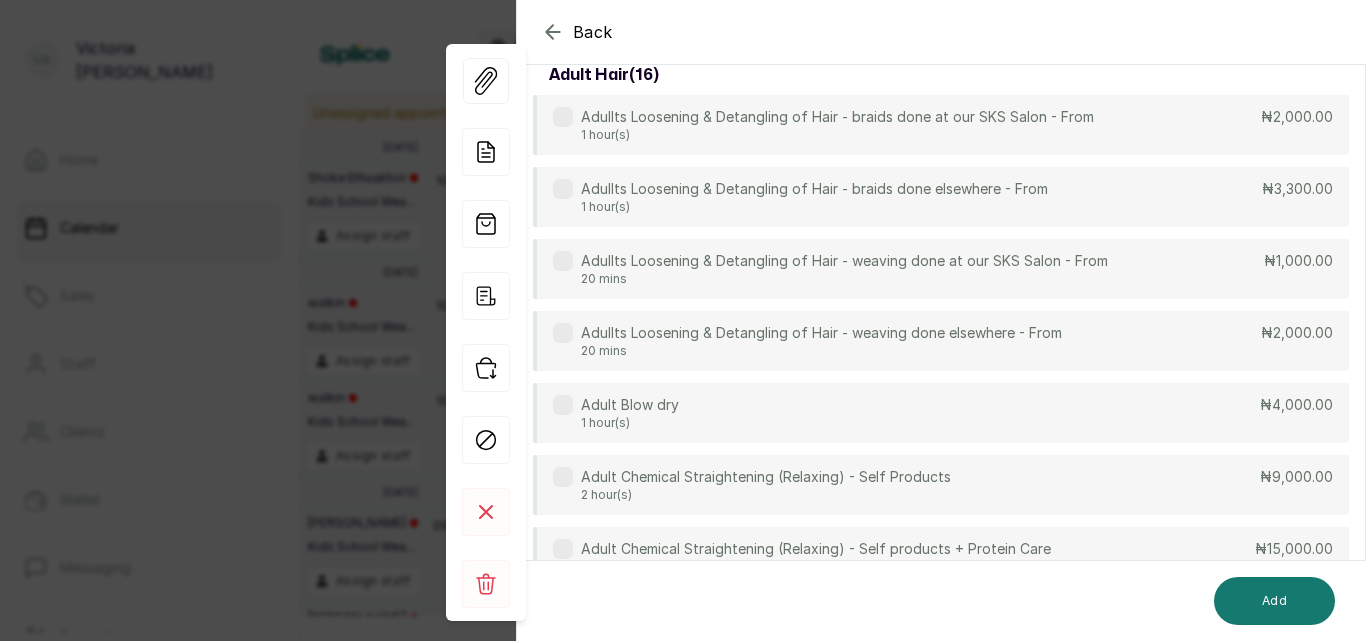 scroll, scrollTop: 149, scrollLeft: 0, axis: vertical 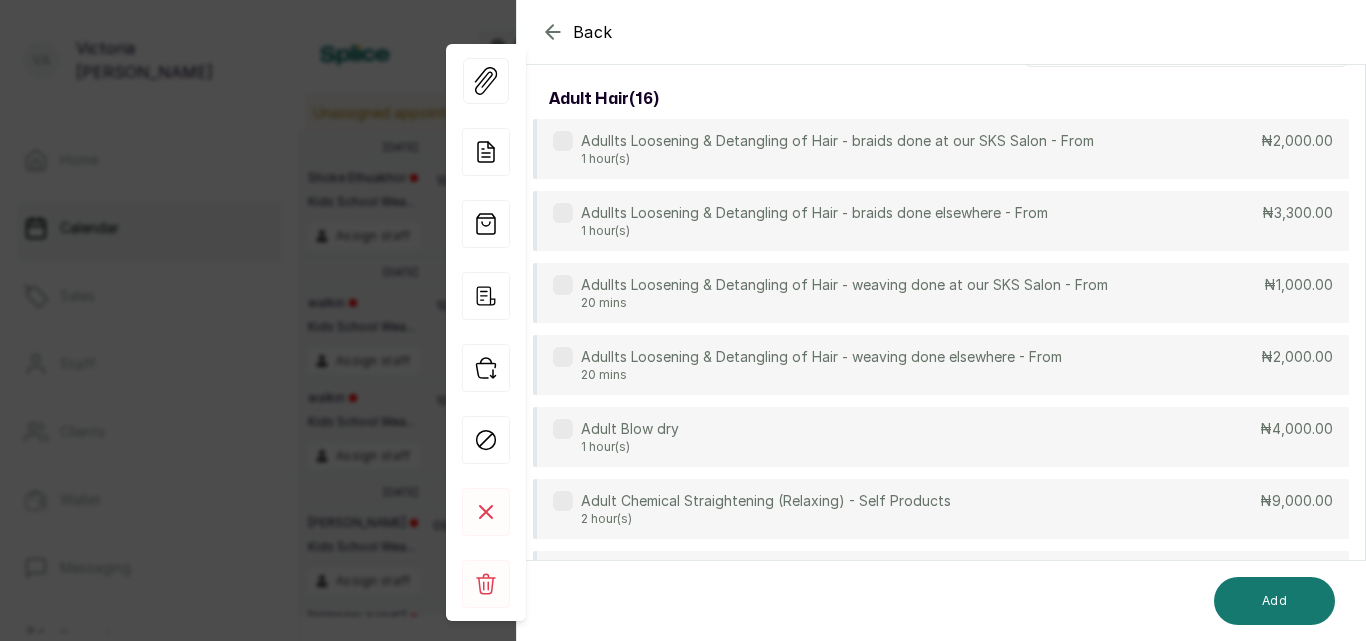 click on "Adullts Loosening & Detangling of Hair - braids done elsewhere - From" at bounding box center (814, 213) 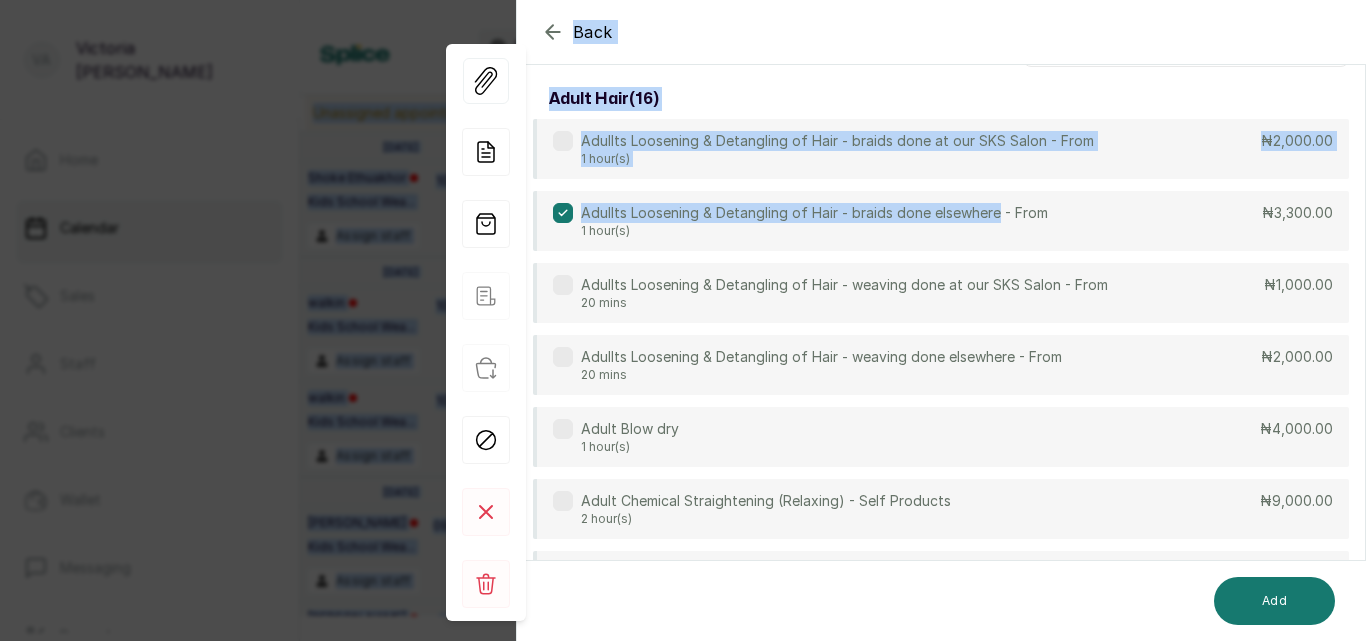 scroll, scrollTop: 0, scrollLeft: 0, axis: both 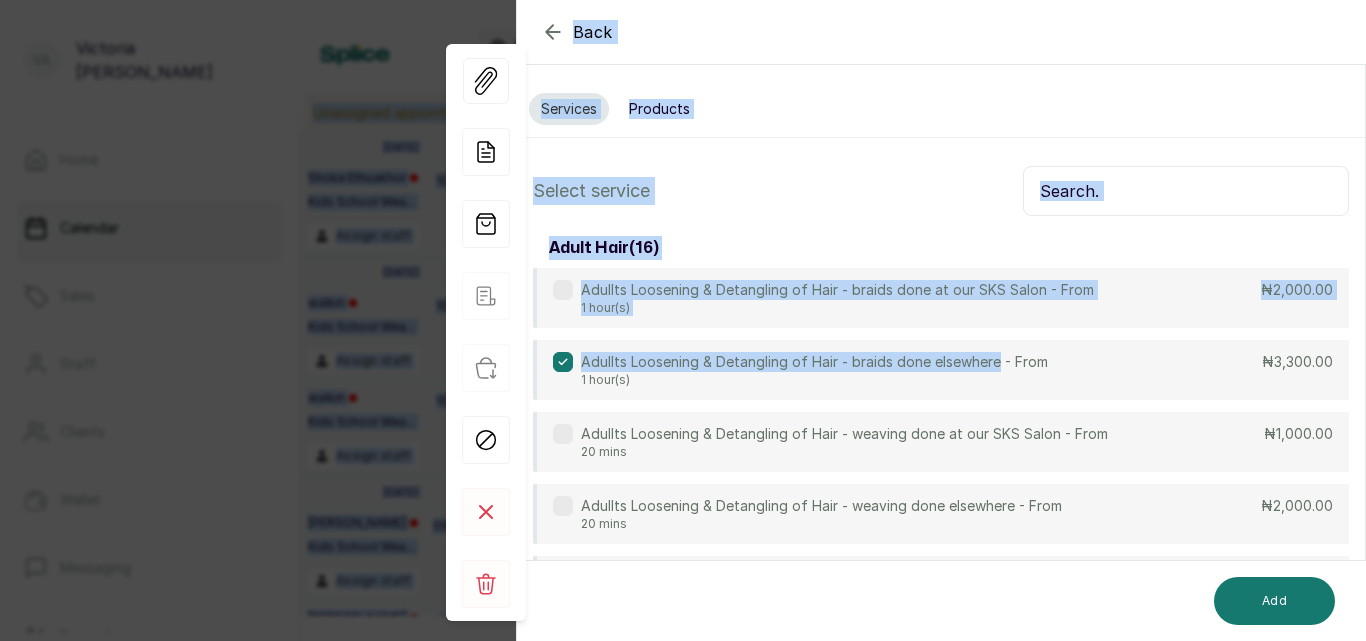 drag, startPoint x: 944, startPoint y: 222, endPoint x: 984, endPoint y: -87, distance: 311.57825 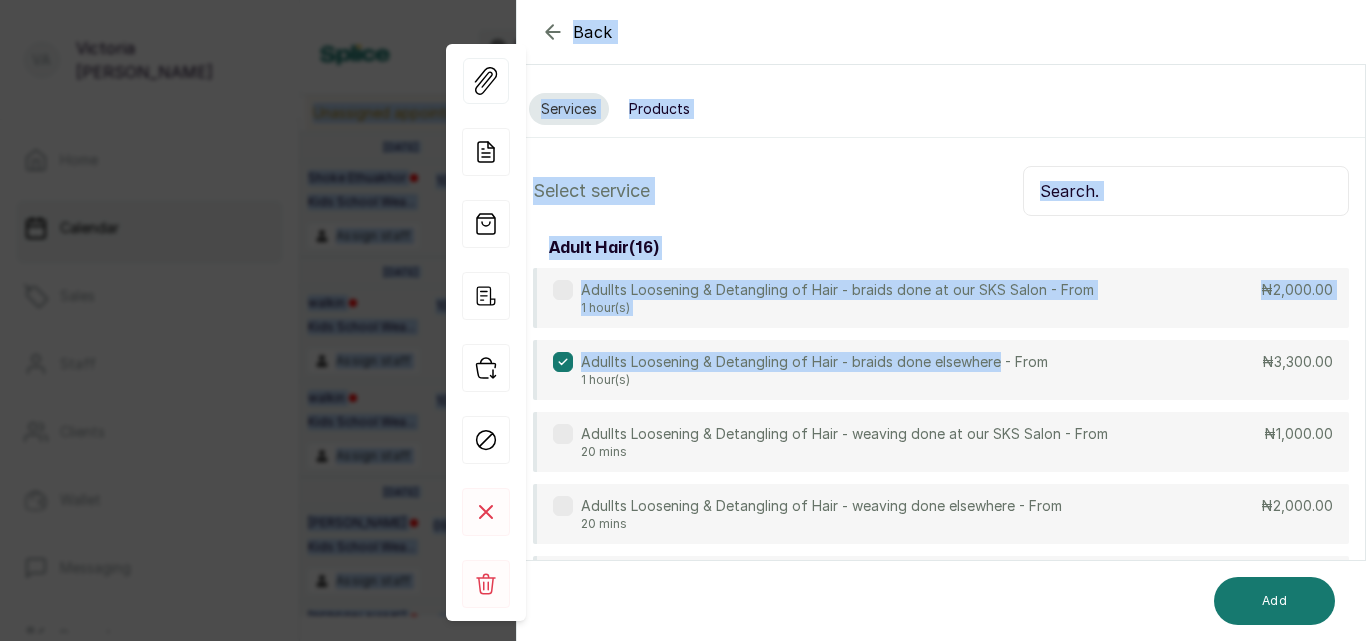 click at bounding box center [1186, 191] 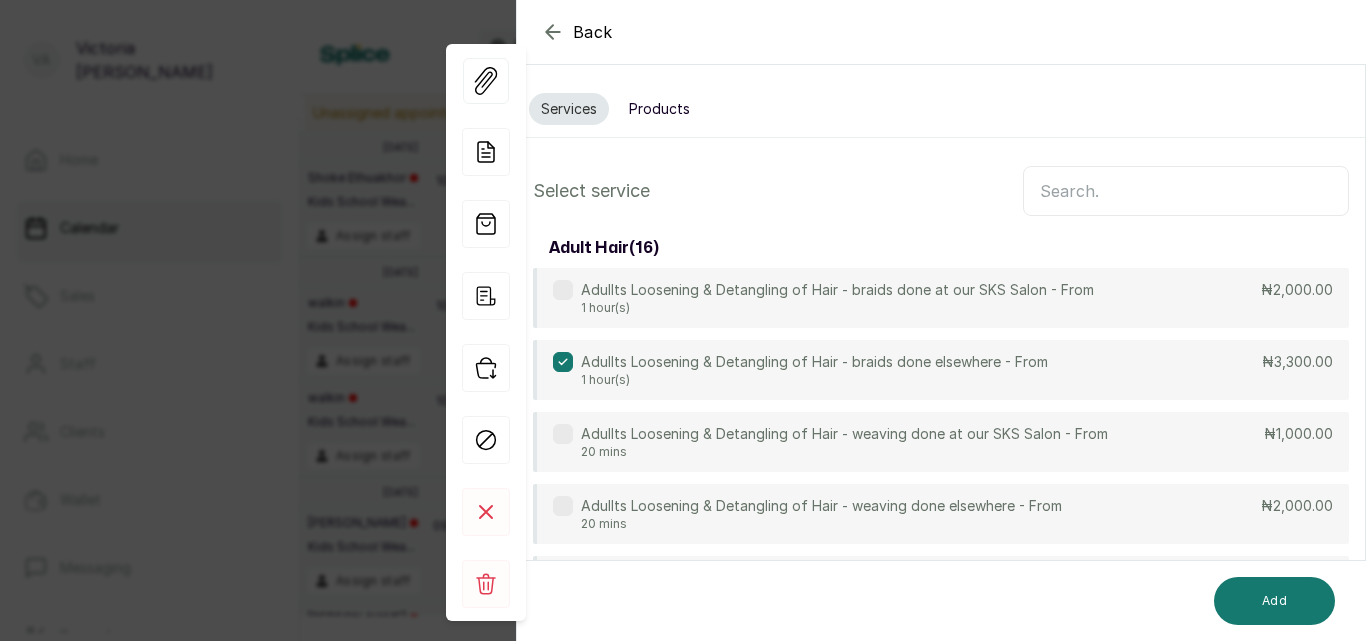 click on "Products" at bounding box center (659, 109) 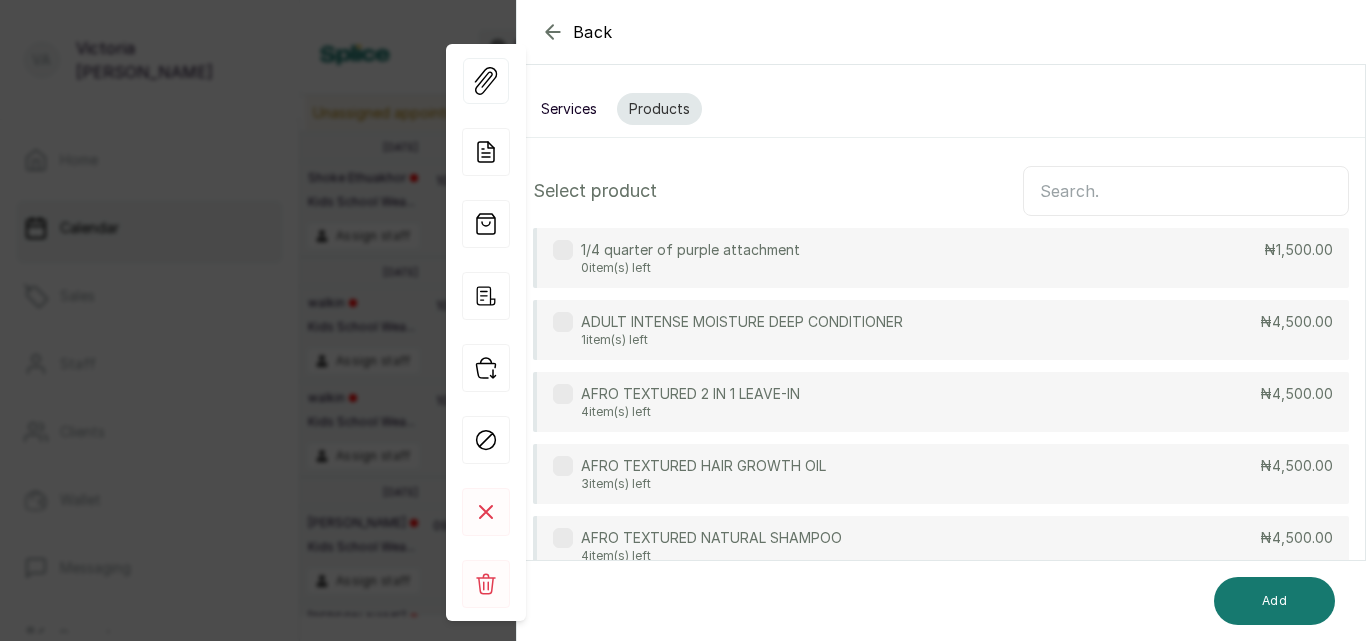 click at bounding box center (1186, 191) 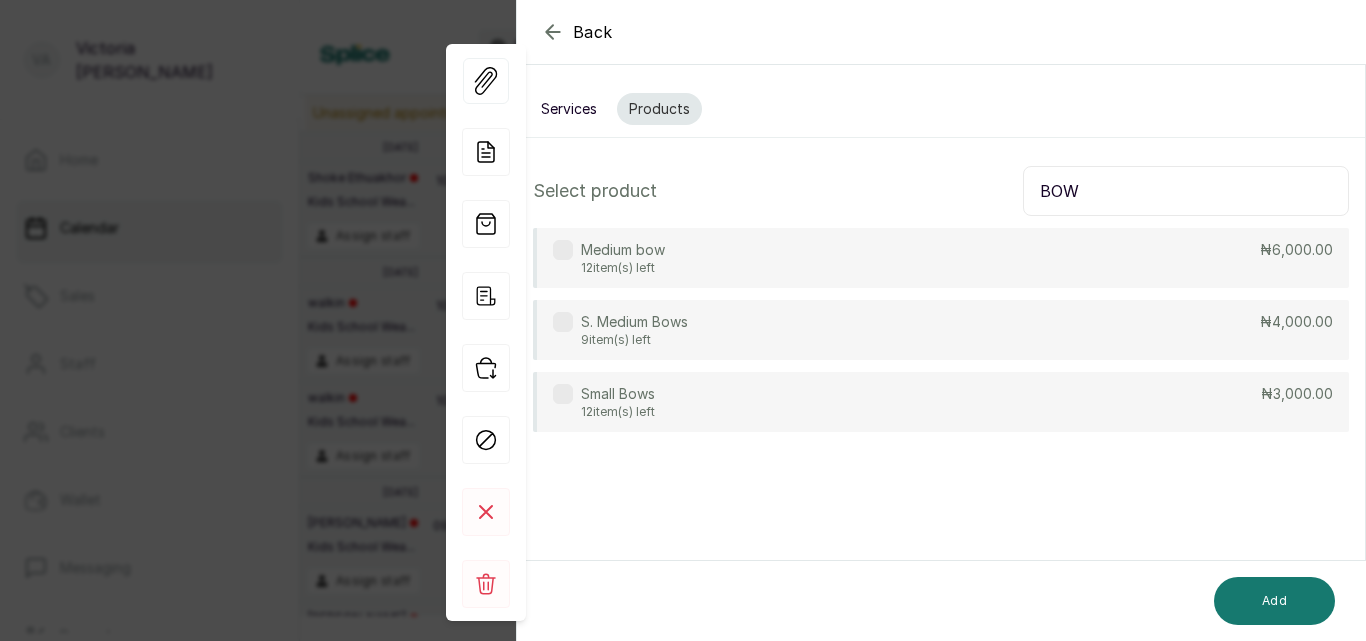 click at bounding box center (563, 394) 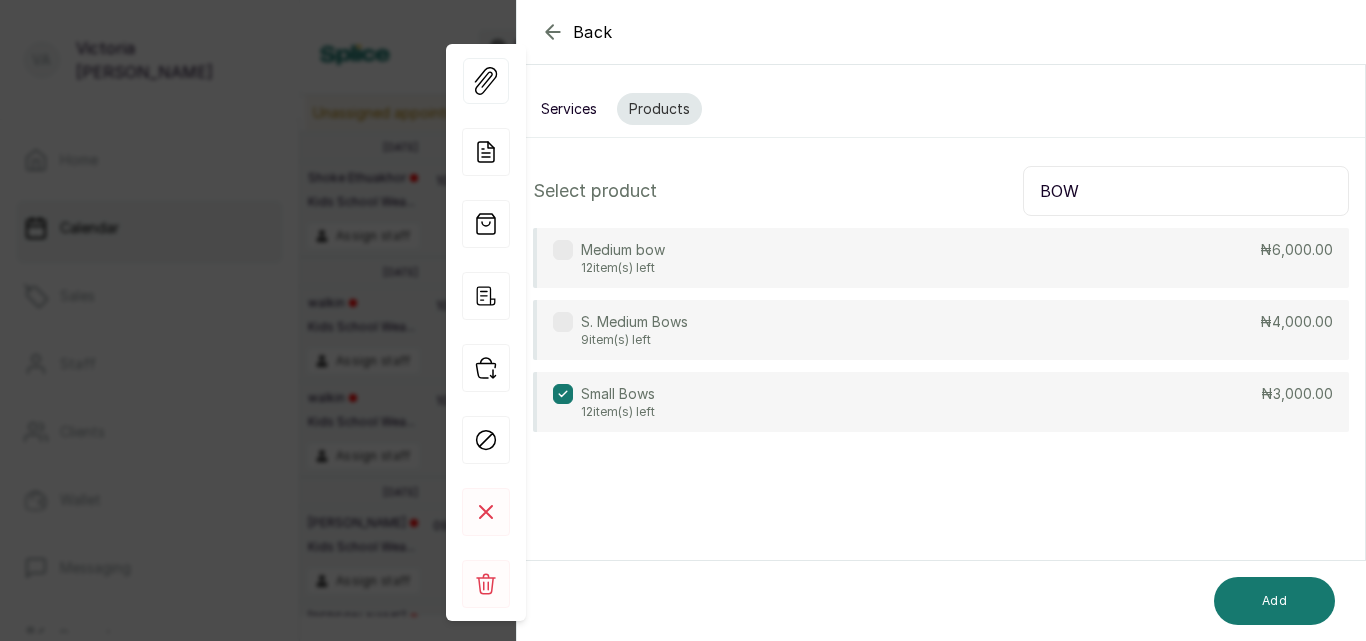 click on "BOW" at bounding box center [1186, 191] 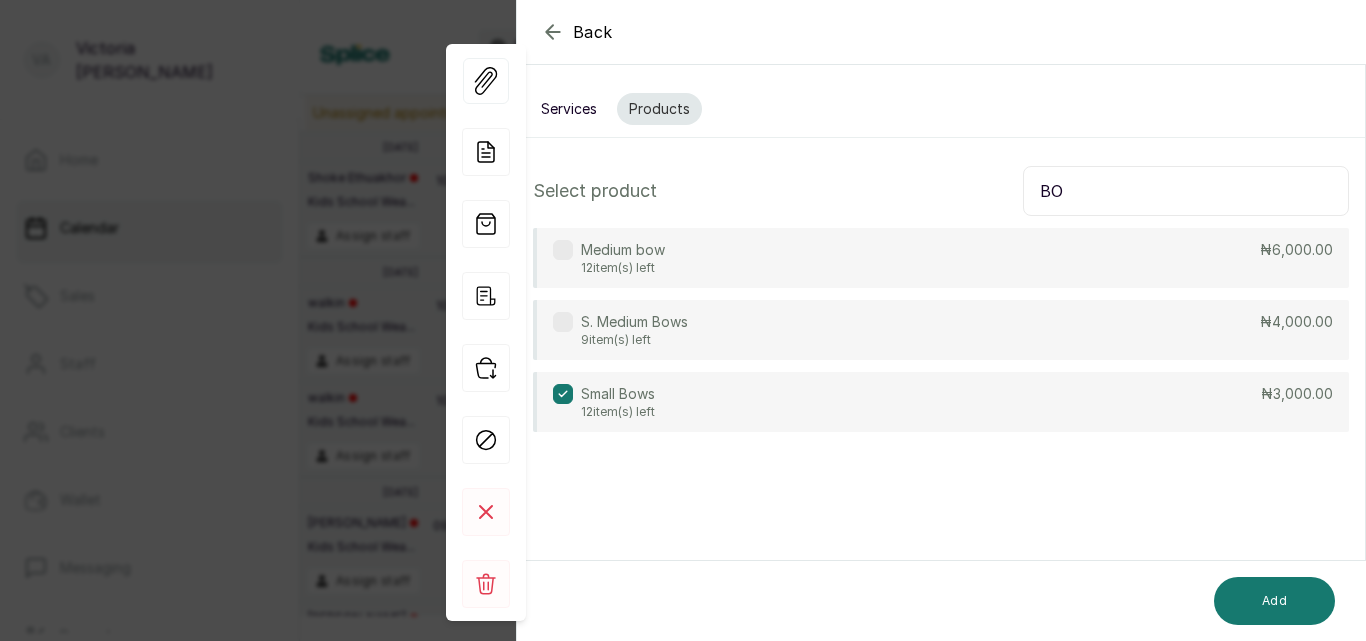 type on "B" 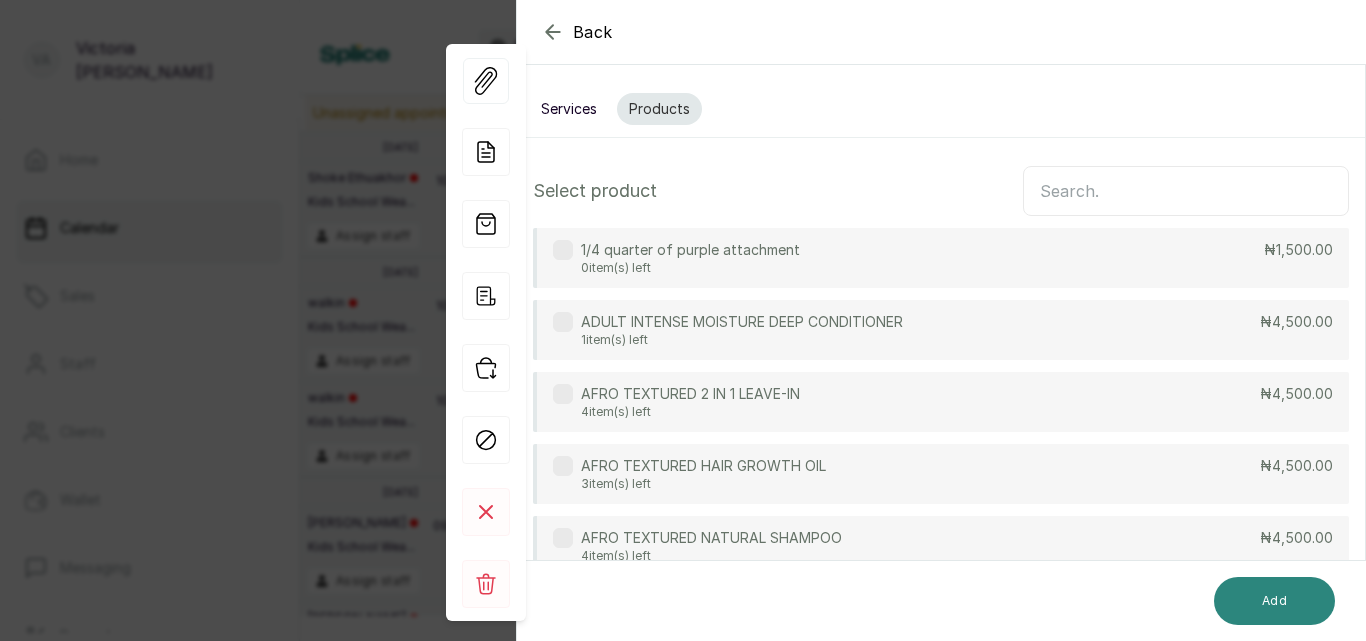 type 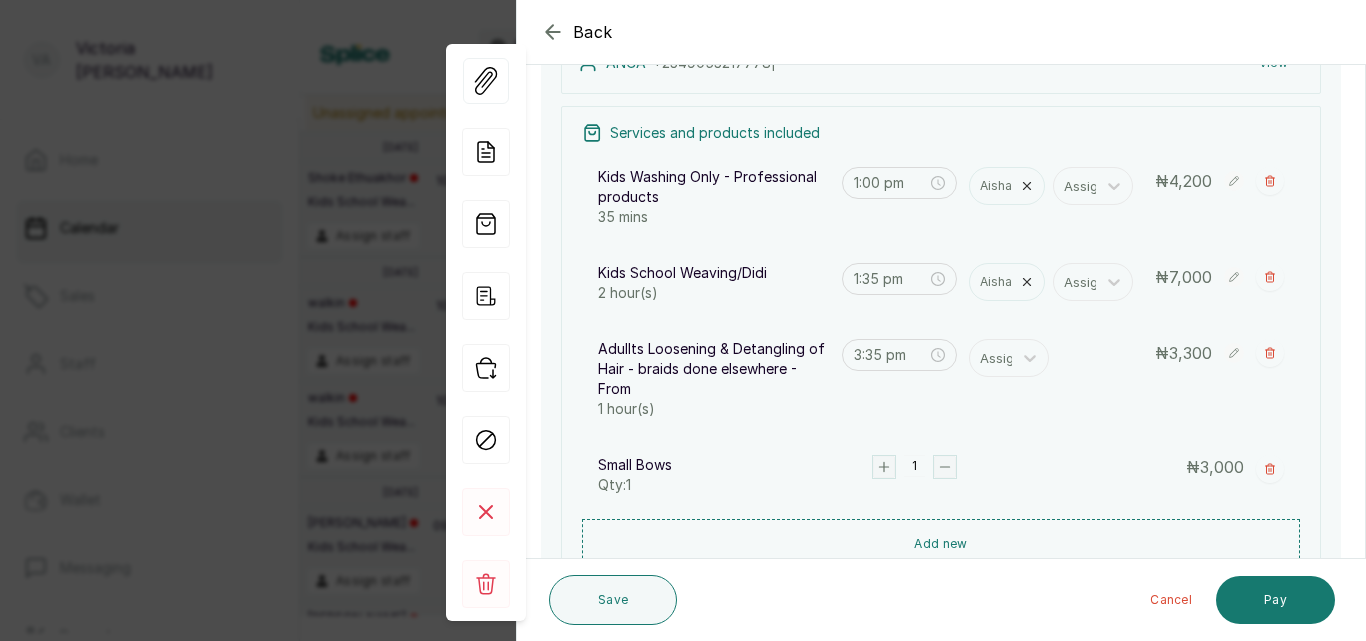scroll, scrollTop: 263, scrollLeft: 0, axis: vertical 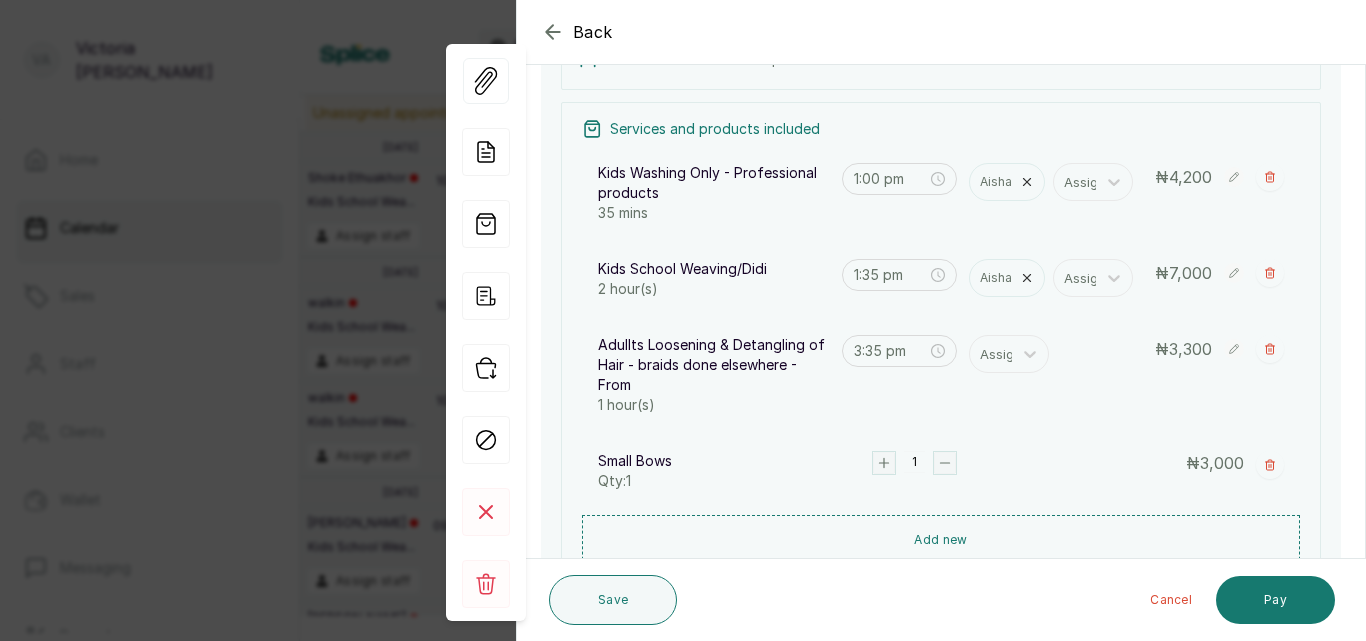 click 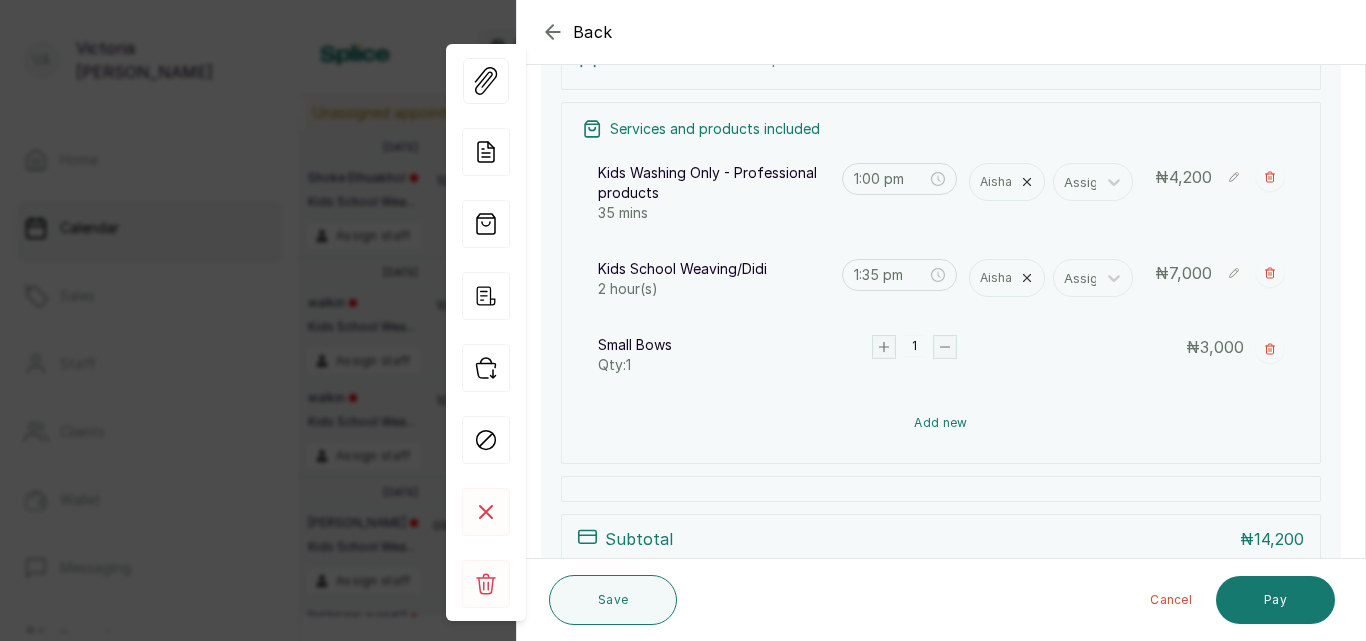 click on "Add new" at bounding box center (941, 423) 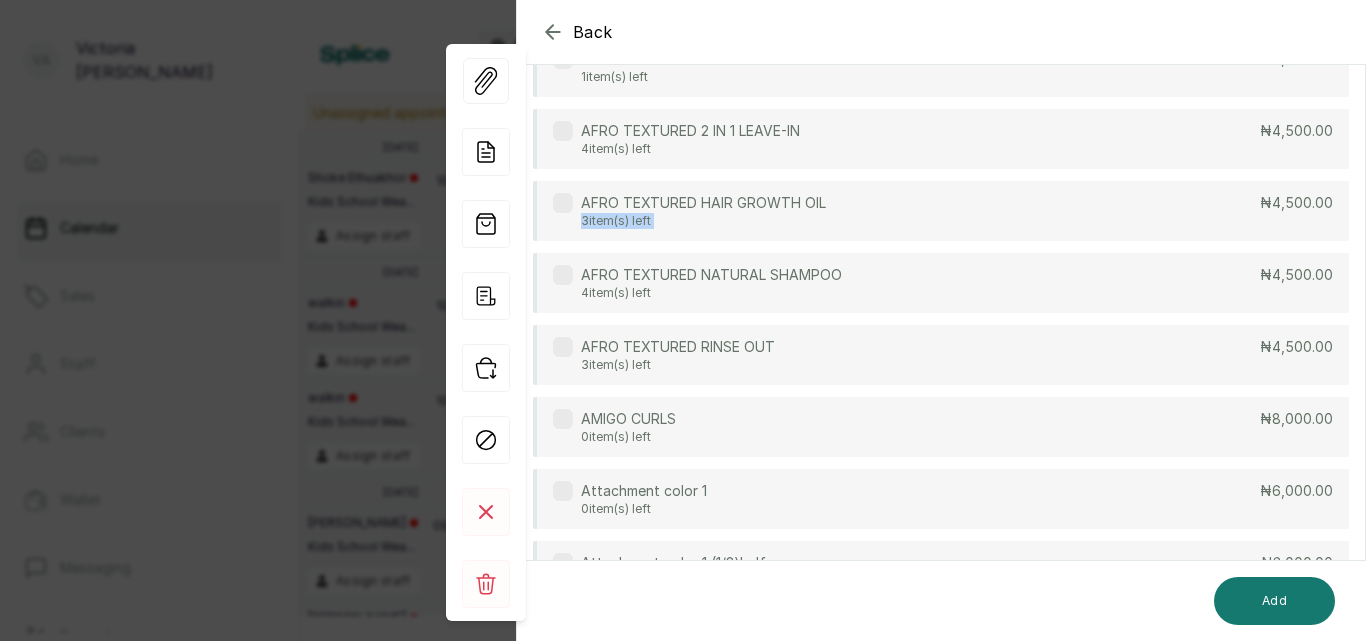 drag, startPoint x: 1033, startPoint y: 200, endPoint x: 1058, endPoint y: 199, distance: 25.019993 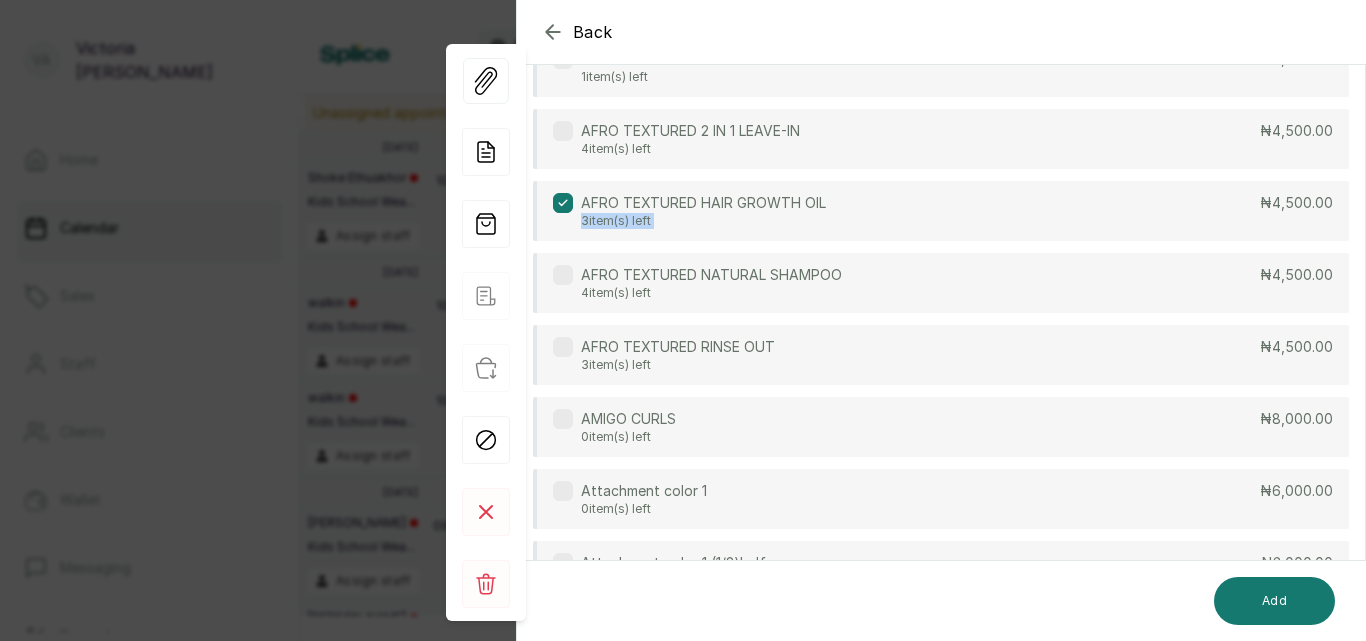 click on "AFRO TEXTURED HAIR GROWTH OIL 3  item(s) left ₦4,500.00" at bounding box center [941, 211] 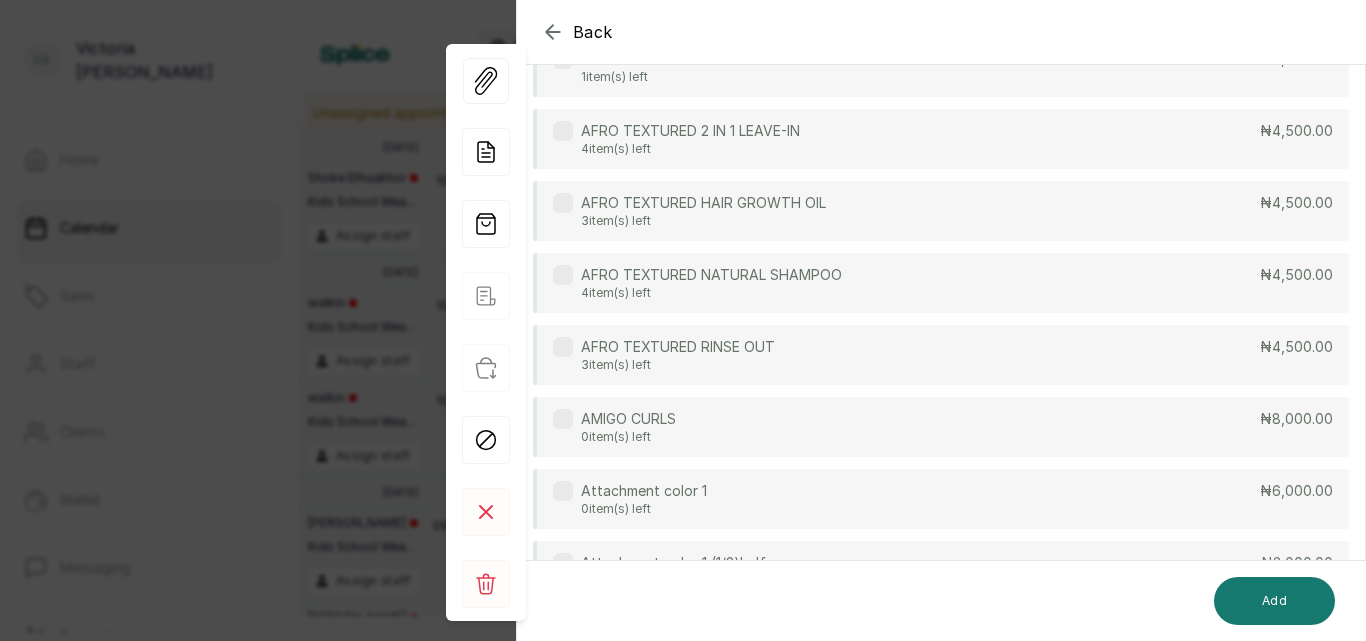 click at bounding box center (563, 203) 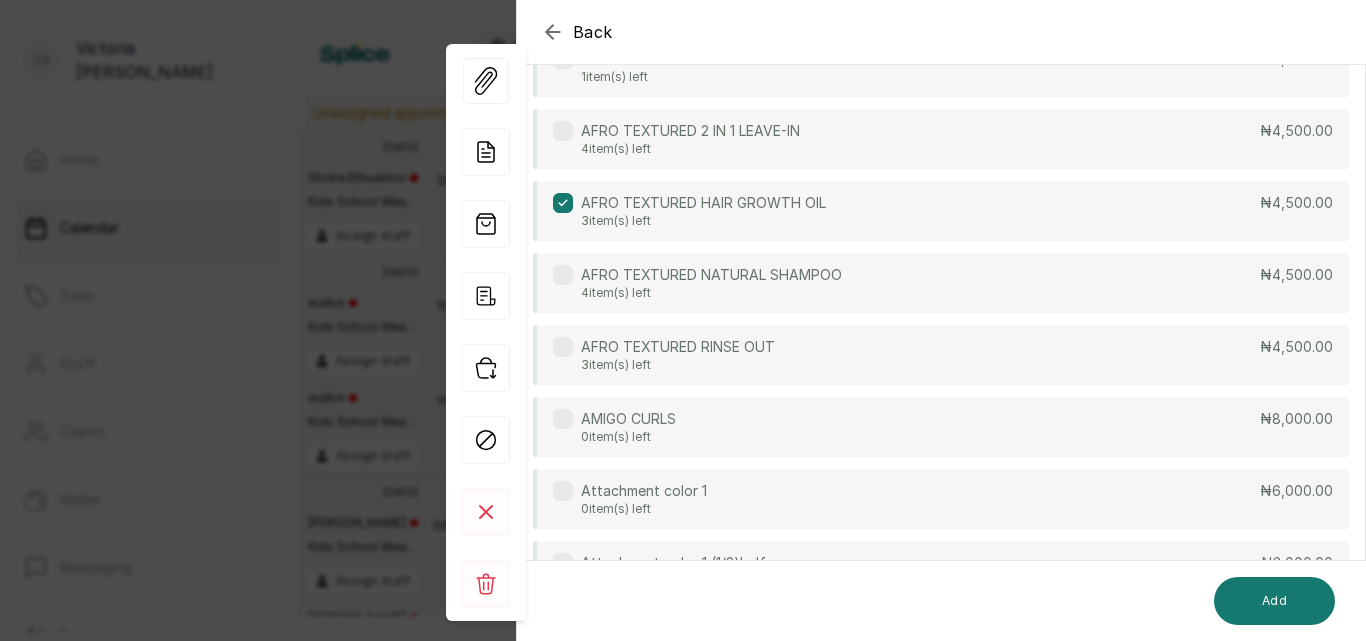 click 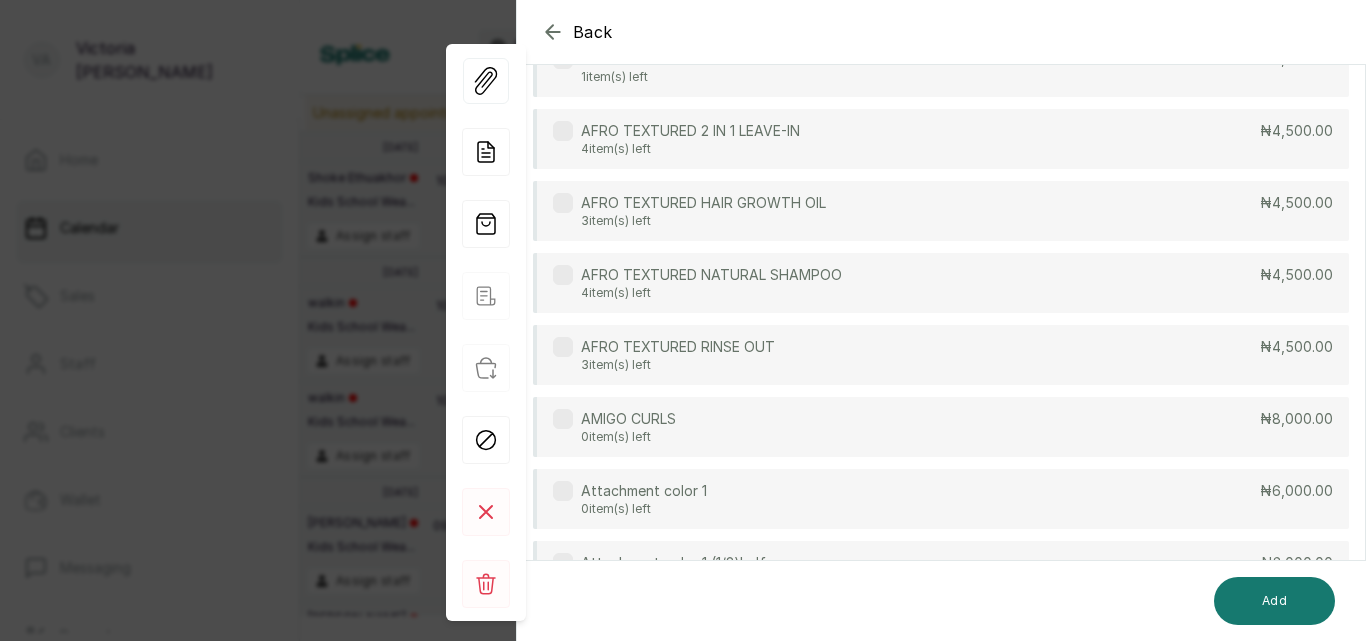 drag, startPoint x: 652, startPoint y: 218, endPoint x: 708, endPoint y: -87, distance: 310.09836 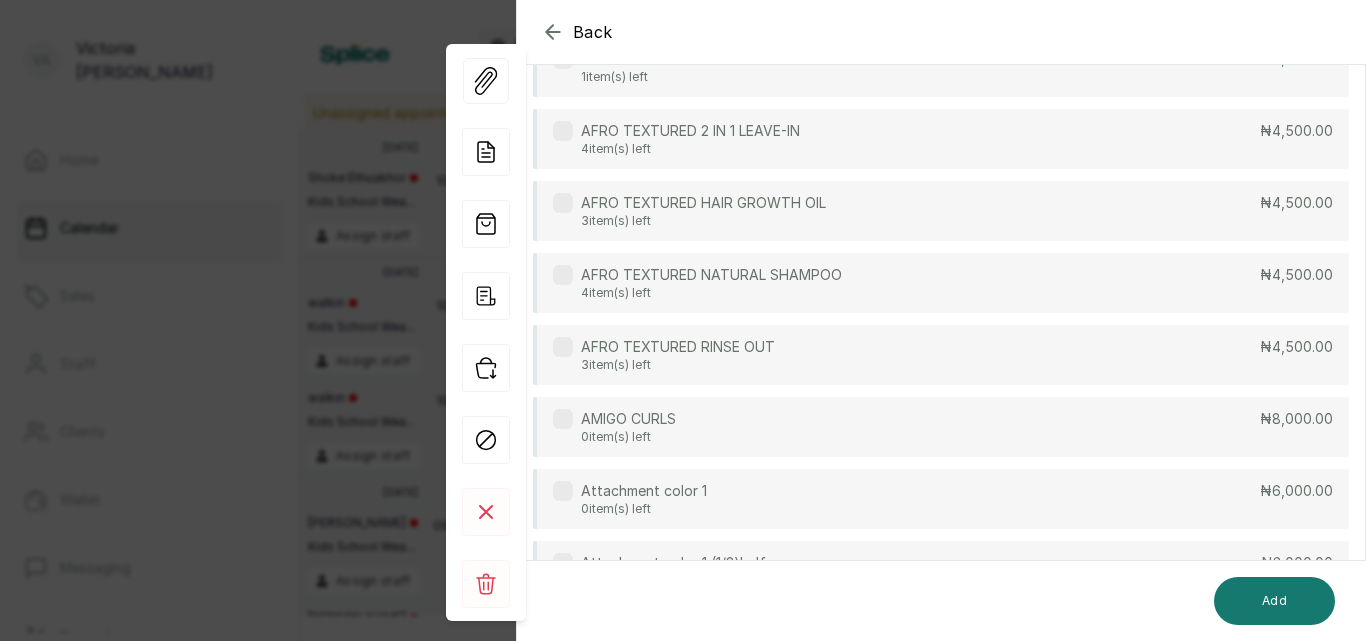 scroll, scrollTop: 158, scrollLeft: 0, axis: vertical 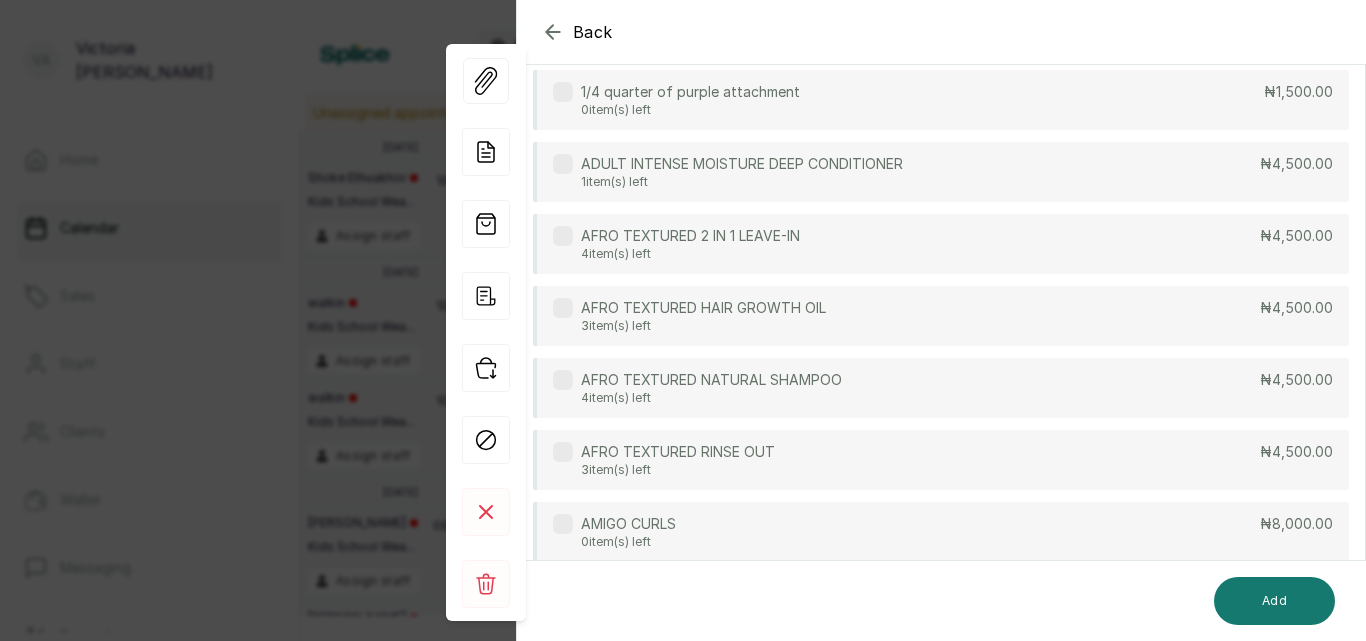 click on "AFRO TEXTURED 2 IN 1 LEAVE-IN 4  item(s) left ₦4,500.00" at bounding box center (941, 244) 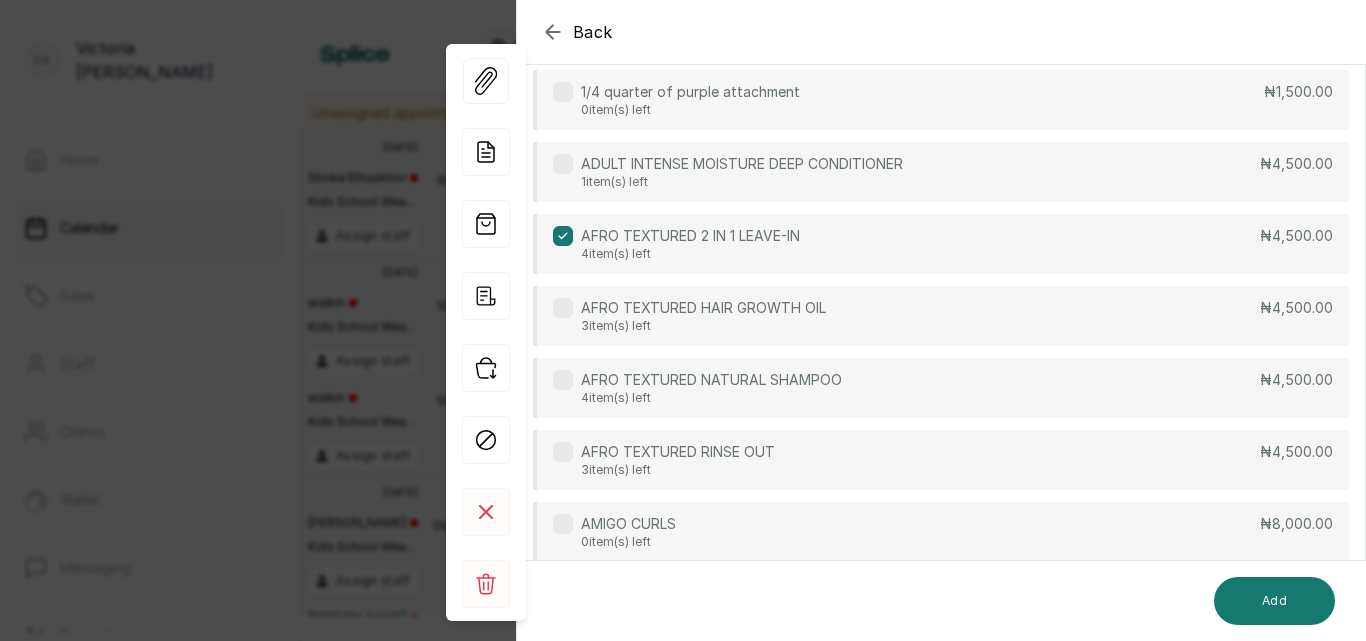 click at bounding box center (563, 236) 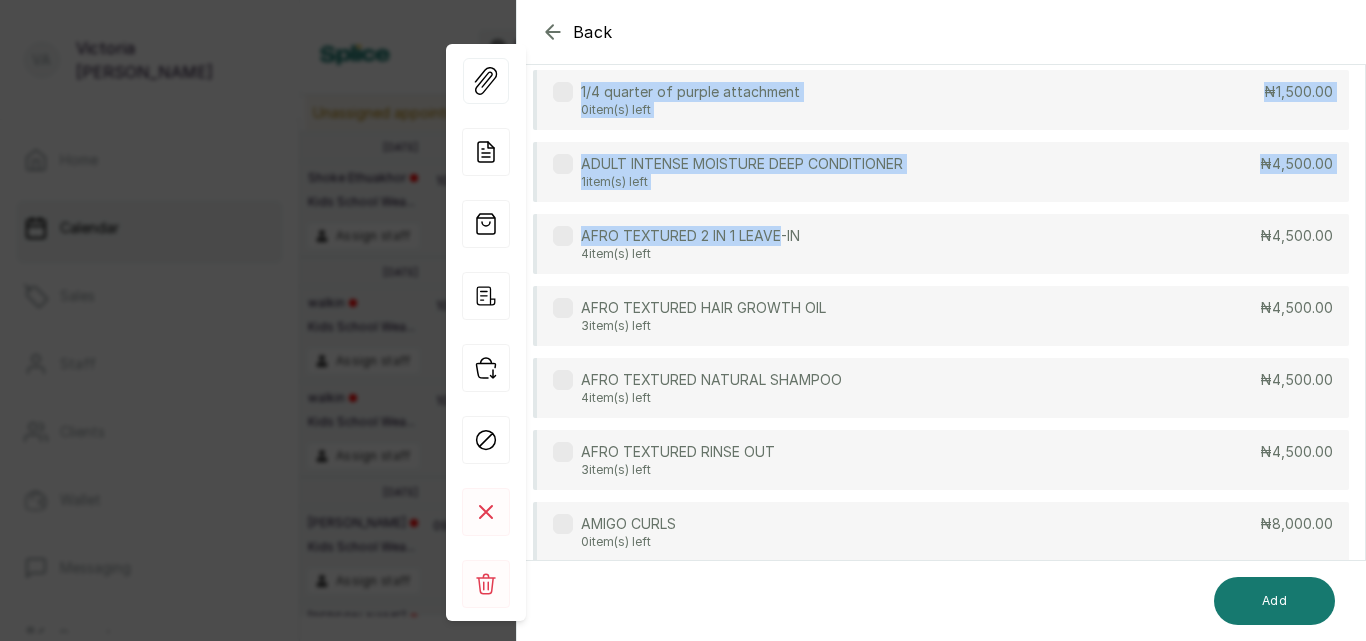scroll, scrollTop: 0, scrollLeft: 0, axis: both 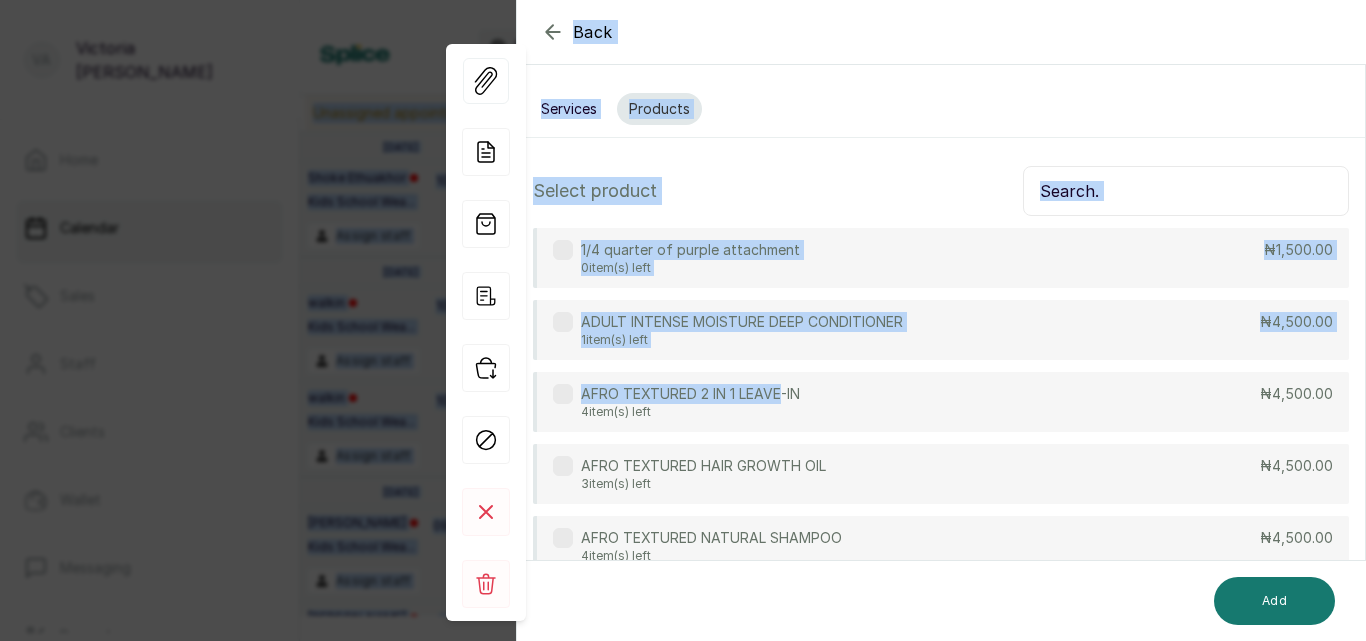 drag, startPoint x: 783, startPoint y: 239, endPoint x: 878, endPoint y: -87, distance: 339.56 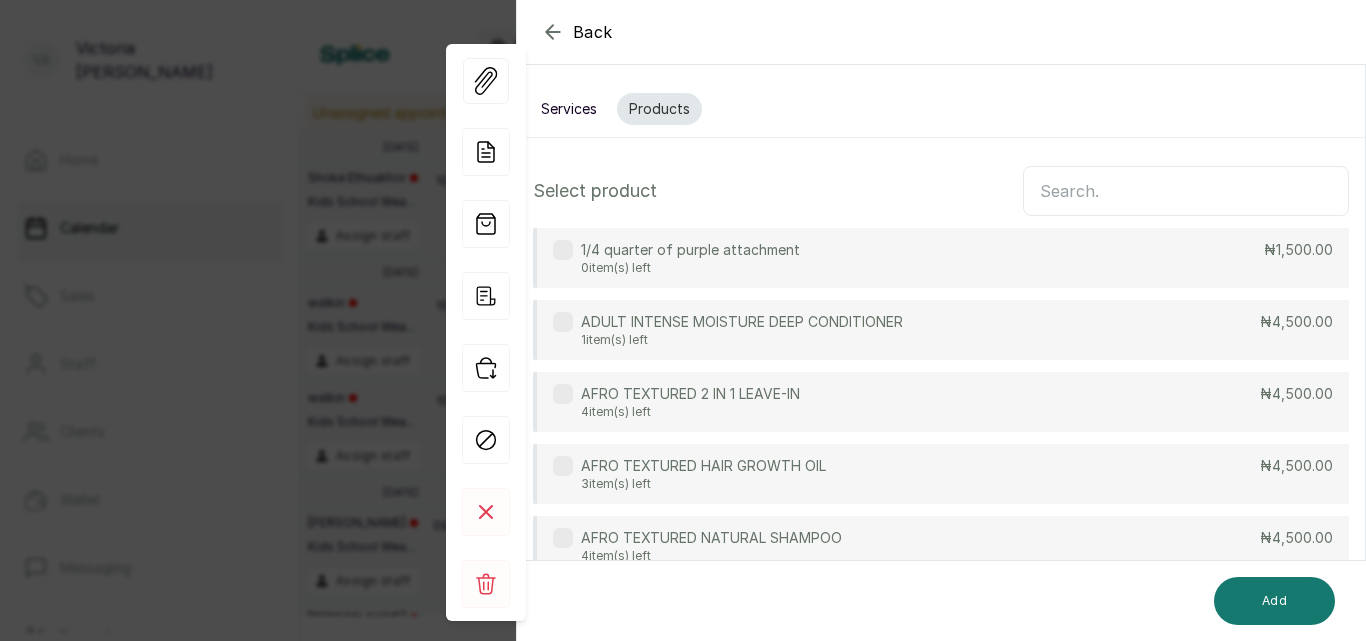 click at bounding box center [1186, 191] 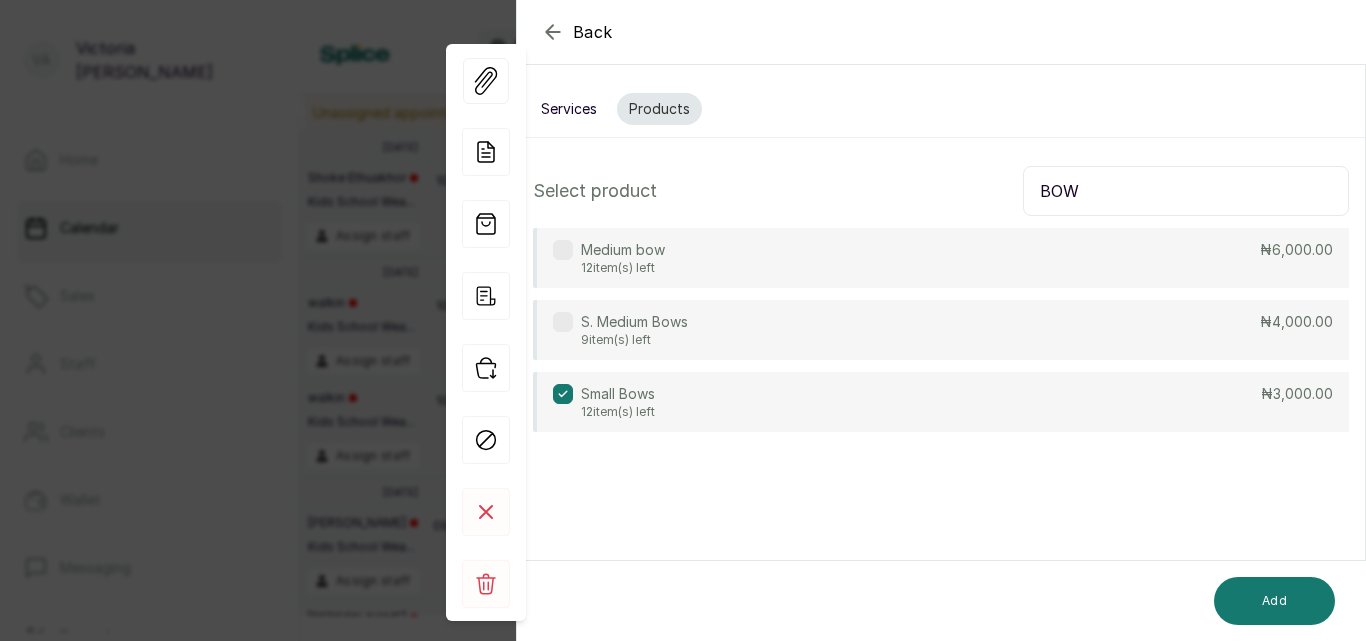type on "BOW" 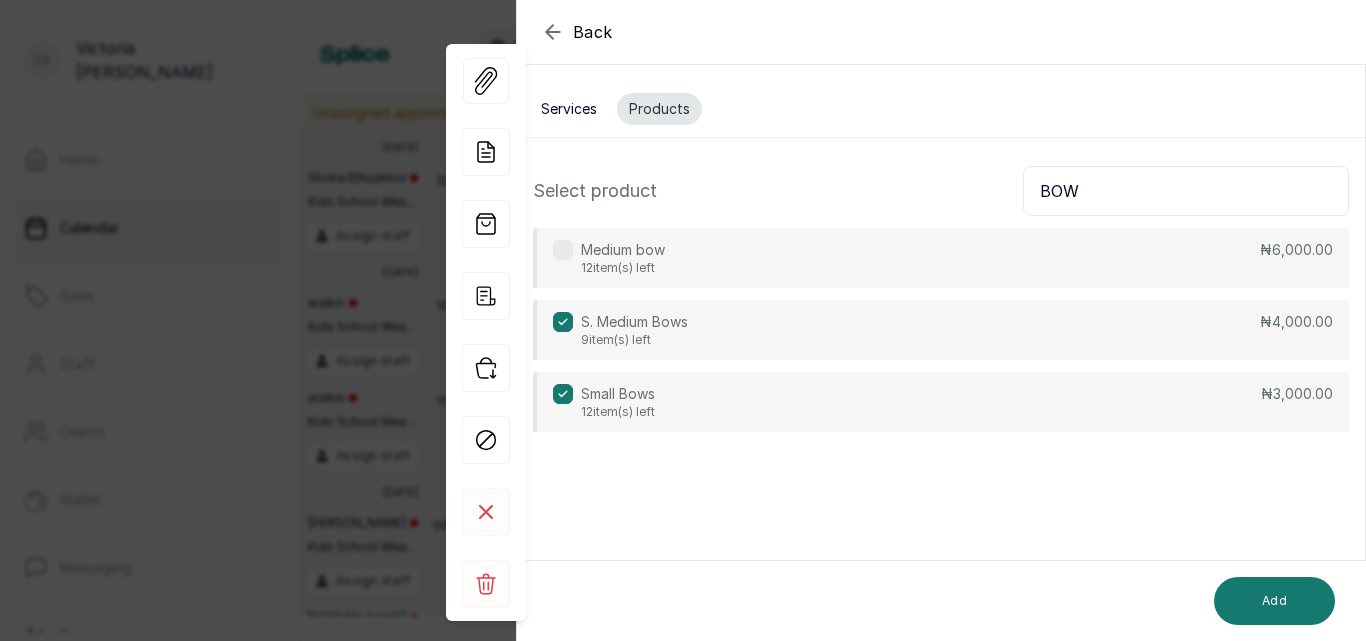 click at bounding box center [563, 322] 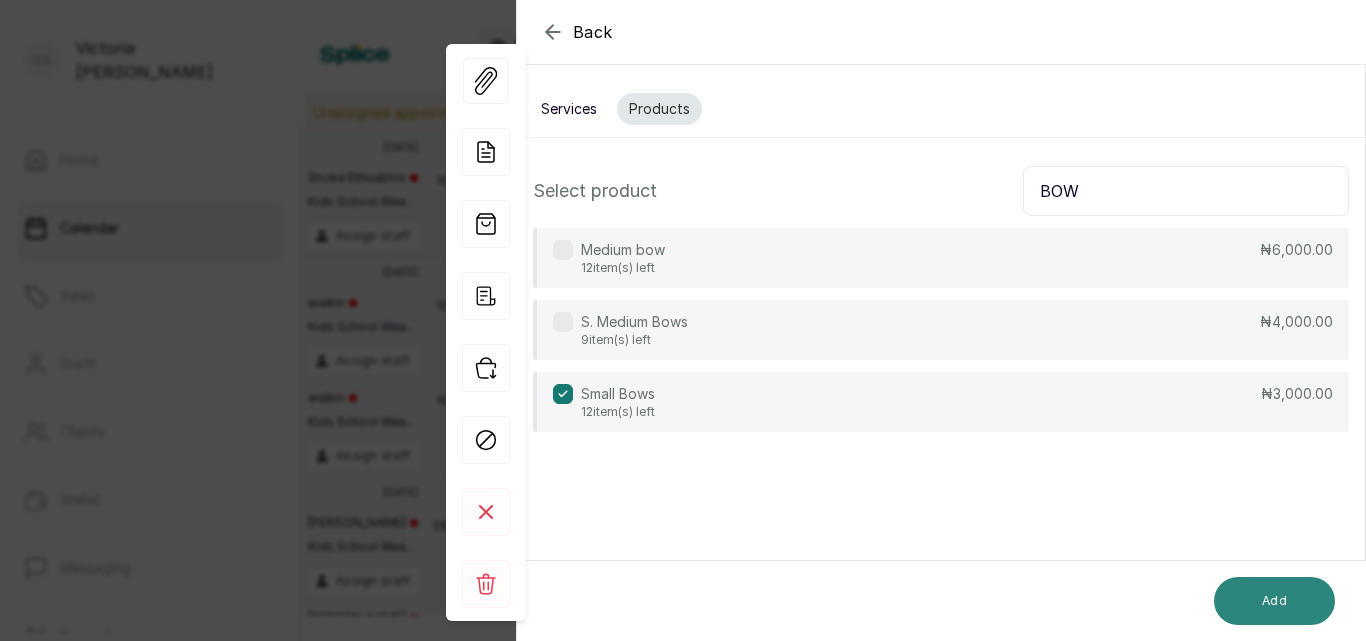 click on "Add" at bounding box center (1274, 601) 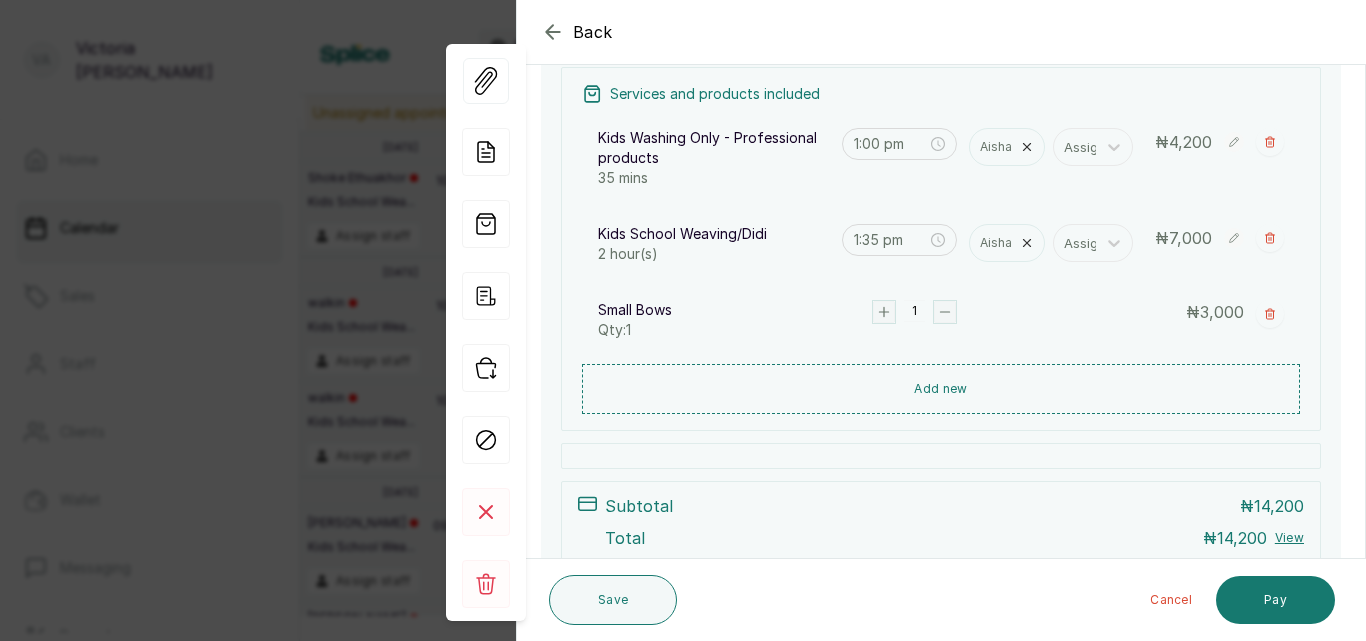 scroll, scrollTop: 305, scrollLeft: 0, axis: vertical 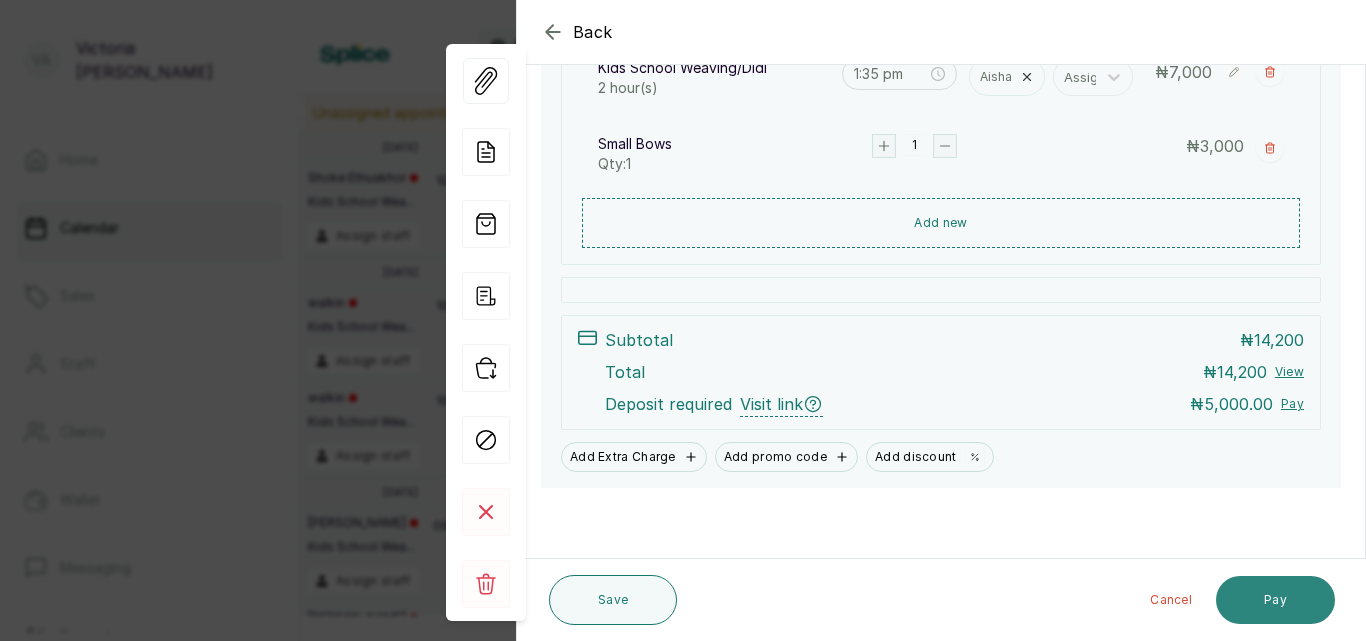 click on "Pay" at bounding box center (1275, 600) 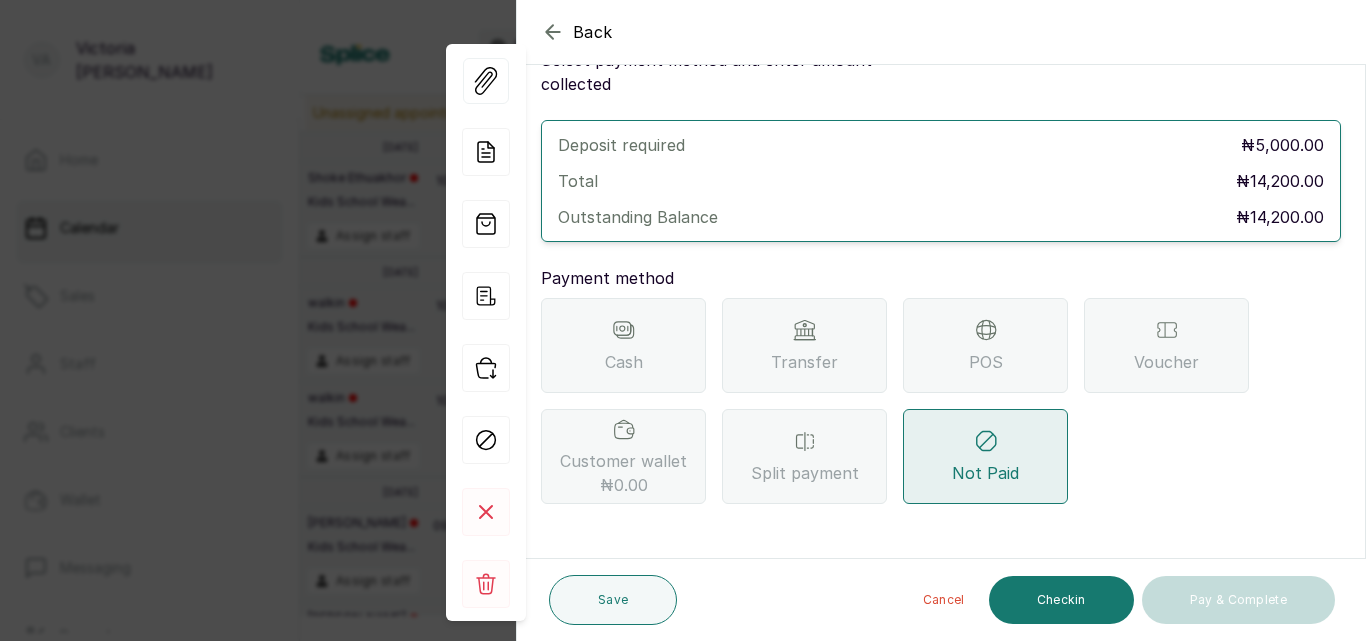 scroll, scrollTop: 57, scrollLeft: 0, axis: vertical 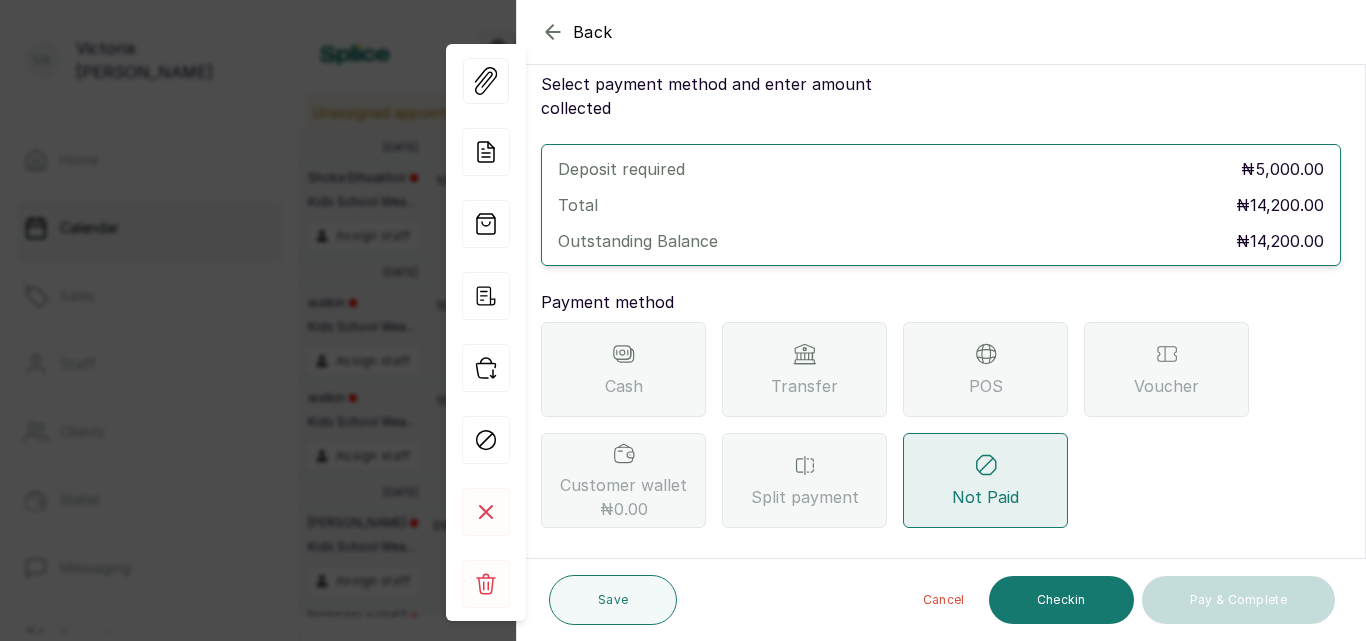 click on "Transfer" at bounding box center (804, 369) 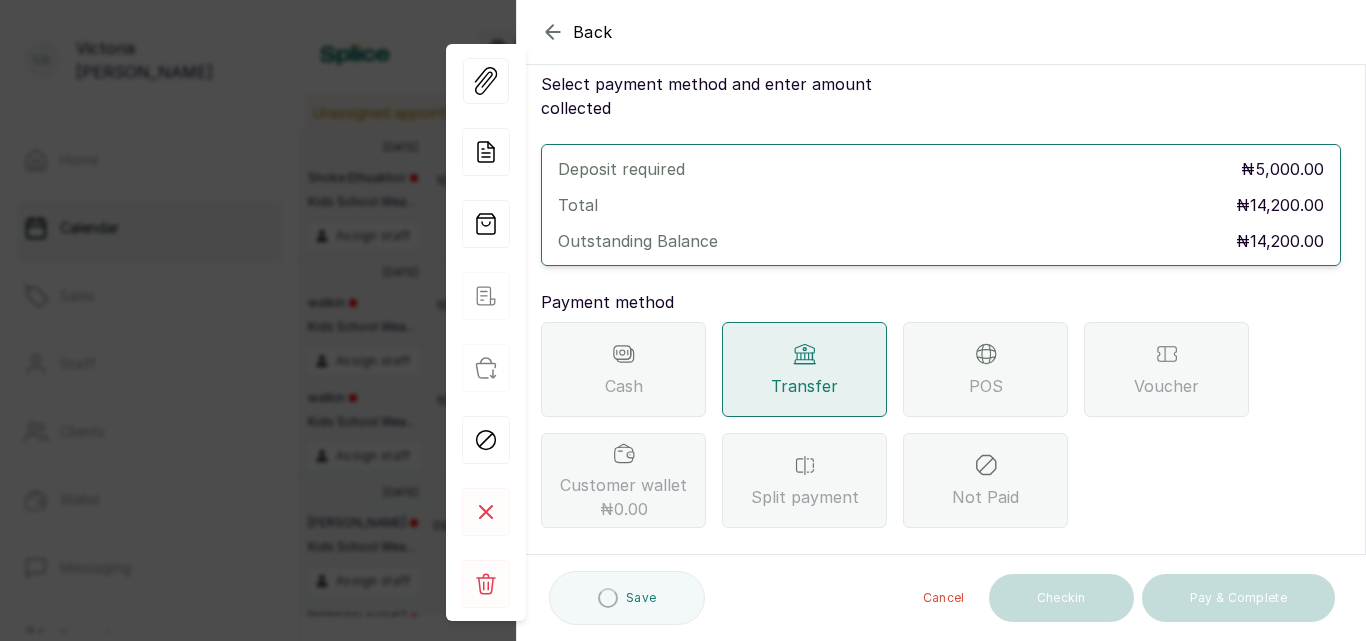 scroll, scrollTop: 297, scrollLeft: 0, axis: vertical 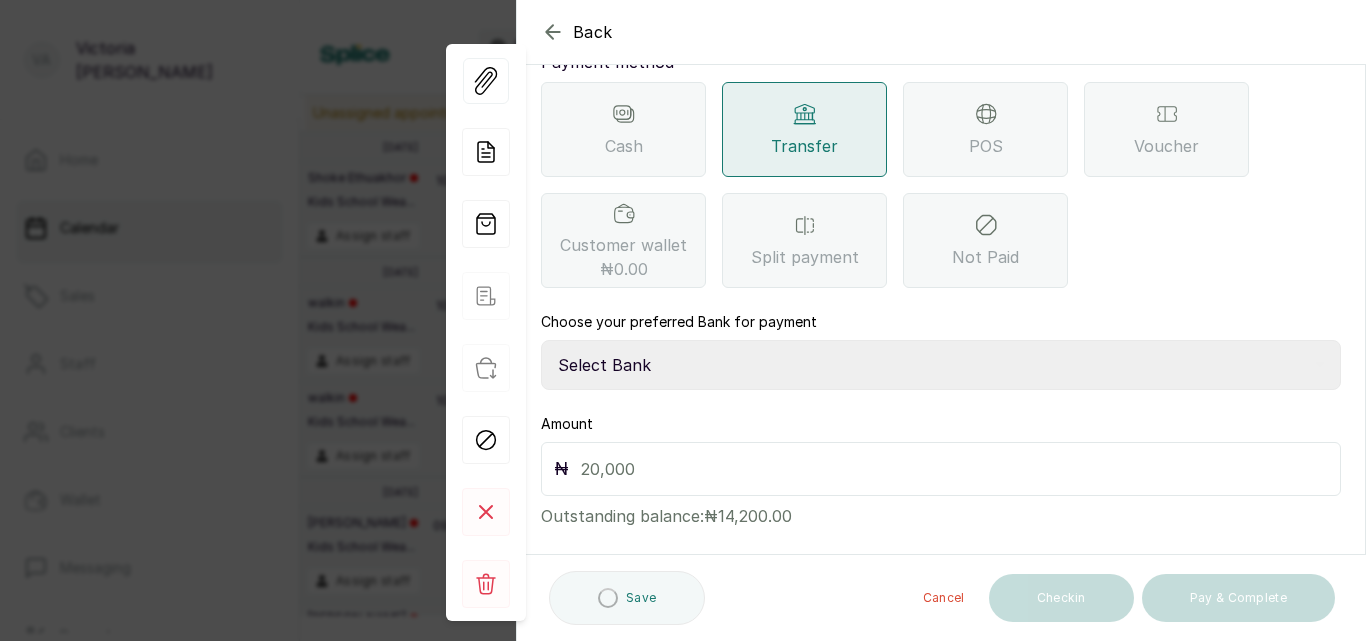 click on "Select Bank CANARY YELLOW Moniepoint MFB CANARY YELLOW Sparkle Microfinance Bank" at bounding box center [941, 365] 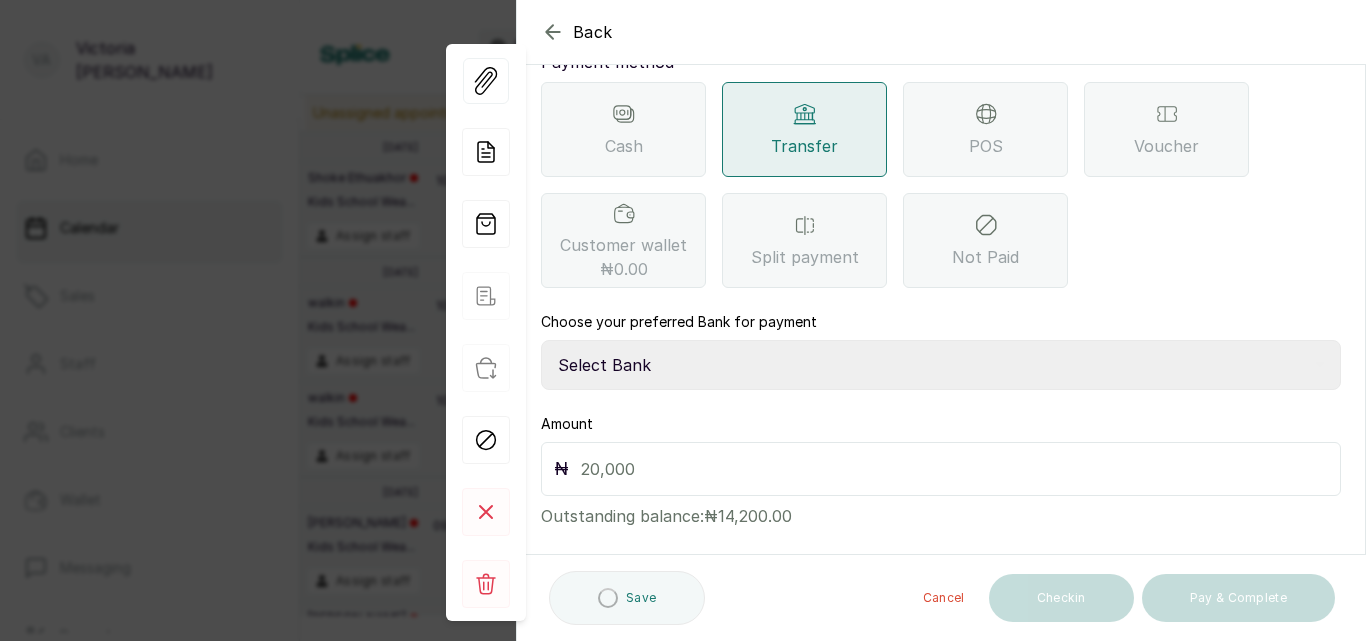 select on "a0df1ee2-db04-4e2a-8640-932656be21d6" 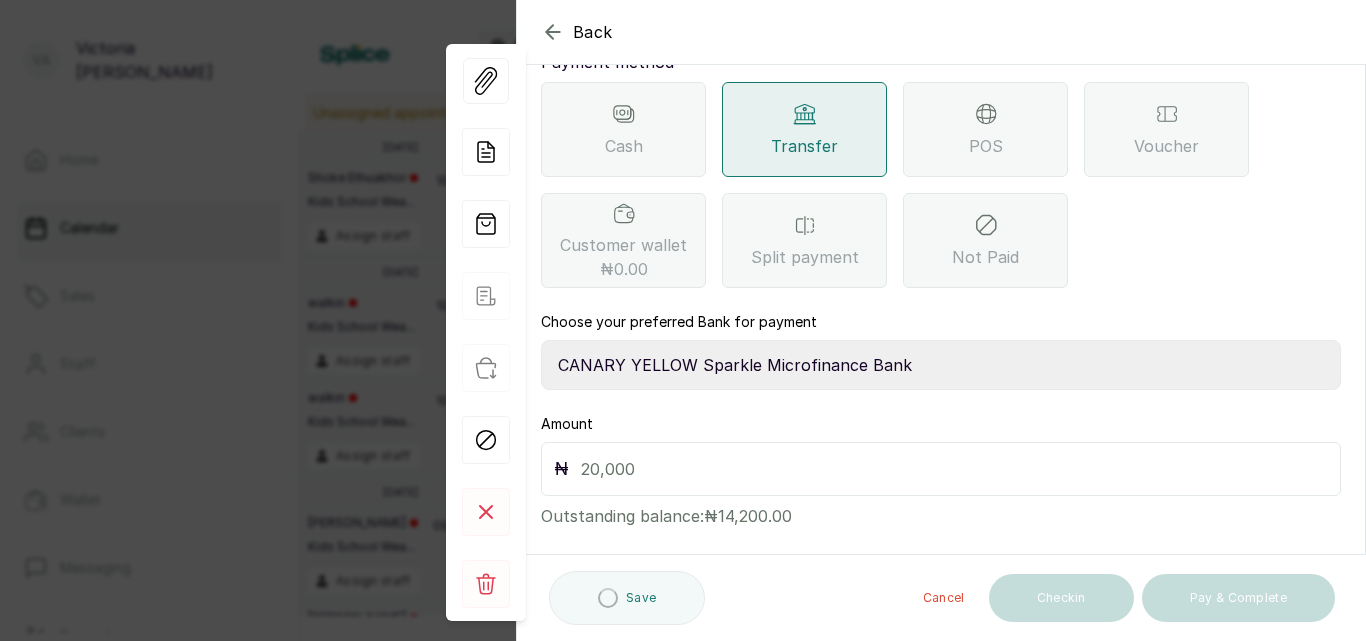 click on "Select Bank CANARY YELLOW Moniepoint MFB CANARY YELLOW Sparkle Microfinance Bank" at bounding box center [941, 365] 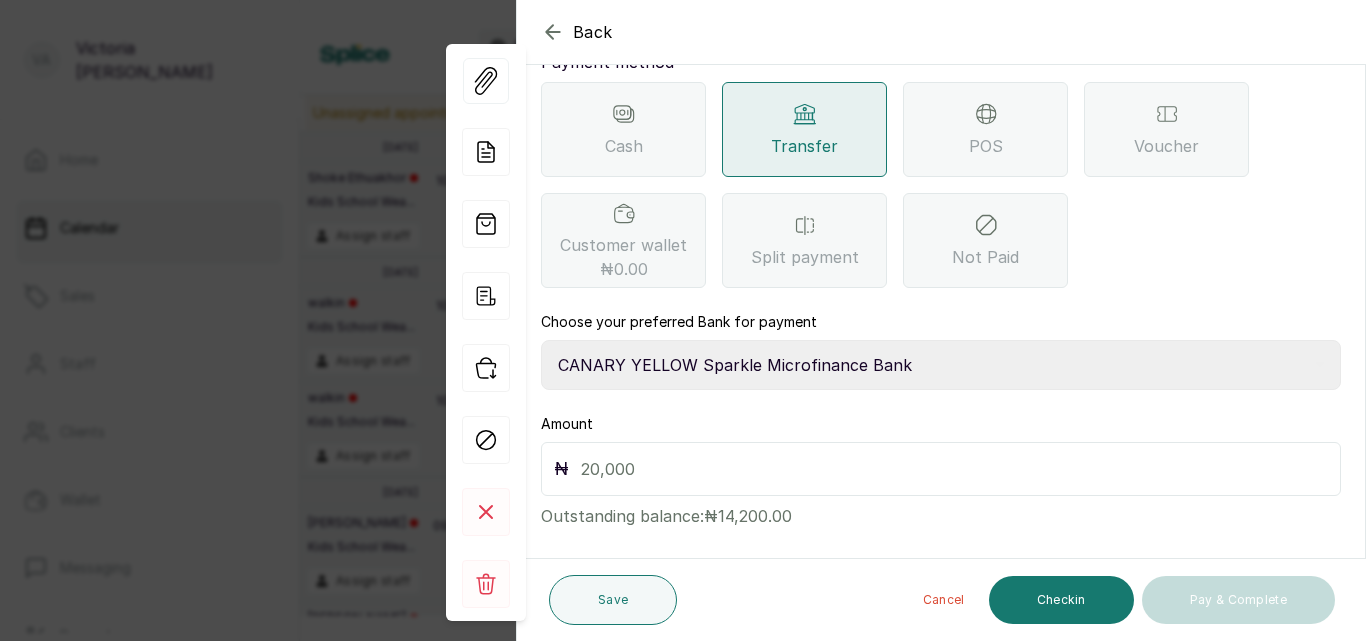 click at bounding box center [954, 469] 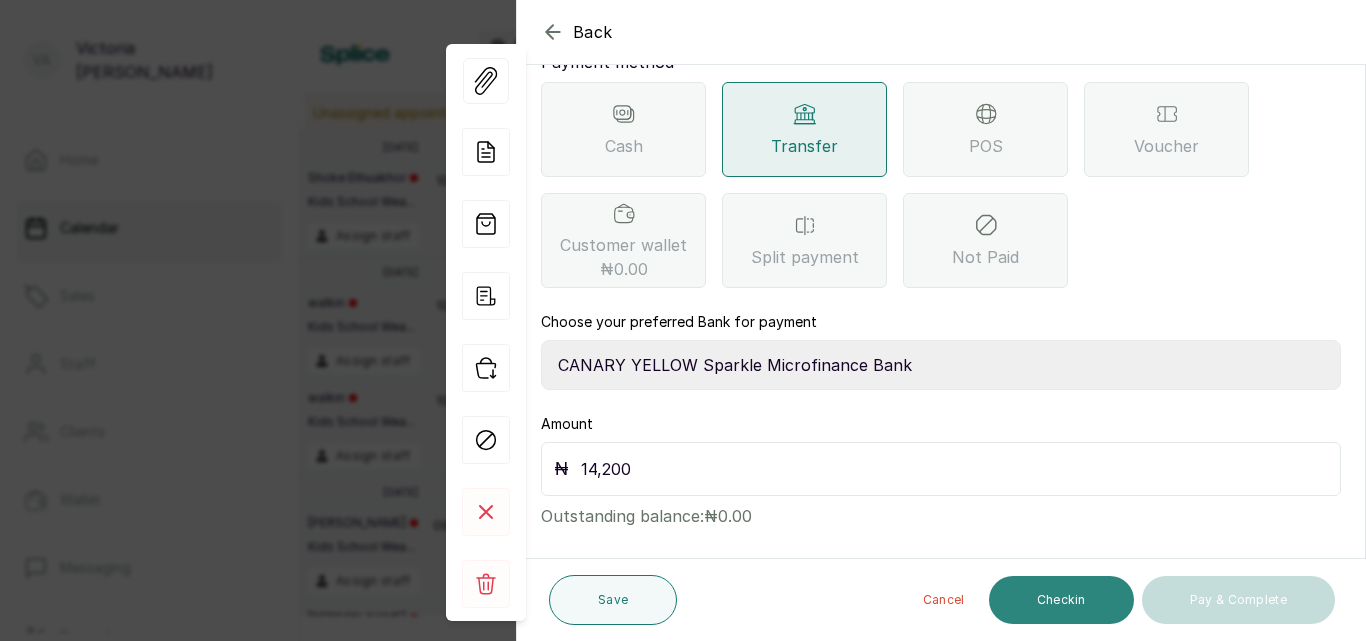 type on "14,200" 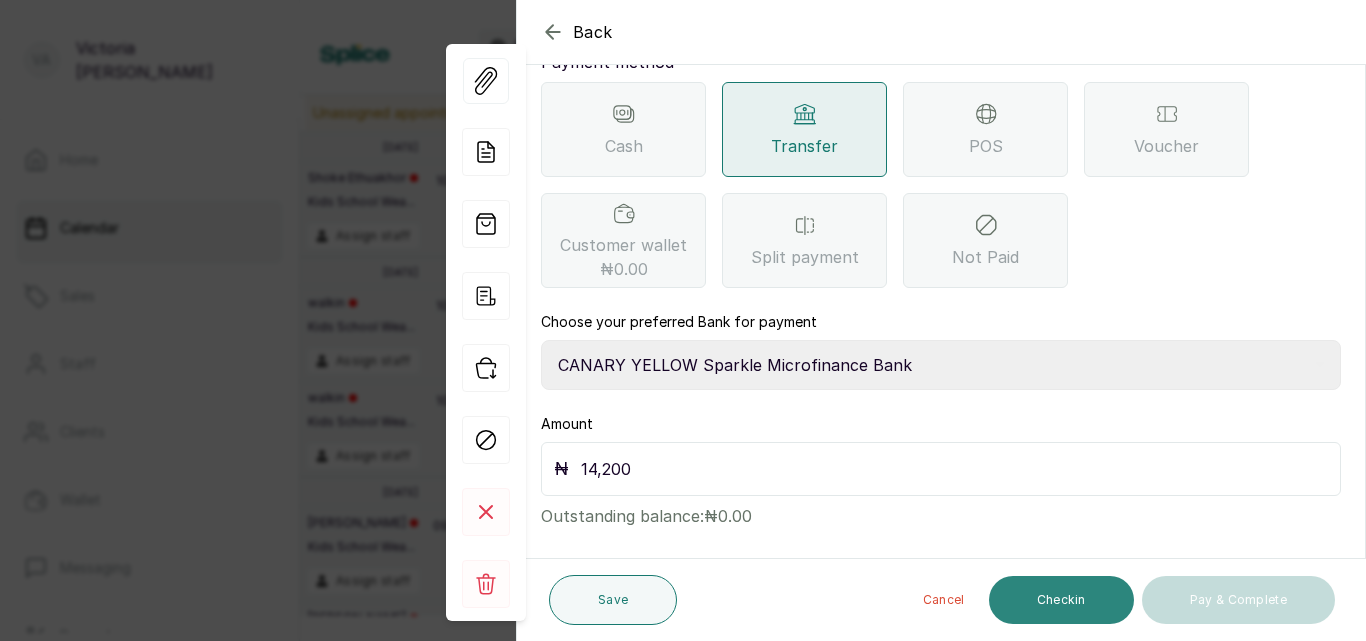 click on "Checkin" at bounding box center [1061, 600] 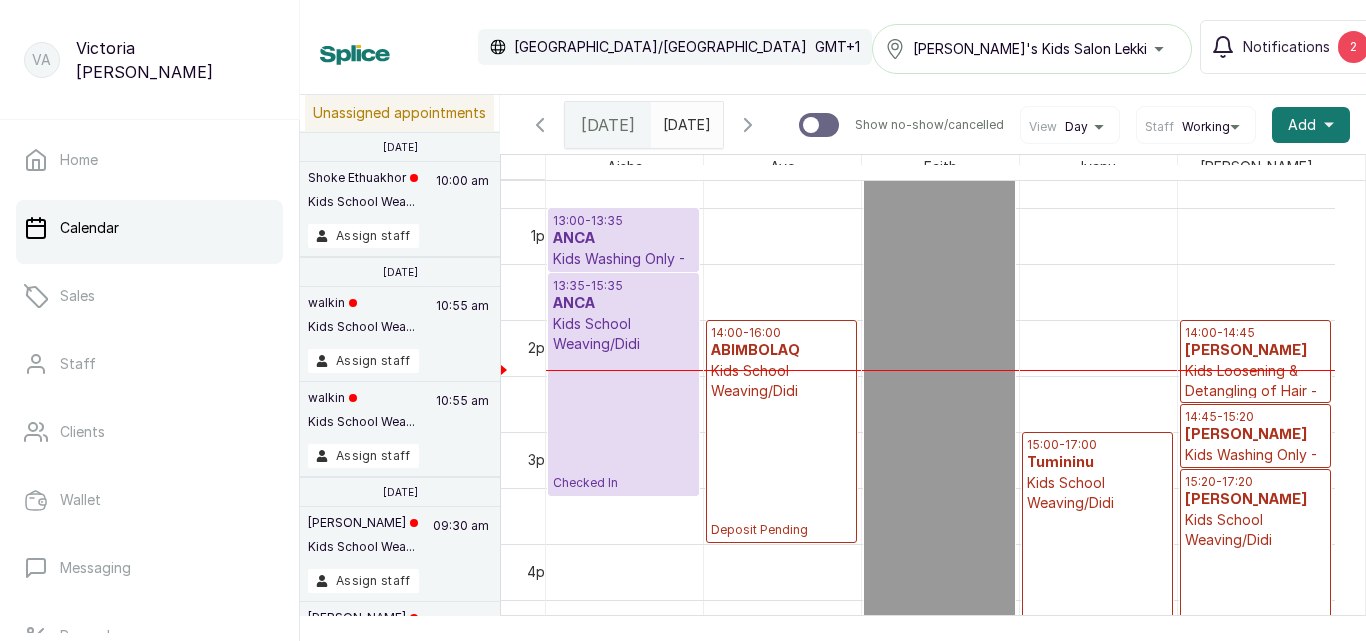 click on "Kids School Weaving/Didi" at bounding box center (623, 334) 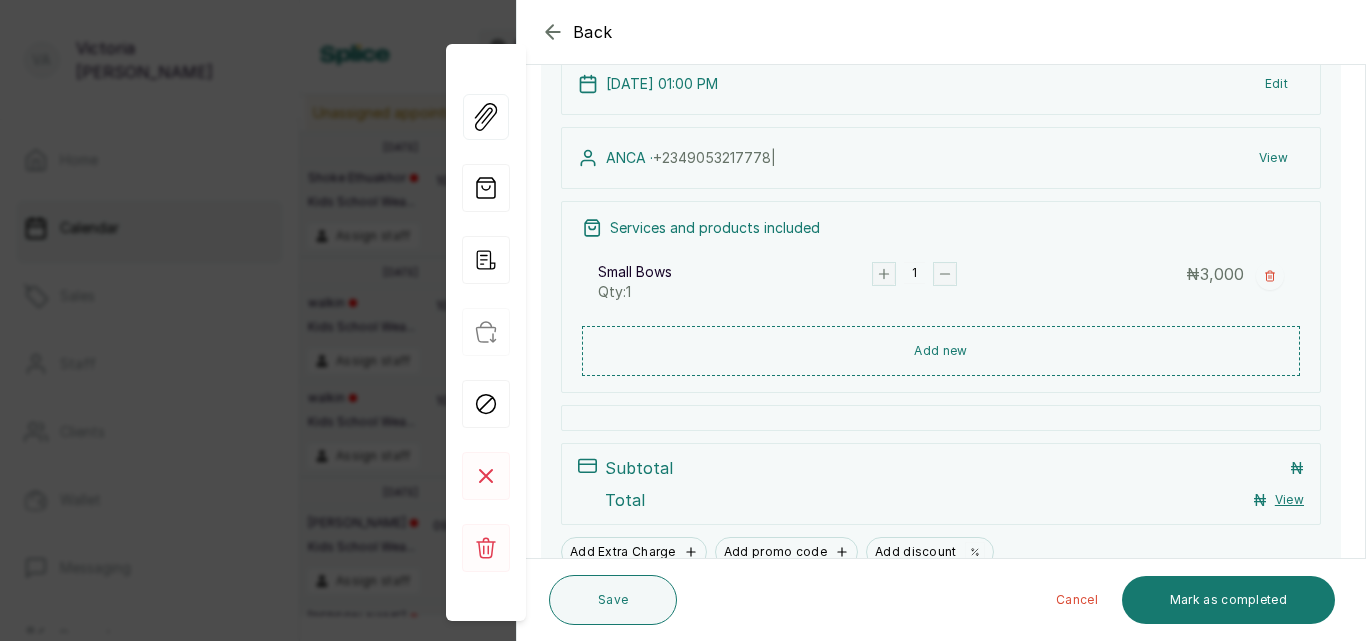 scroll, scrollTop: 196, scrollLeft: 0, axis: vertical 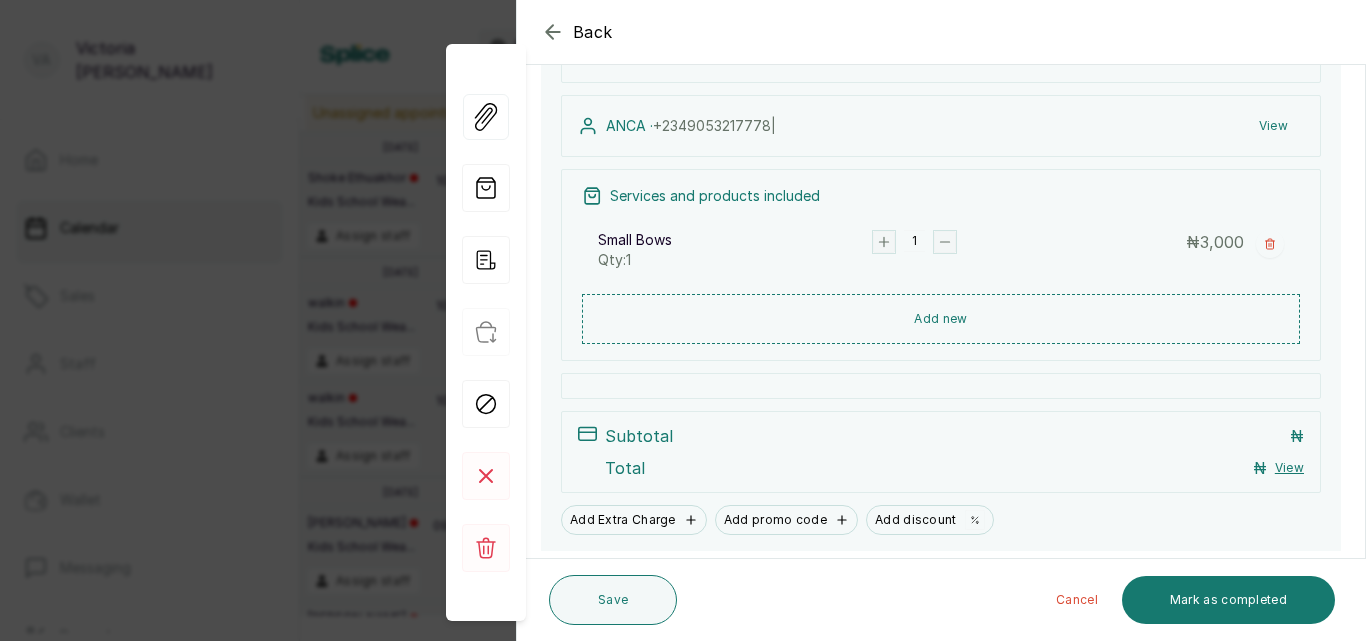 click 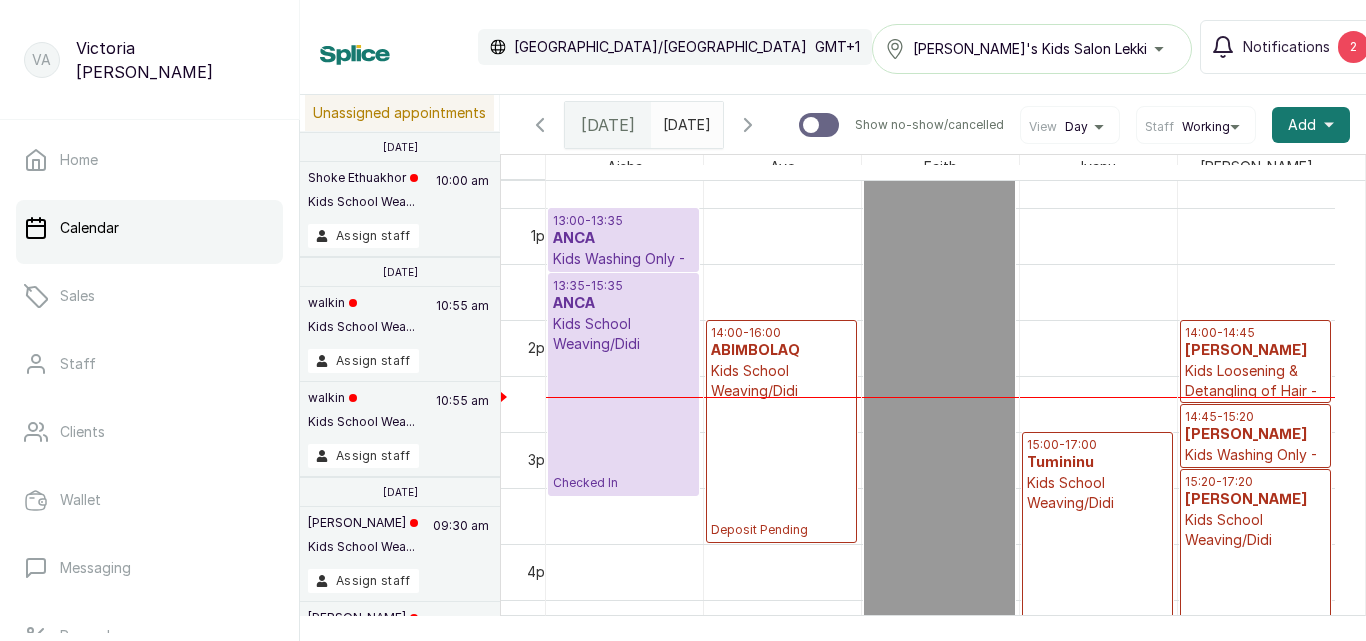 scroll, scrollTop: 1574, scrollLeft: 0, axis: vertical 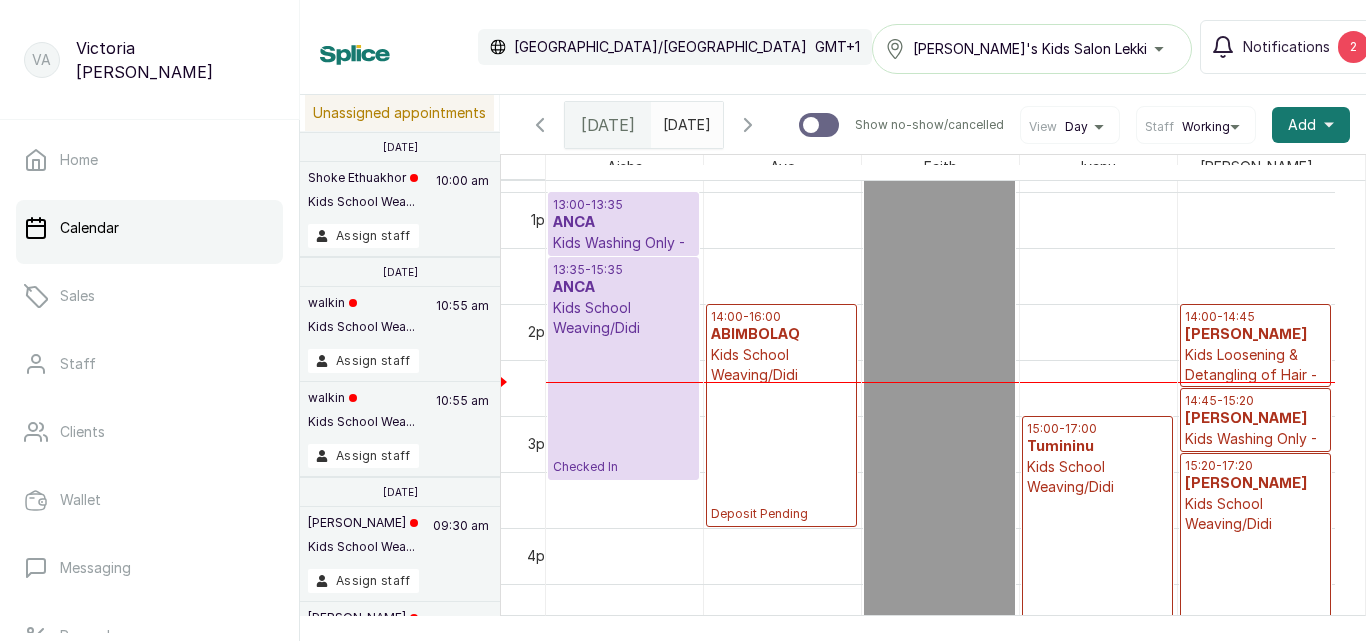 click on "13:35  -  15:35 ANCA   Kids School Weaving/Didi Checked In" at bounding box center [623, 368] 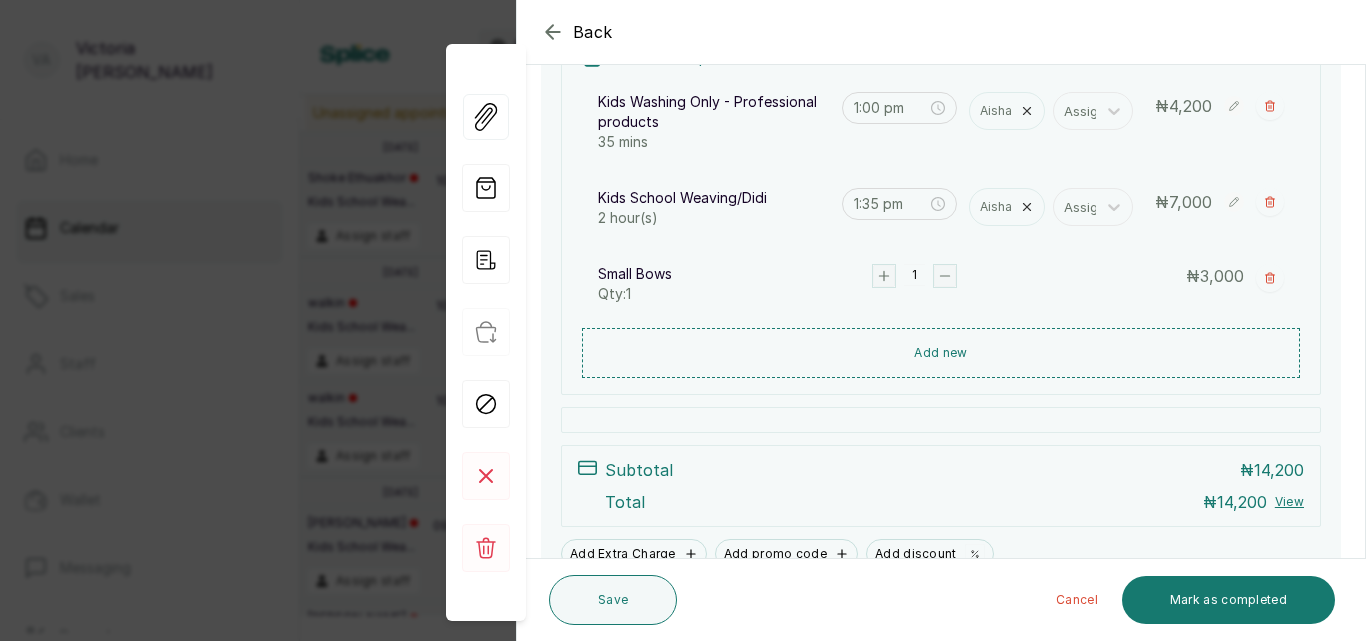 scroll, scrollTop: 416, scrollLeft: 0, axis: vertical 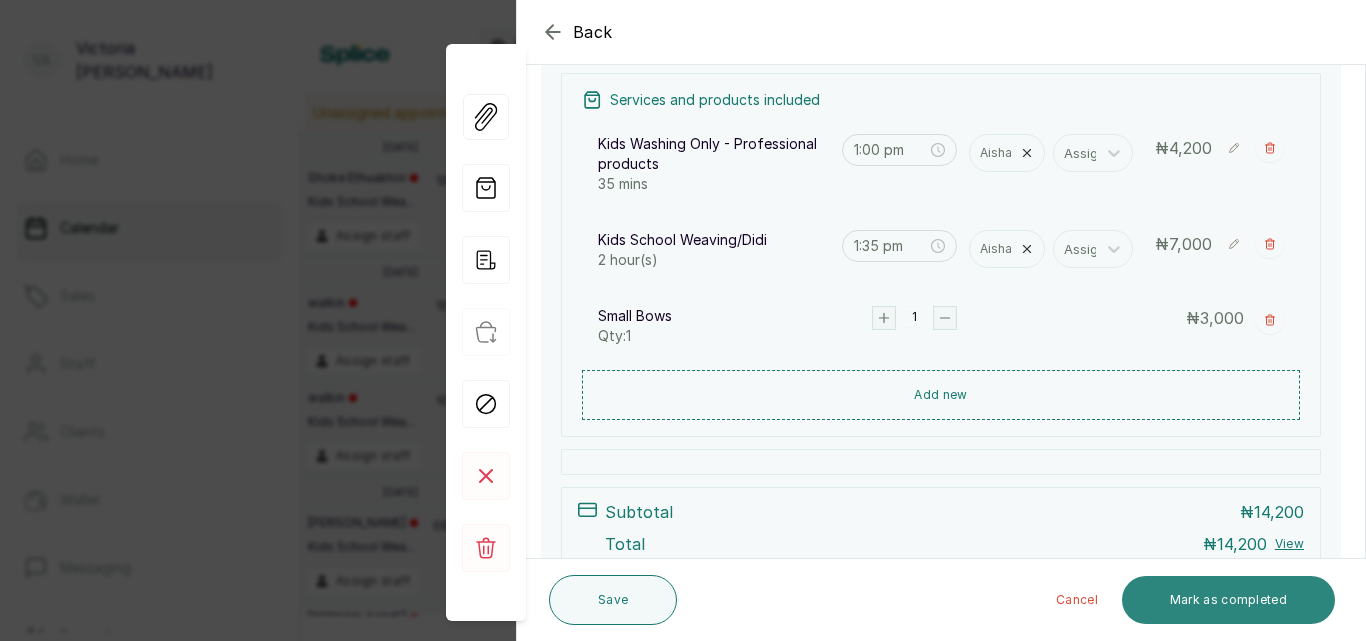click on "Mark as completed" at bounding box center [1228, 600] 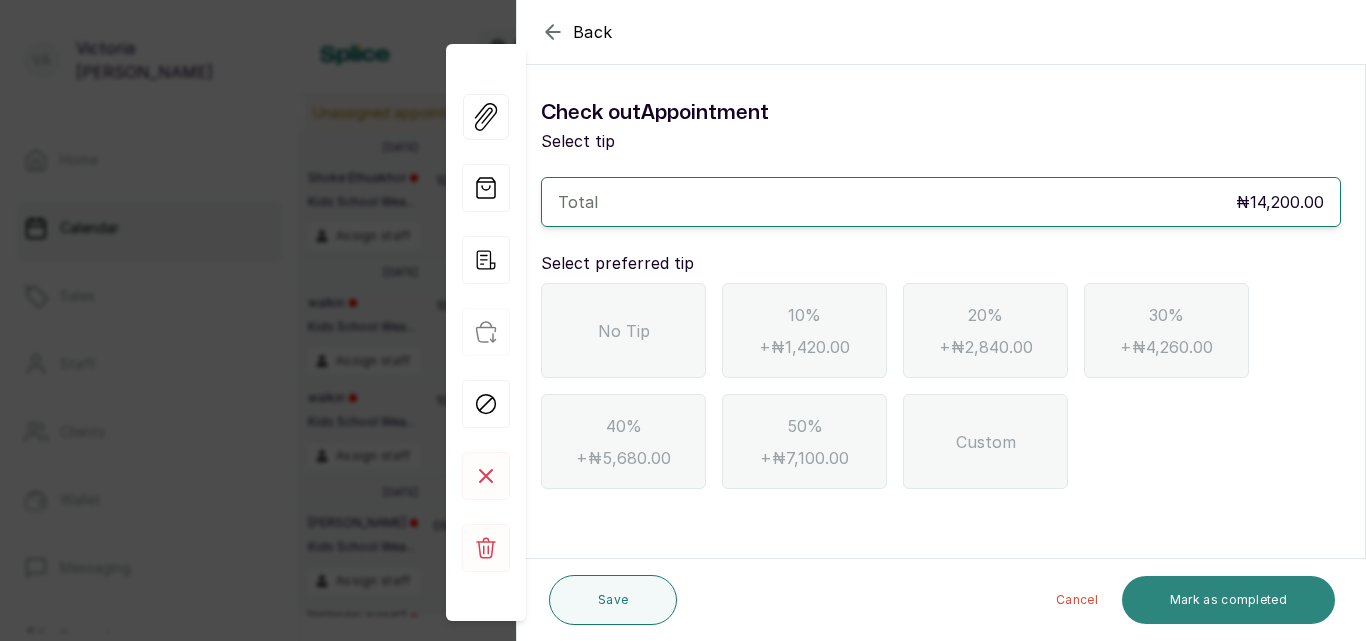 scroll, scrollTop: 0, scrollLeft: 0, axis: both 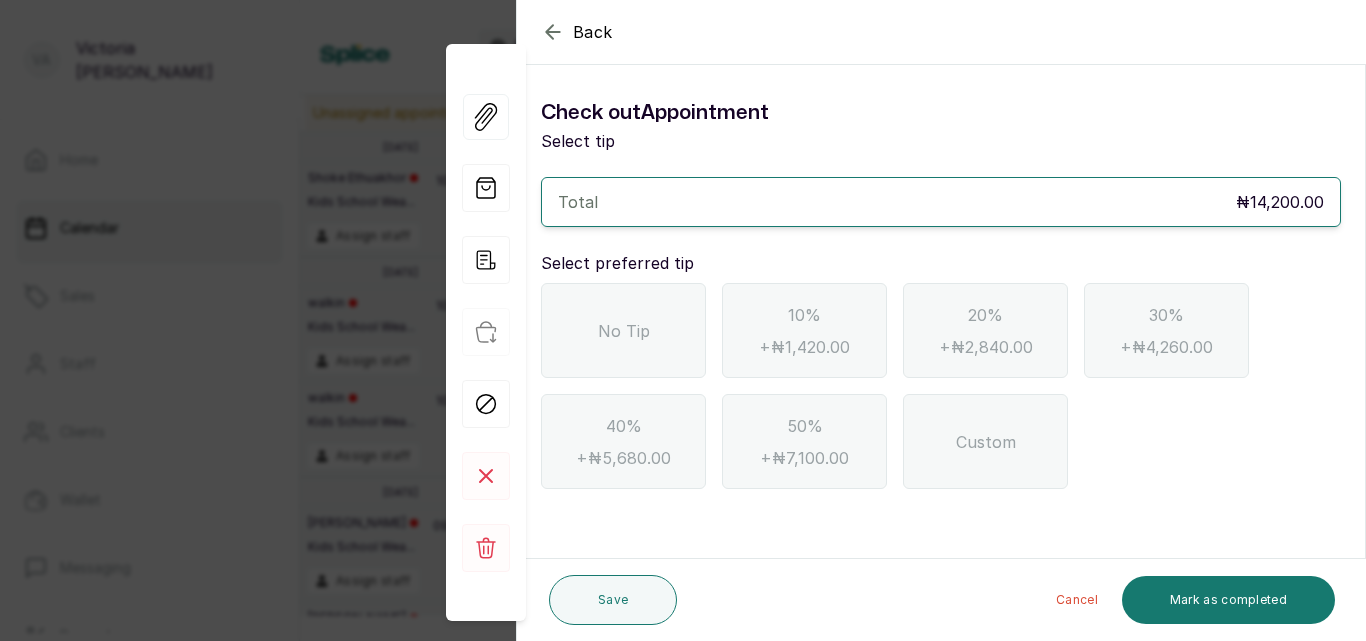 click on "No Tip" at bounding box center (623, 330) 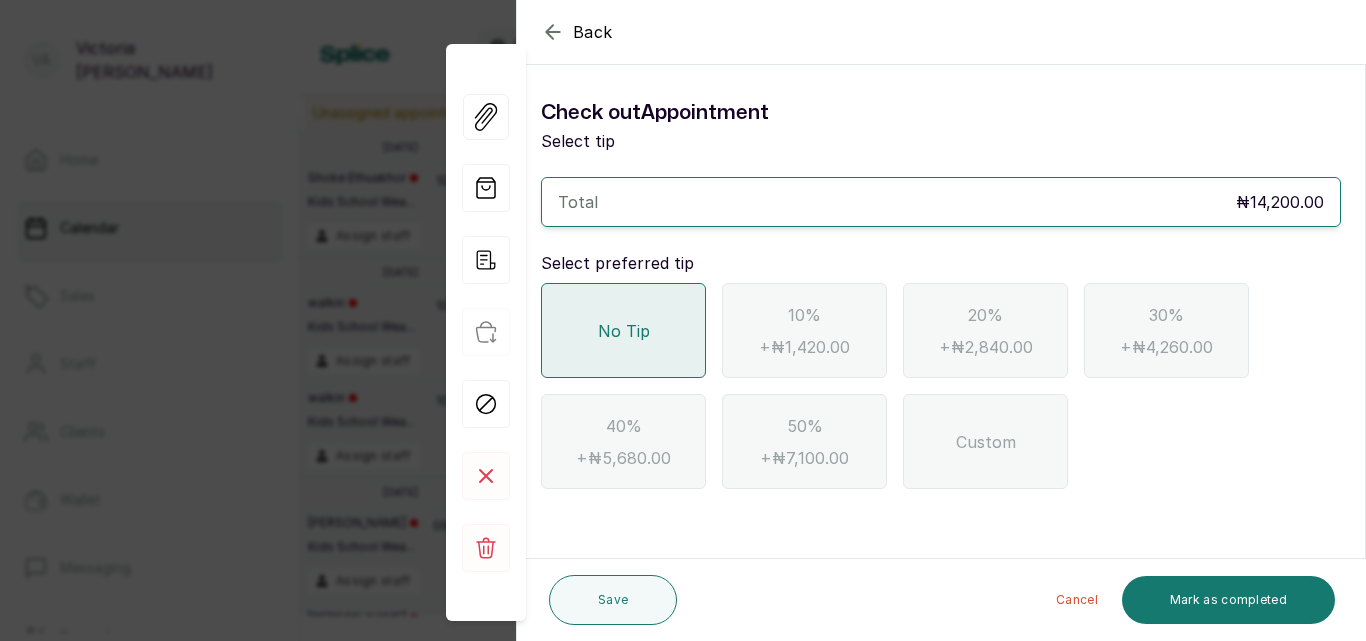 click on "Custom" at bounding box center [986, 442] 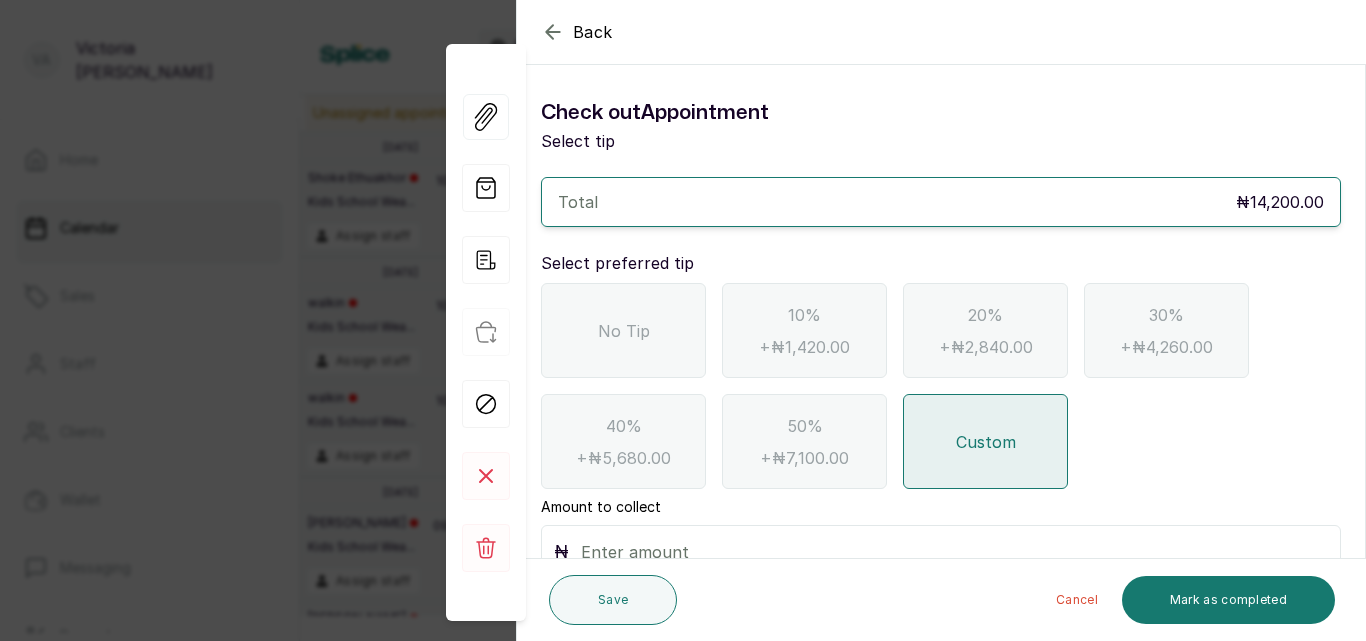 scroll, scrollTop: 75, scrollLeft: 0, axis: vertical 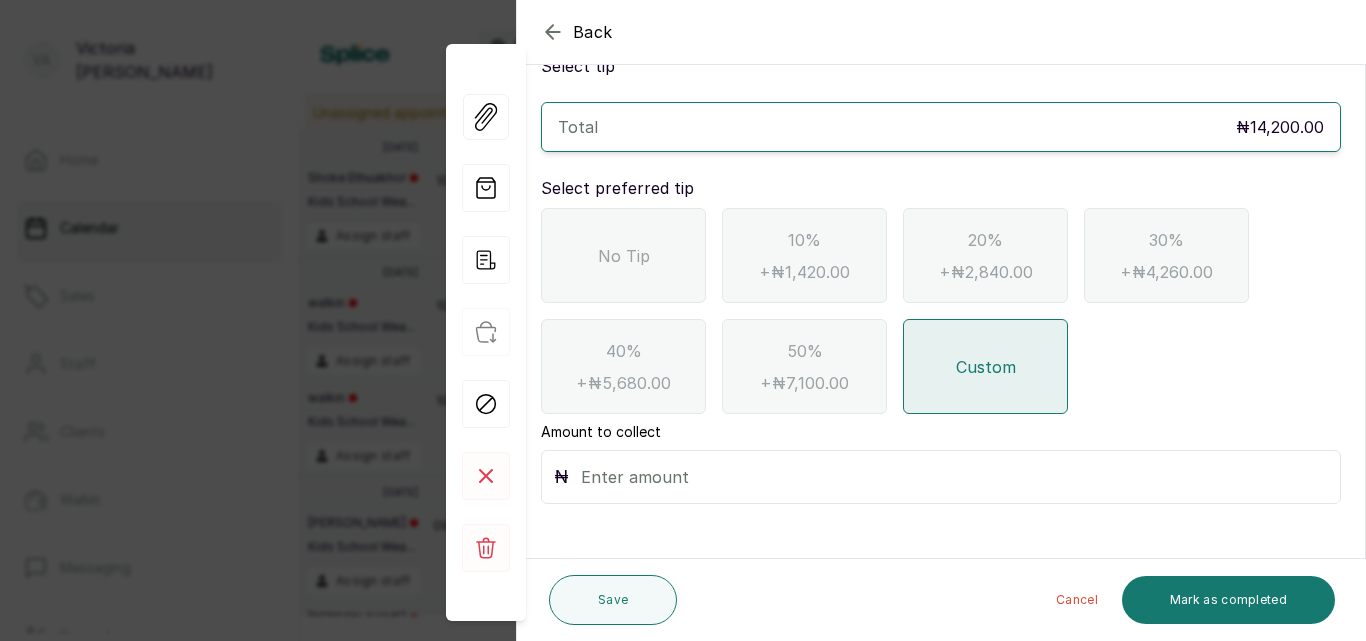 click on "₦" at bounding box center [941, 477] 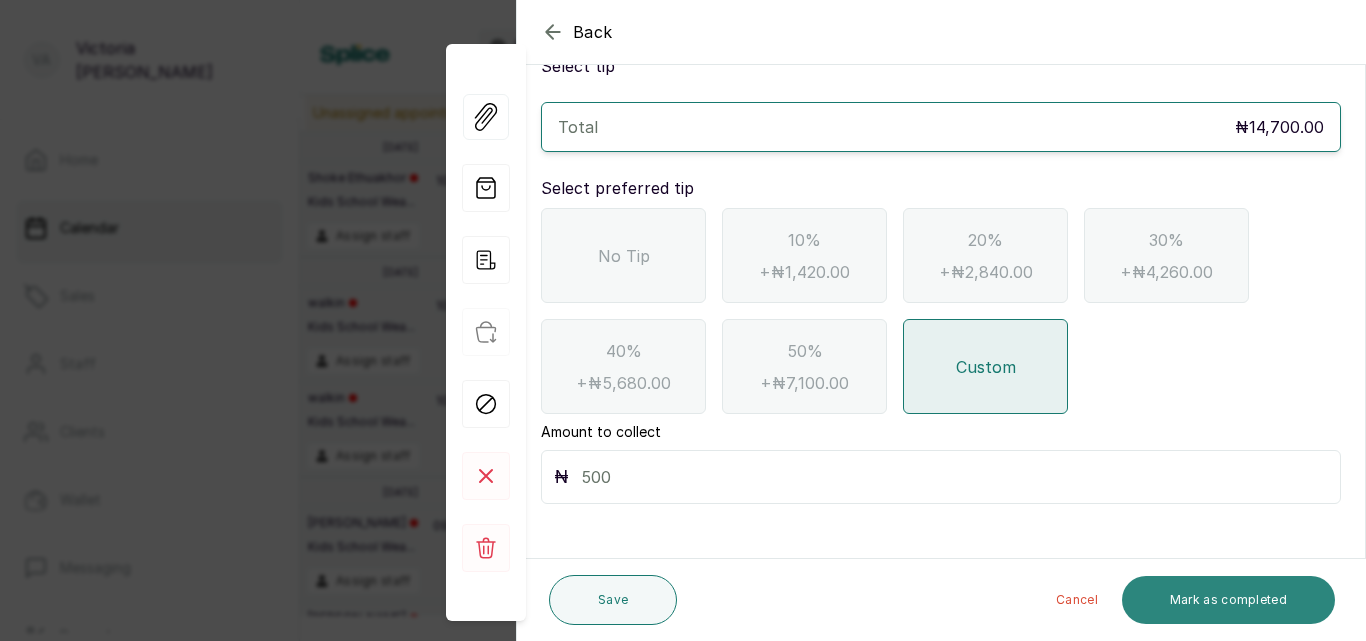 type on "500" 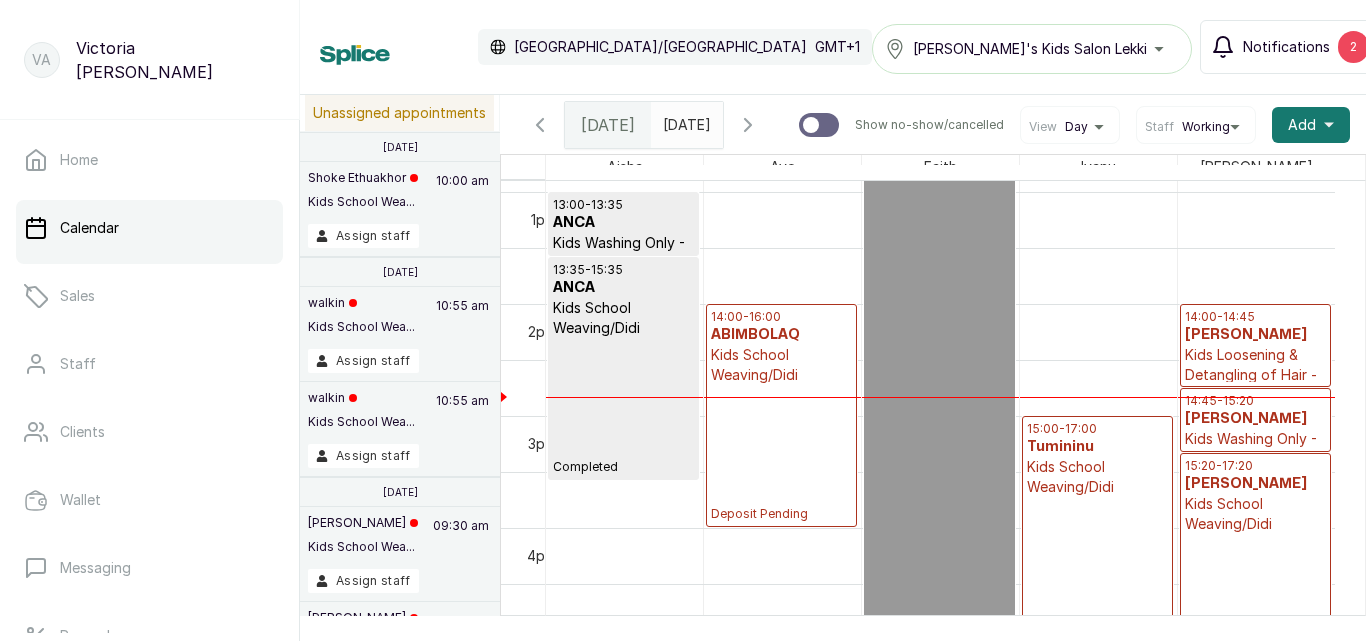 click on "2" at bounding box center [1353, 47] 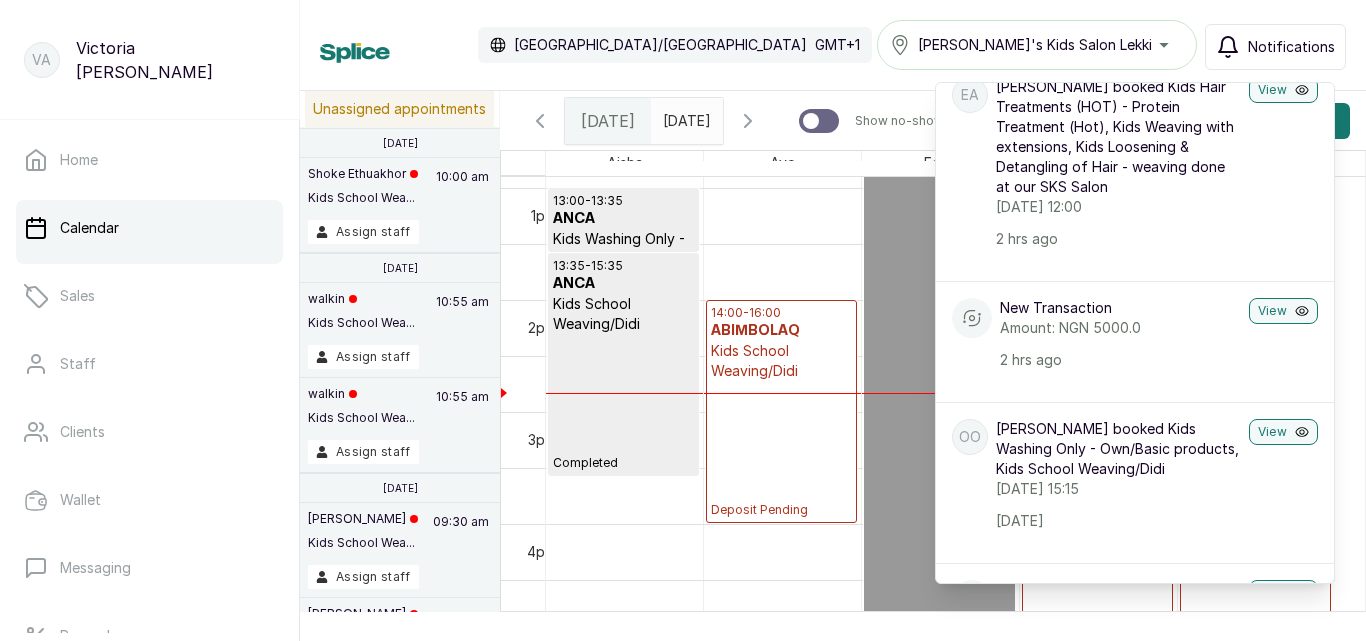scroll, scrollTop: 129, scrollLeft: 0, axis: vertical 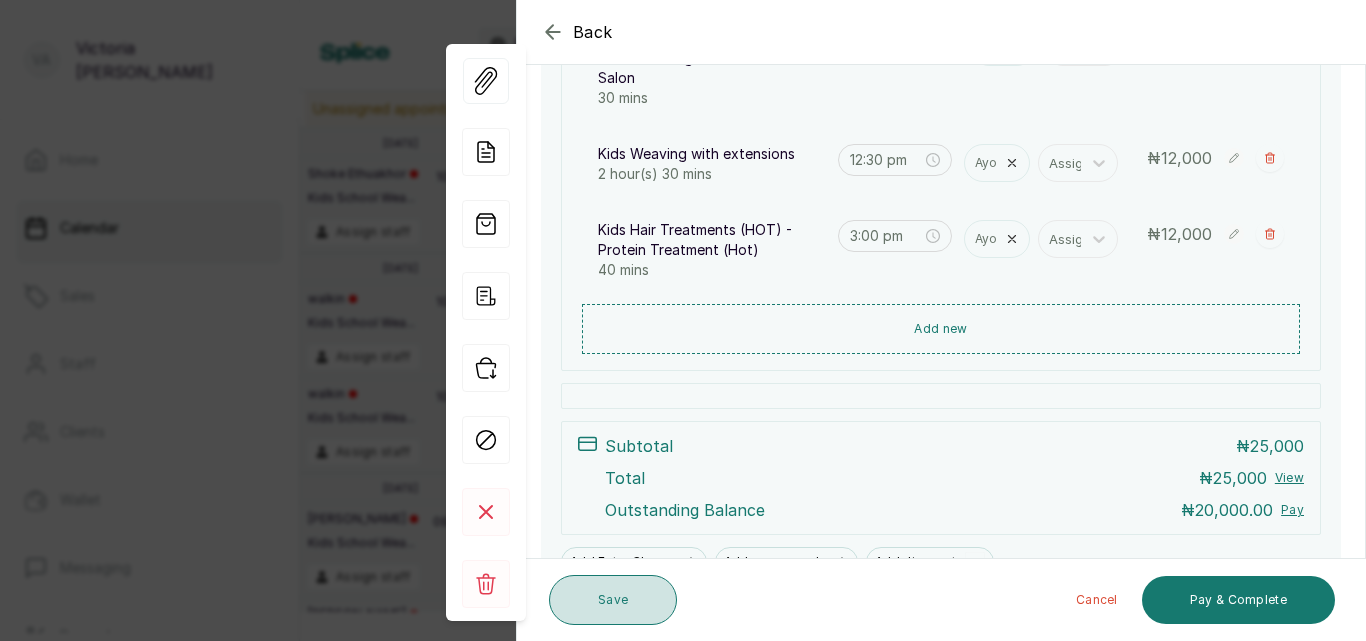 click on "Save" at bounding box center [613, 600] 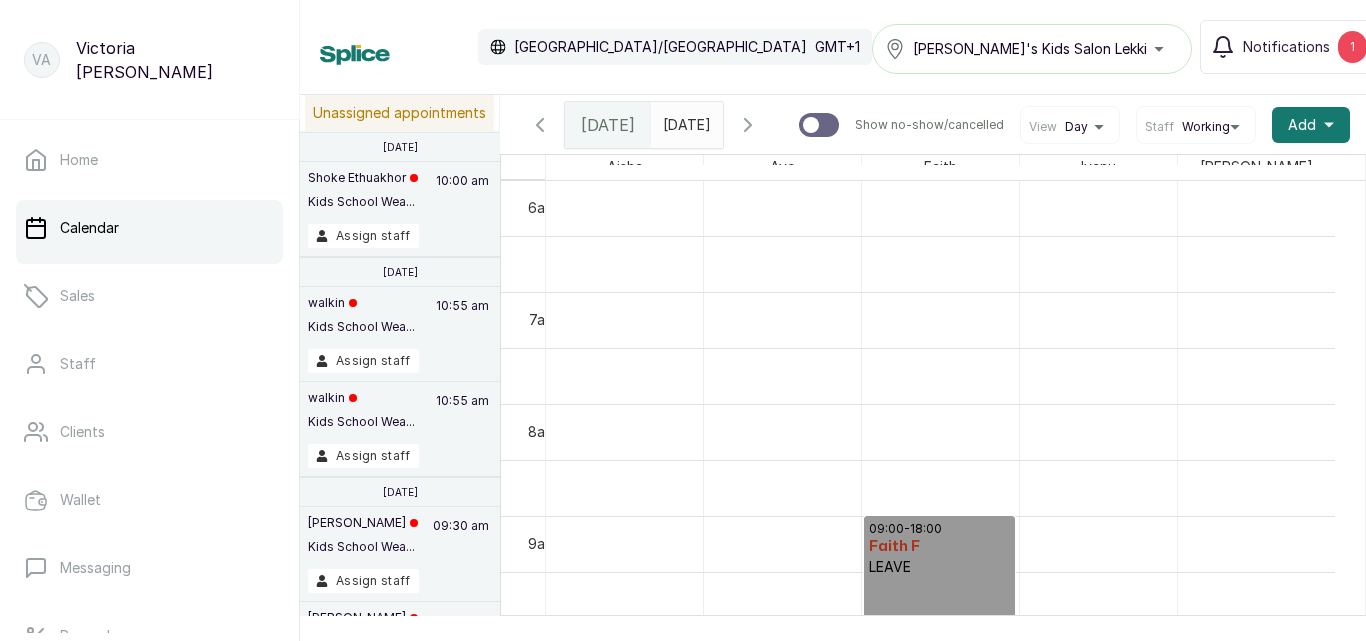 scroll, scrollTop: 1087, scrollLeft: 0, axis: vertical 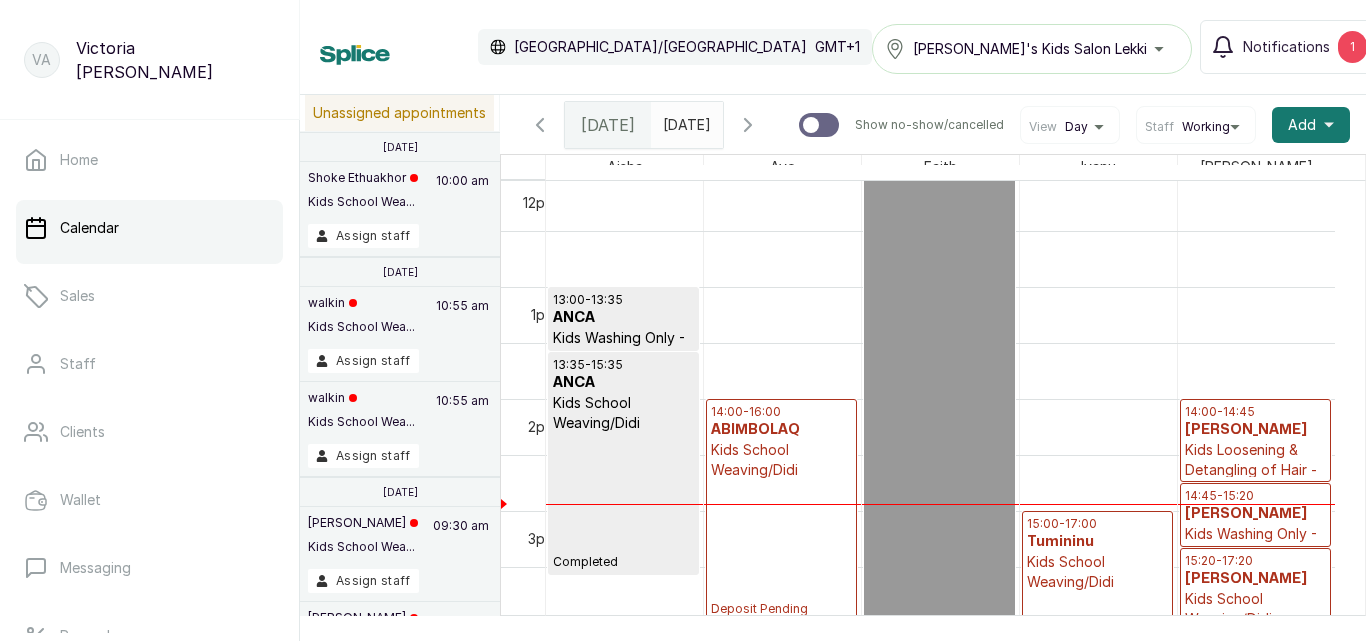 click at bounding box center [668, 120] 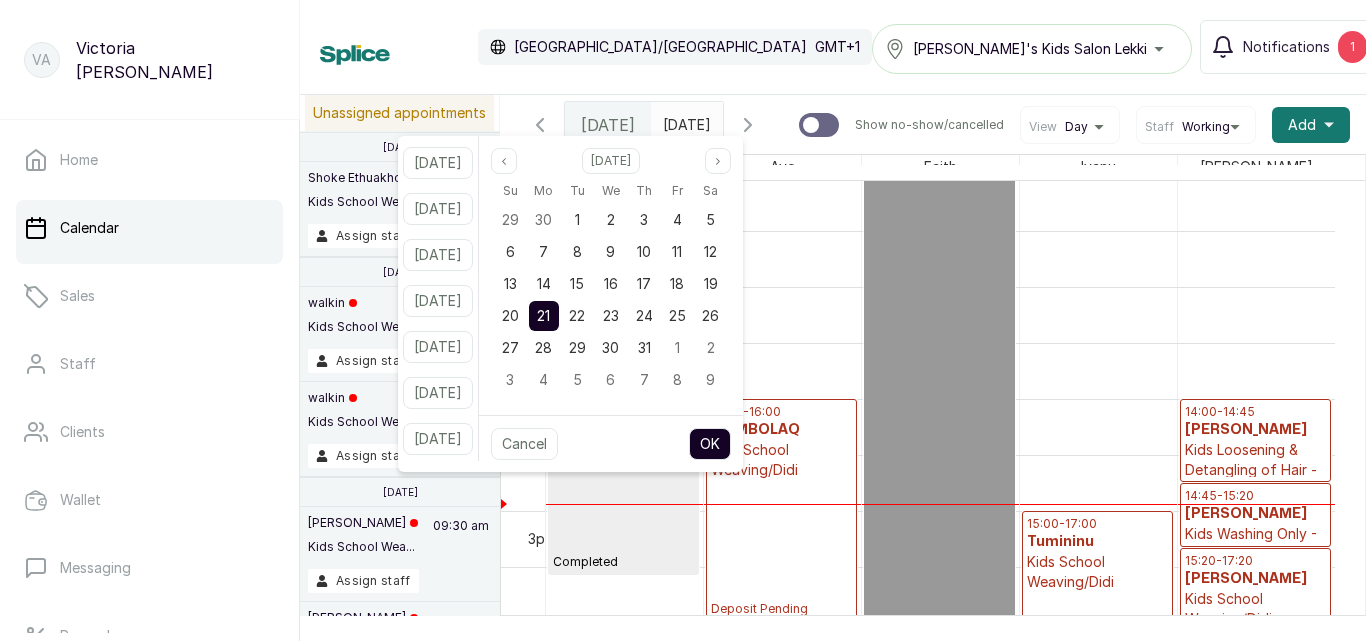 type on "yyyy-MM-dd" 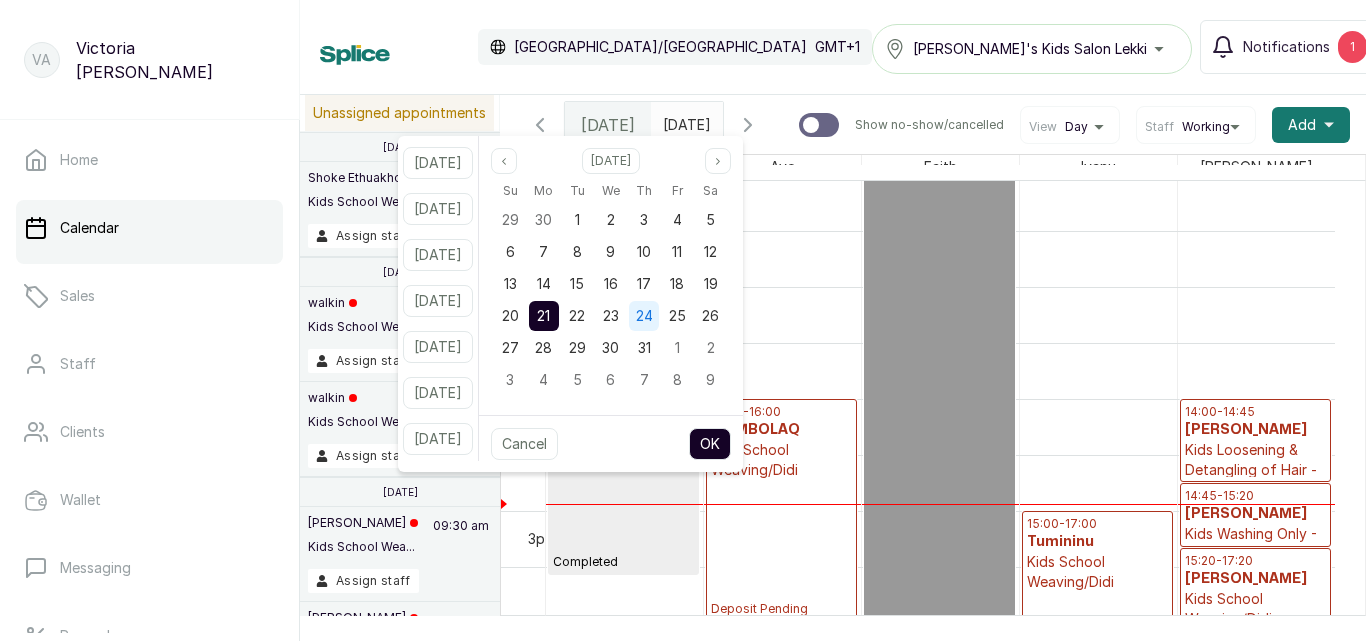 click on "24" at bounding box center [644, 315] 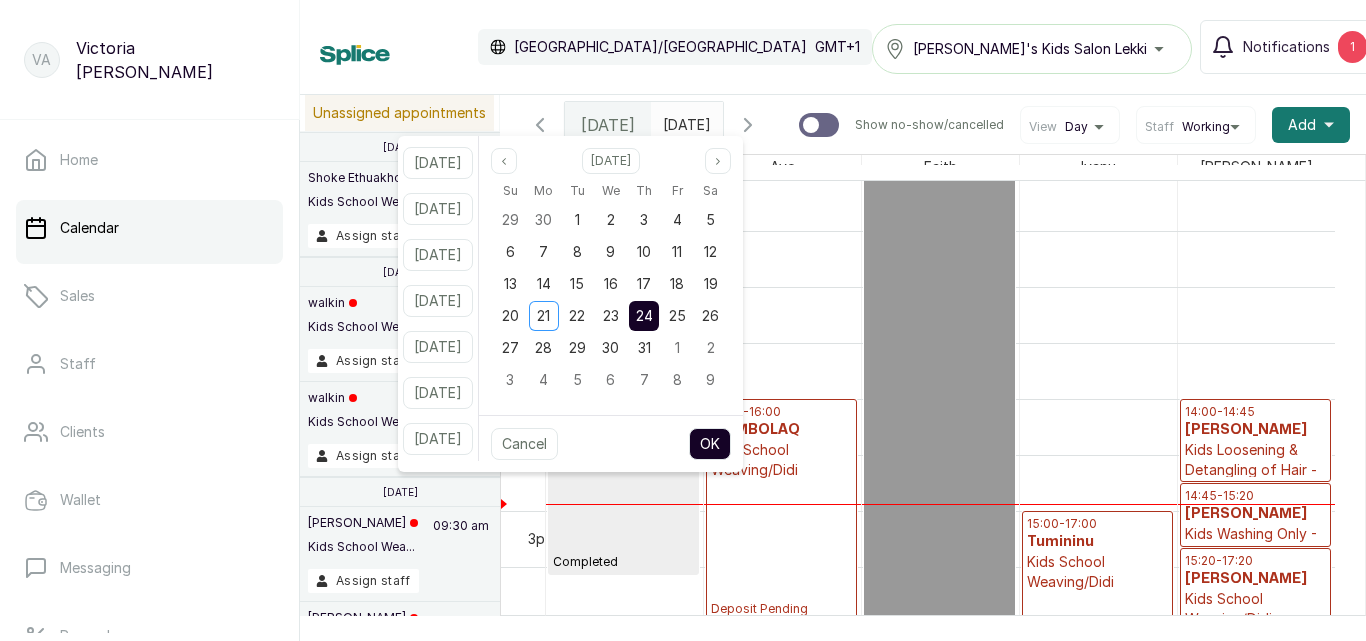 click on "OK" at bounding box center [710, 444] 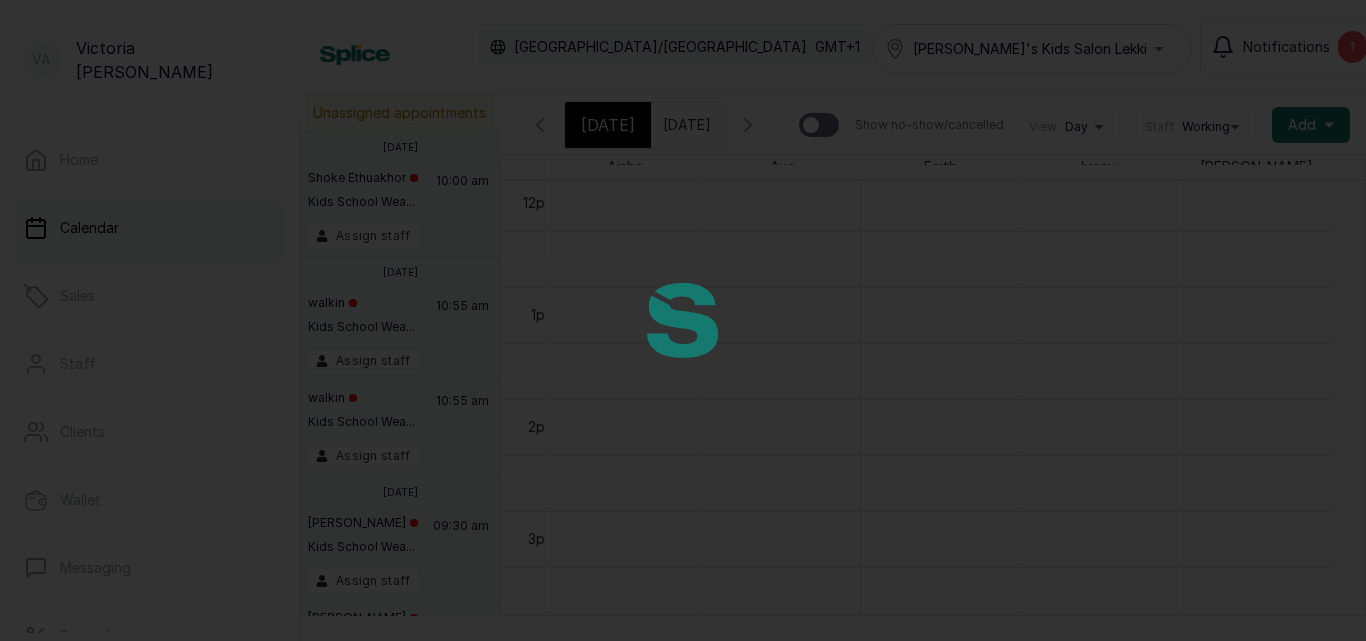 type on "[DATE]" 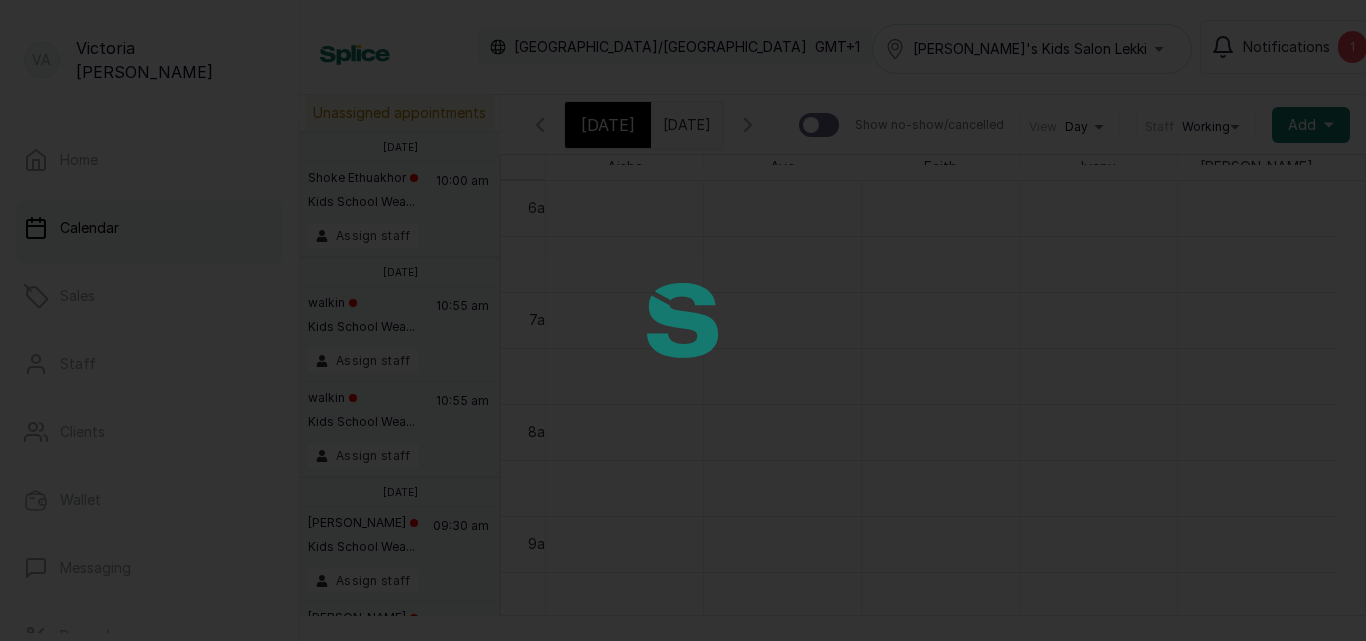 scroll, scrollTop: 0, scrollLeft: 10, axis: horizontal 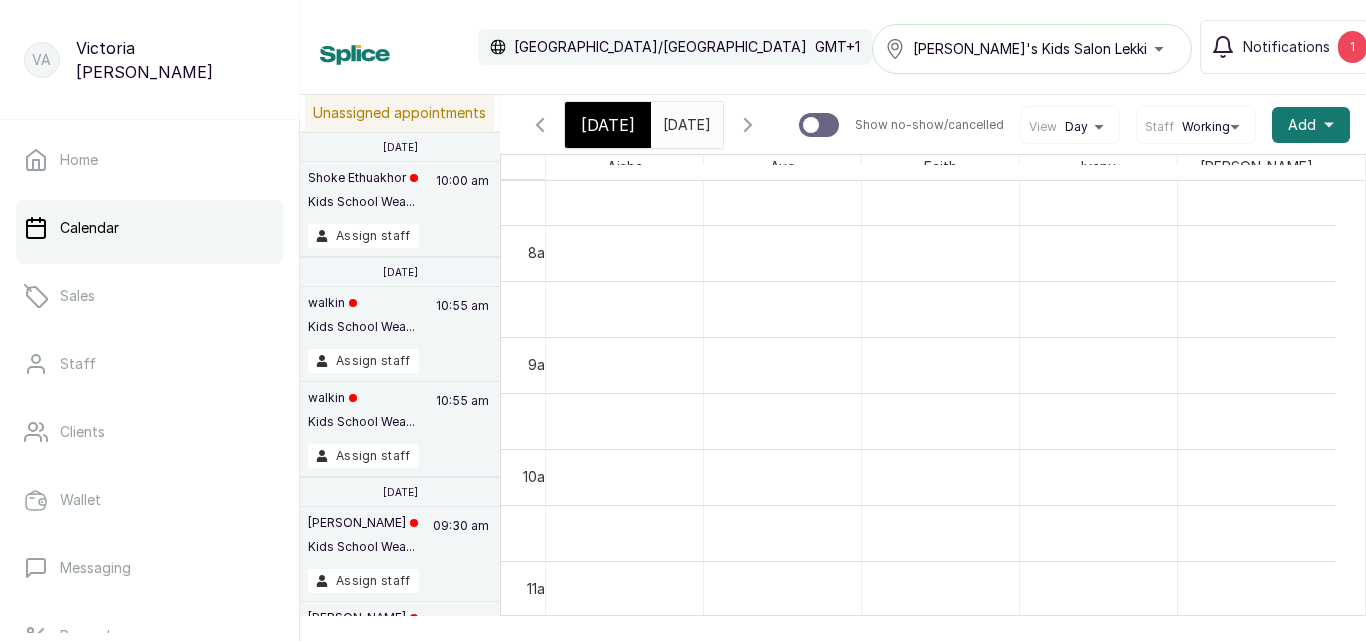 click on "[DATE]" at bounding box center (608, 125) 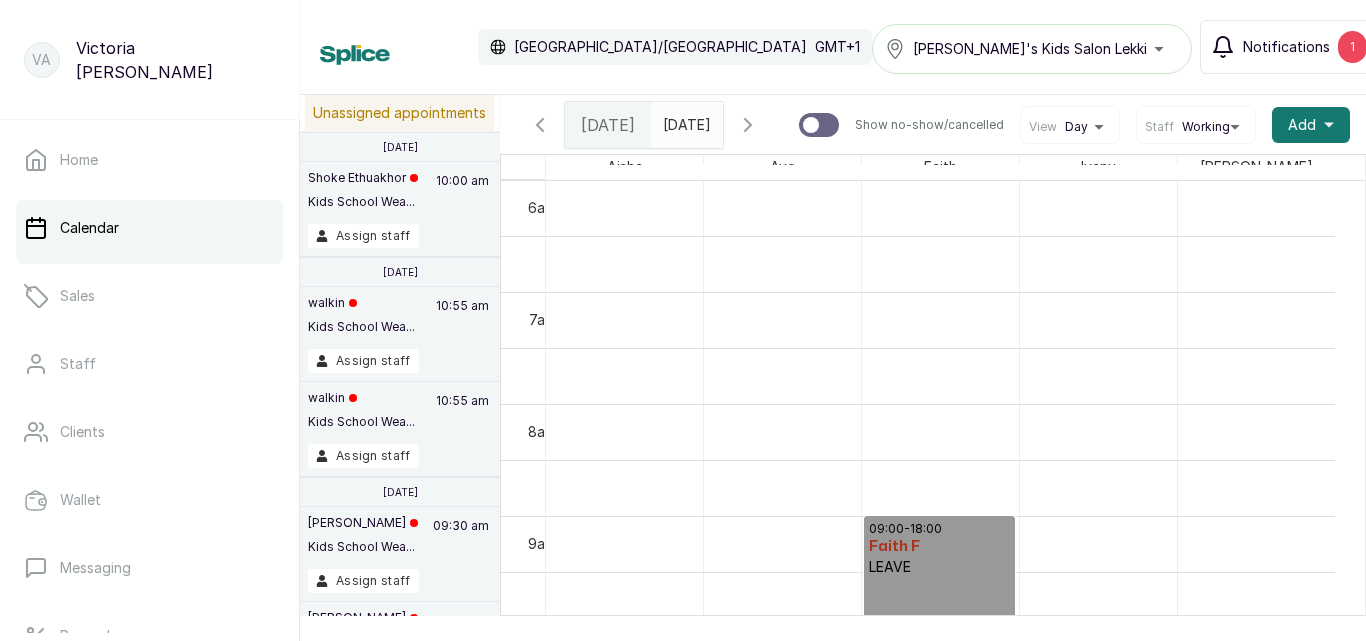 click on "Notifications" at bounding box center (1286, 47) 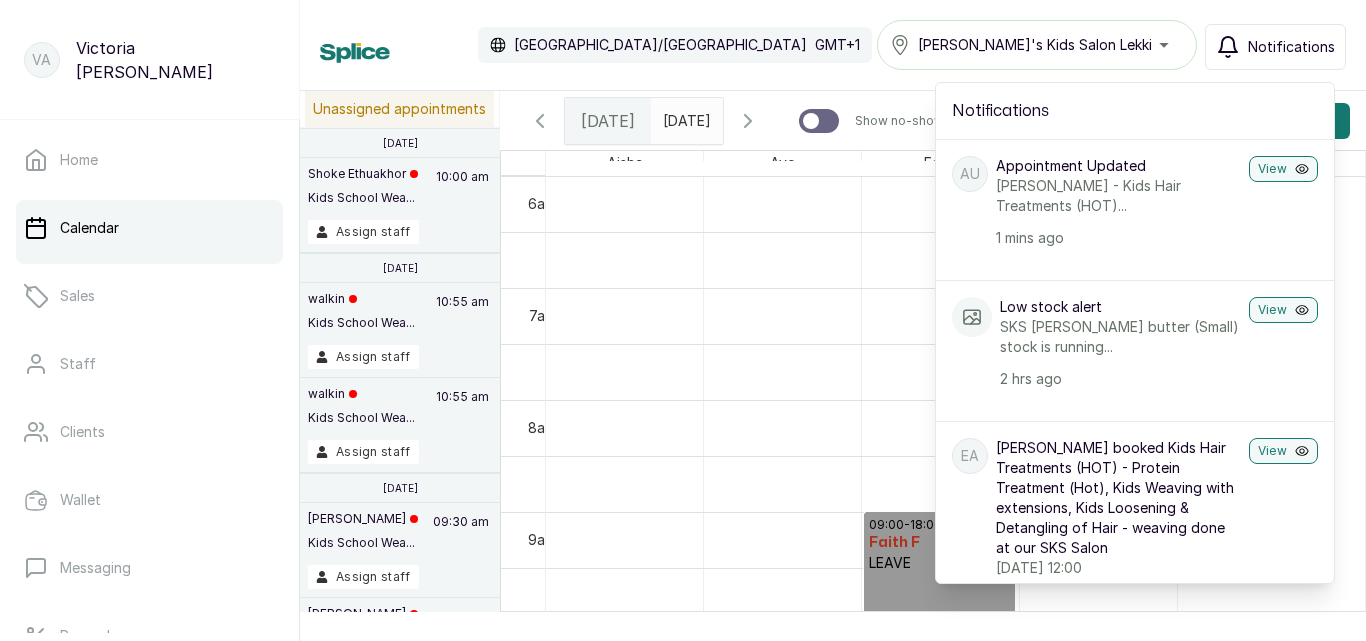 scroll, scrollTop: 1114, scrollLeft: 0, axis: vertical 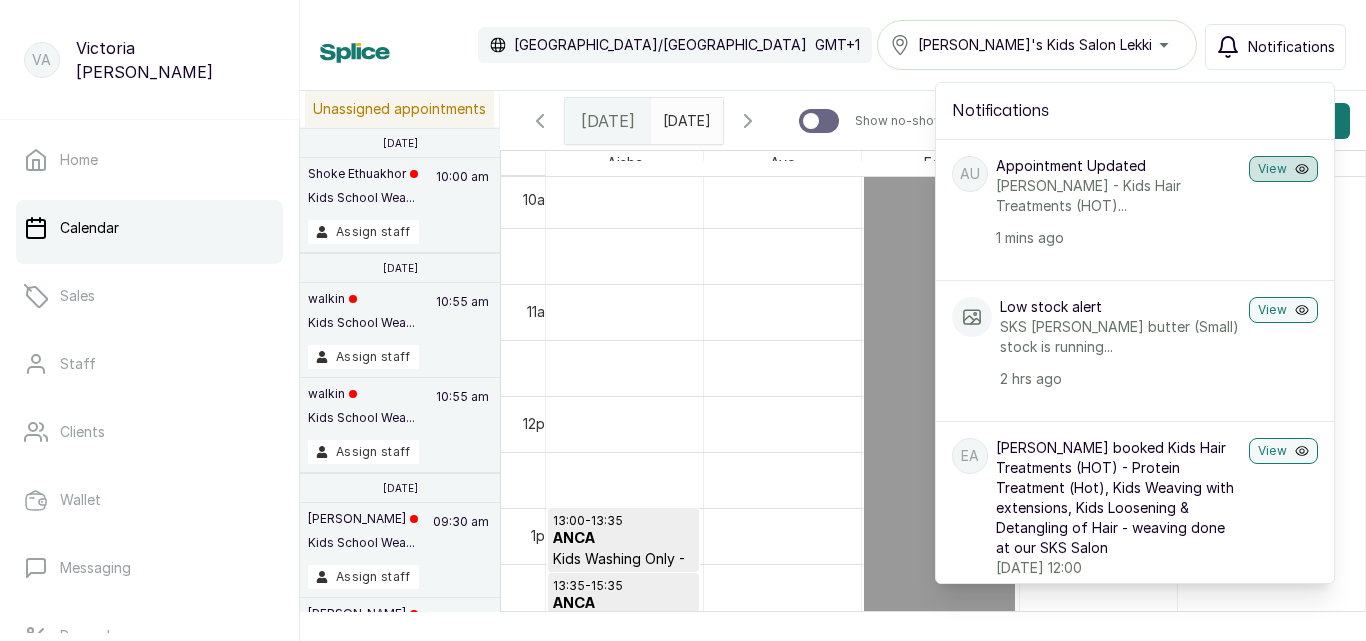 click on "View" at bounding box center [1283, 169] 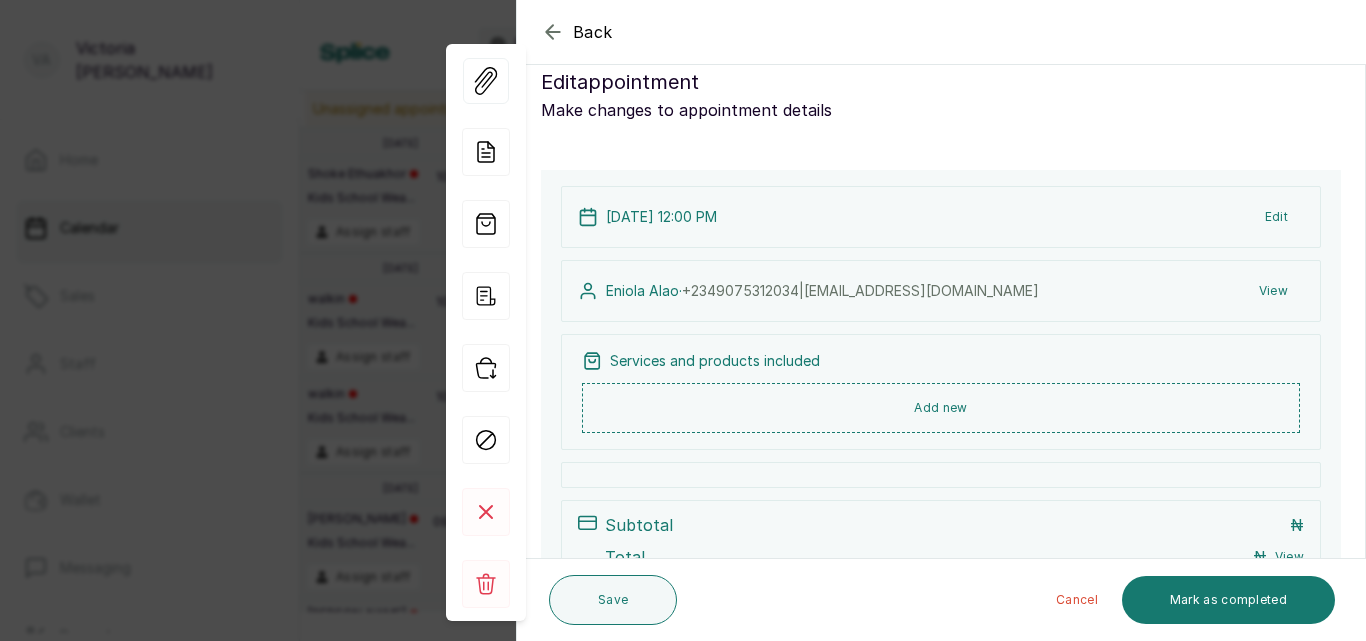 scroll, scrollTop: 0, scrollLeft: 0, axis: both 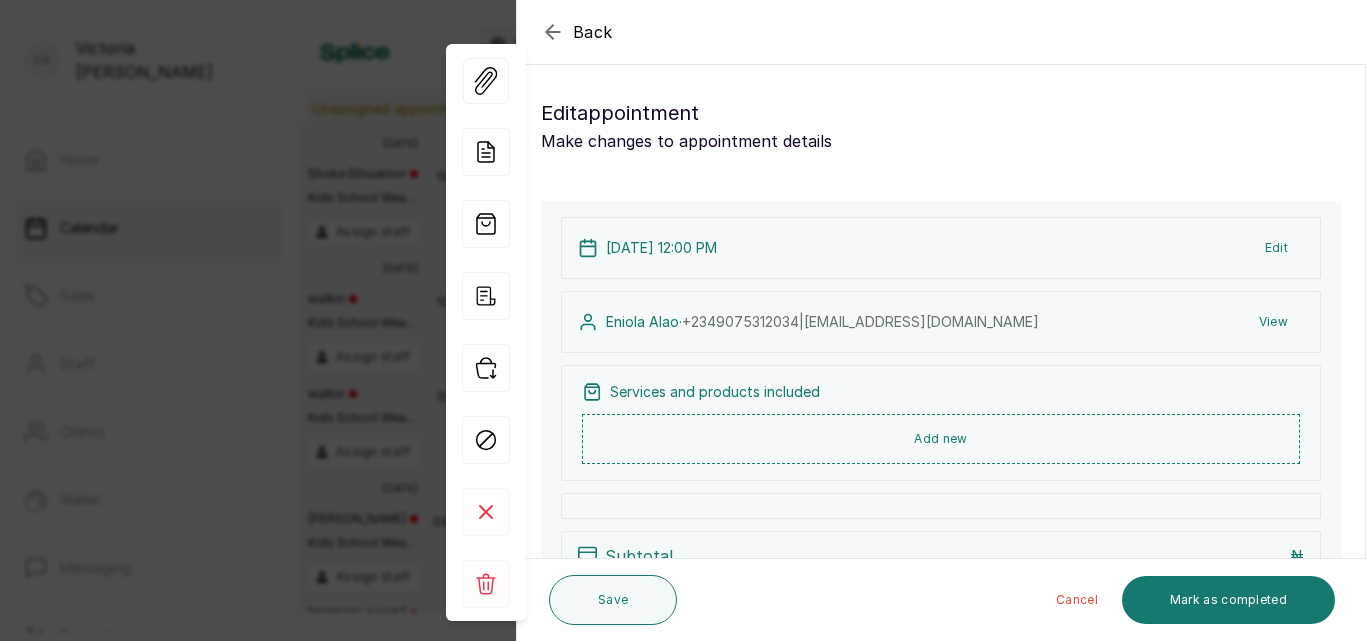 click 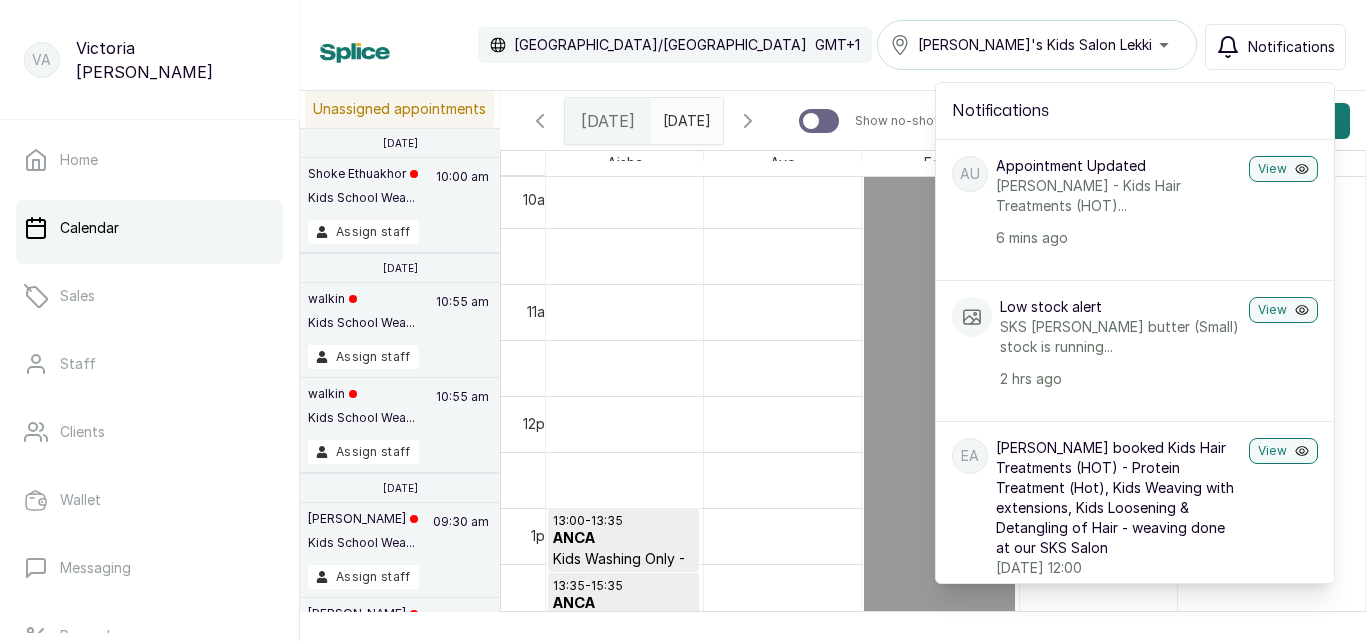 click on "Notifications" at bounding box center [1291, 47] 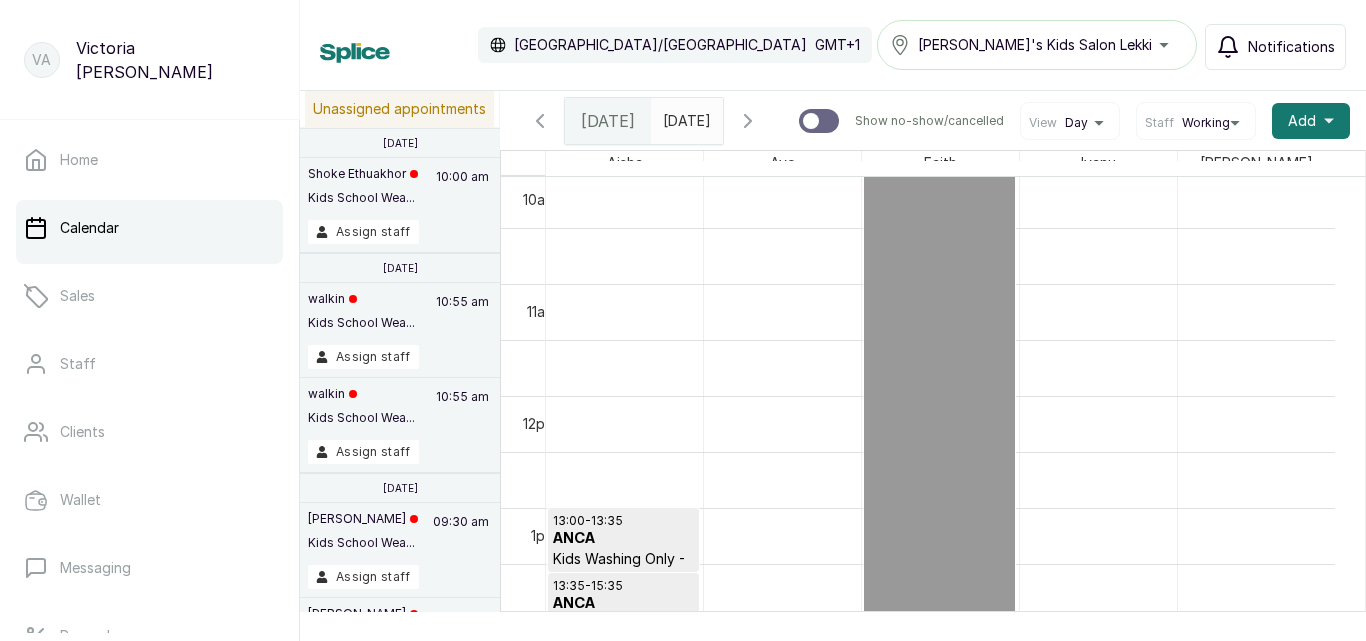 click on "Notifications" at bounding box center (1291, 47) 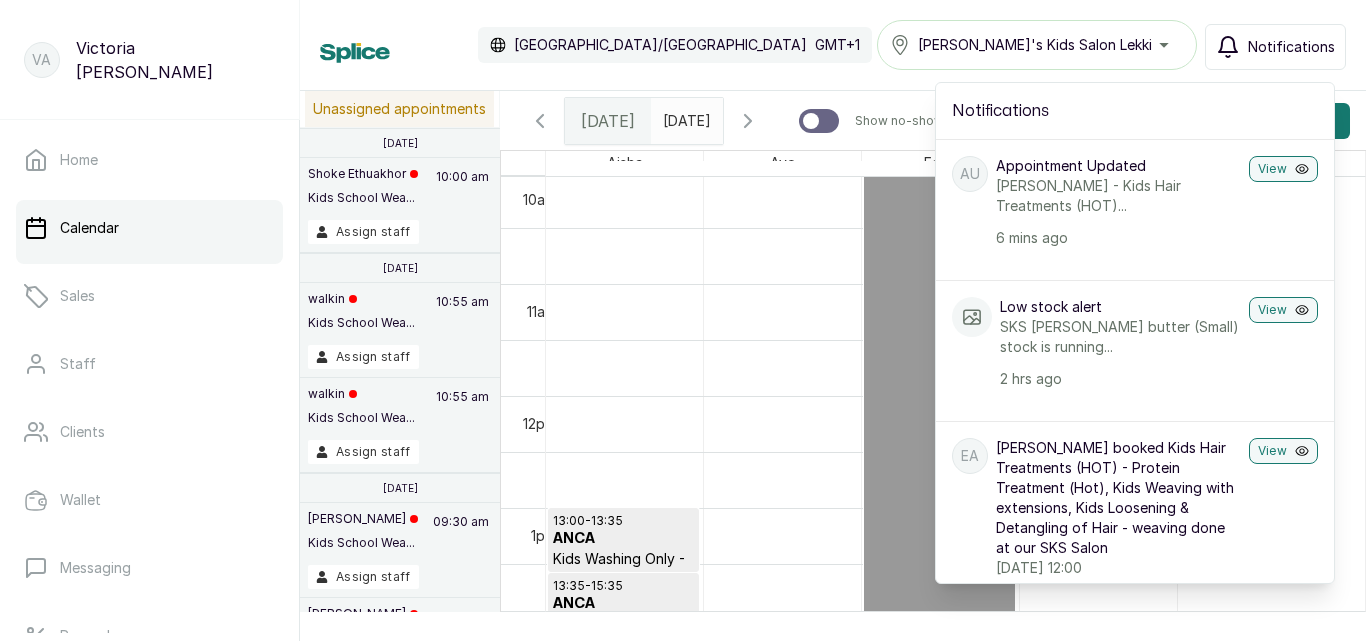 click on "Notifications" at bounding box center (1291, 47) 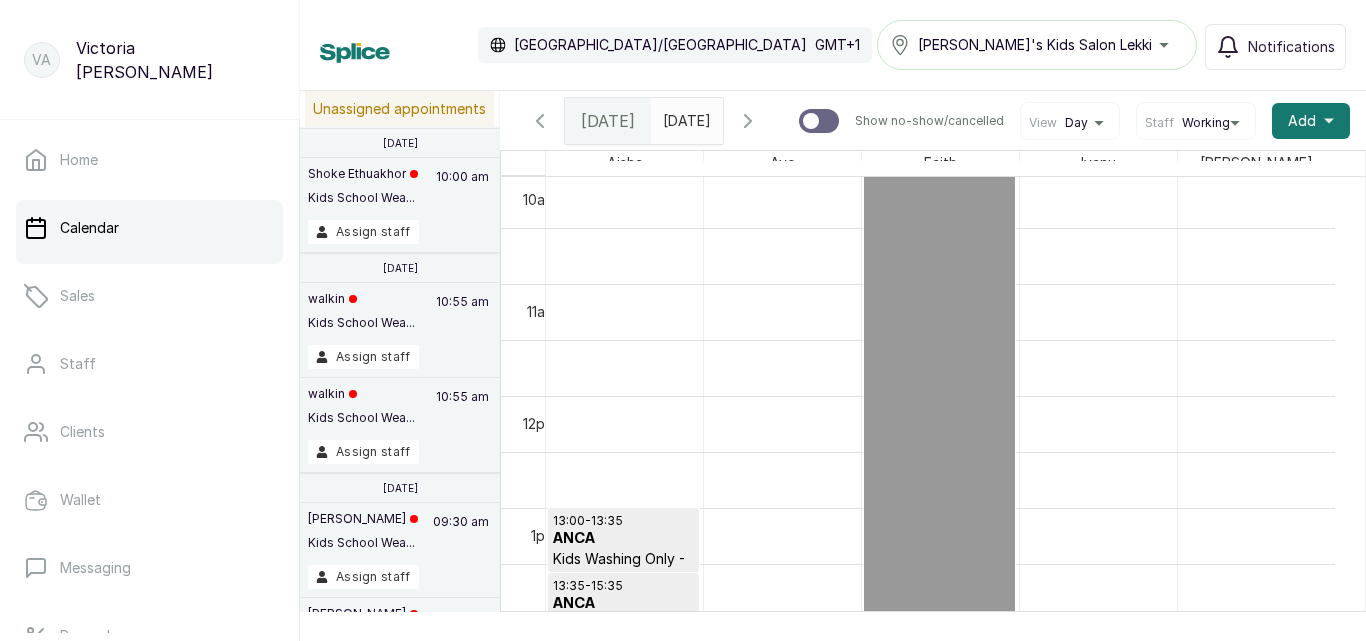click on "[DATE]" at bounding box center [608, 121] 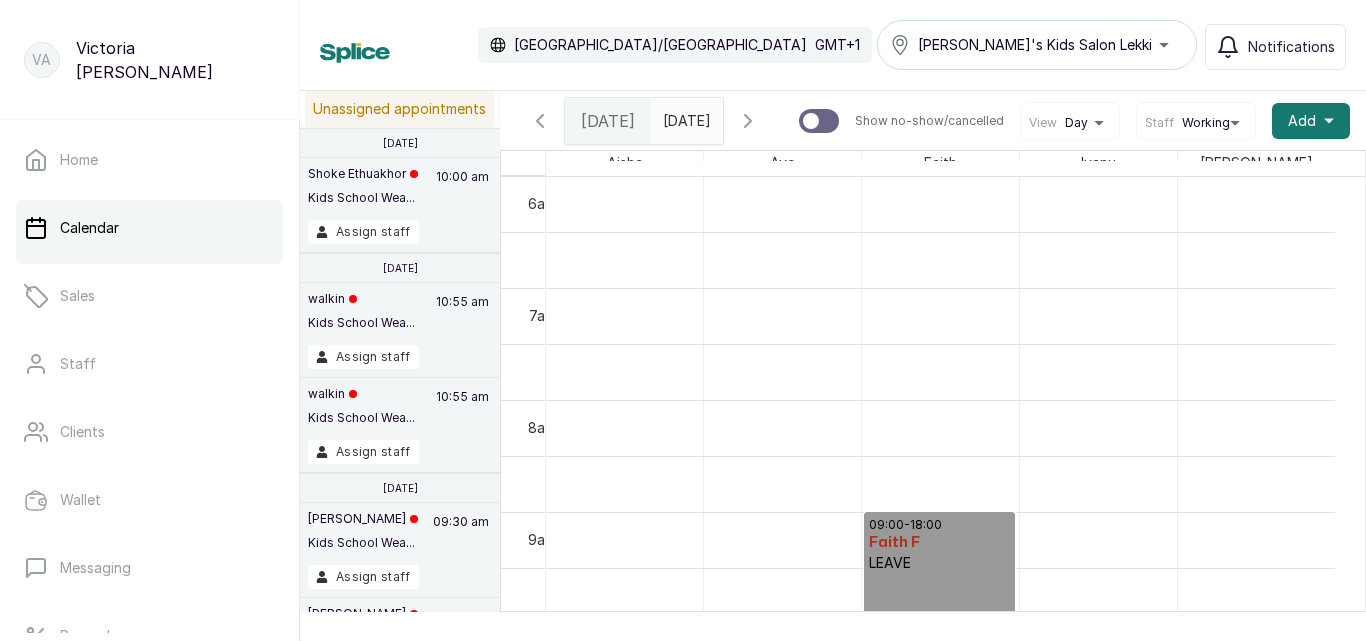scroll, scrollTop: 1054, scrollLeft: 0, axis: vertical 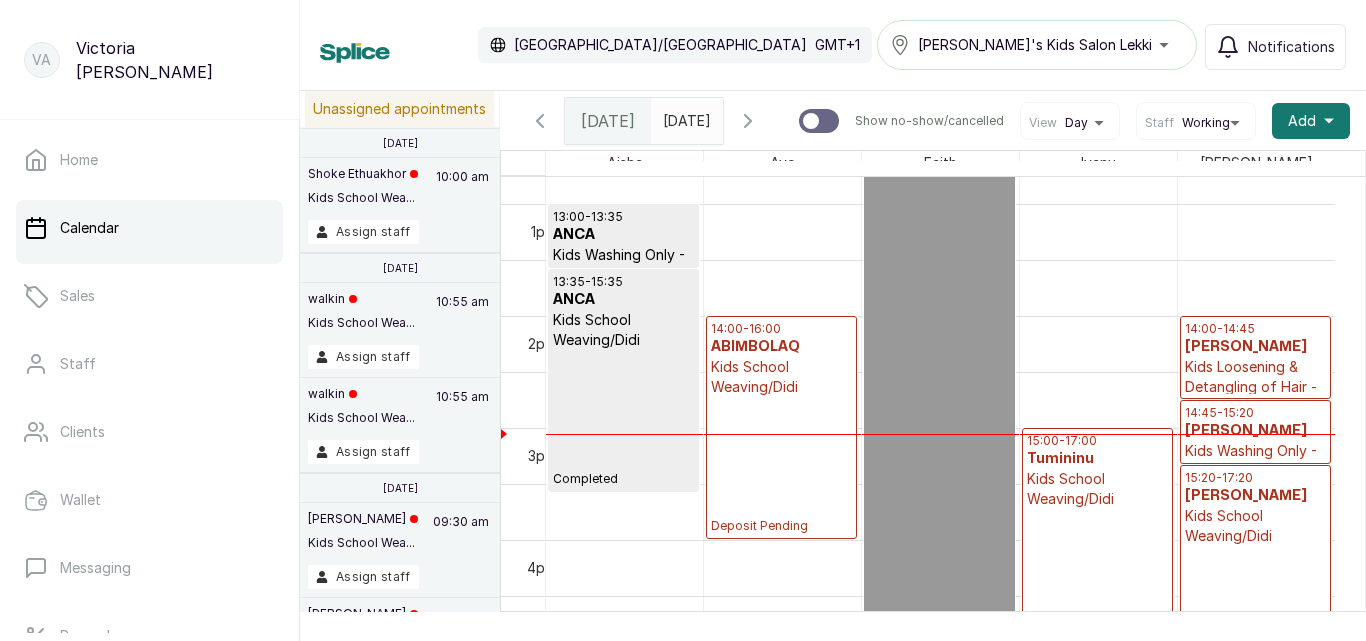 click on "15:00  -  17:00 Tumininu  Kids School Weaving/Didi Deposit Pending" at bounding box center [1097, 539] 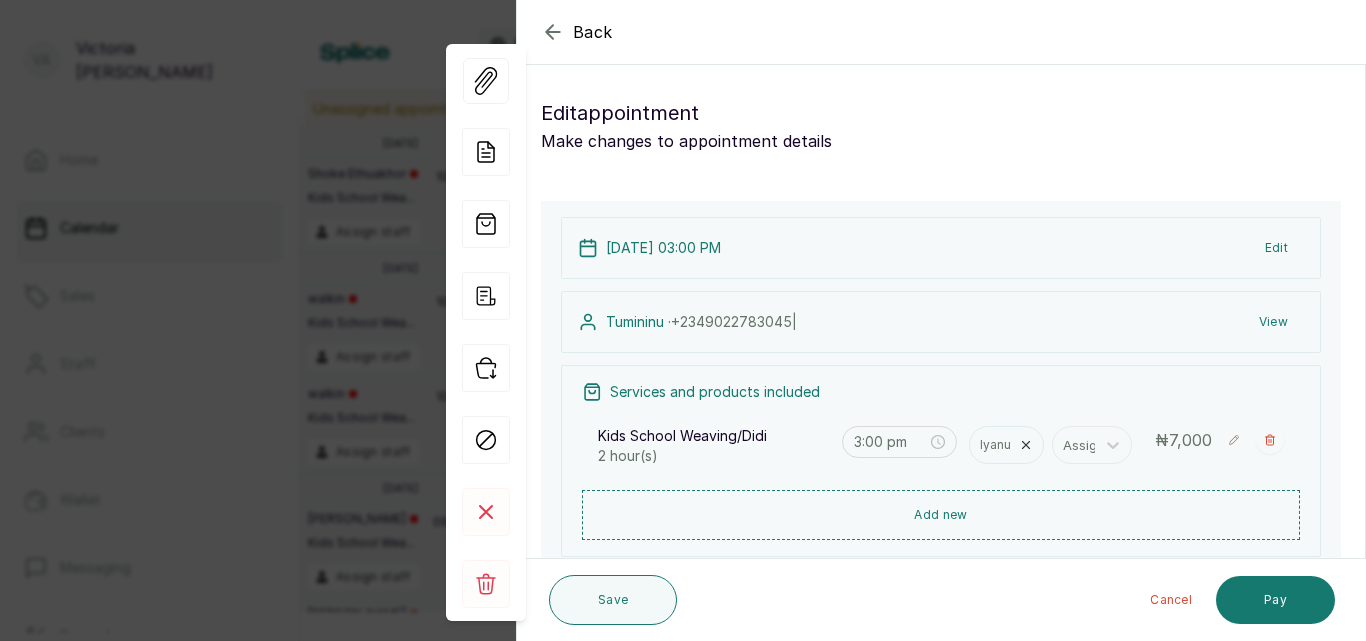 click 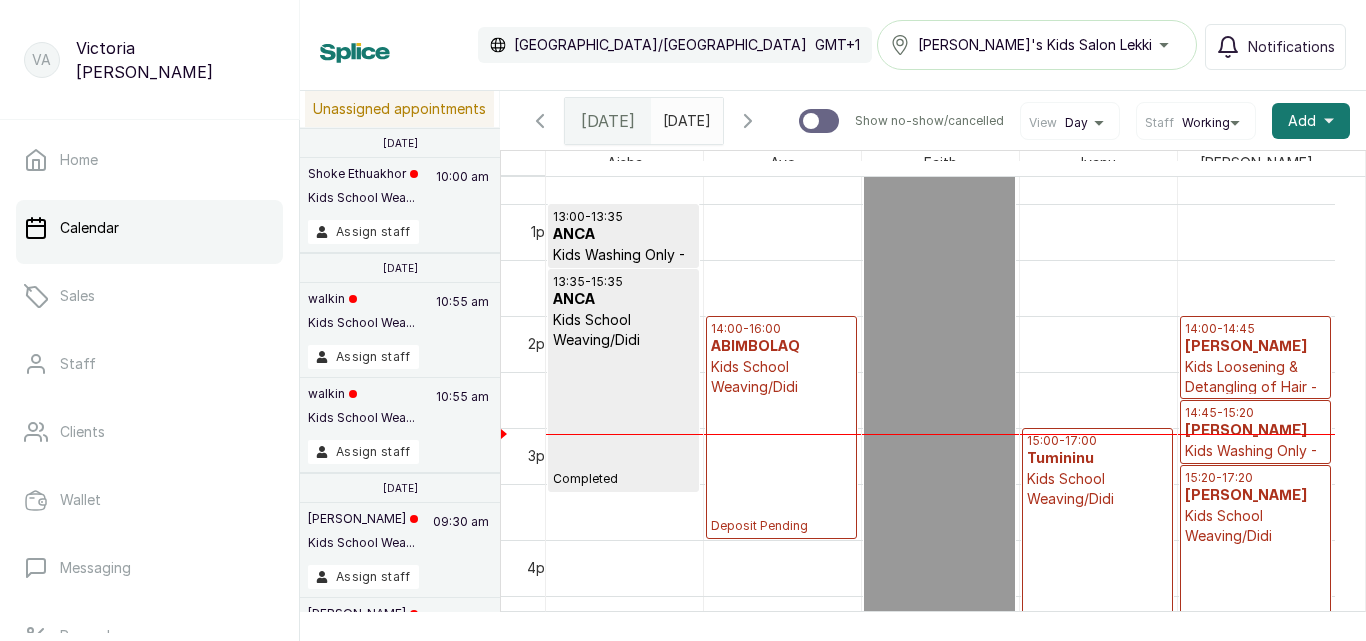 click on "14:45  -  15:20" at bounding box center (1255, 413) 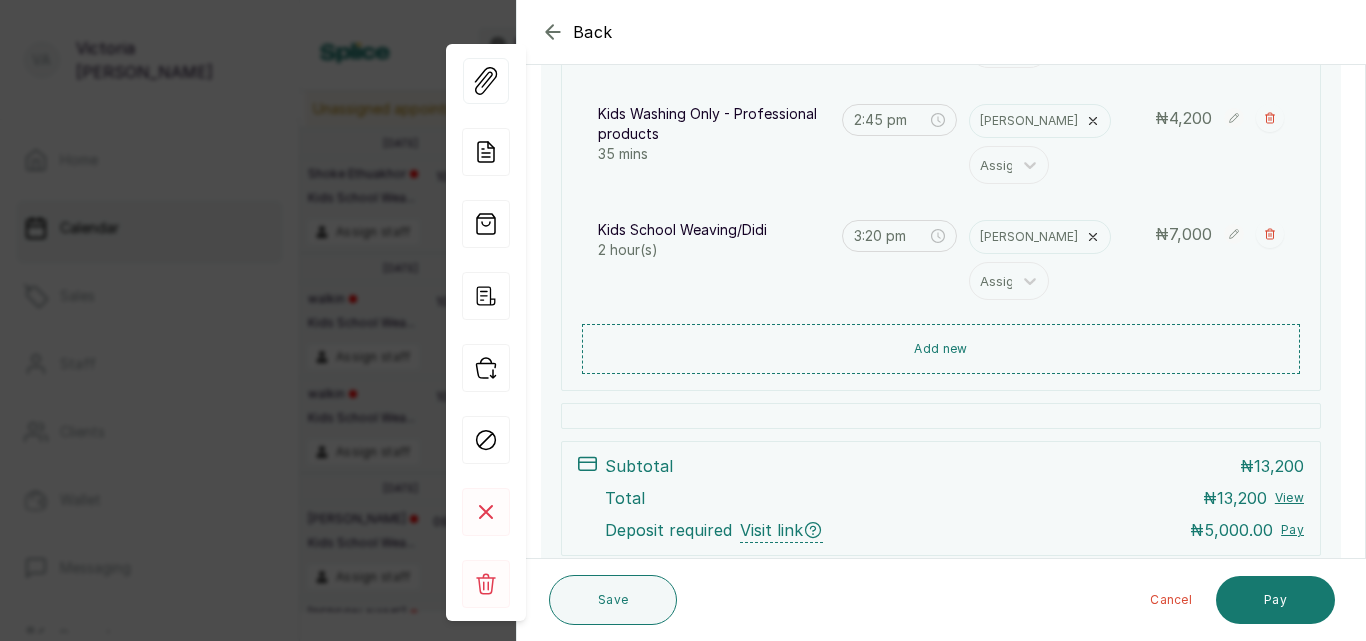 scroll, scrollTop: 444, scrollLeft: 0, axis: vertical 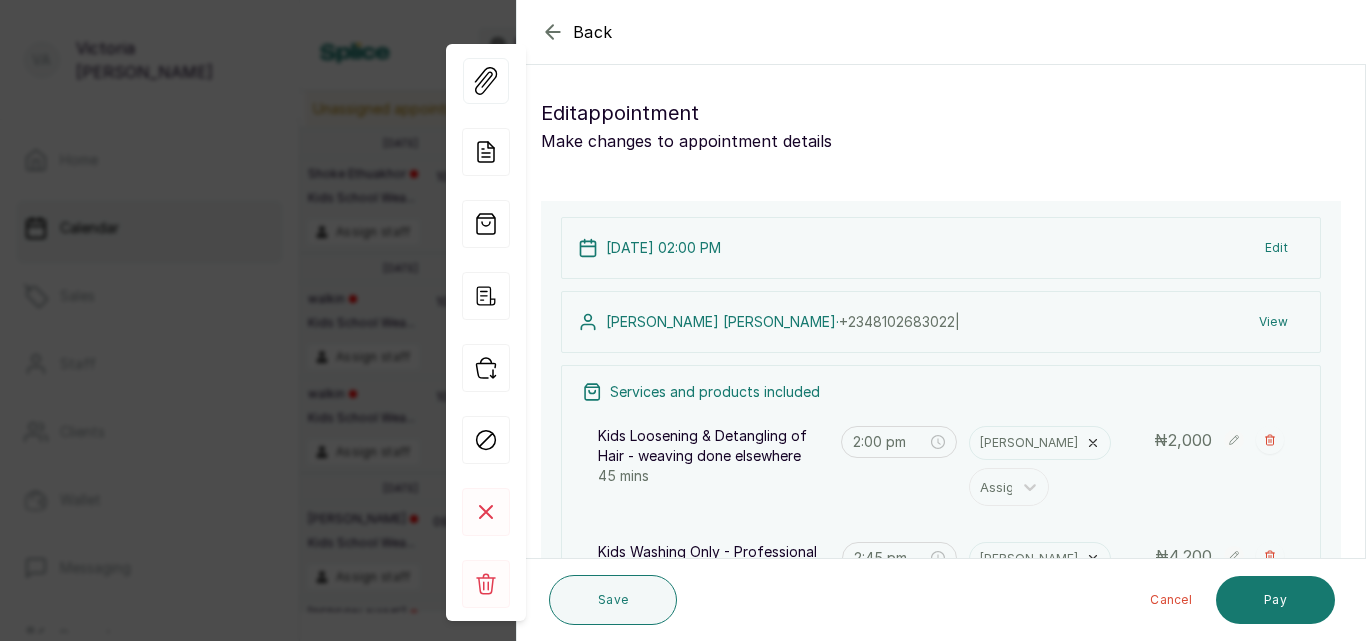 click 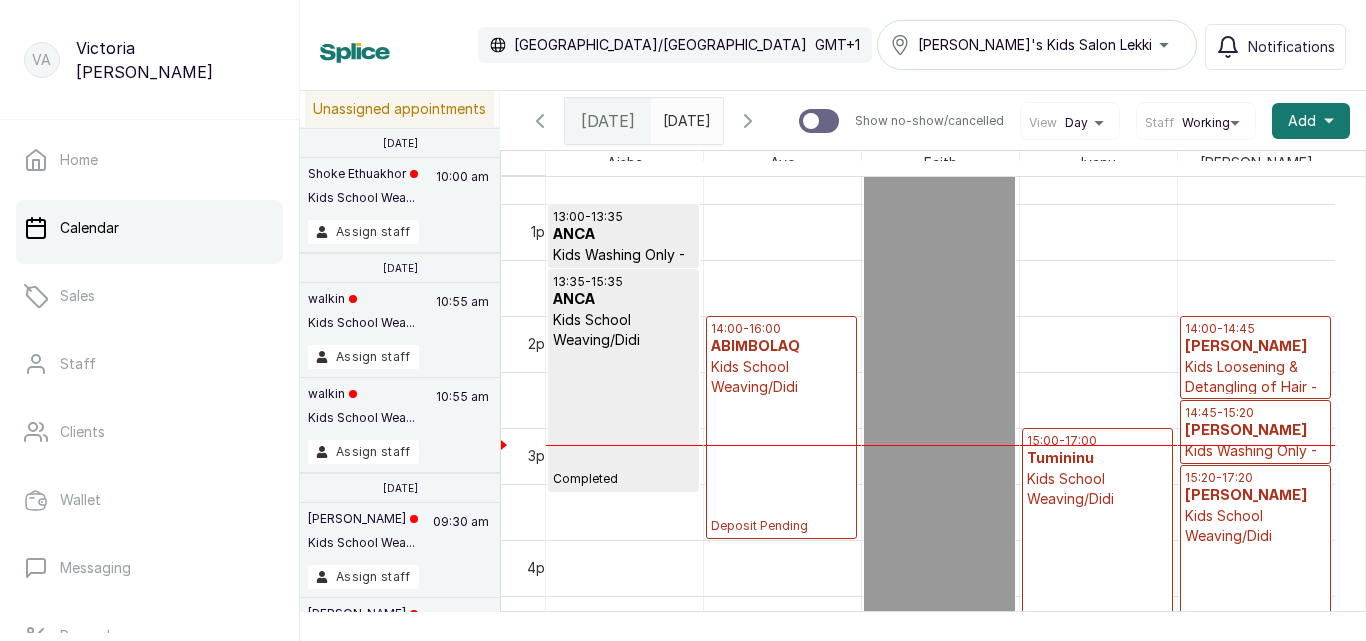 scroll, scrollTop: 1127, scrollLeft: 0, axis: vertical 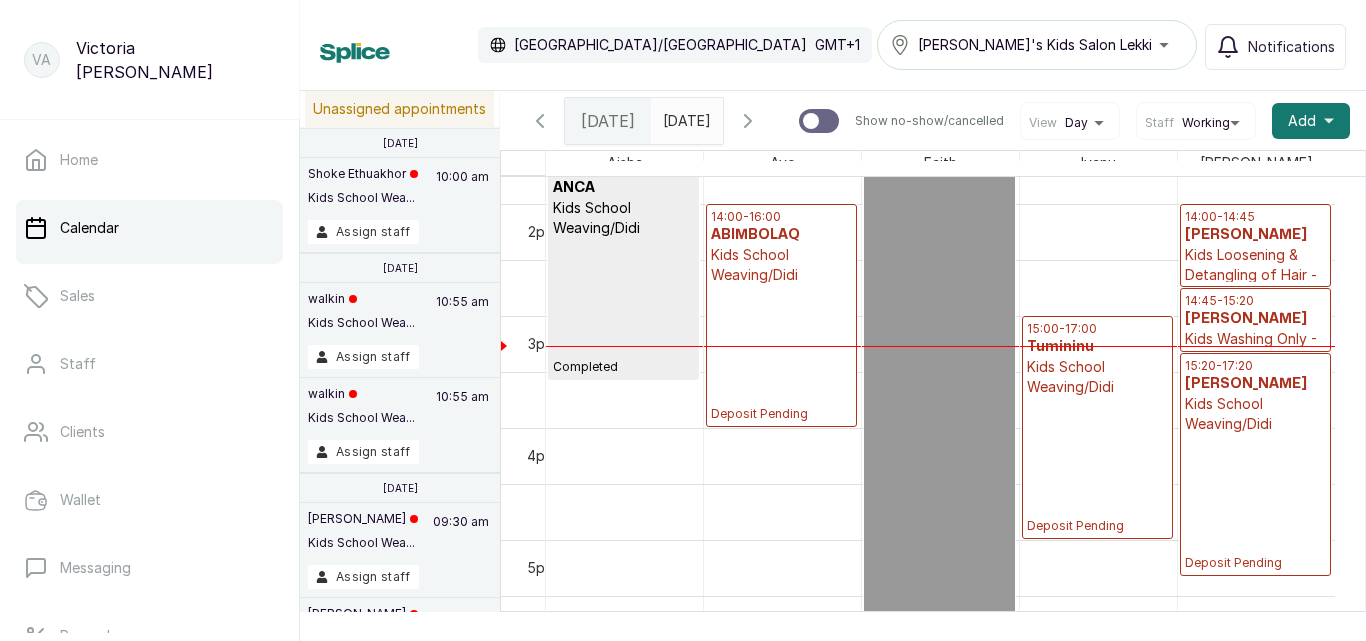 click on "Deposit Pending" at bounding box center [781, 414] 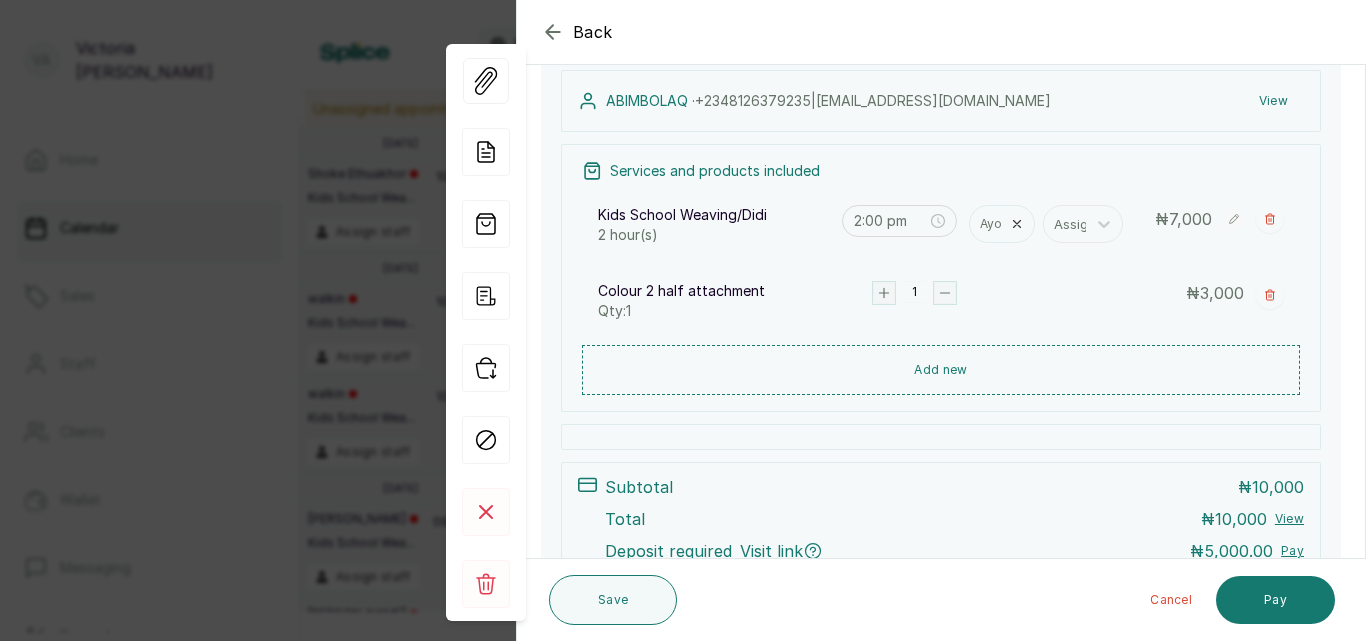 scroll, scrollTop: 219, scrollLeft: 0, axis: vertical 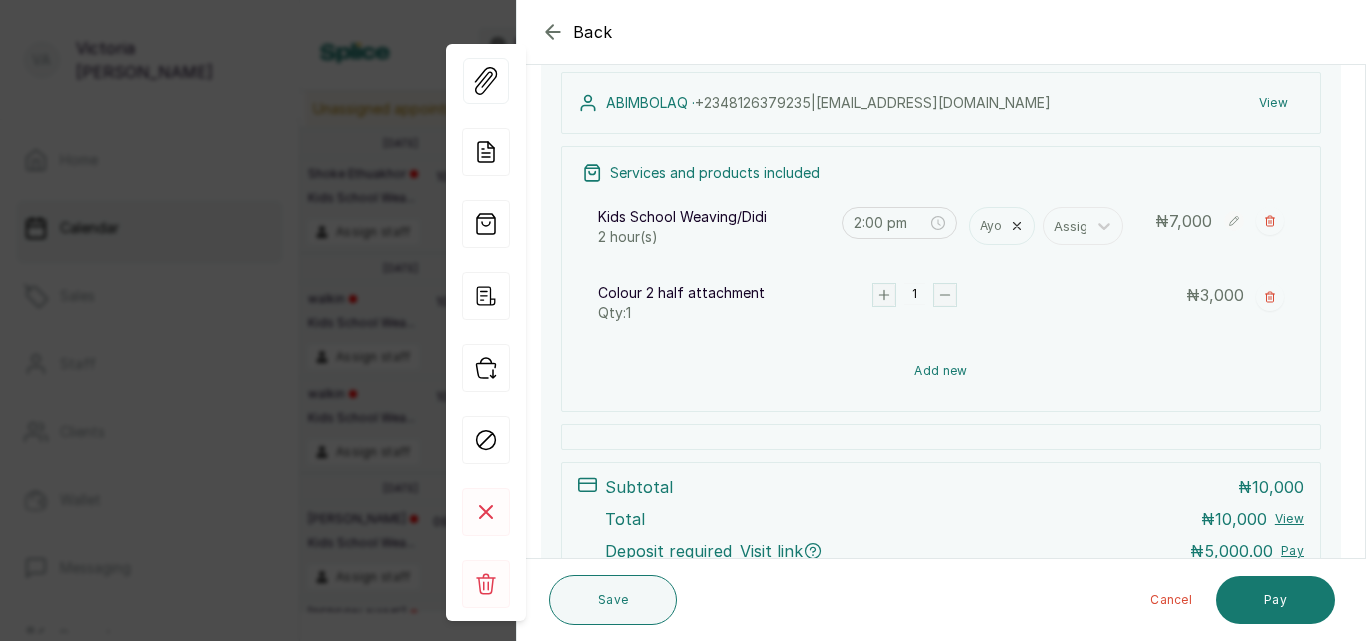 click on "Add new" at bounding box center [941, 371] 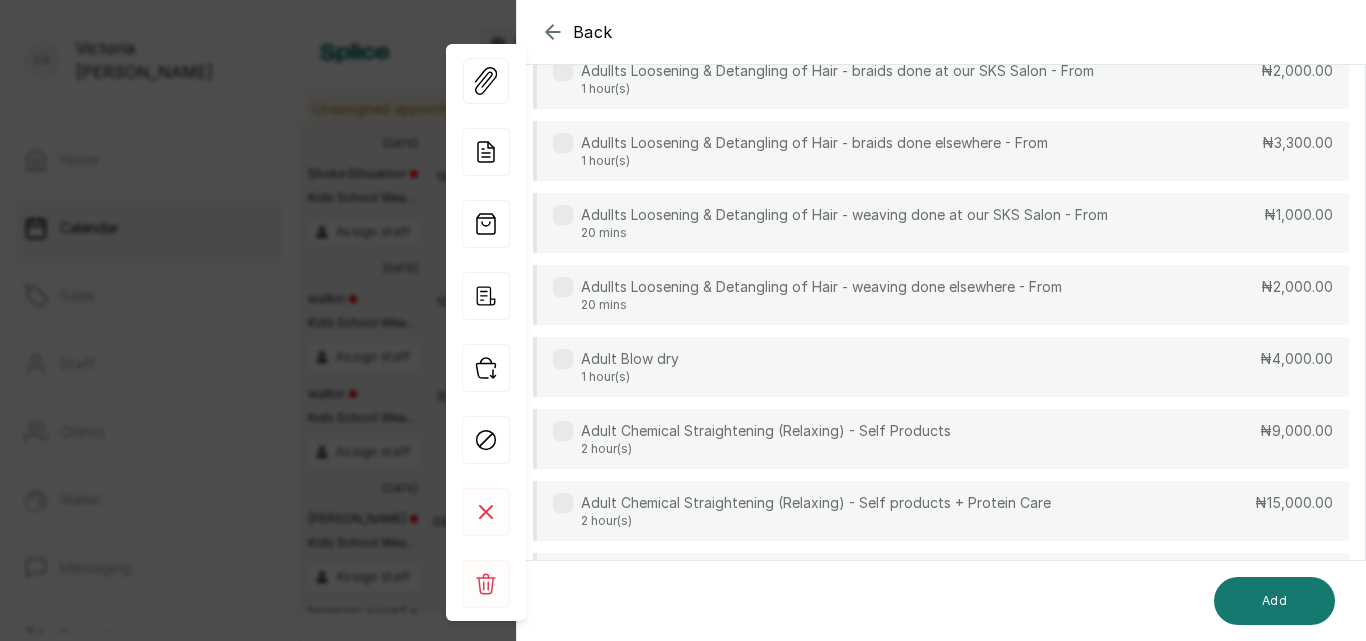 scroll, scrollTop: 149, scrollLeft: 0, axis: vertical 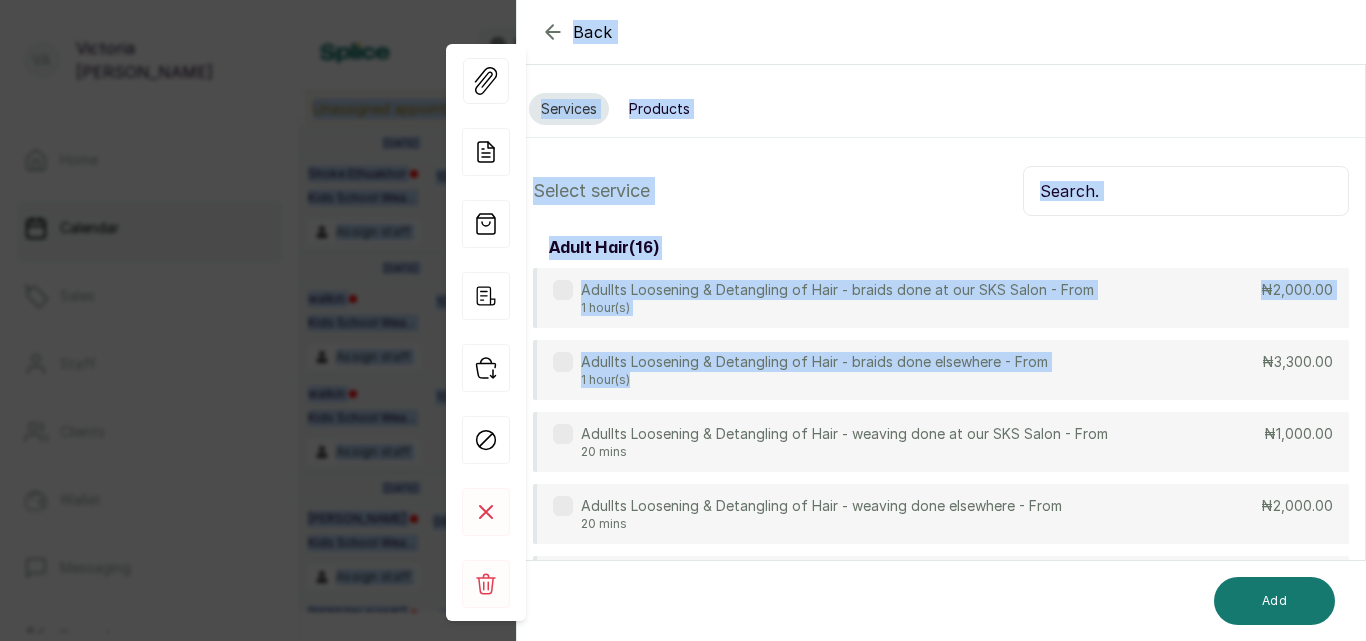 drag, startPoint x: 931, startPoint y: 236, endPoint x: 924, endPoint y: -20, distance: 256.09567 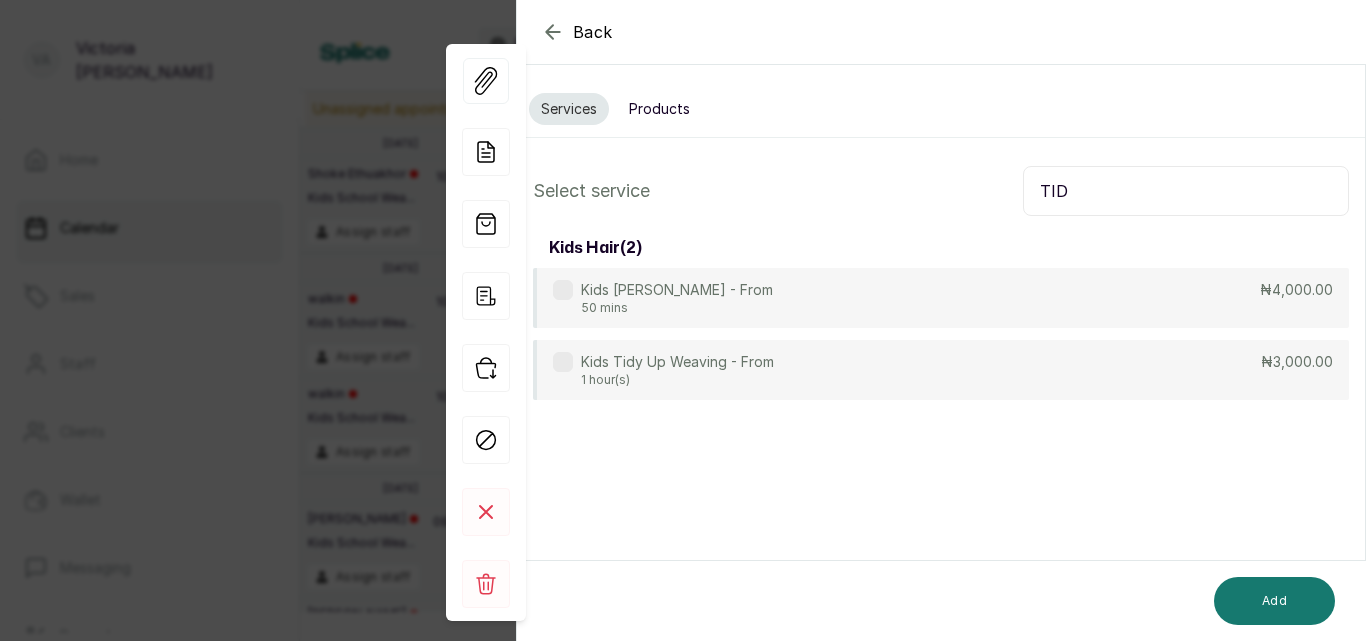 type on "TID" 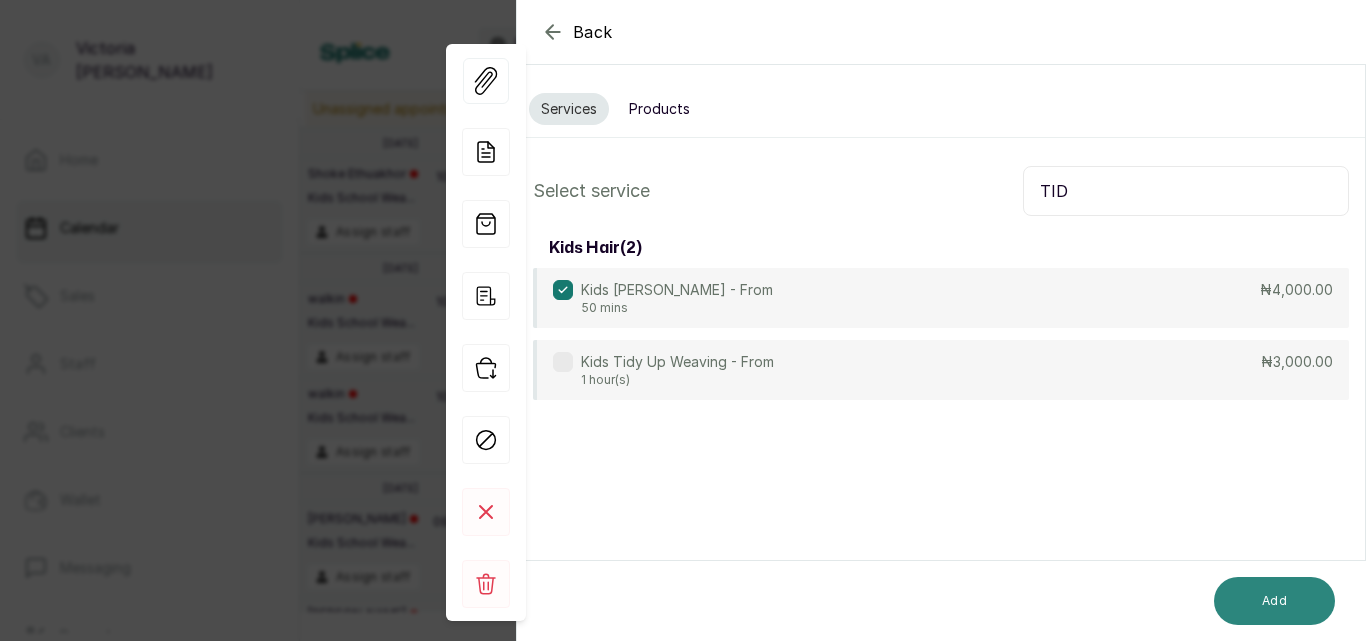 click on "Add" at bounding box center (1274, 601) 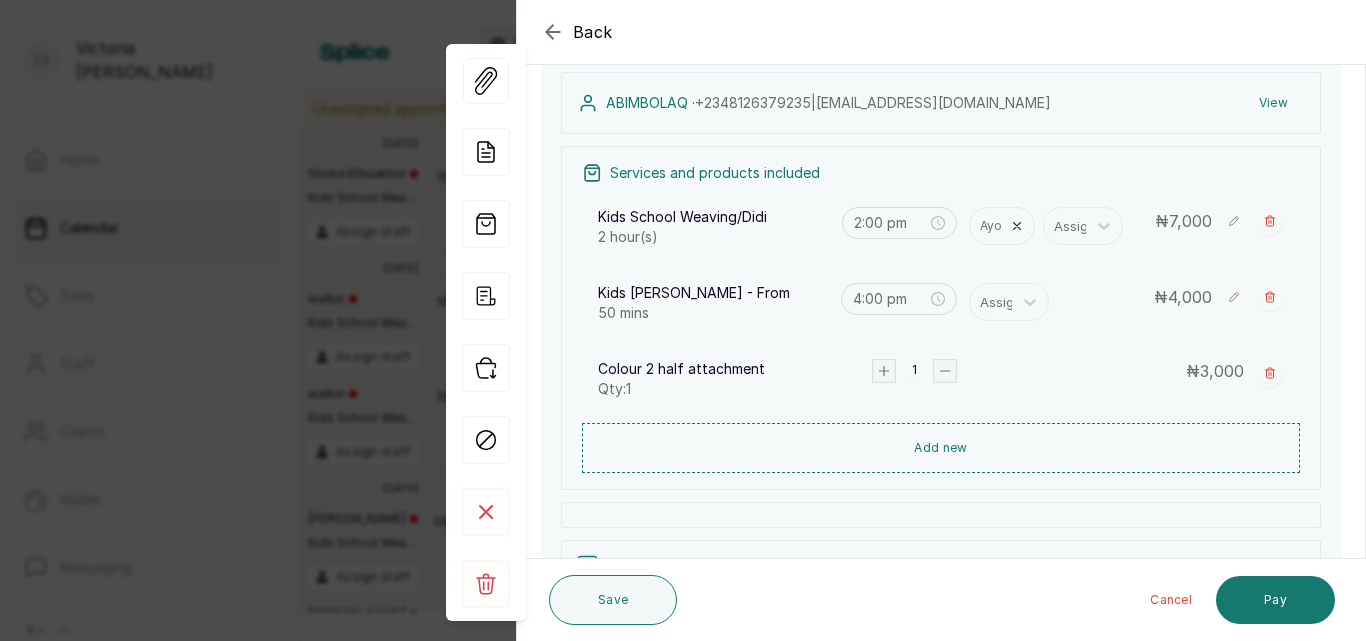scroll, scrollTop: 244, scrollLeft: 0, axis: vertical 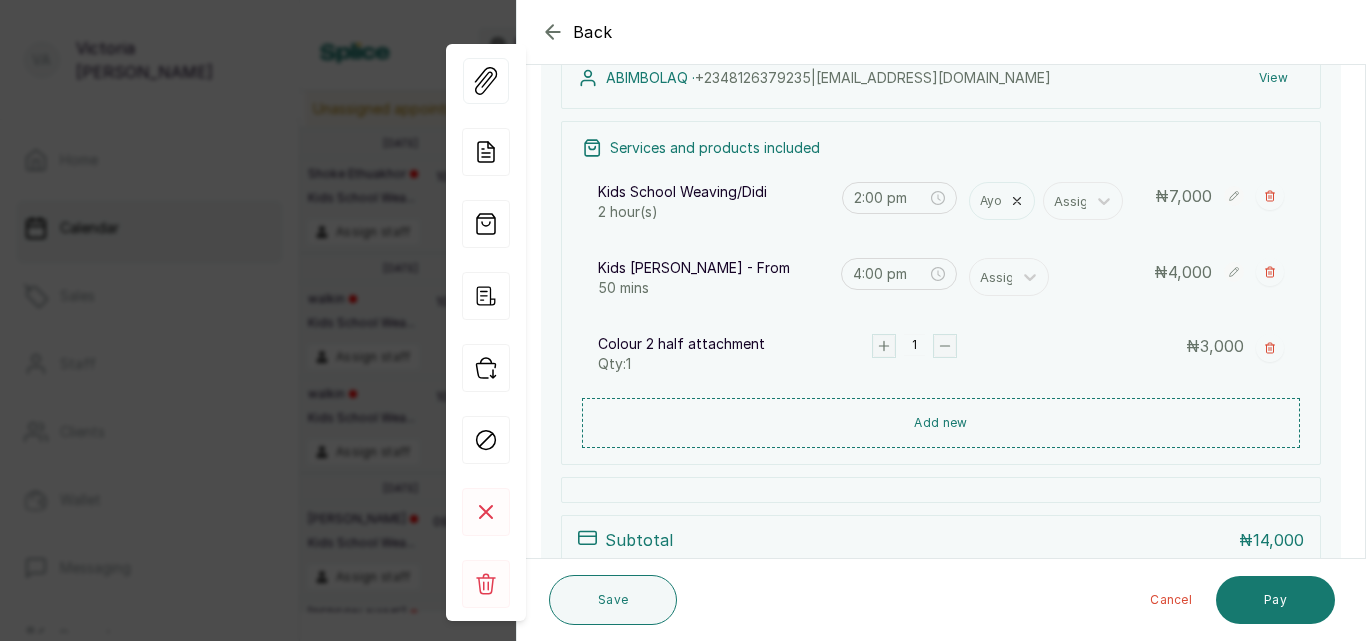 click 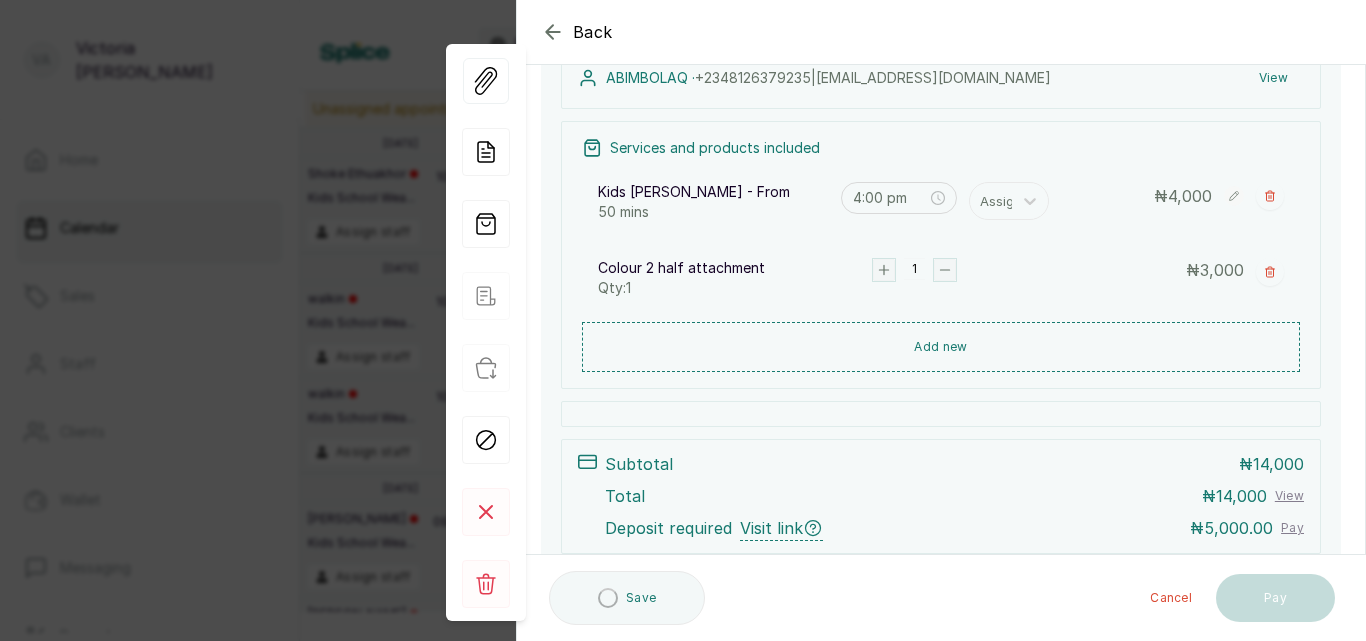 type on "4:00 pm" 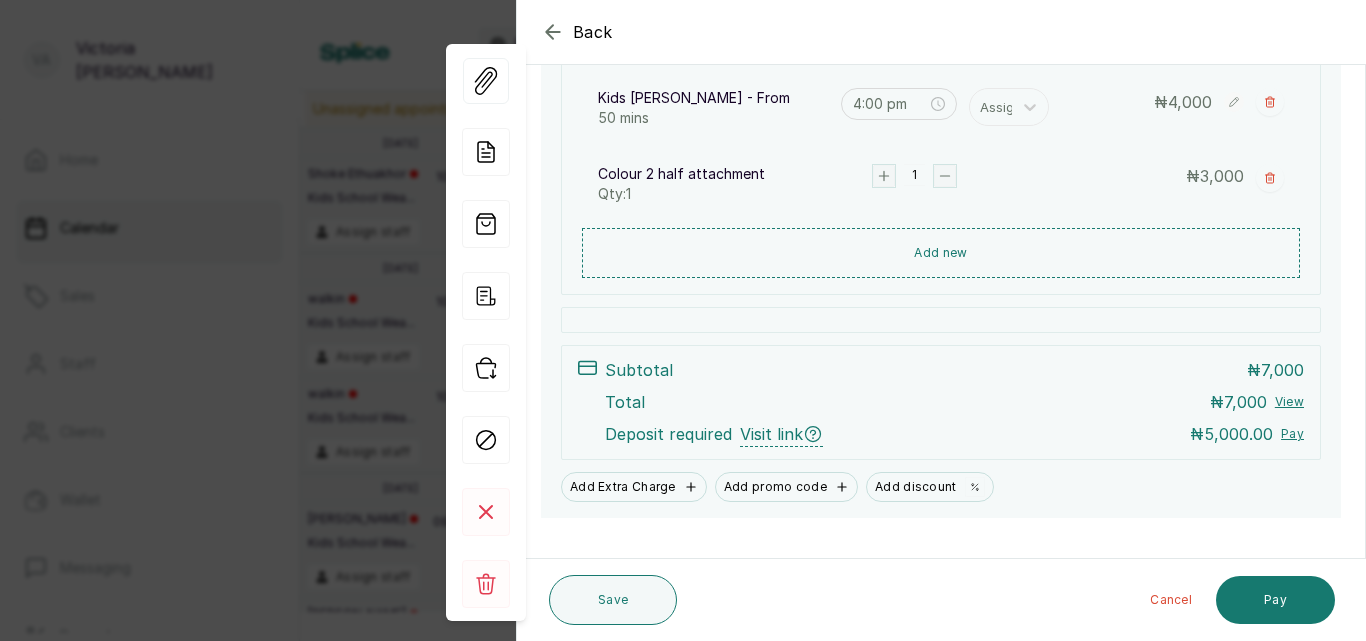 scroll, scrollTop: 368, scrollLeft: 0, axis: vertical 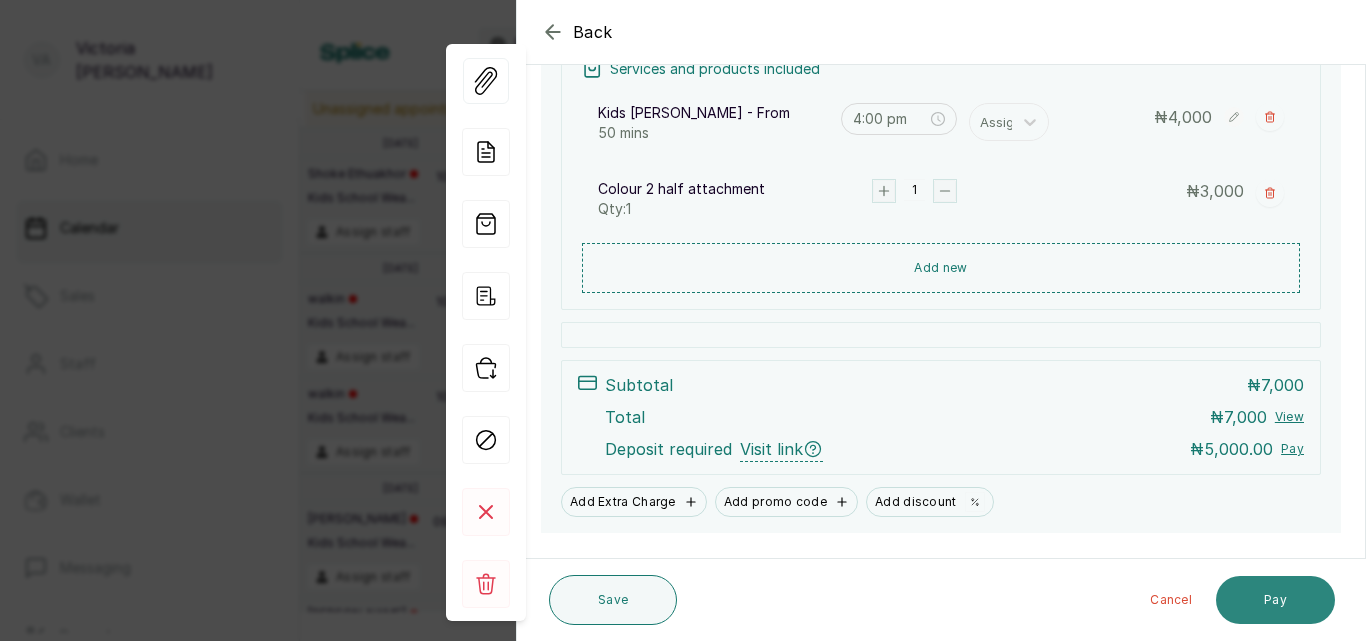 click on "Pay" at bounding box center (1275, 600) 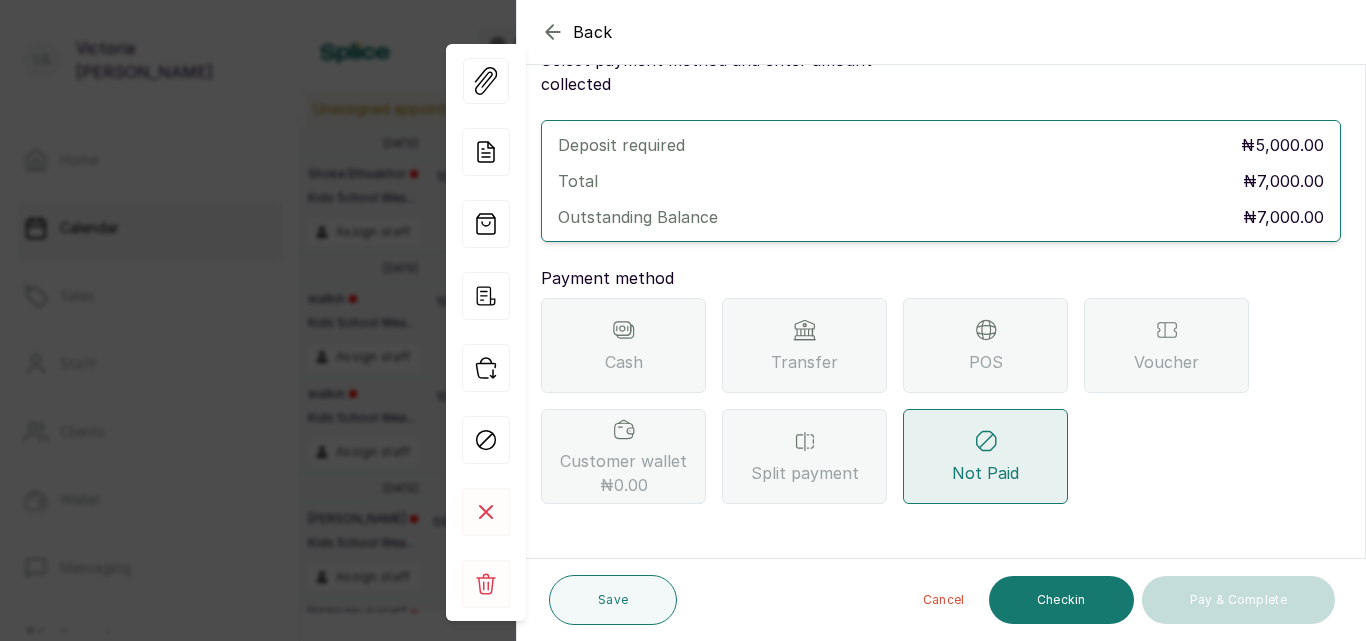 scroll, scrollTop: 57, scrollLeft: 0, axis: vertical 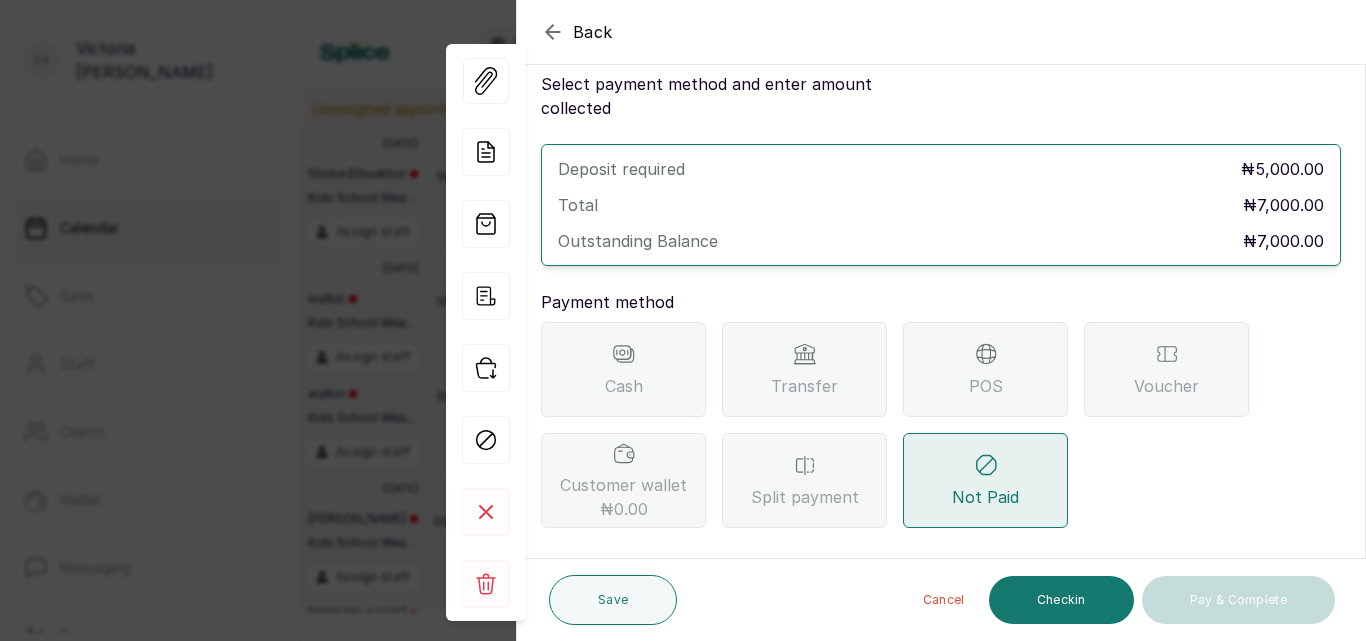 click 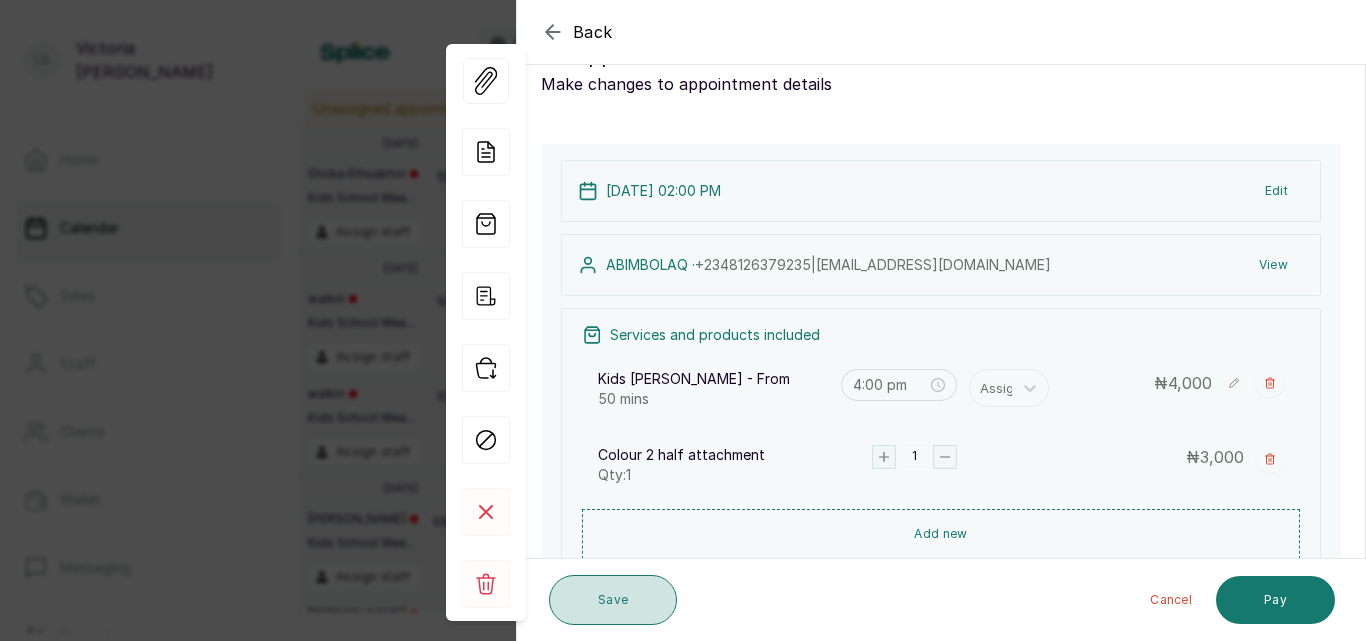 click on "Save" at bounding box center [613, 600] 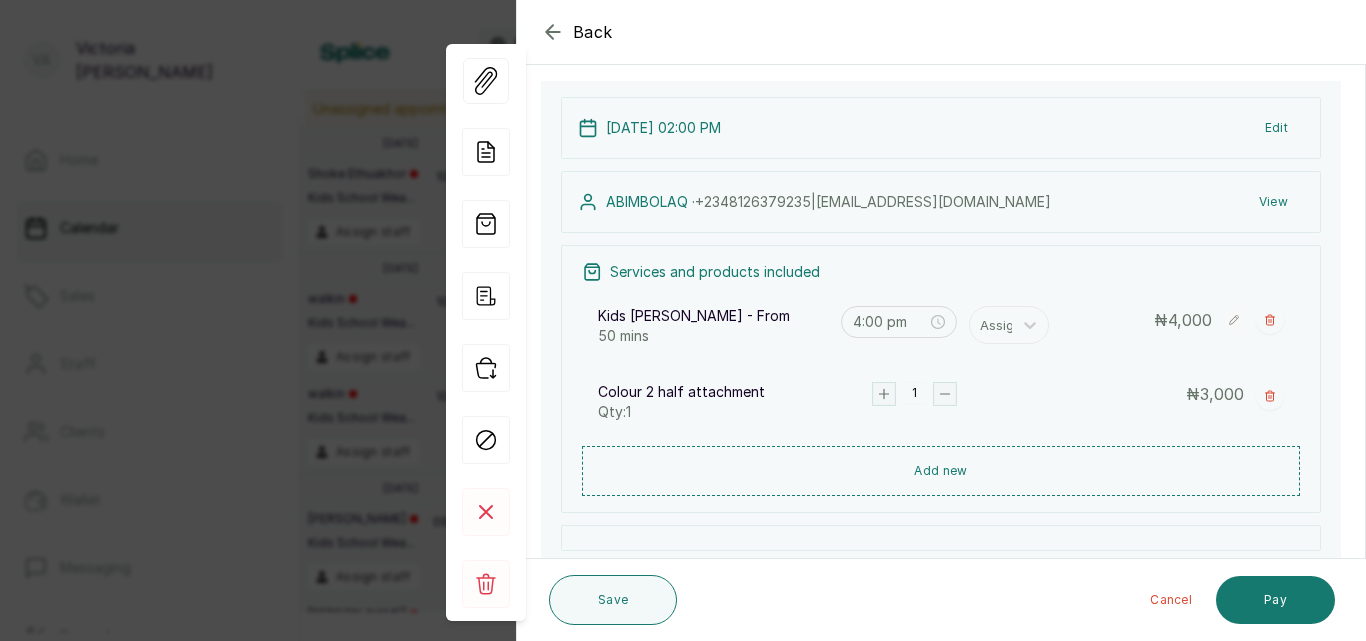 scroll, scrollTop: 122, scrollLeft: 0, axis: vertical 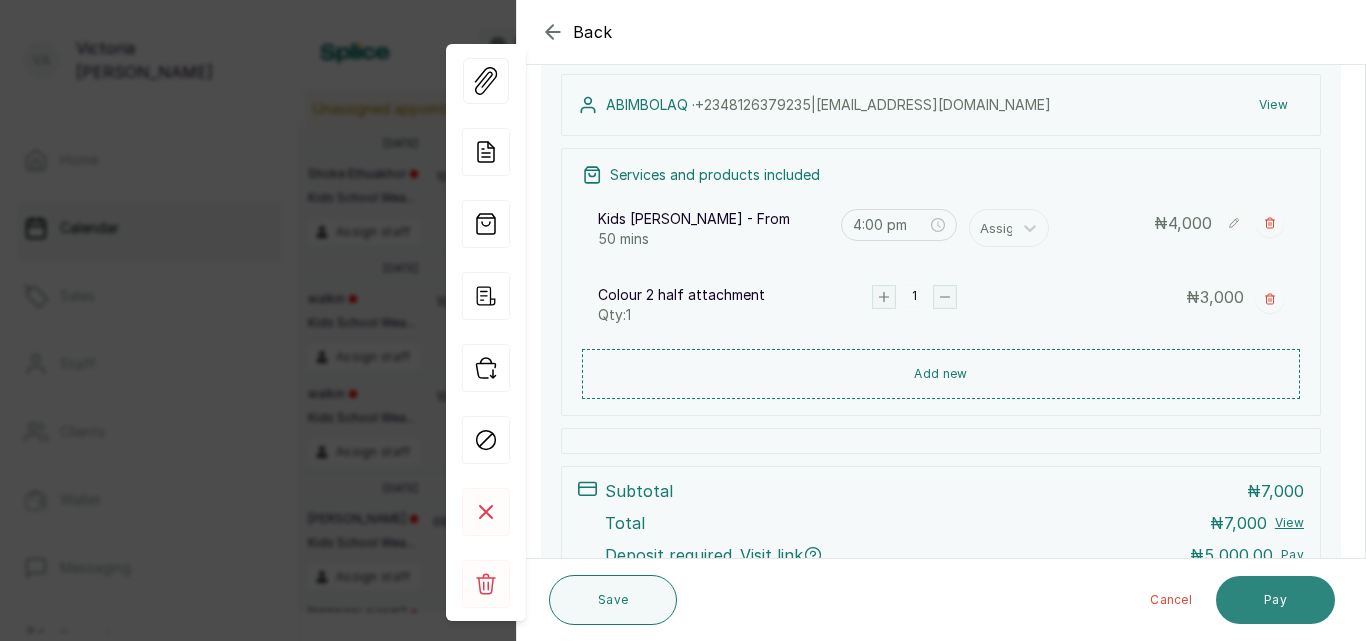 click on "Pay" at bounding box center [1275, 600] 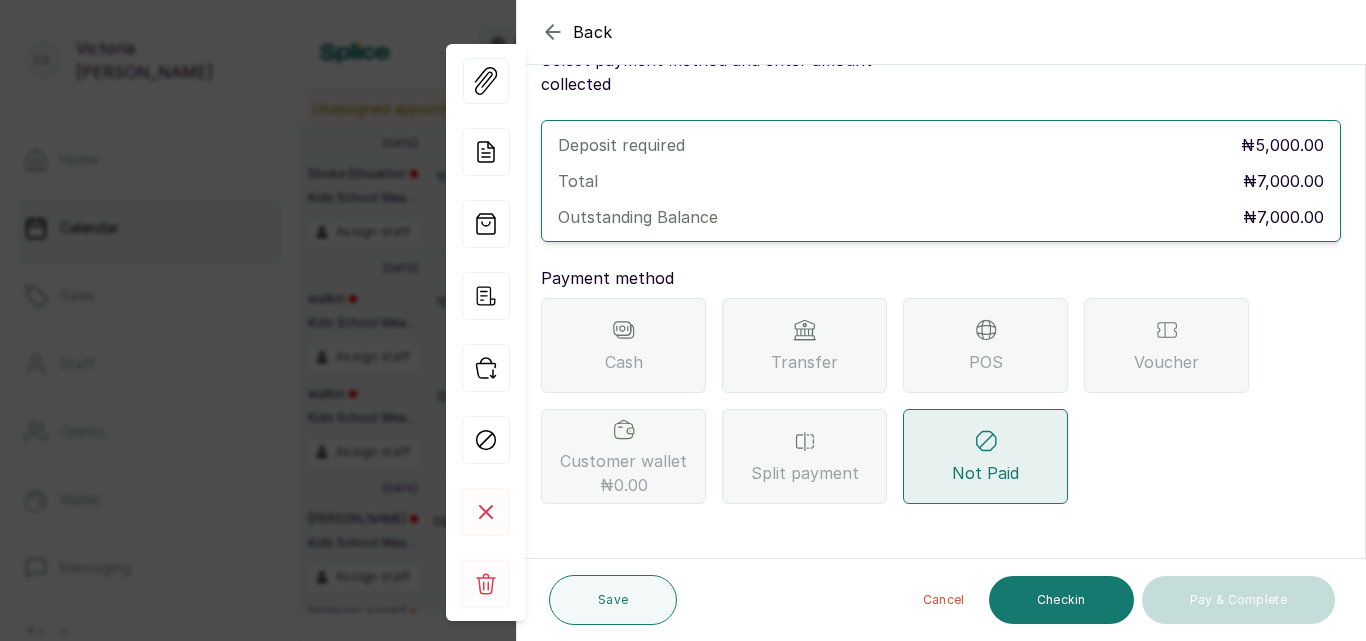 scroll, scrollTop: 57, scrollLeft: 0, axis: vertical 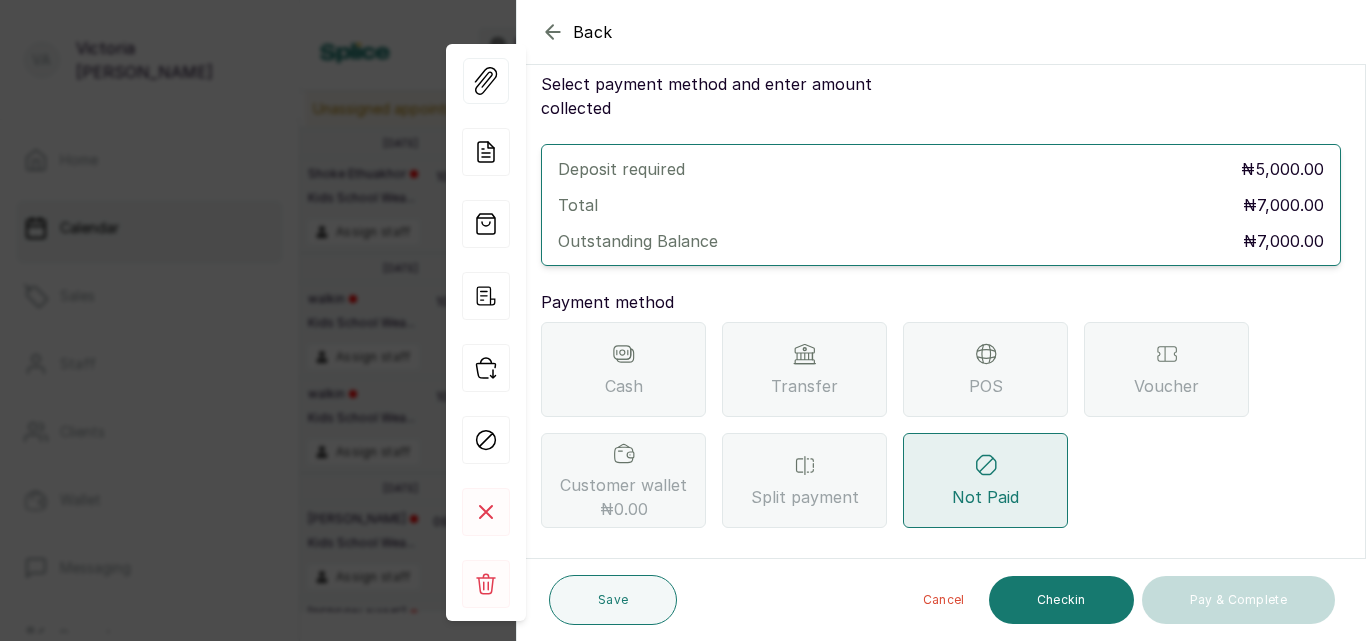 click on "Transfer" at bounding box center (804, 369) 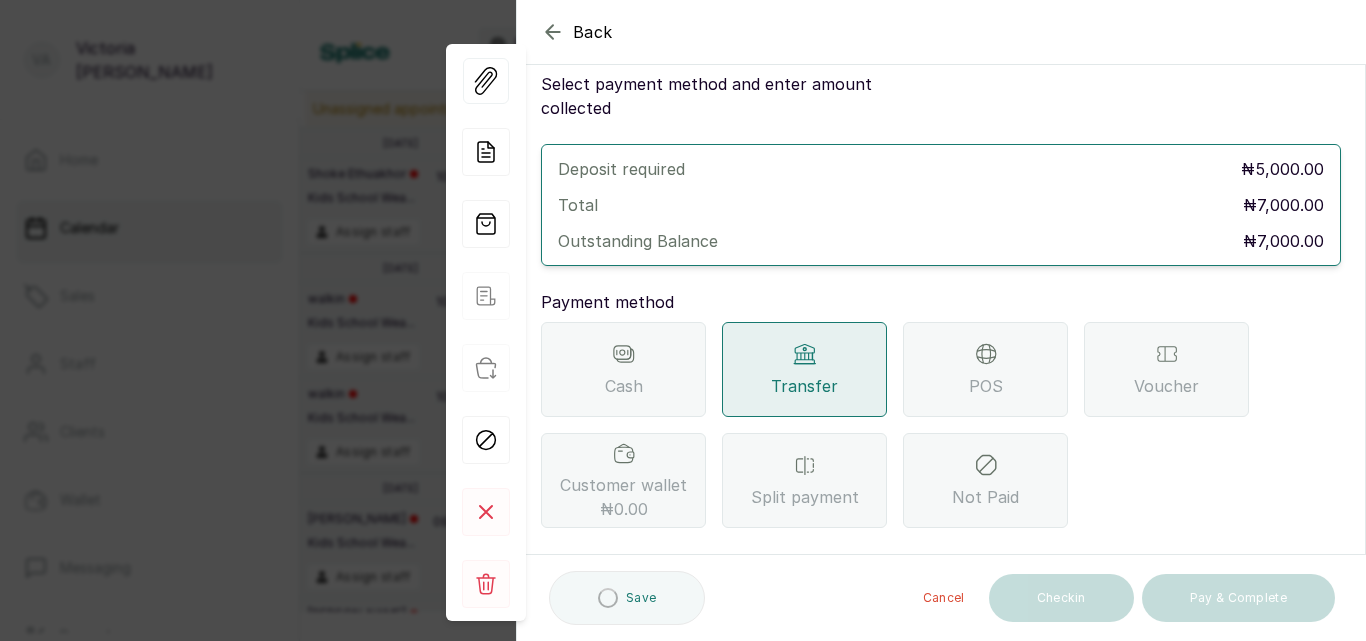 scroll, scrollTop: 217, scrollLeft: 0, axis: vertical 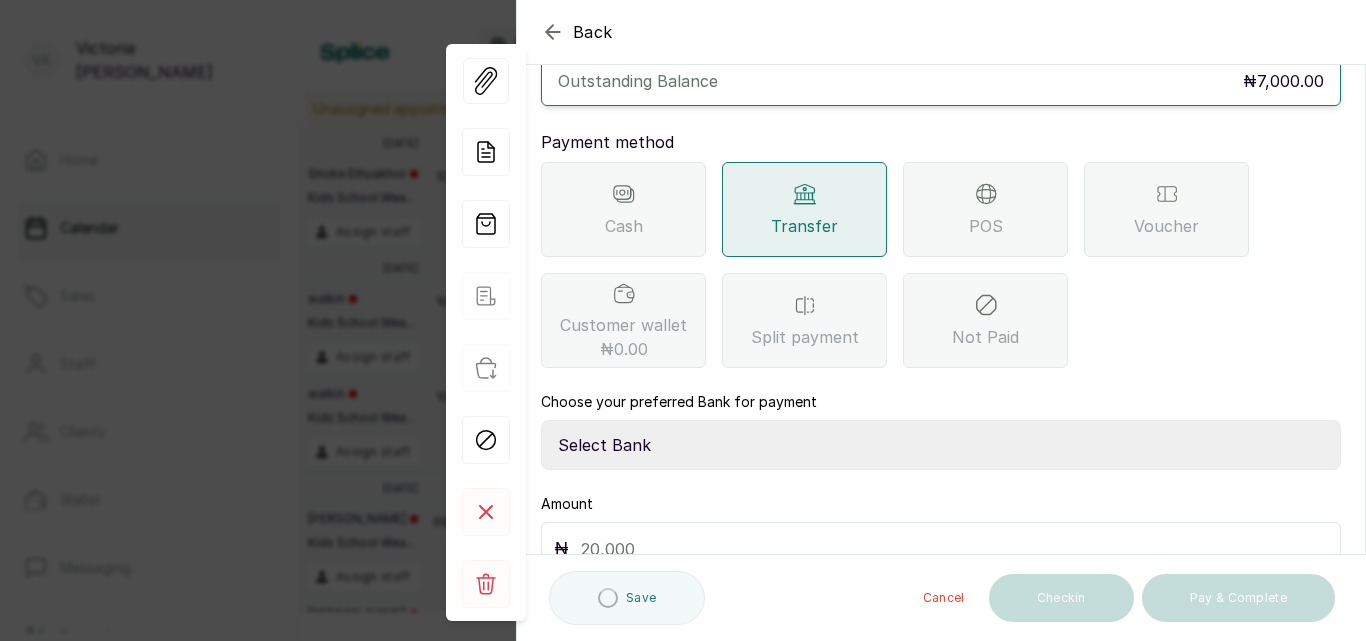 click on "Select Bank CANARY YELLOW Moniepoint MFB CANARY YELLOW Sparkle Microfinance Bank" at bounding box center (941, 445) 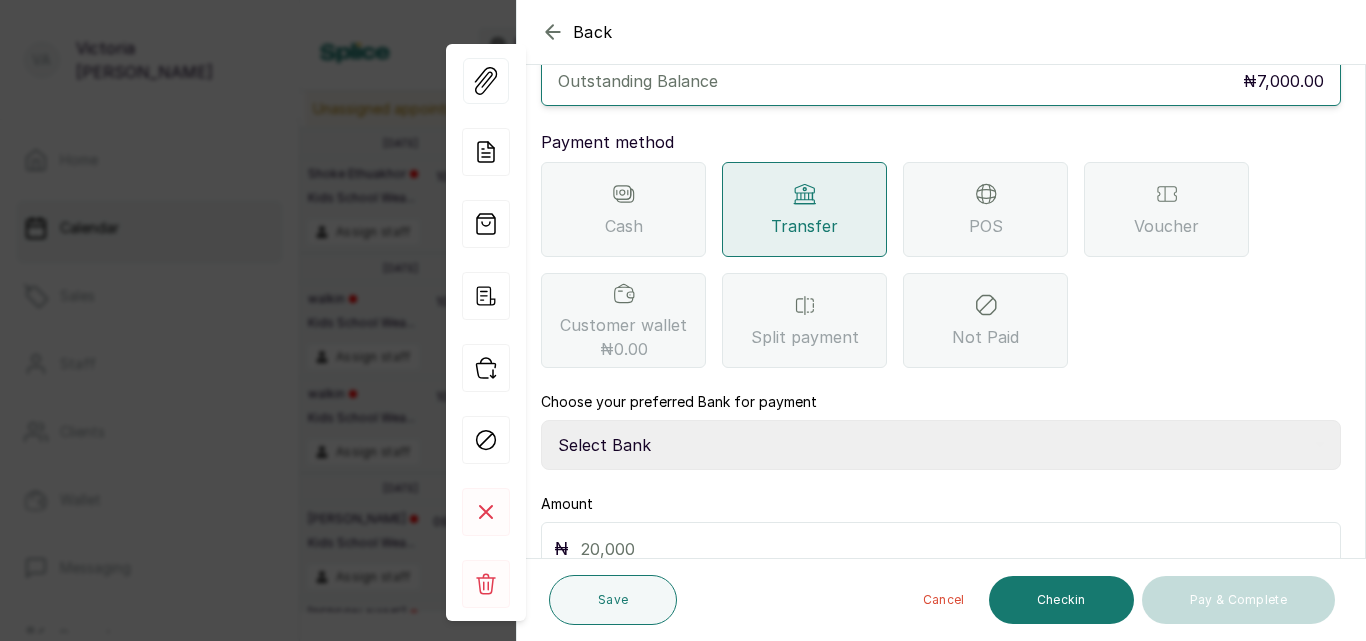 select on "a0df1ee2-db04-4e2a-8640-932656be21d6" 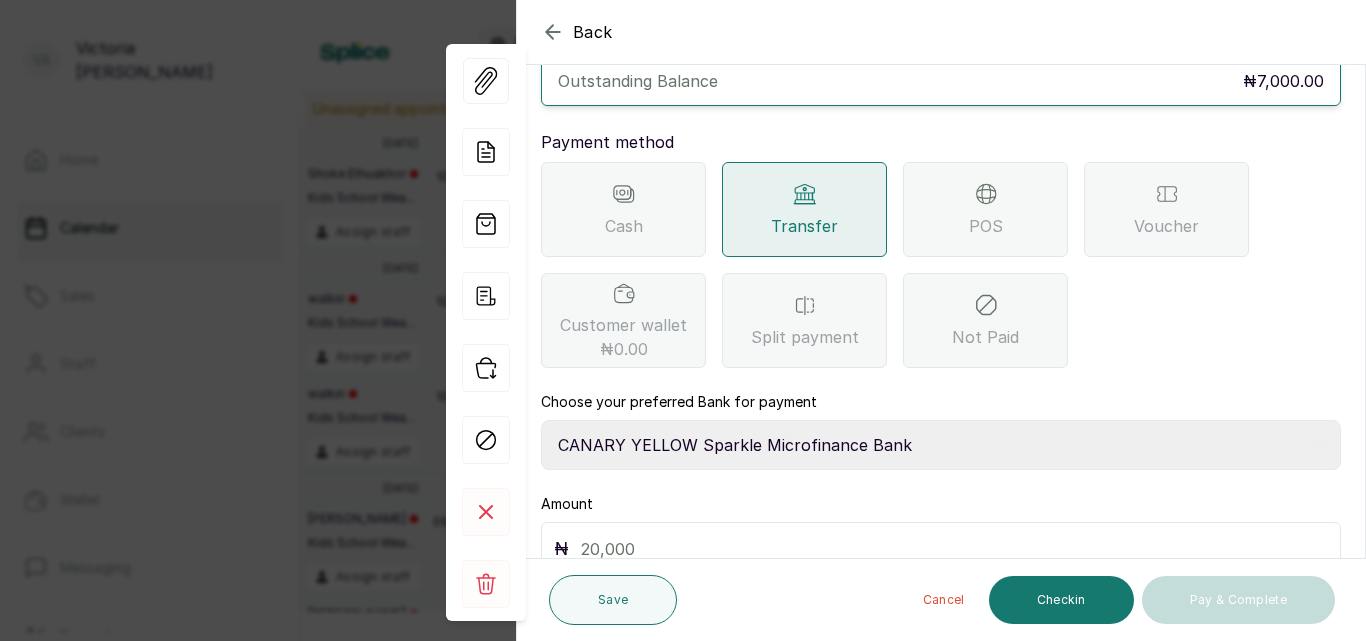 click on "Select Bank CANARY YELLOW Moniepoint MFB CANARY YELLOW Sparkle Microfinance Bank" at bounding box center [941, 445] 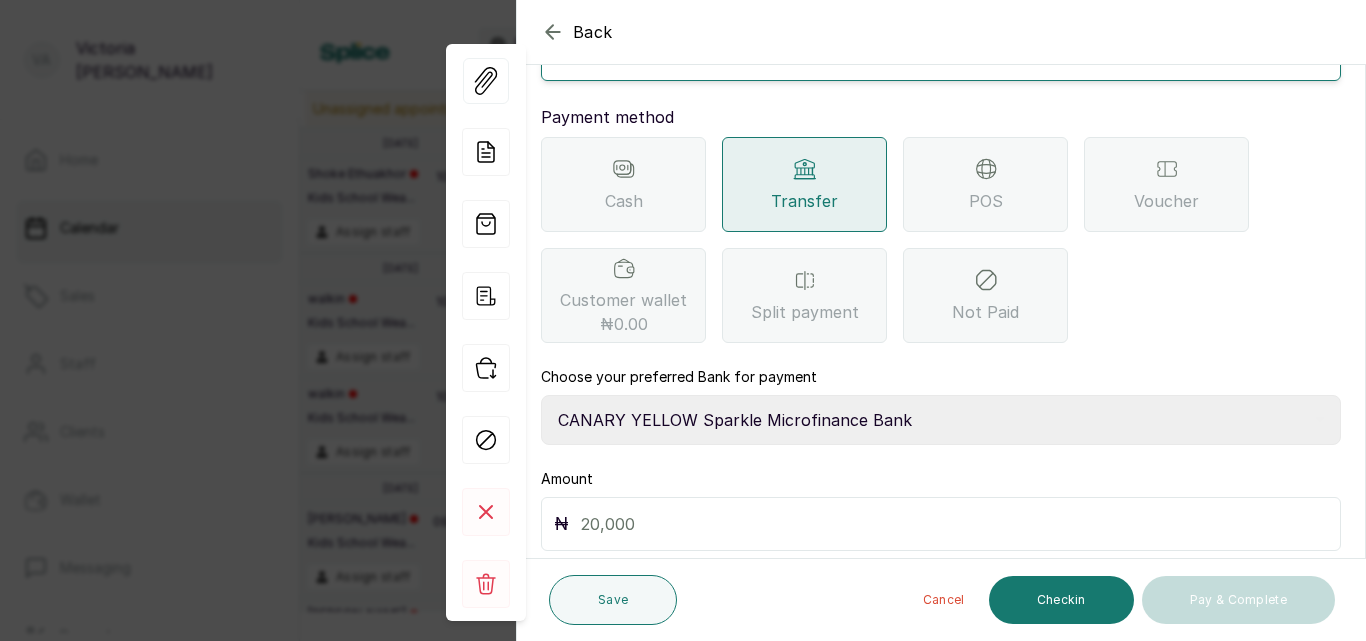 scroll, scrollTop: 297, scrollLeft: 0, axis: vertical 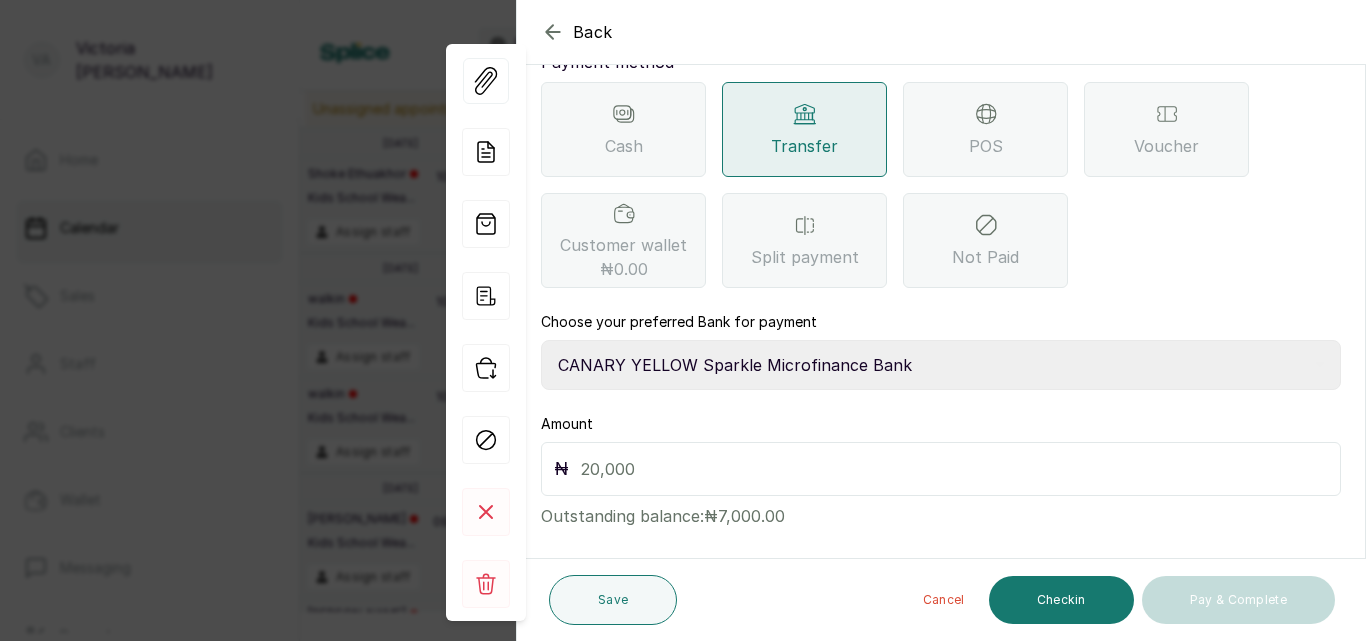 click at bounding box center [954, 469] 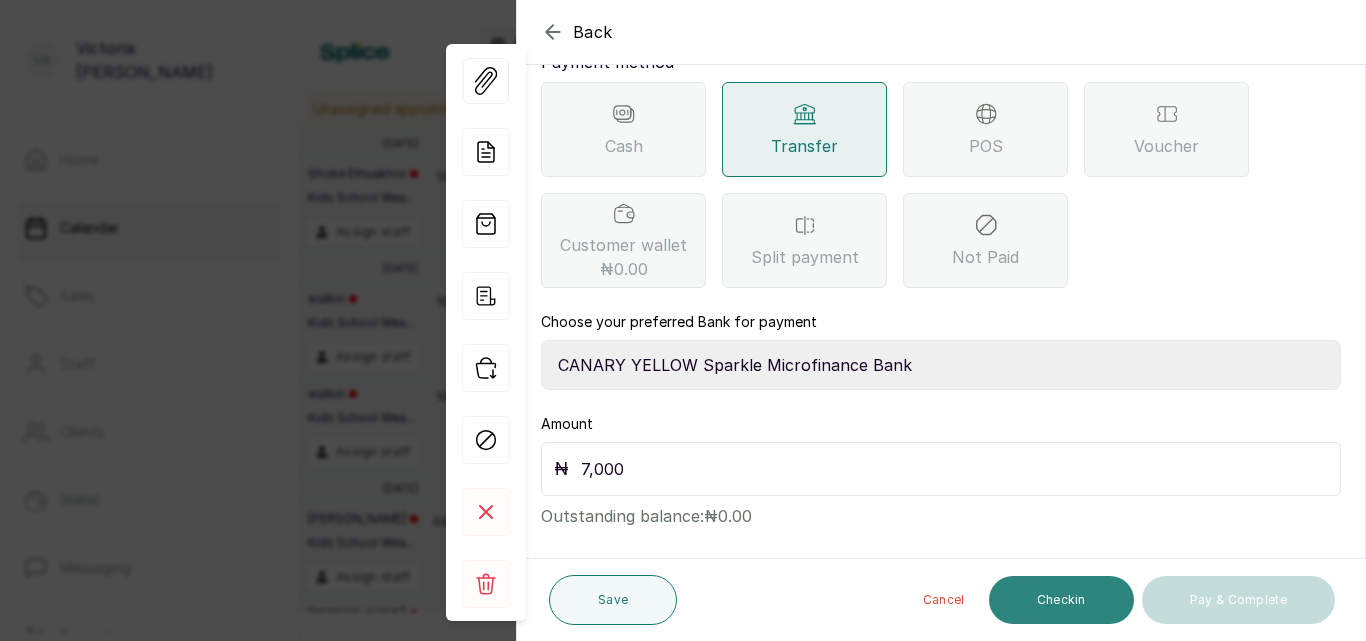 type on "7,000" 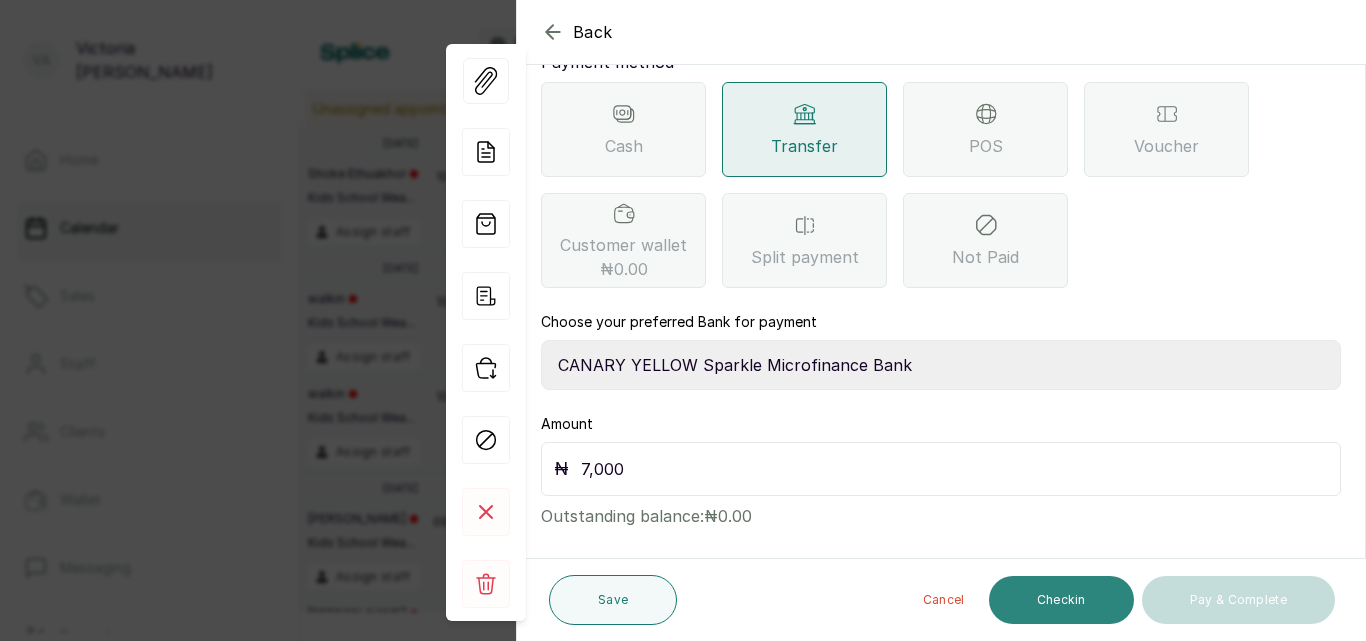 click on "Checkin" at bounding box center [1061, 600] 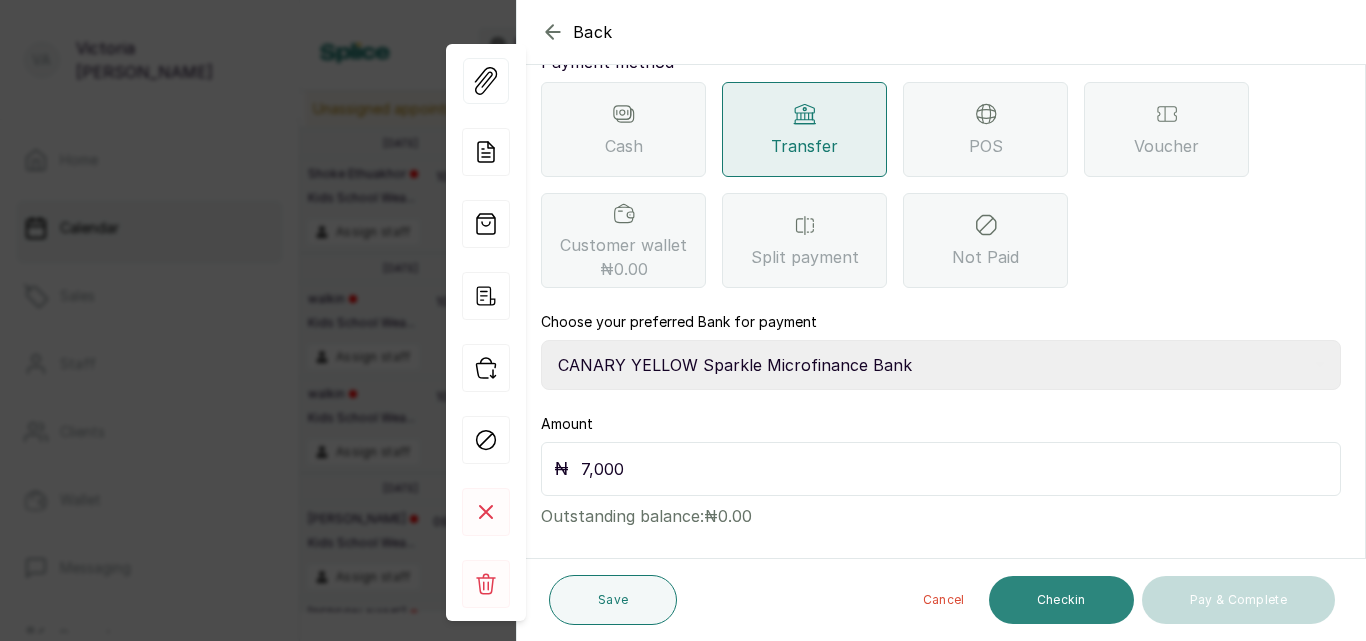 click on "Checkin" at bounding box center [1061, 600] 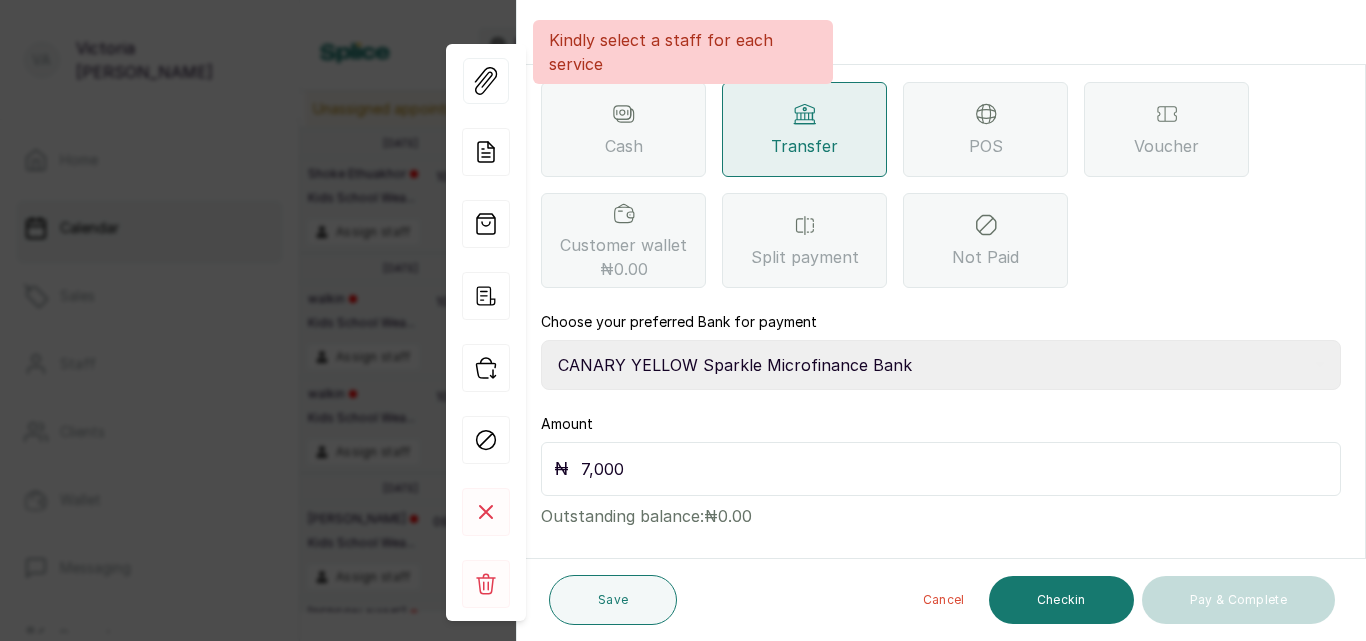 click on "Back" at bounding box center [1200, 32] 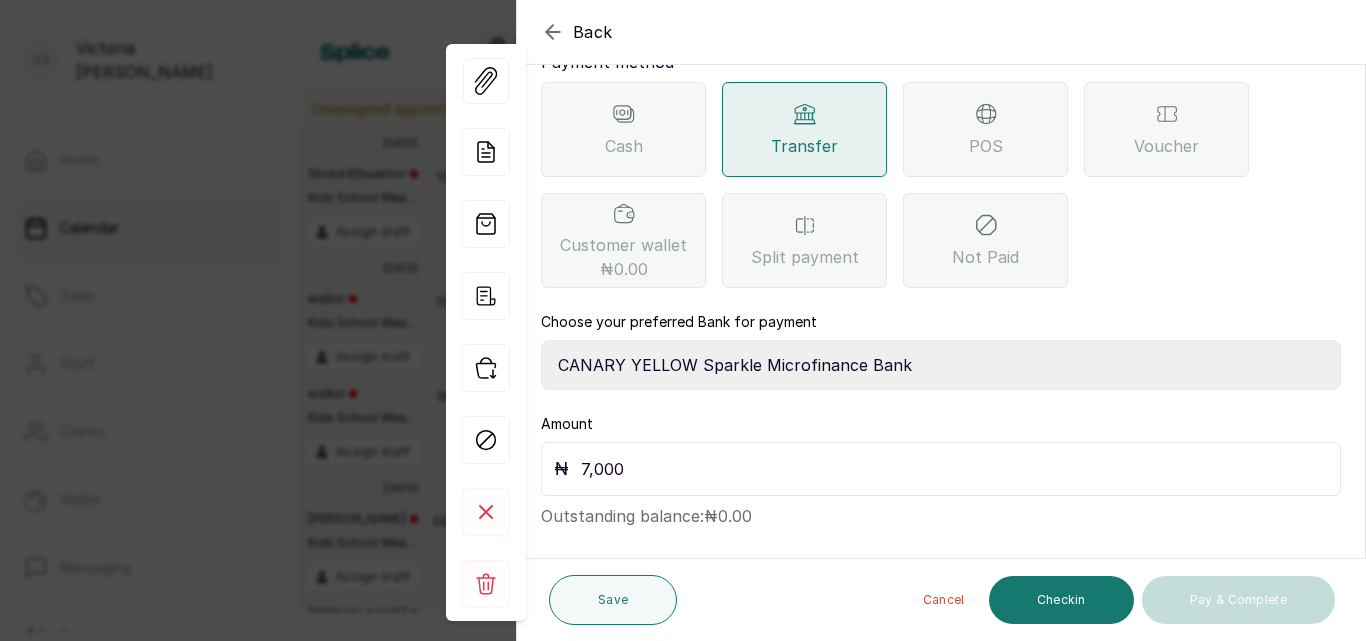 click 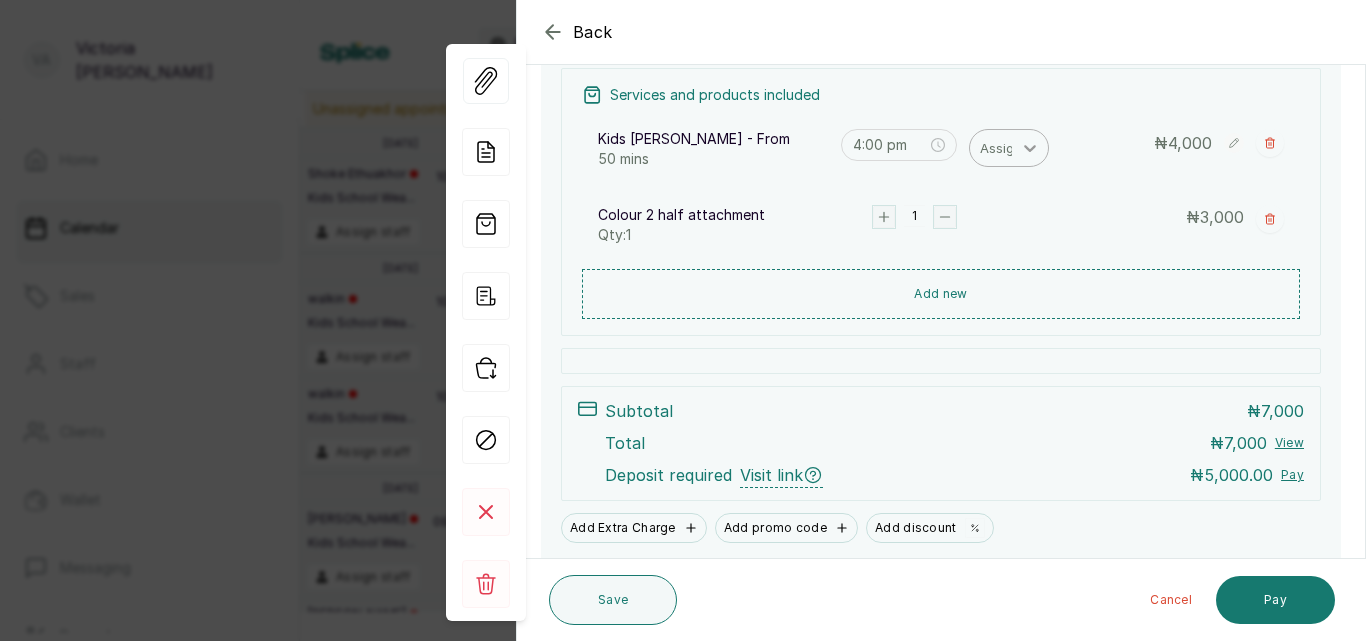 click at bounding box center (1030, 148) 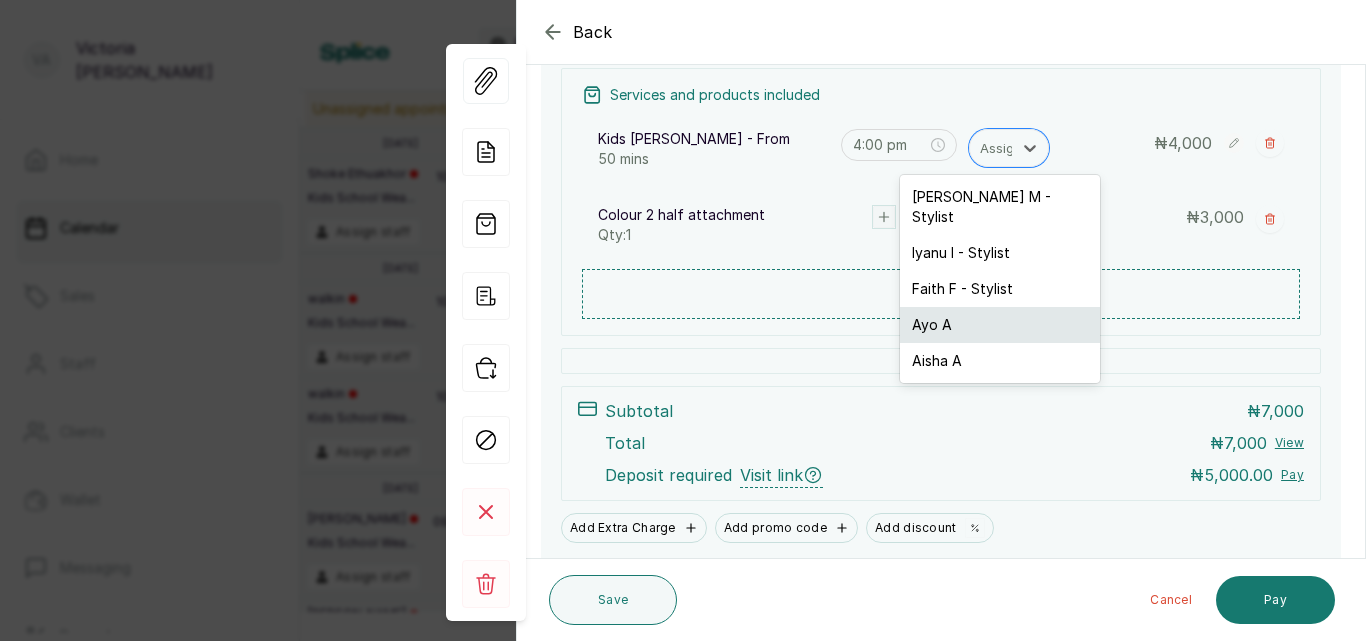 click on "Ayo A" at bounding box center [1000, 325] 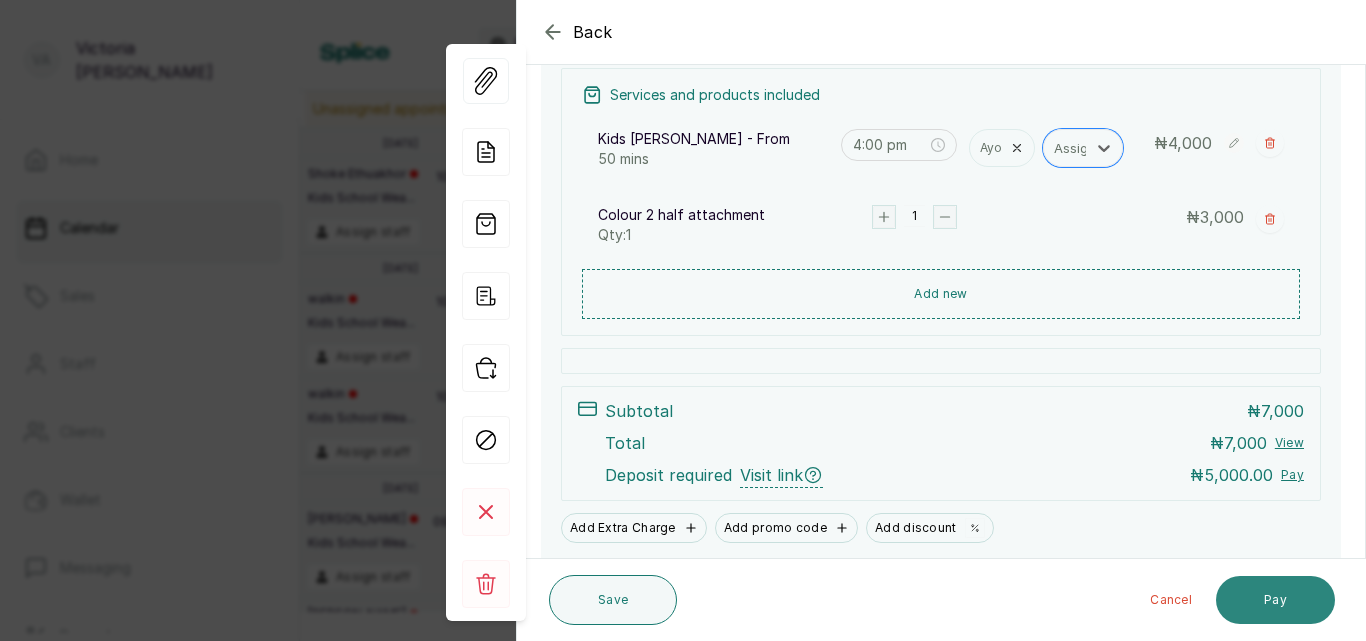click on "Pay" at bounding box center (1275, 600) 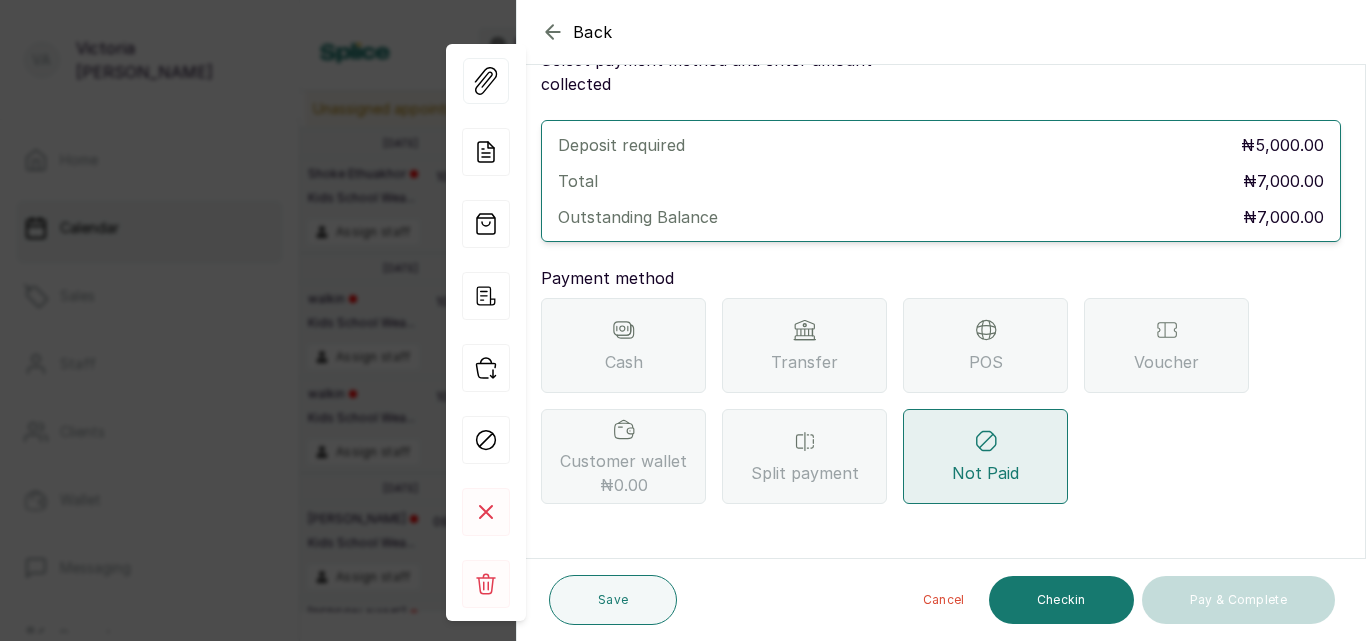 scroll, scrollTop: 57, scrollLeft: 0, axis: vertical 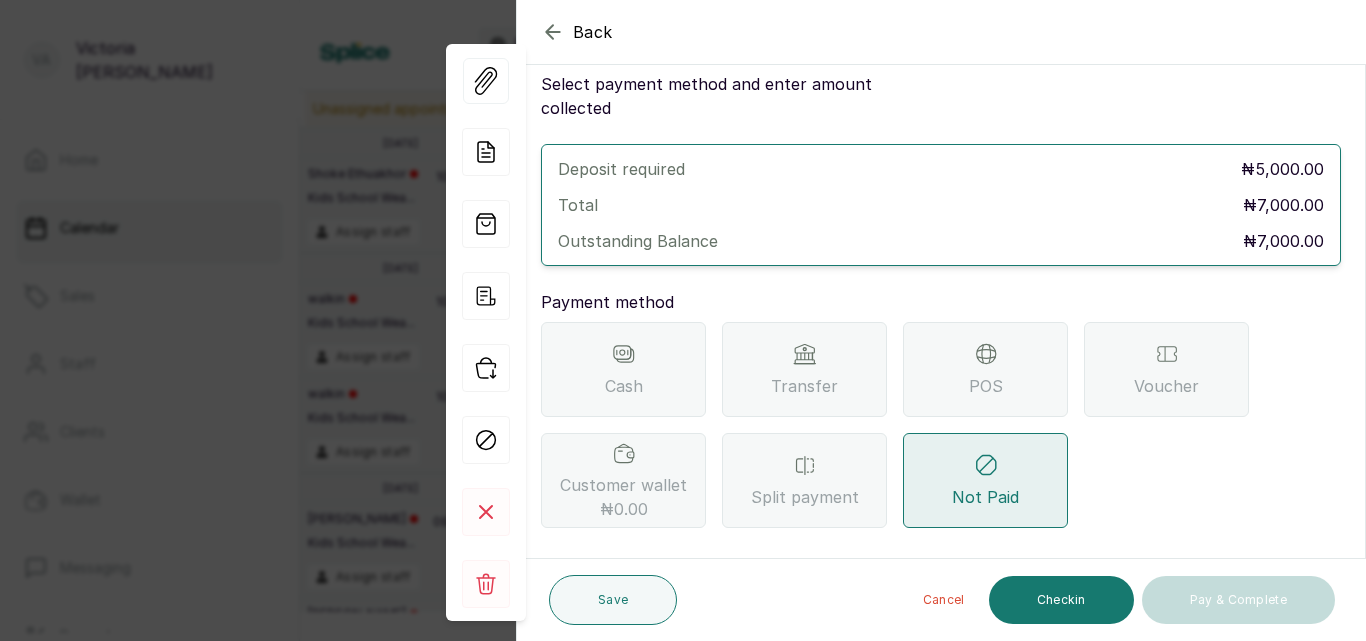 click on "Transfer" at bounding box center [804, 386] 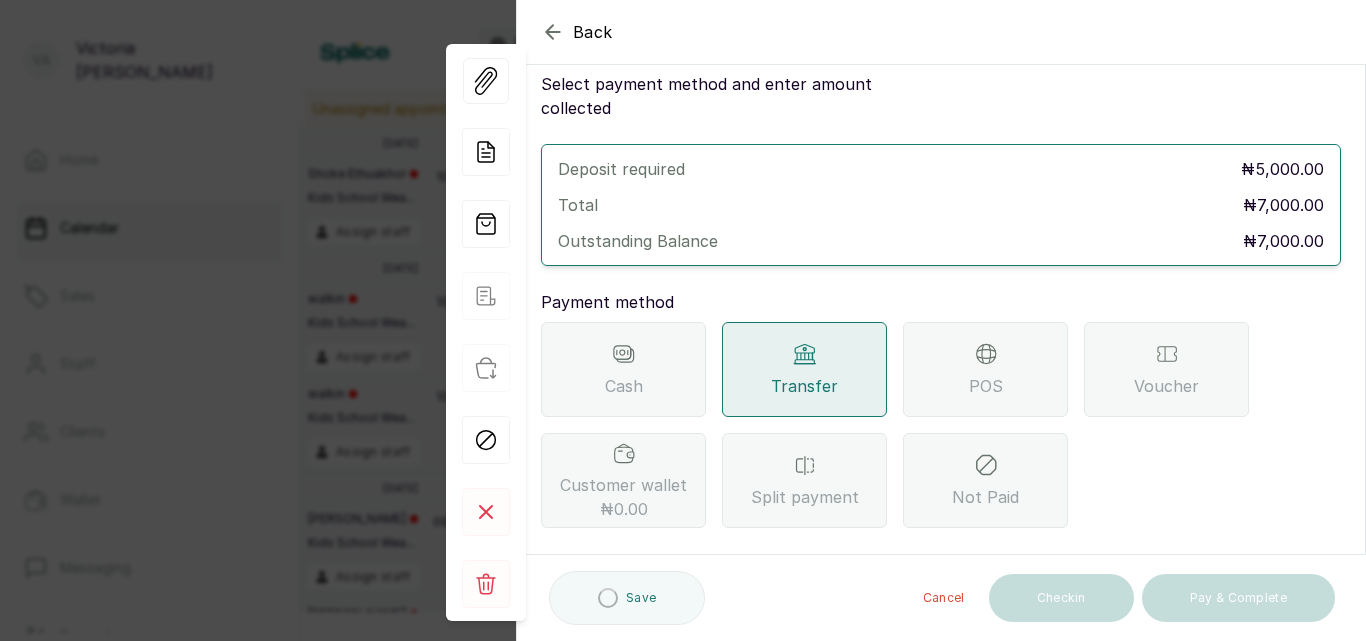 scroll, scrollTop: 297, scrollLeft: 0, axis: vertical 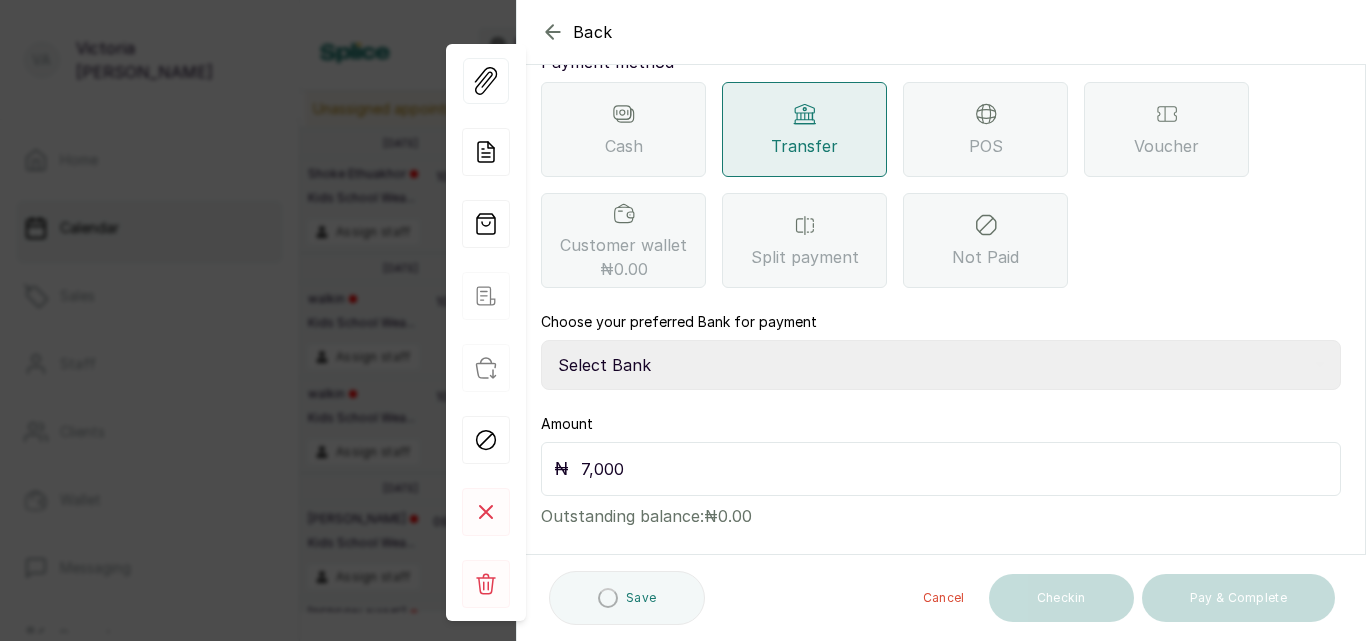 click on "Select Bank CANARY YELLOW Moniepoint MFB CANARY YELLOW Sparkle Microfinance Bank" at bounding box center (941, 365) 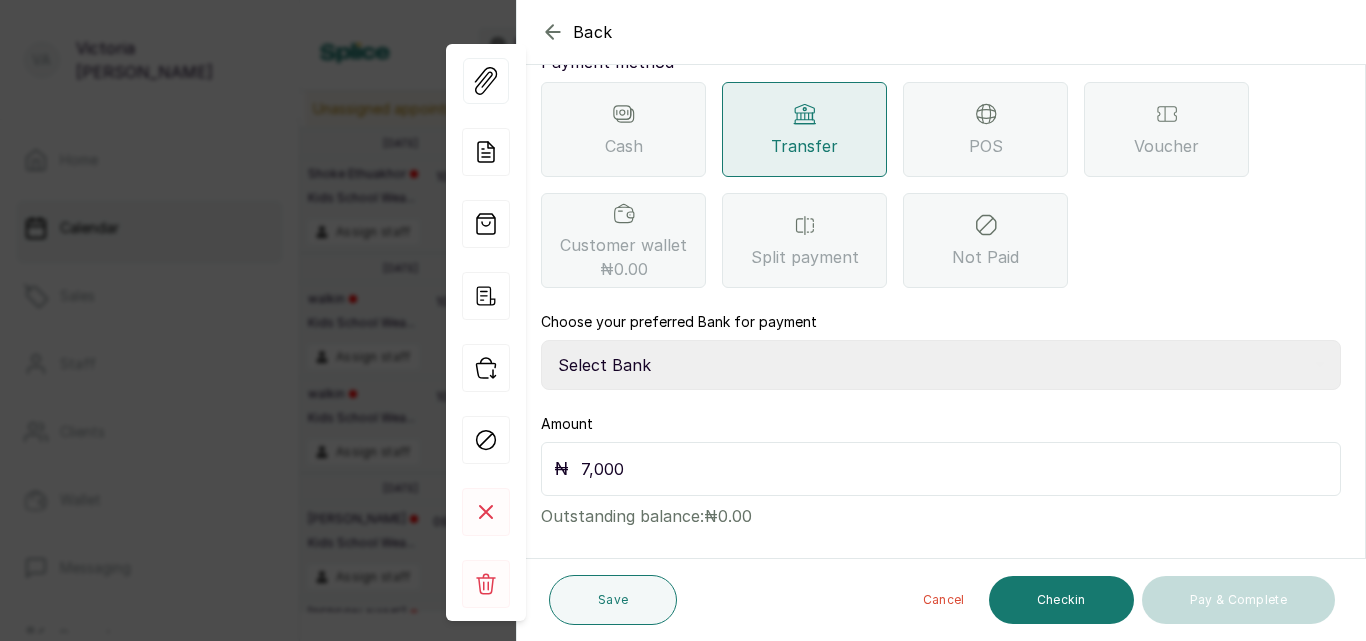 click on "Select Bank CANARY YELLOW Moniepoint MFB CANARY YELLOW Sparkle Microfinance Bank" at bounding box center [941, 365] 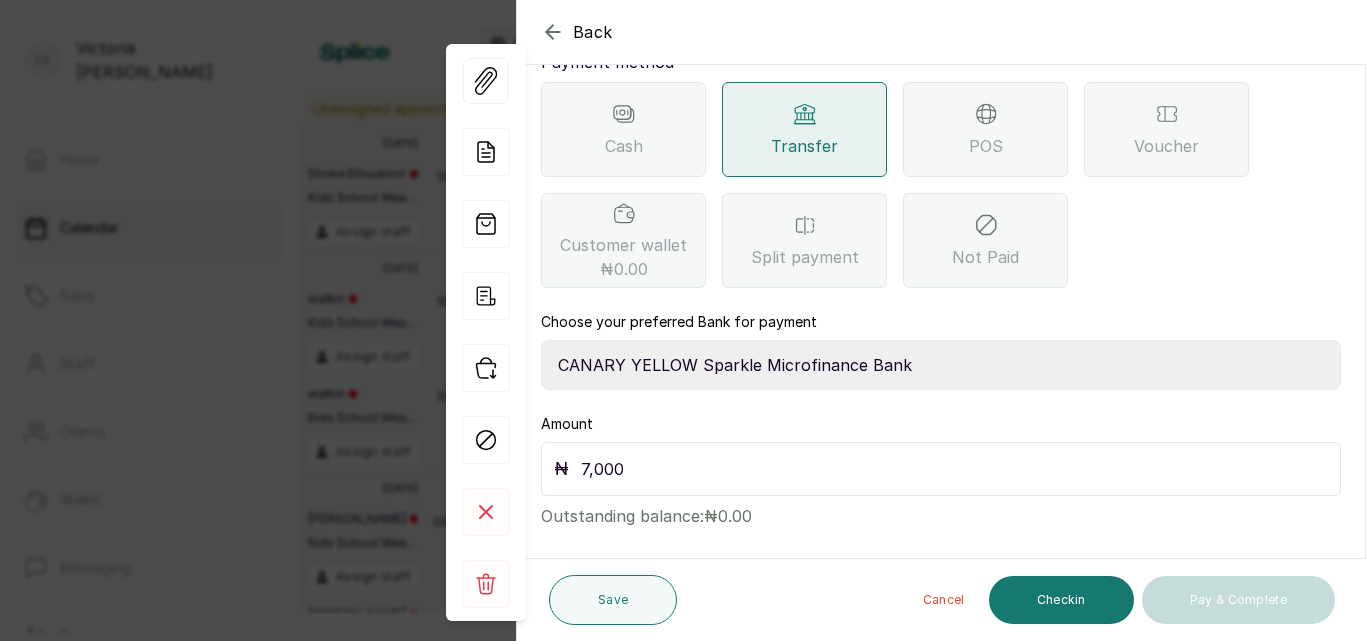 click on "Select Bank CANARY YELLOW Moniepoint MFB CANARY YELLOW Sparkle Microfinance Bank" at bounding box center [941, 365] 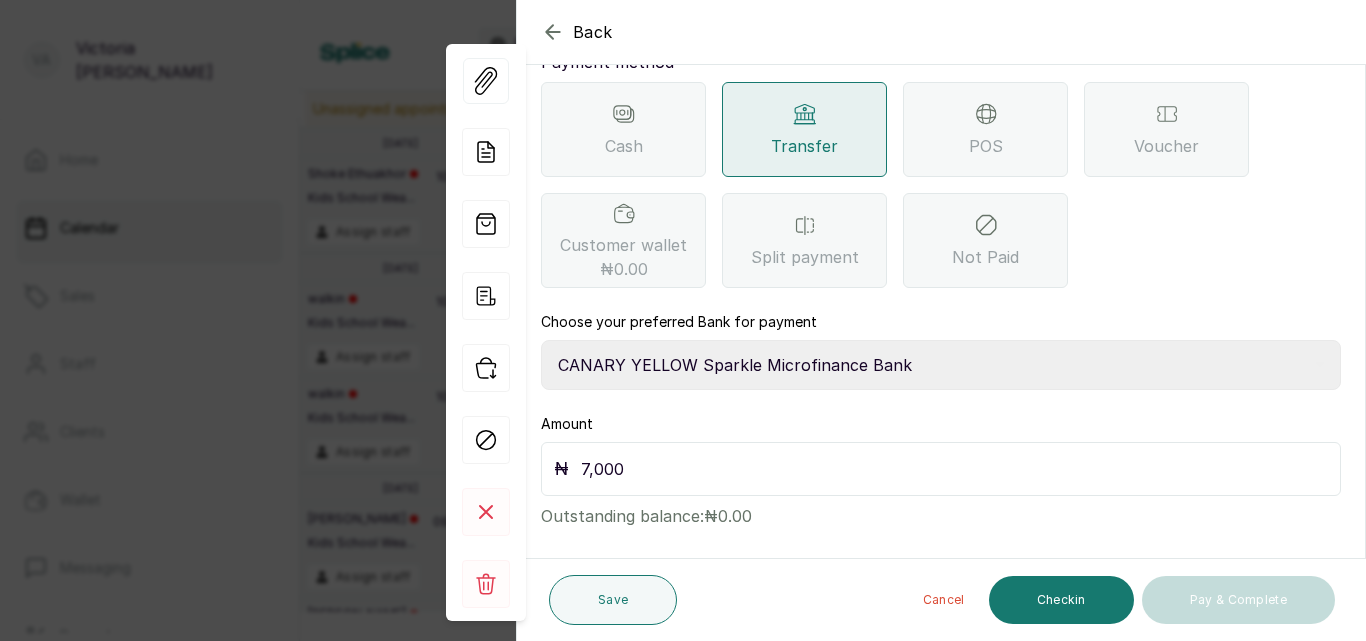click on "7,000" at bounding box center (954, 469) 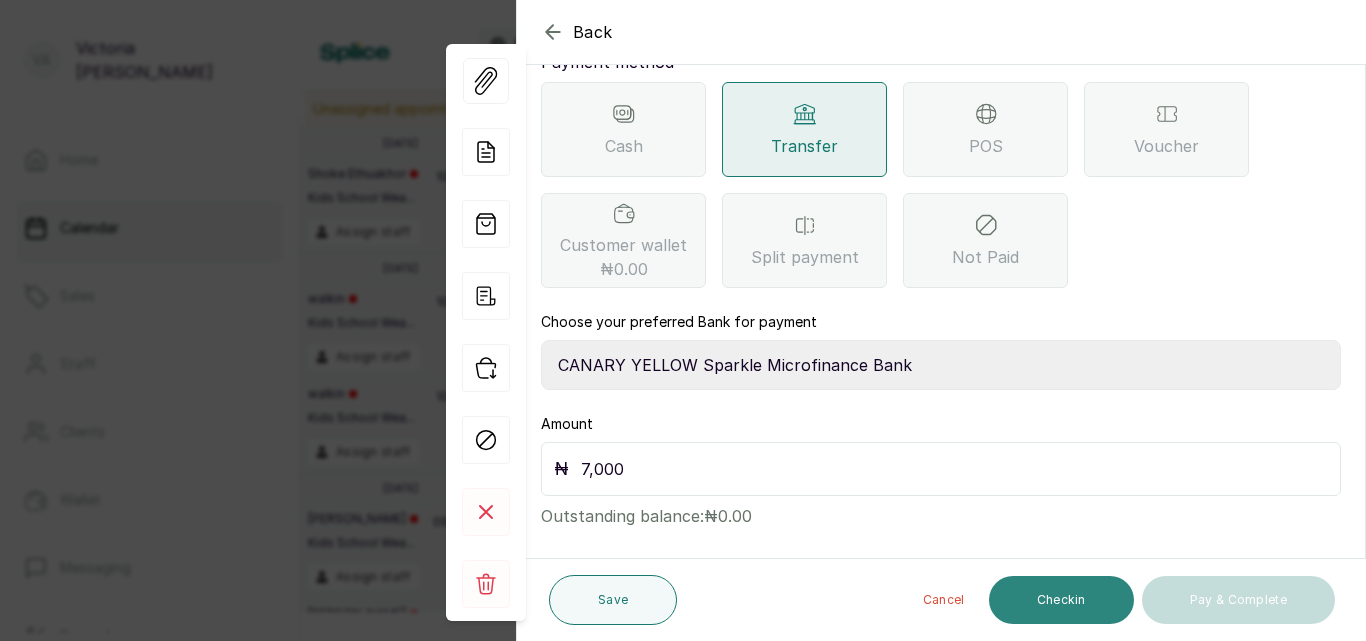 click on "Checkin" at bounding box center [1061, 600] 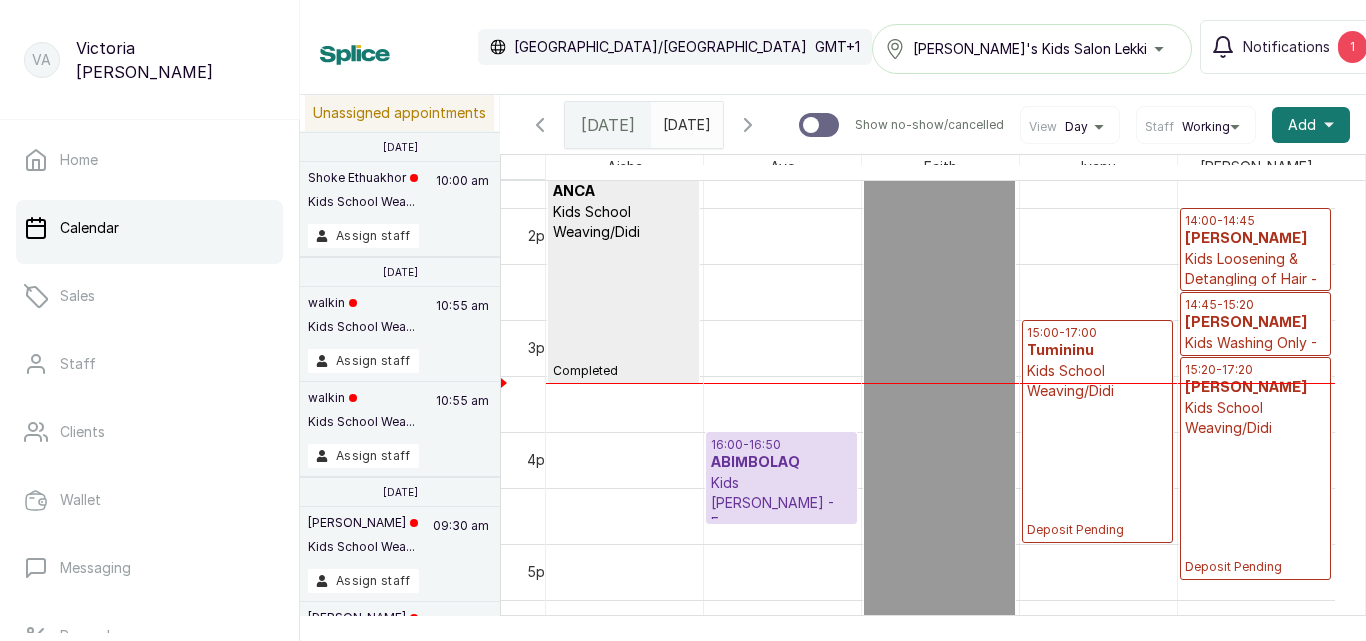 scroll, scrollTop: 1821, scrollLeft: 0, axis: vertical 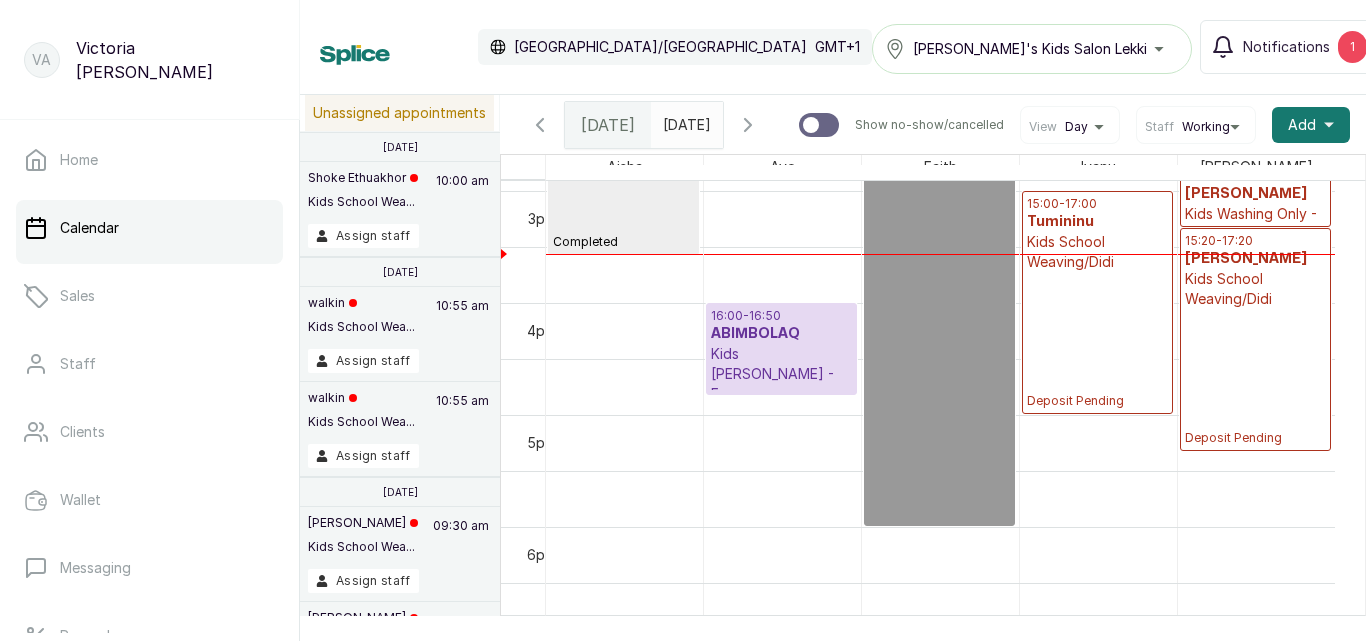click on "ABIMBOLAQ" at bounding box center [781, 334] 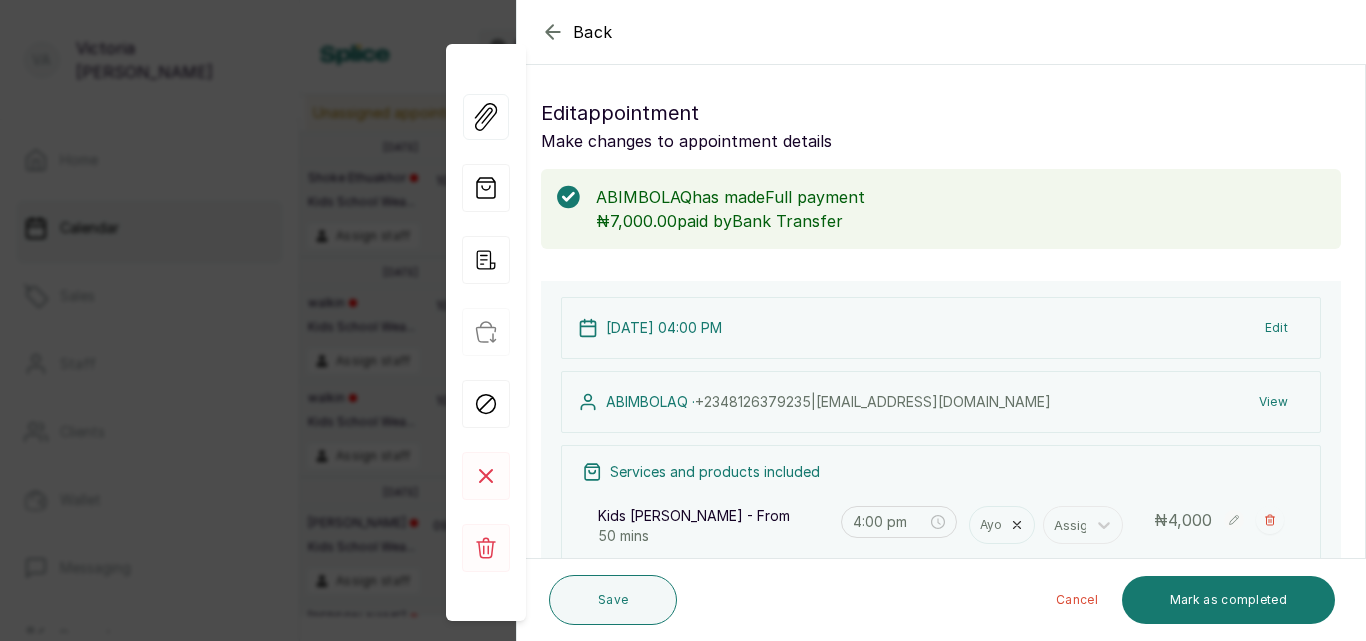 drag, startPoint x: 753, startPoint y: 347, endPoint x: 1341, endPoint y: 479, distance: 602.6342 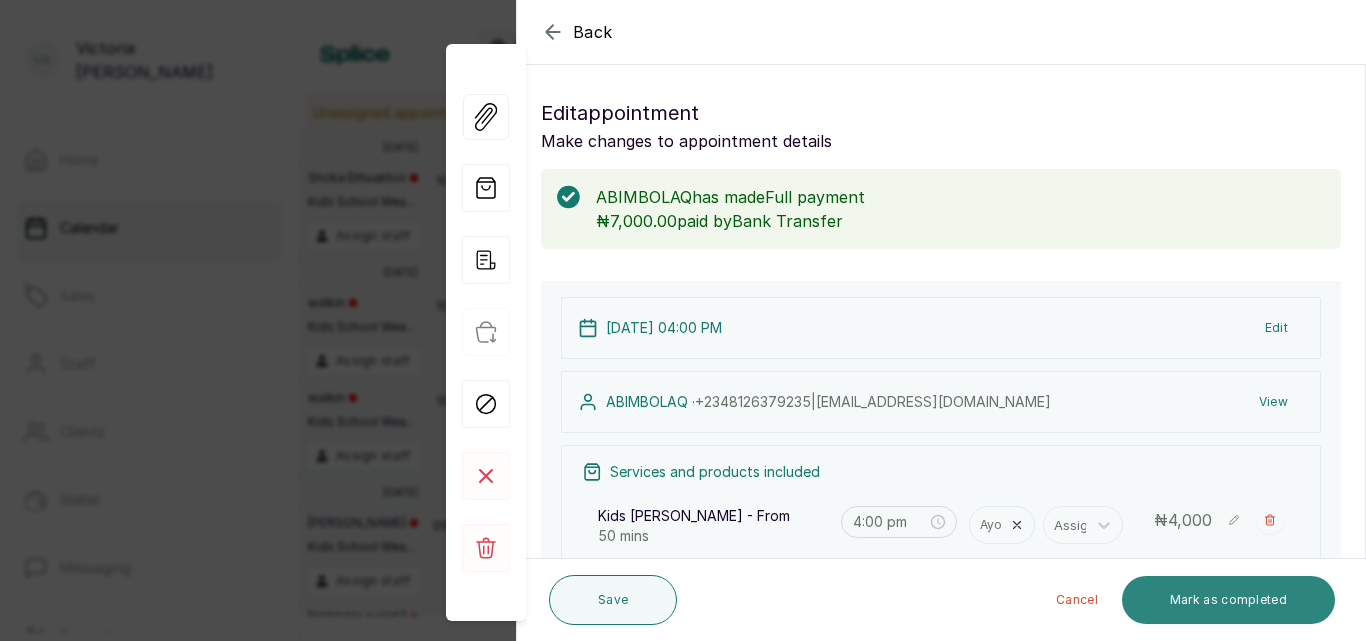 click on "Mark as completed" at bounding box center (1228, 600) 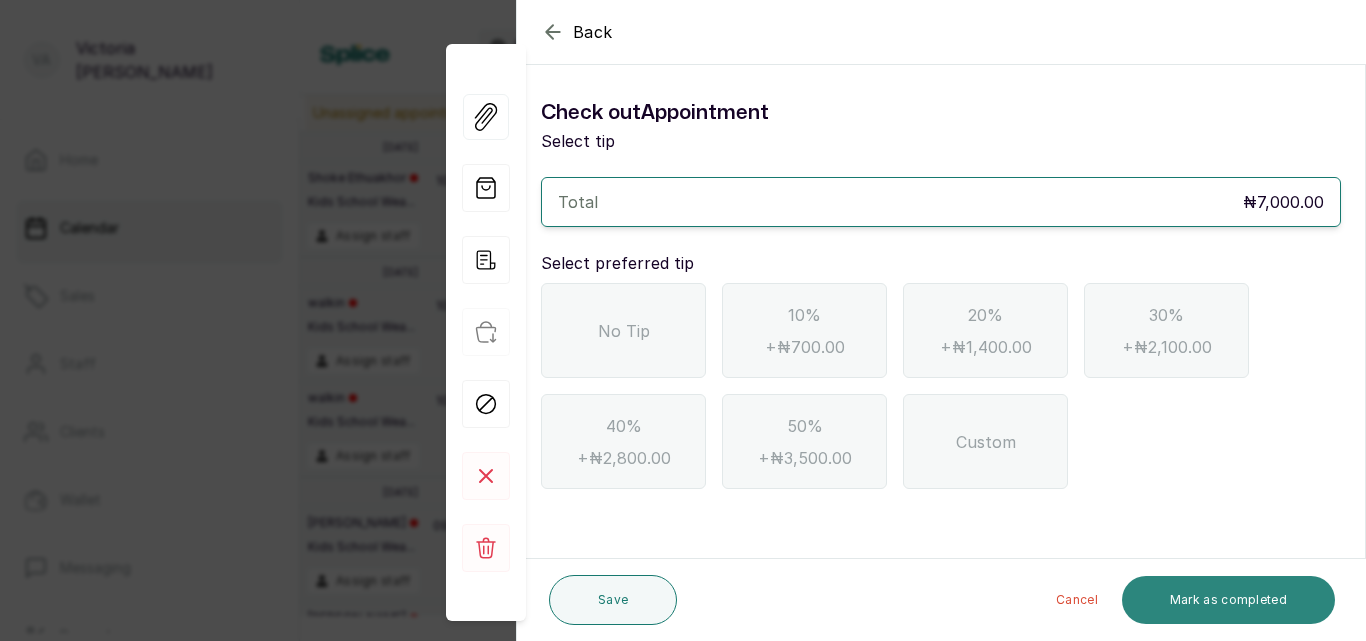 click on "Mark as completed" at bounding box center [1228, 600] 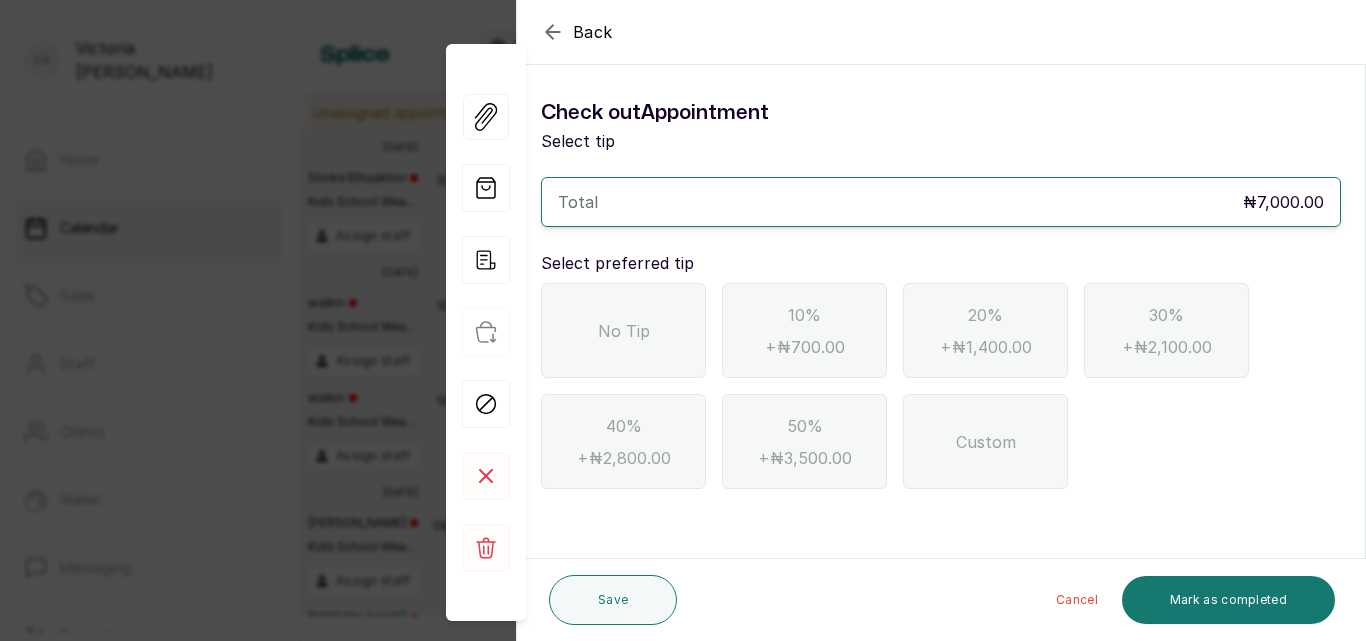 click on "No Tip" at bounding box center [623, 330] 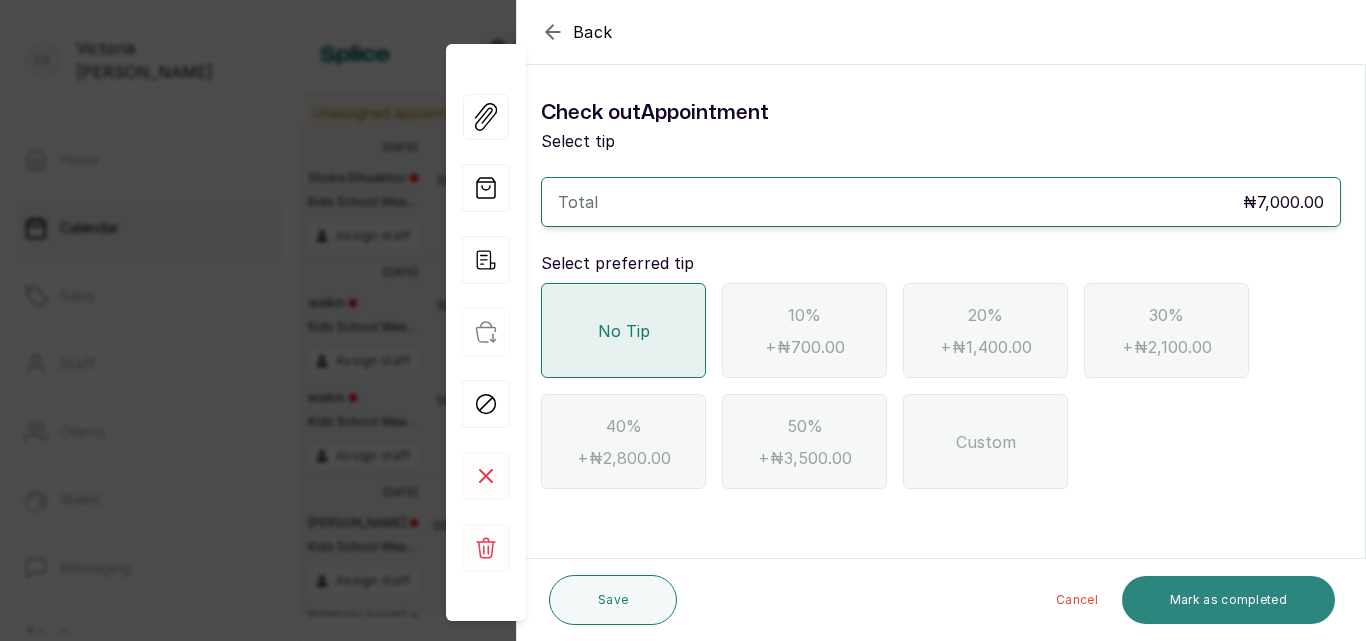 click on "Mark as completed" at bounding box center [1228, 600] 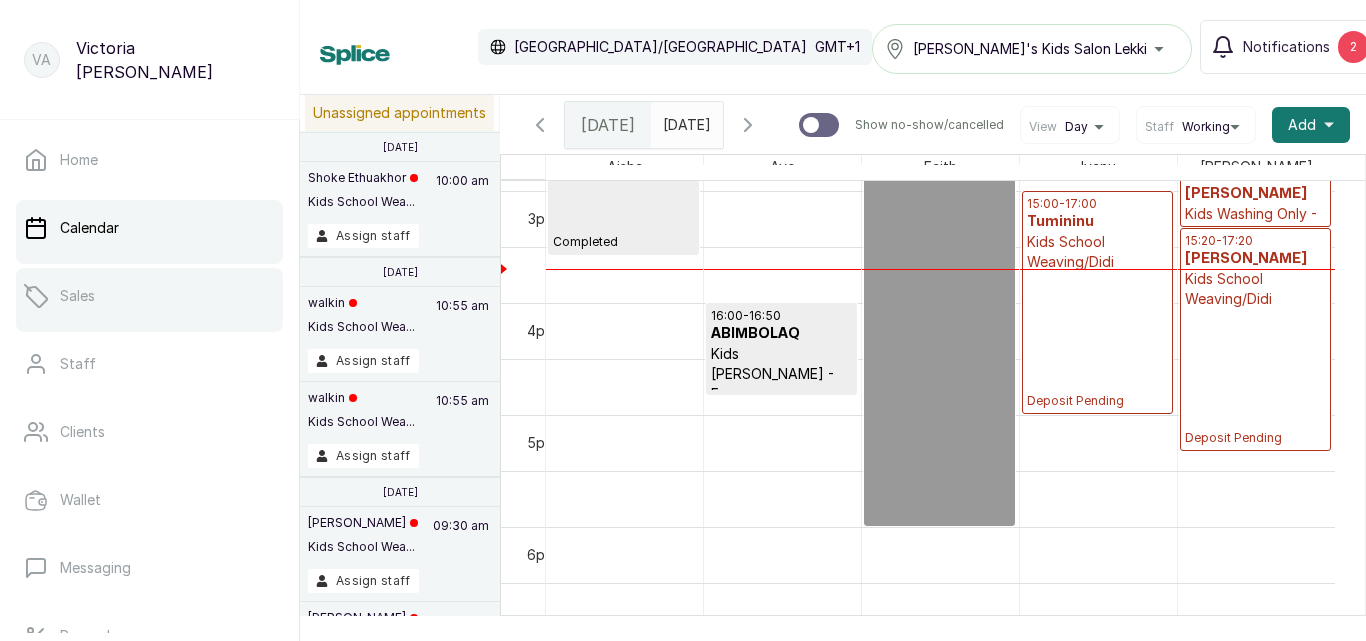 click on "Sales" at bounding box center (149, 296) 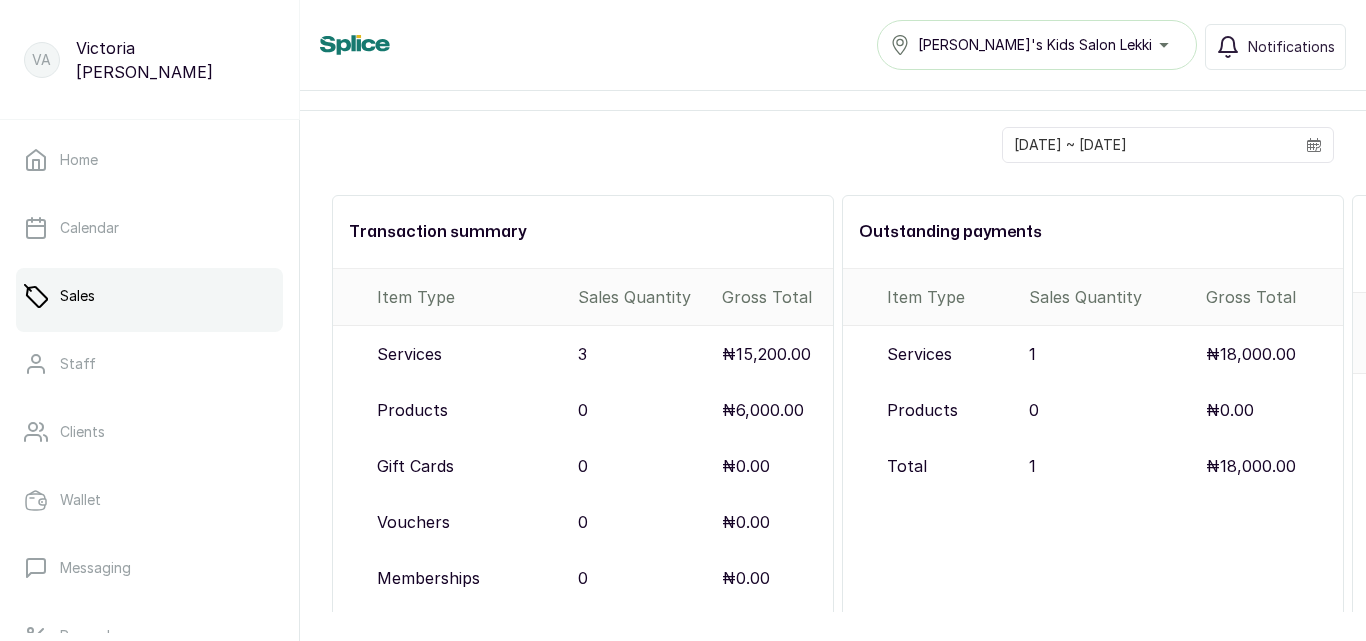 scroll, scrollTop: 0, scrollLeft: 0, axis: both 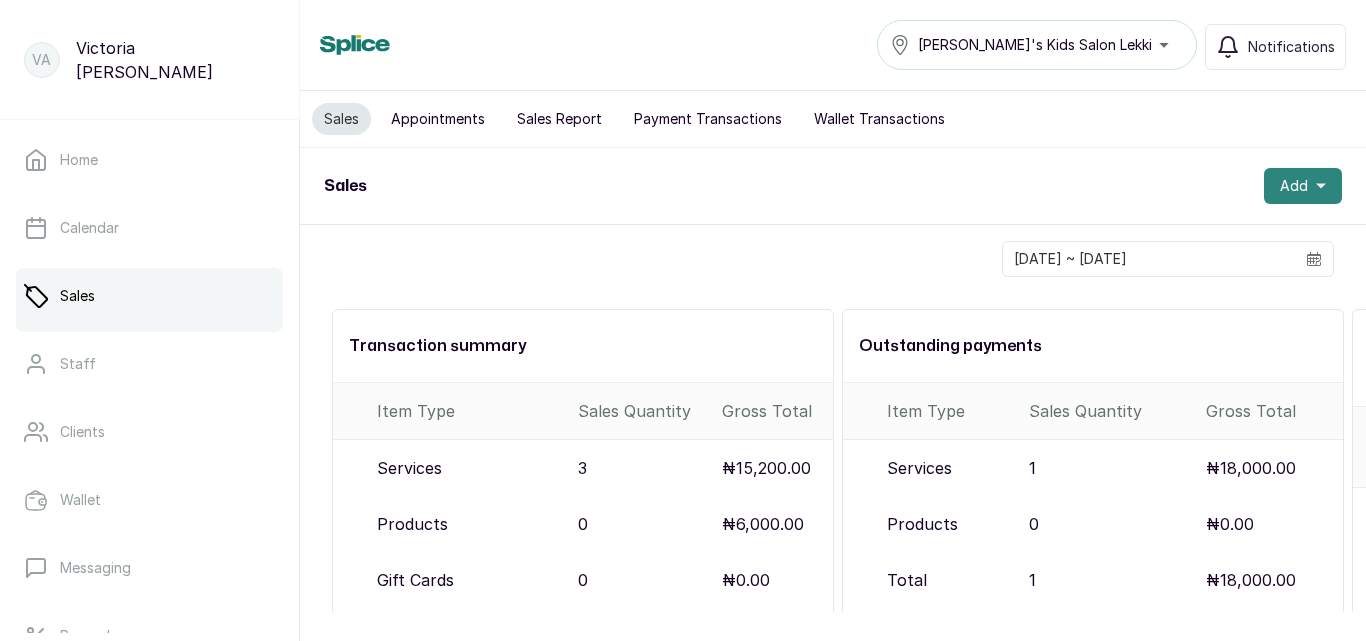click on "Add" at bounding box center (1294, 186) 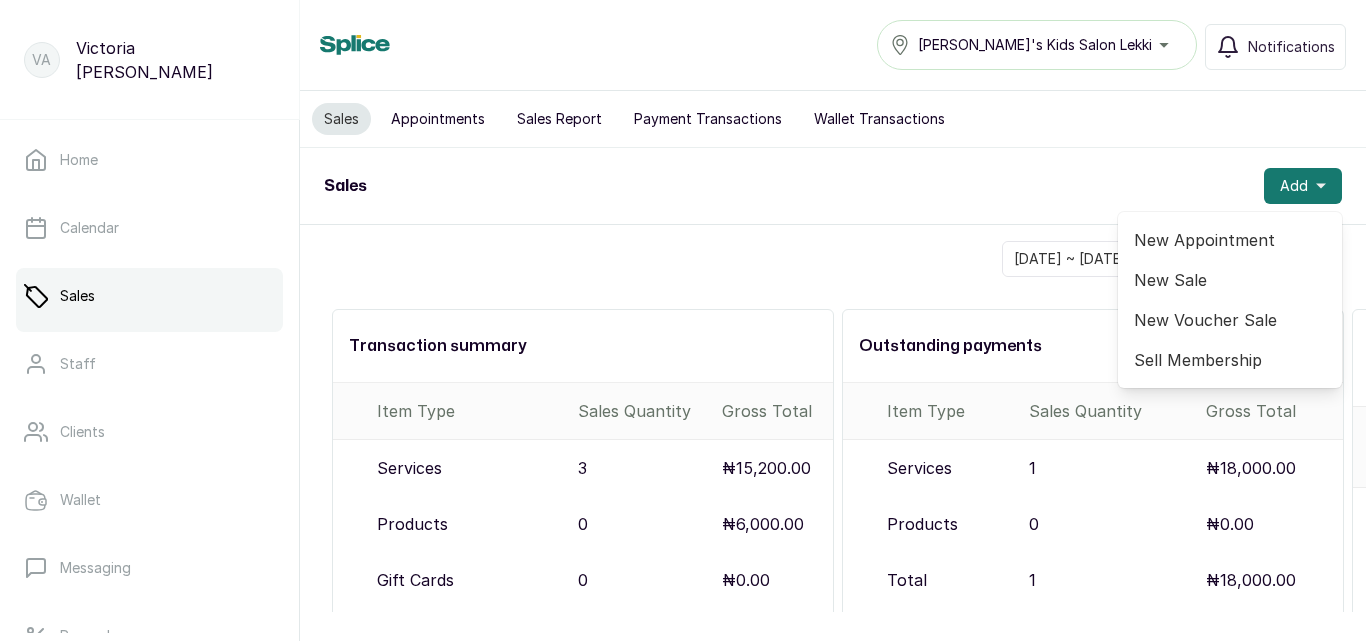 click on "New Sale" at bounding box center (1230, 280) 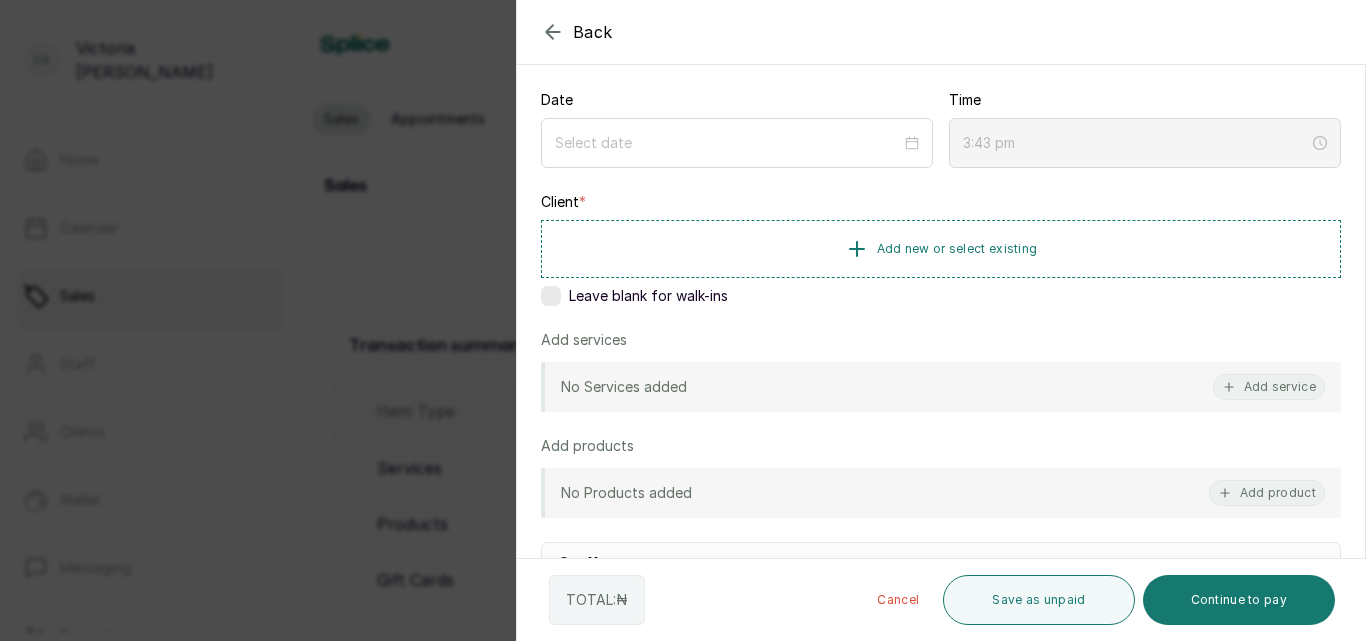 scroll, scrollTop: 137, scrollLeft: 0, axis: vertical 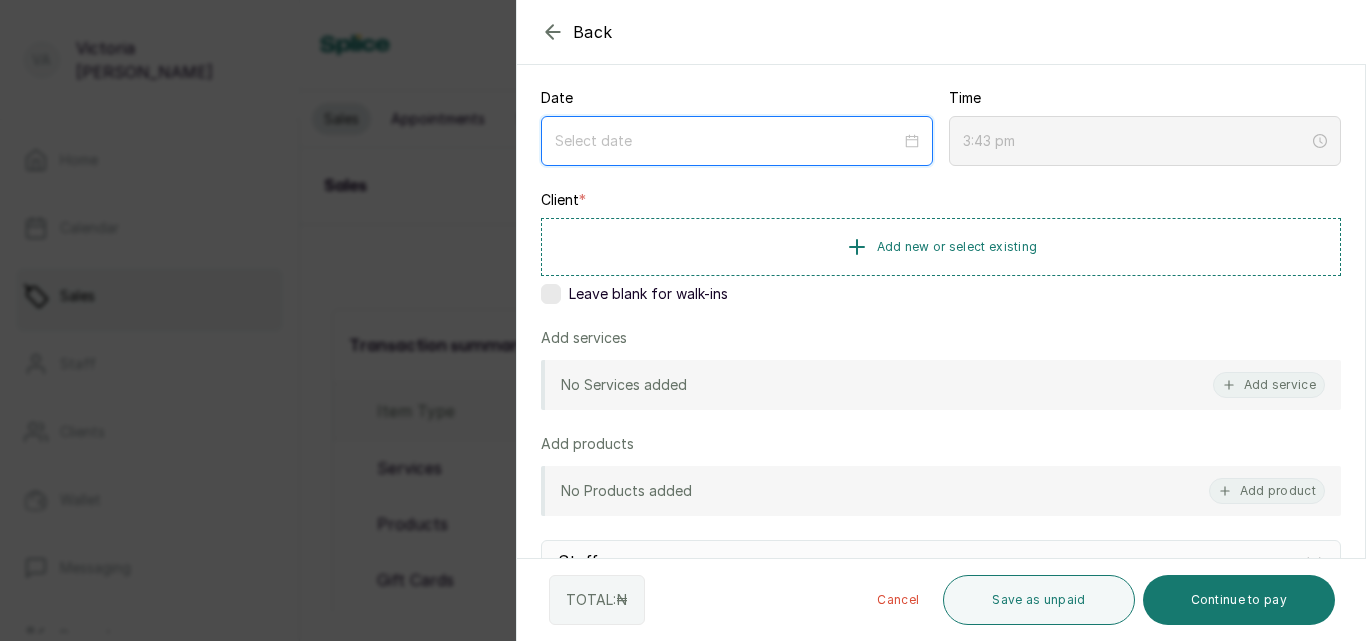 click at bounding box center (728, 141) 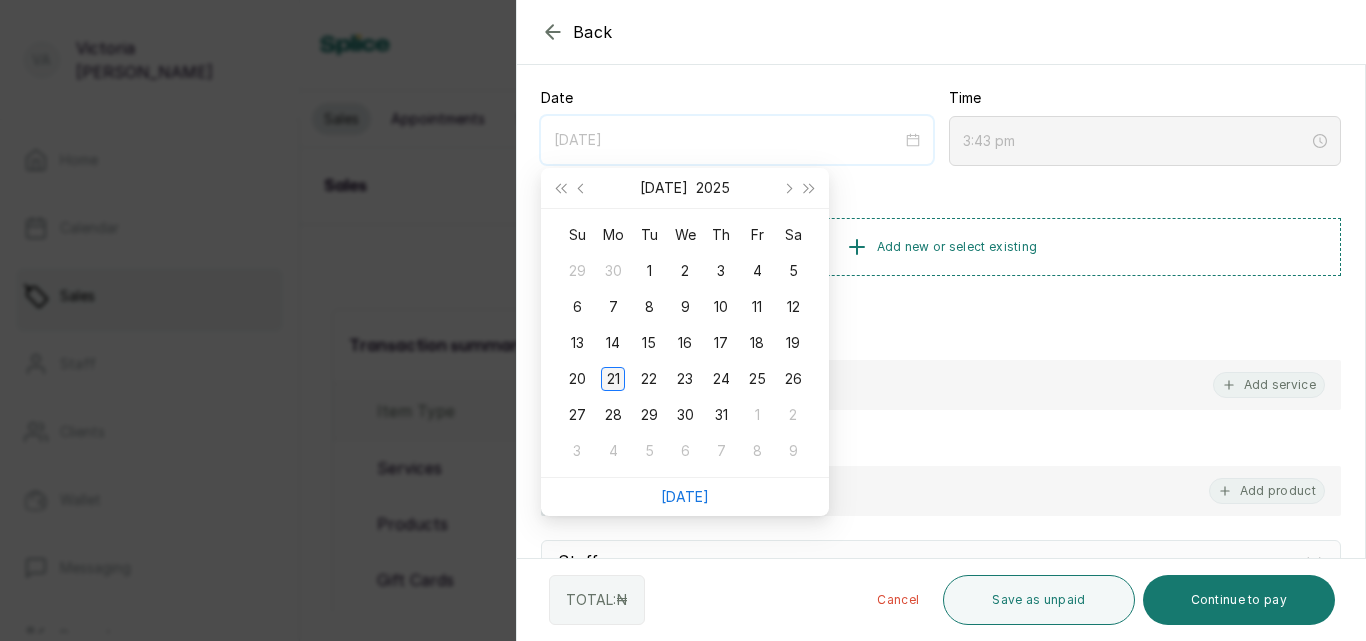 type on "[DATE]" 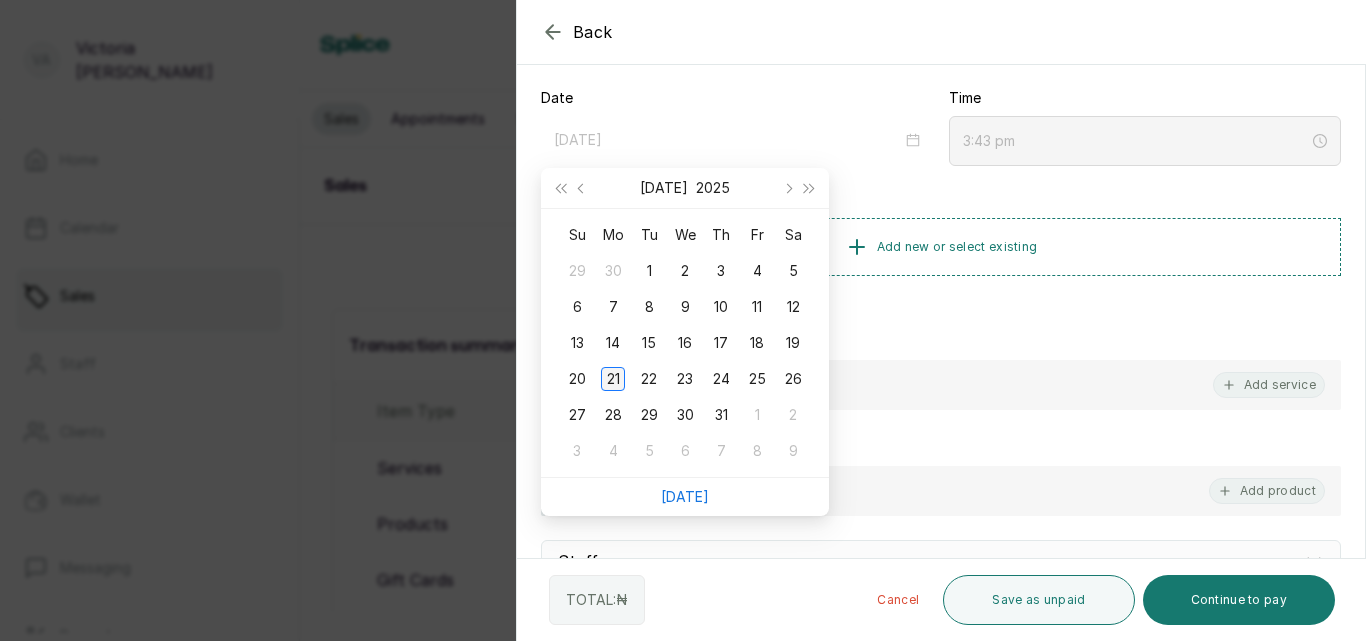 click on "21" at bounding box center (613, 379) 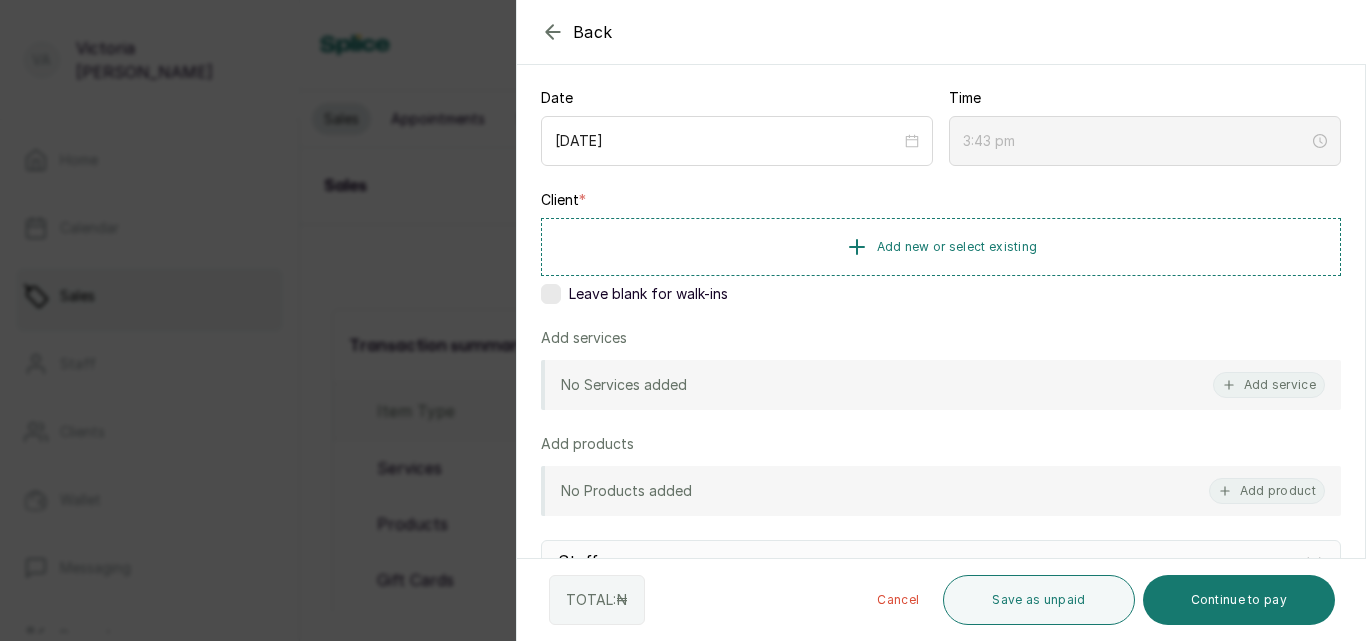 click on "No Services added" at bounding box center [624, 385] 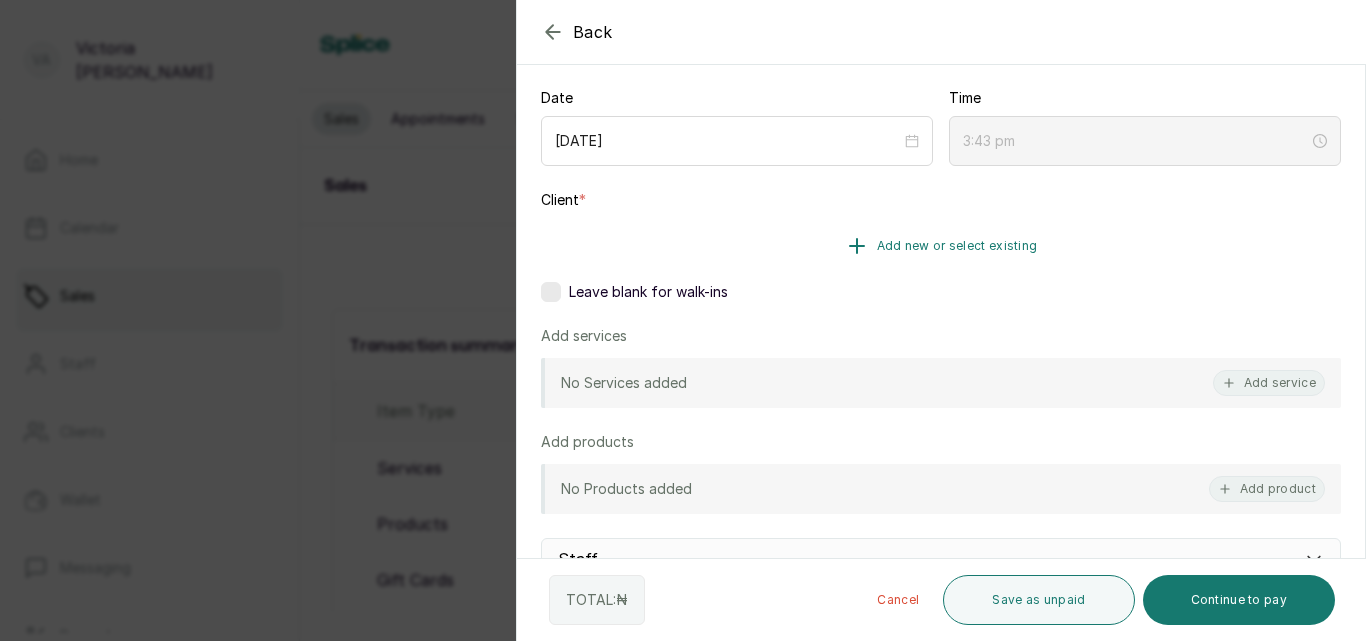 click on "Add new or select existing" at bounding box center [957, 246] 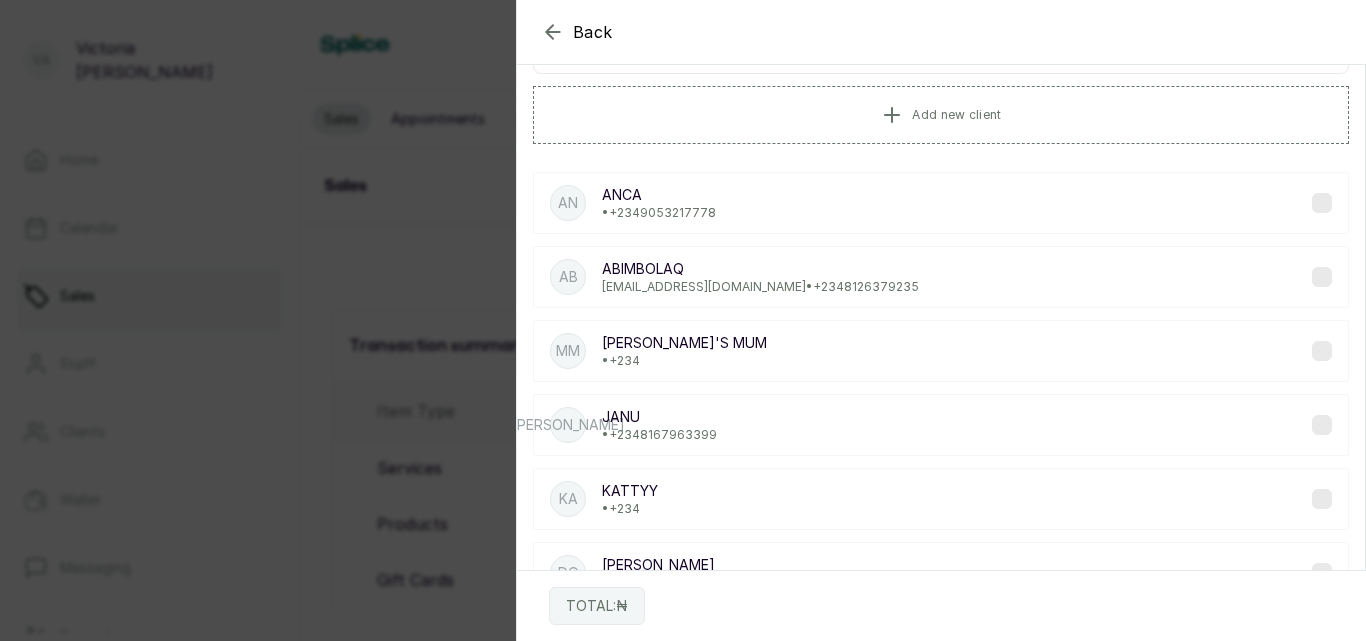 scroll, scrollTop: 25, scrollLeft: 0, axis: vertical 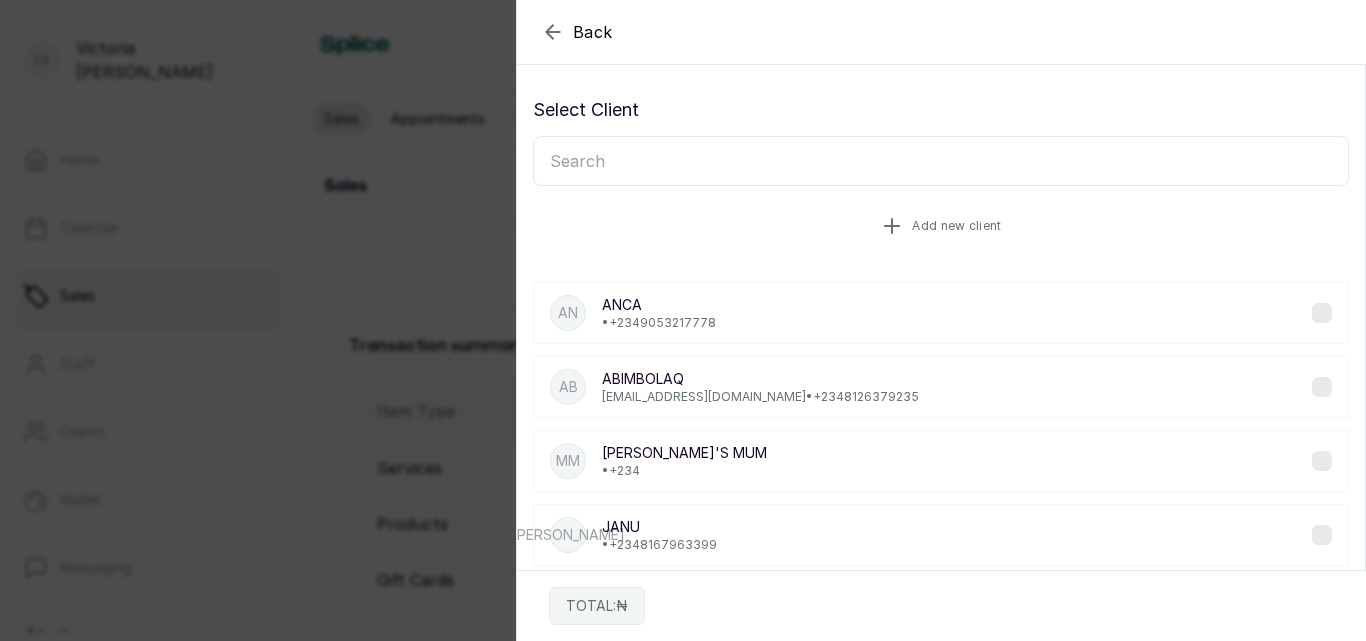 click on "Add new client" at bounding box center [956, 226] 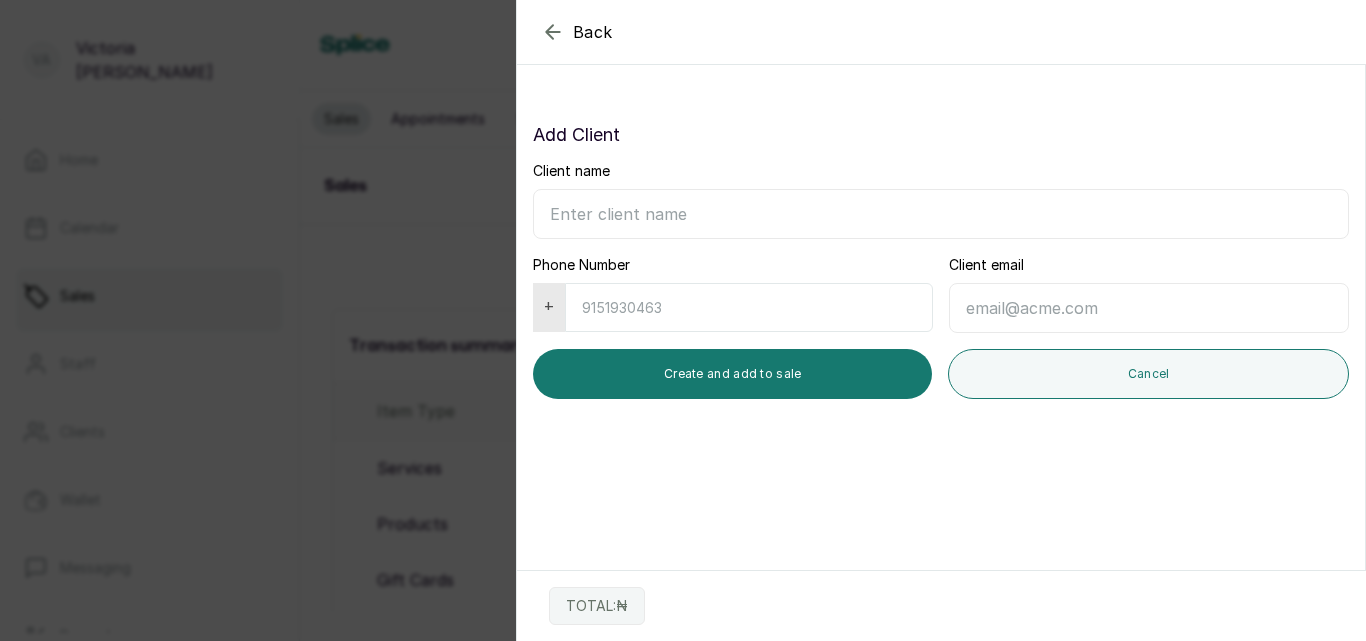 scroll, scrollTop: 0, scrollLeft: 0, axis: both 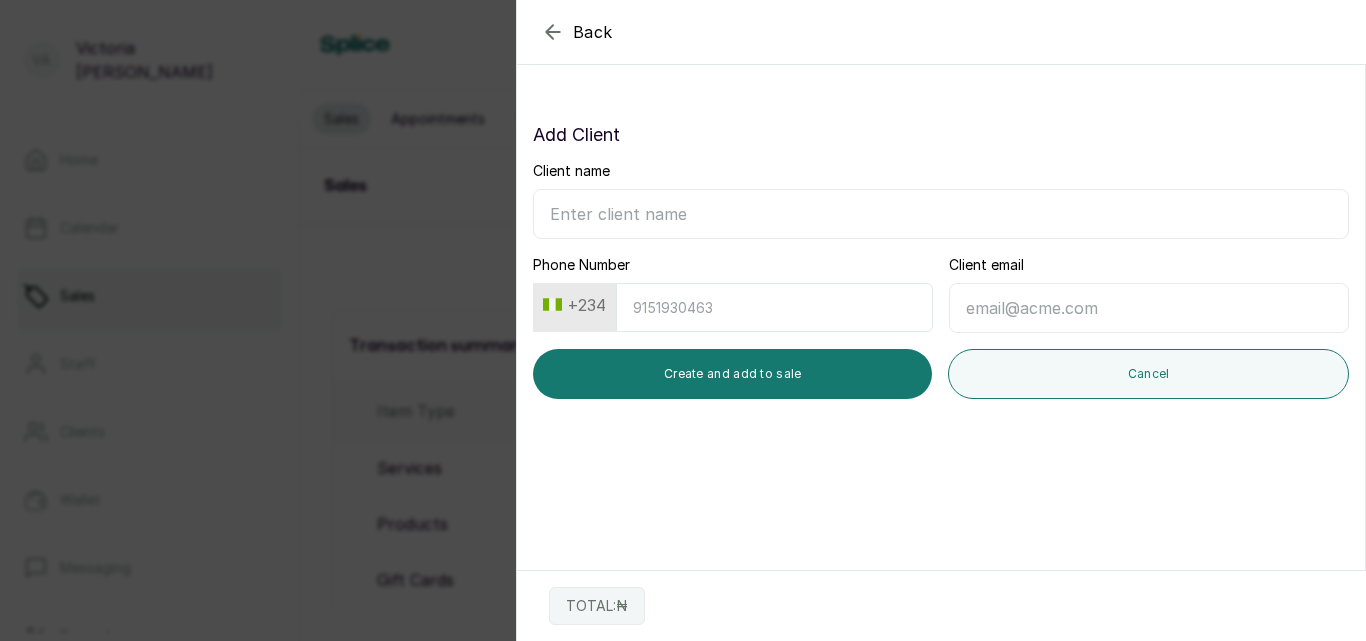click 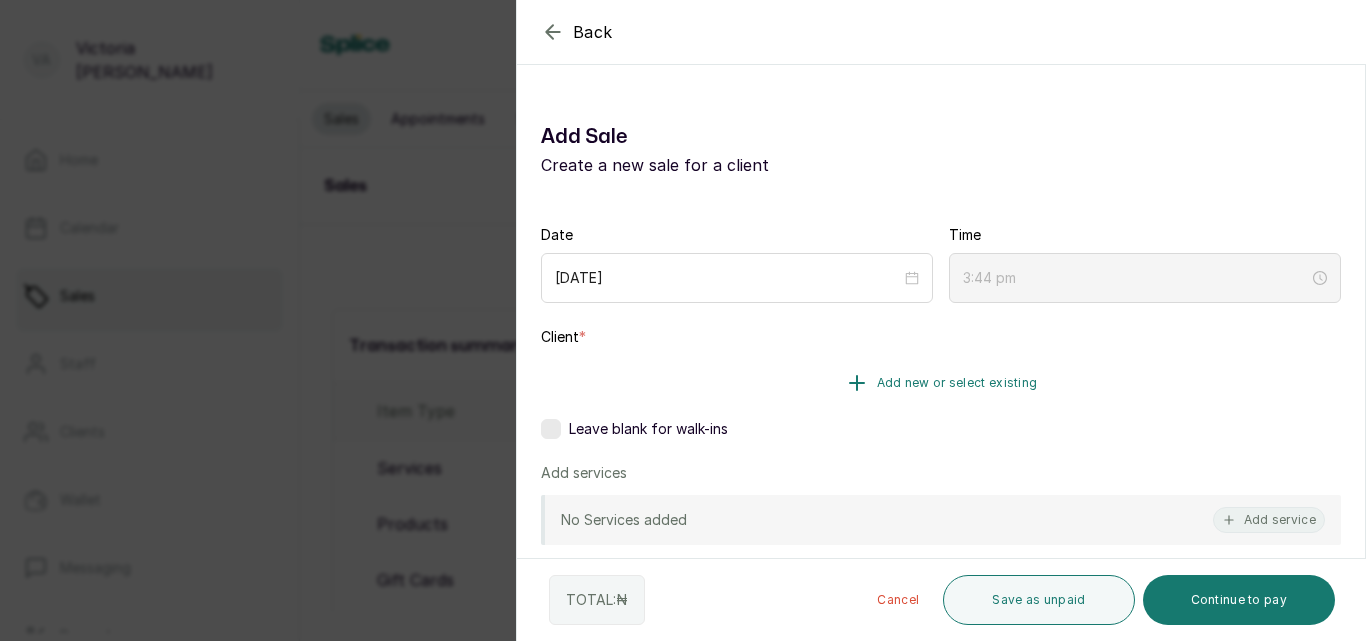 click on "Add new or select existing" at bounding box center [941, 383] 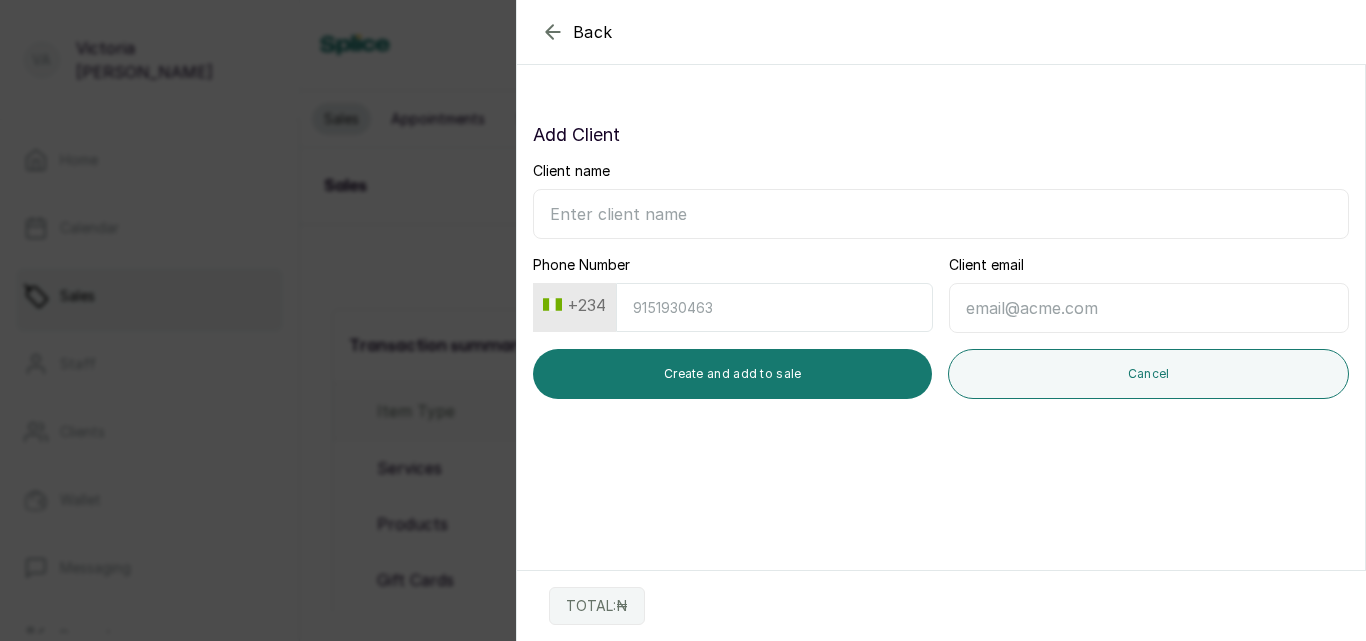click on "Client name" at bounding box center [941, 214] 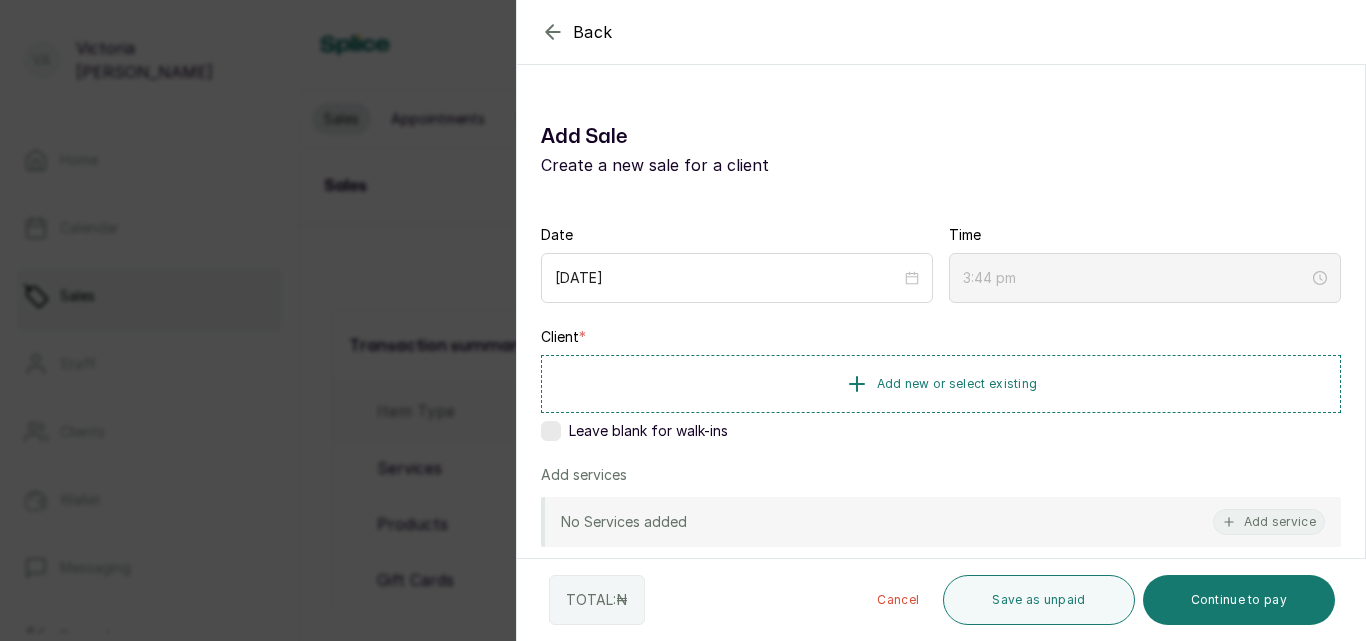 scroll, scrollTop: 131, scrollLeft: 0, axis: vertical 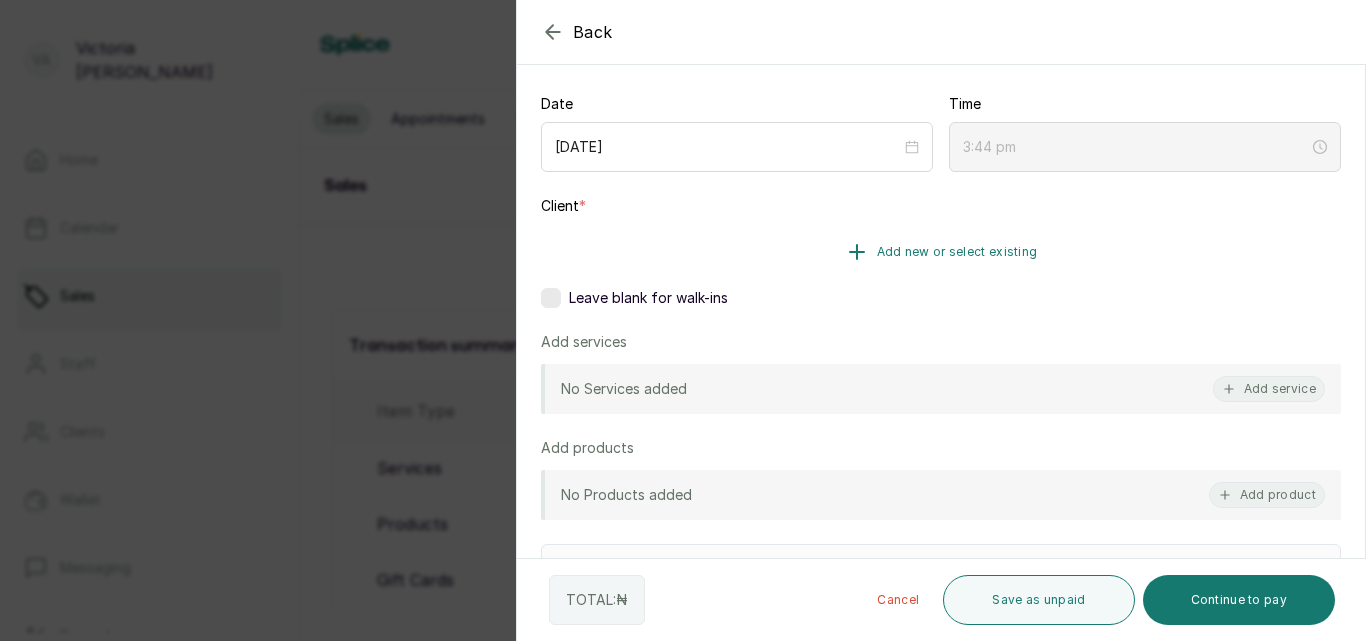 click on "Add new or select existing" at bounding box center [957, 252] 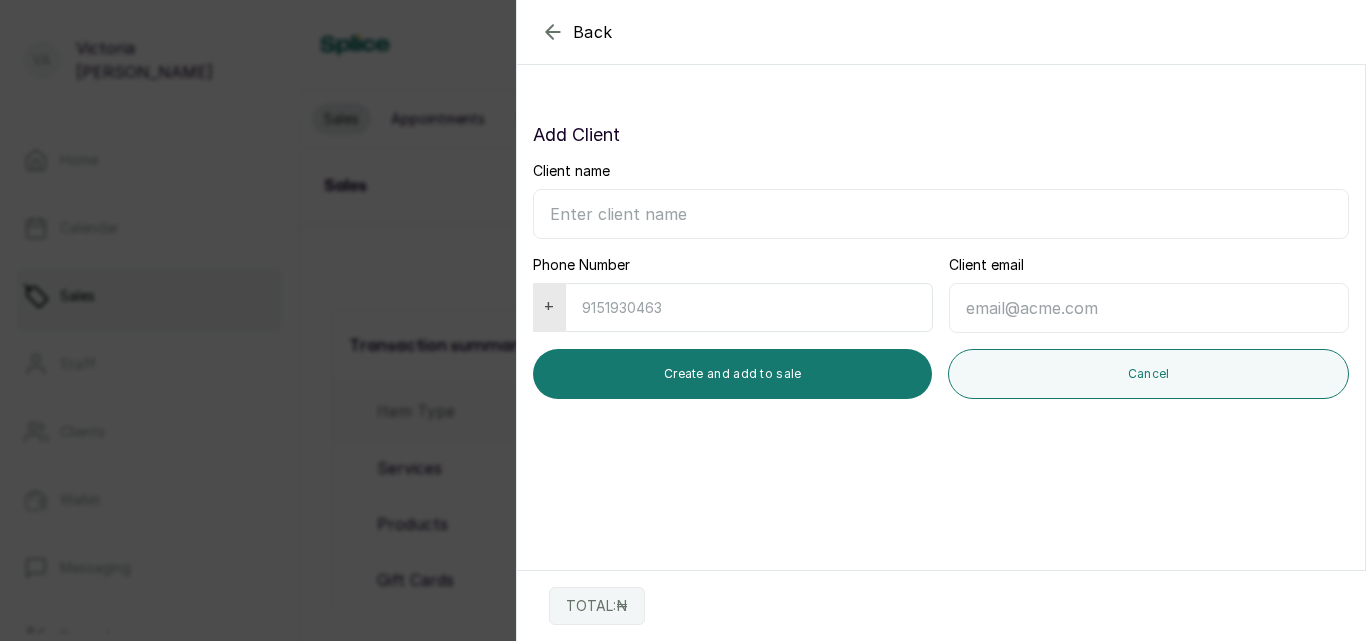 scroll, scrollTop: 0, scrollLeft: 0, axis: both 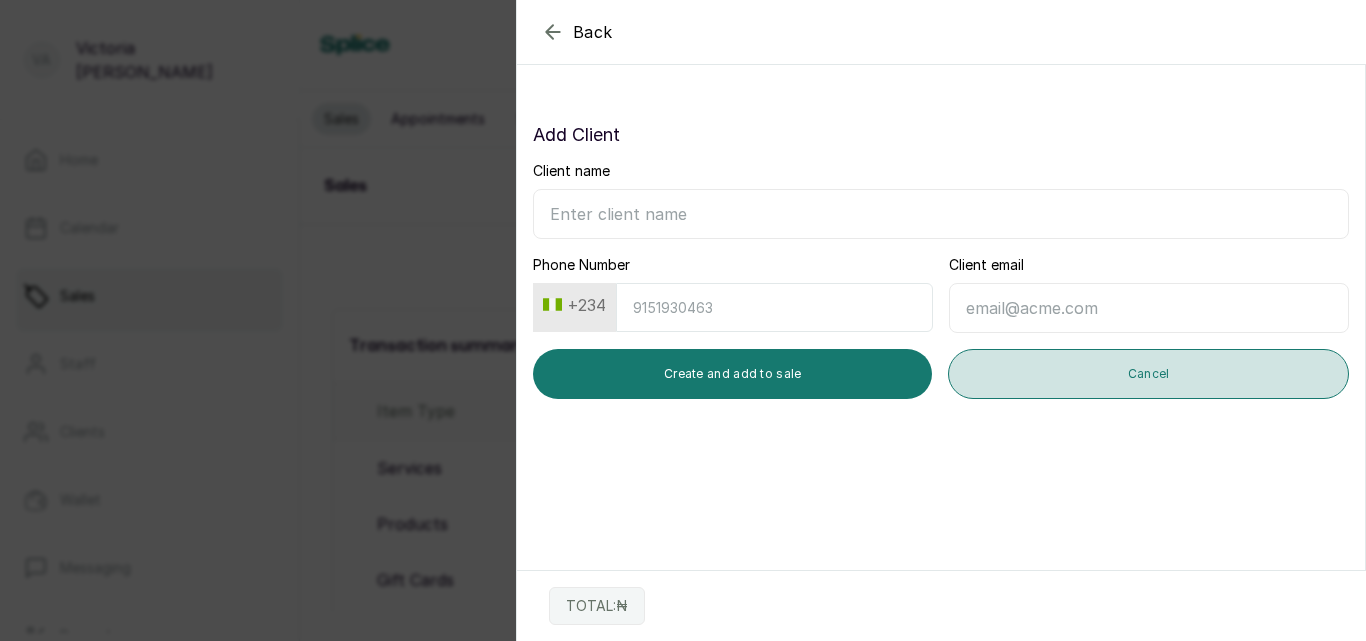 click on "Cancel" at bounding box center (1148, 374) 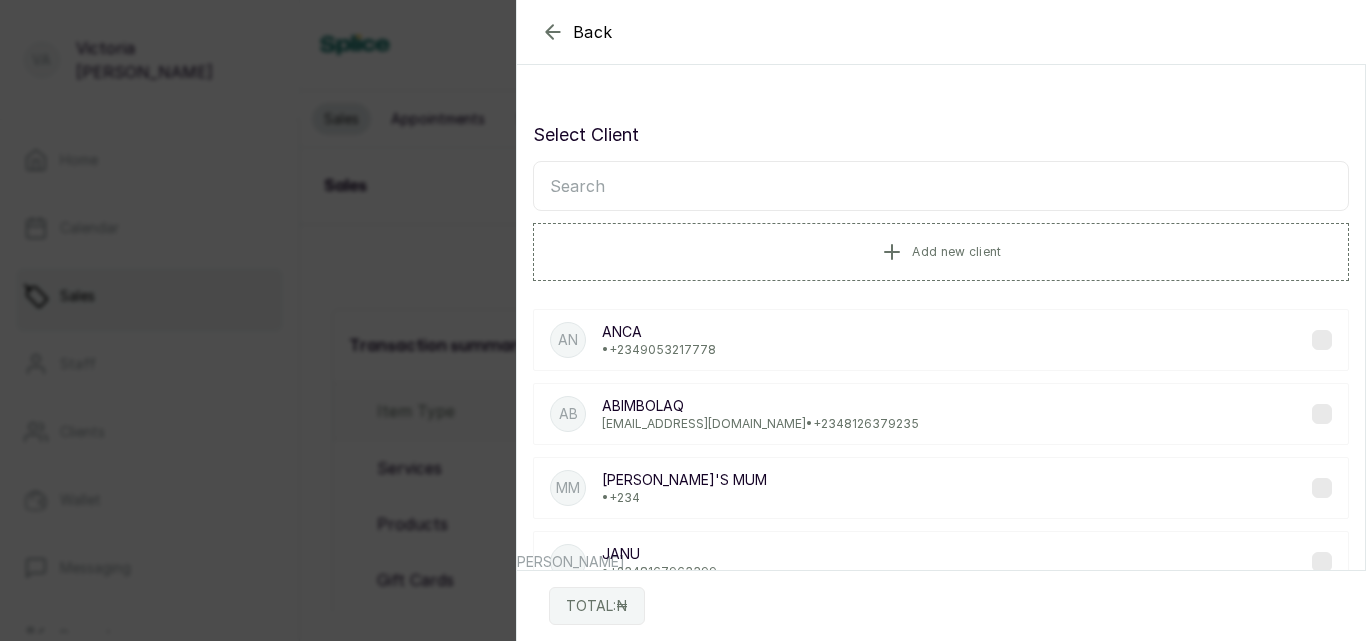 click at bounding box center [941, 186] 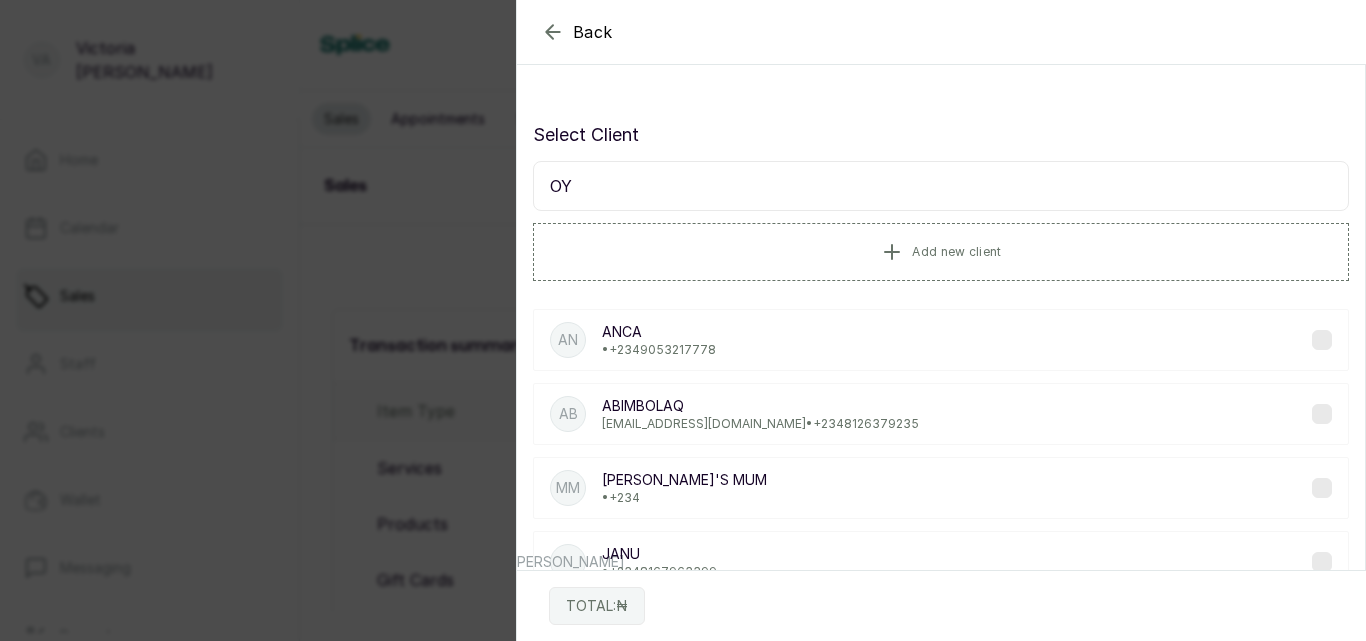 type on "OYI" 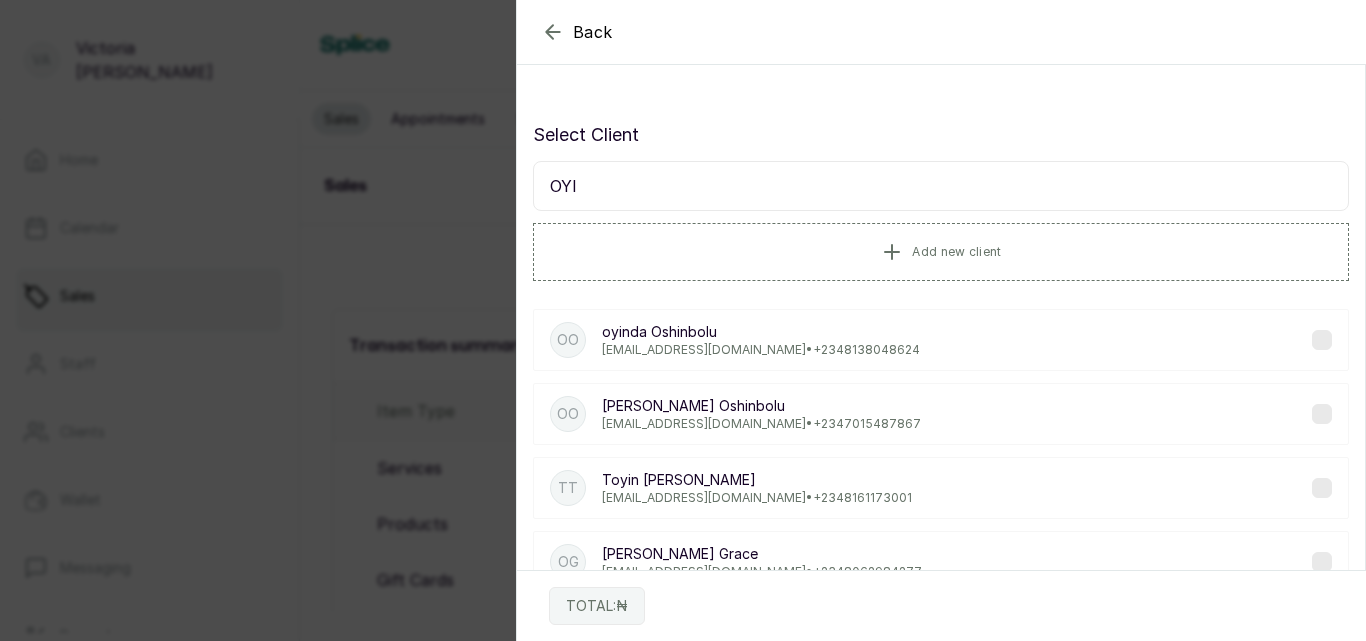 click at bounding box center [1322, 340] 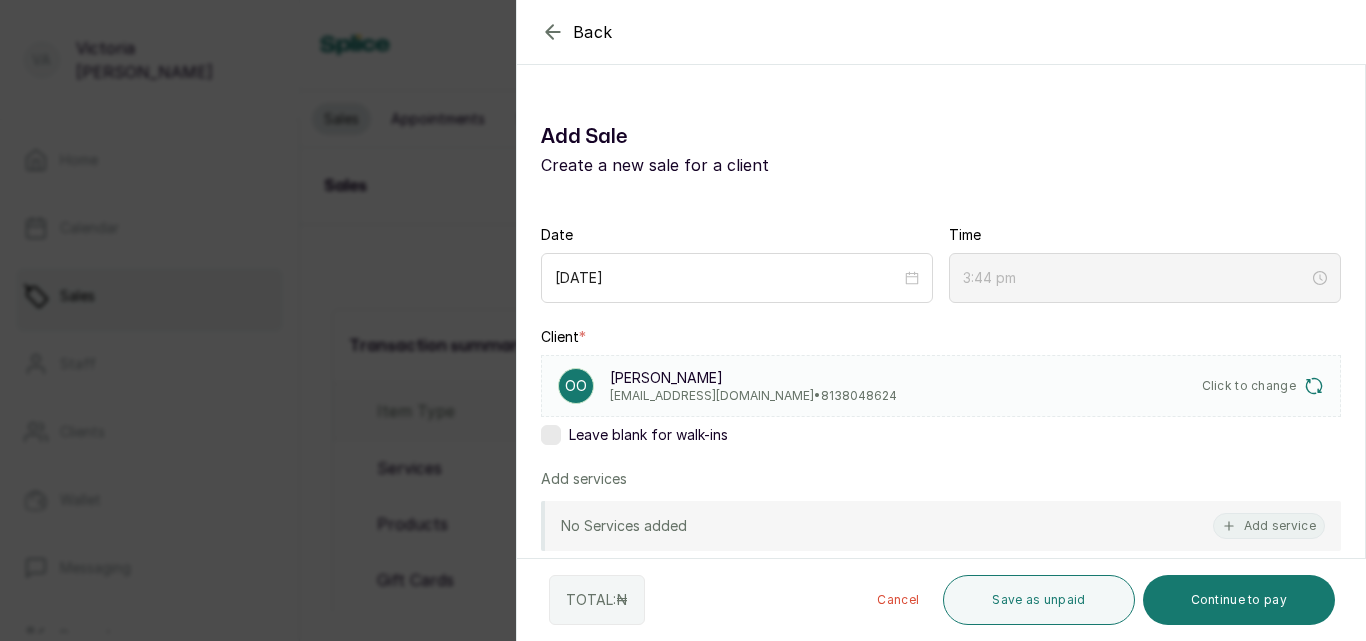 type on "3:45 pm" 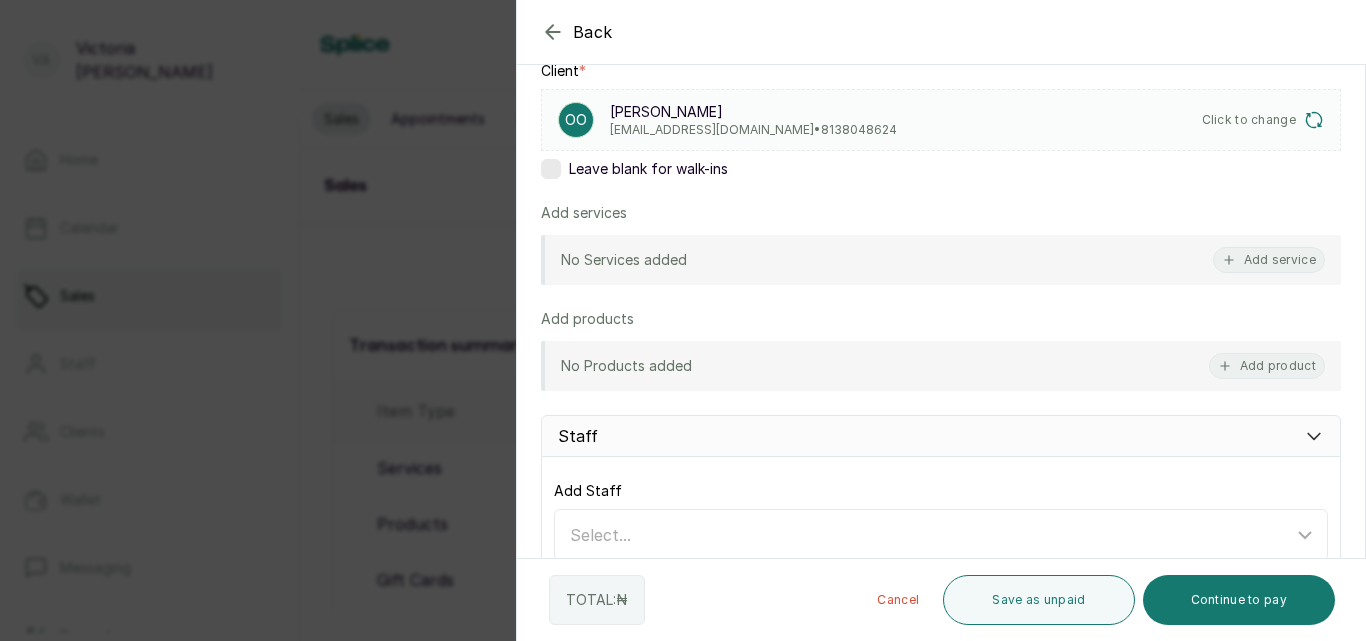 scroll, scrollTop: 268, scrollLeft: 0, axis: vertical 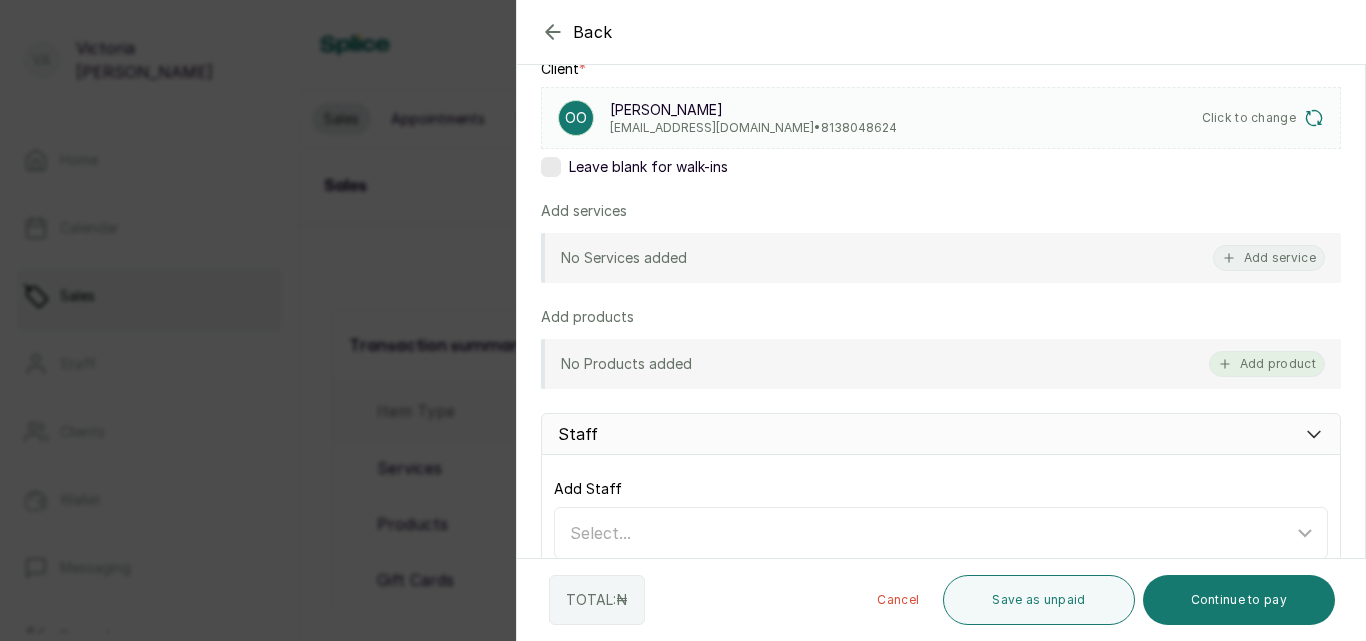 click on "Add product" at bounding box center [1267, 364] 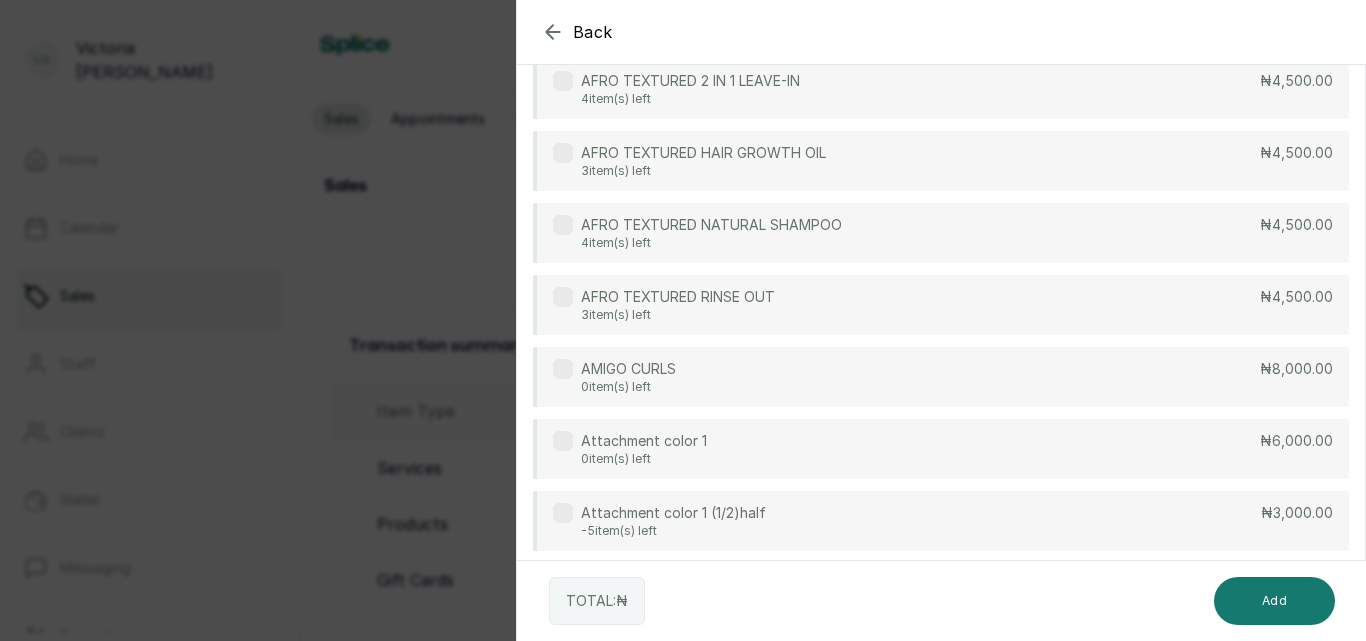 scroll, scrollTop: 156, scrollLeft: 0, axis: vertical 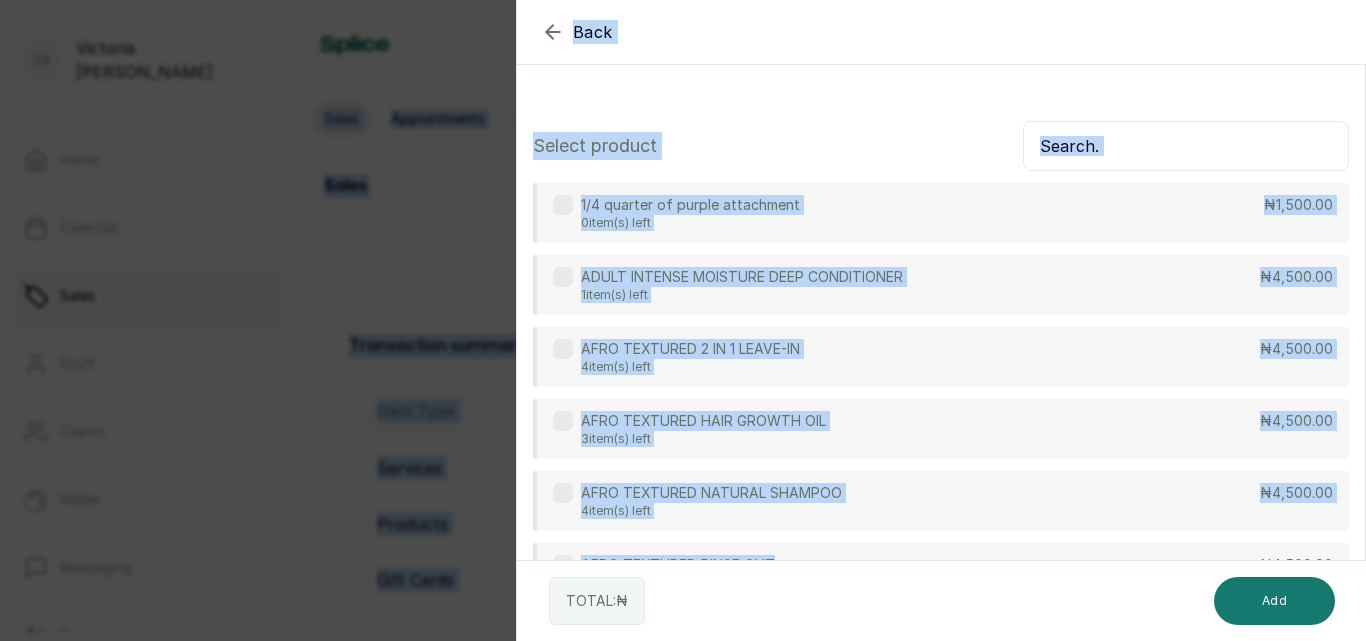 drag, startPoint x: 836, startPoint y: 388, endPoint x: 888, endPoint y: -31, distance: 422.2144 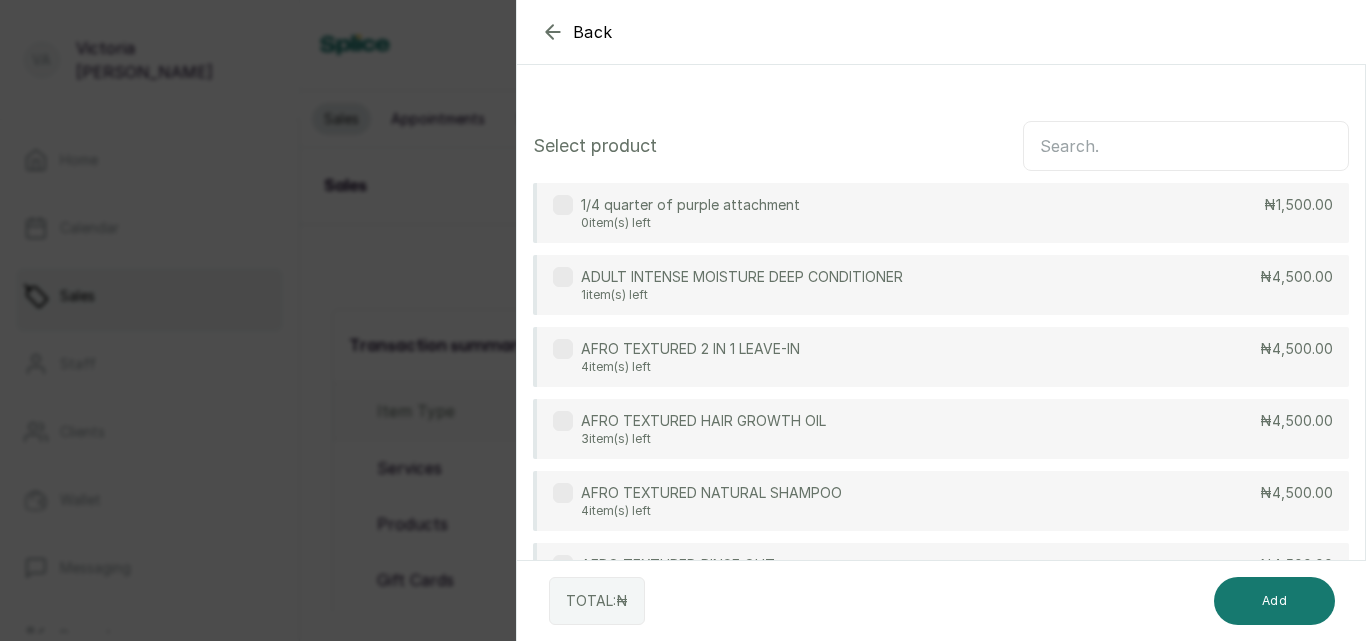 type on "C" 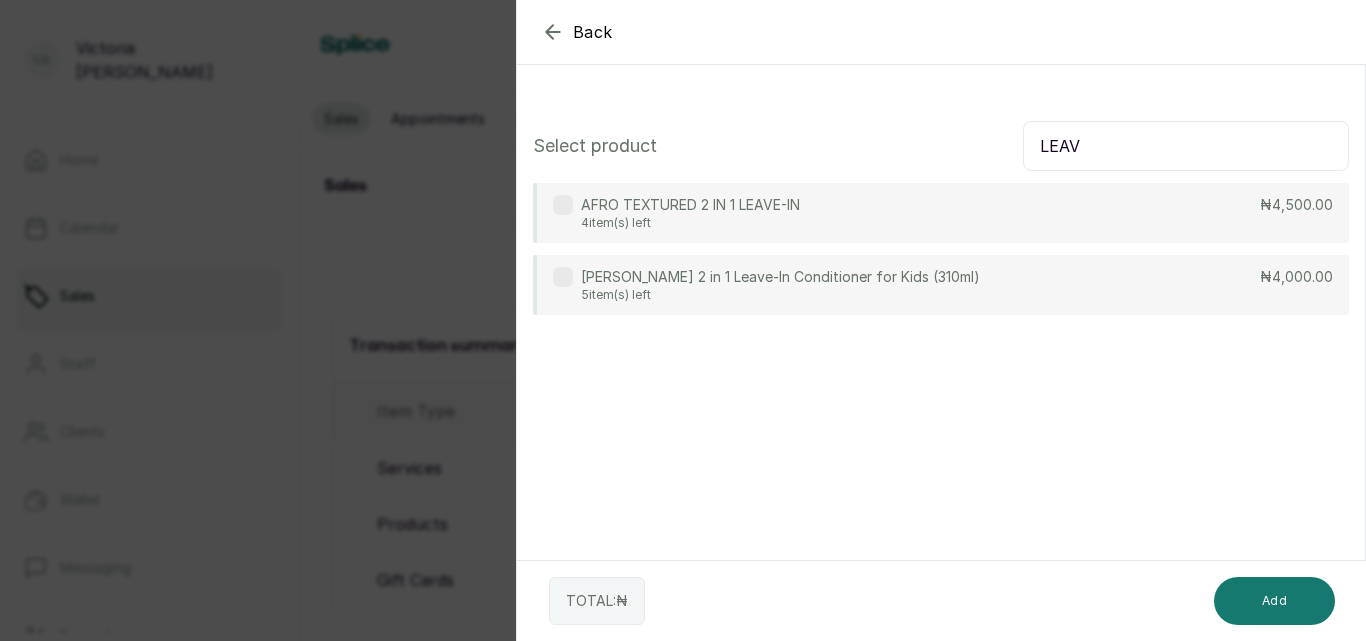 type on "LEAV" 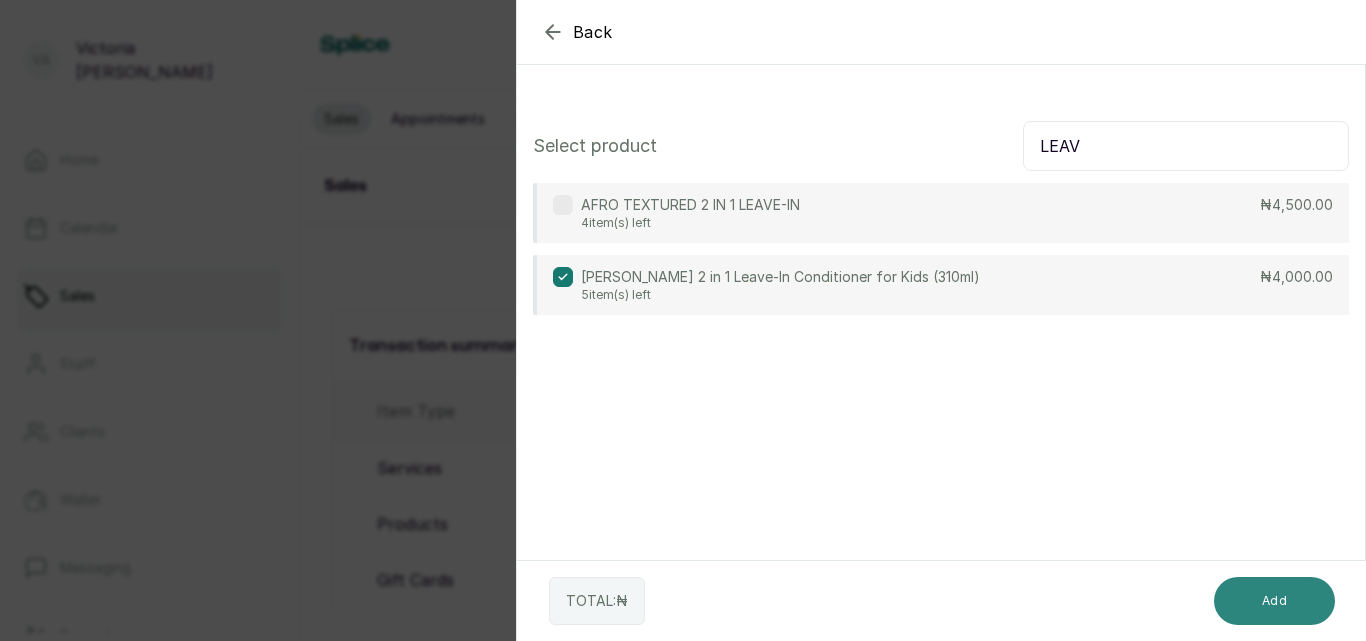 click on "Add" at bounding box center [1274, 601] 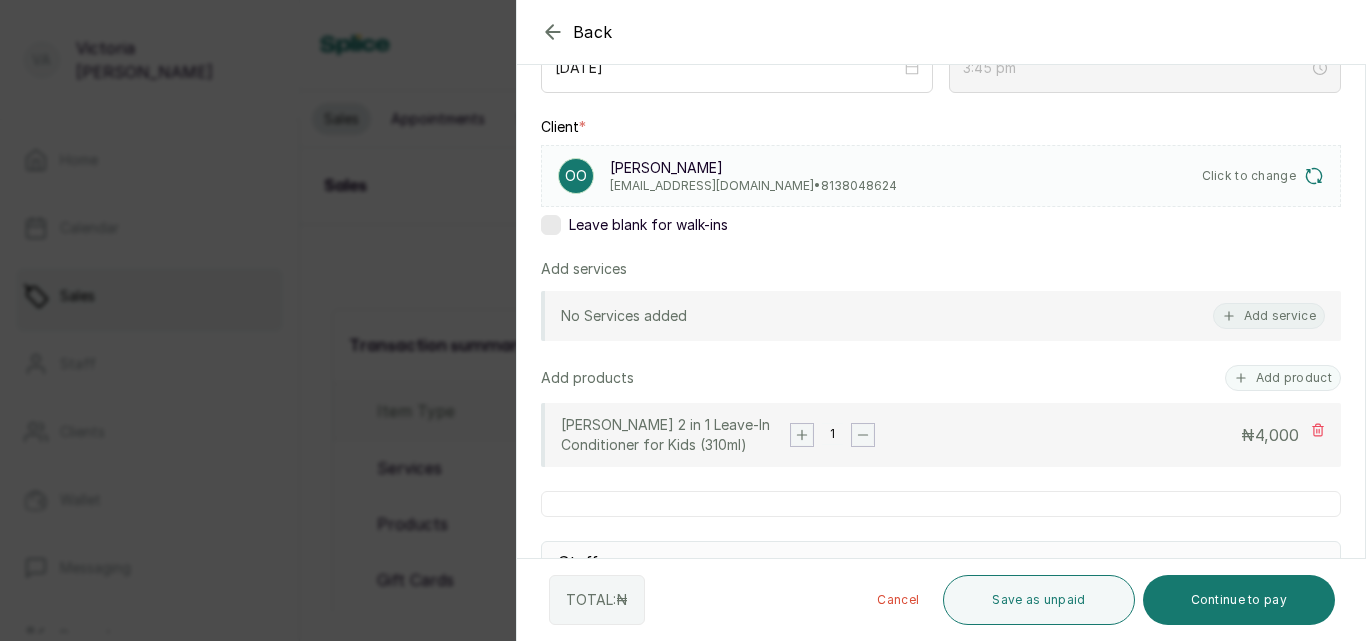 scroll, scrollTop: 485, scrollLeft: 0, axis: vertical 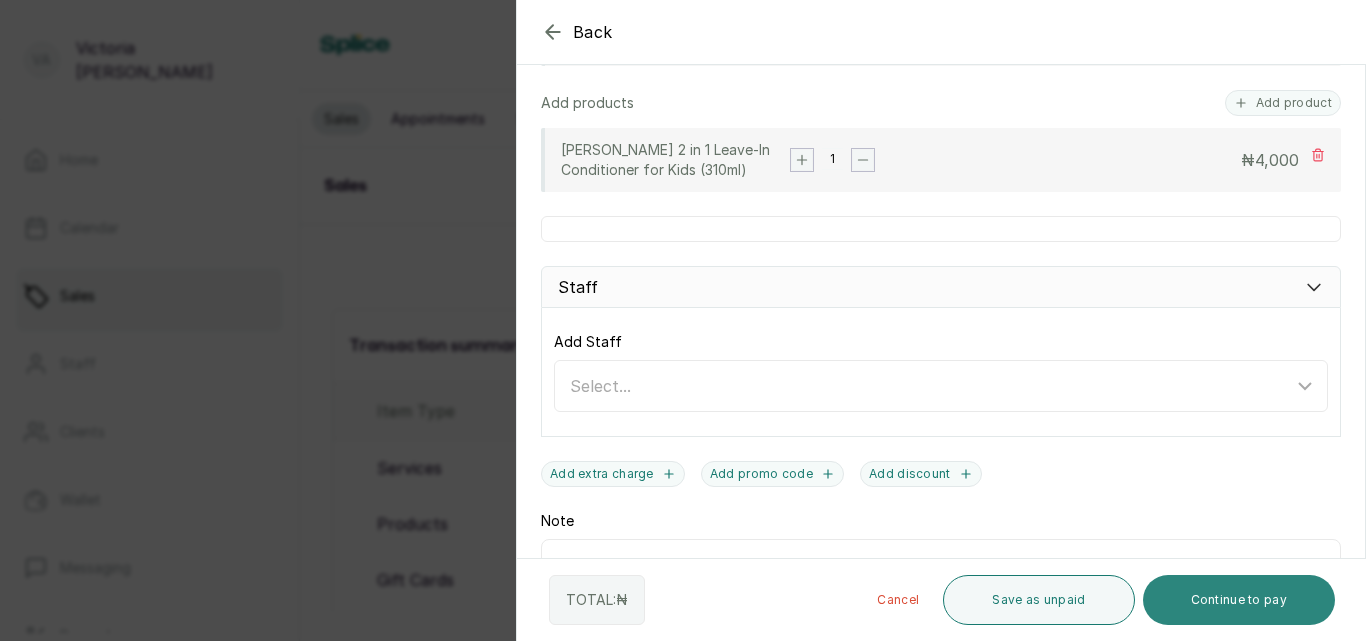 click on "Continue to pay" at bounding box center (1239, 600) 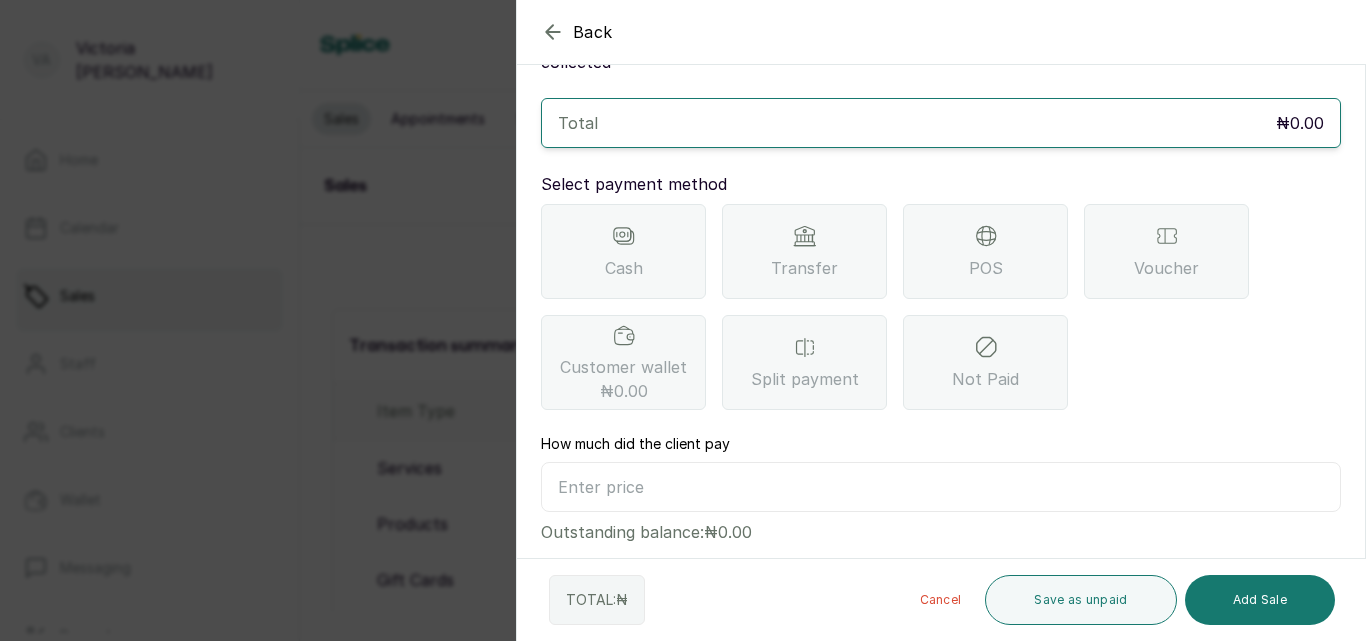 scroll, scrollTop: 103, scrollLeft: 0, axis: vertical 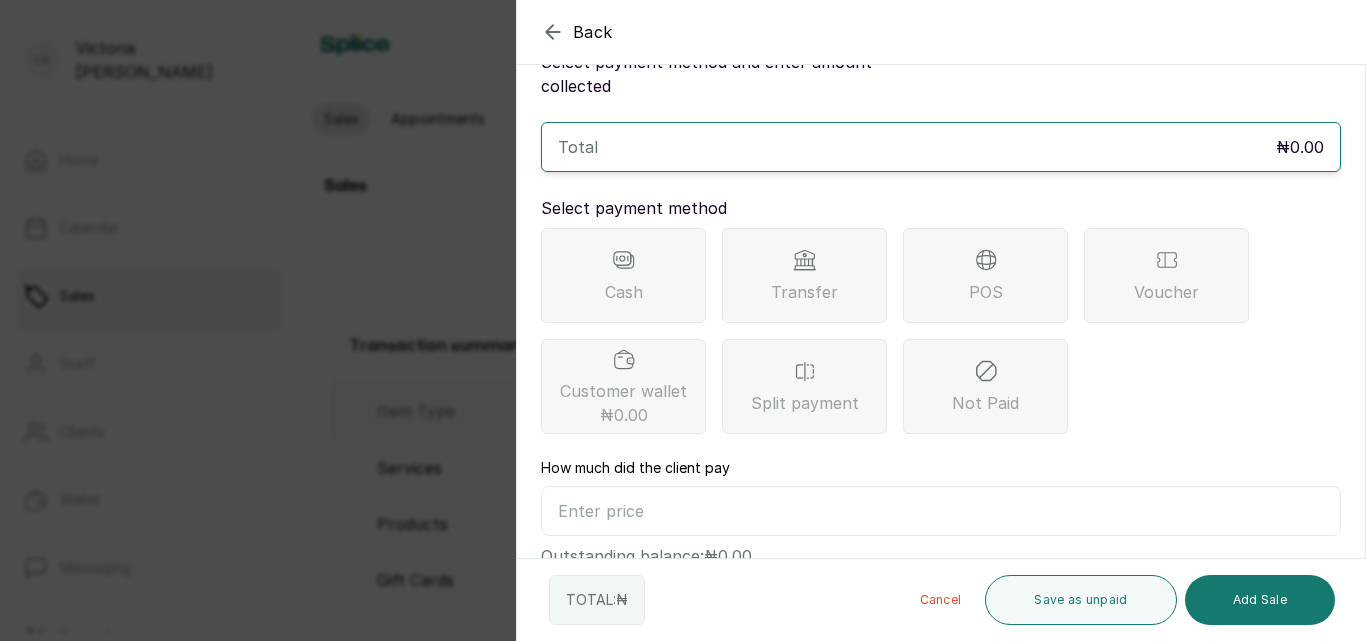 click on "Transfer" at bounding box center [804, 292] 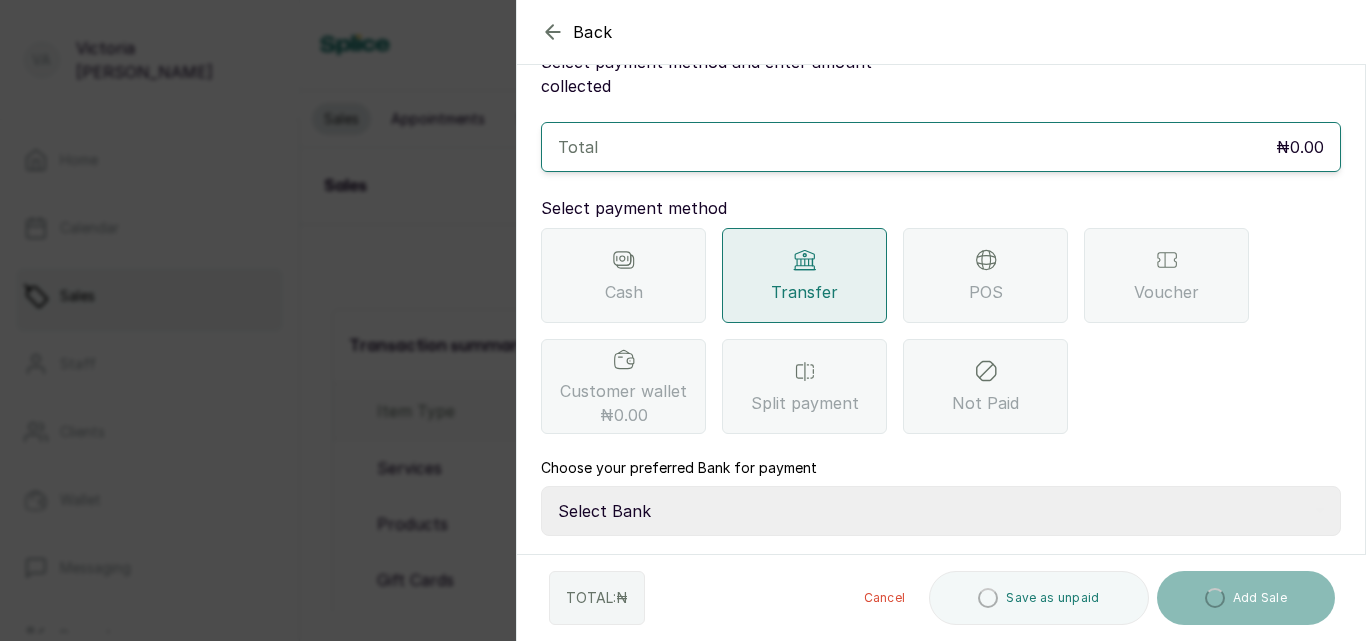 scroll, scrollTop: 205, scrollLeft: 0, axis: vertical 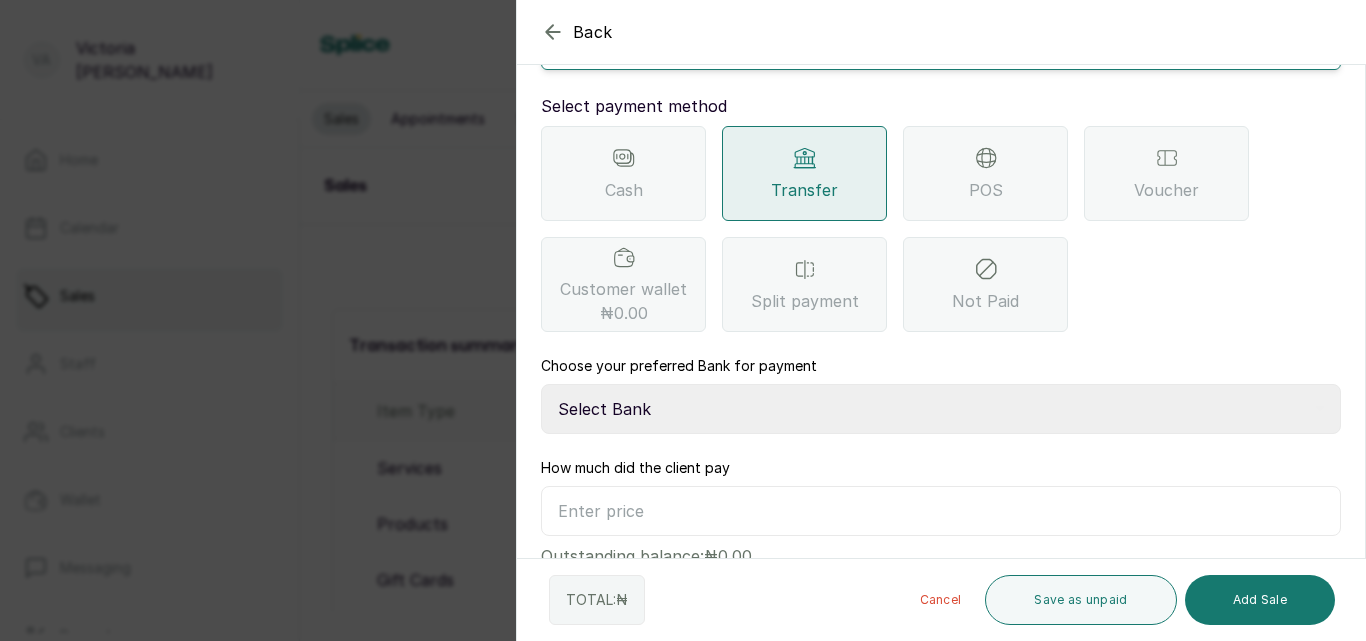 click on "Select Bank CANARY YELLOW Moniepoint MFB CANARY YELLOW Sparkle Microfinance Bank" at bounding box center [941, 409] 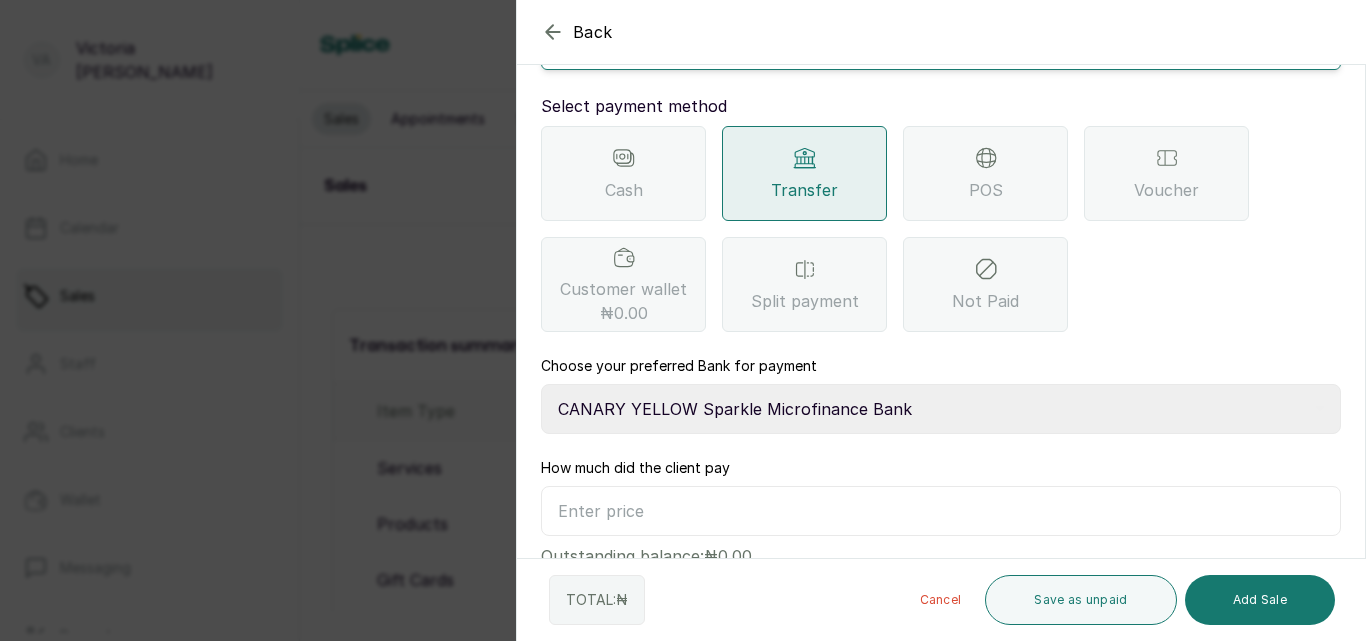 click on "Select Bank CANARY YELLOW Moniepoint MFB CANARY YELLOW Sparkle Microfinance Bank" at bounding box center (941, 409) 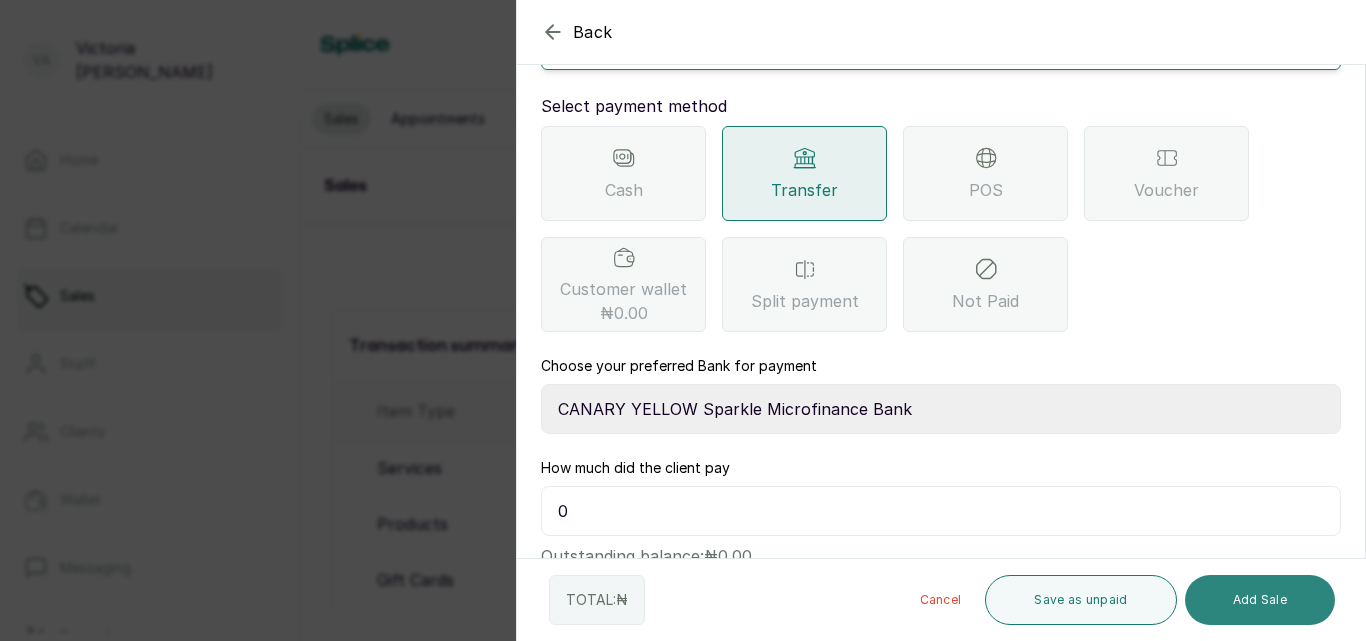 type on "0" 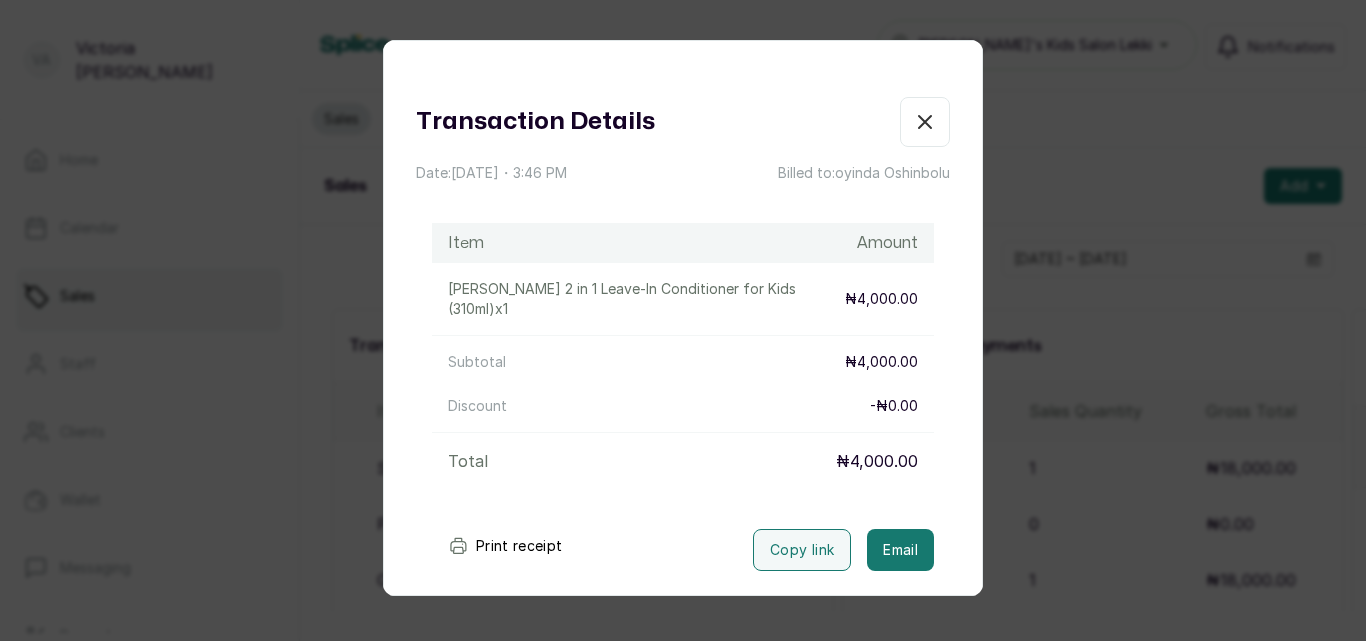 click 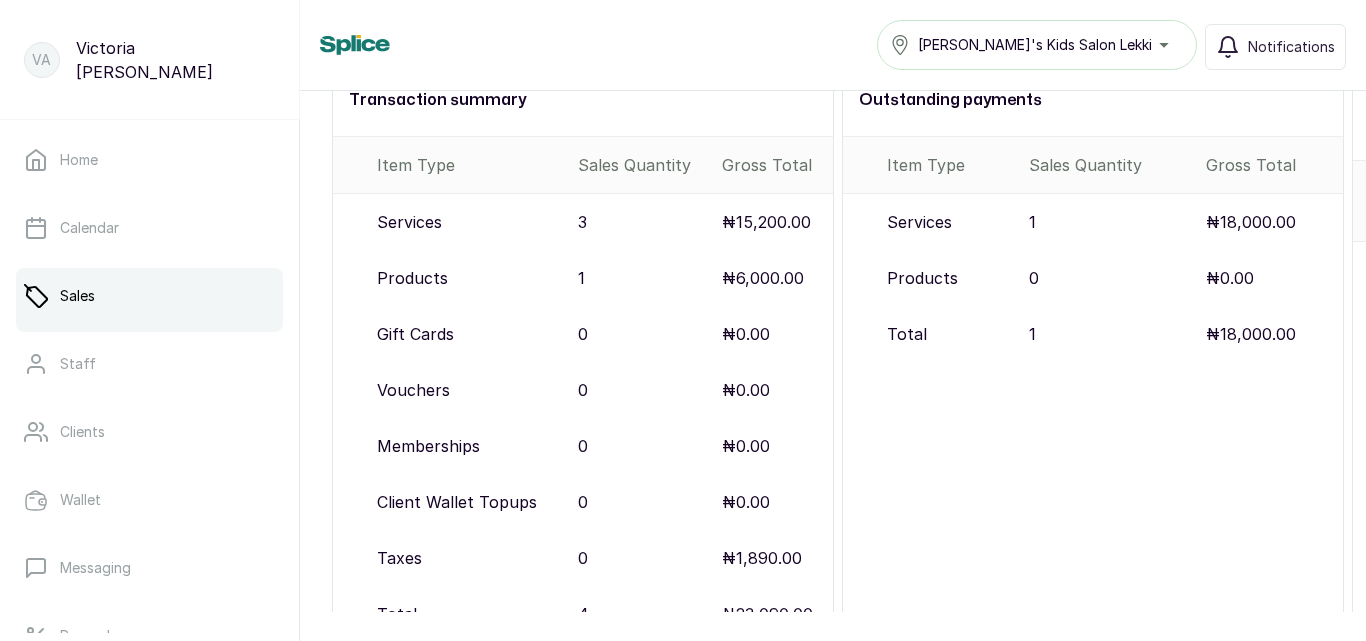 scroll, scrollTop: 232, scrollLeft: 0, axis: vertical 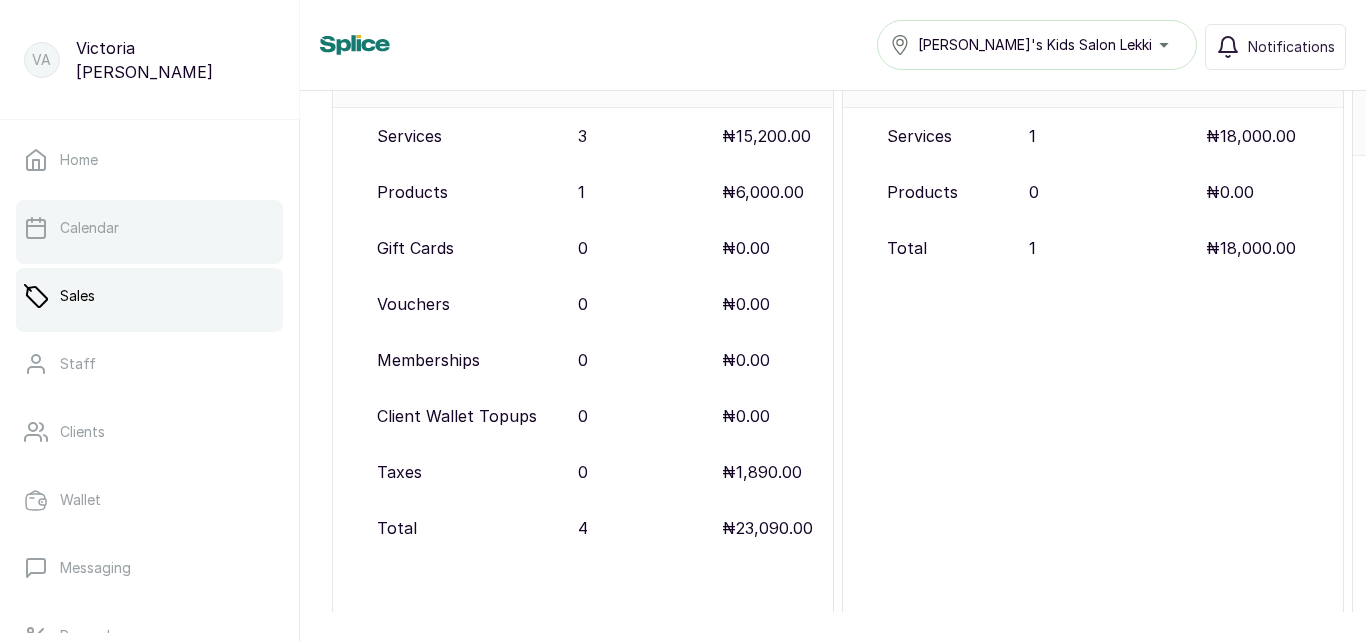 click on "Calendar" at bounding box center (149, 228) 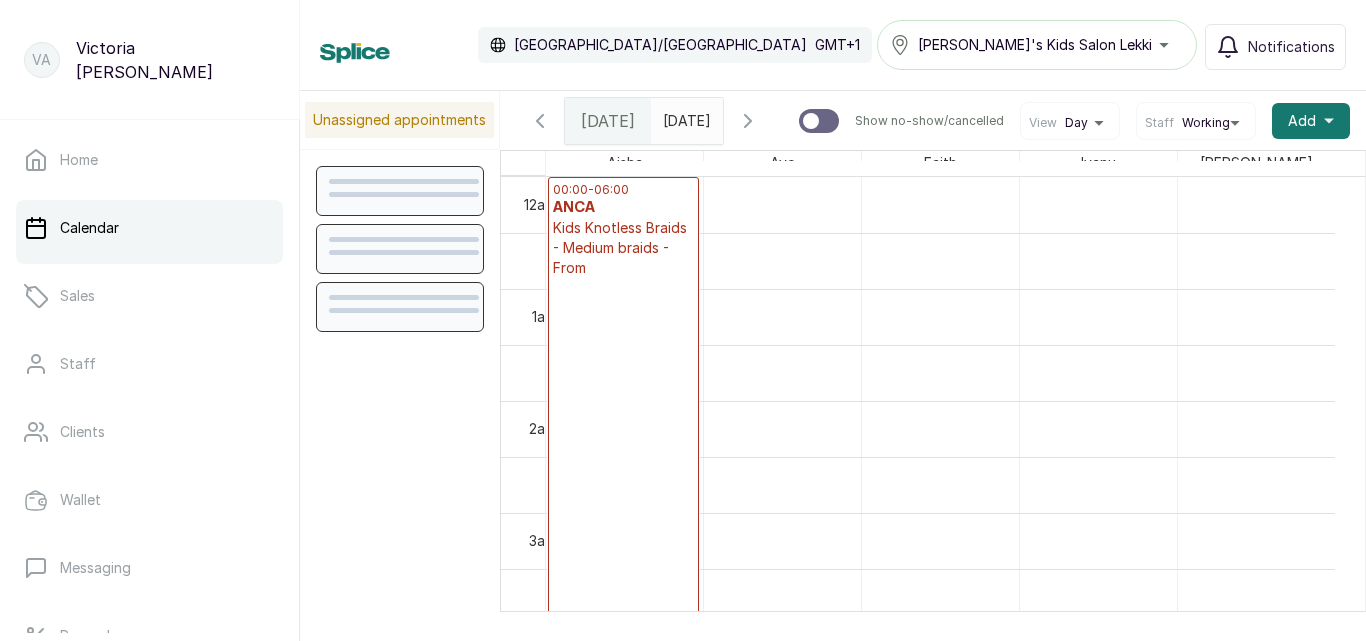 scroll, scrollTop: 673, scrollLeft: 0, axis: vertical 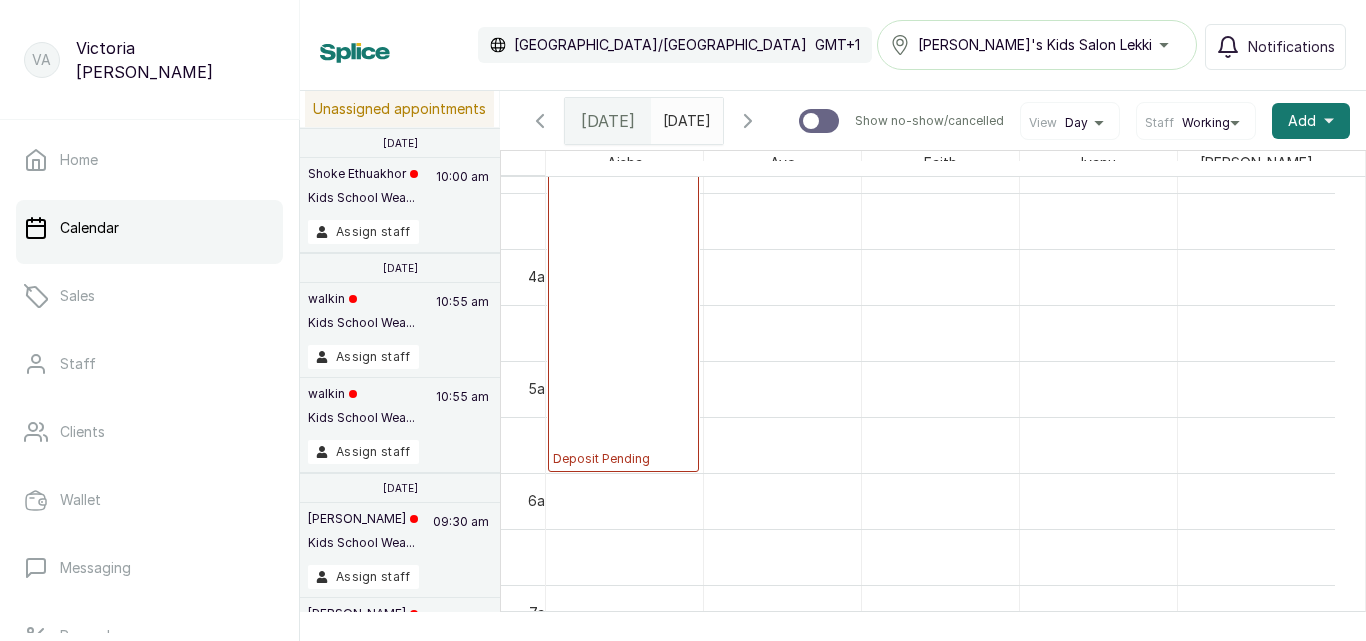 click on "[DATE]" at bounding box center [608, 121] 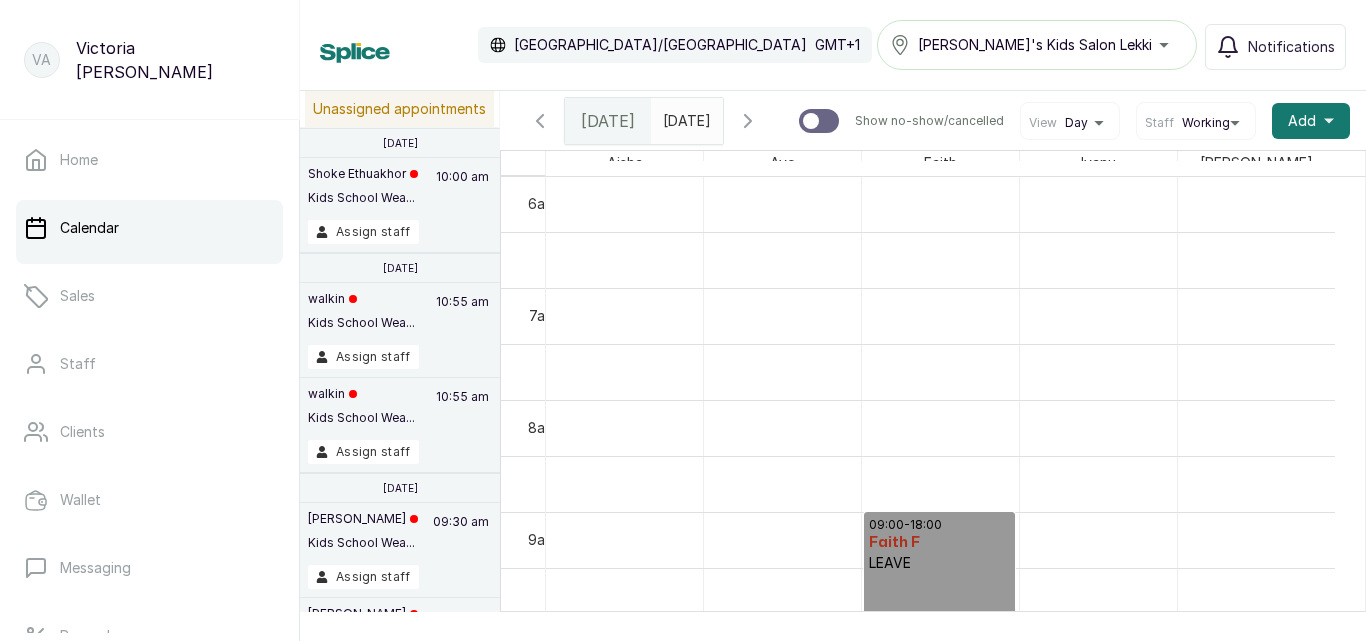 scroll, scrollTop: 1037, scrollLeft: 0, axis: vertical 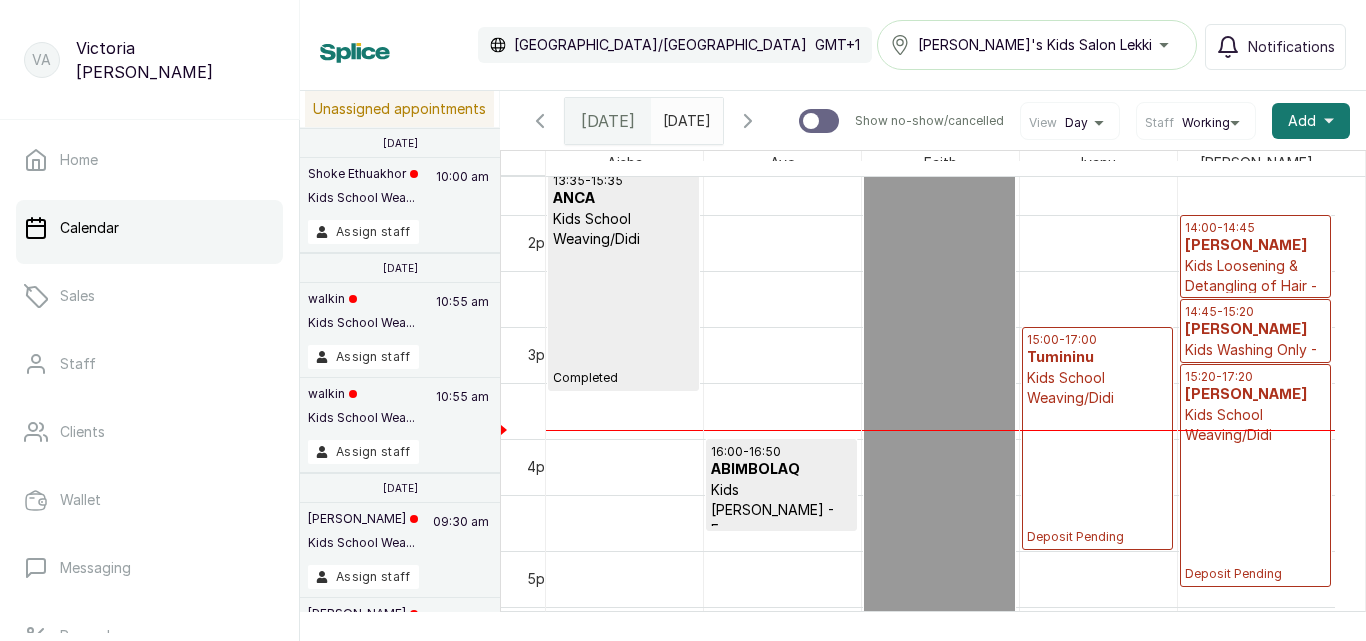 click on "Kids School Weaving/Didi" at bounding box center [1097, 388] 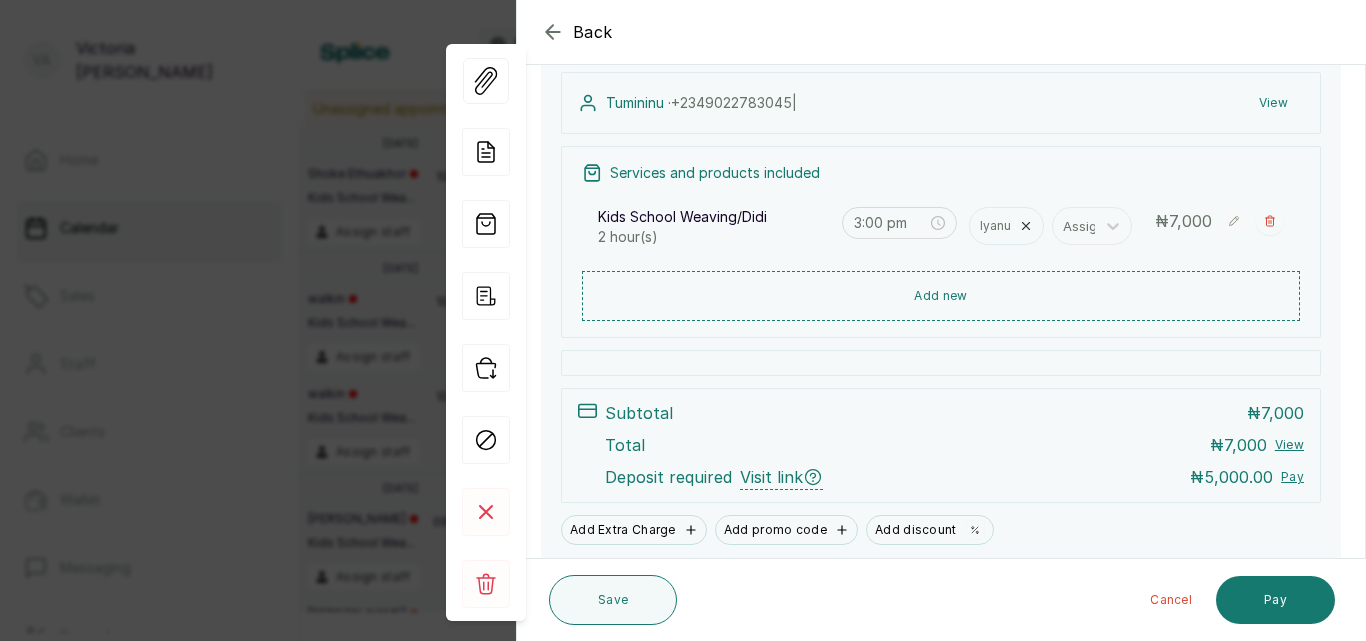 scroll, scrollTop: 224, scrollLeft: 0, axis: vertical 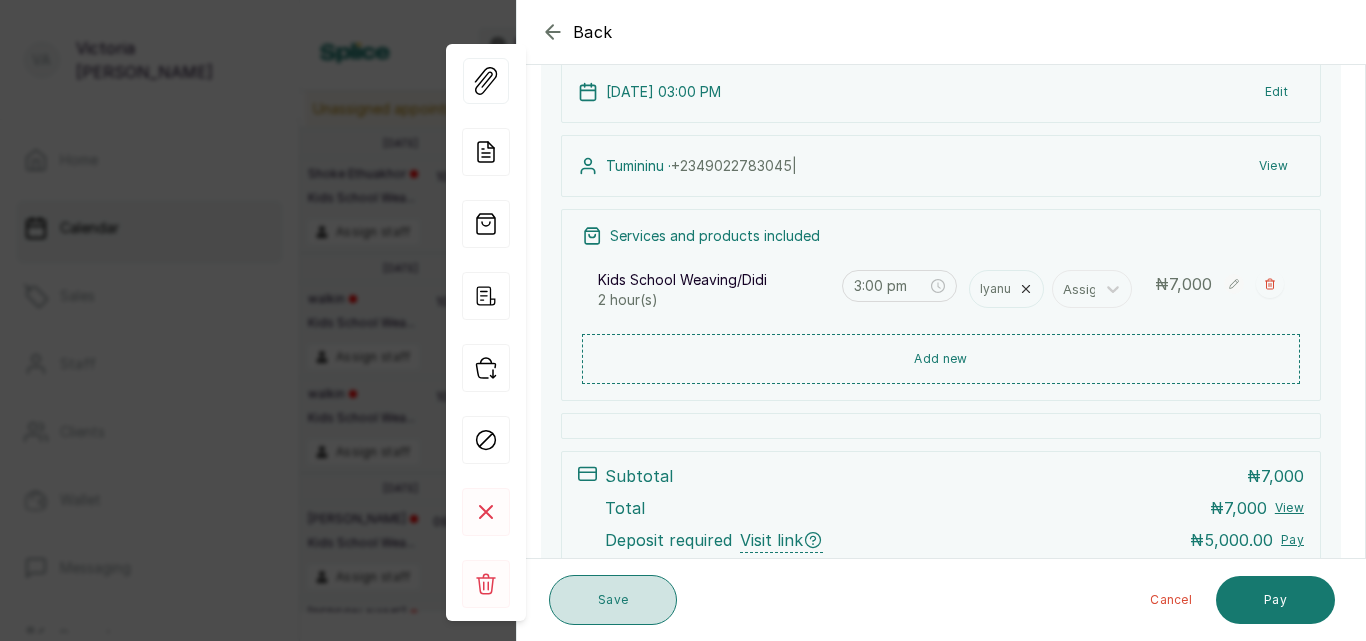 click on "Save" at bounding box center (613, 600) 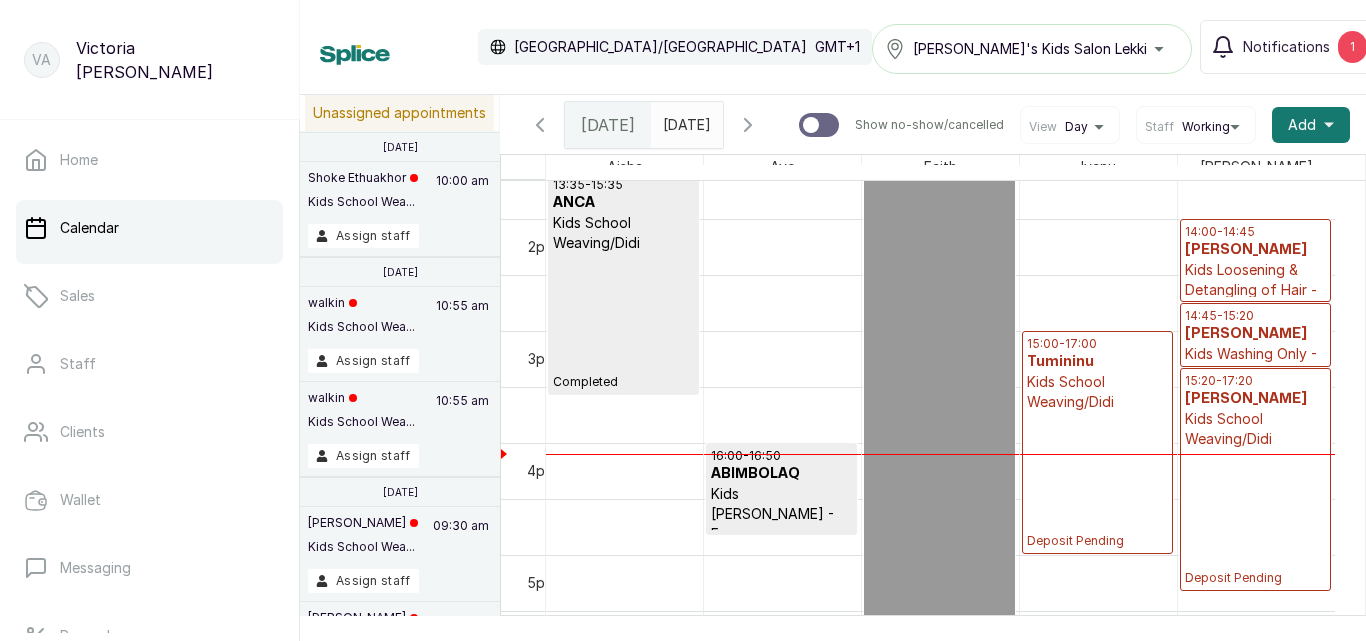 scroll, scrollTop: 1283, scrollLeft: 0, axis: vertical 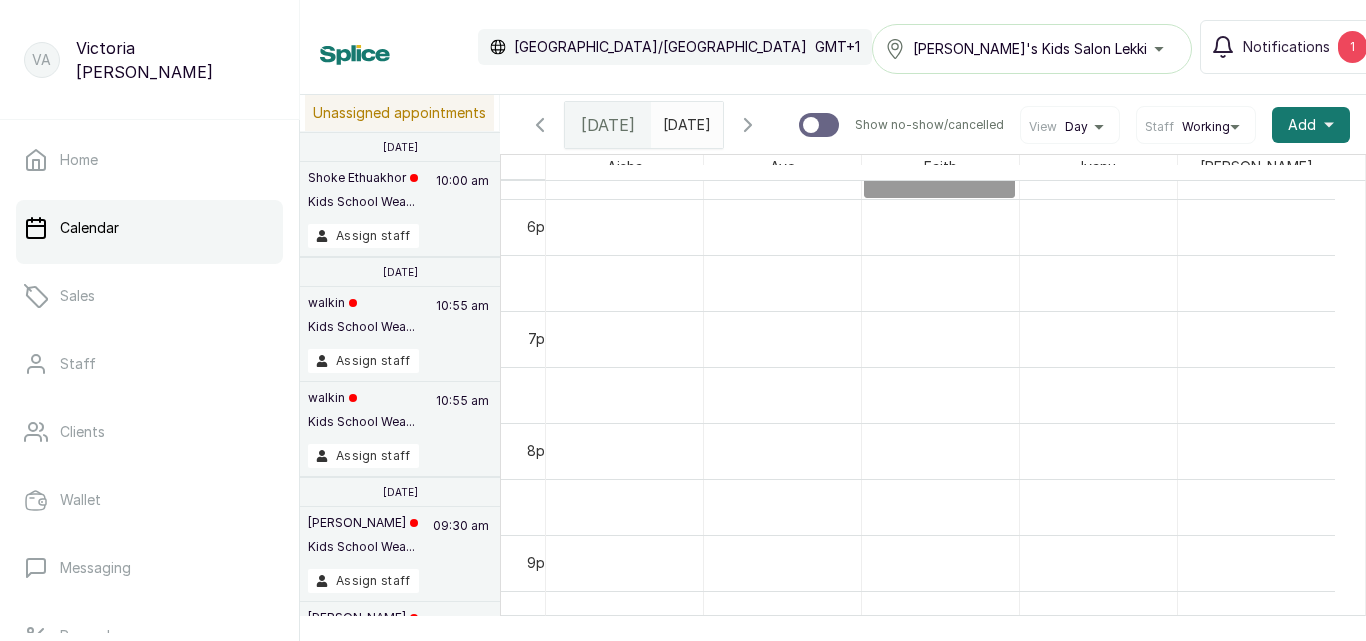 type on "yyyy-MM-dd" 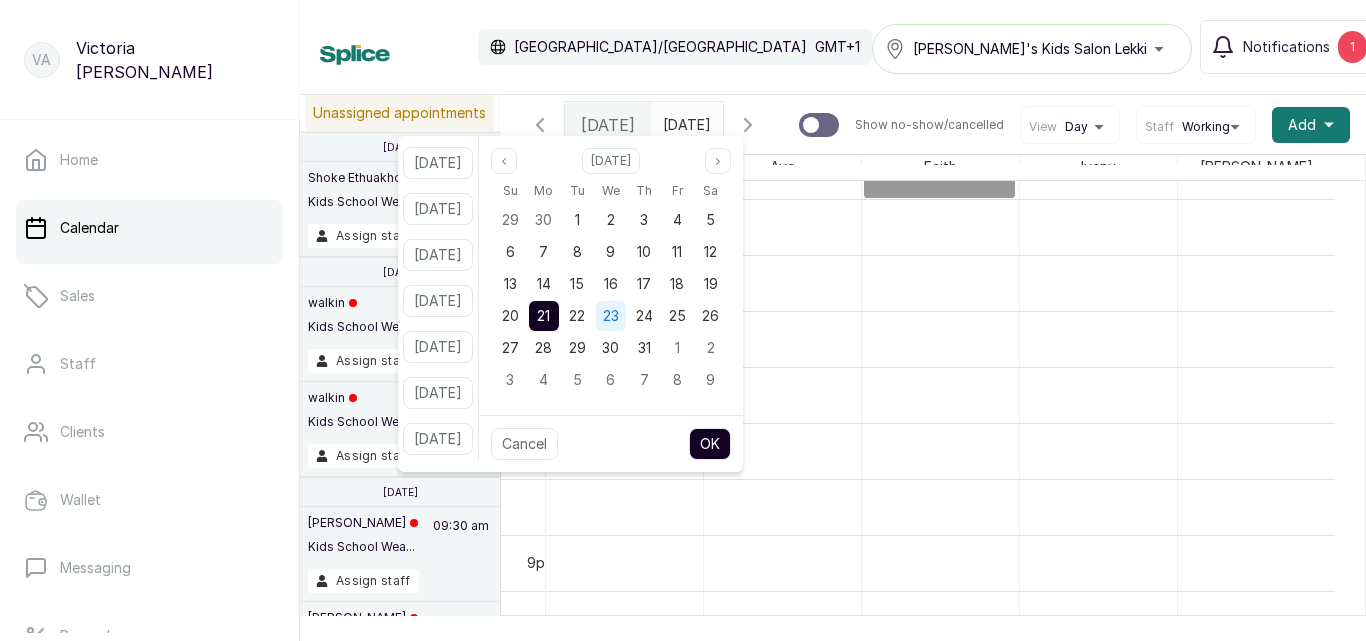 click on "23" at bounding box center [611, 315] 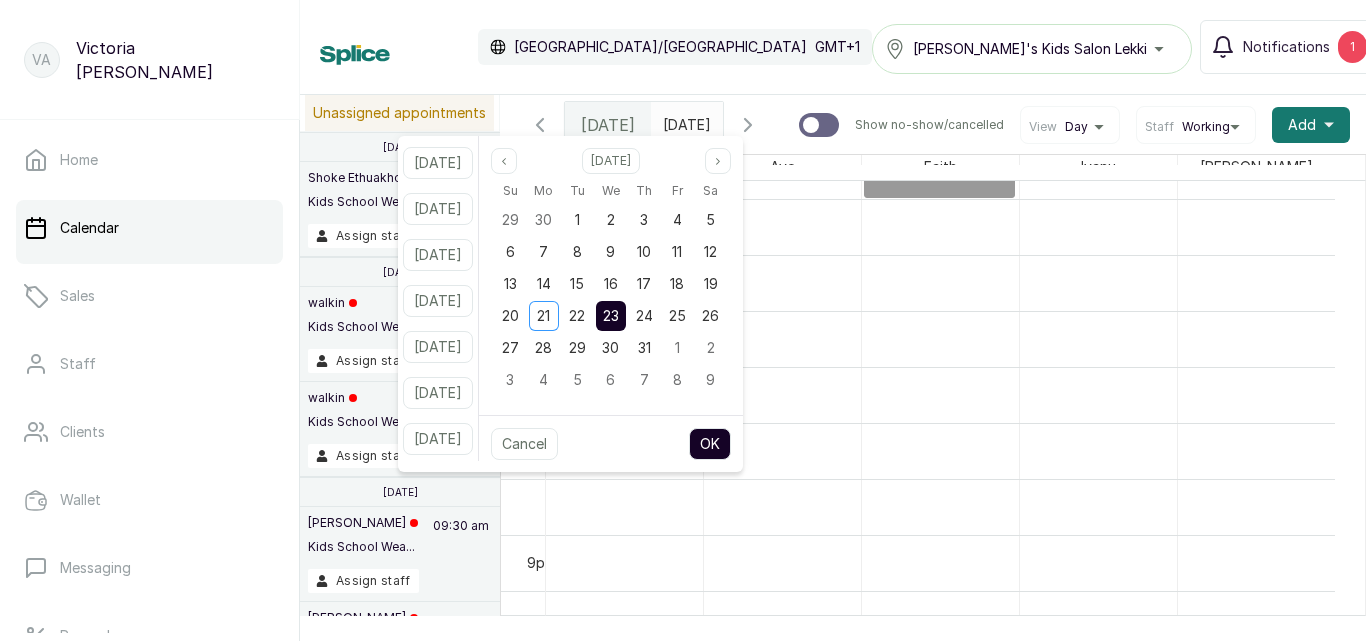 click on "OK" at bounding box center (710, 444) 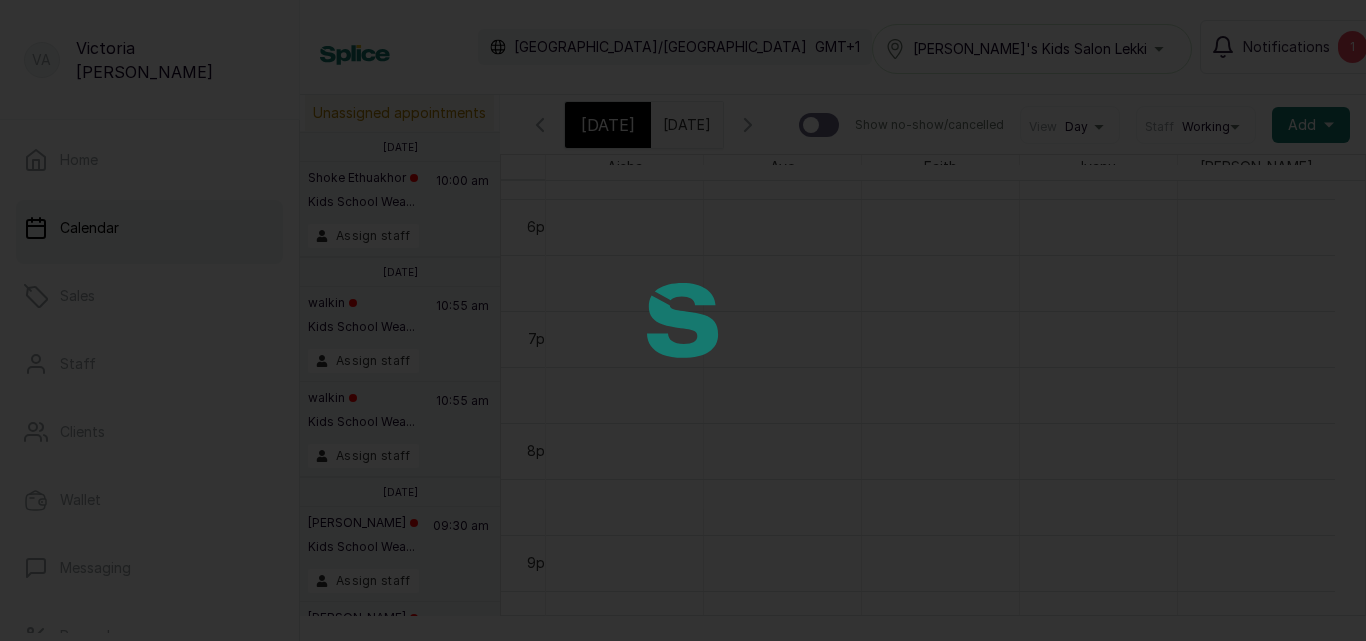 type on "[DATE]" 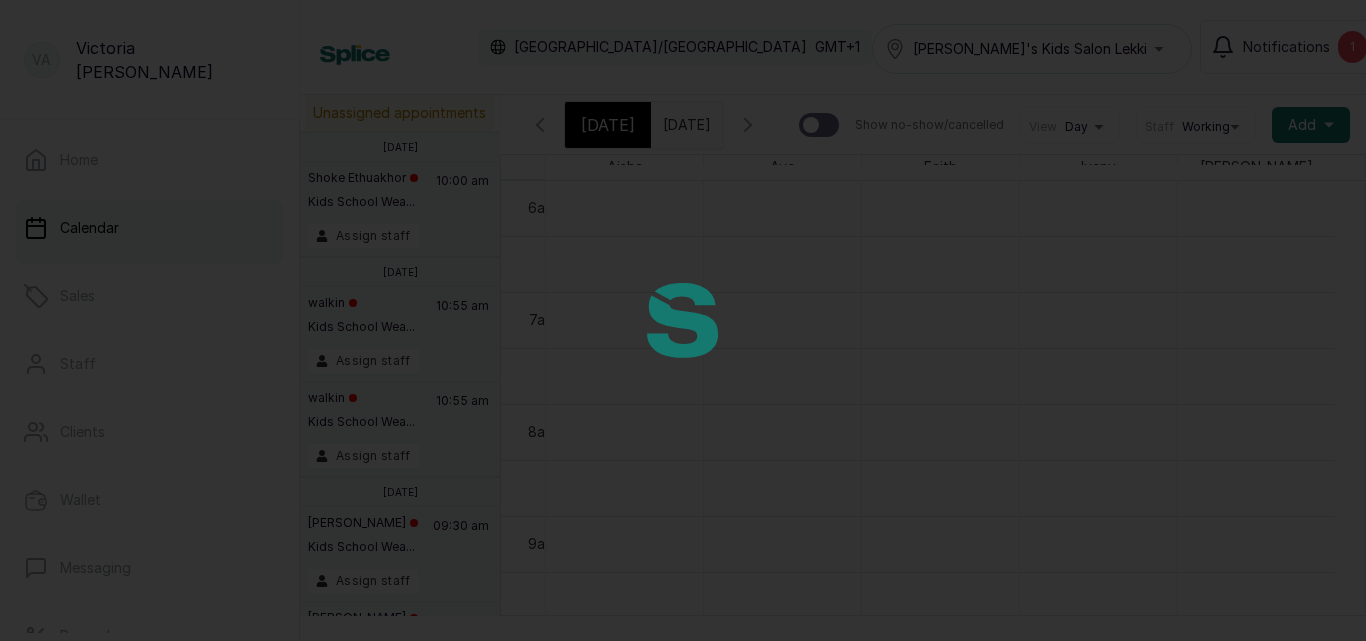 scroll, scrollTop: 0, scrollLeft: 7, axis: horizontal 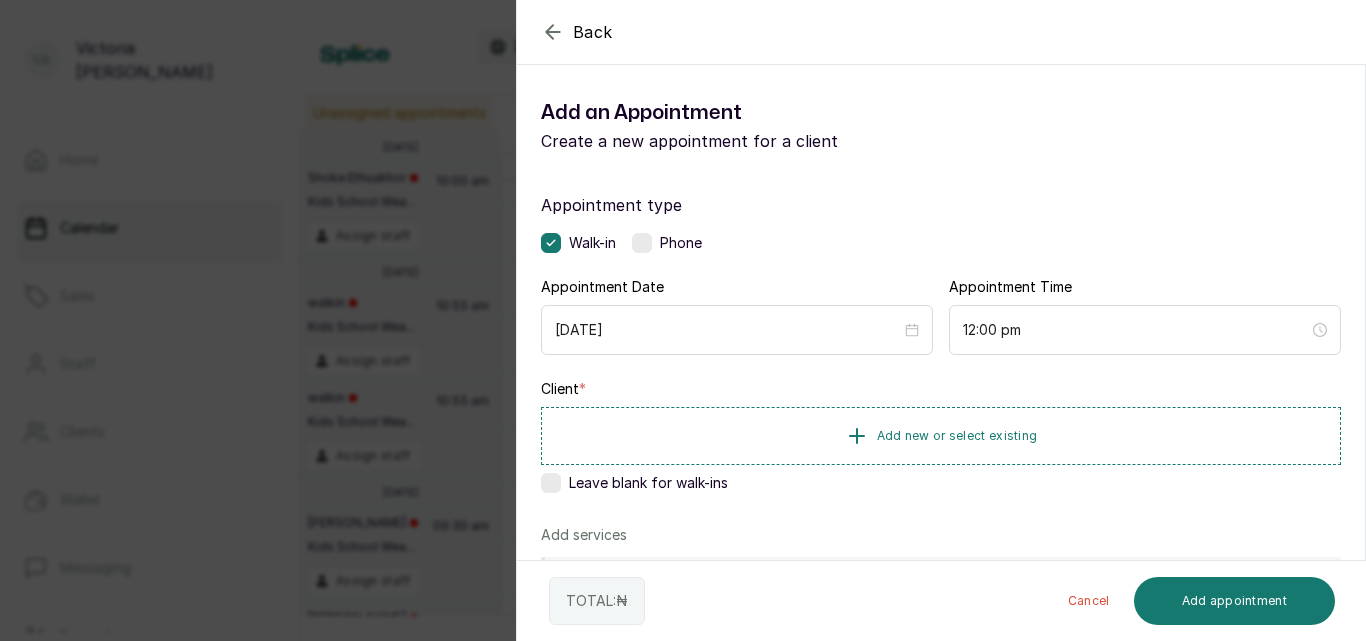 click on "Appointment type Walk-in Phone Appointment Date [DATE] Appointment Time 12:00 pm Client * Add new or select existing Leave blank for walk-ins  Add services   No Services added Add service  Add products   No Products added Add product Add Extra Charge Add promo code Add discount Note 1000 of 1000 characters left" at bounding box center (941, 574) 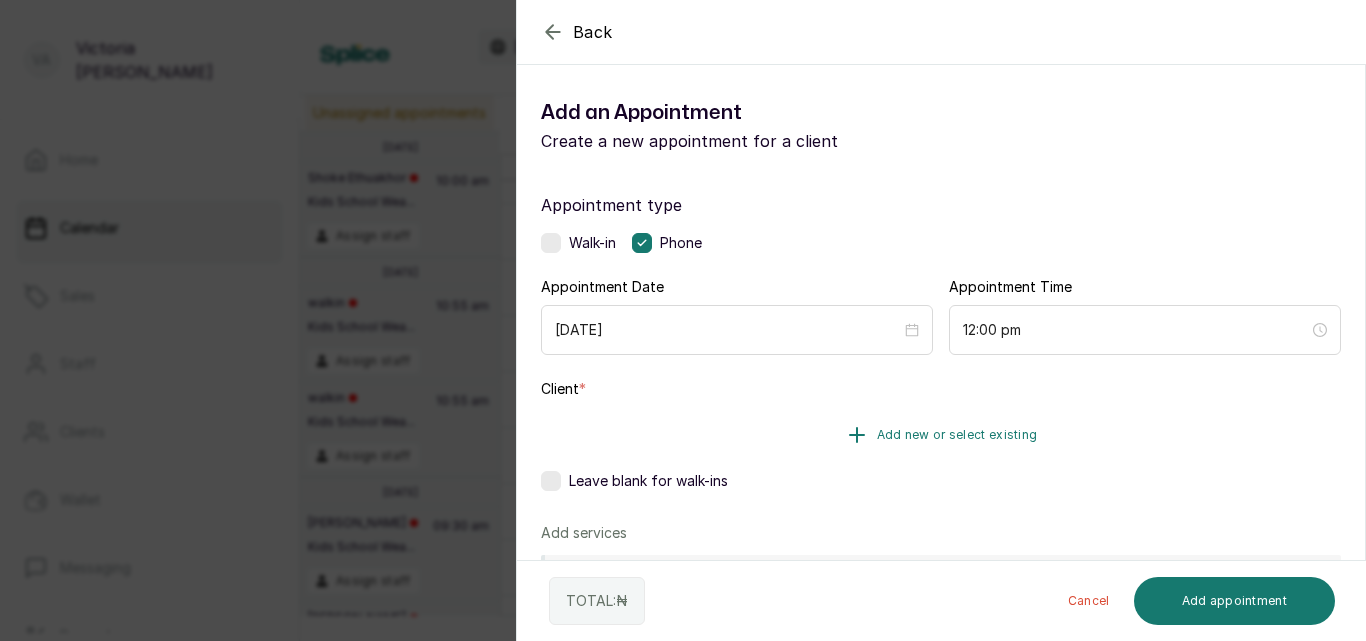 click on "Add new or select existing" at bounding box center (957, 435) 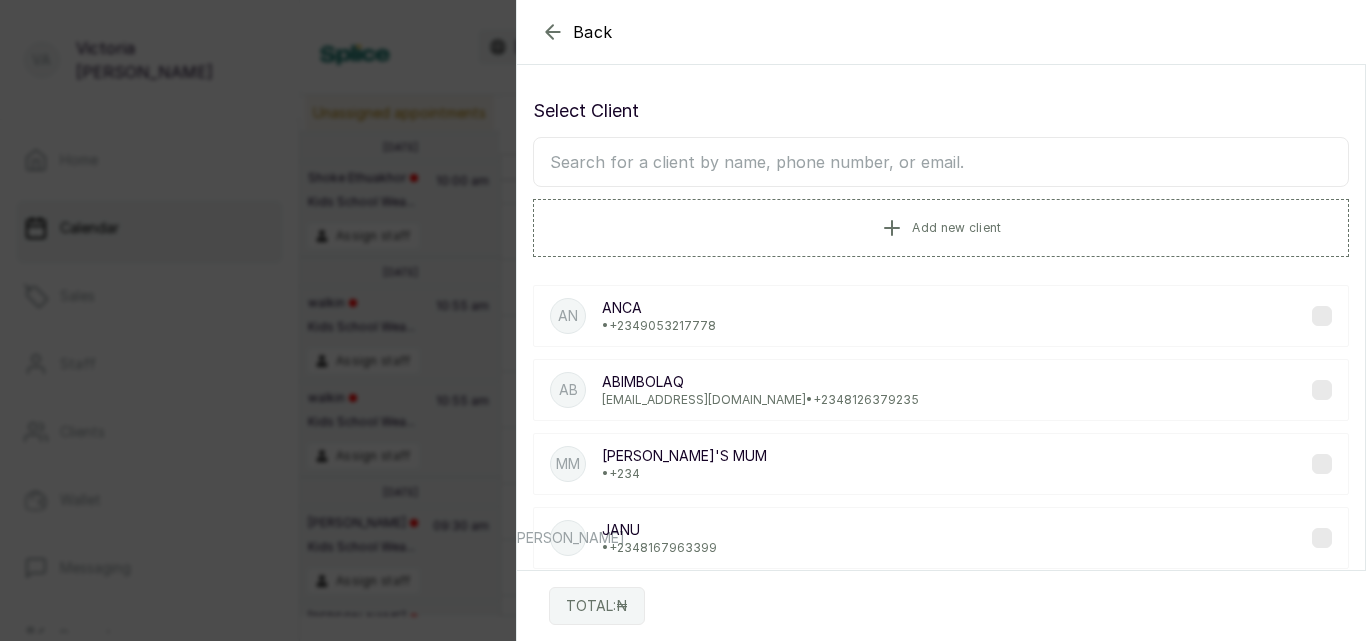 click at bounding box center (941, 162) 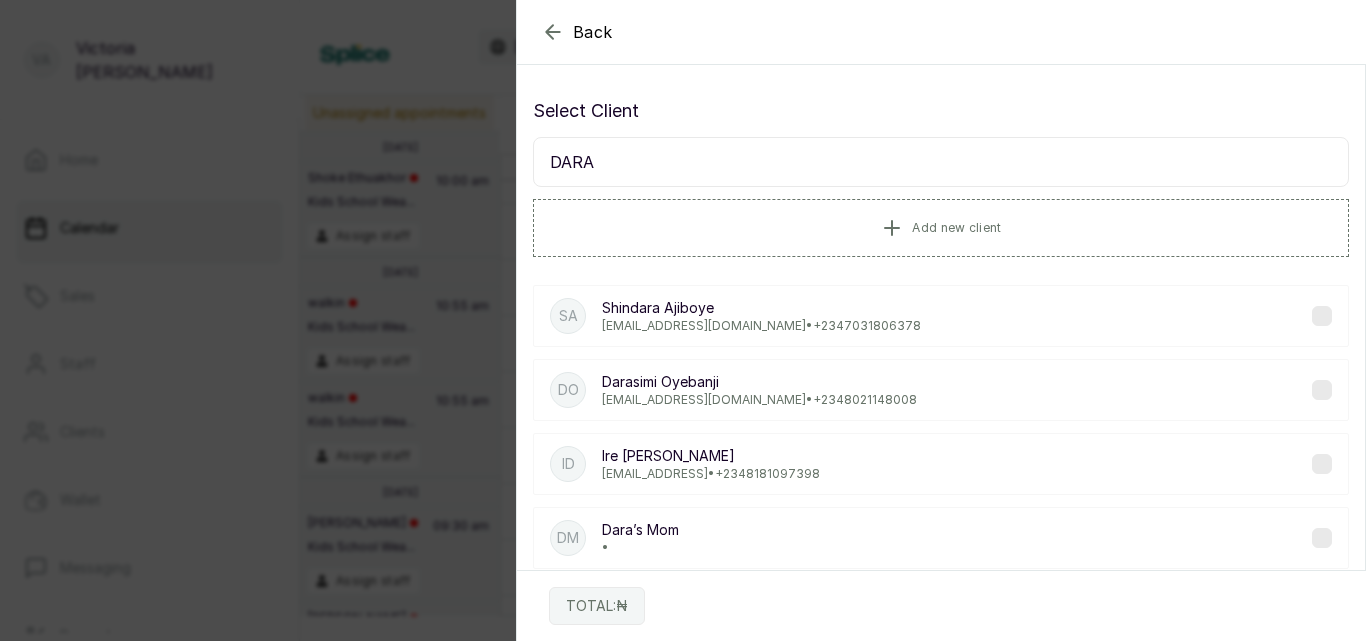 click on "DARA" at bounding box center (941, 162) 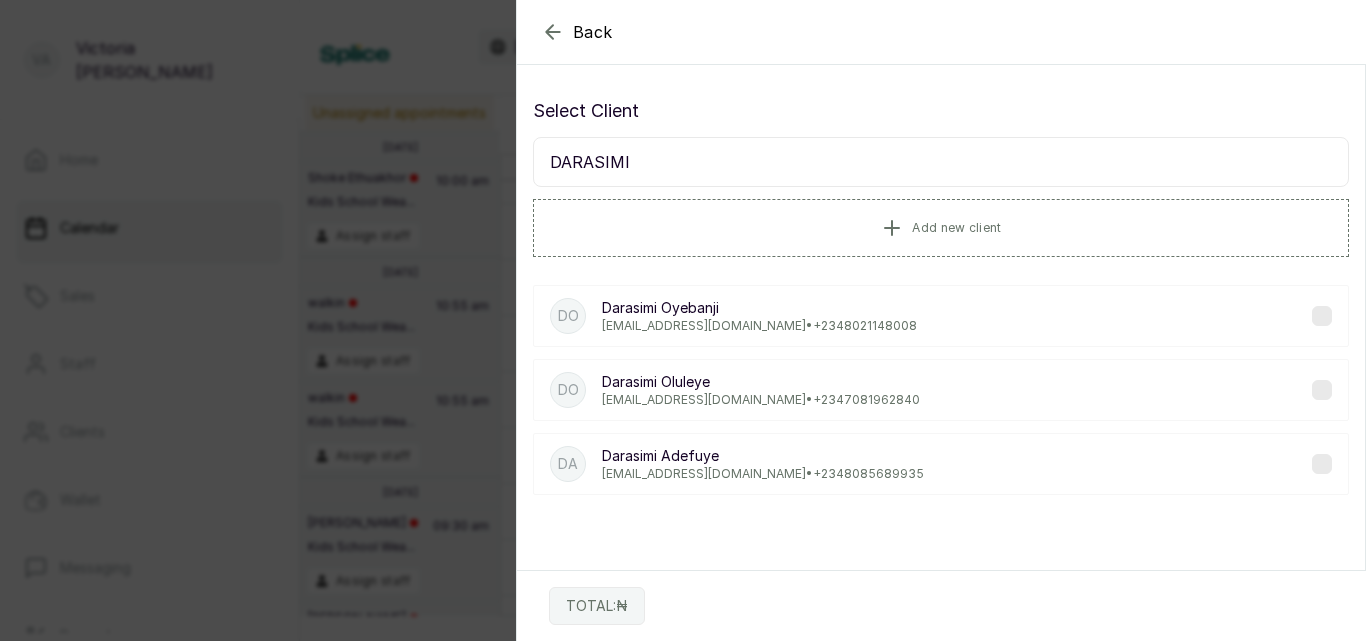 scroll, scrollTop: 0, scrollLeft: 0, axis: both 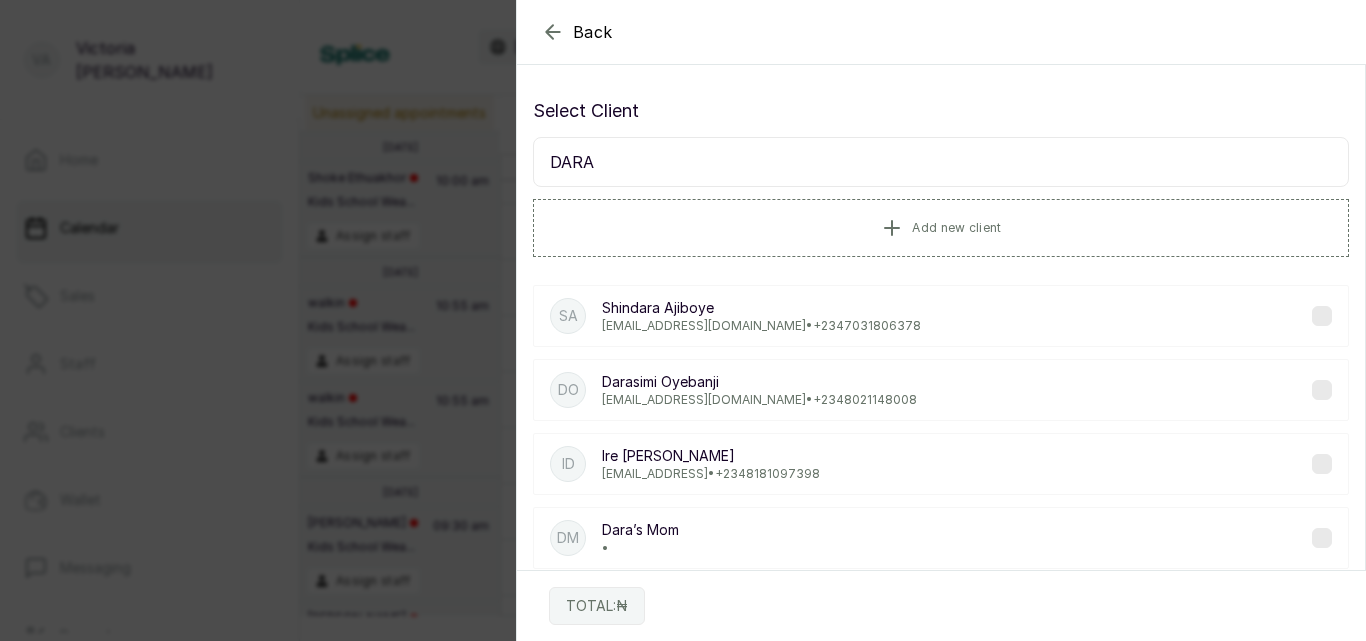 type on "DARA" 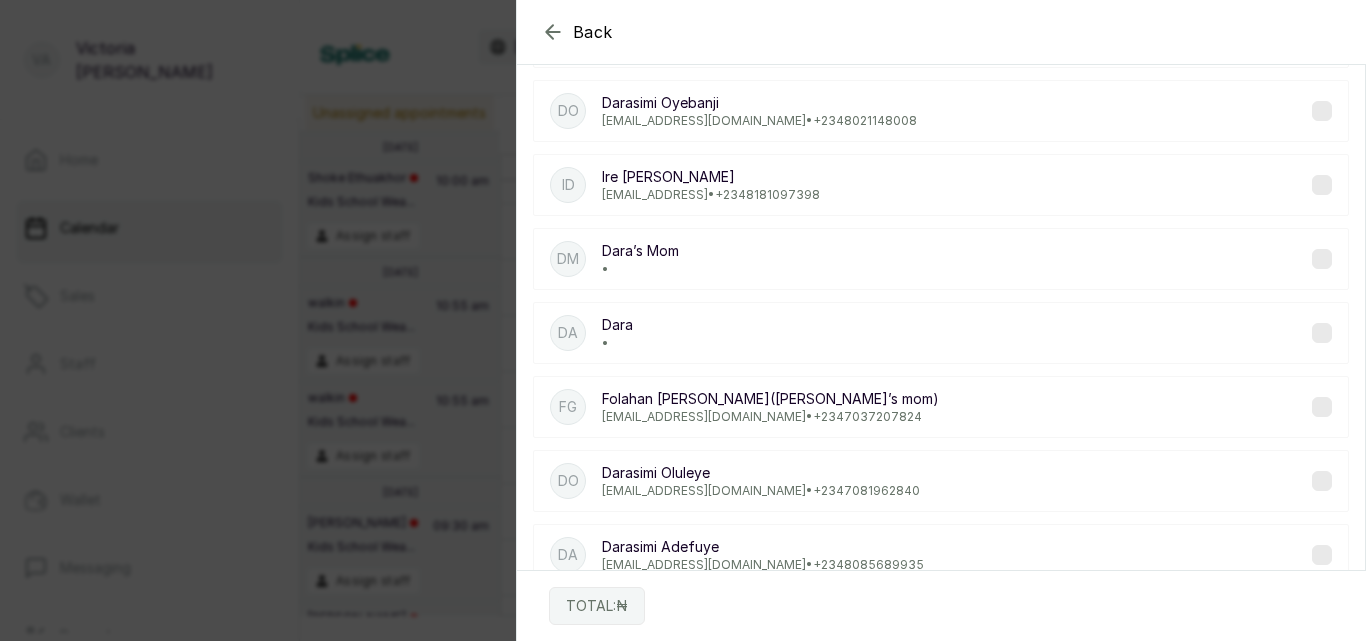 scroll, scrollTop: 284, scrollLeft: 0, axis: vertical 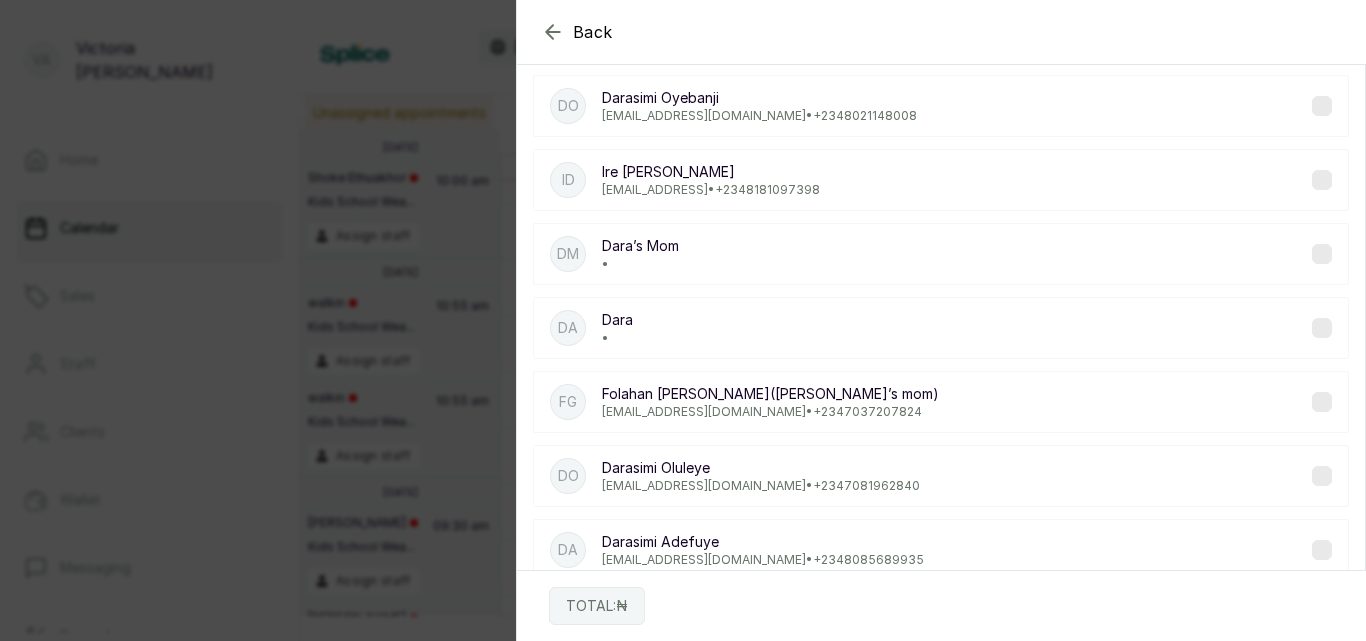 click on "FG [PERSON_NAME]([PERSON_NAME]’s mom) [EMAIL_ADDRESS][DOMAIN_NAME]  •  [PHONE_NUMBER]" at bounding box center [941, 402] 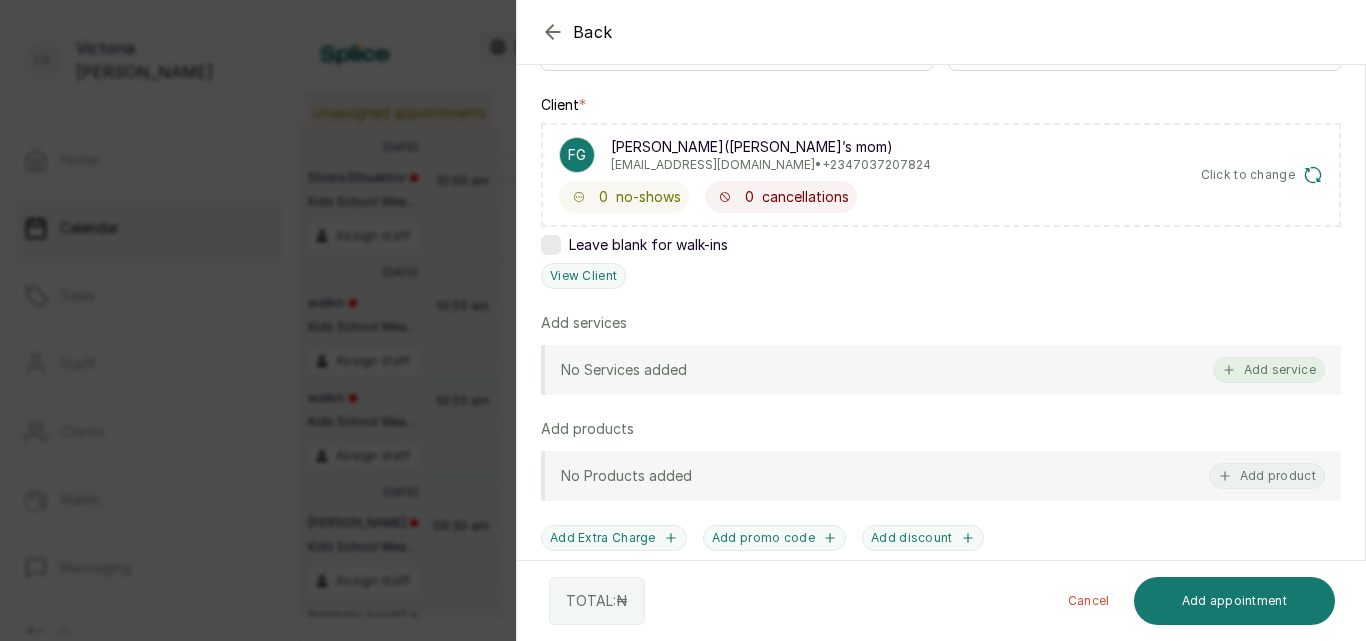 click on "Add service" at bounding box center (1269, 370) 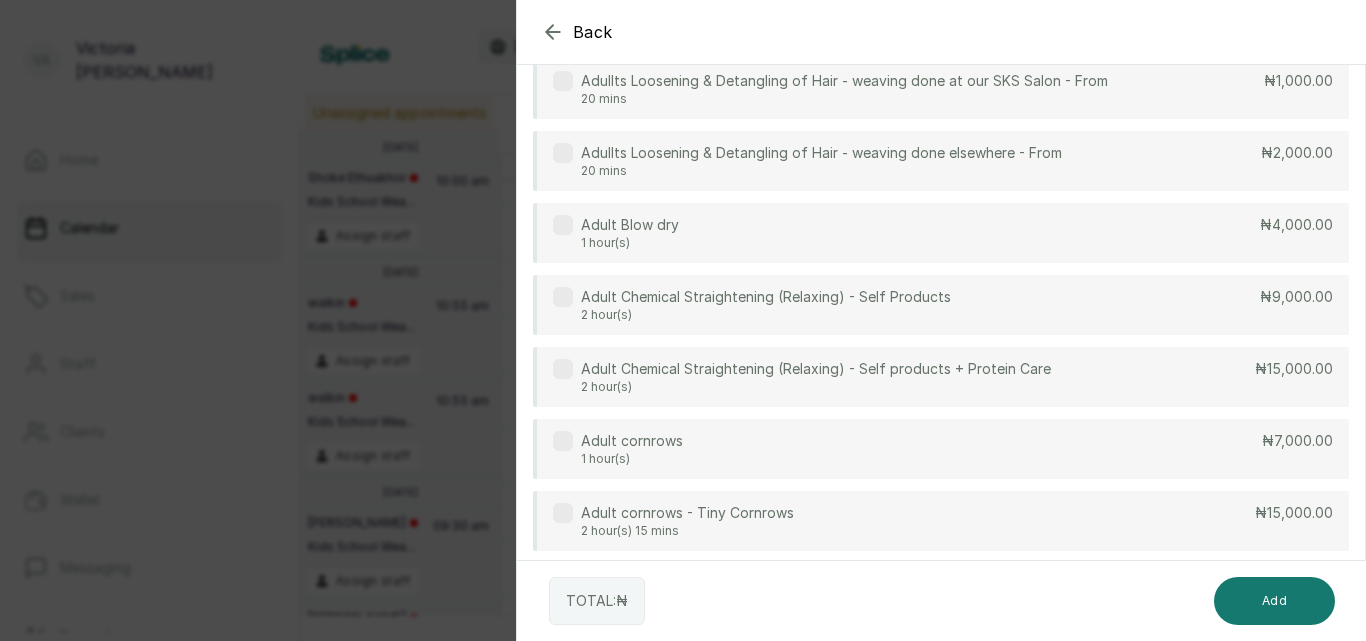 scroll, scrollTop: 80, scrollLeft: 0, axis: vertical 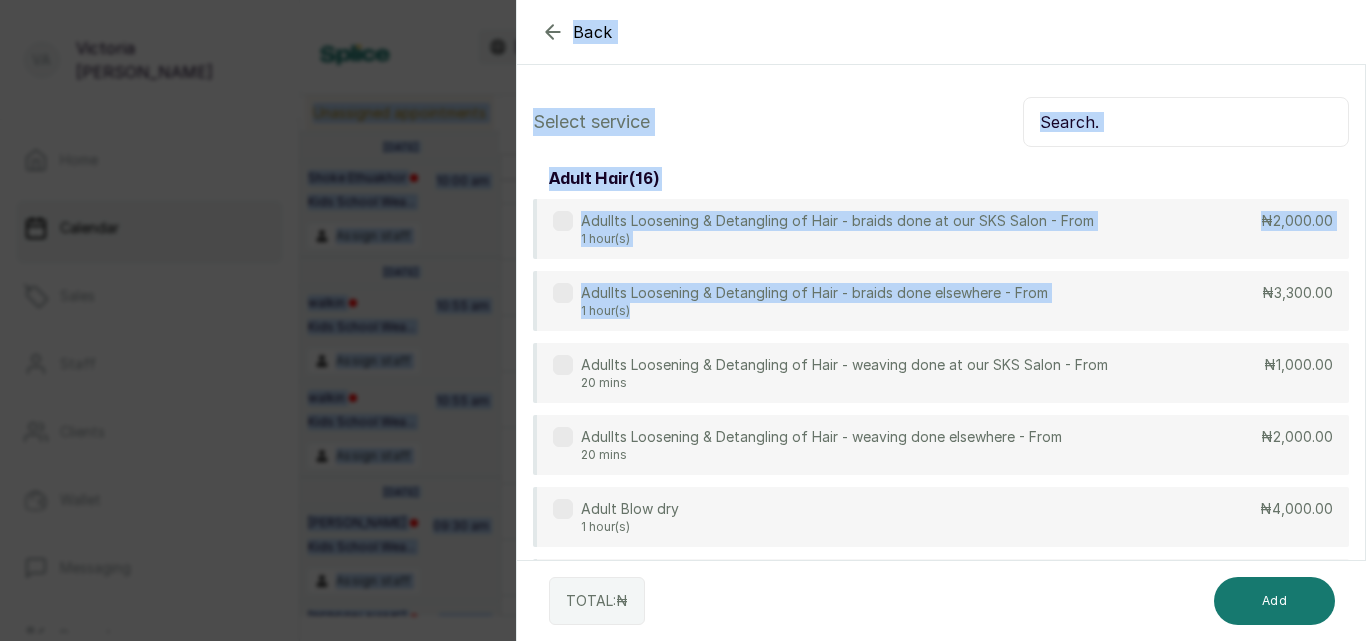 drag, startPoint x: 1088, startPoint y: 229, endPoint x: 1097, endPoint y: -48, distance: 277.14618 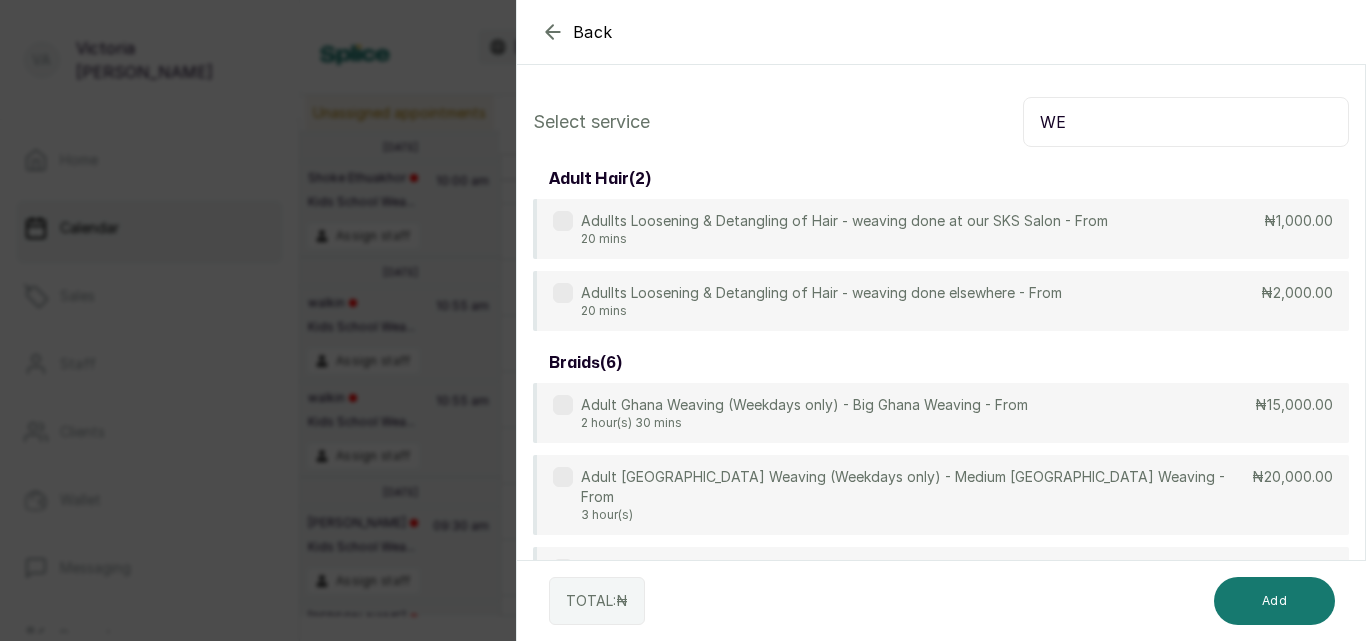 type on "W" 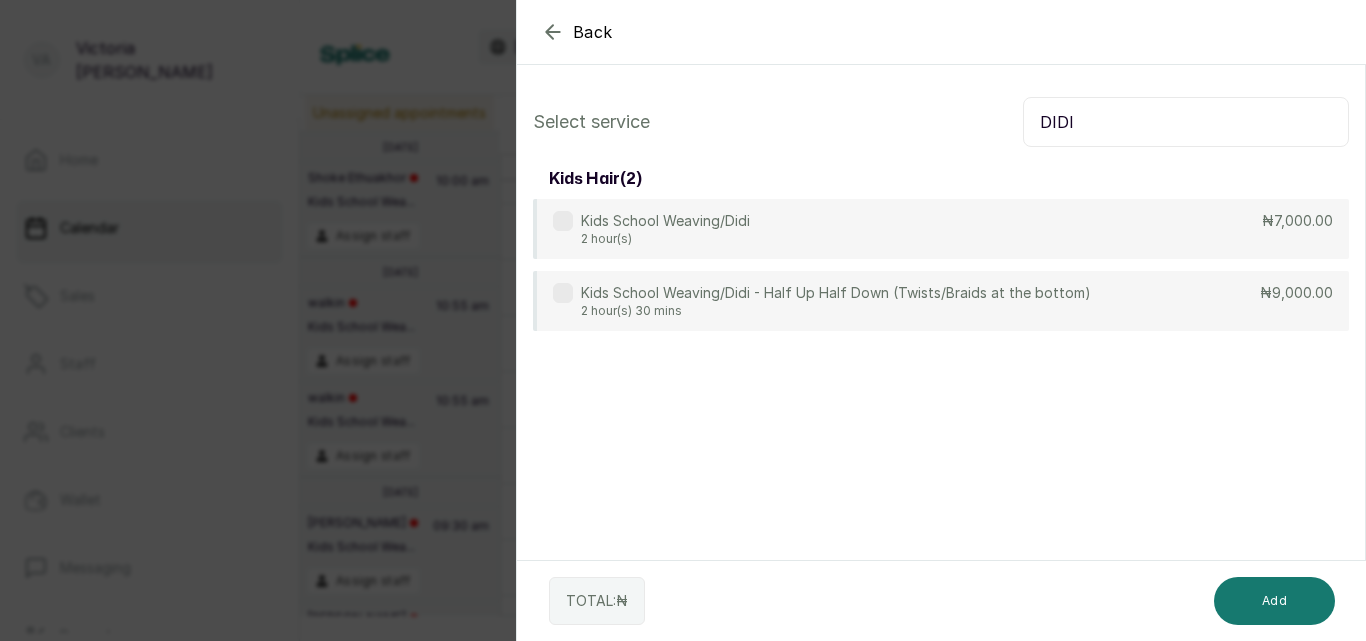 type on "DIDI" 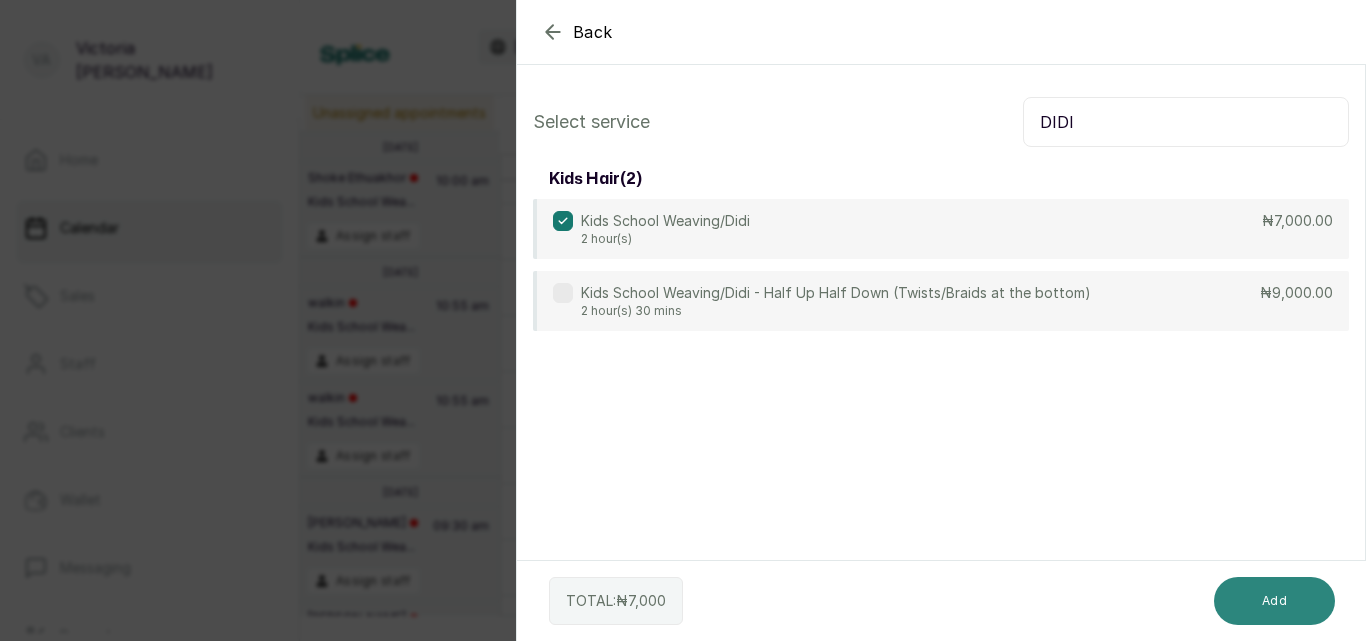click on "Add" at bounding box center (1274, 601) 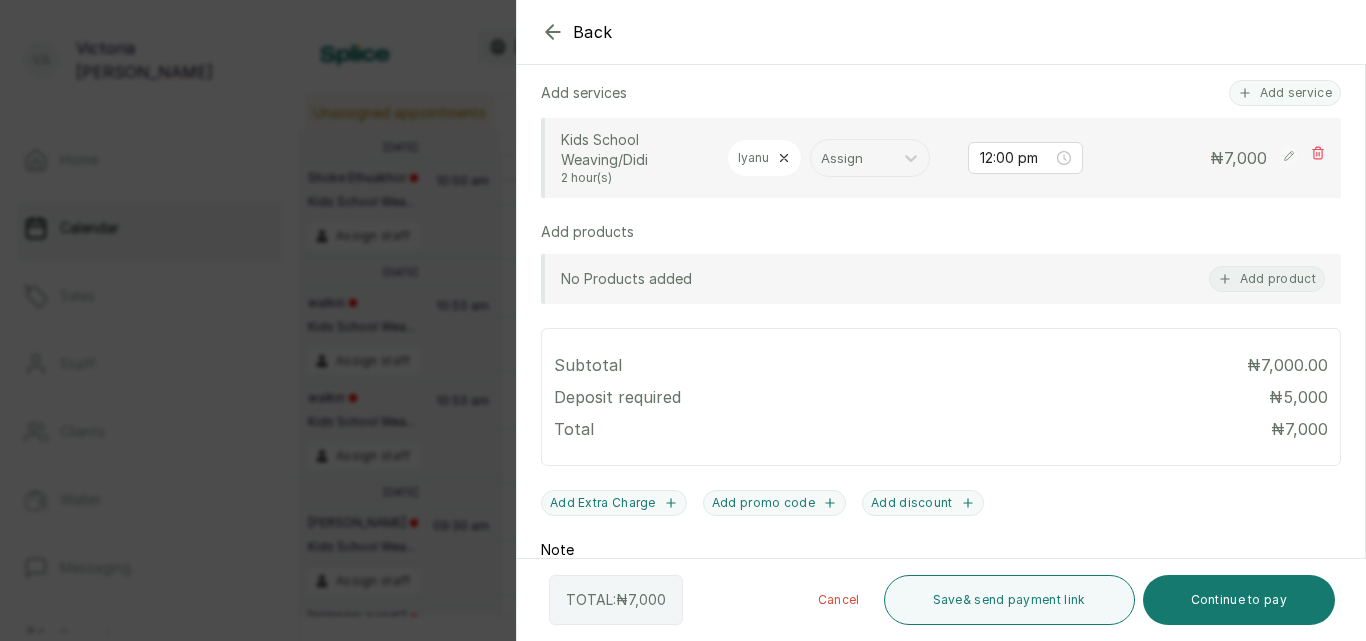 scroll, scrollTop: 557, scrollLeft: 0, axis: vertical 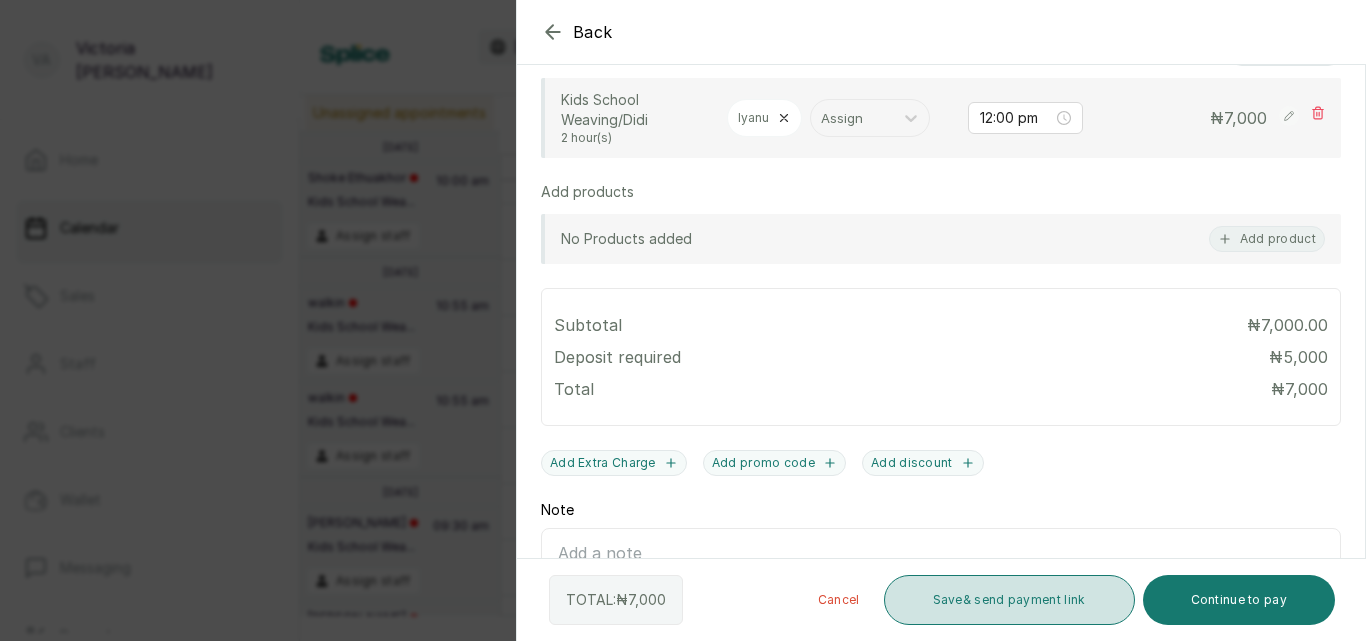 click on "Save  & send payment link" at bounding box center (1009, 600) 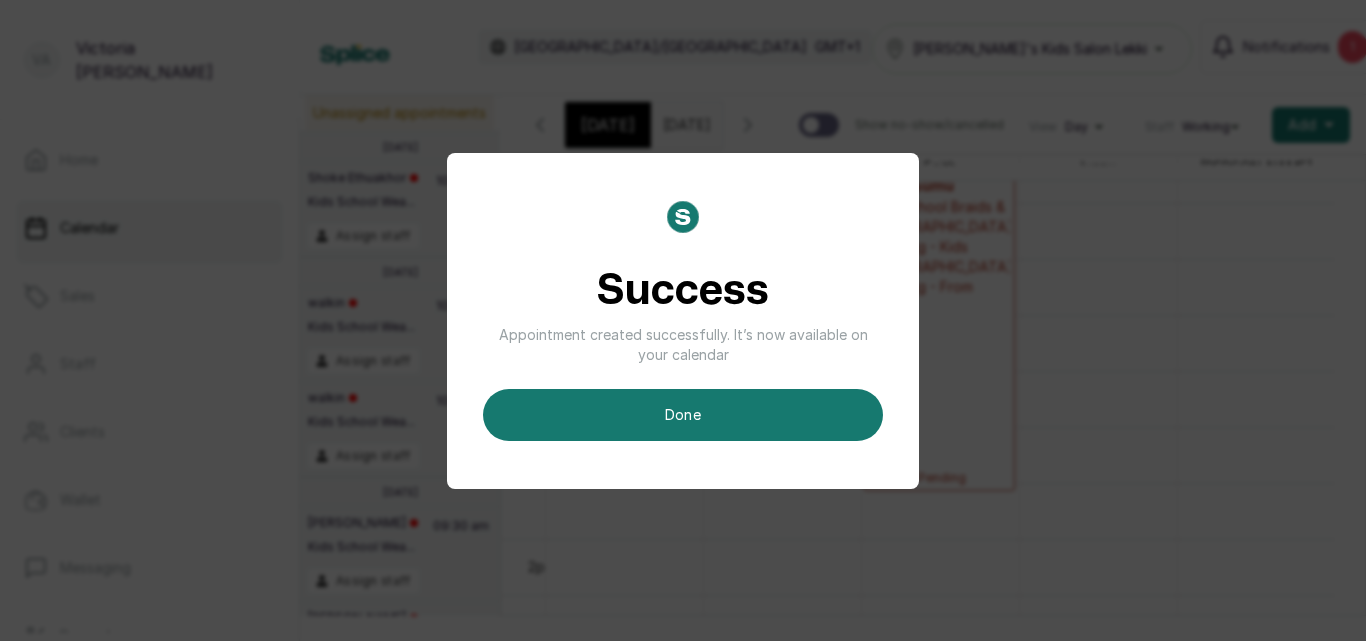 scroll, scrollTop: 0, scrollLeft: 7, axis: horizontal 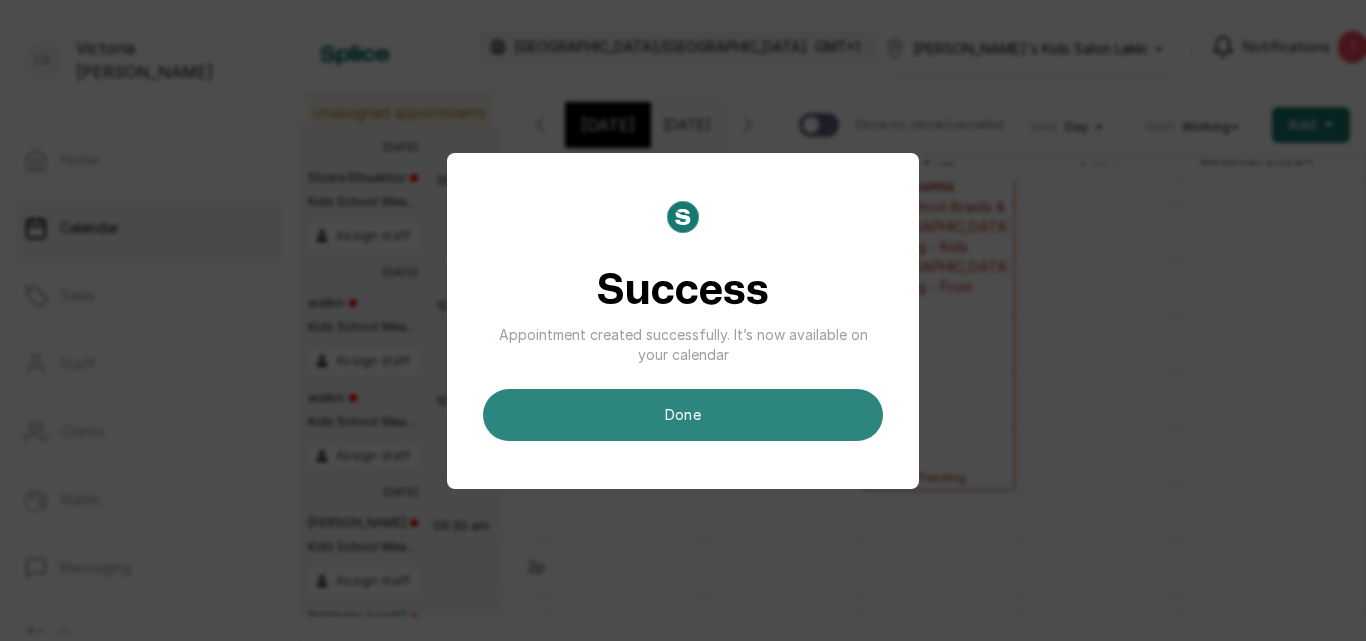 click on "done" at bounding box center [683, 415] 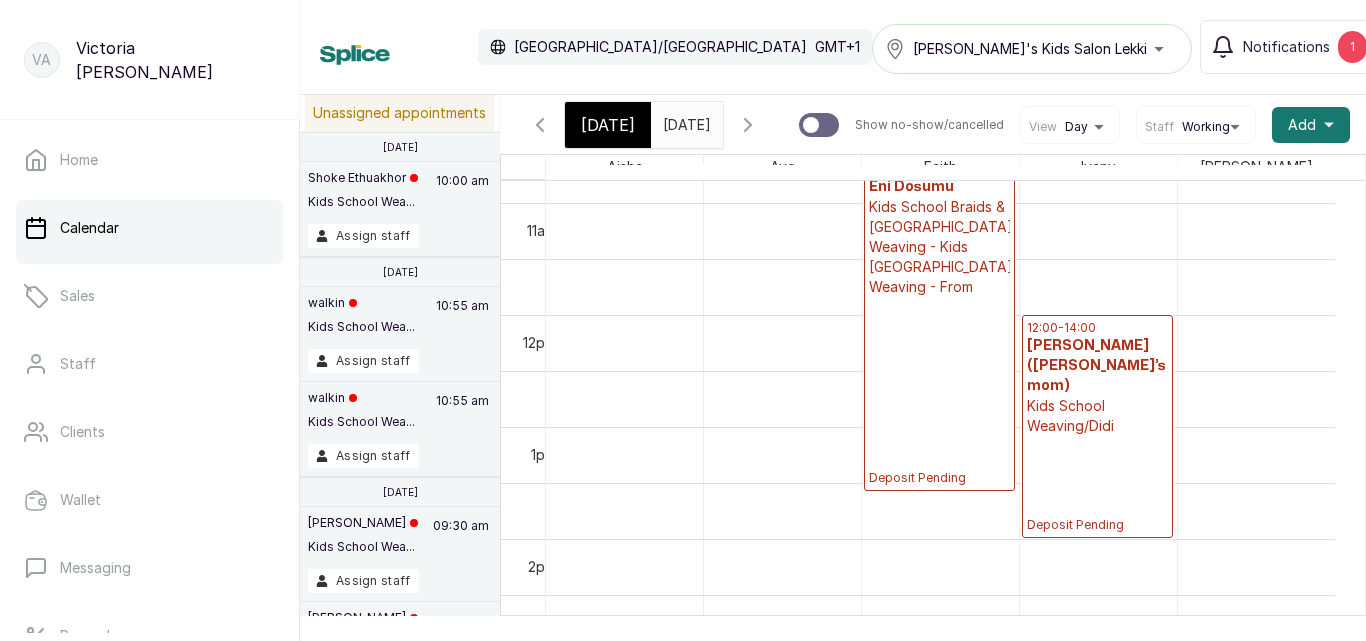 scroll, scrollTop: 673, scrollLeft: 0, axis: vertical 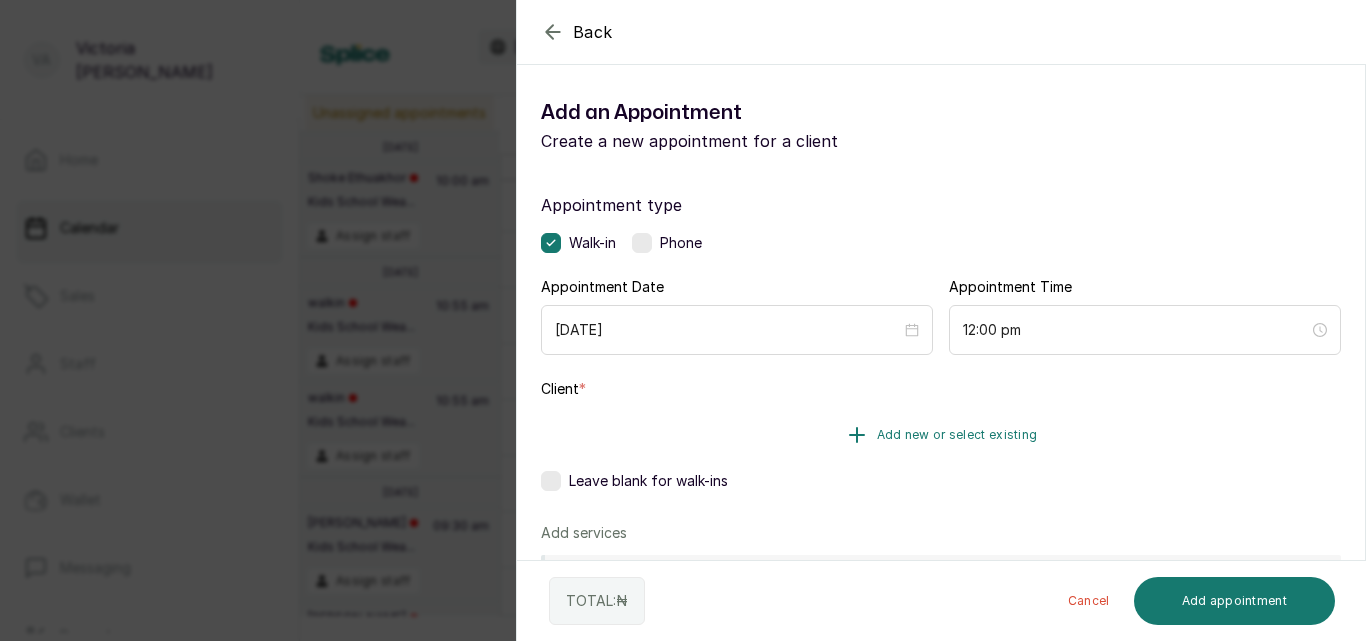 click on "Add new or select existing" at bounding box center [957, 435] 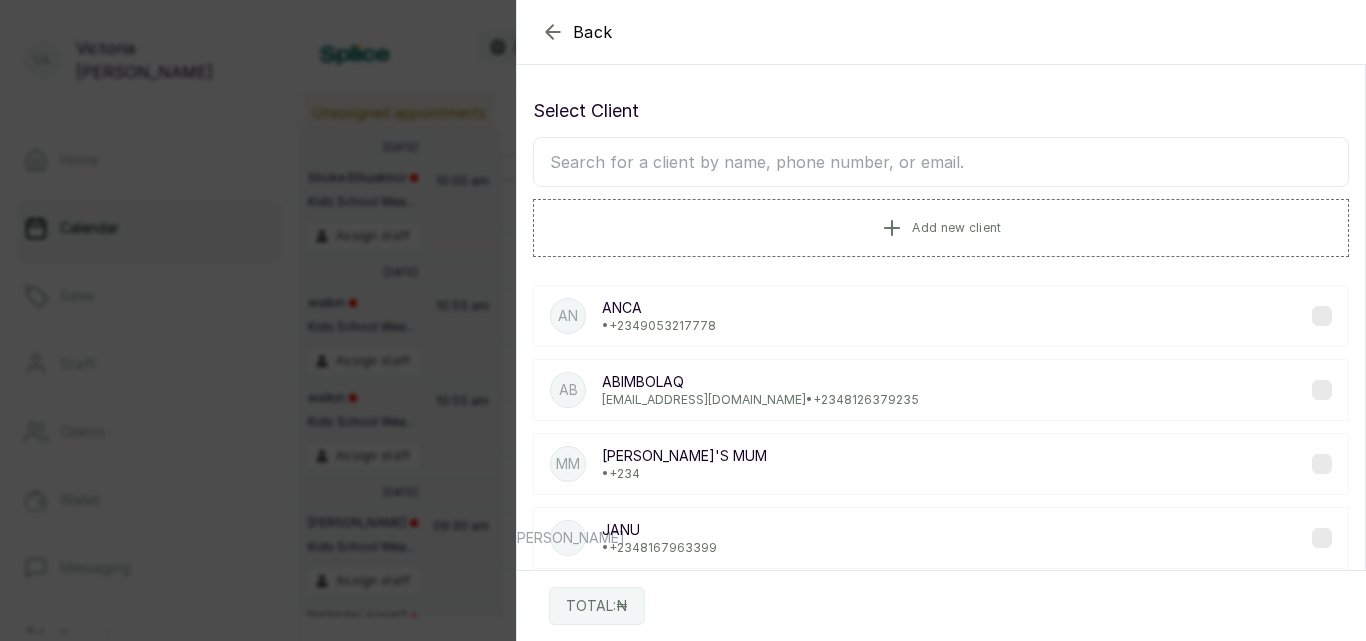 click at bounding box center (941, 162) 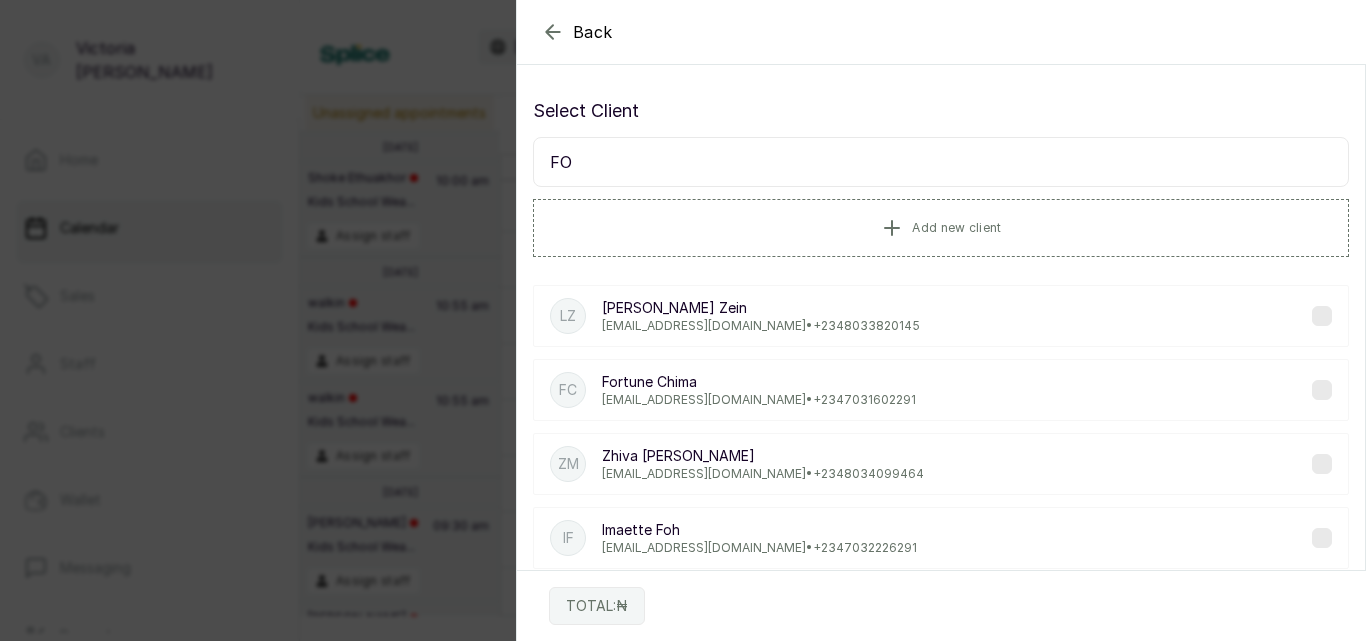 type on "F" 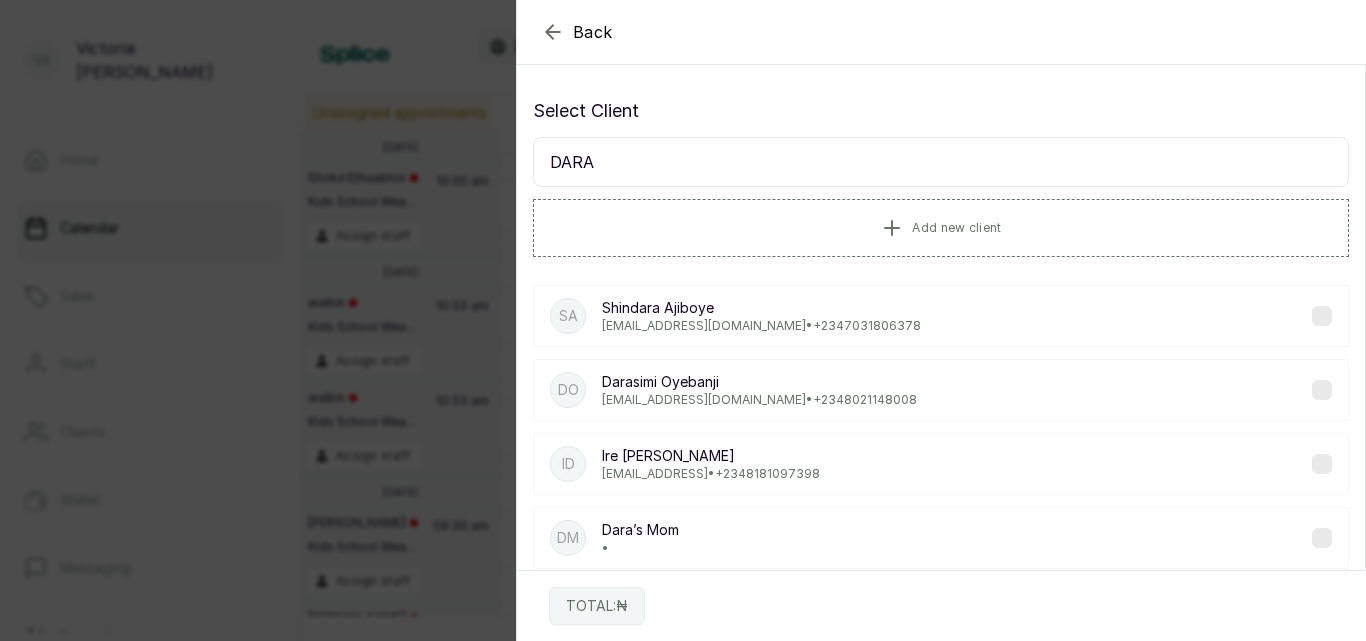 type on "DARA" 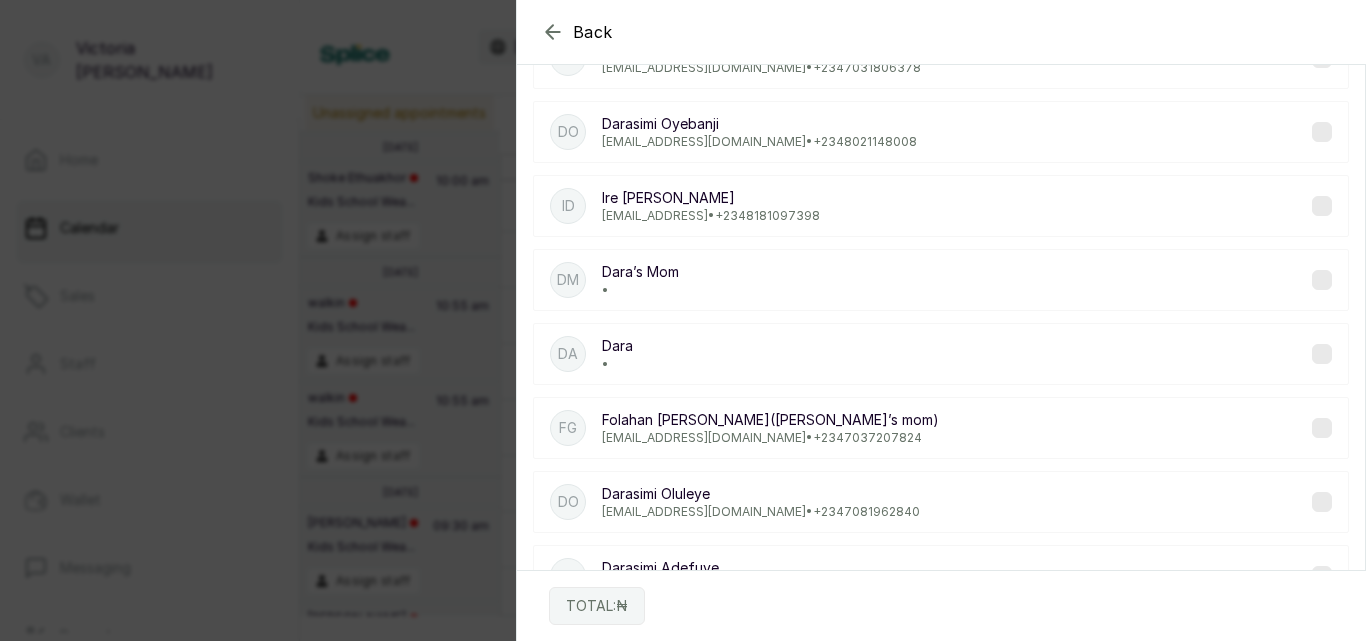 scroll, scrollTop: 269, scrollLeft: 0, axis: vertical 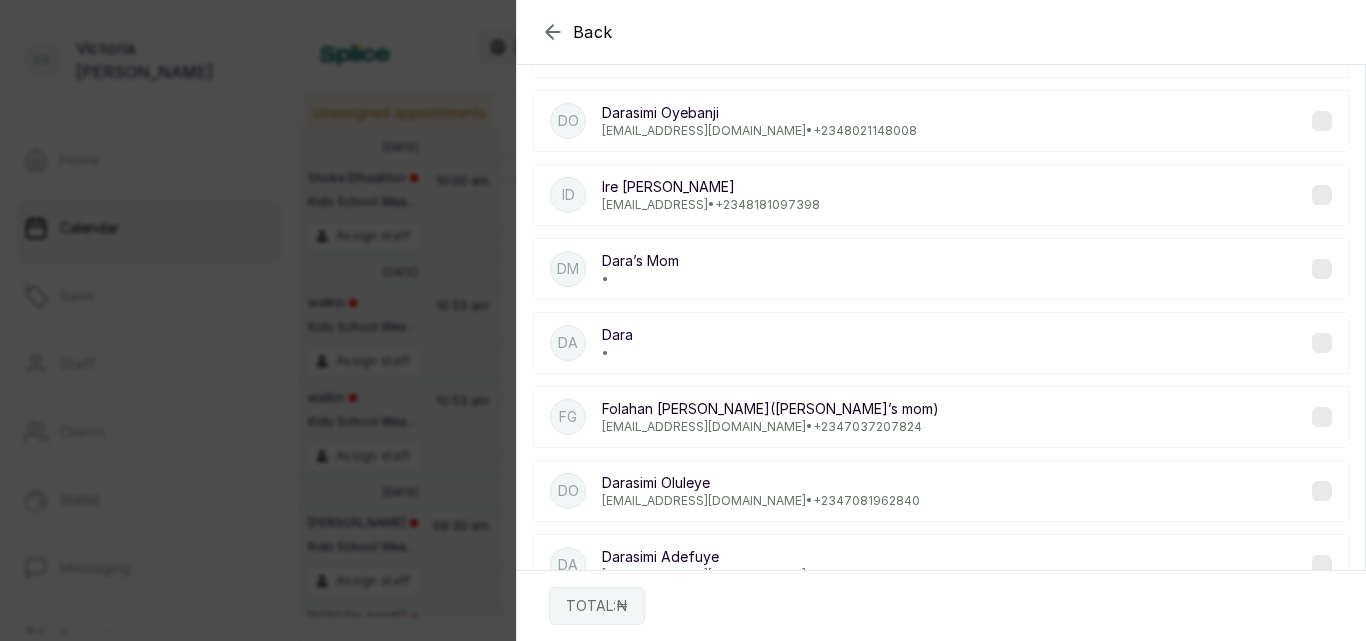click on "[EMAIL_ADDRESS][DOMAIN_NAME]  •  [PHONE_NUMBER]" at bounding box center (770, 427) 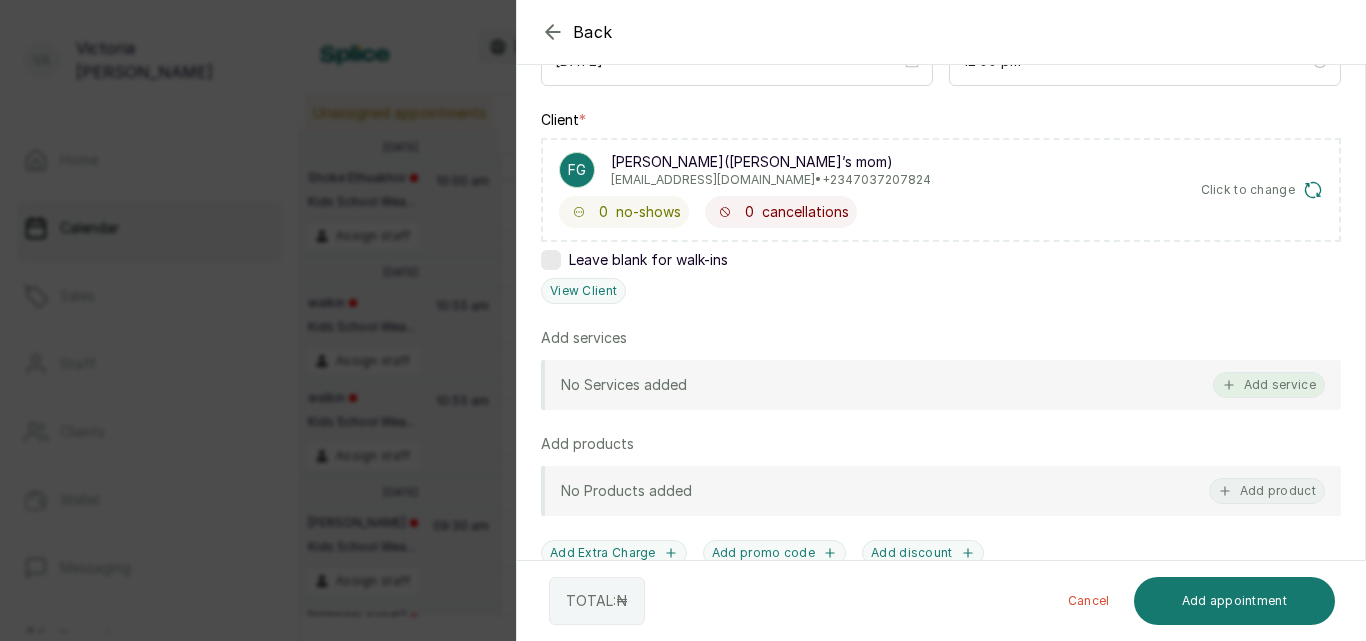 click on "Add service" at bounding box center [1269, 385] 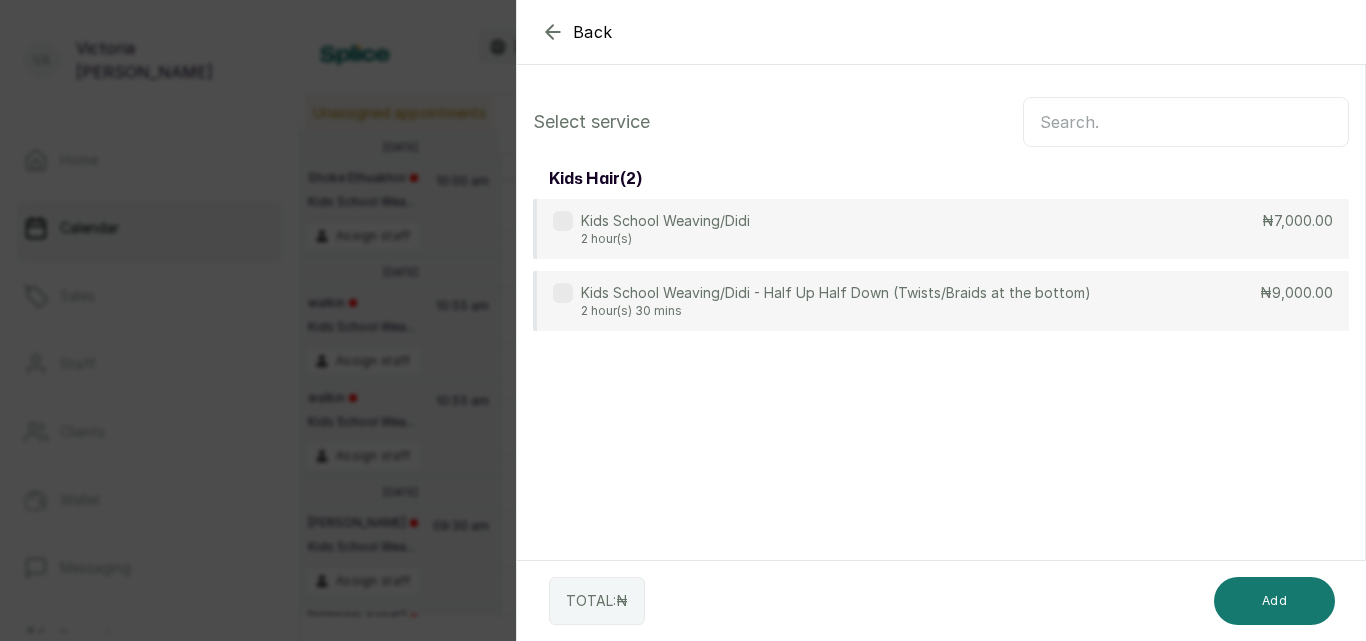scroll, scrollTop: 0, scrollLeft: 0, axis: both 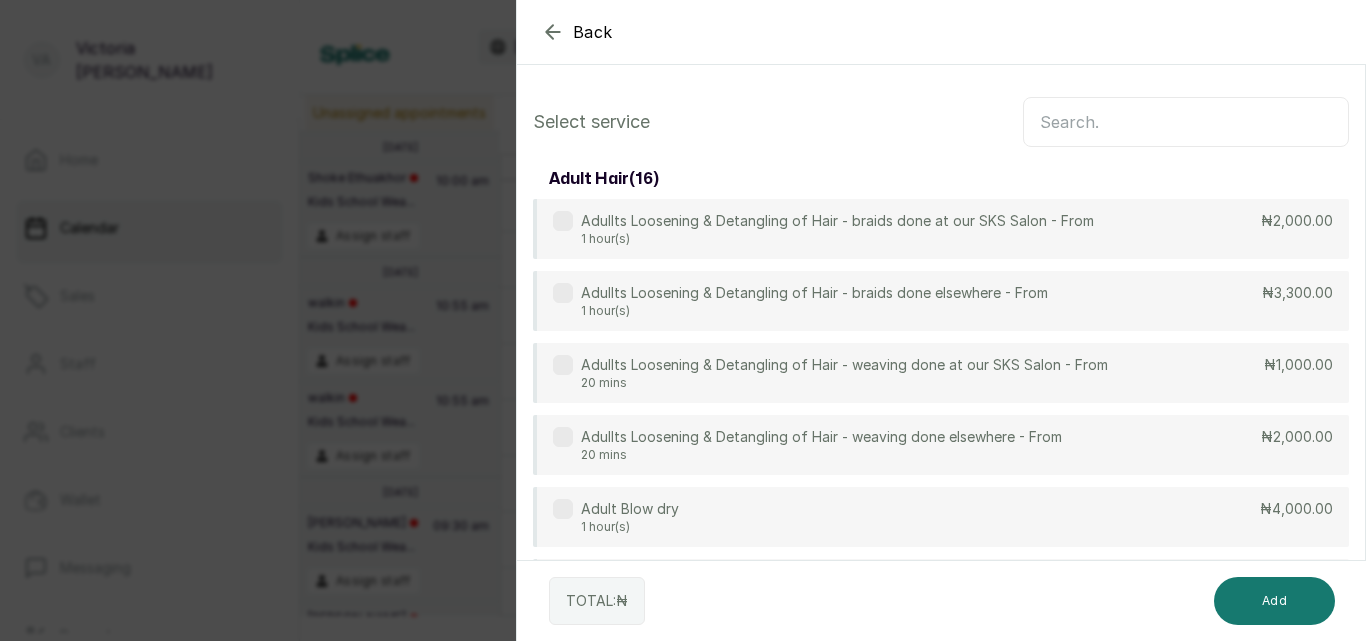 click at bounding box center (1186, 122) 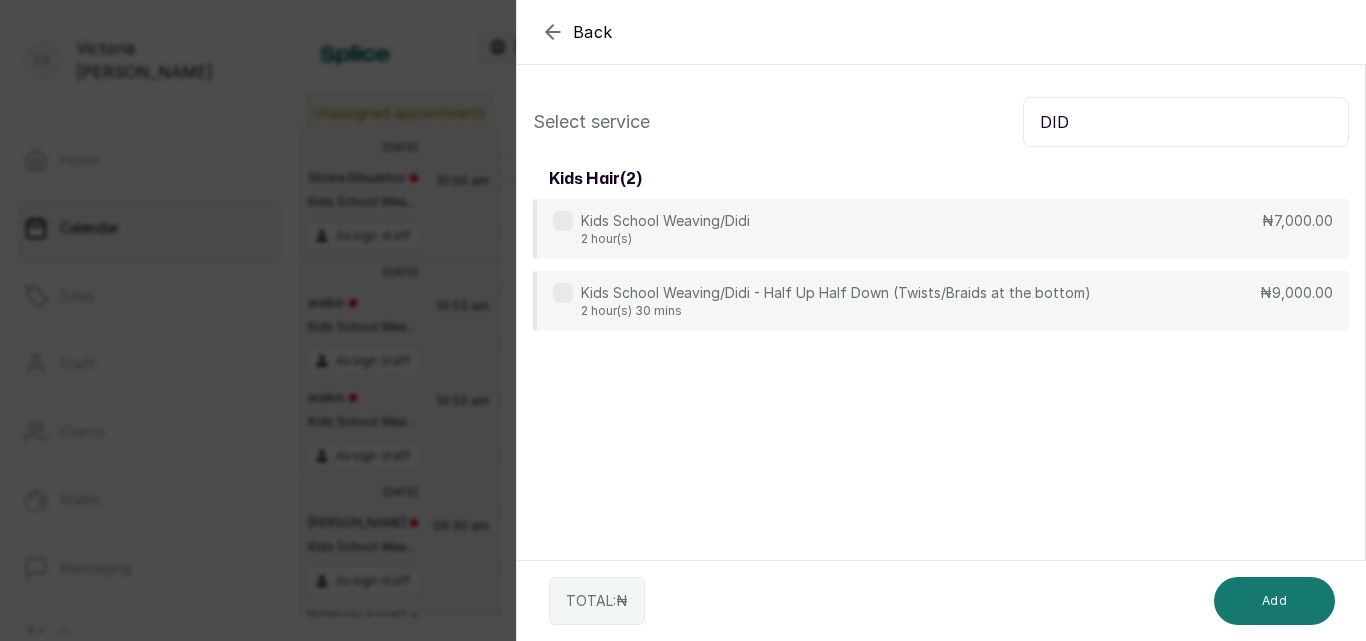 type on "DID" 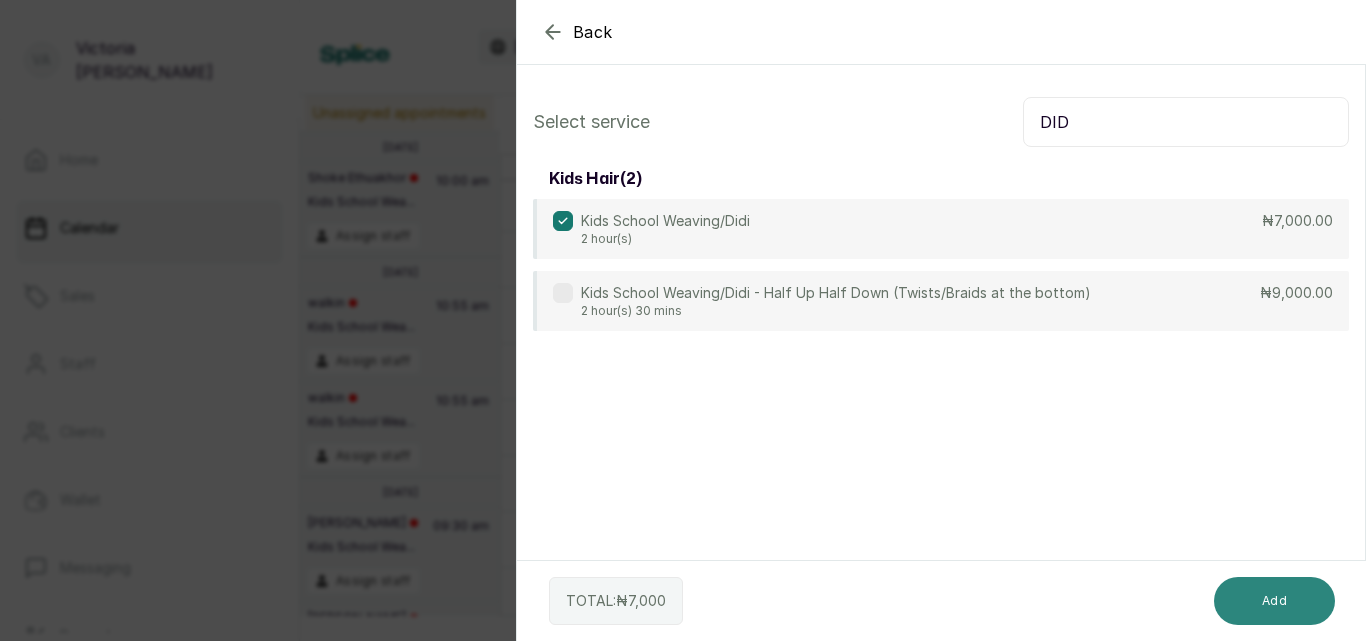 click on "Add" at bounding box center (1274, 601) 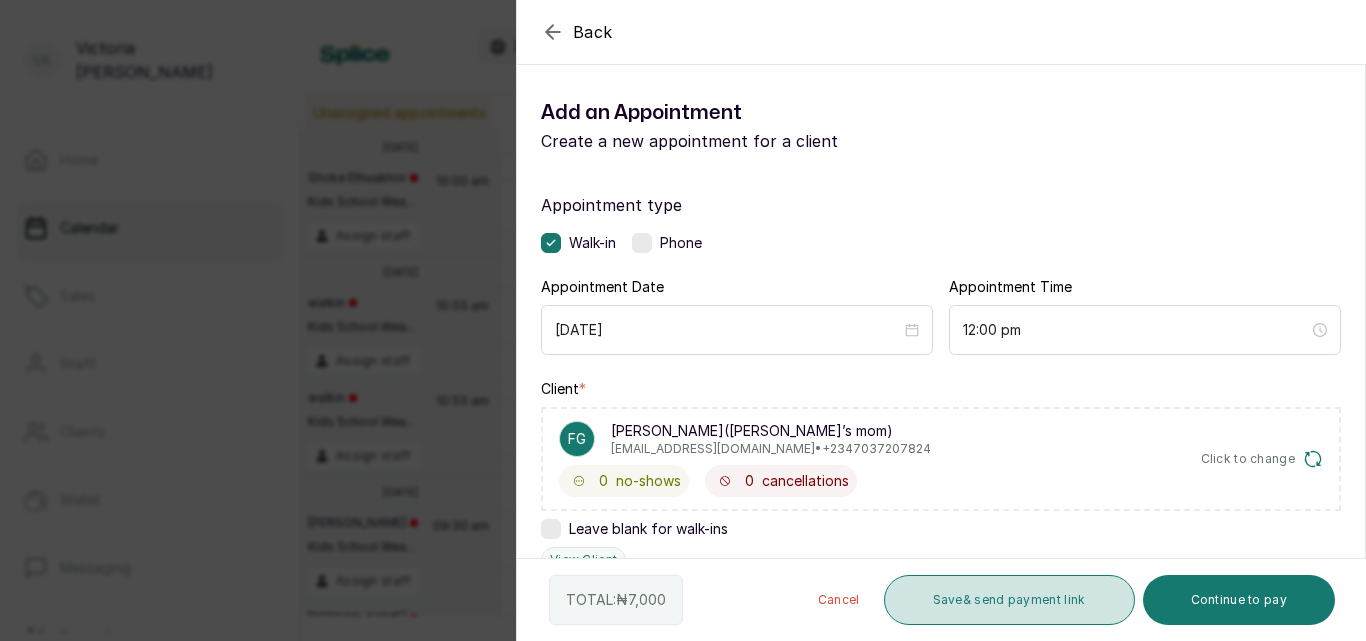click on "Save  & send payment link" at bounding box center (1009, 600) 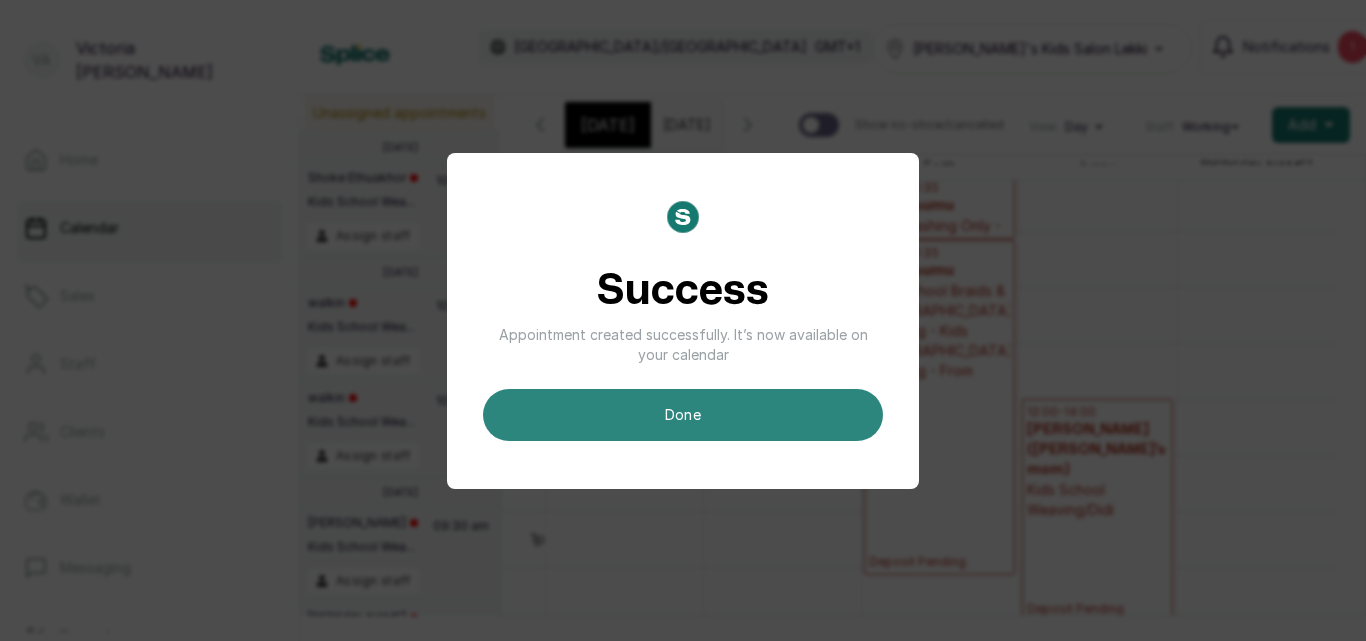 click on "done" at bounding box center [683, 415] 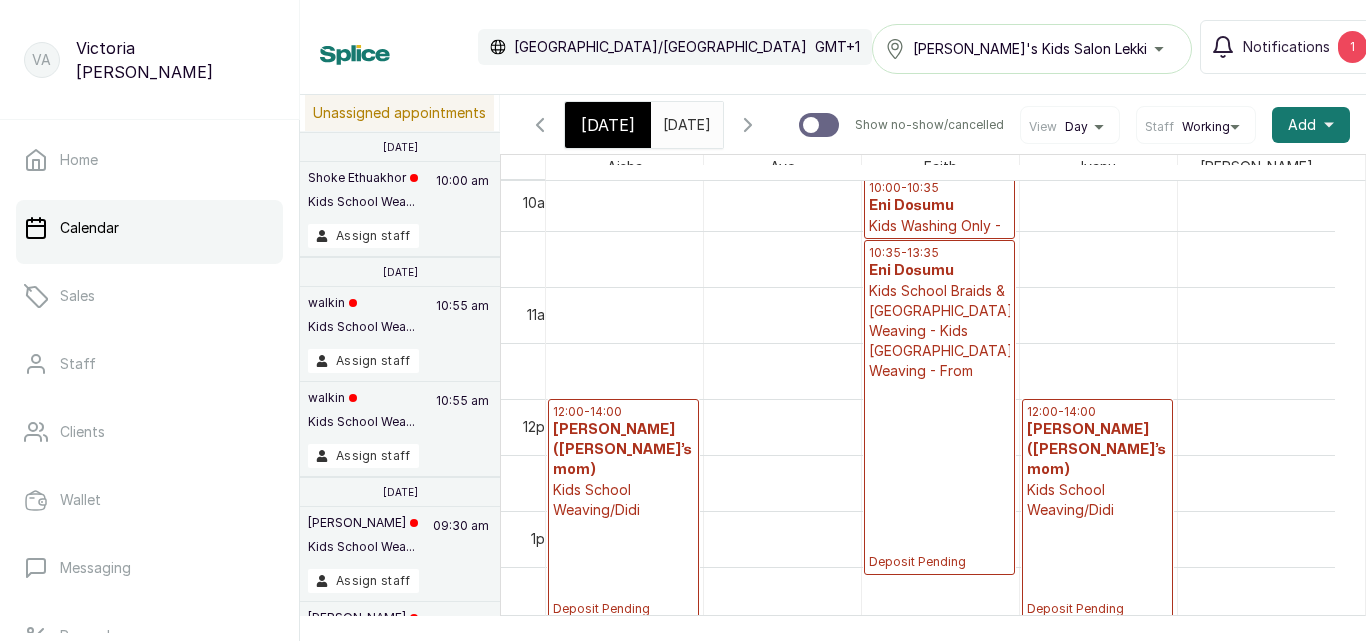 scroll, scrollTop: 673, scrollLeft: 0, axis: vertical 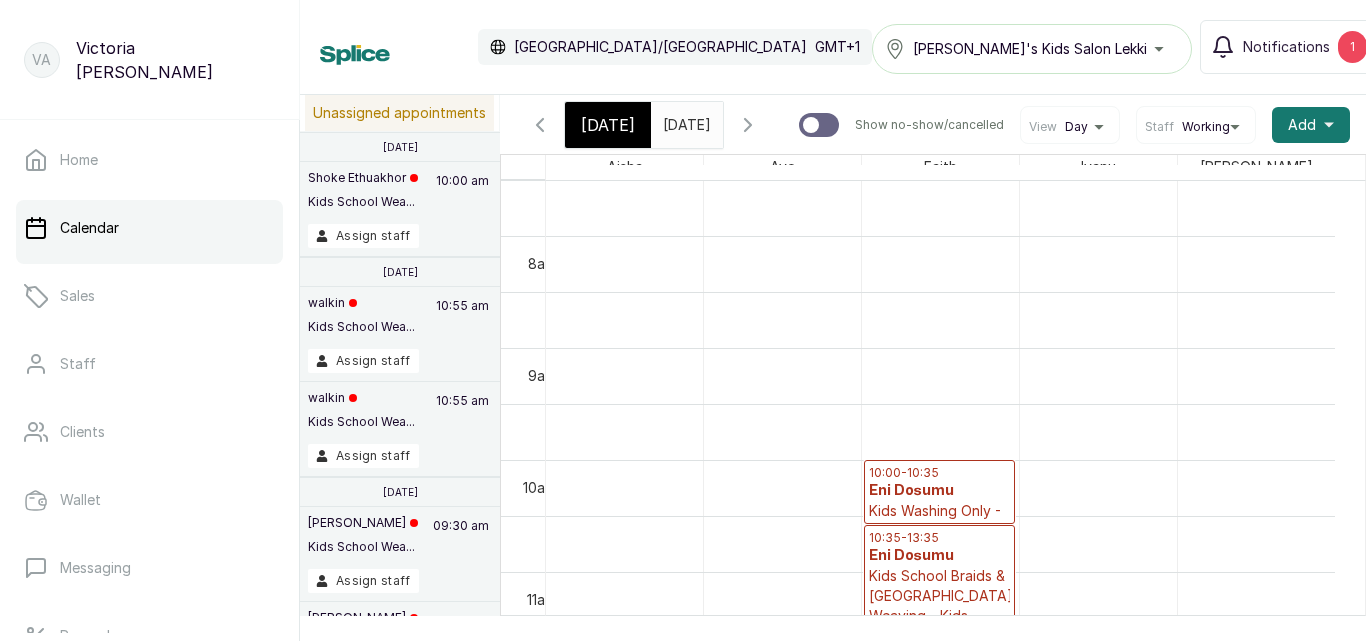 click on "[DATE]" at bounding box center (668, 120) 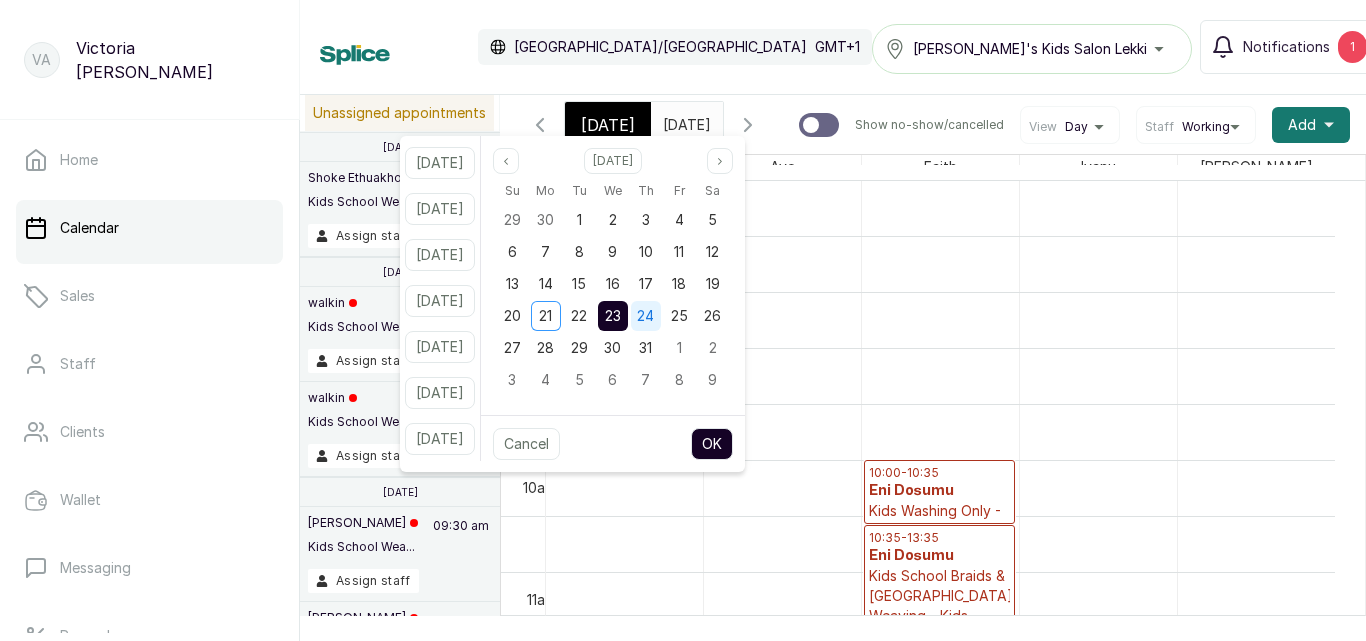 click on "24" at bounding box center [645, 315] 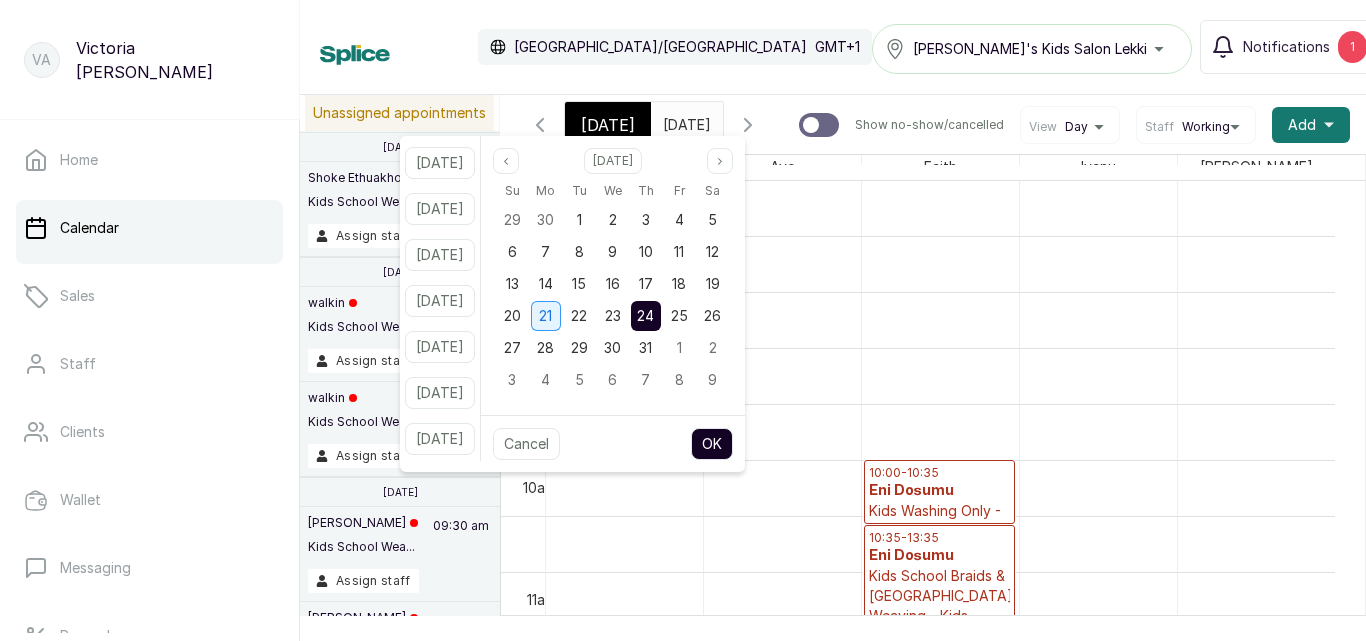 click on "21" at bounding box center [545, 315] 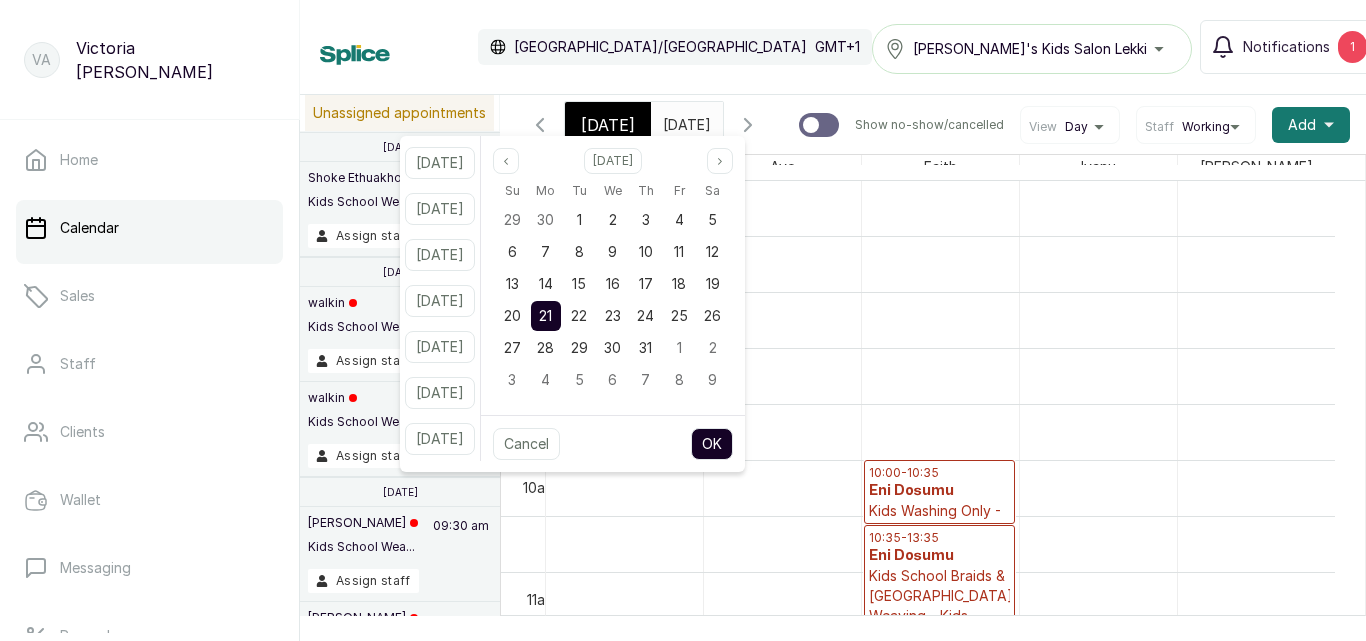 click on "OK" at bounding box center [712, 444] 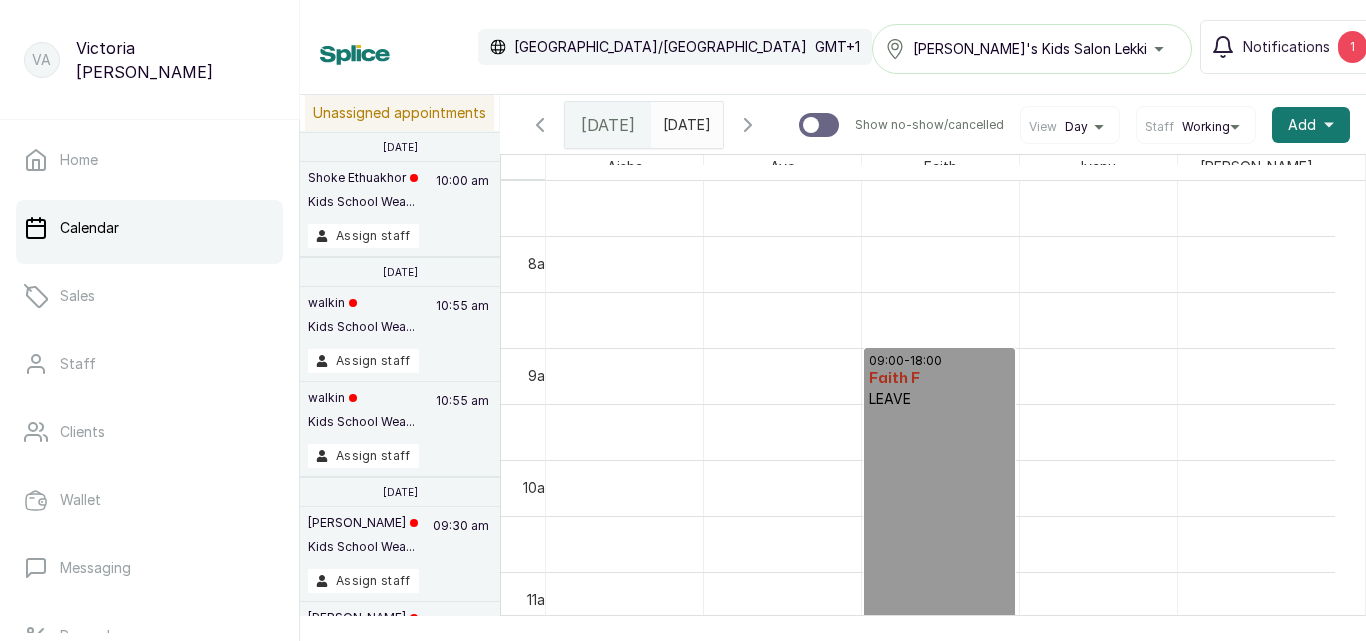 scroll, scrollTop: 673, scrollLeft: 0, axis: vertical 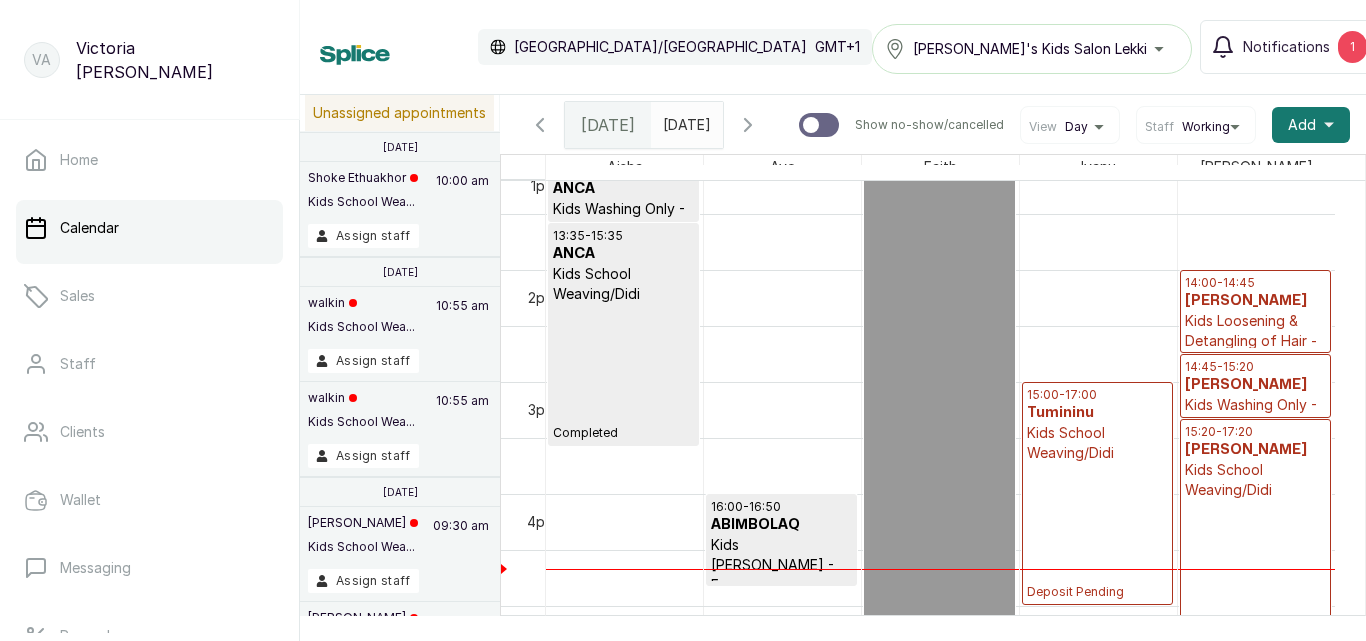 click on "15:00  -  17:00 Tumininu  Kids School Weaving/Didi Deposit Pending" at bounding box center [1097, 493] 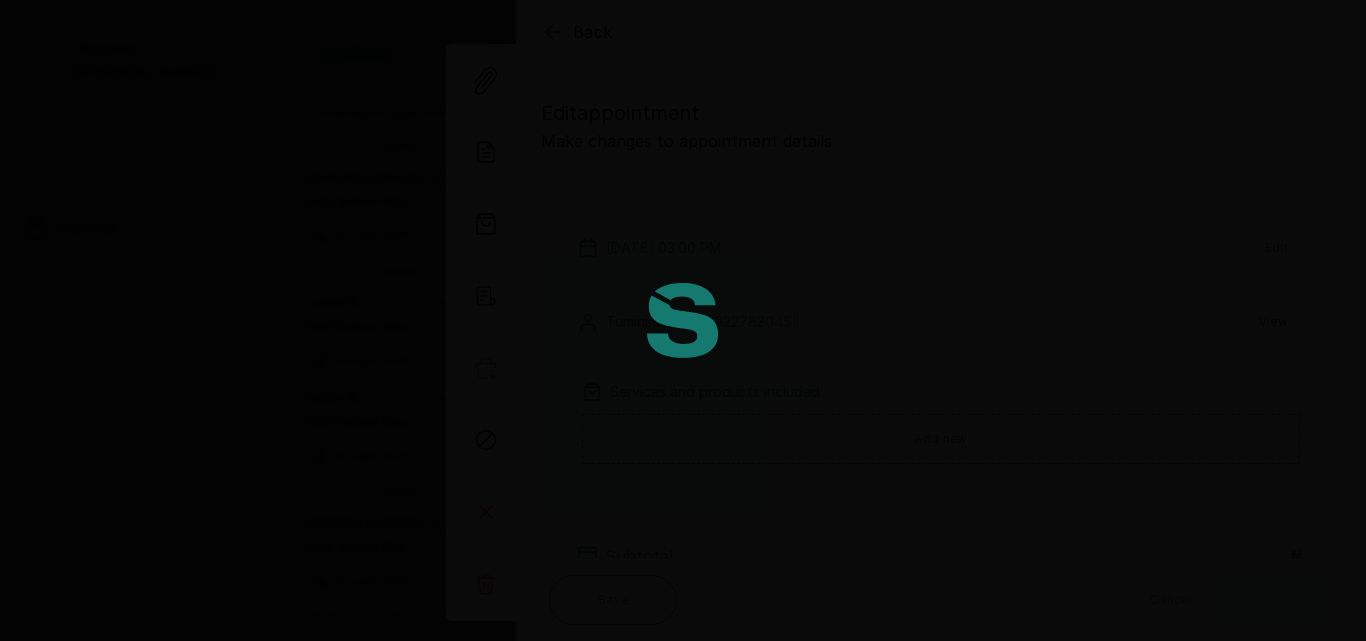 scroll, scrollTop: 0, scrollLeft: 0, axis: both 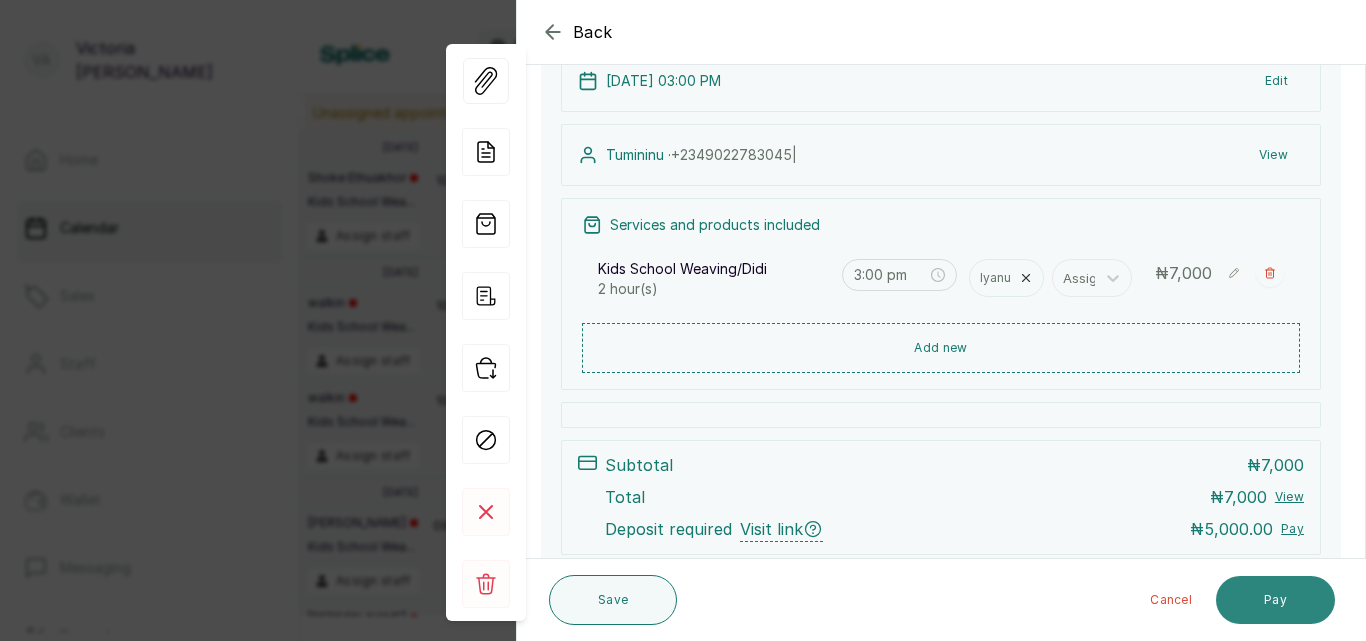 click on "Pay" at bounding box center (1275, 600) 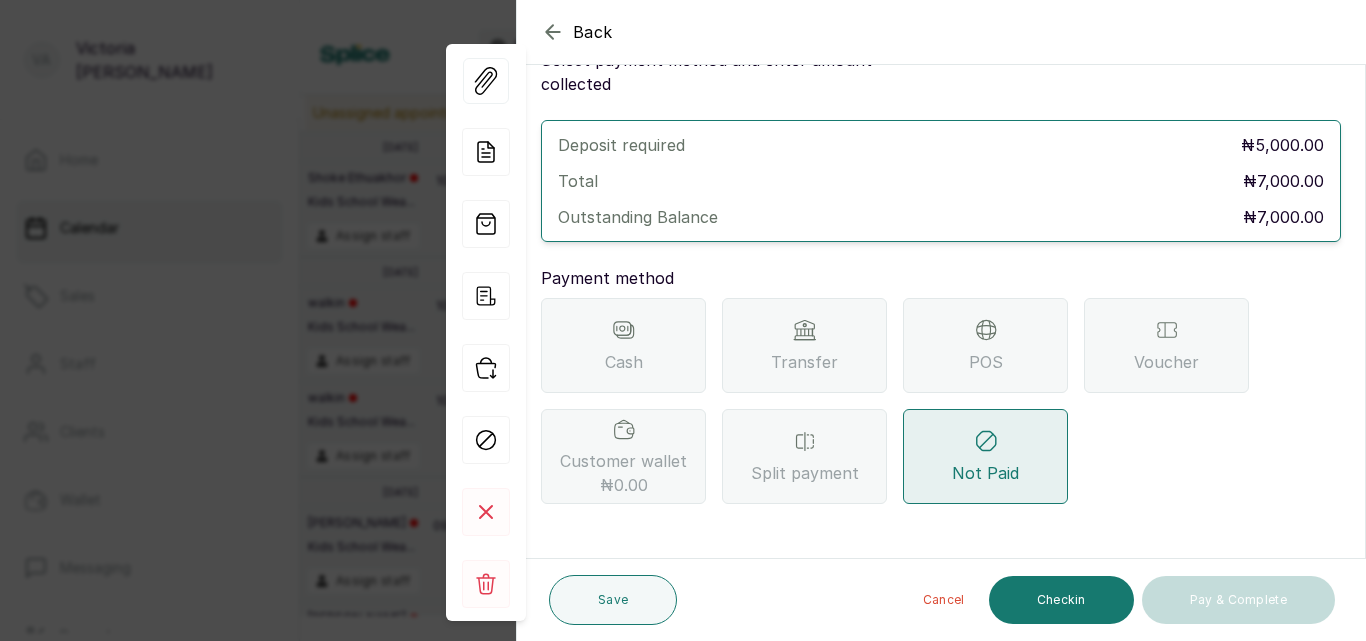 scroll, scrollTop: 57, scrollLeft: 0, axis: vertical 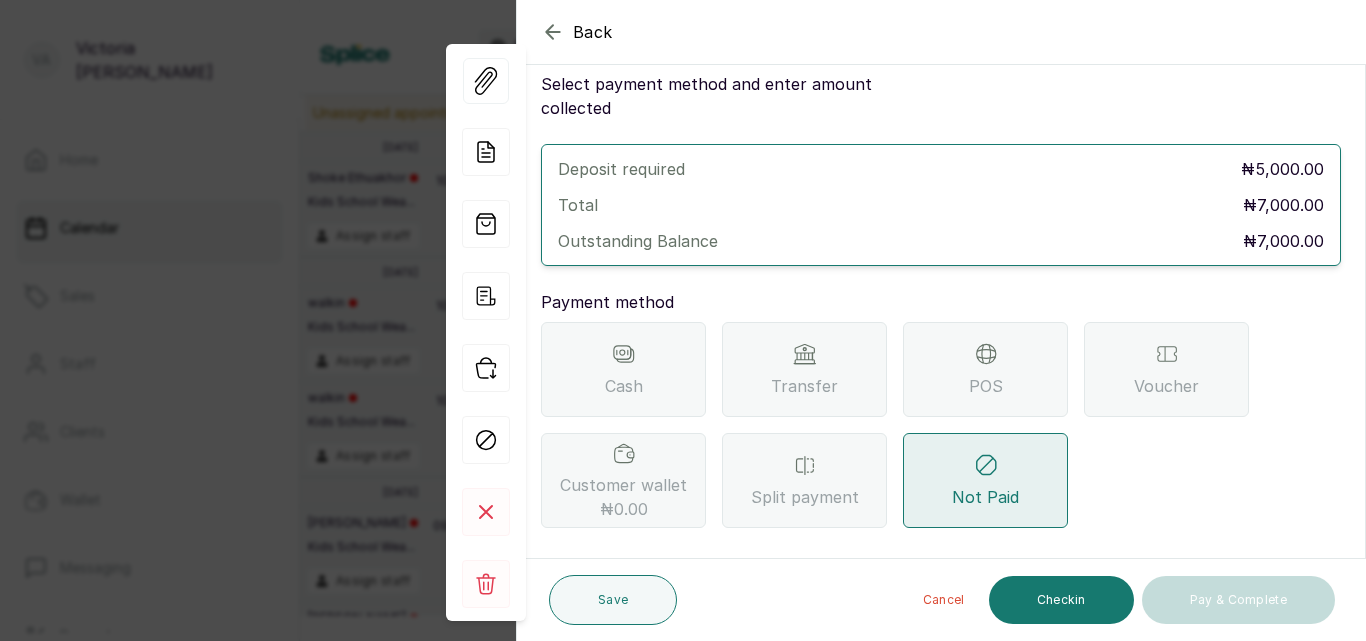 click on "Transfer" at bounding box center (804, 386) 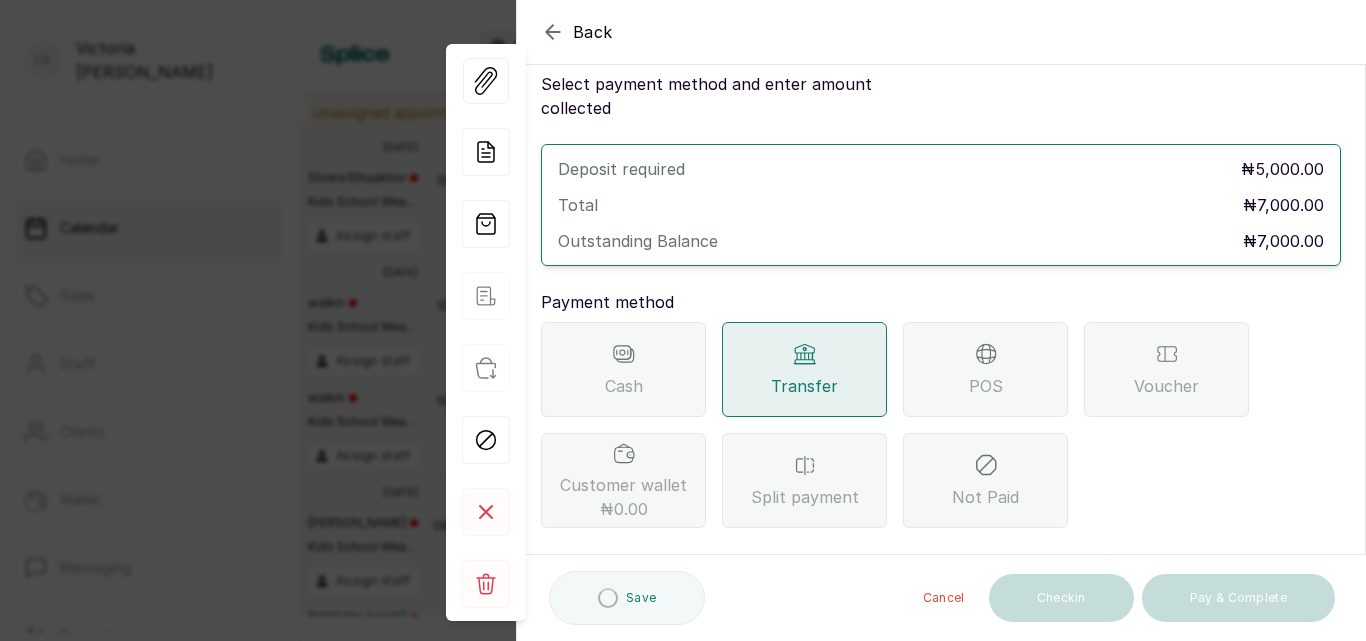 scroll, scrollTop: 167, scrollLeft: 0, axis: vertical 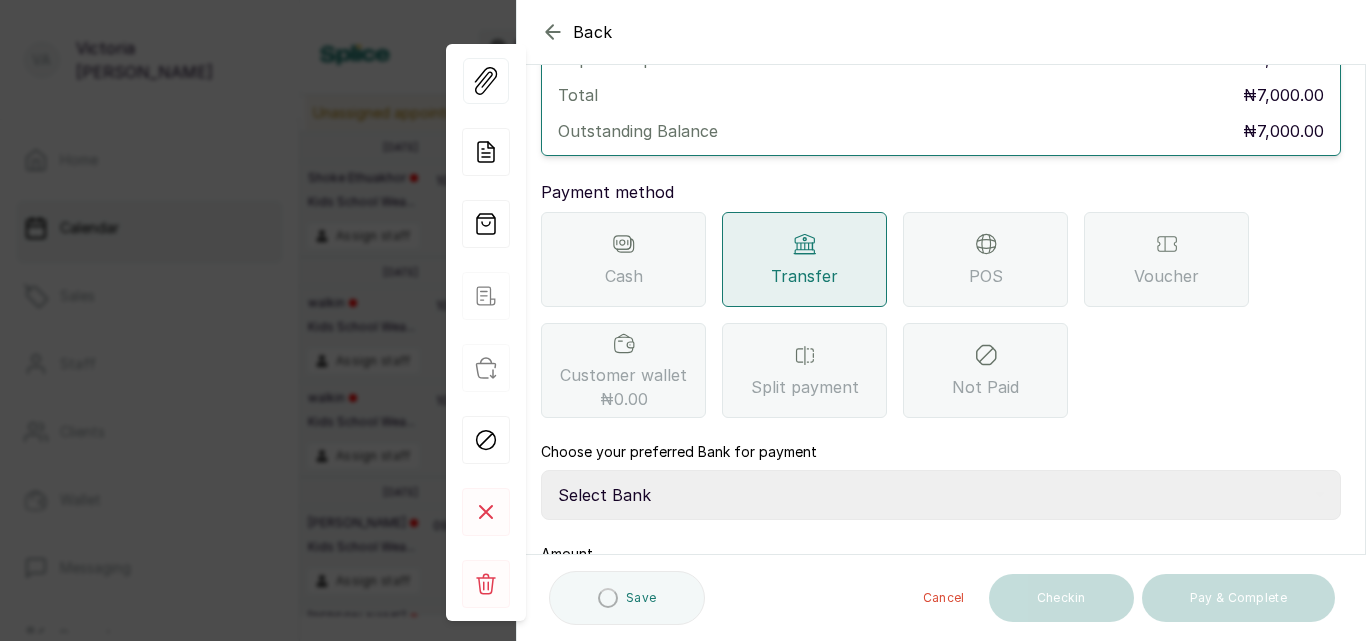 click on "Select Bank CANARY YELLOW Moniepoint MFB CANARY YELLOW Sparkle Microfinance Bank" at bounding box center [941, 495] 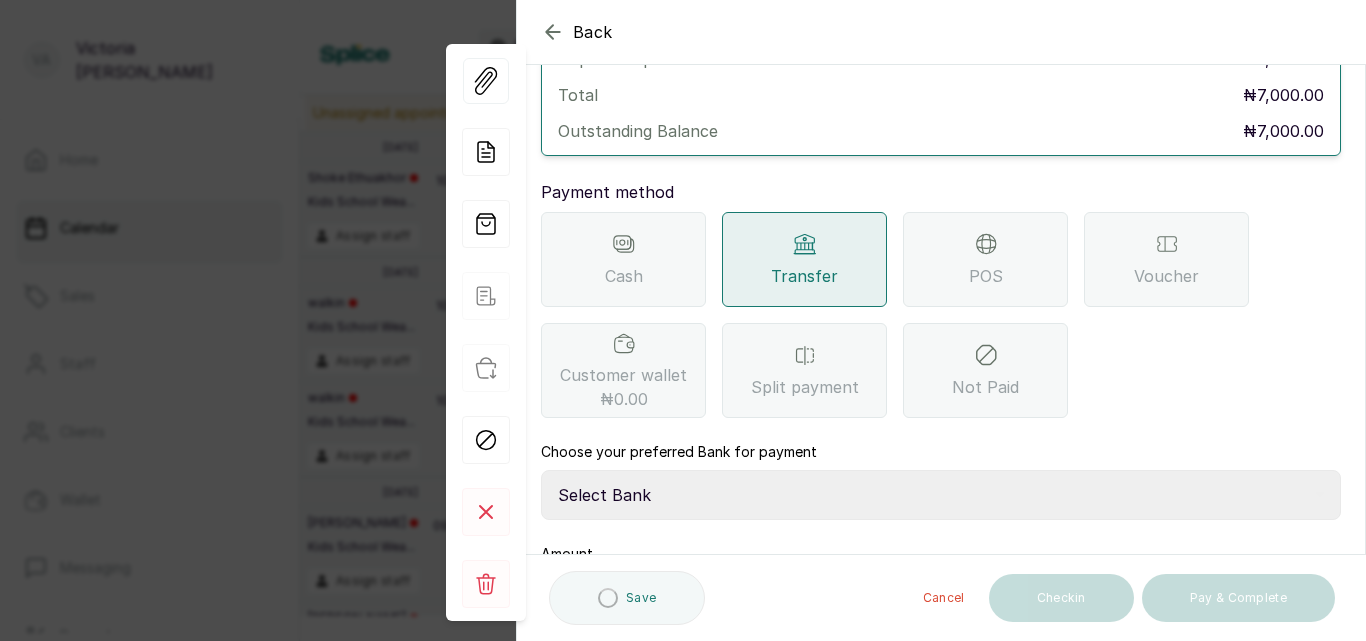 select on "a0df1ee2-db04-4e2a-8640-932656be21d6" 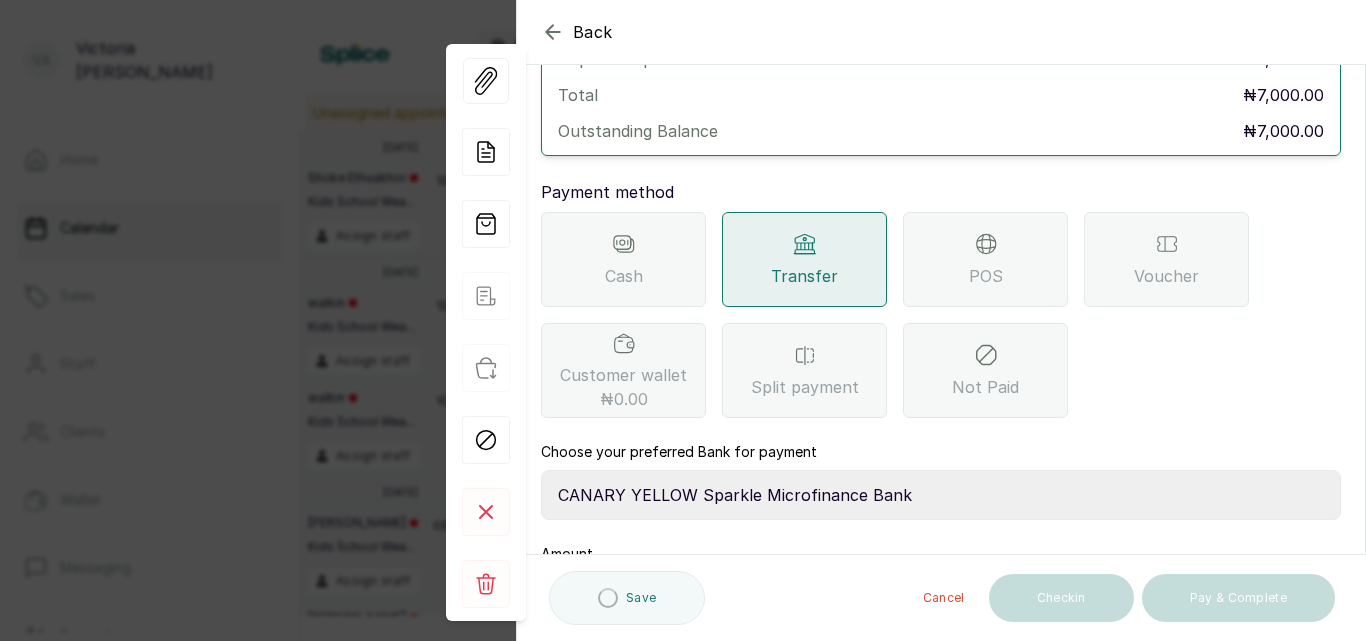 click on "Select Bank CANARY YELLOW Moniepoint MFB CANARY YELLOW Sparkle Microfinance Bank" at bounding box center [941, 495] 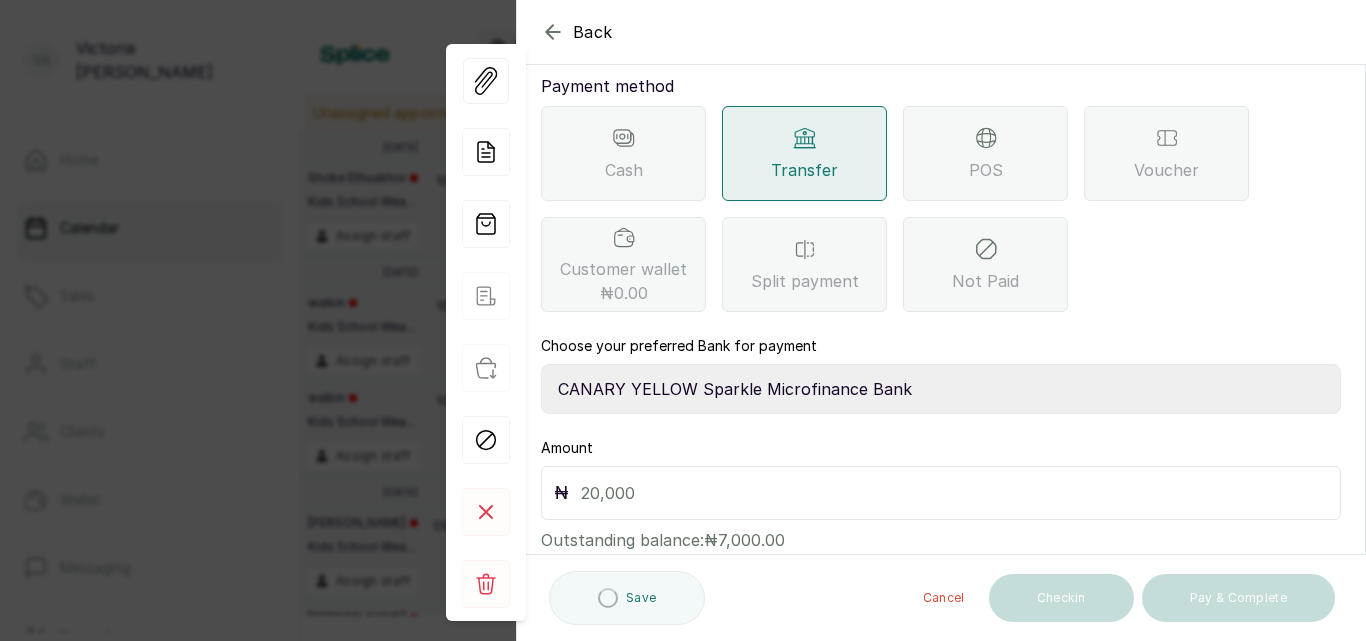scroll, scrollTop: 297, scrollLeft: 0, axis: vertical 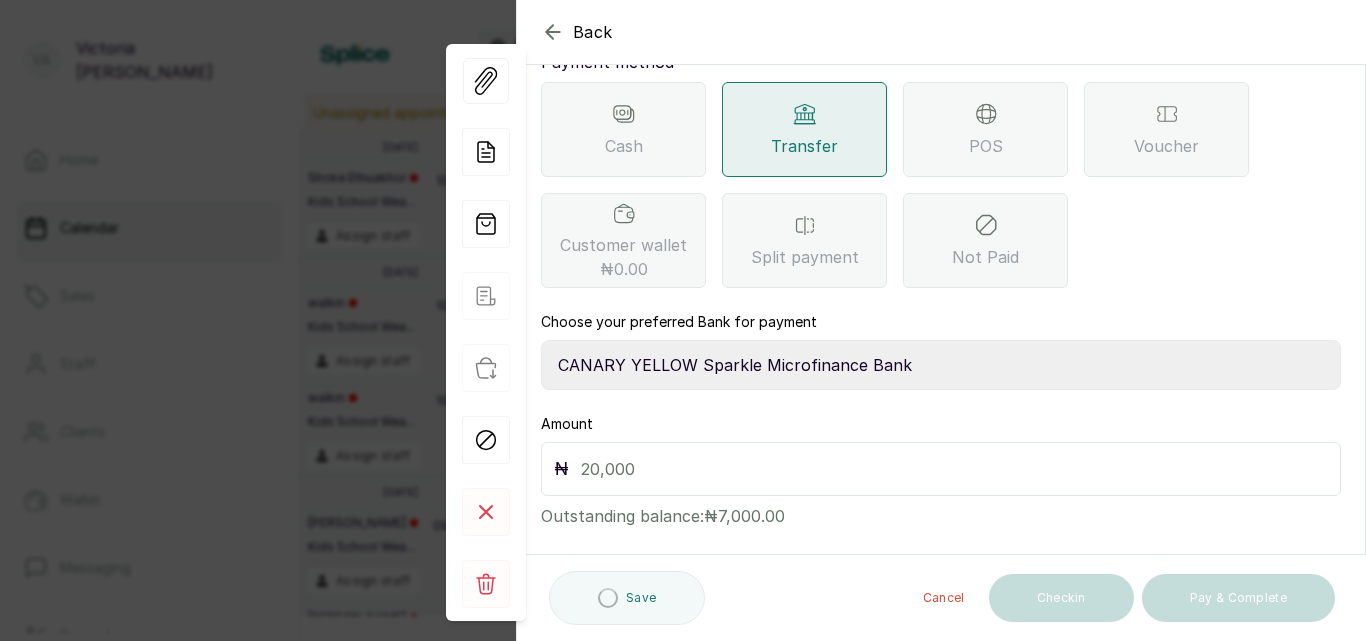 click at bounding box center [954, 469] 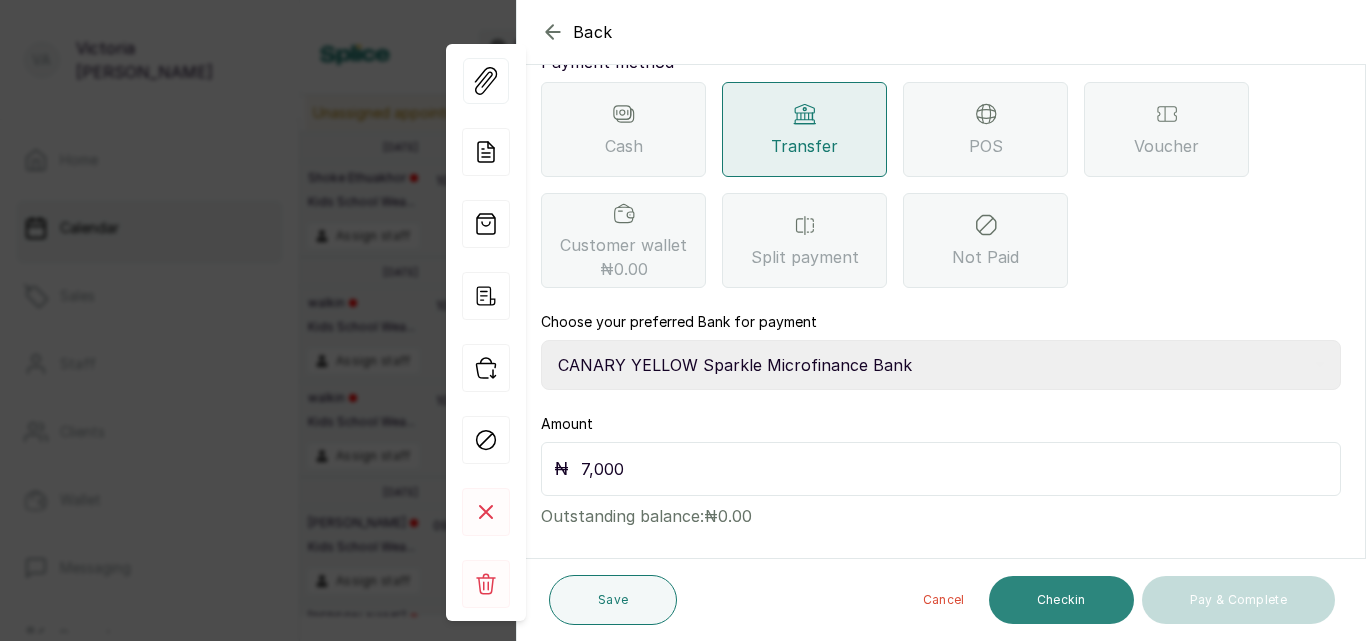 type on "7,000" 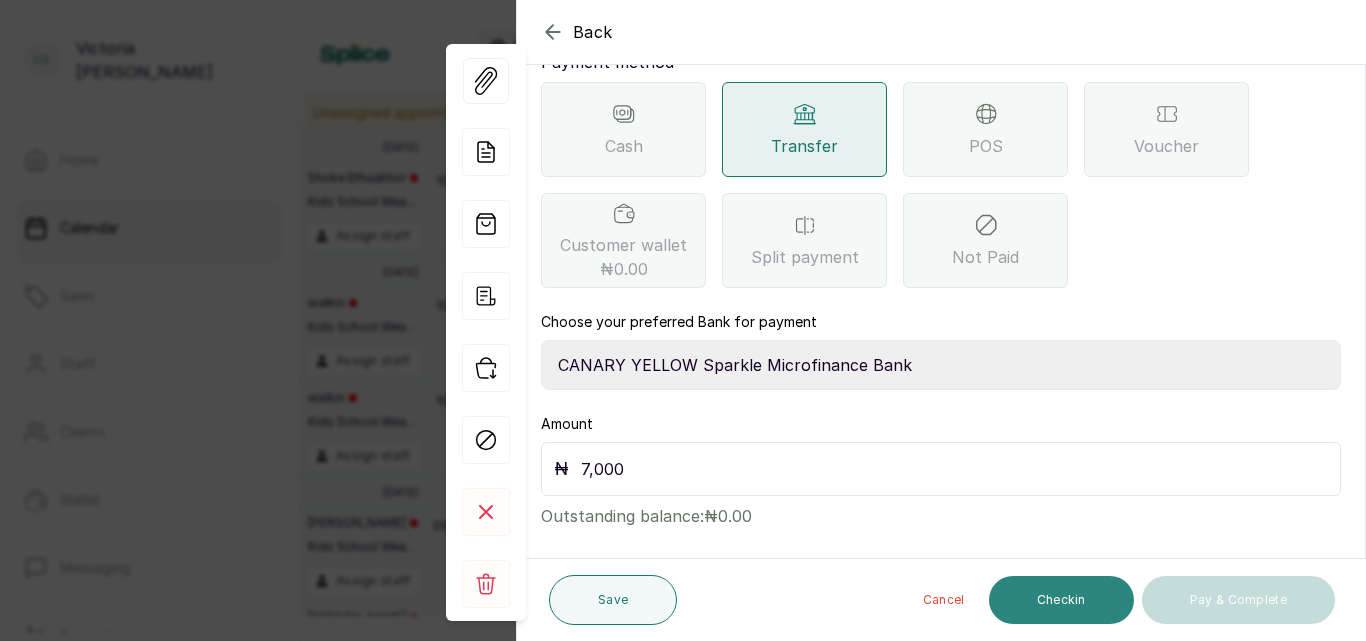 click on "Checkin" at bounding box center (1061, 600) 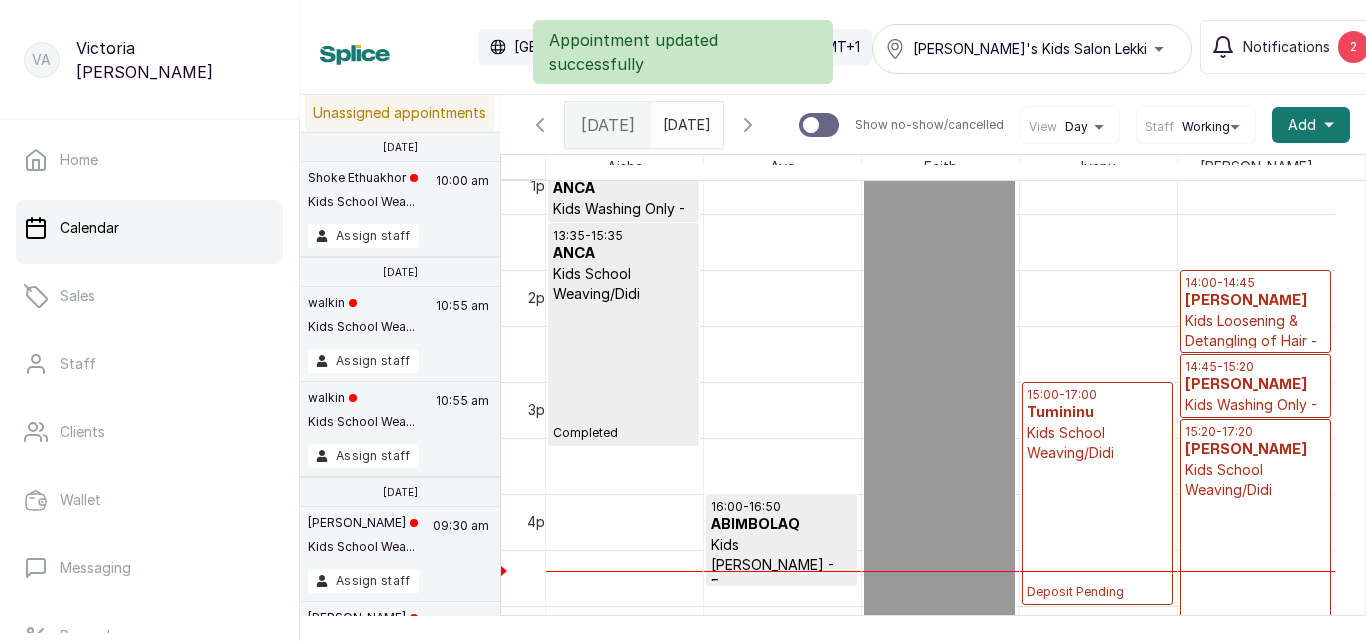 scroll, scrollTop: 0, scrollLeft: 6, axis: horizontal 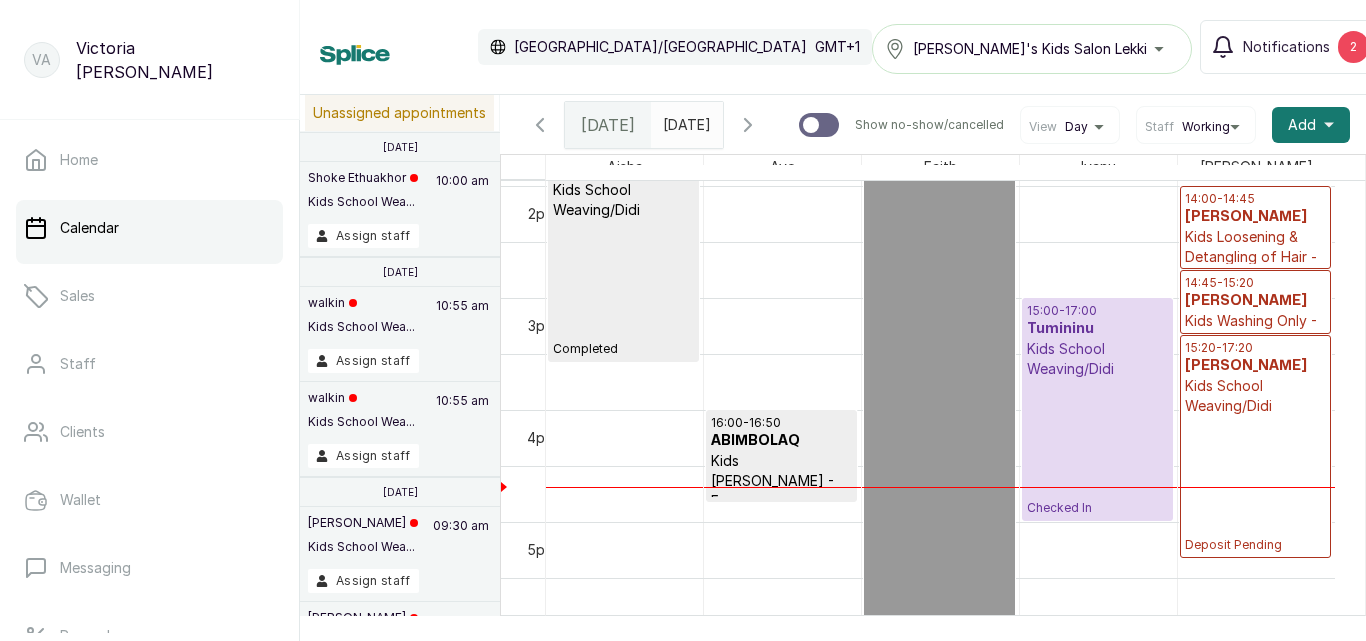click on "Kids School Weaving/Didi" at bounding box center (1255, 396) 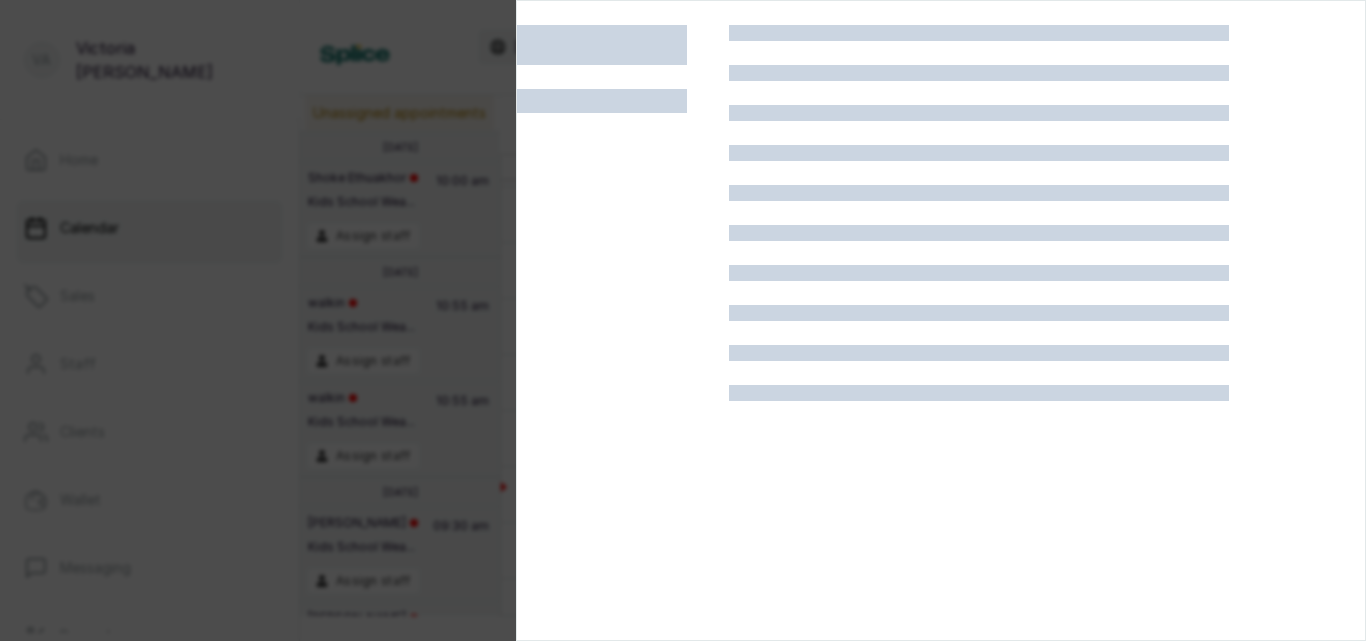scroll, scrollTop: 0, scrollLeft: 0, axis: both 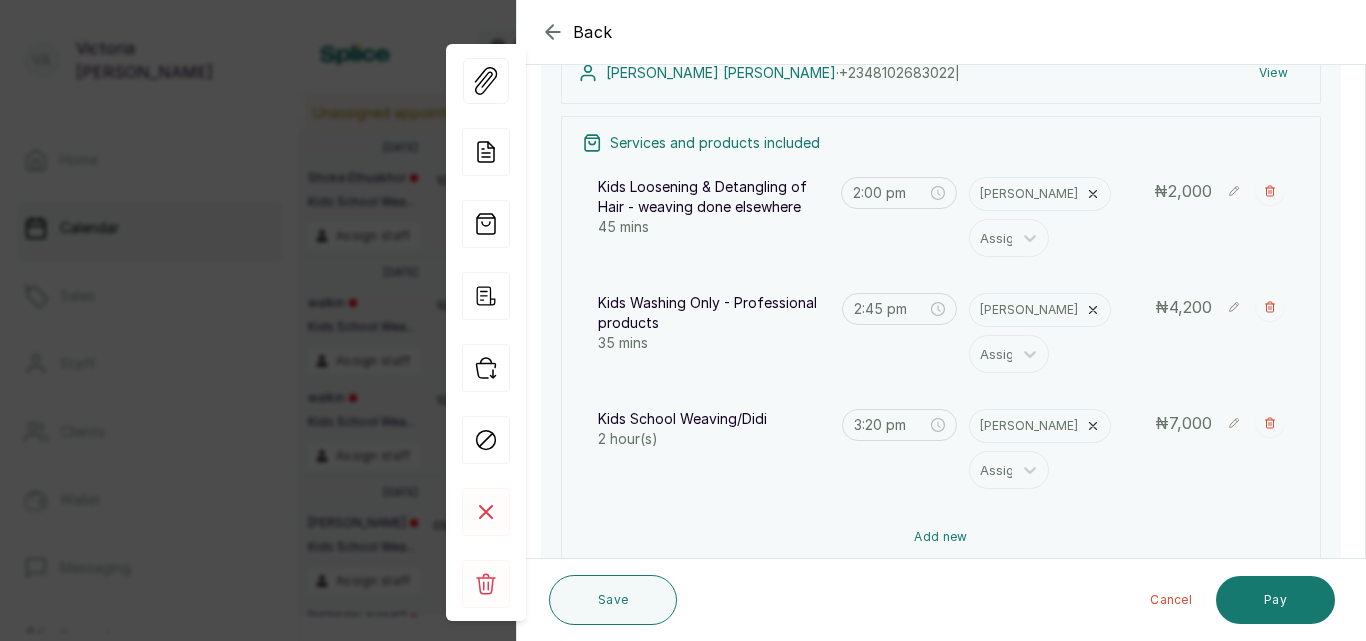 click on "Add new" at bounding box center [941, 537] 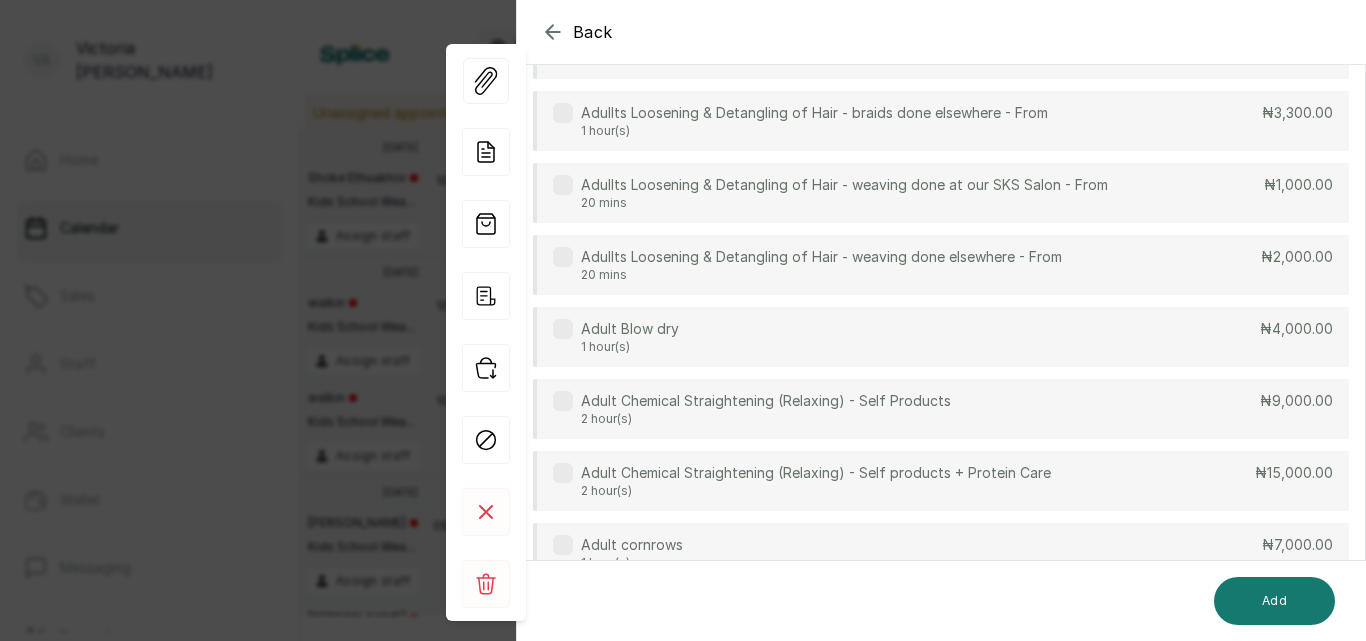 scroll, scrollTop: 149, scrollLeft: 0, axis: vertical 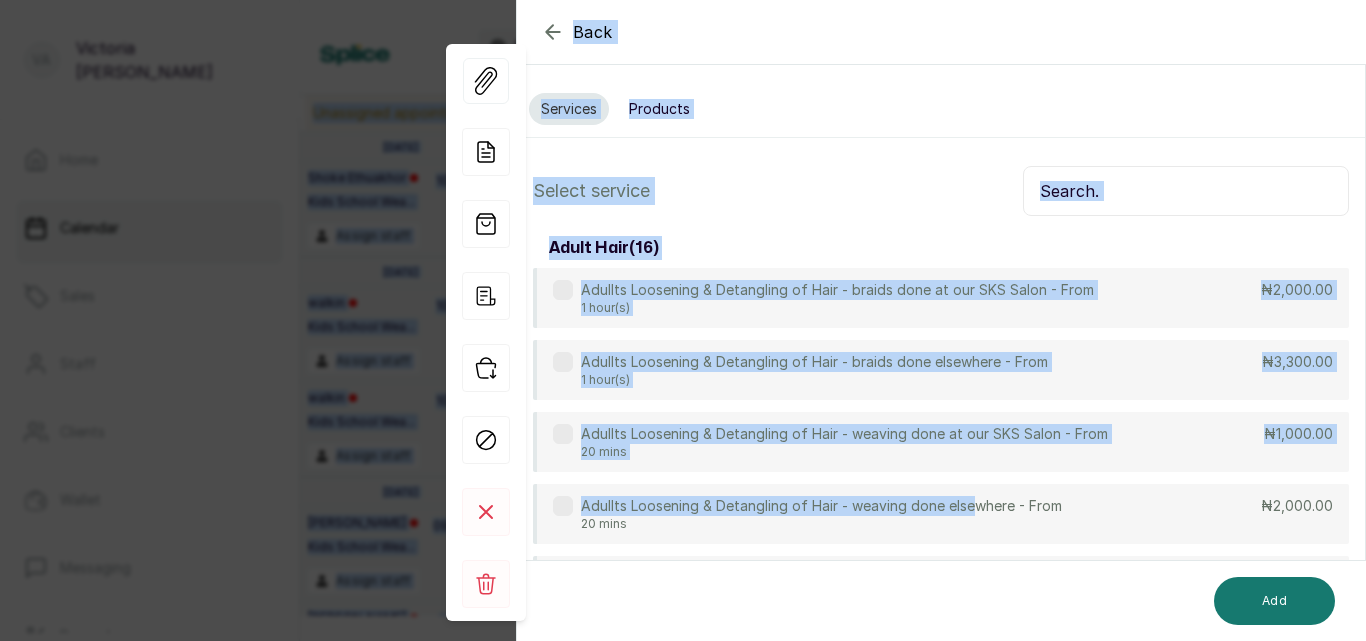 drag, startPoint x: 973, startPoint y: 356, endPoint x: 1112, endPoint y: -87, distance: 464.29517 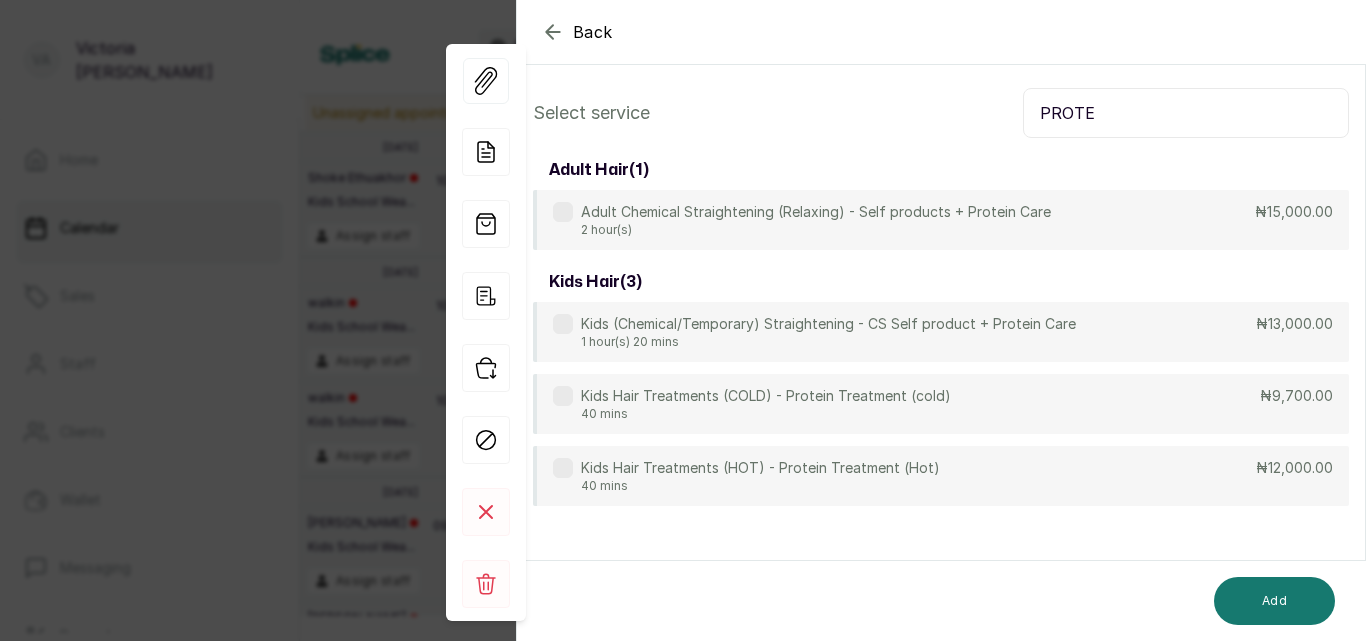 scroll, scrollTop: 80, scrollLeft: 0, axis: vertical 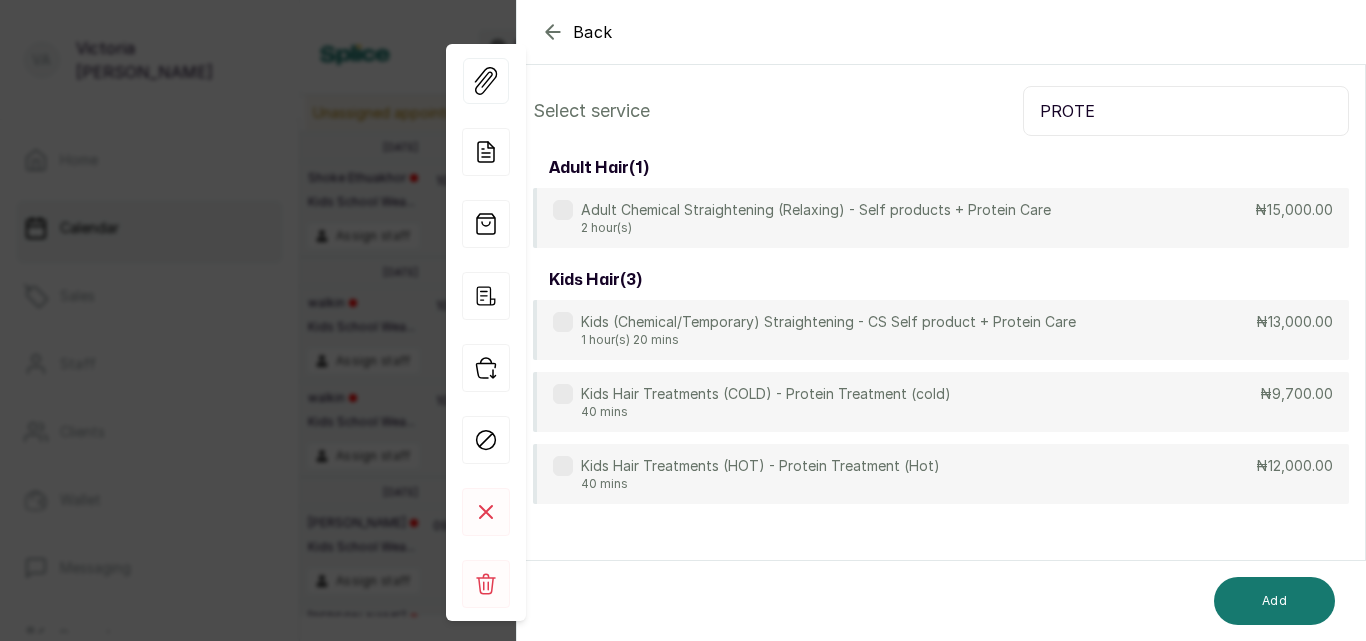 click at bounding box center [563, 466] 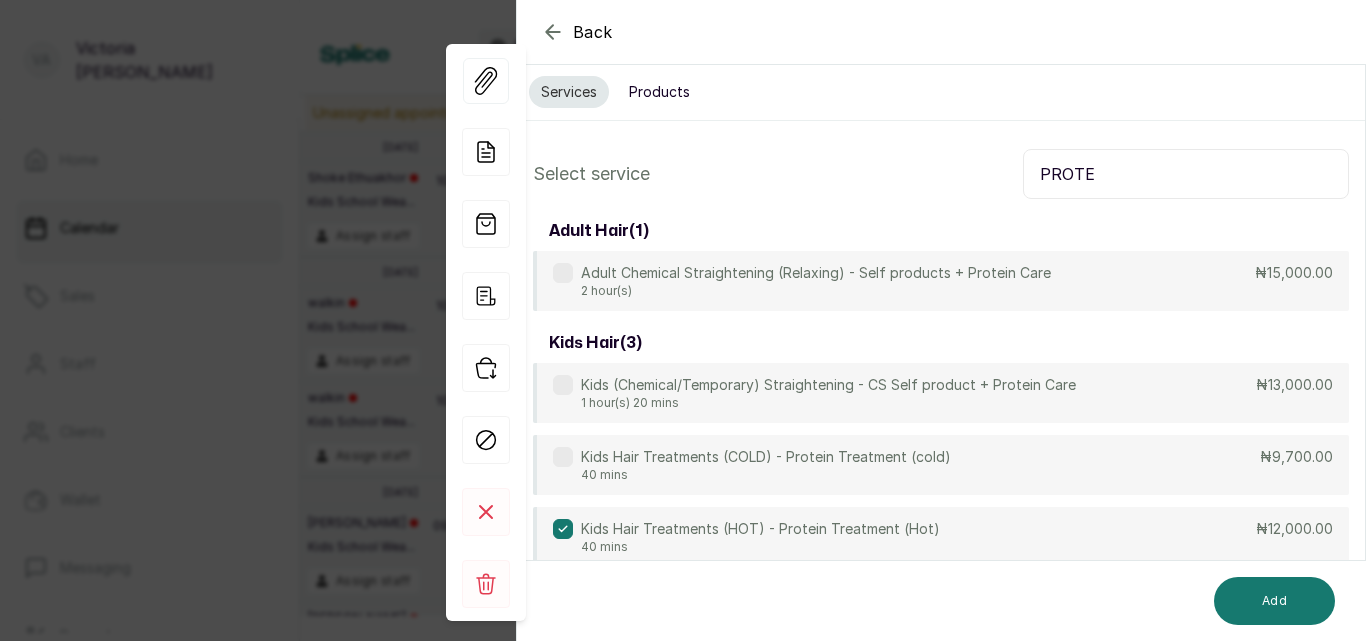 scroll, scrollTop: 0, scrollLeft: 0, axis: both 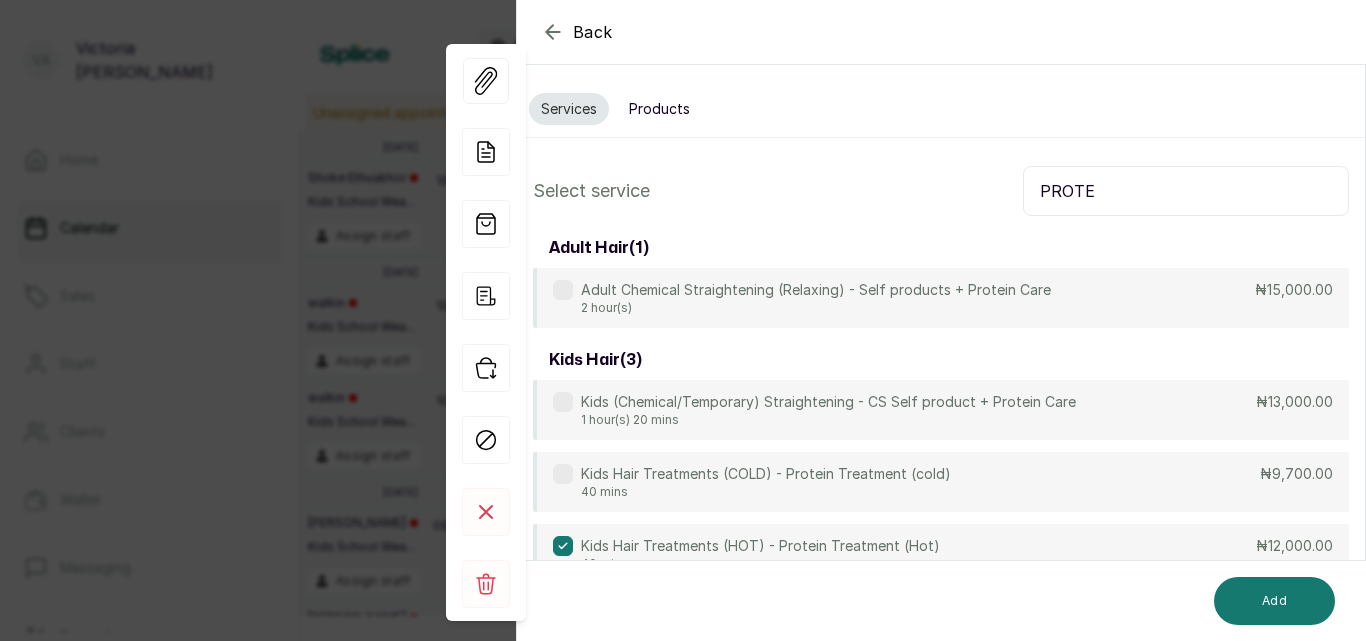 click on "PROTE" at bounding box center [1186, 191] 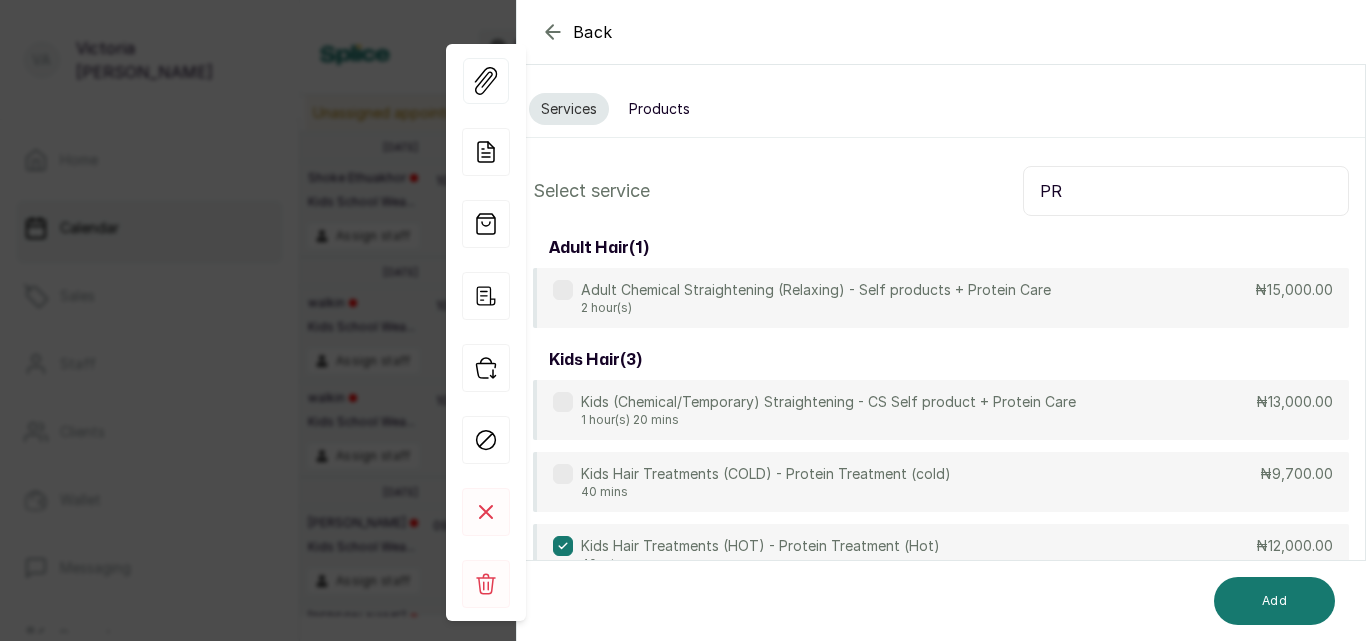 type on "P" 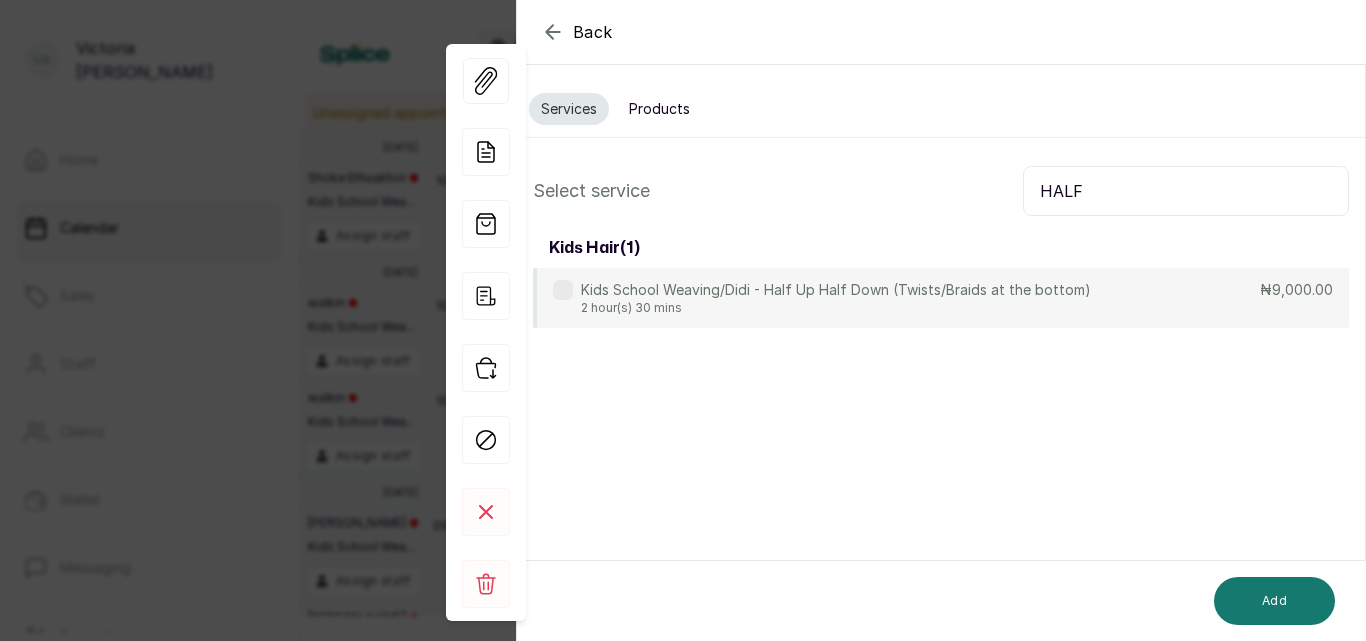 type on "HALF" 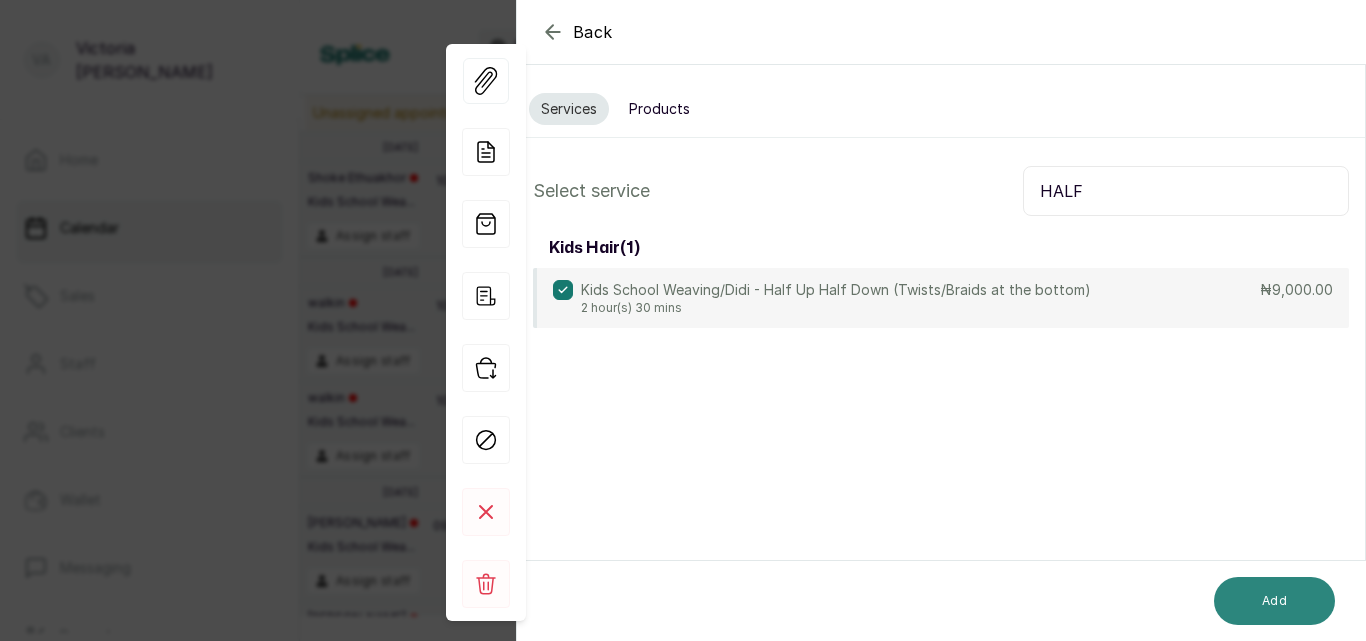 click on "Add" at bounding box center (1274, 601) 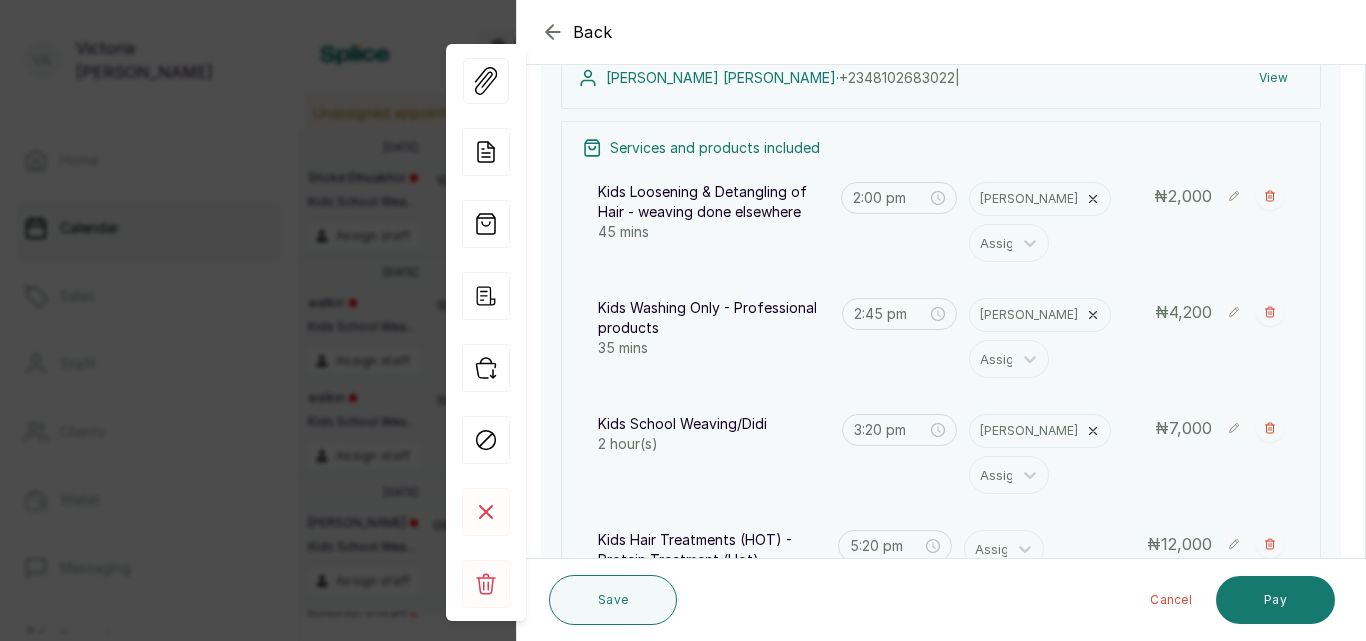 scroll, scrollTop: 249, scrollLeft: 0, axis: vertical 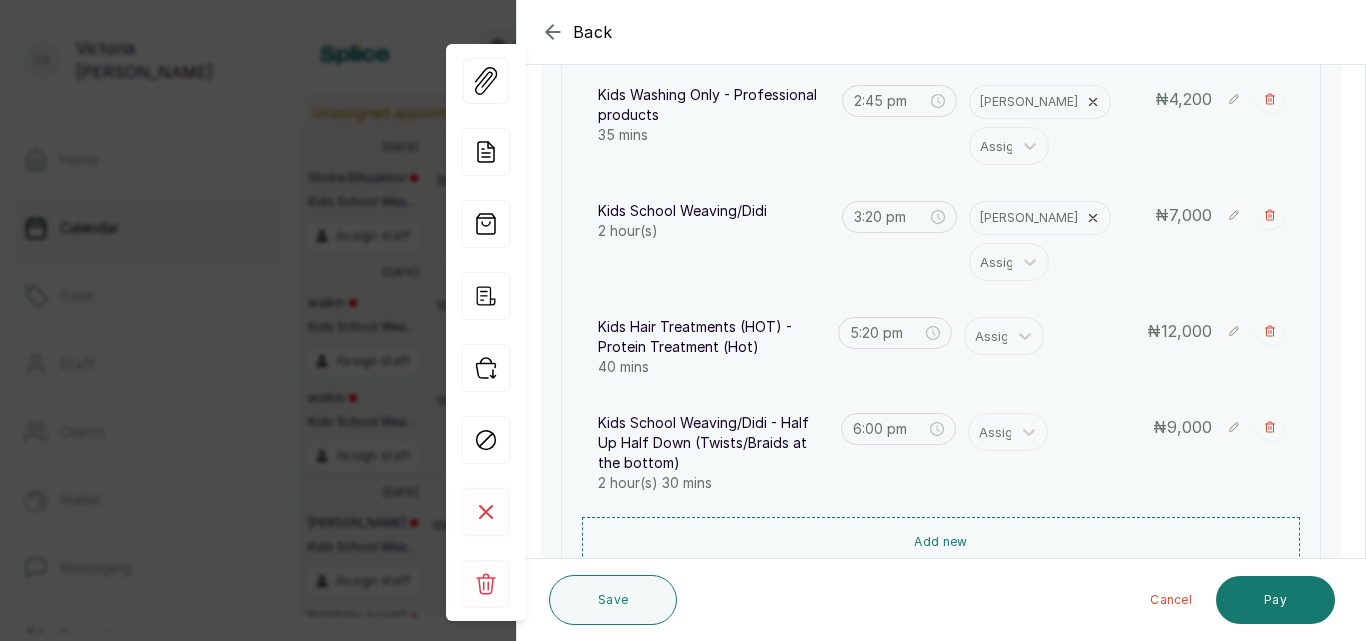 click 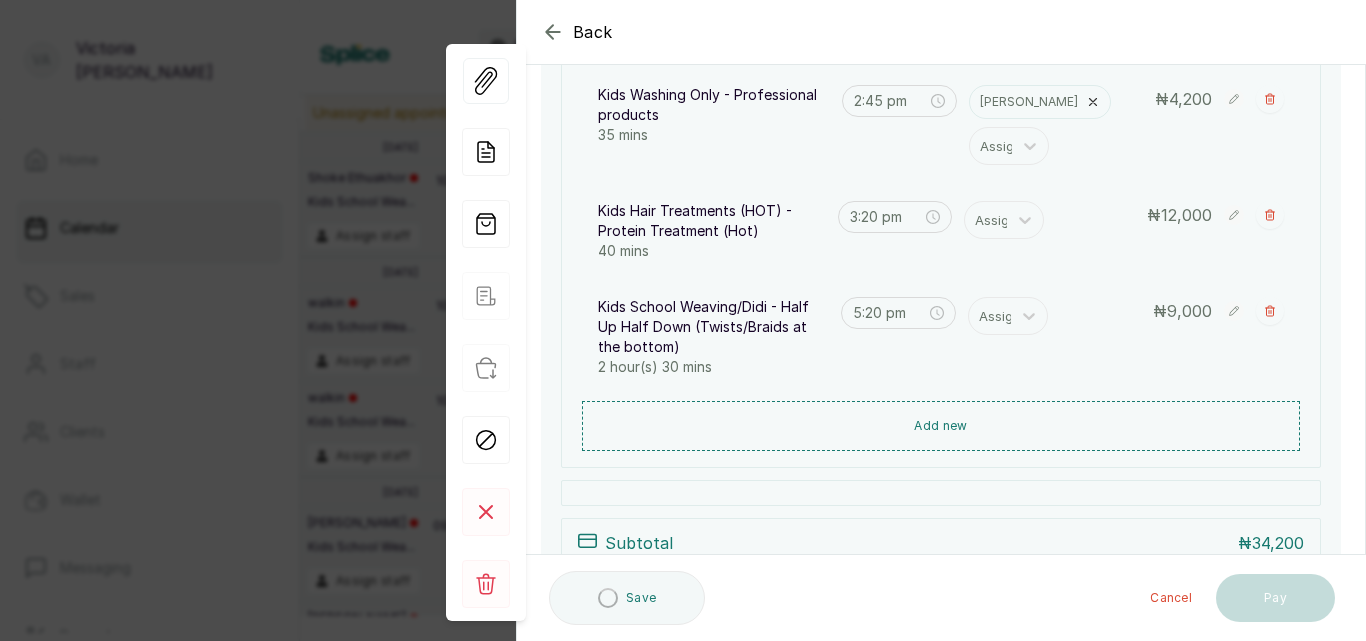 type on "5:20 pm" 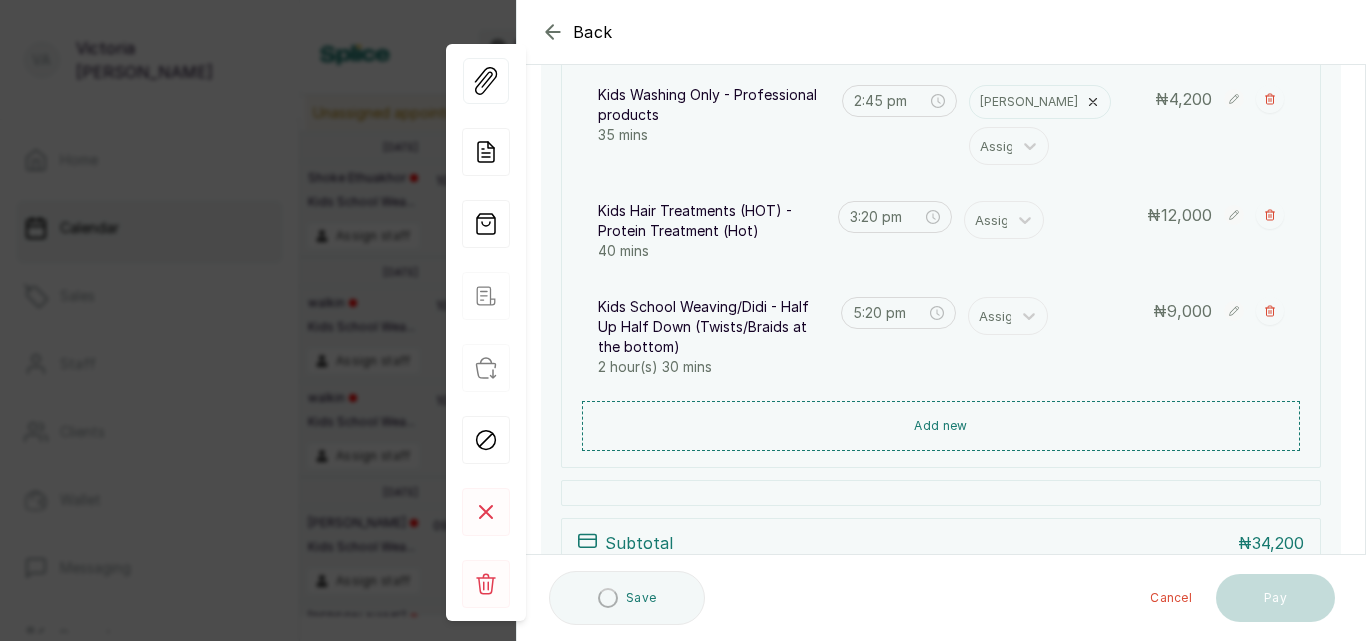 type on "6:00 pm" 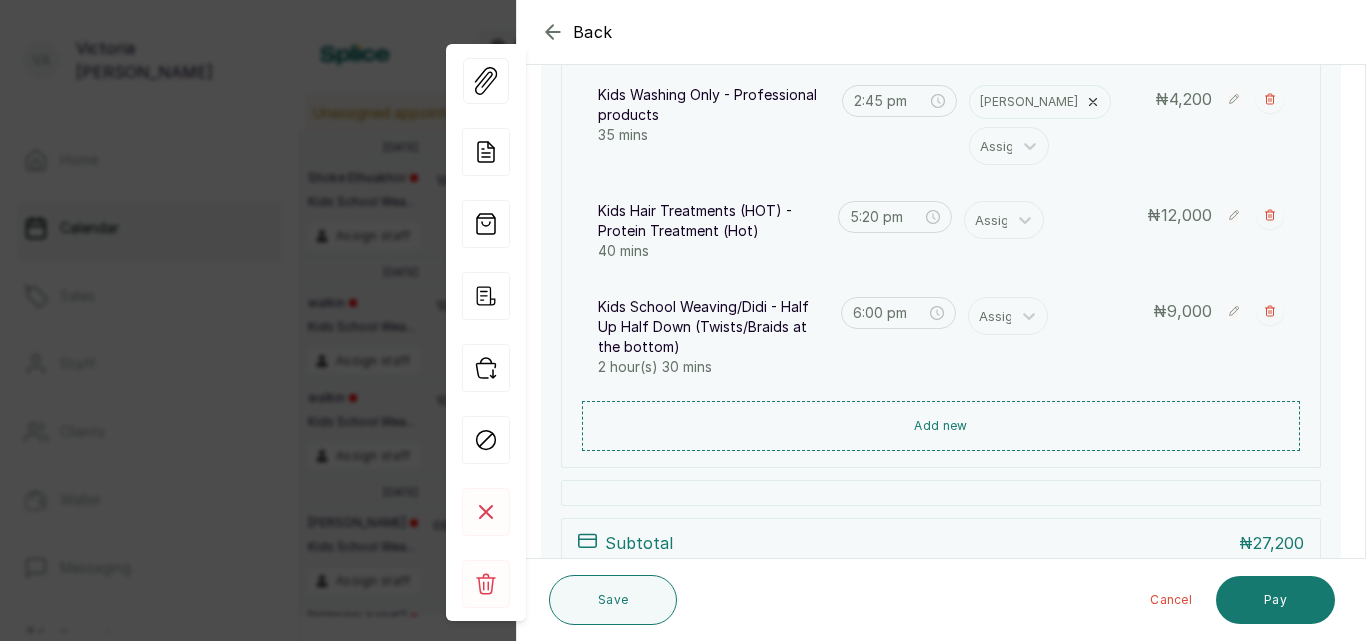 click at bounding box center (1166, 82) 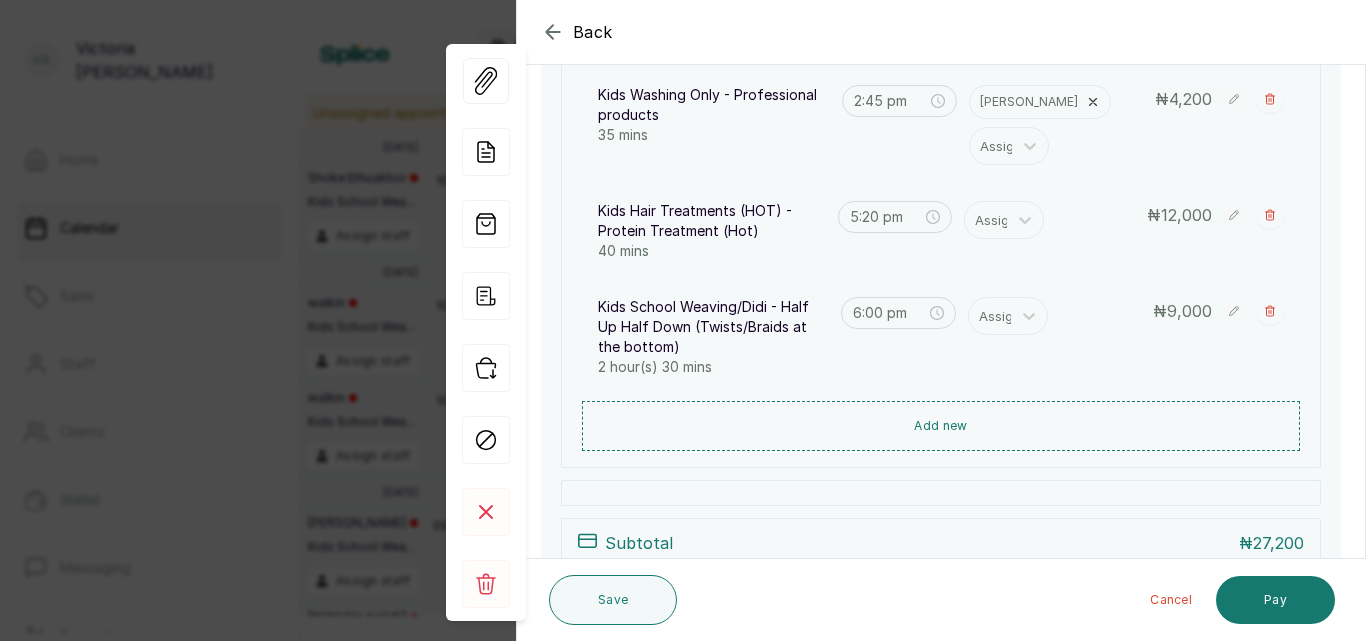 click at bounding box center (1166, 82) 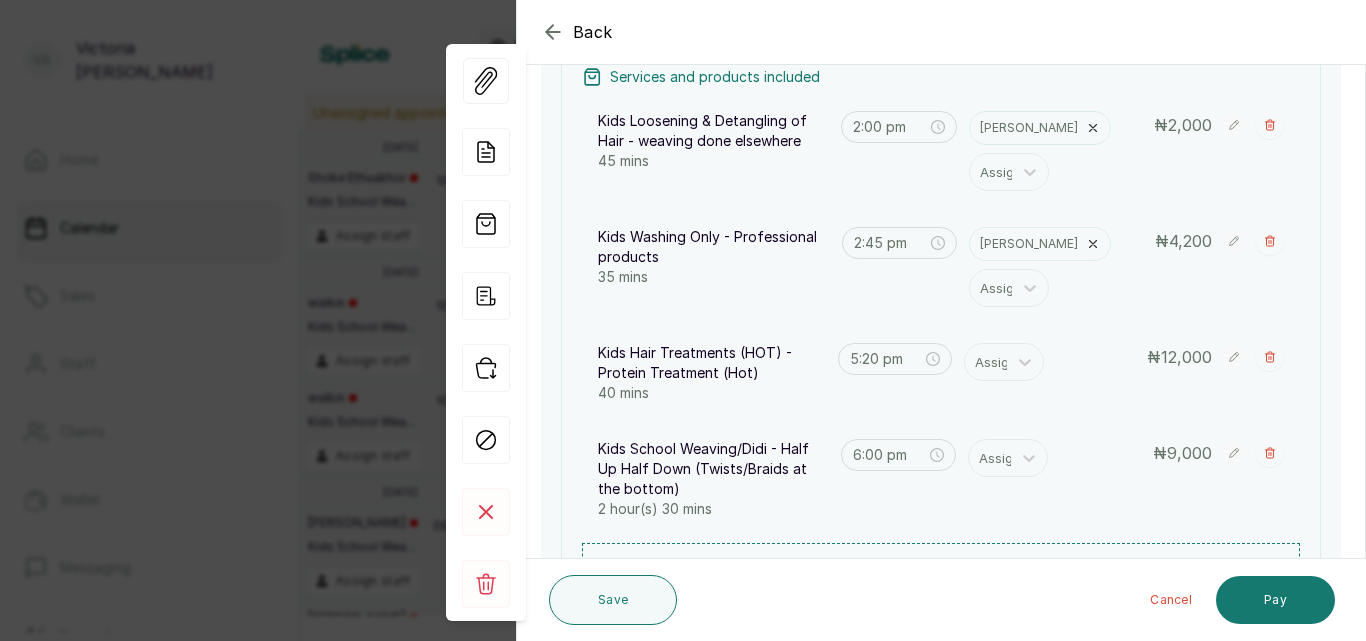 scroll, scrollTop: 310, scrollLeft: 0, axis: vertical 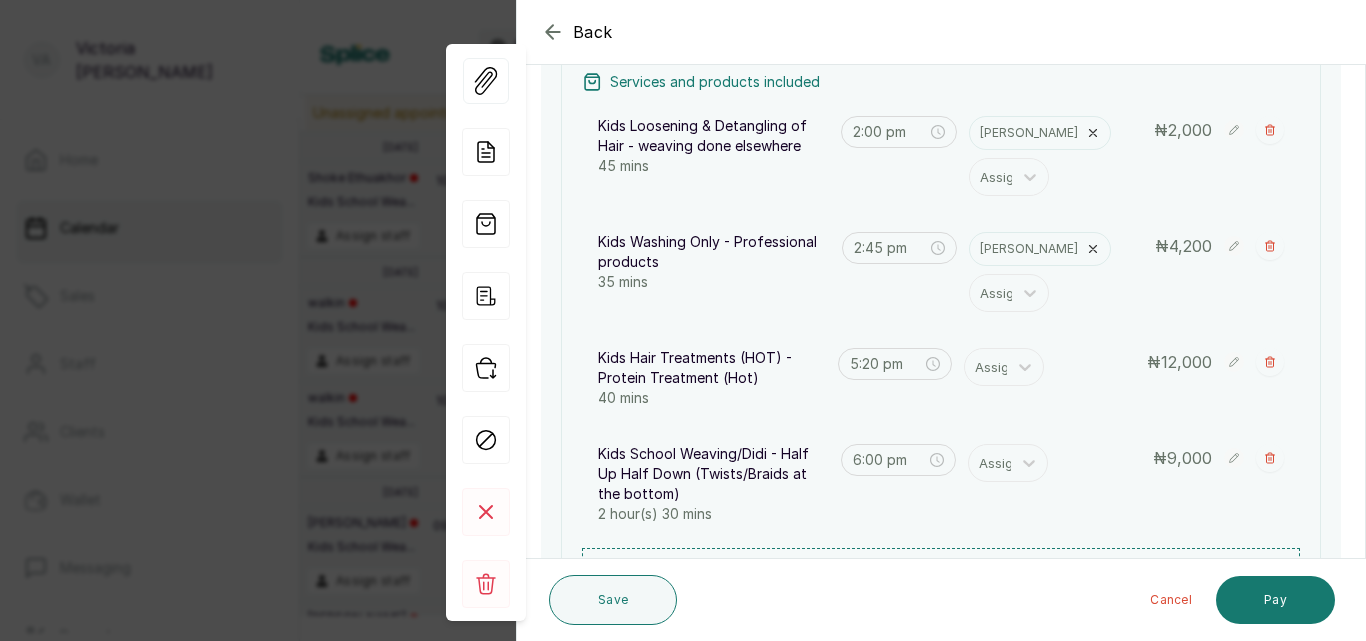 click 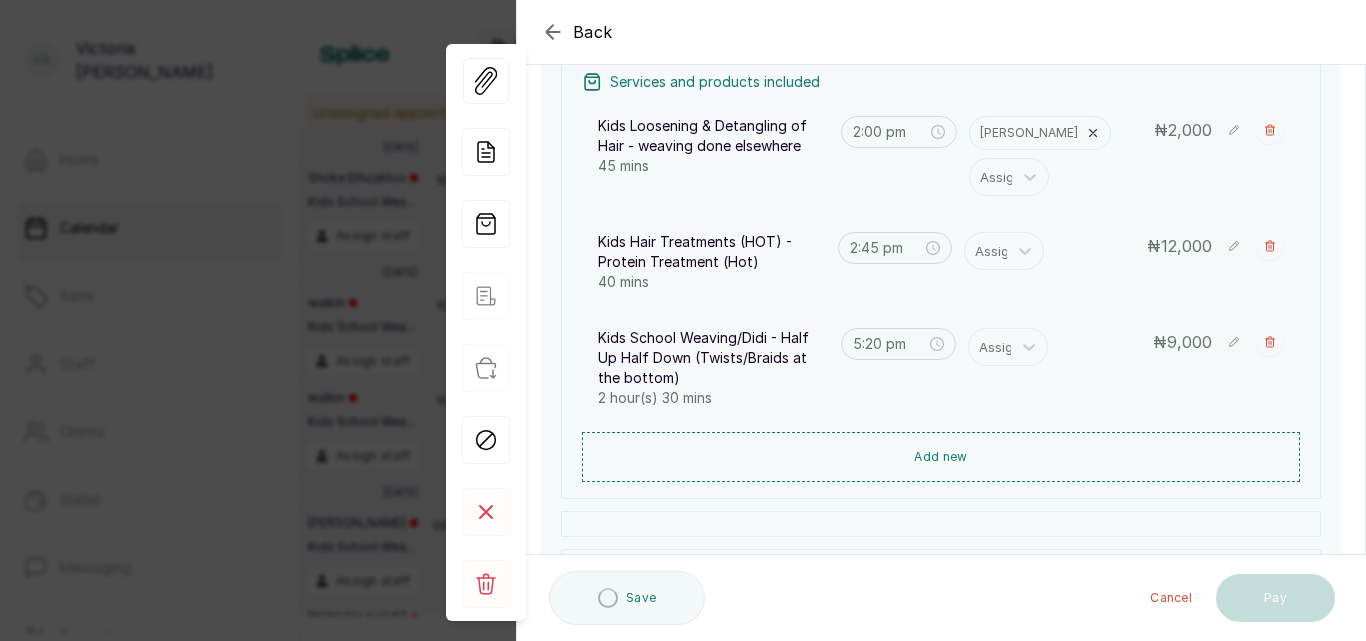 type on "5:20 pm" 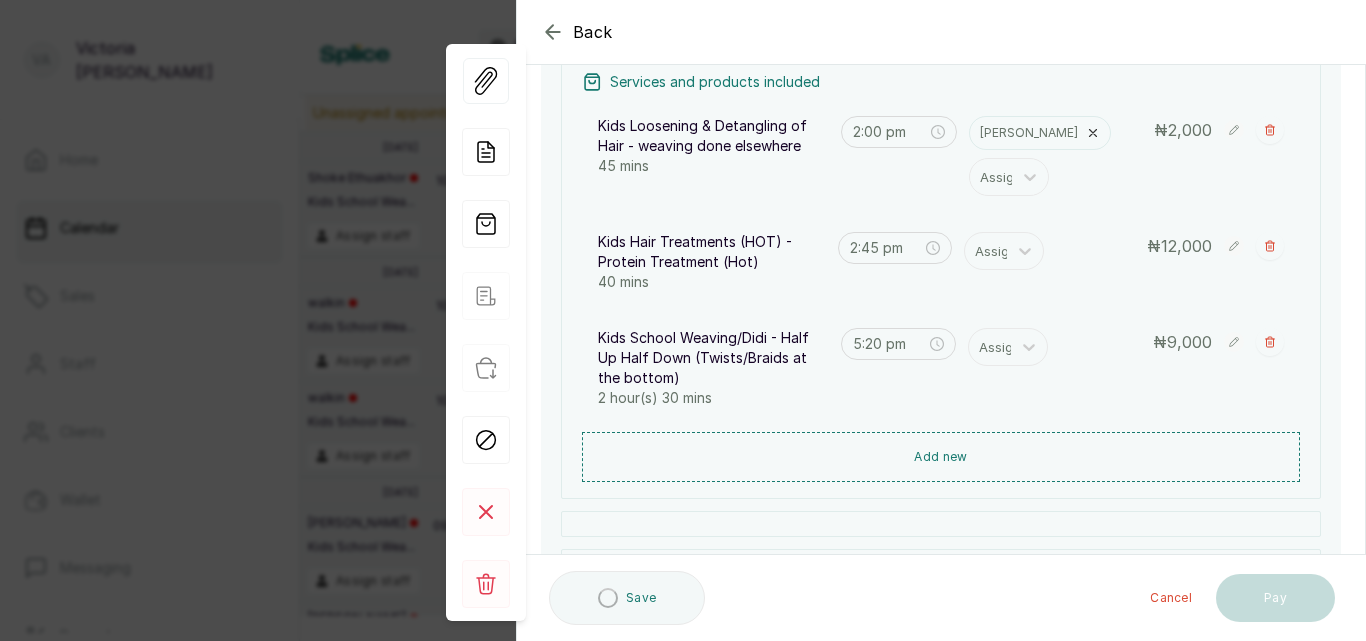 type on "6:00 pm" 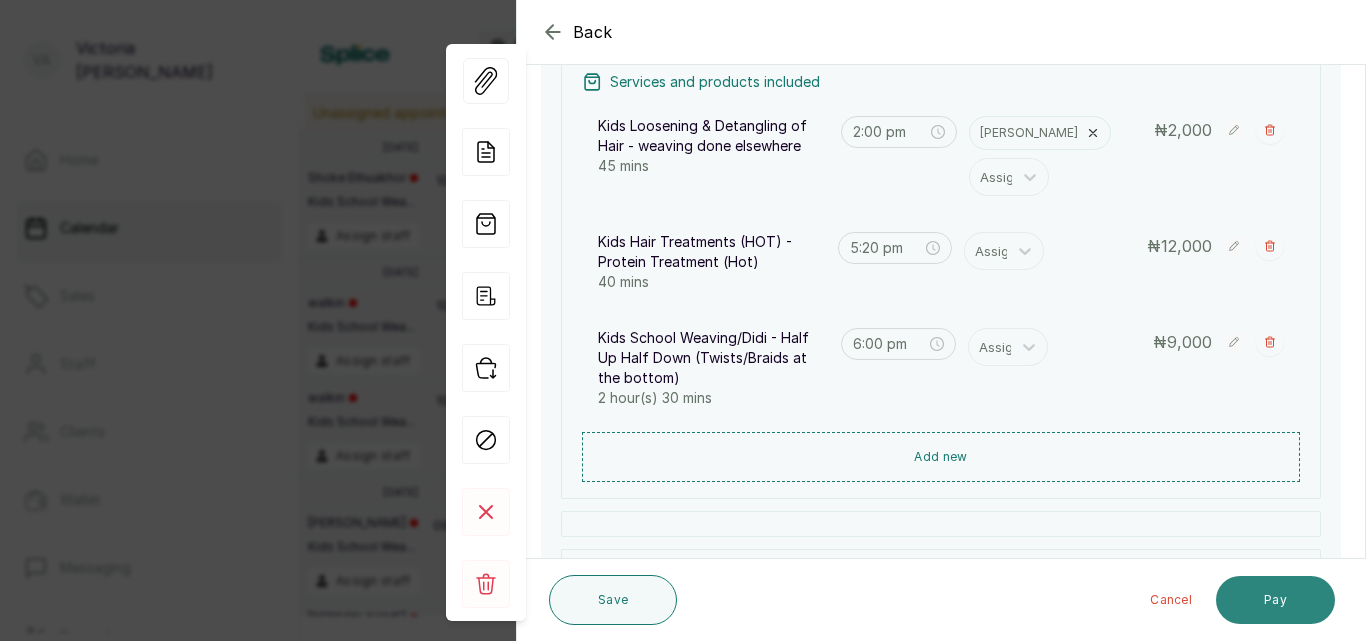 click on "Pay" at bounding box center [1275, 600] 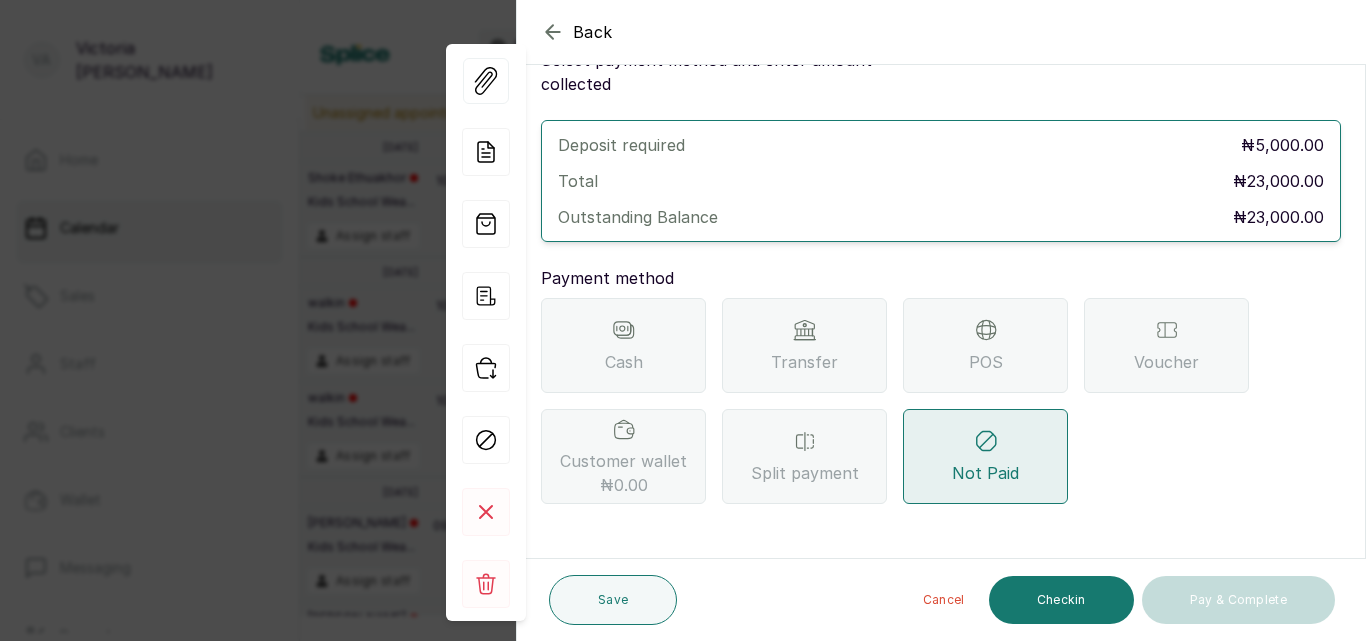 scroll, scrollTop: 57, scrollLeft: 0, axis: vertical 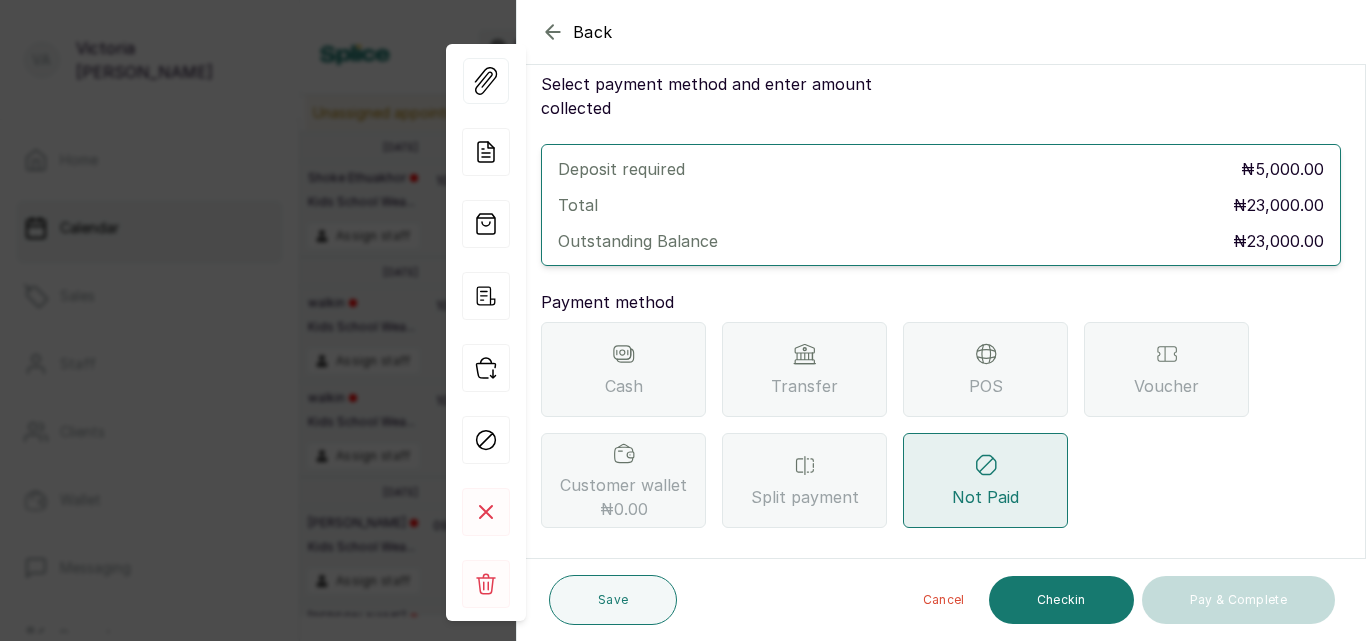 click 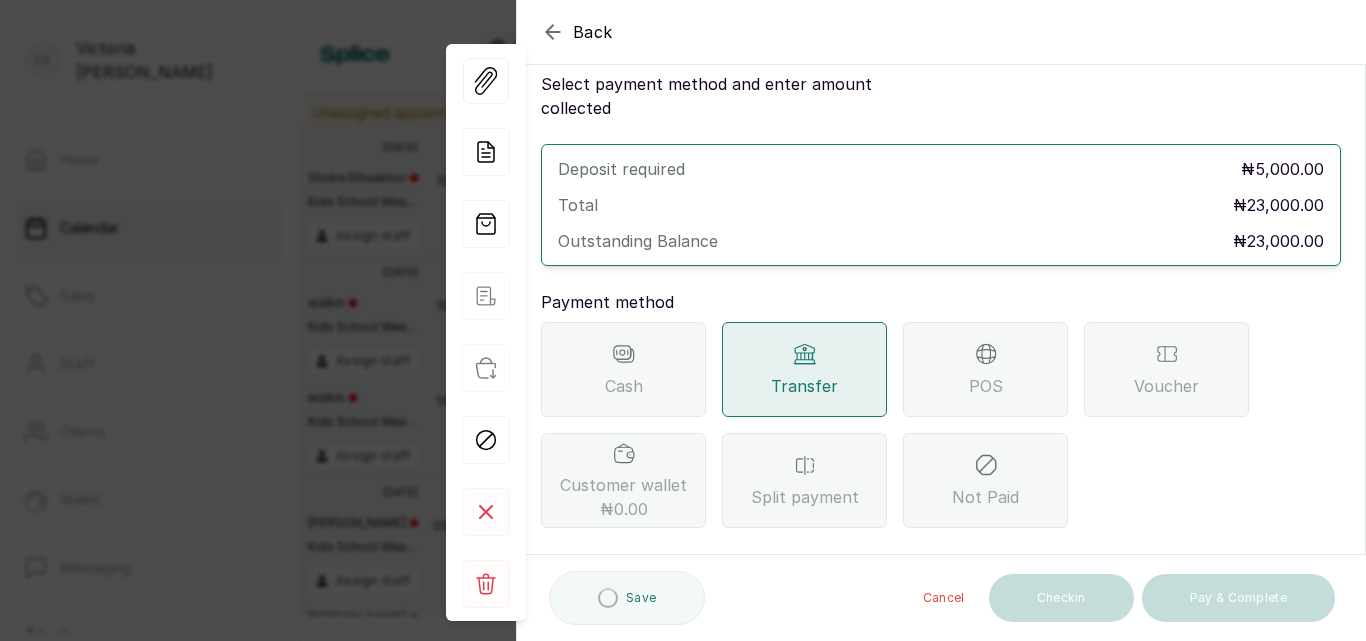 scroll, scrollTop: 297, scrollLeft: 0, axis: vertical 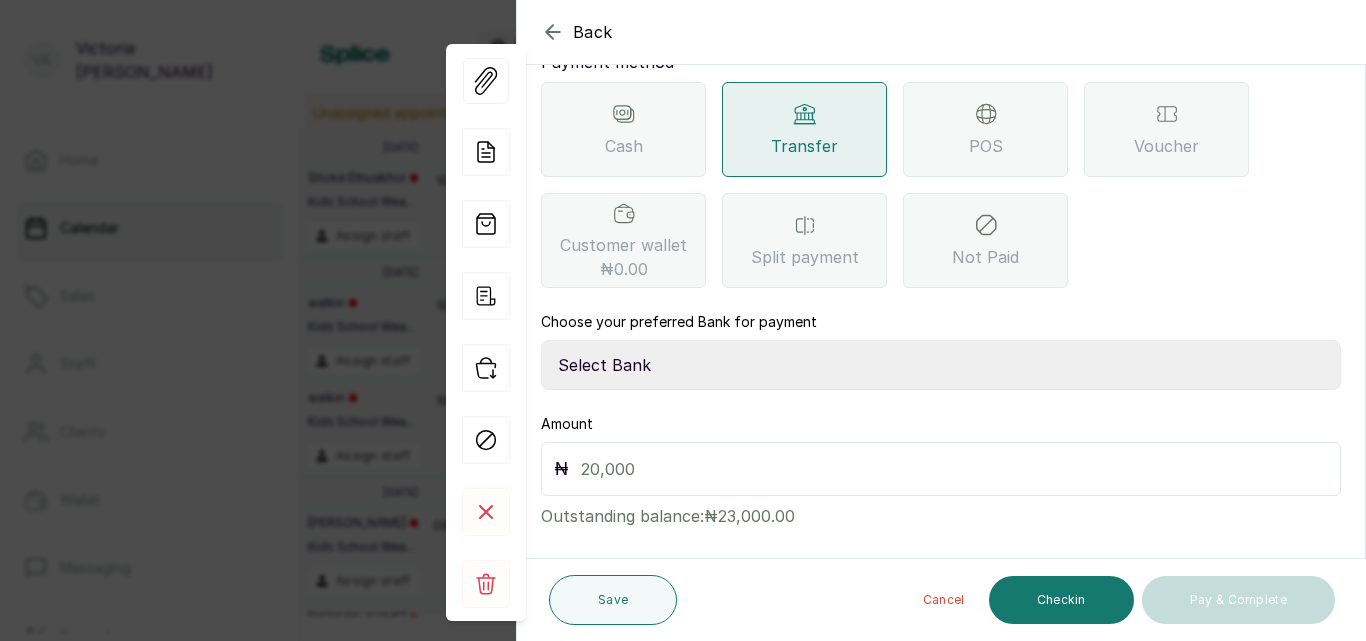 click on "Select Bank CANARY YELLOW Moniepoint MFB CANARY YELLOW Sparkle Microfinance Bank" at bounding box center [941, 365] 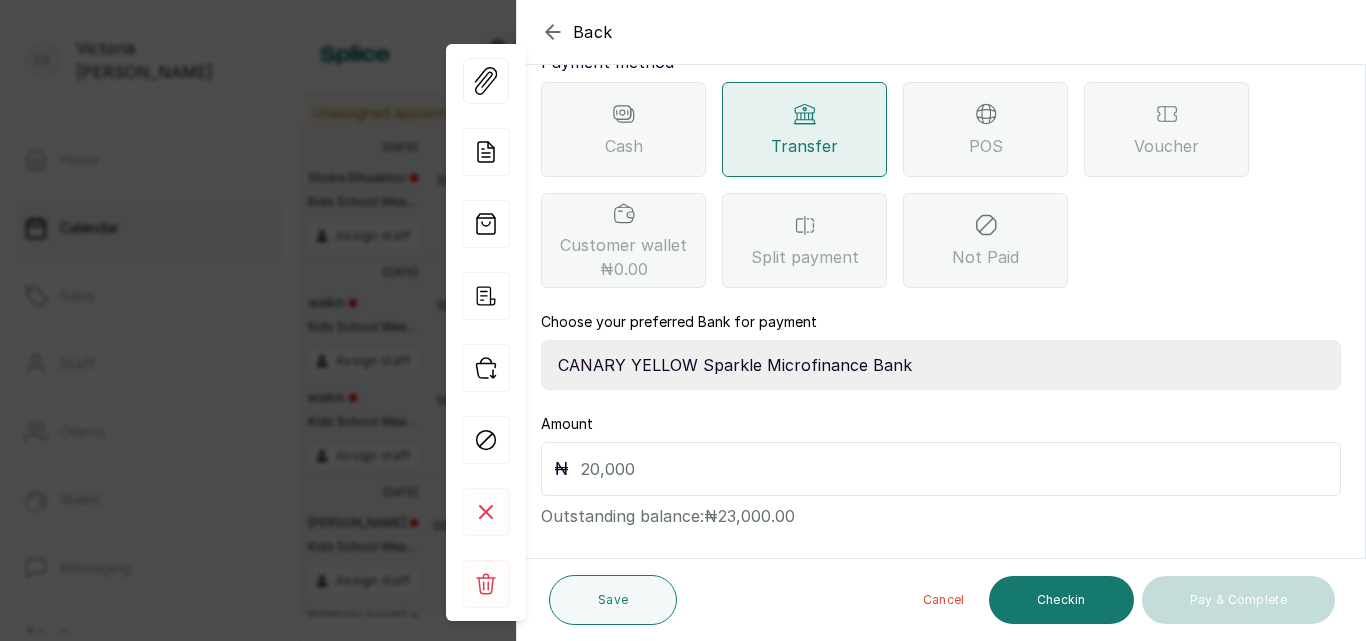 click on "Select Bank CANARY YELLOW Moniepoint MFB CANARY YELLOW Sparkle Microfinance Bank" at bounding box center (941, 365) 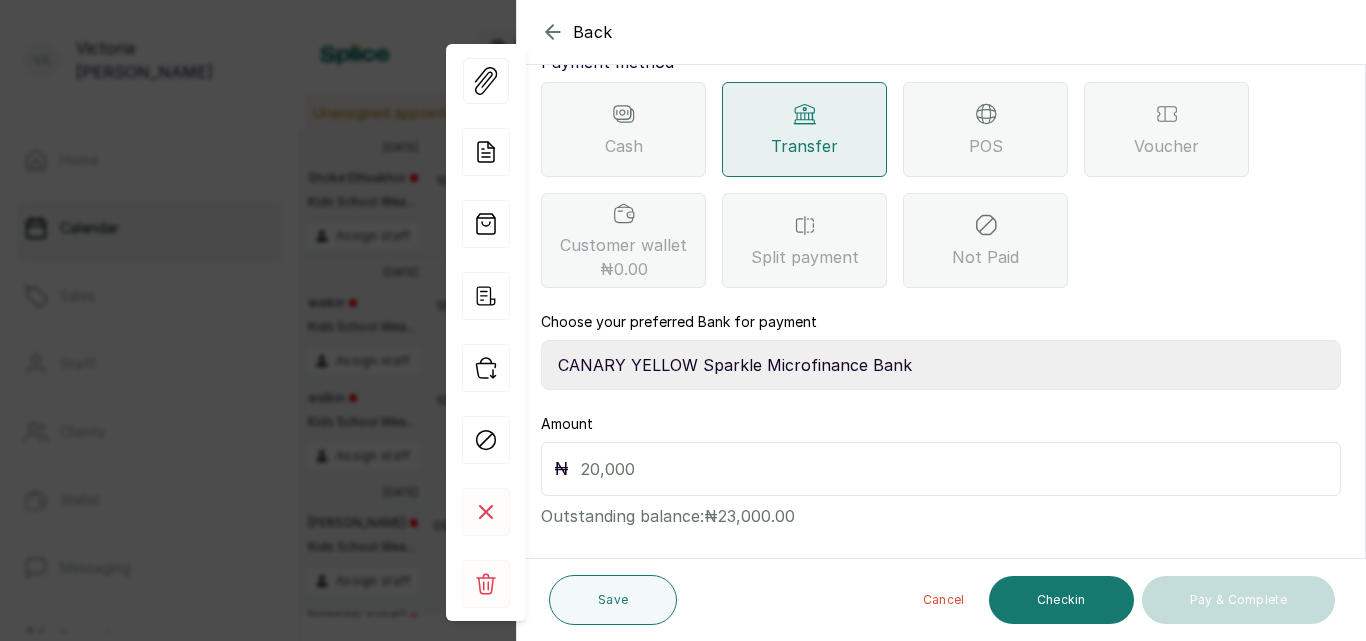click at bounding box center [954, 469] 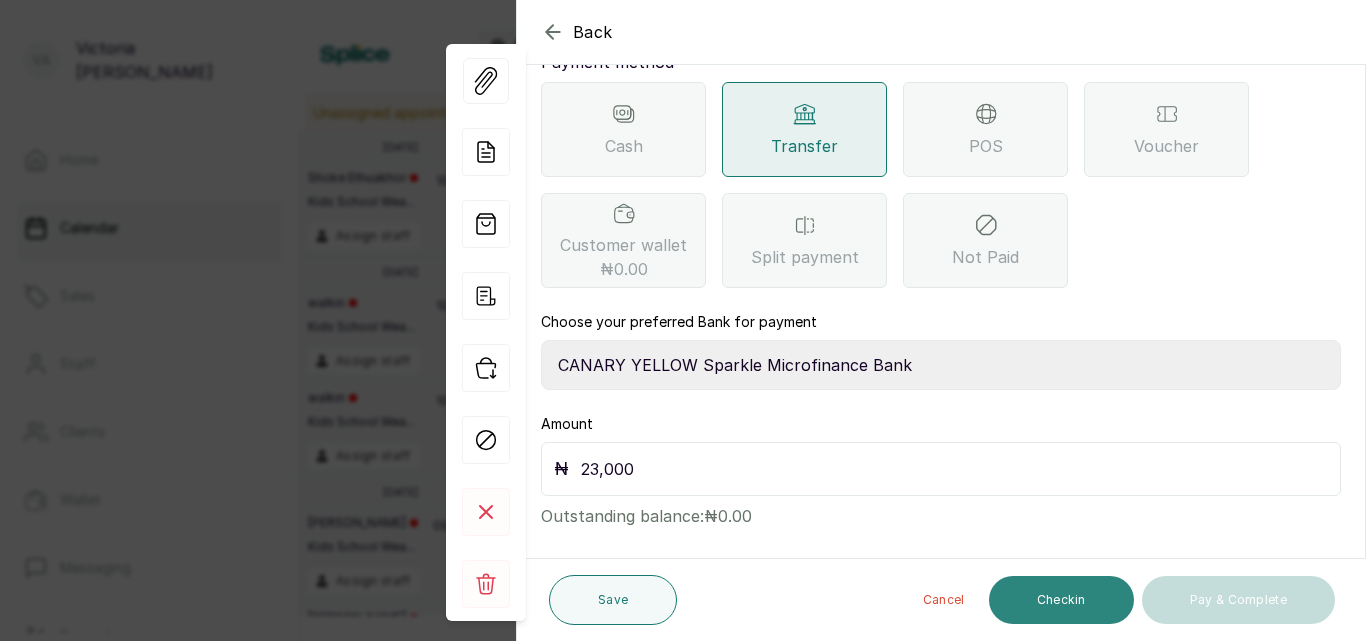 type on "23,000" 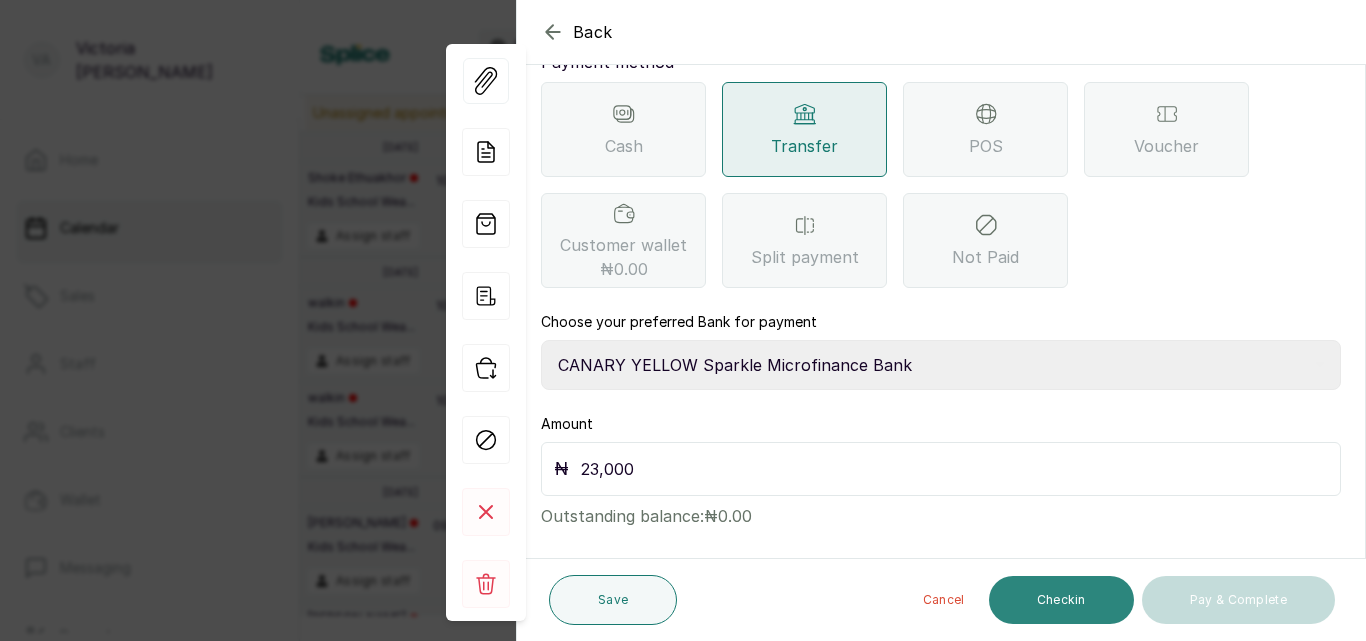 click on "Checkin" at bounding box center [1061, 600] 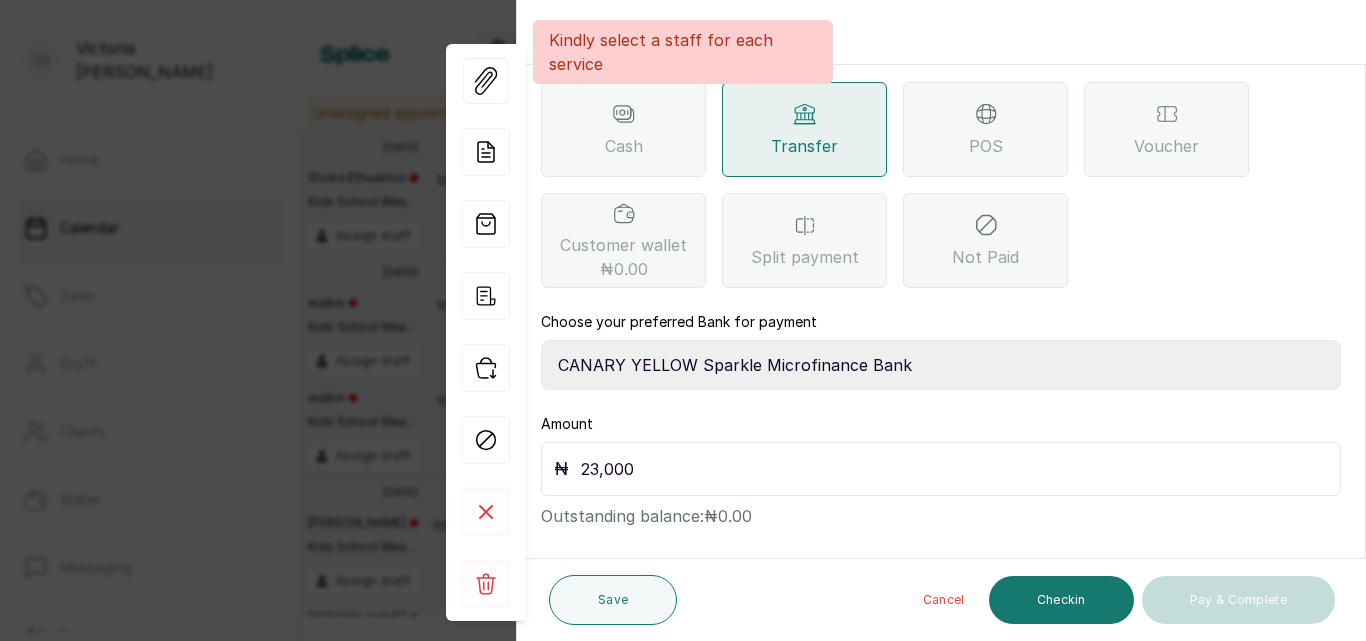 click on "Back" at bounding box center [1200, 32] 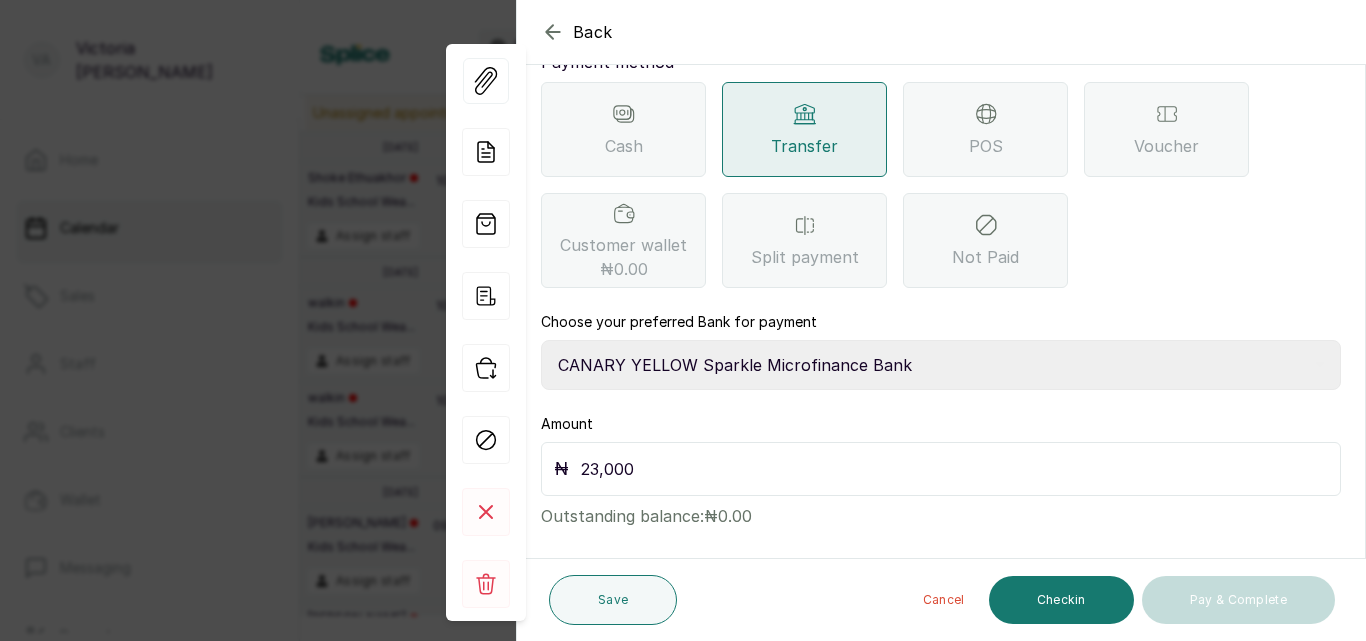 click 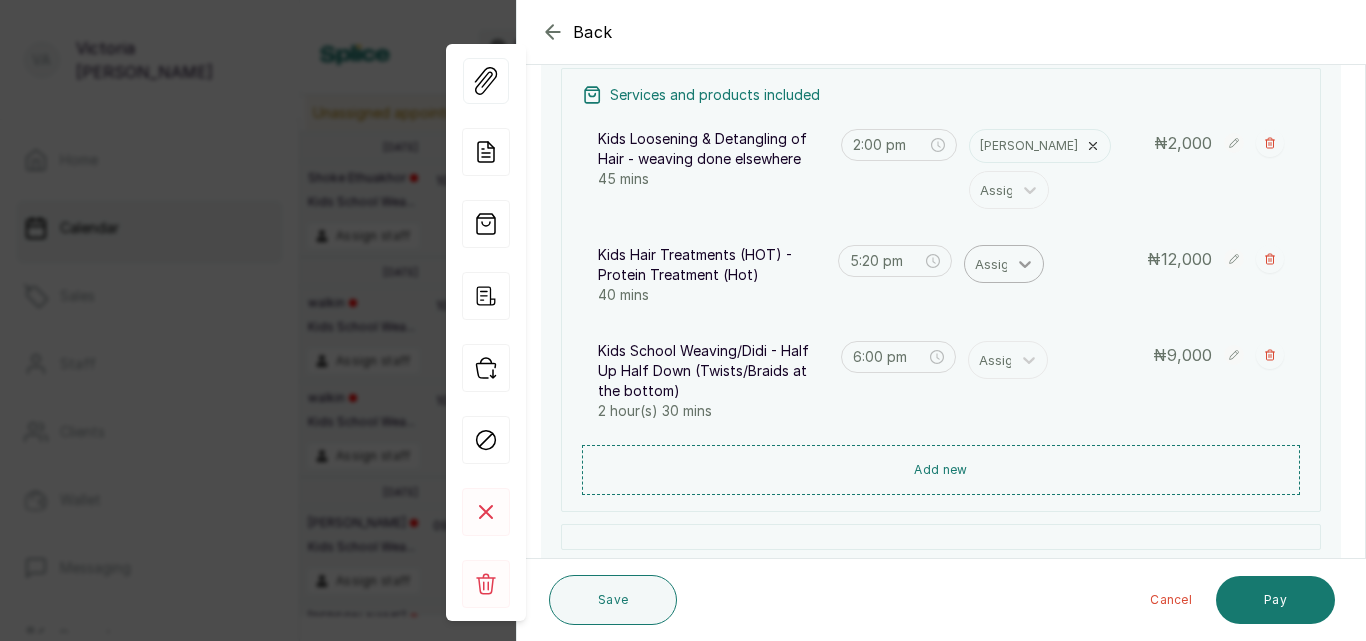 click 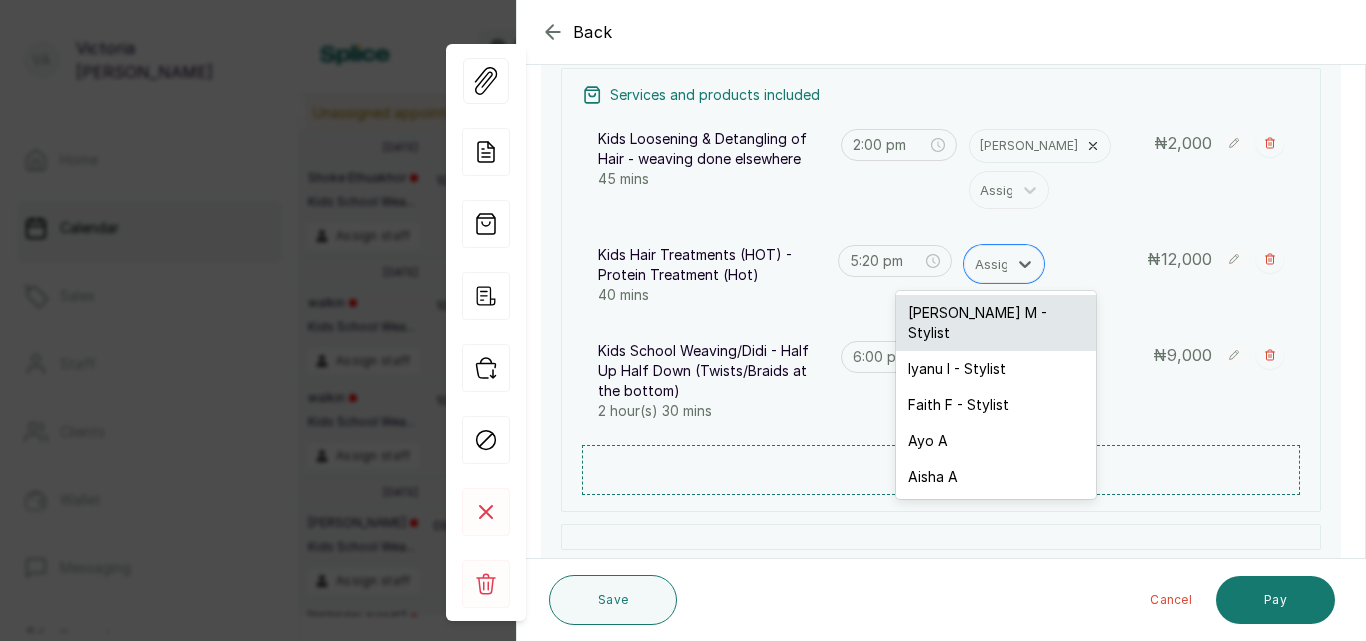 click on "[PERSON_NAME] M - Stylist" at bounding box center (996, 323) 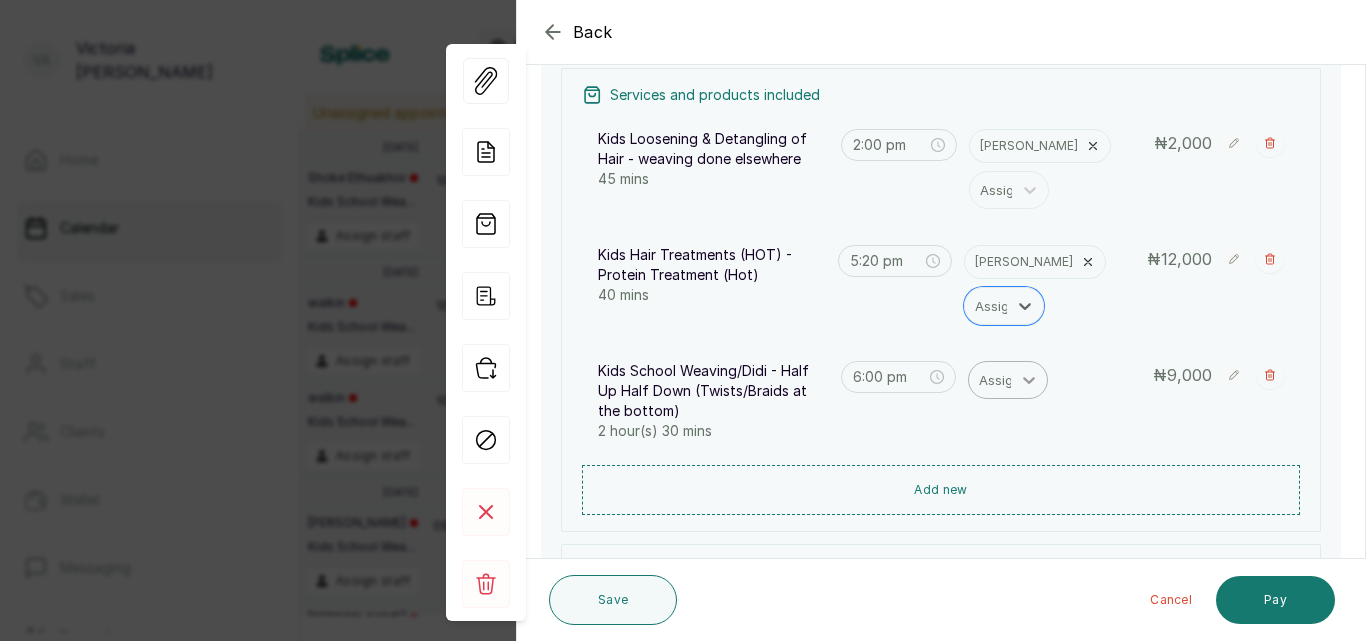 click 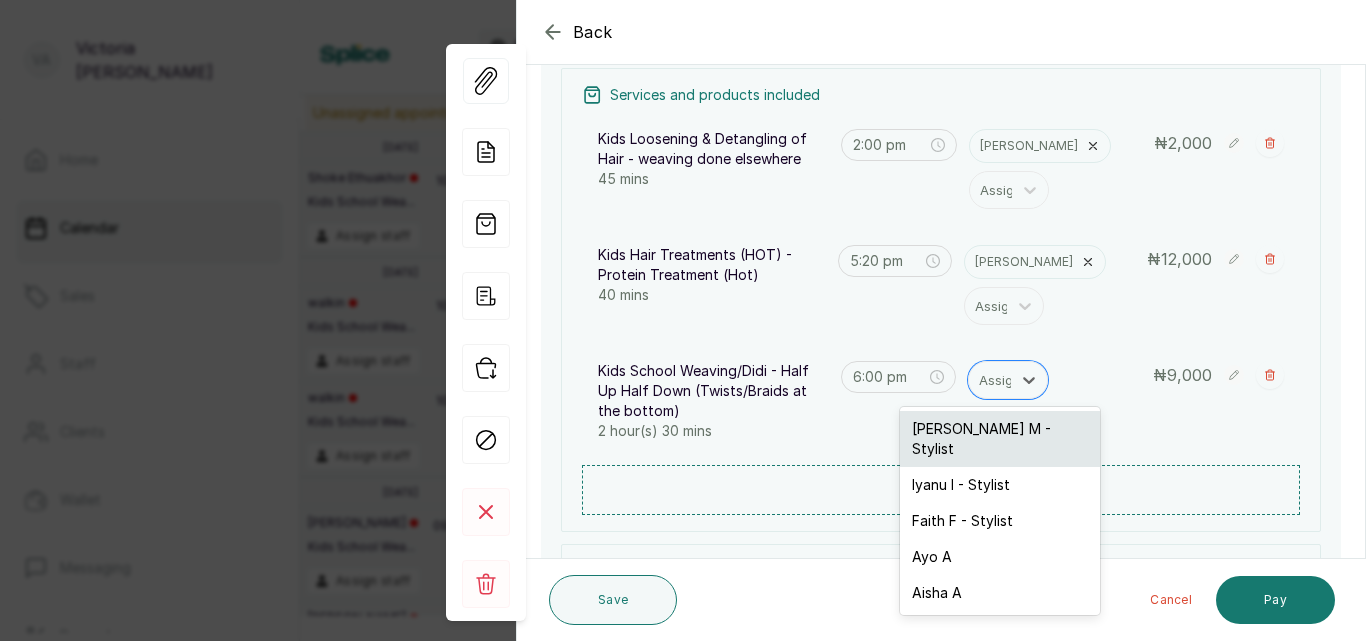 click on "[PERSON_NAME] M - Stylist" at bounding box center (1000, 439) 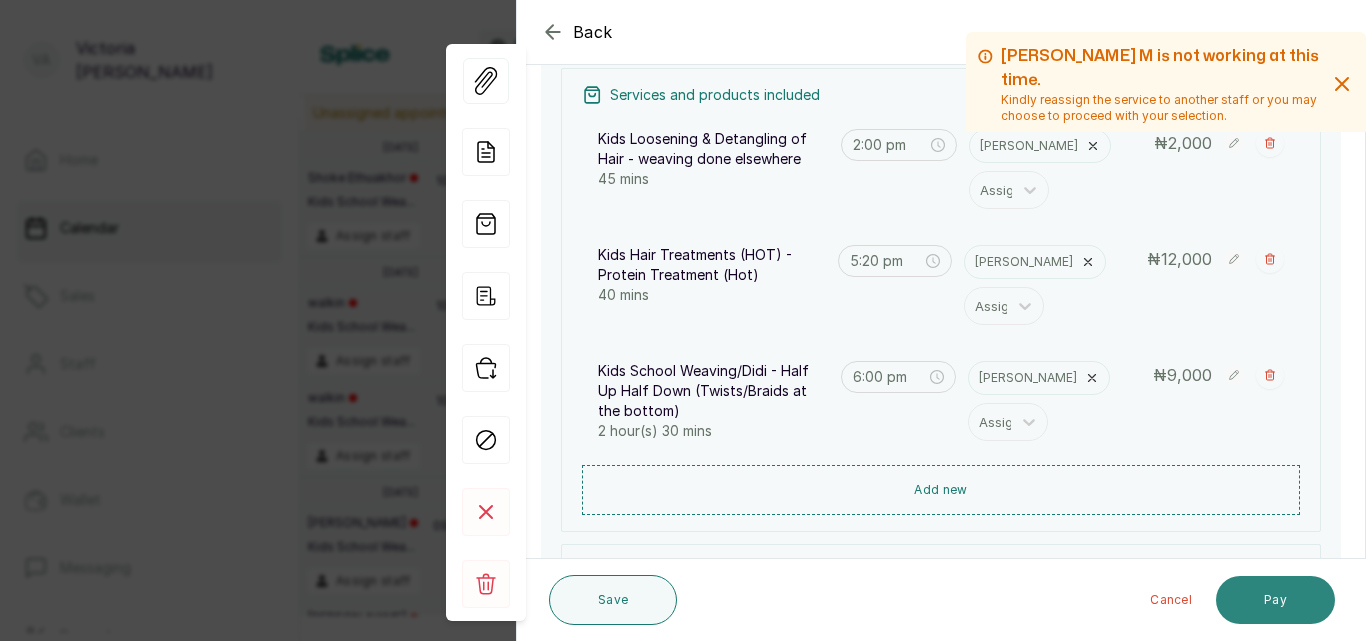 click on "Pay" at bounding box center (1275, 600) 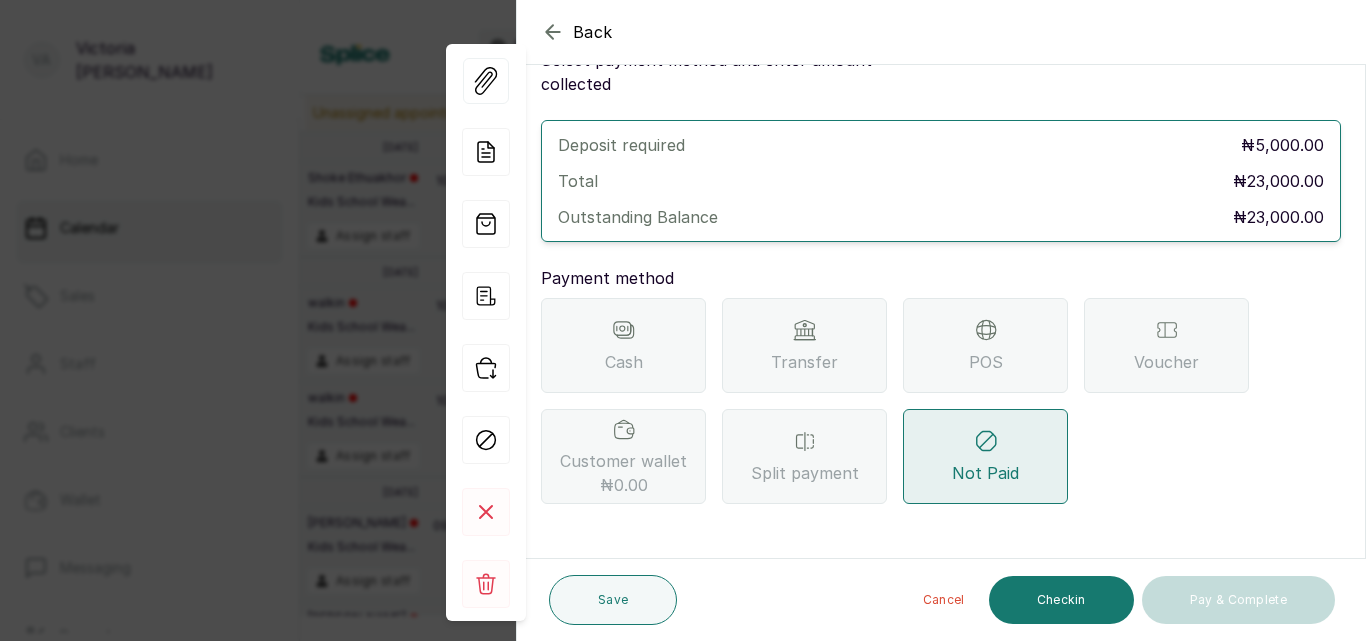 scroll, scrollTop: 57, scrollLeft: 0, axis: vertical 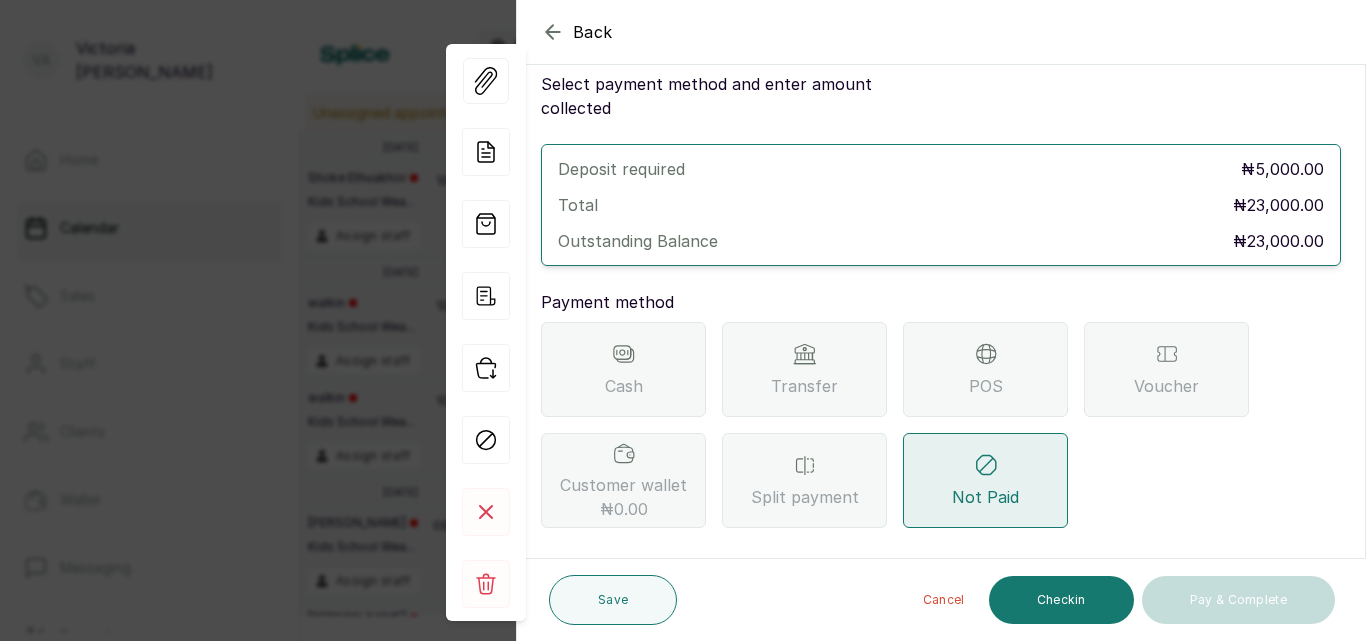 click on "Transfer" at bounding box center [804, 369] 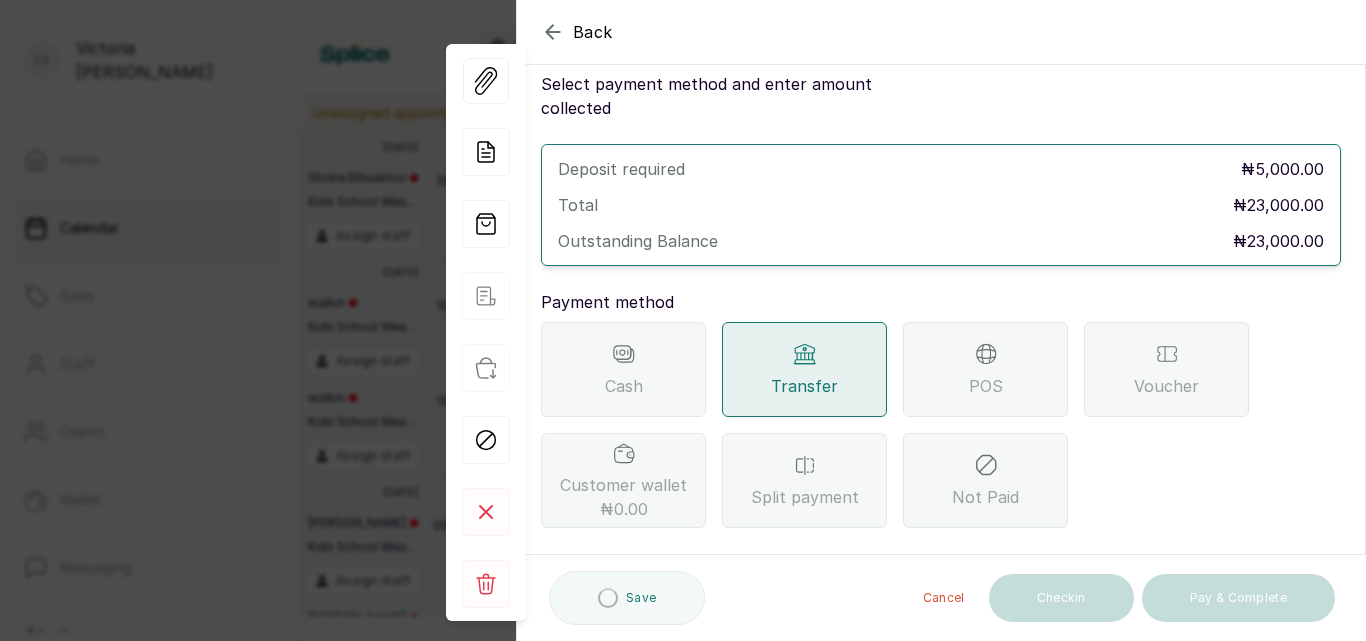 scroll, scrollTop: 297, scrollLeft: 0, axis: vertical 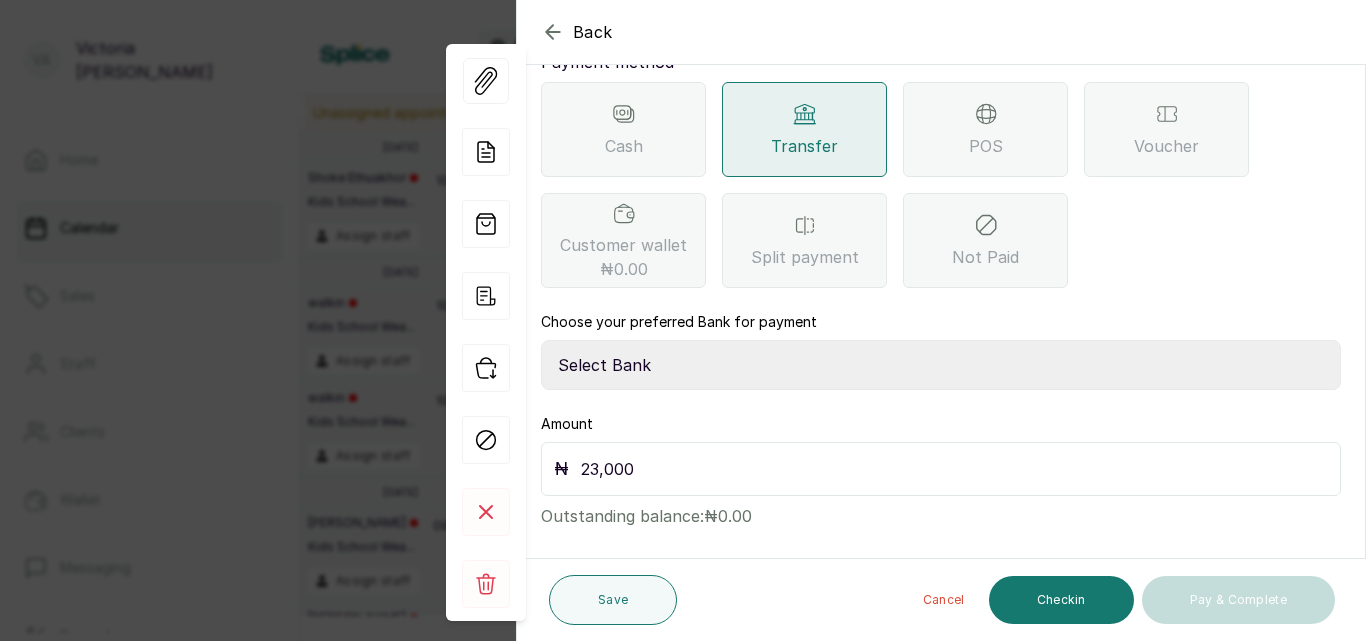 click on "Select Bank CANARY YELLOW Moniepoint MFB CANARY YELLOW Sparkle Microfinance Bank" at bounding box center (941, 365) 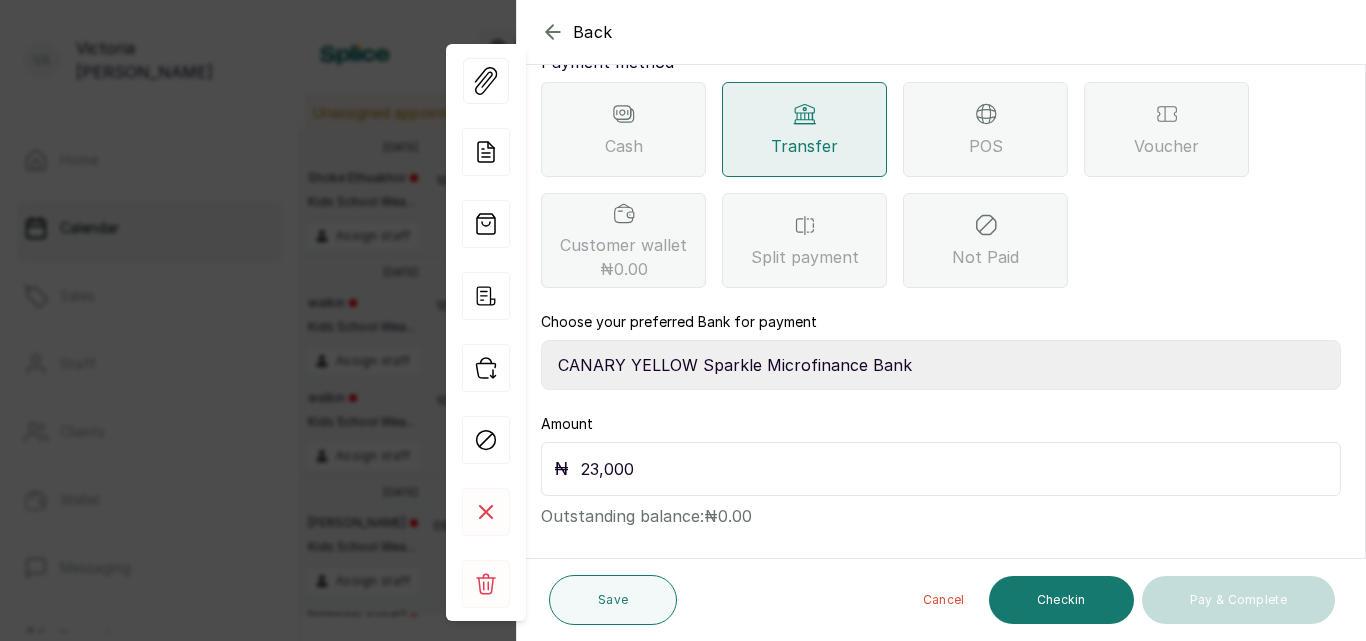 click on "Select Bank CANARY YELLOW Moniepoint MFB CANARY YELLOW Sparkle Microfinance Bank" at bounding box center [941, 365] 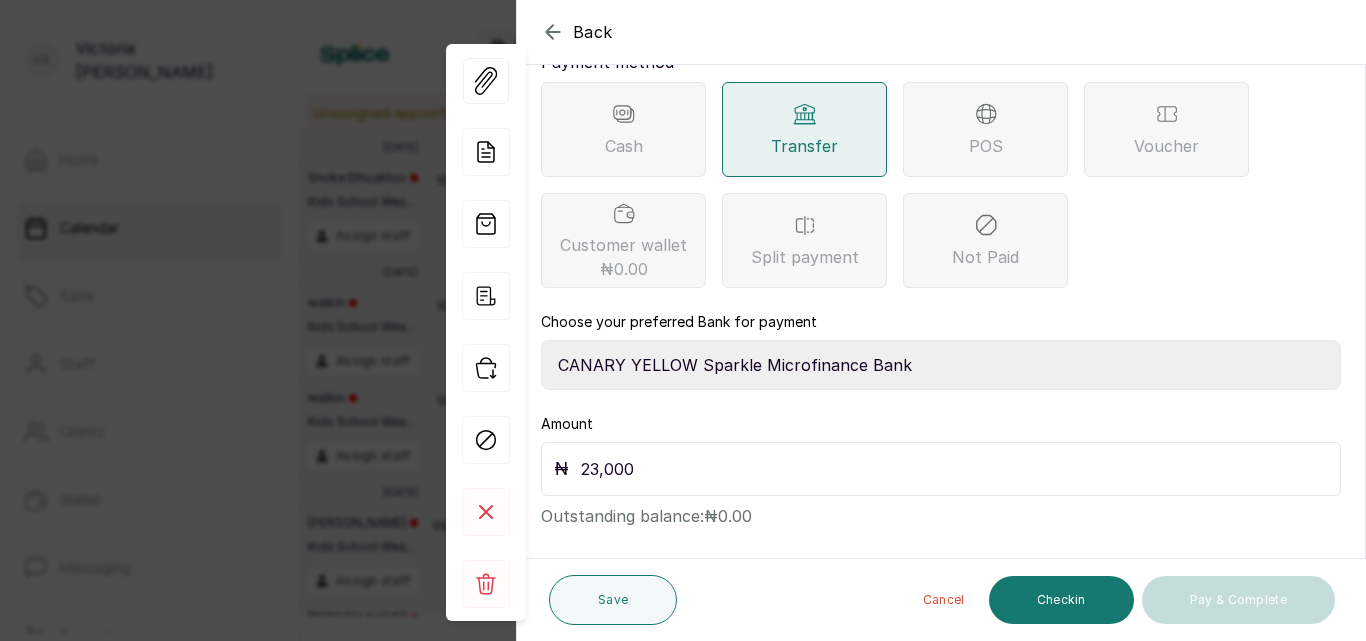 click on "23,000" at bounding box center [954, 469] 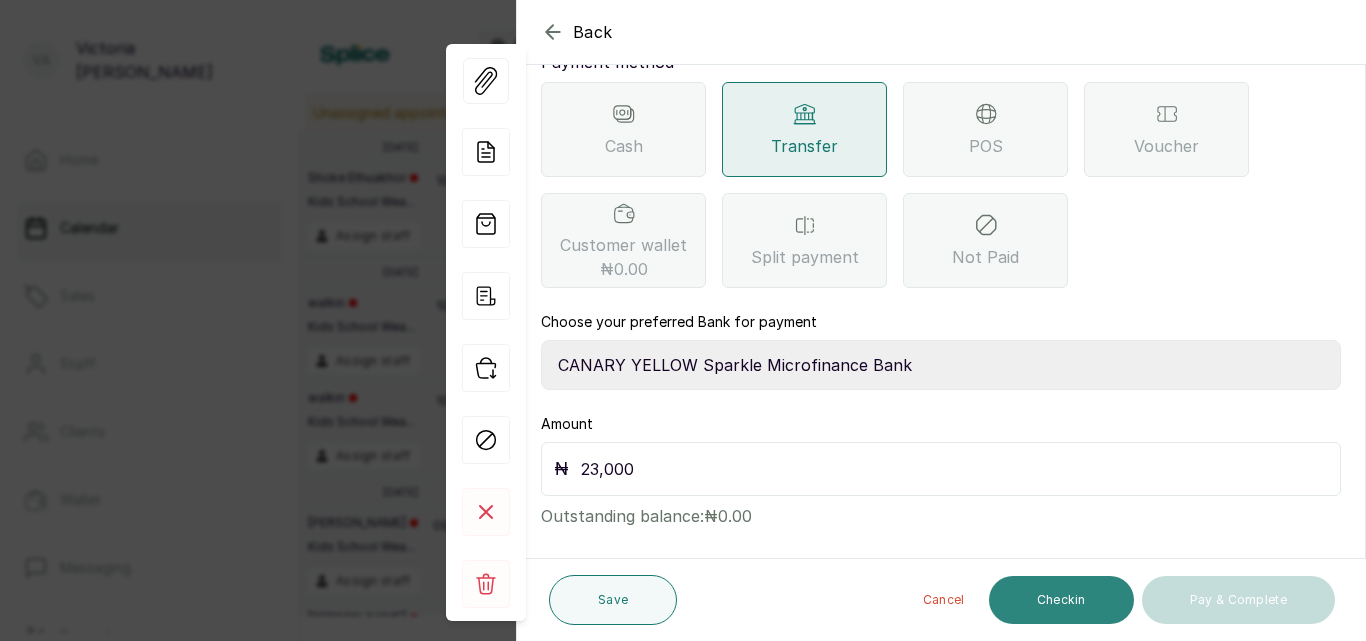 click on "Checkin" at bounding box center [1061, 600] 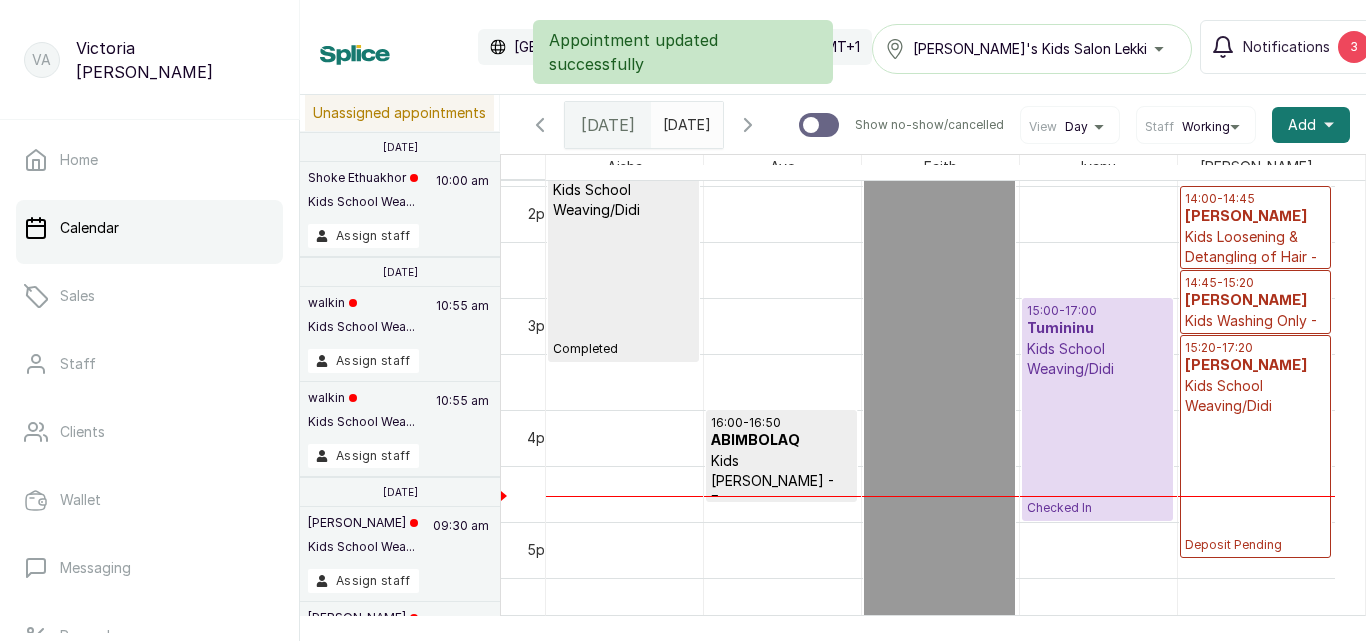 scroll, scrollTop: 0, scrollLeft: 6, axis: horizontal 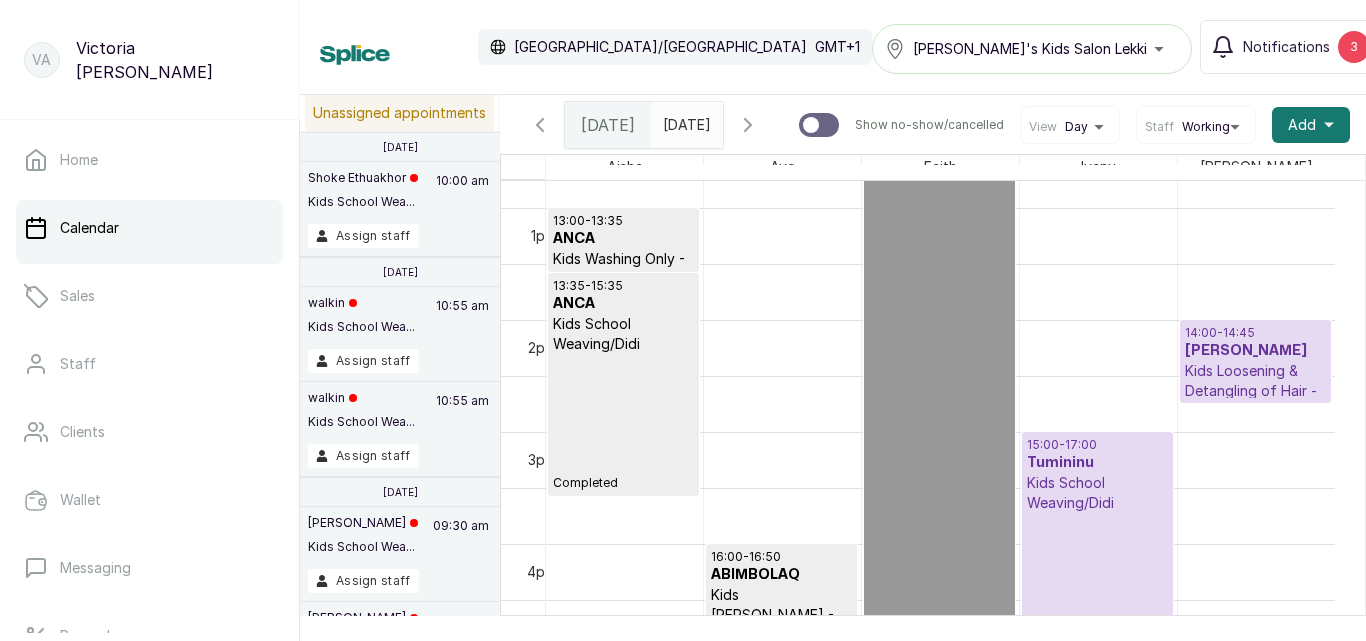 click on "Kids [PERSON_NAME] - From" at bounding box center [781, 615] 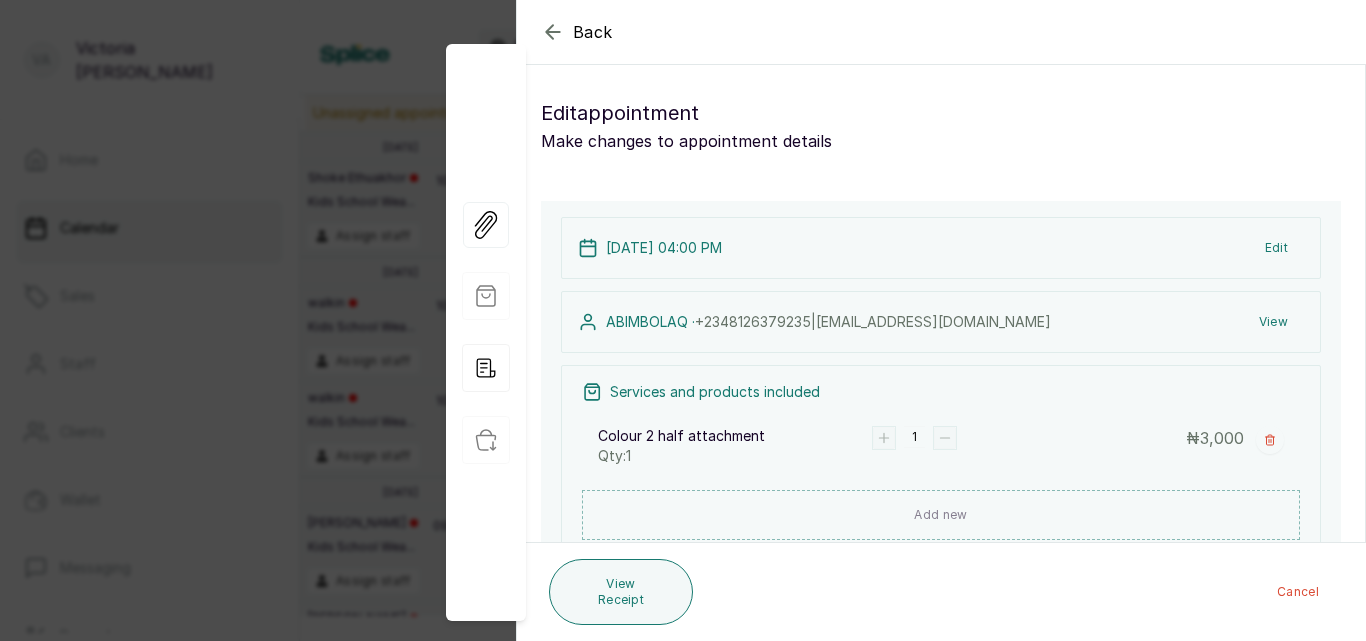 click 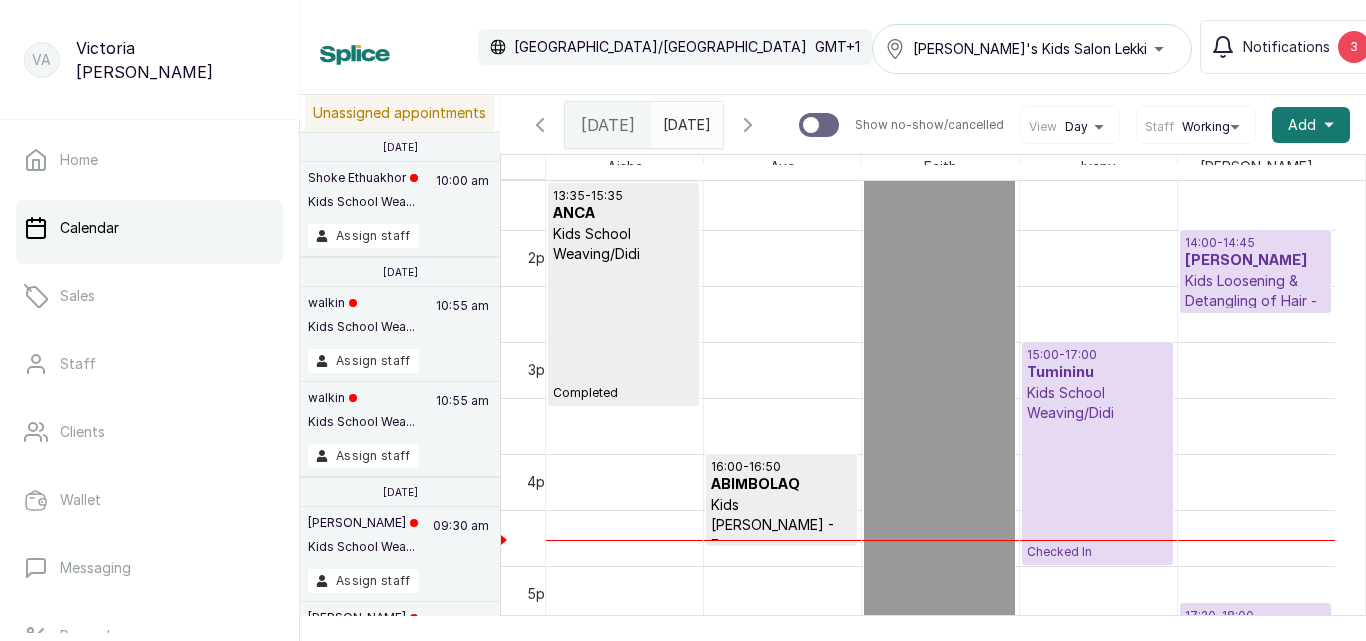click on "Kids [PERSON_NAME] - From" at bounding box center (781, 525) 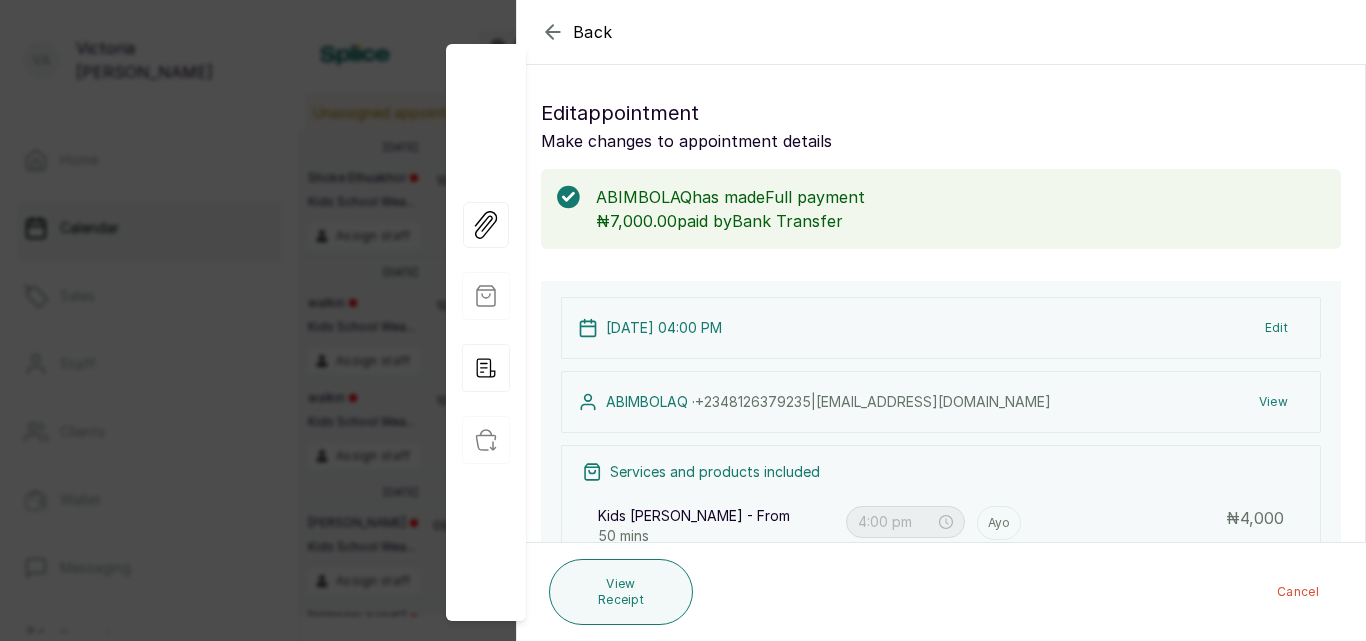 click on "Edit" at bounding box center [1276, 328] 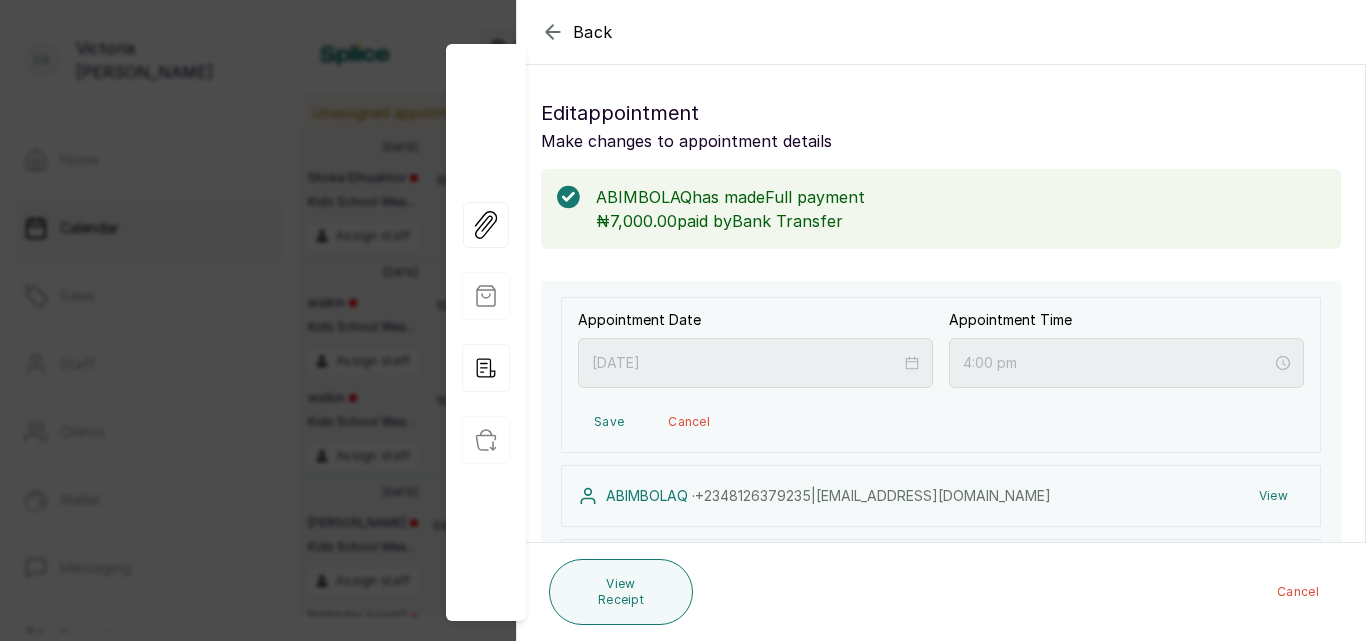 click 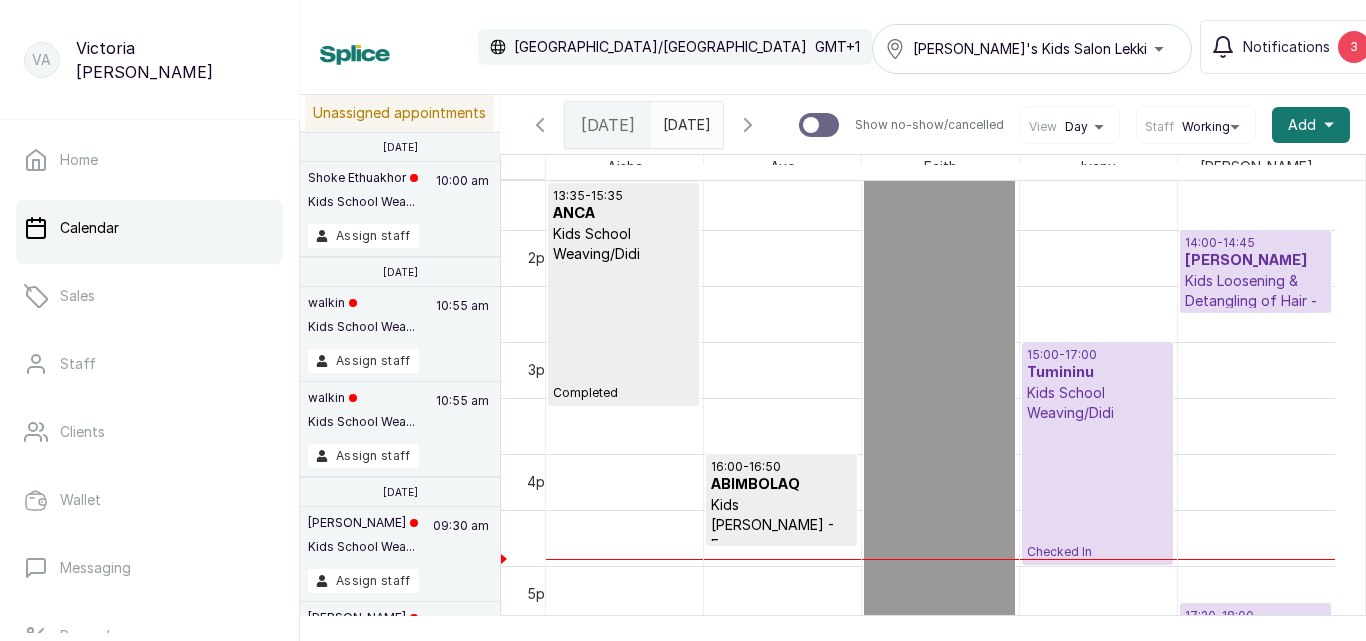 type on "[DATE]" 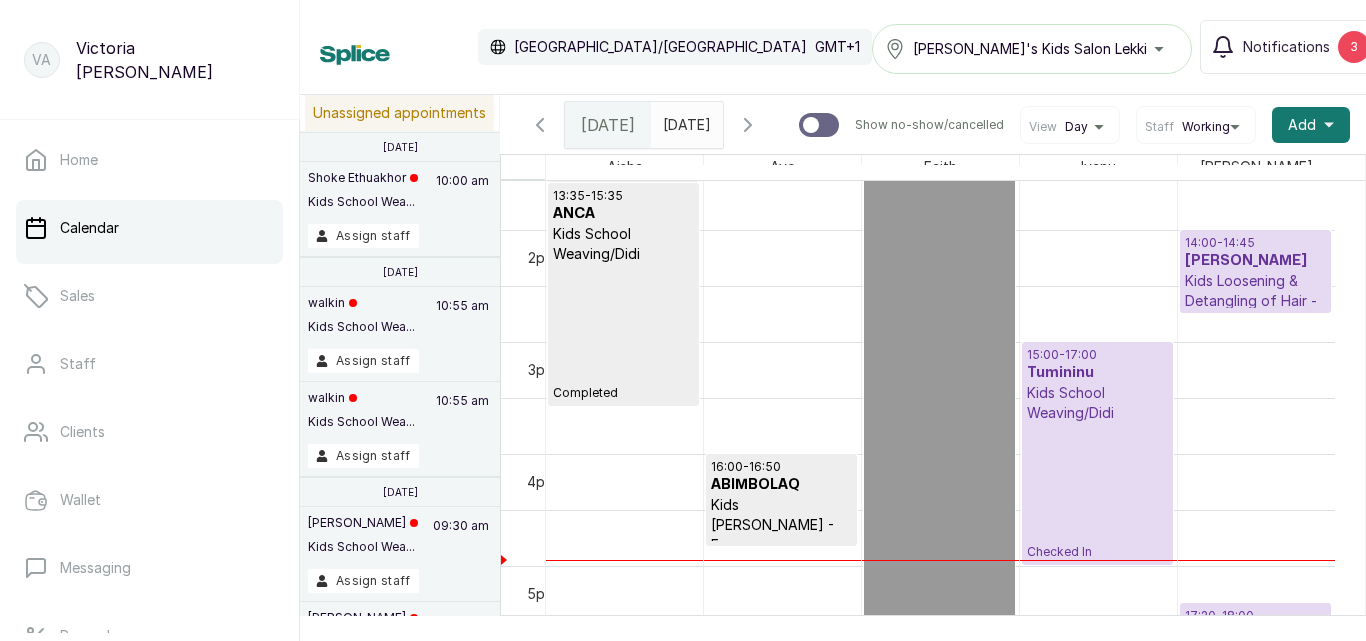 scroll, scrollTop: 1625, scrollLeft: 0, axis: vertical 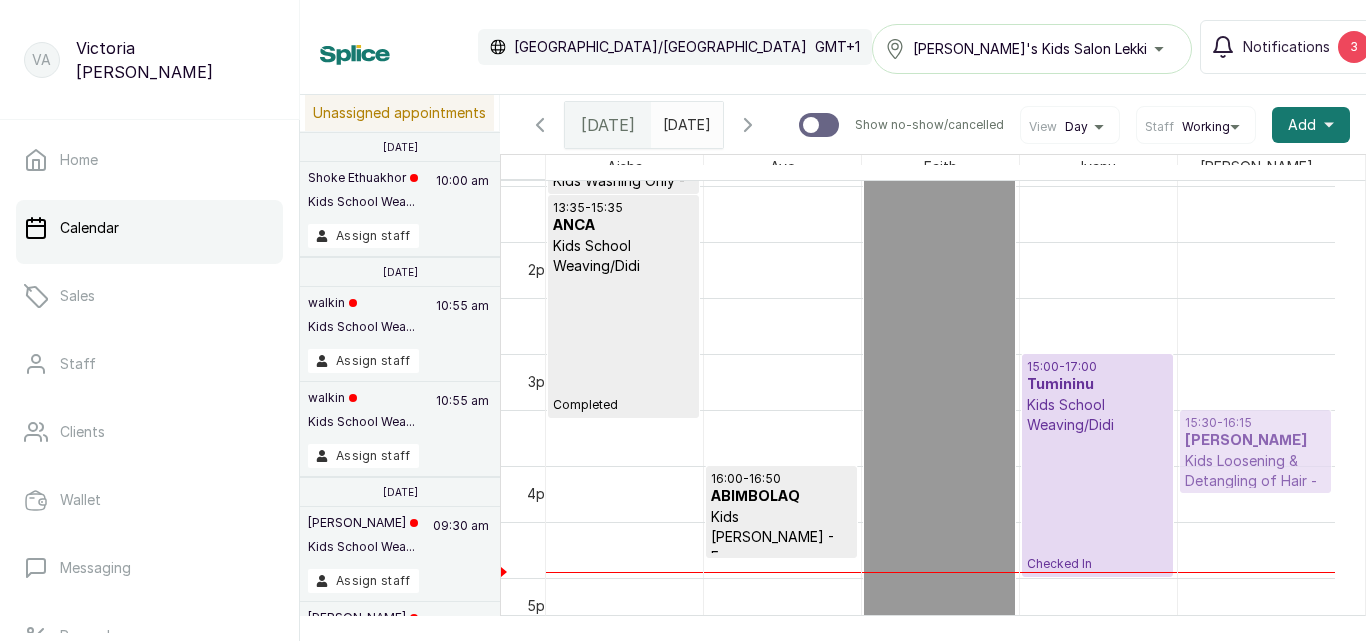 drag, startPoint x: 1255, startPoint y: 269, endPoint x: 1297, endPoint y: 448, distance: 183.86136 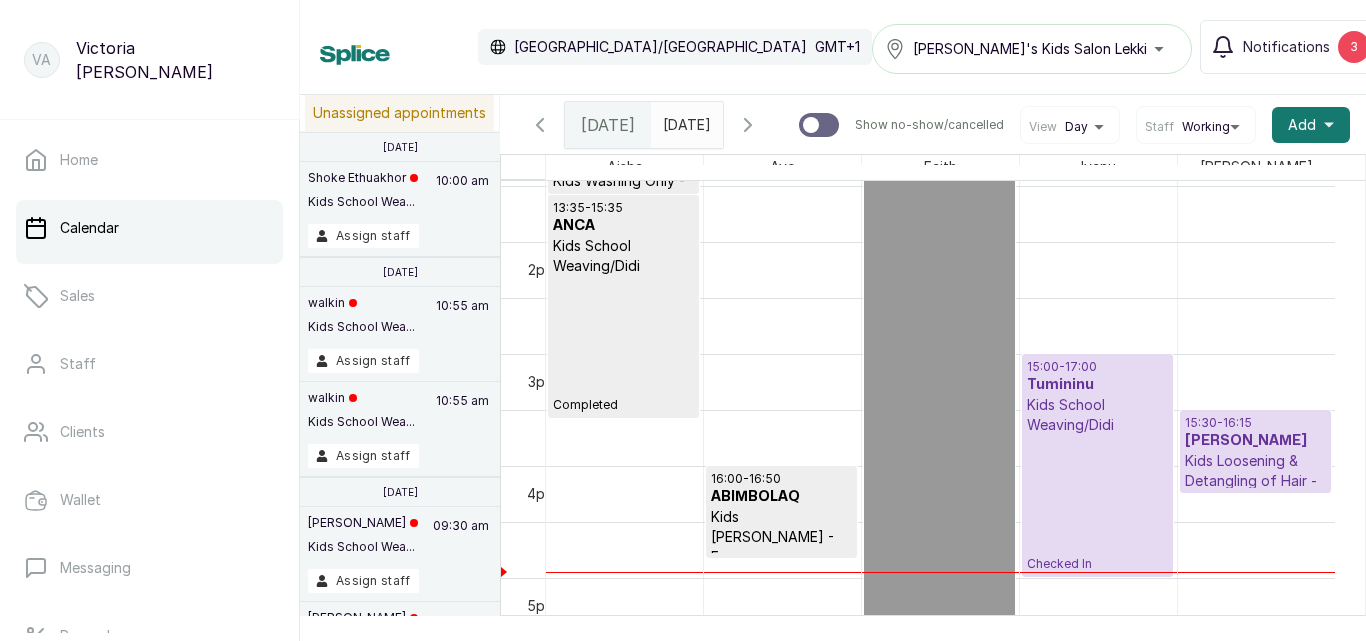 scroll, scrollTop: 1216, scrollLeft: 0, axis: vertical 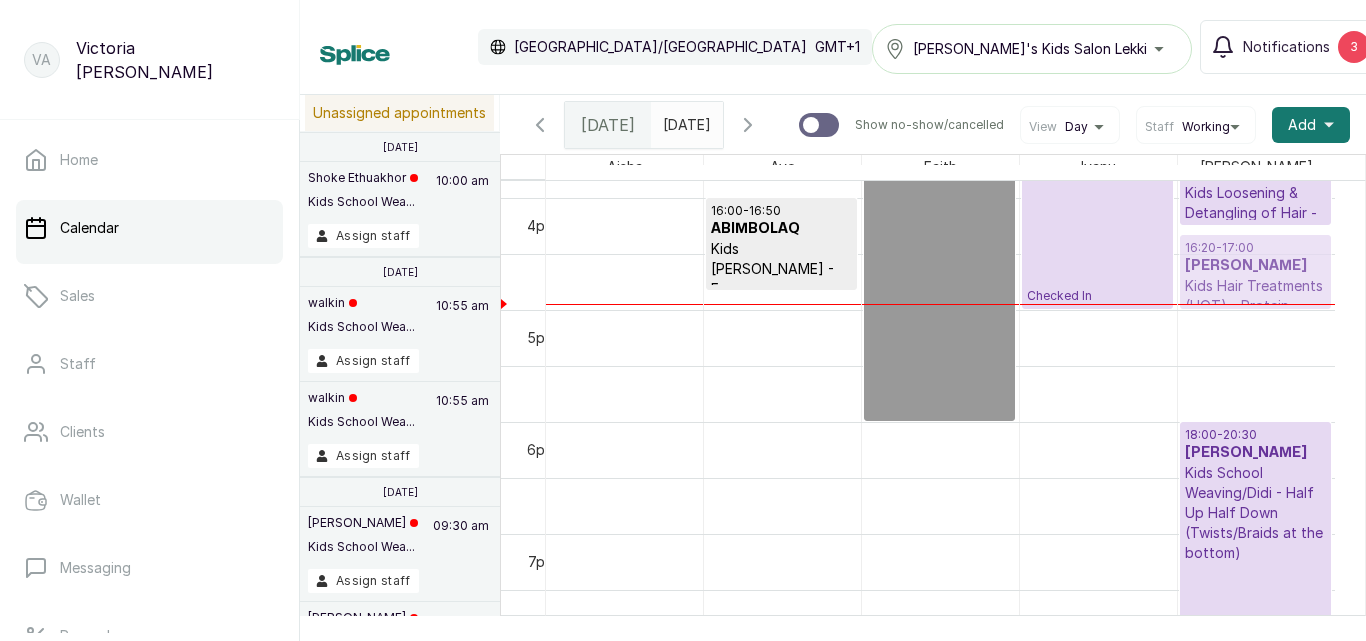 drag, startPoint x: 1253, startPoint y: 333, endPoint x: 1234, endPoint y: 263, distance: 72.53275 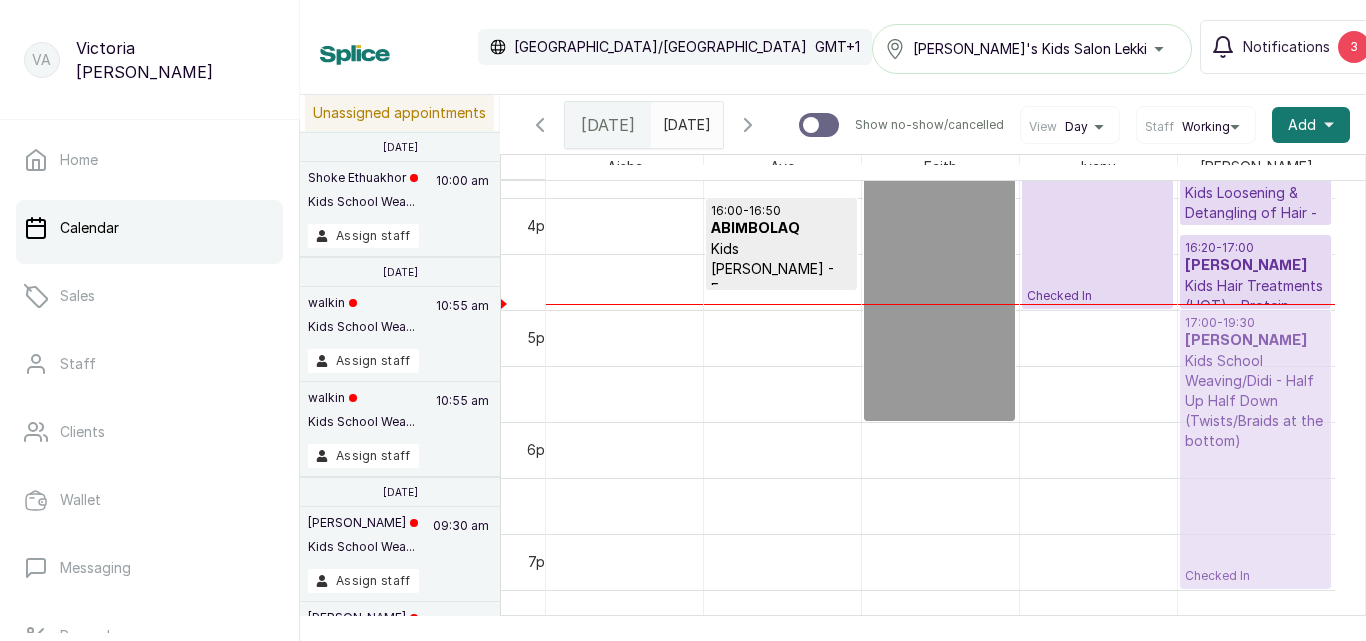 drag, startPoint x: 1238, startPoint y: 492, endPoint x: 1239, endPoint y: 403, distance: 89.005615 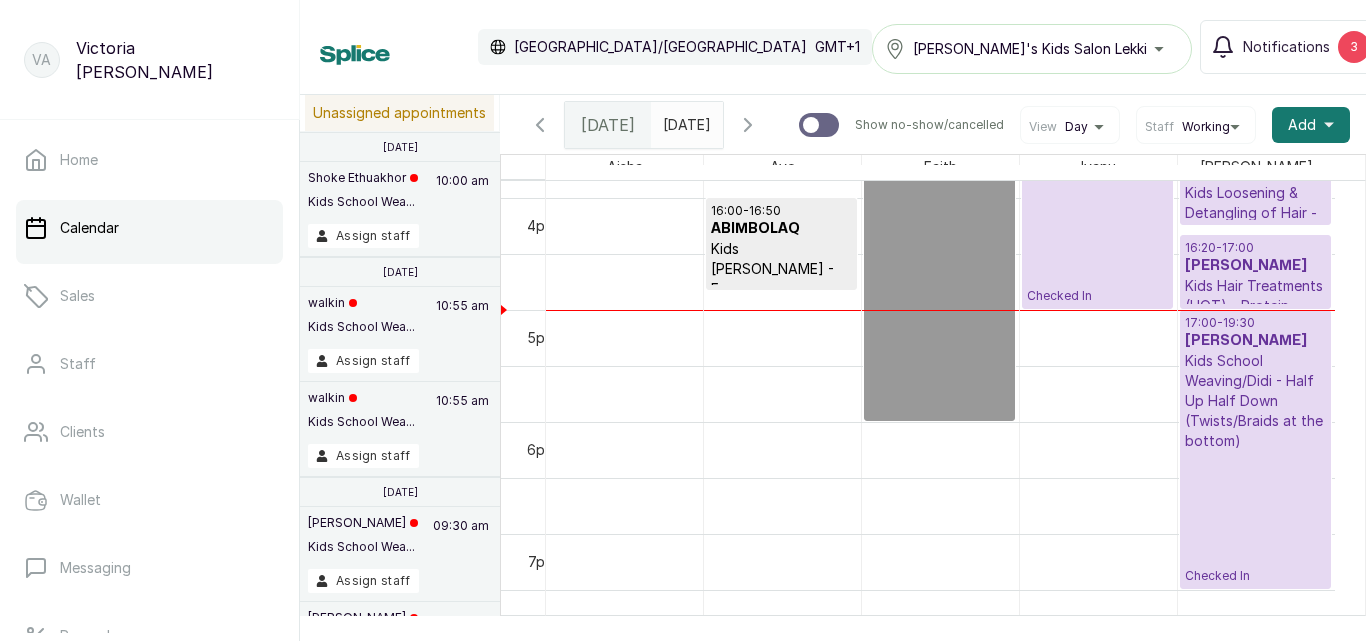 click on "Kids School Weaving/Didi - Half Up Half Down (Twists/Braids at the bottom)" at bounding box center (1255, 401) 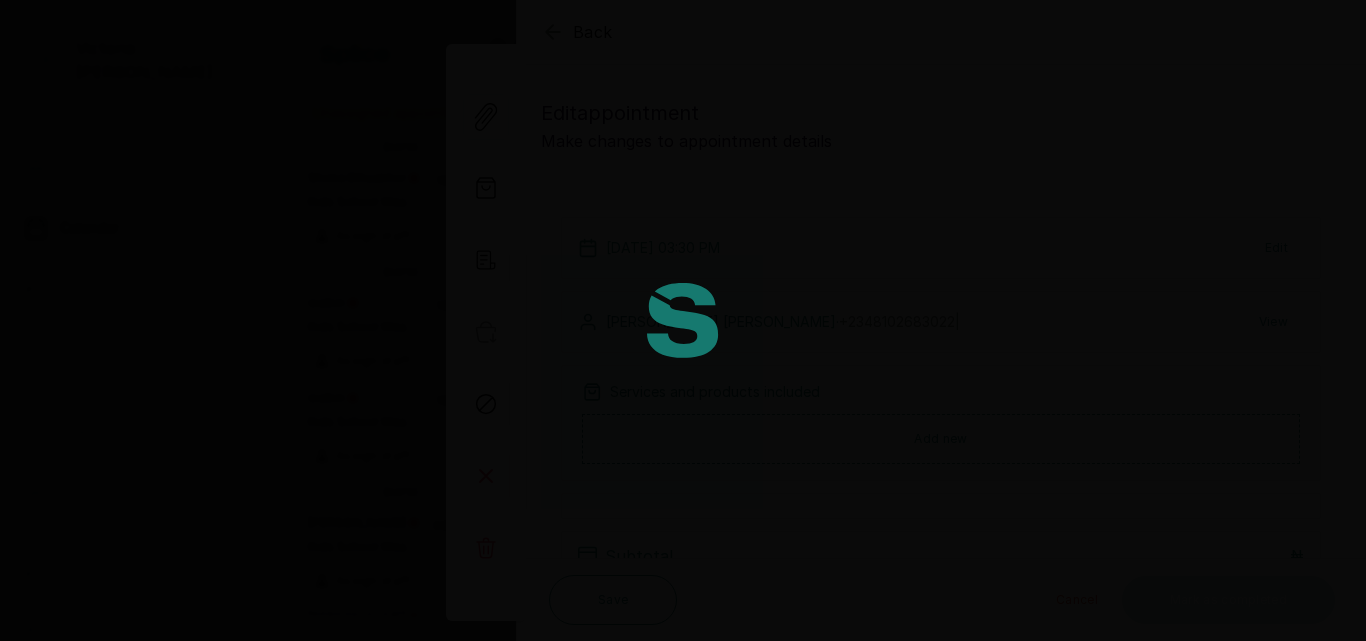 scroll, scrollTop: 0, scrollLeft: 0, axis: both 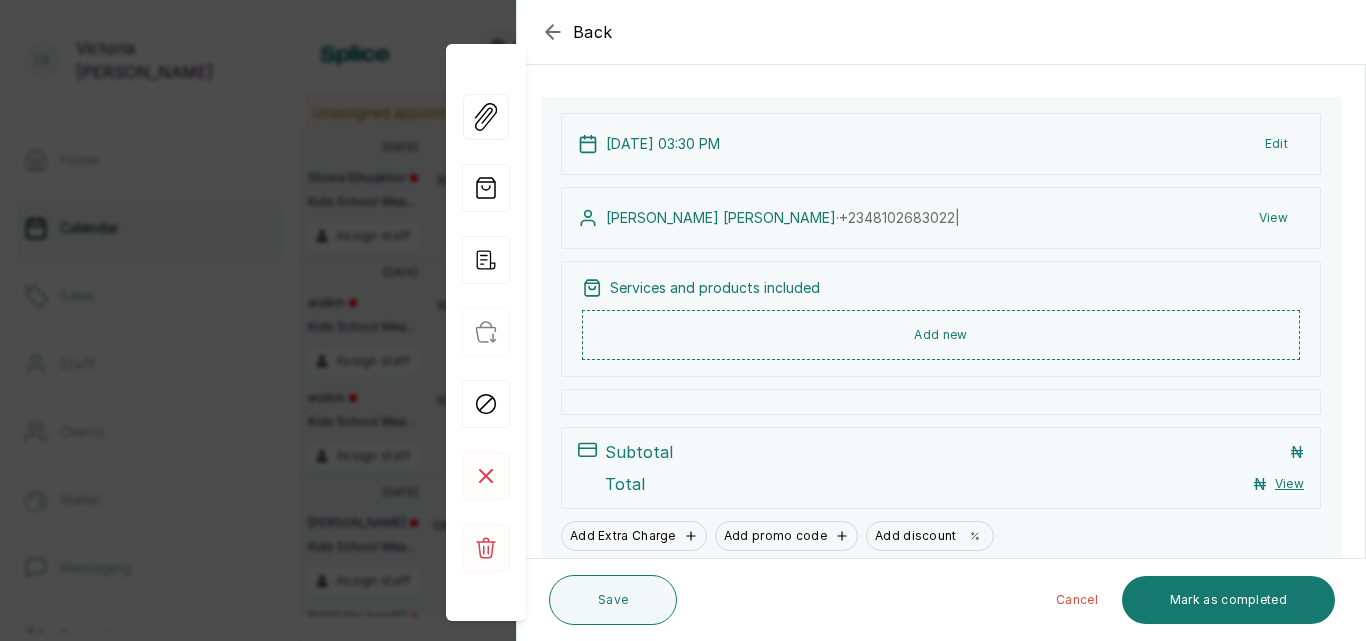 click 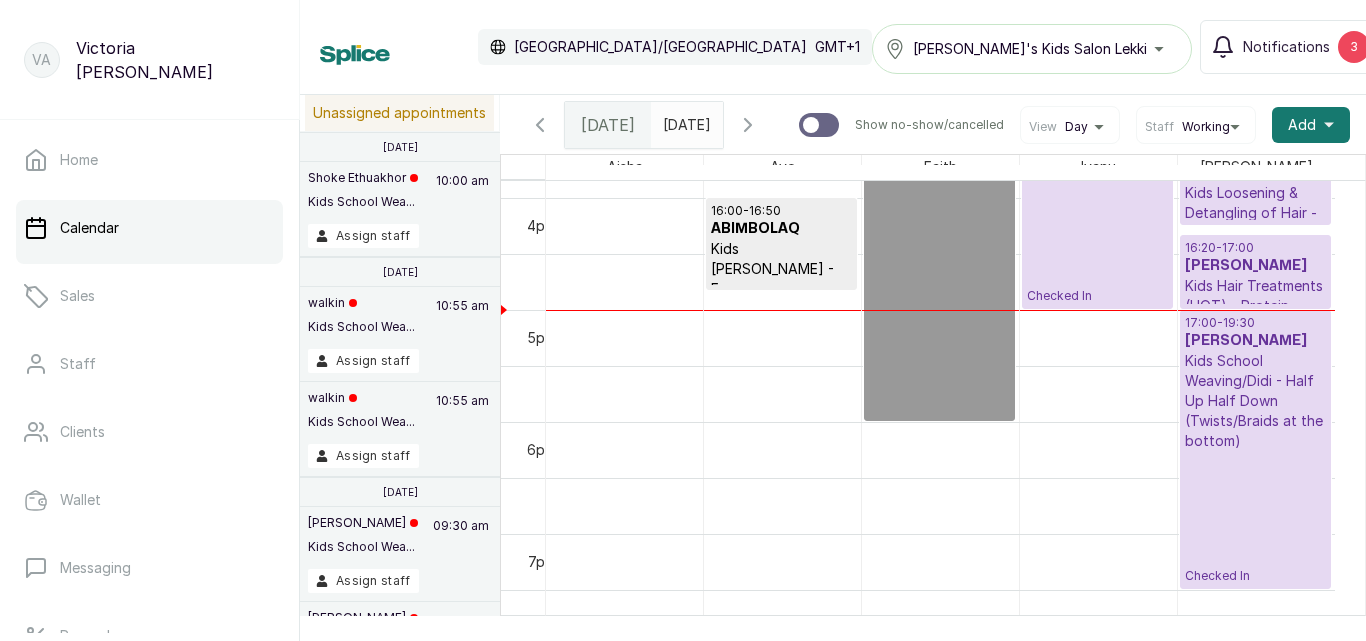 scroll, scrollTop: 0, scrollLeft: 6, axis: horizontal 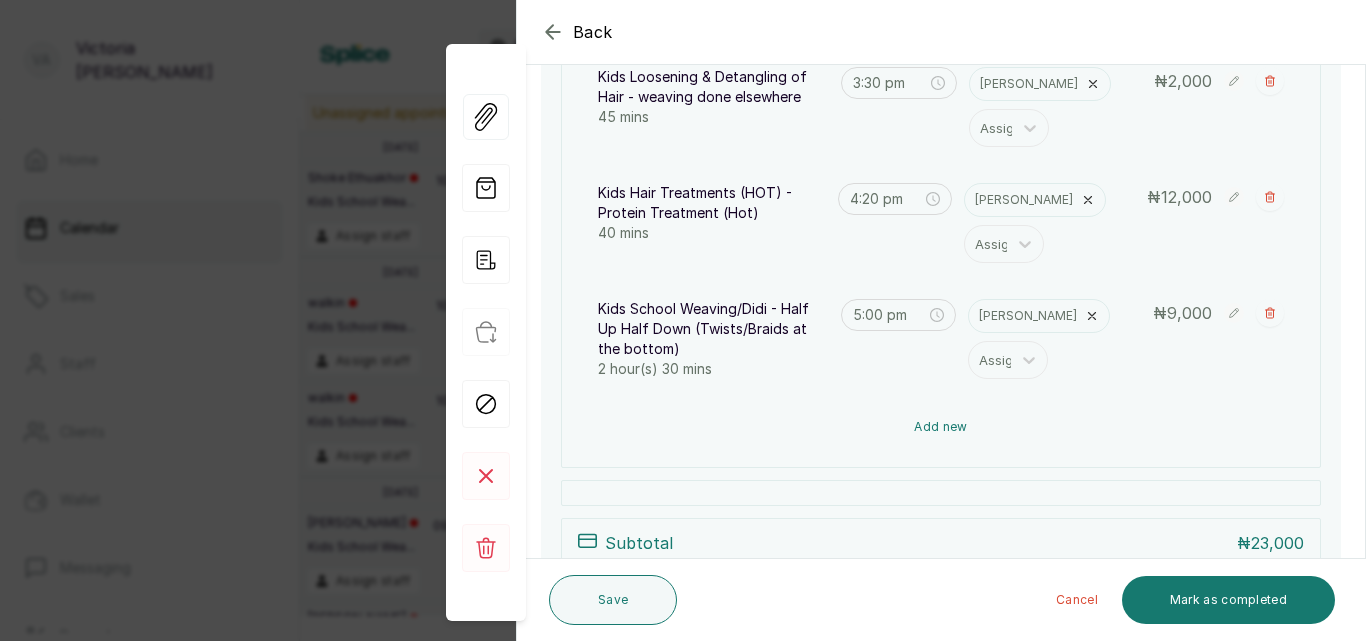 click on "Add new" at bounding box center (941, 427) 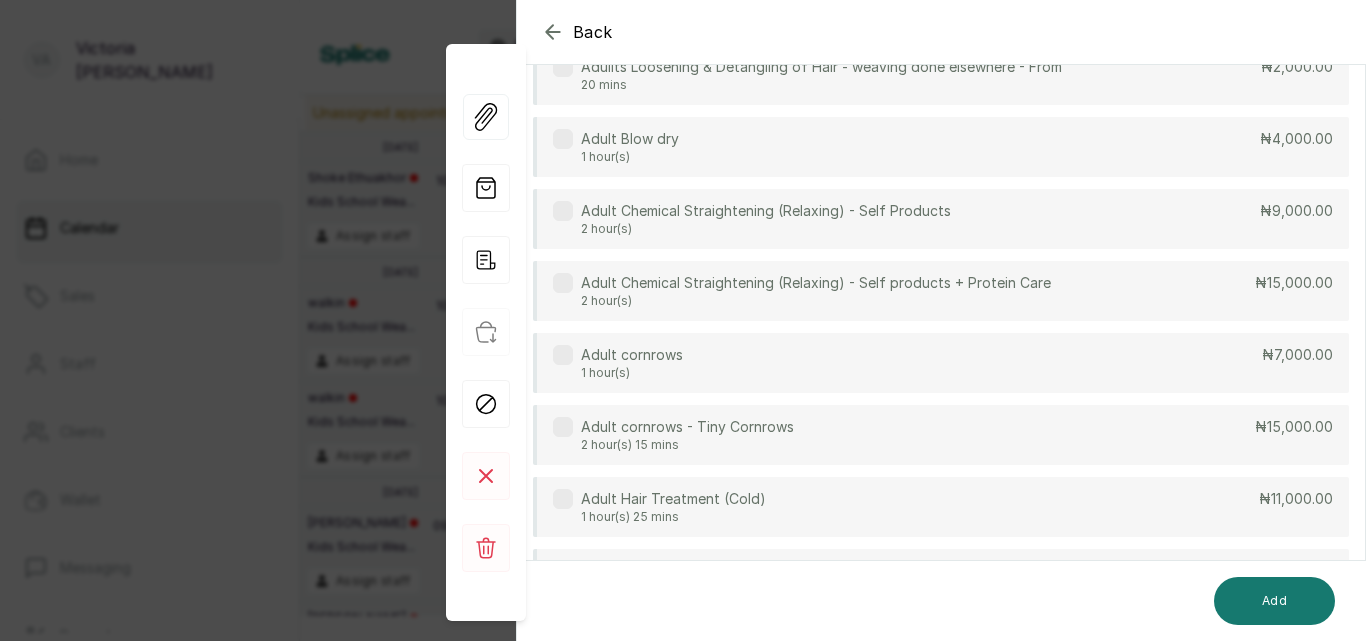 scroll, scrollTop: 149, scrollLeft: 0, axis: vertical 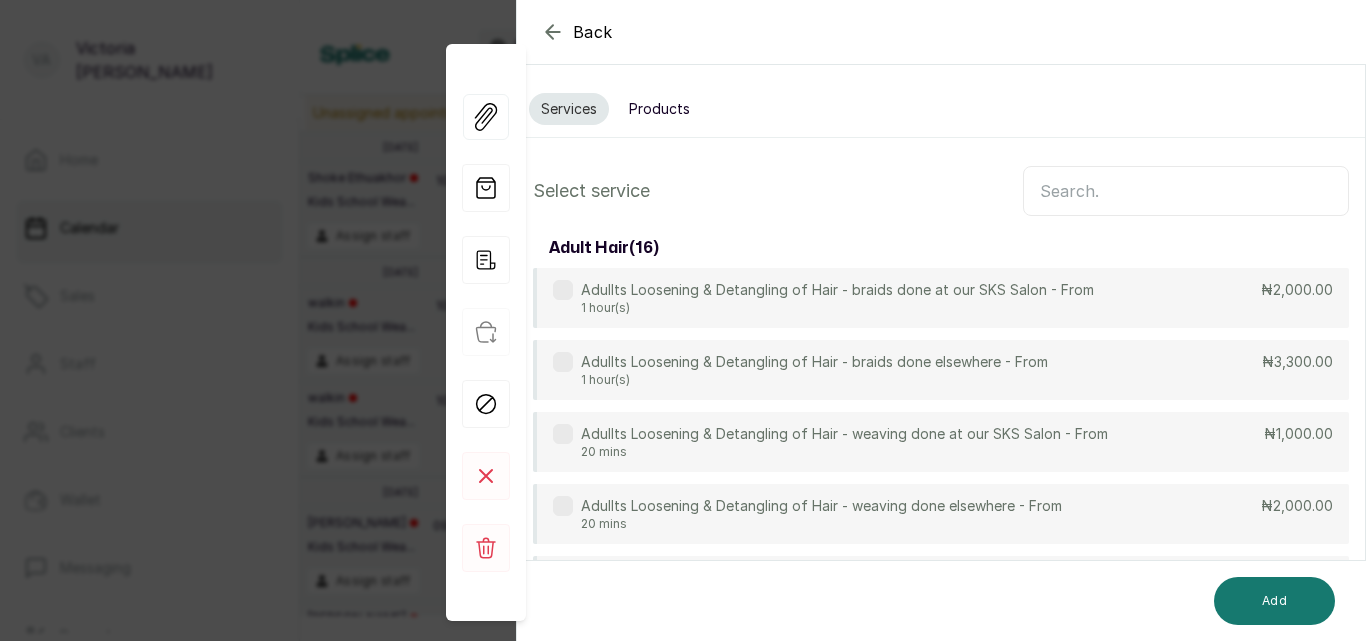 click at bounding box center [1186, 191] 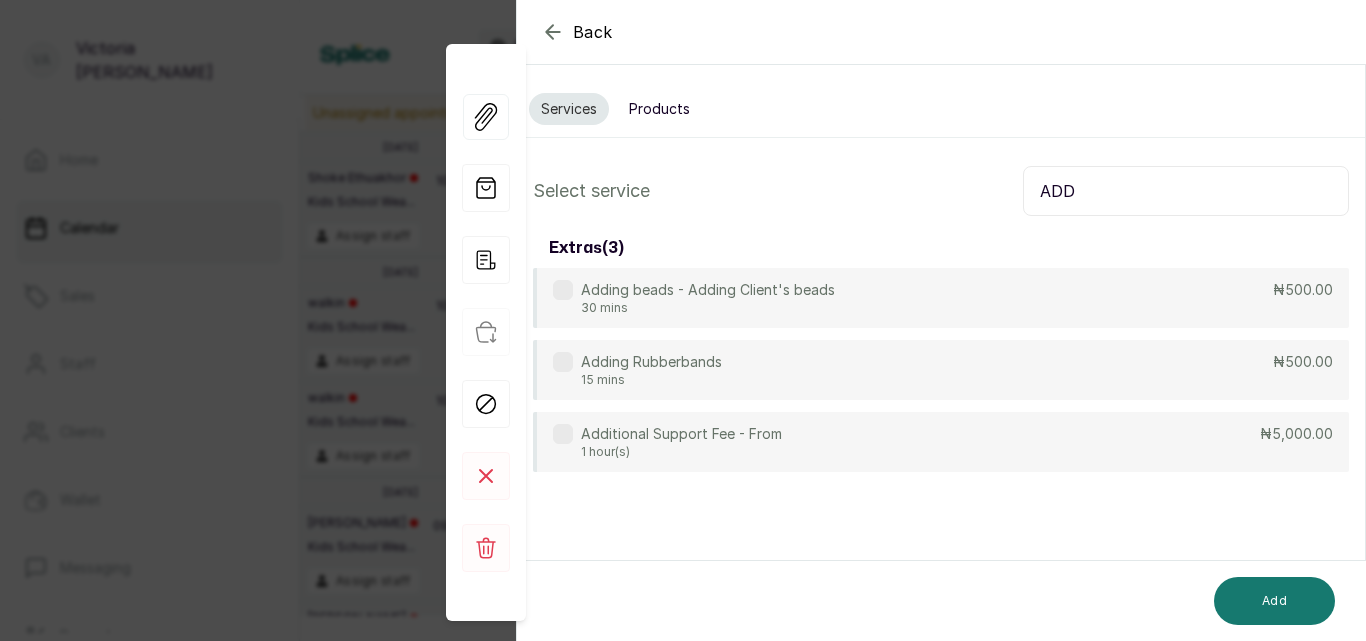 type on "ADD" 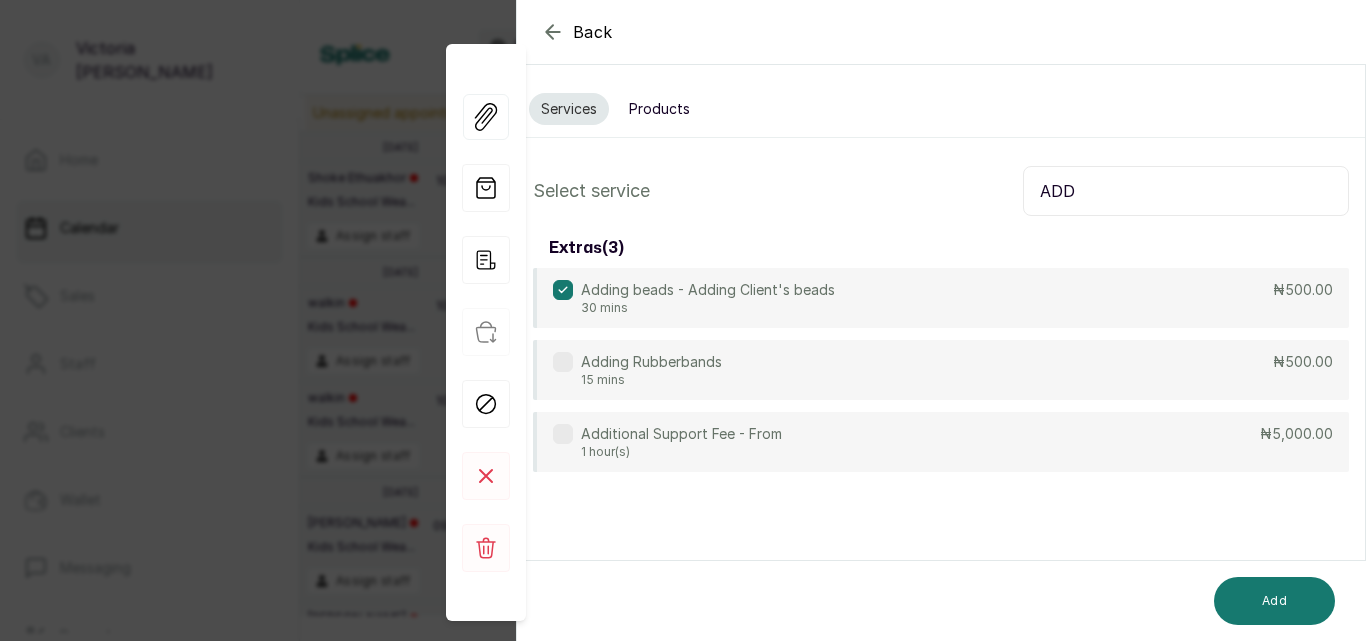 click on "Products" at bounding box center [659, 109] 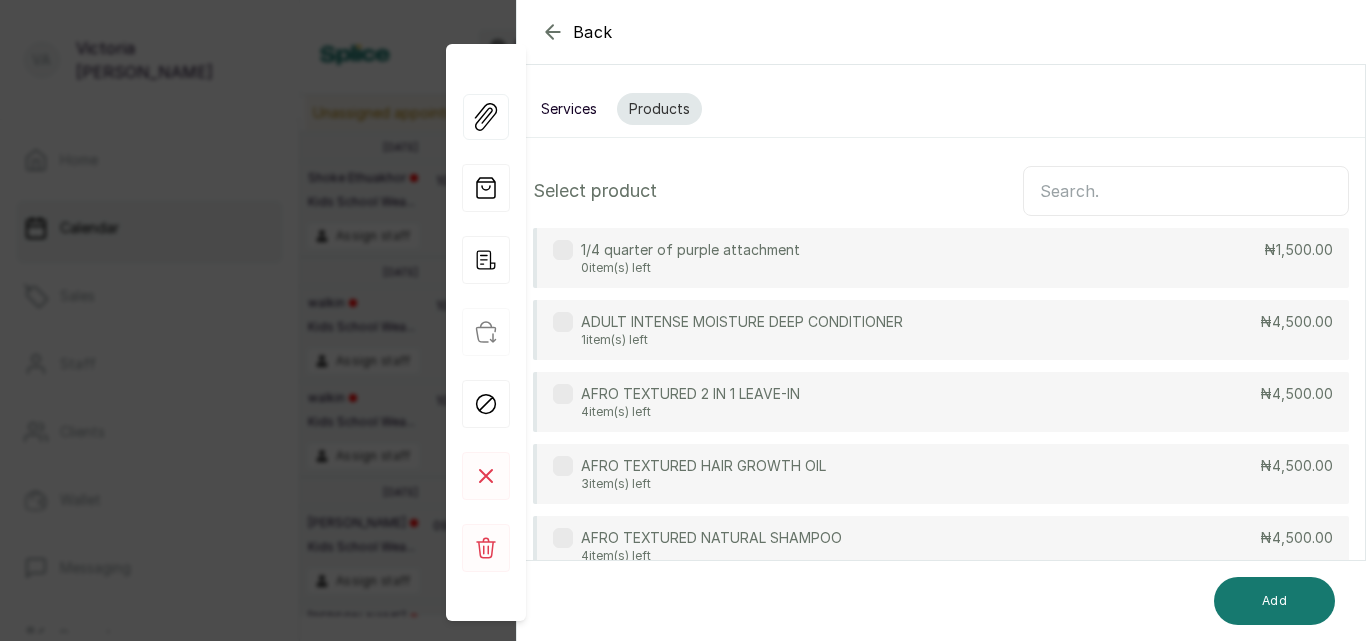 click at bounding box center [1186, 191] 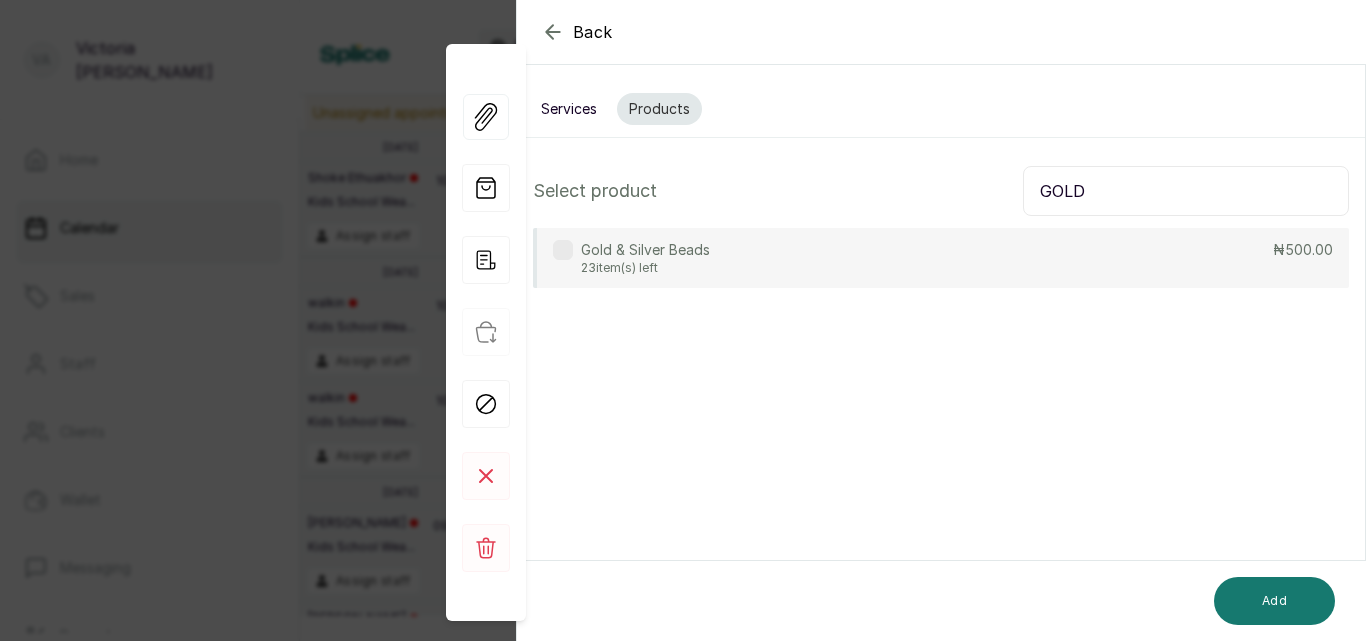 type on "GOLD" 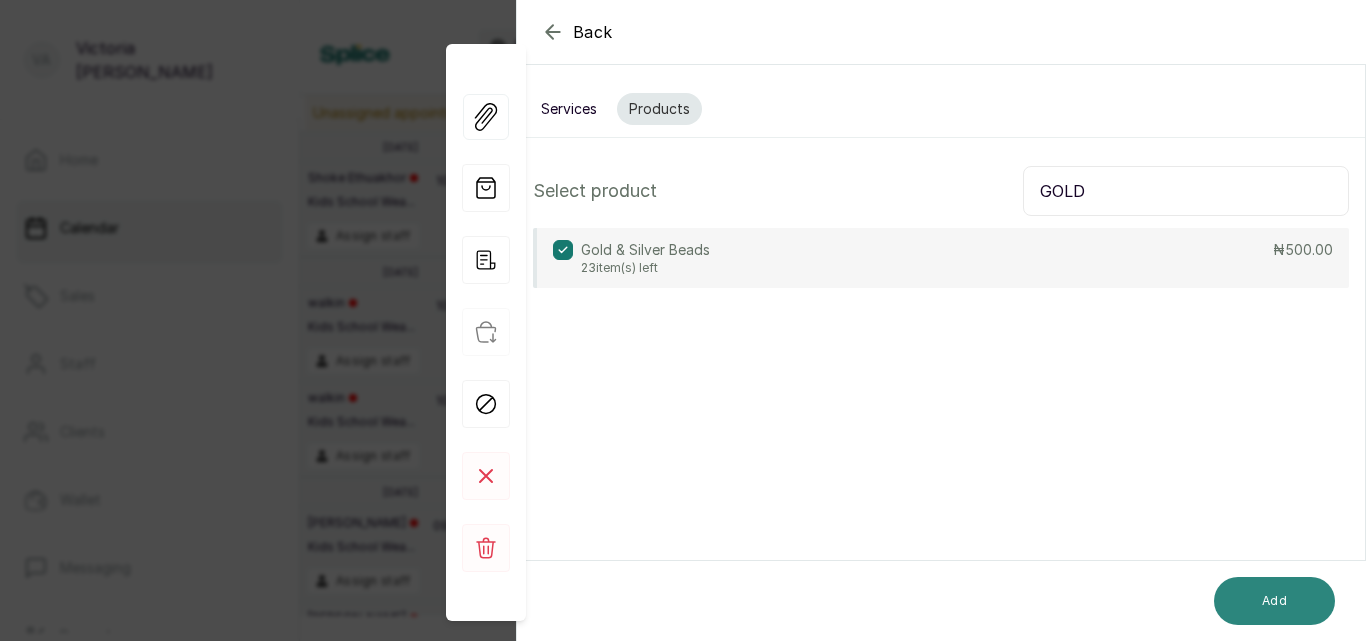 click on "Add" at bounding box center [1274, 601] 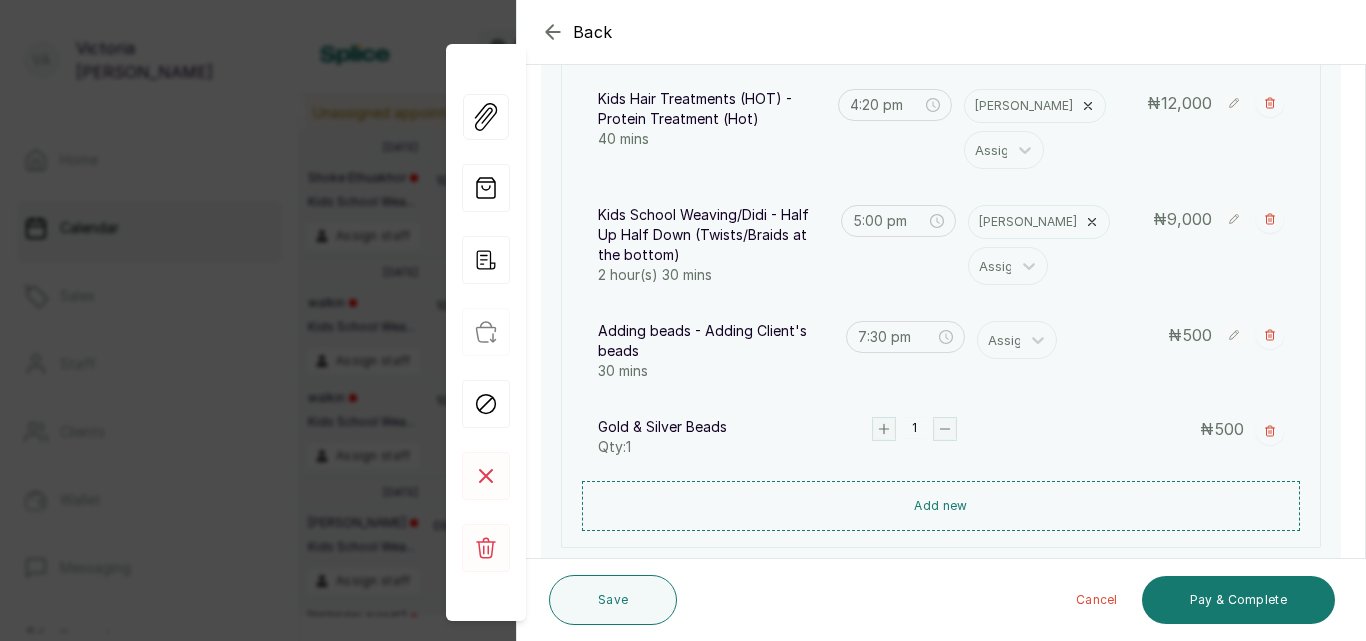 scroll, scrollTop: 543, scrollLeft: 0, axis: vertical 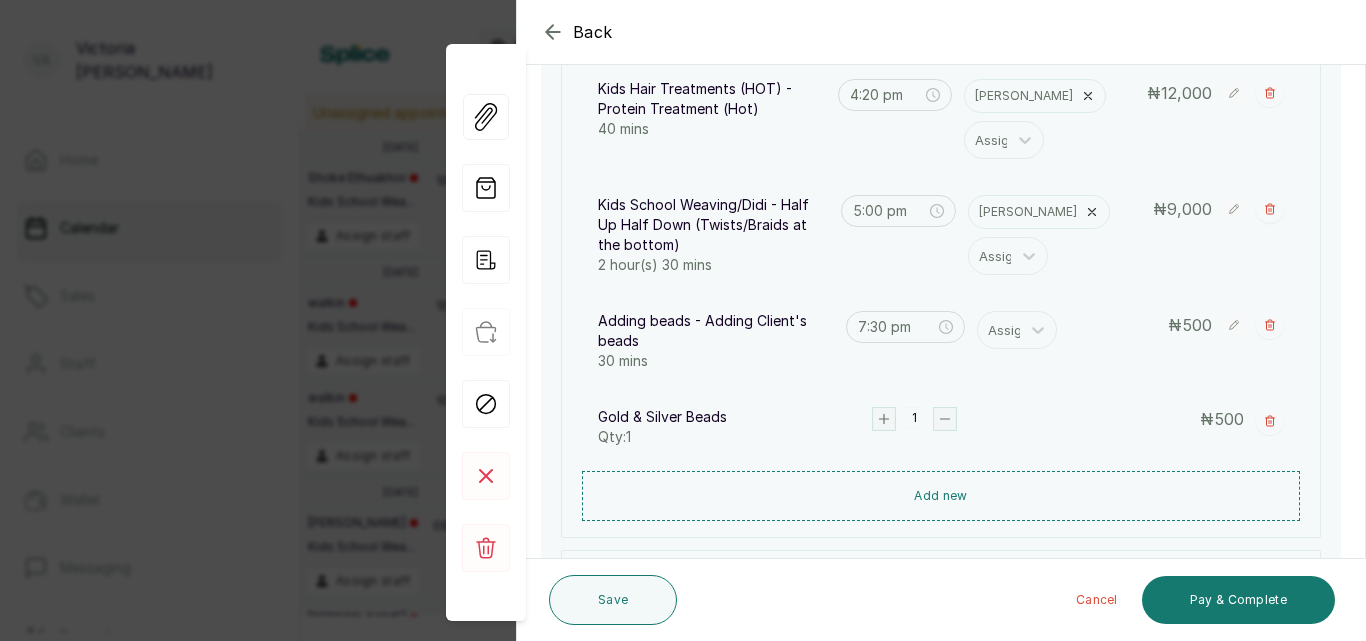 click 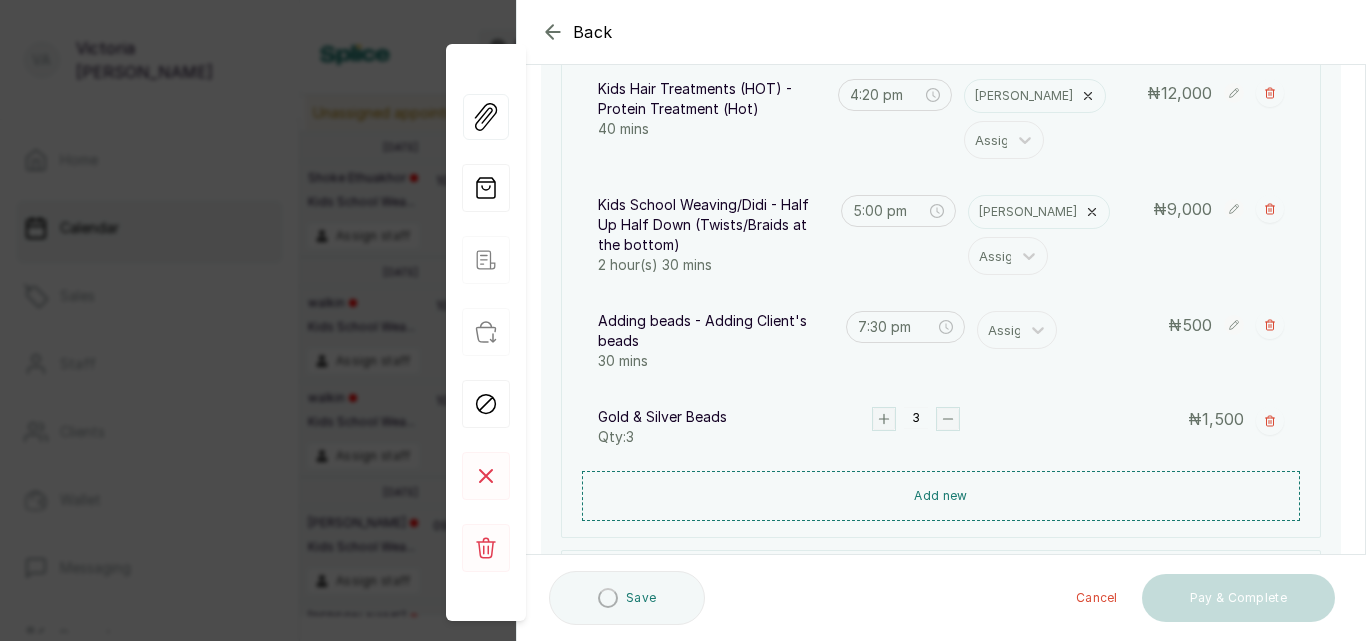 click 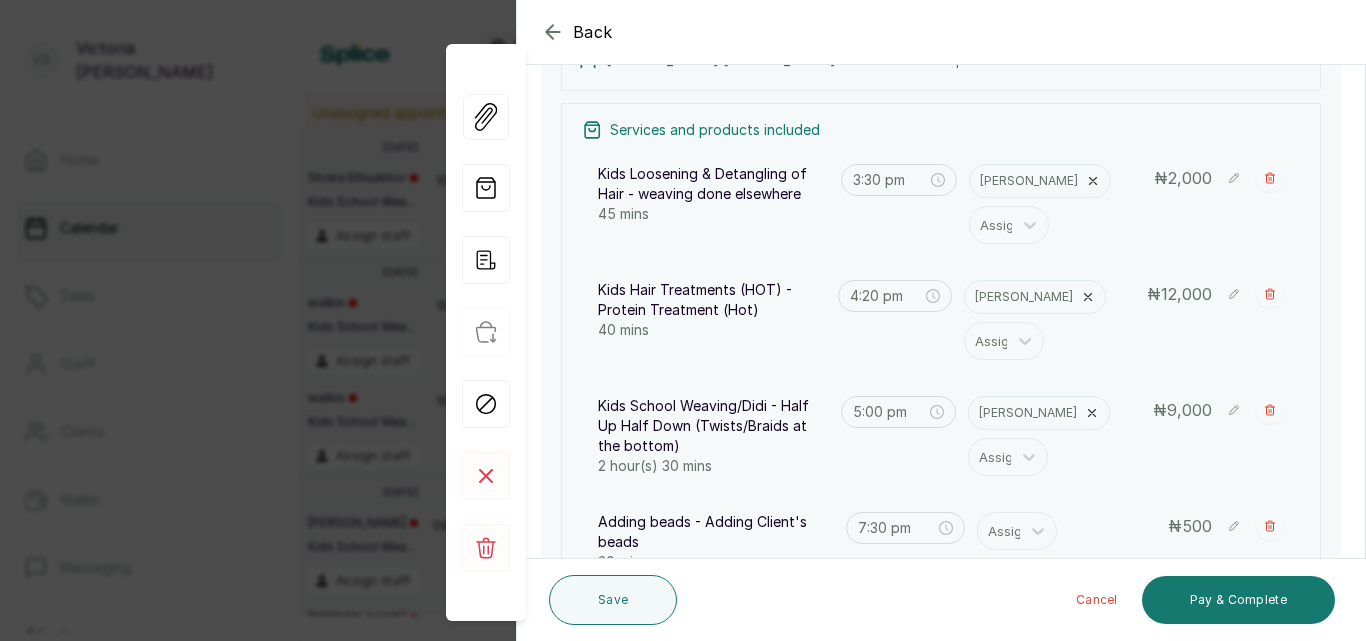 scroll, scrollTop: 340, scrollLeft: 0, axis: vertical 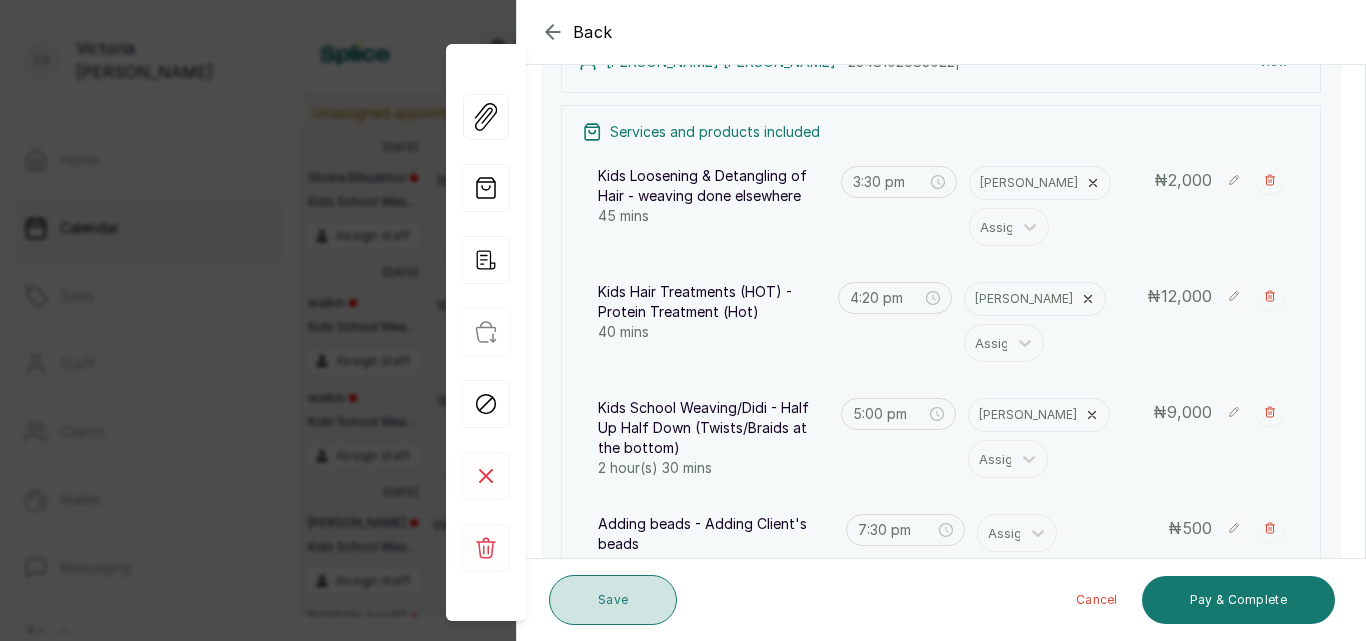 click on "Save" at bounding box center [613, 600] 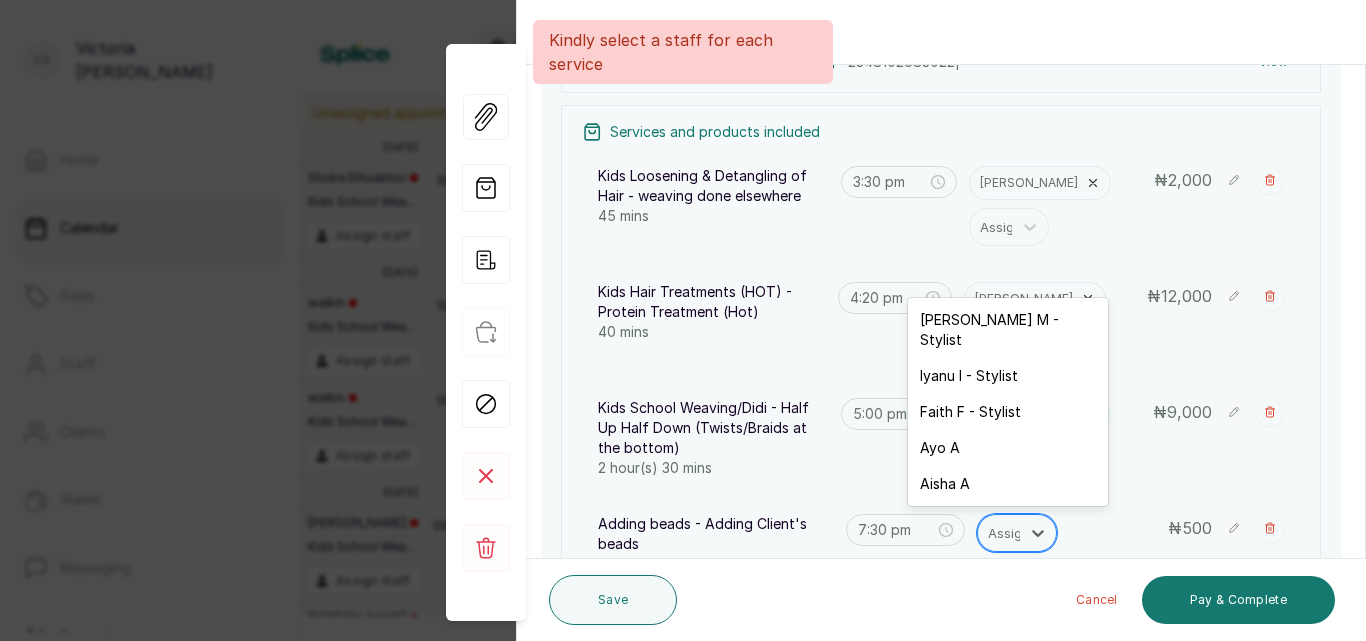 click on "Assign" at bounding box center (999, 533) 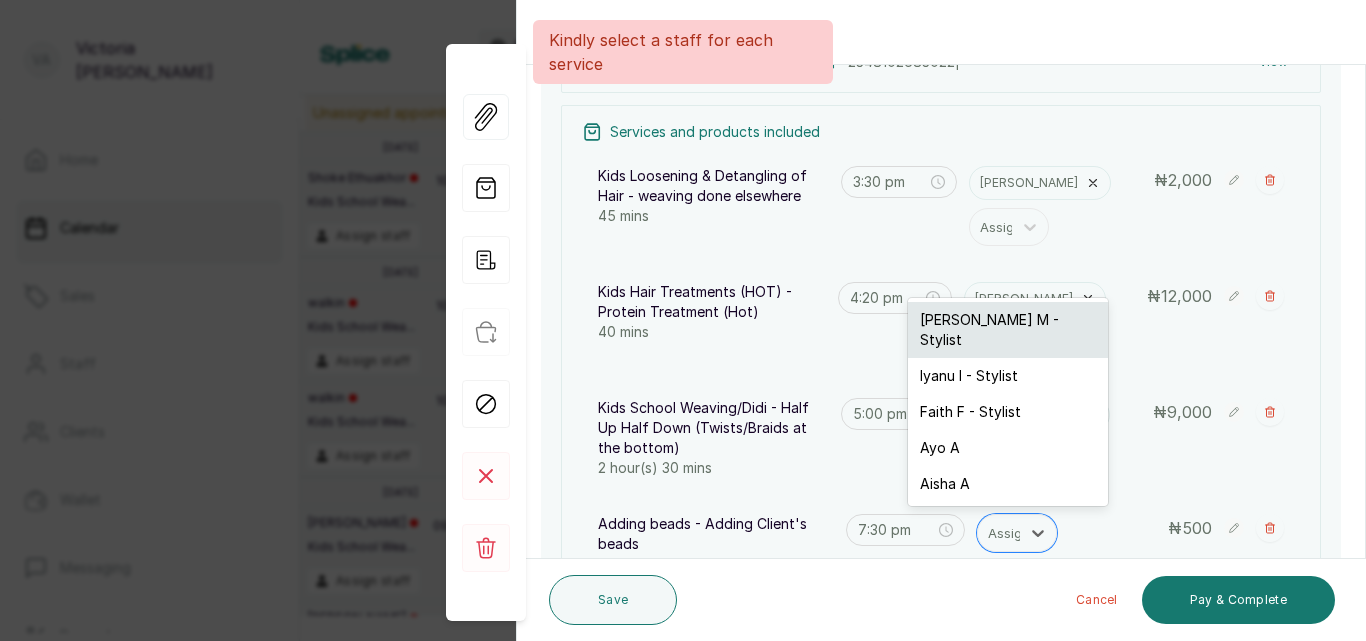 click on "[PERSON_NAME] M - Stylist" at bounding box center (1008, 330) 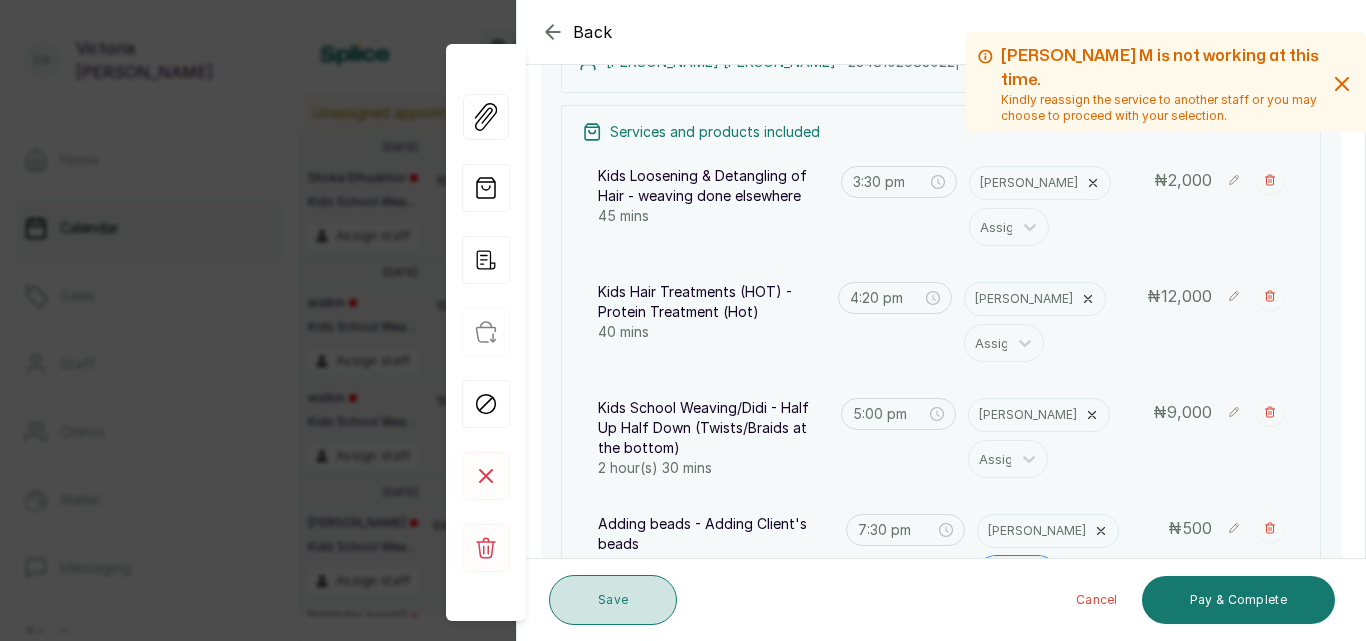 click on "Save" at bounding box center (613, 600) 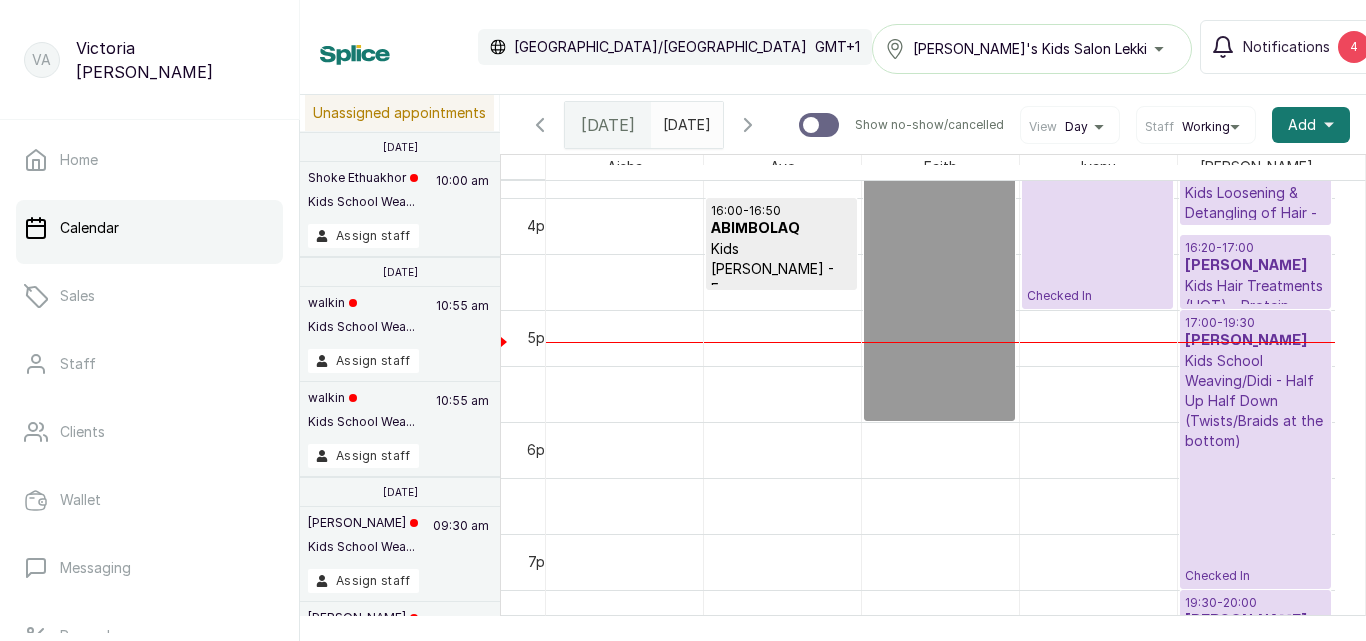scroll, scrollTop: 0, scrollLeft: 0, axis: both 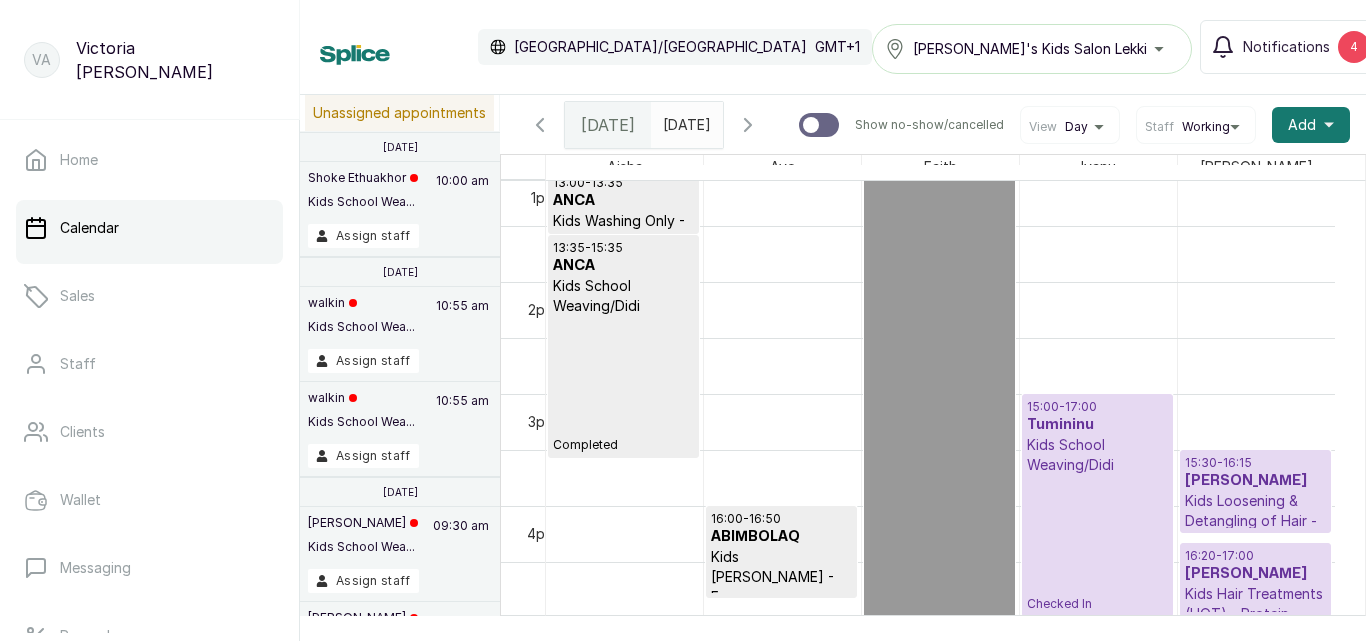 click on "[DATE]" at bounding box center [608, 125] 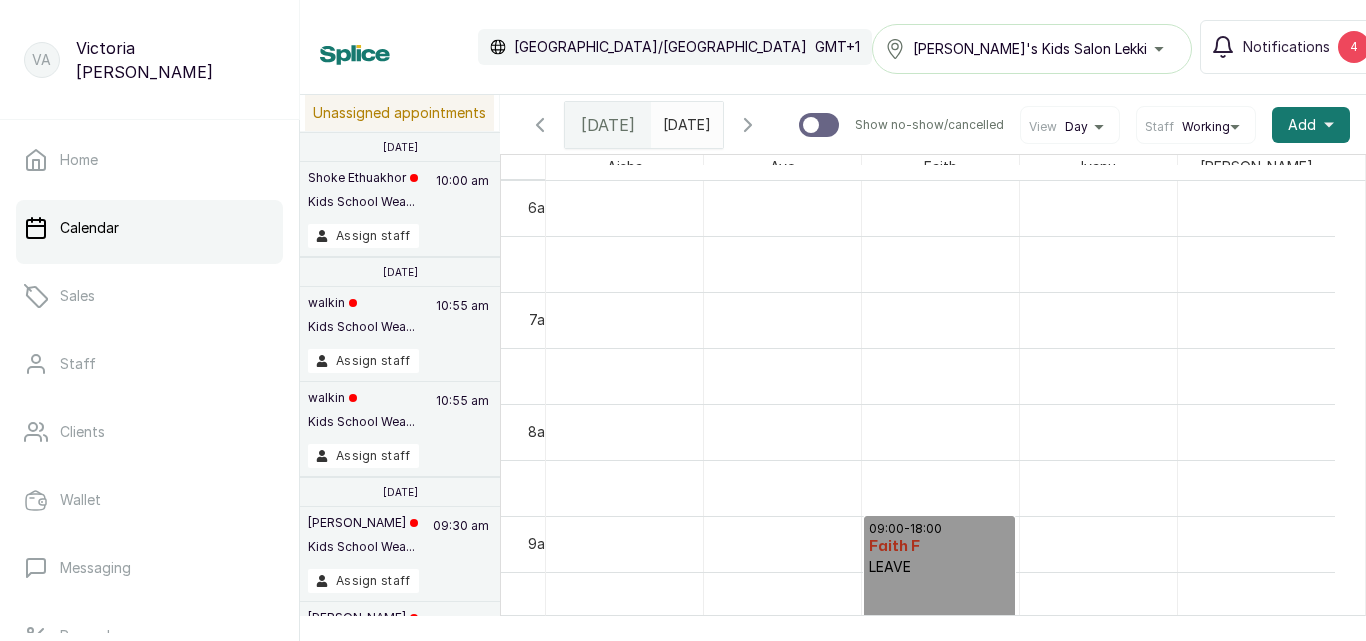 click on "[DATE]" at bounding box center (687, 125) 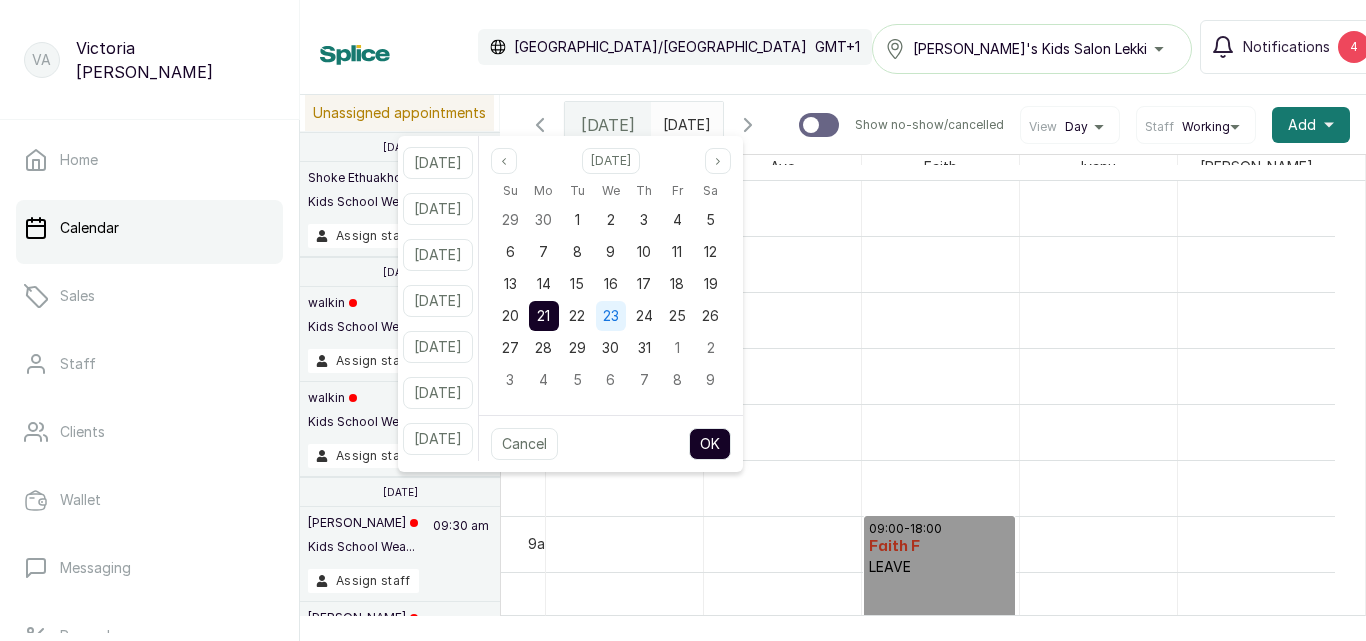click on "23" at bounding box center [611, 315] 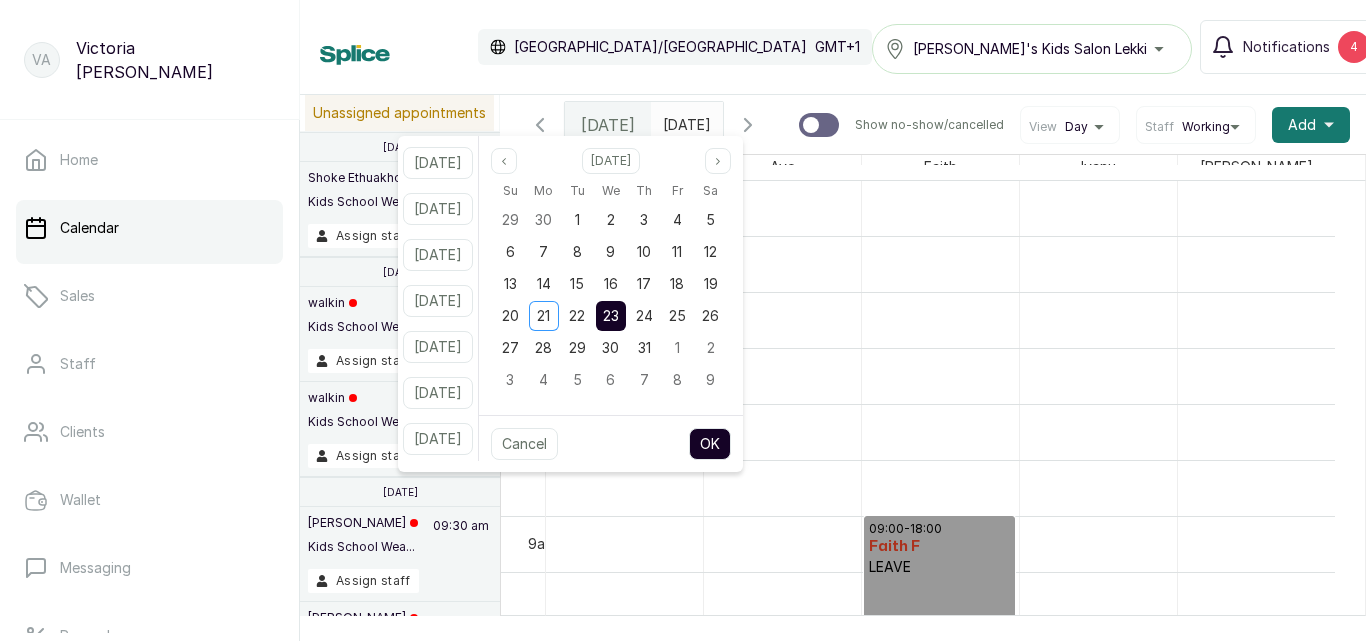 click on "23" at bounding box center (611, 315) 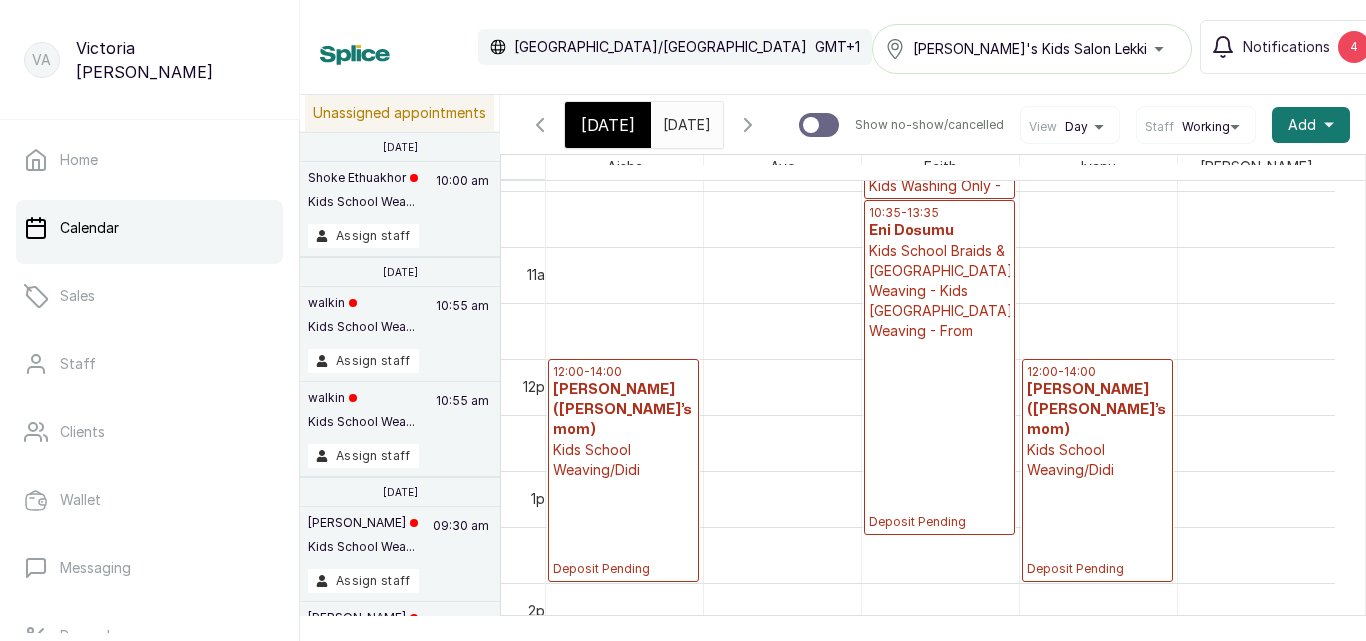 click on "Kids School Weaving/Didi" at bounding box center (623, 460) 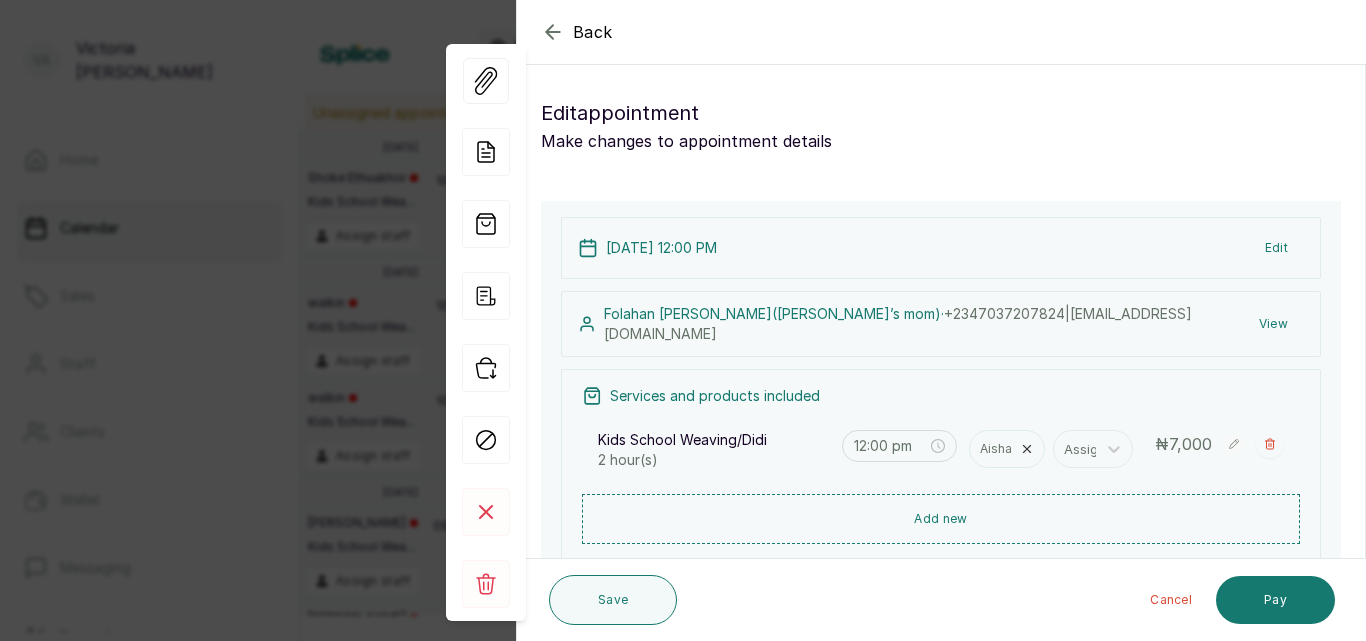 click 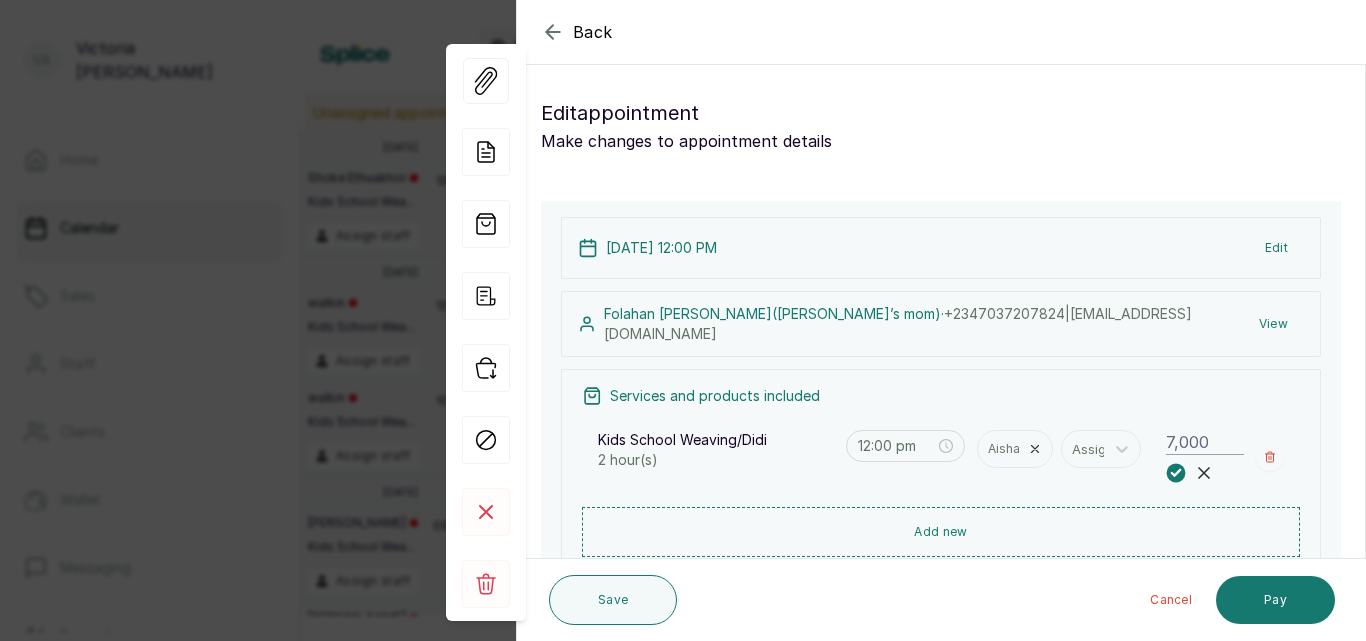 click on "Edit" at bounding box center (1276, 248) 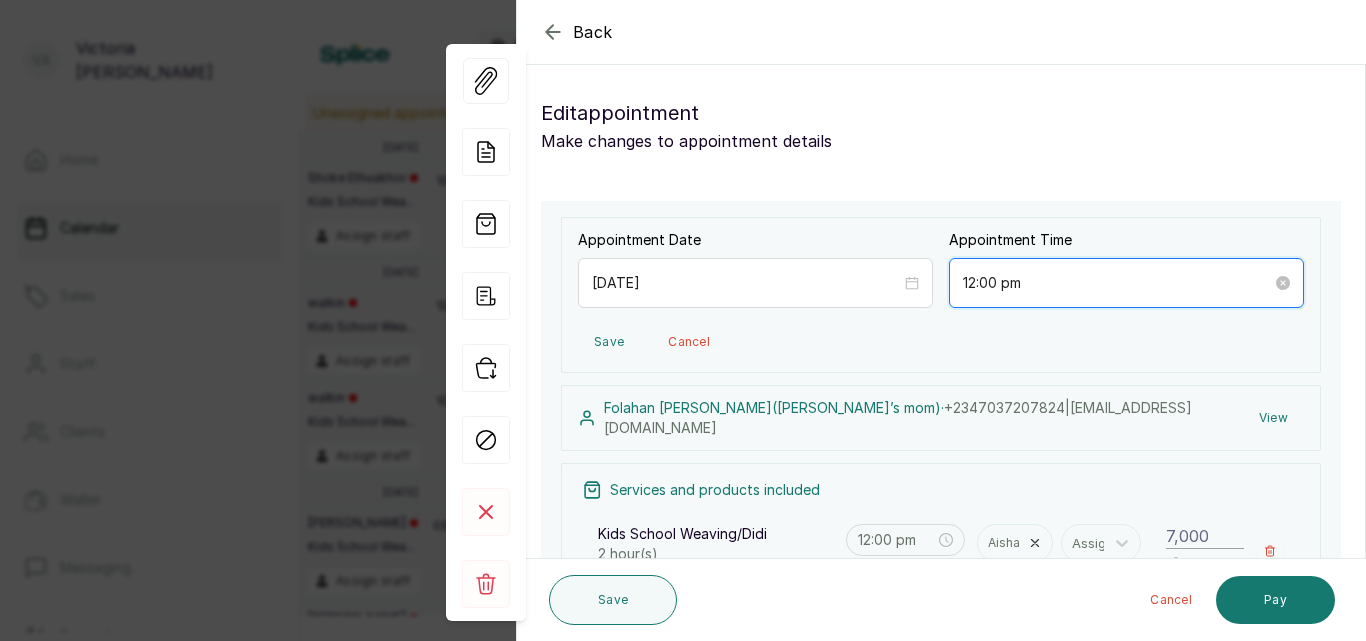 click on "12:00 pm" at bounding box center [1117, 283] 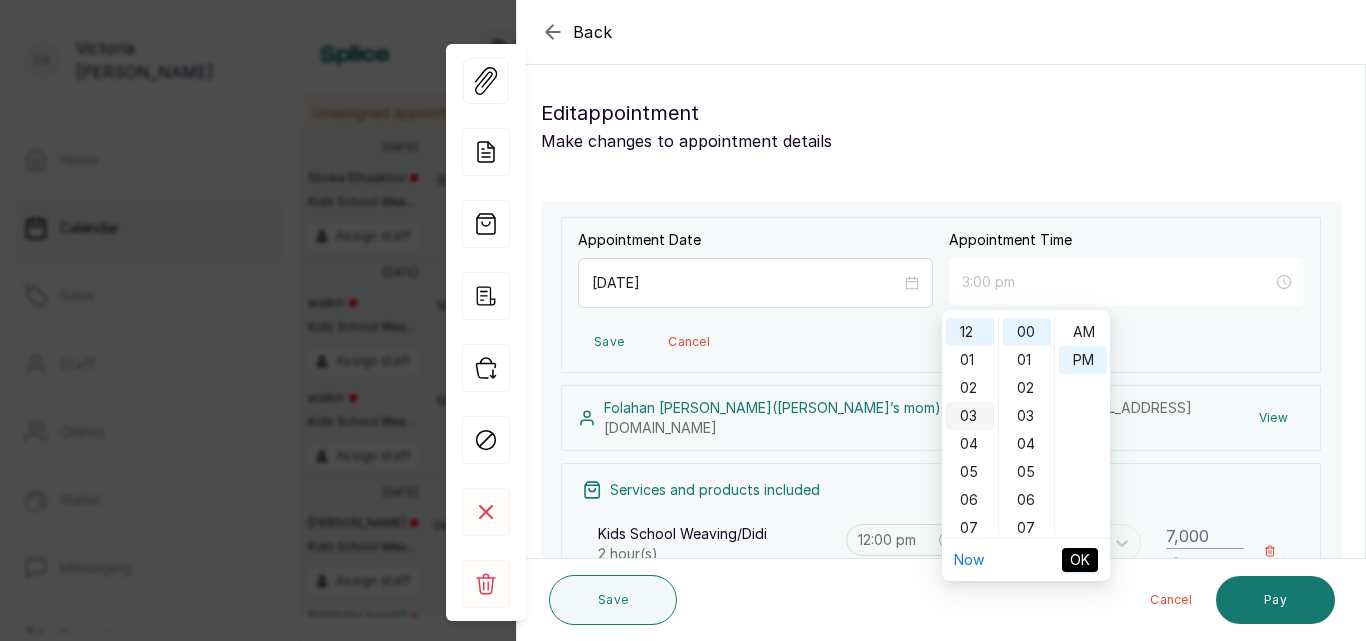 click on "03" at bounding box center (970, 416) 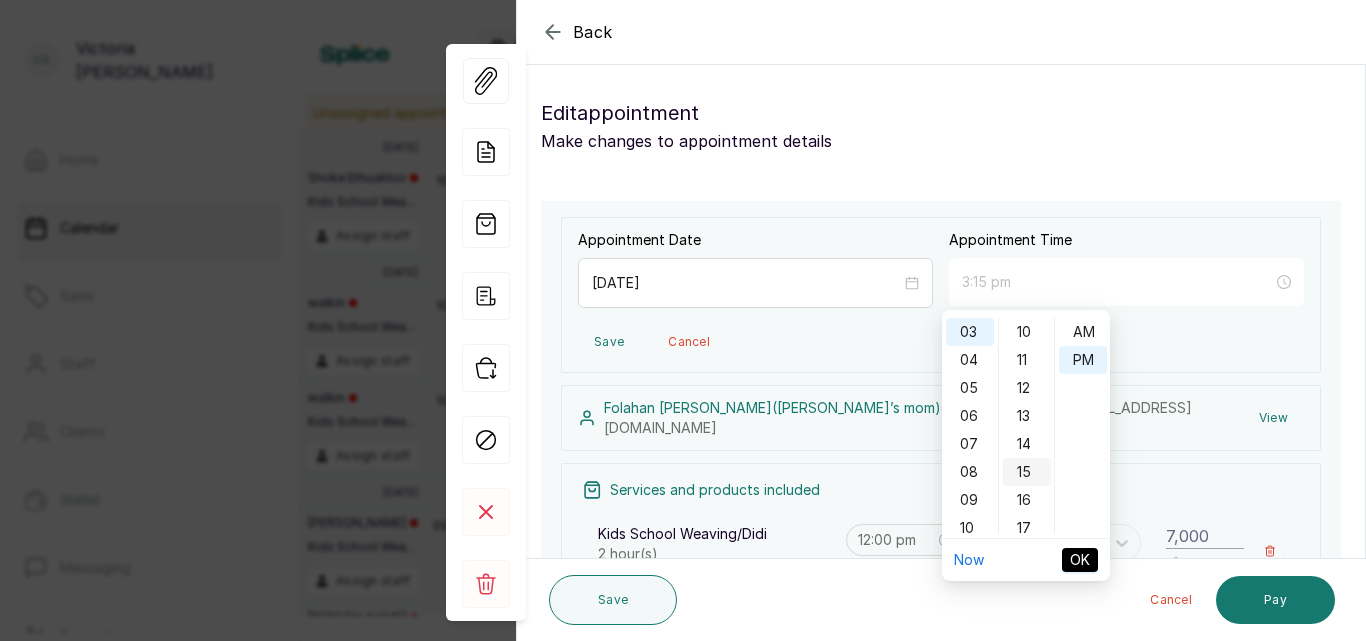 click on "15" at bounding box center [1027, 472] 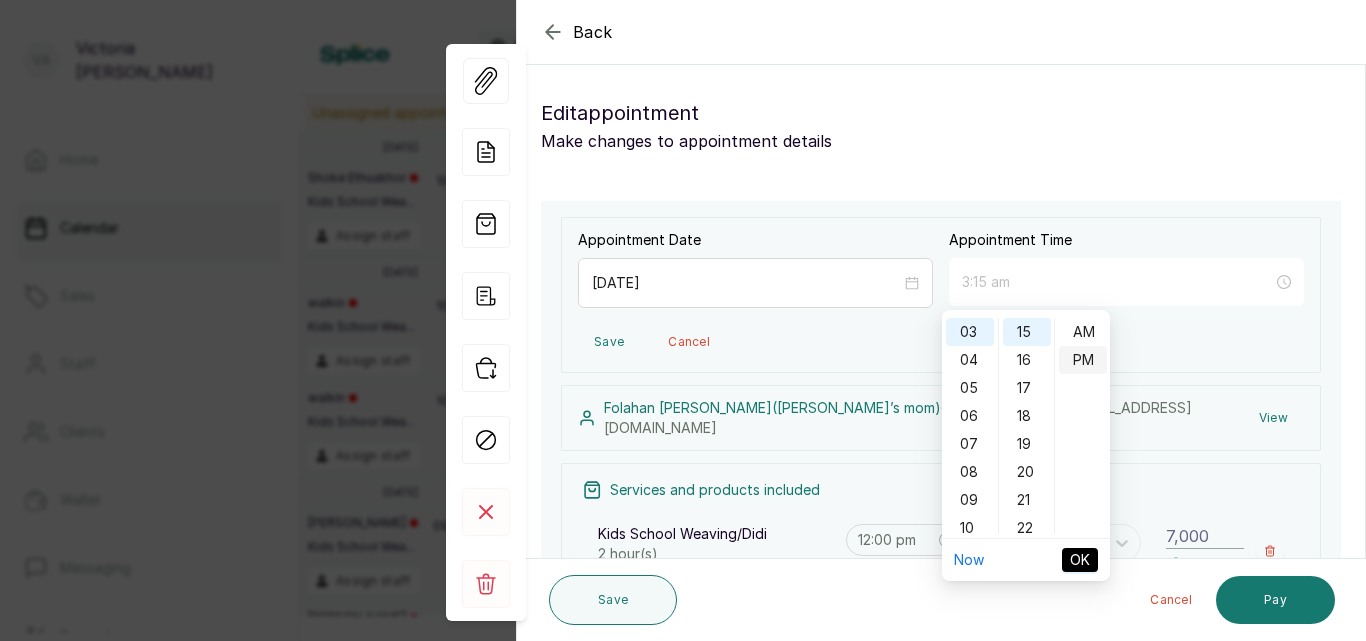 type on "3:15 pm" 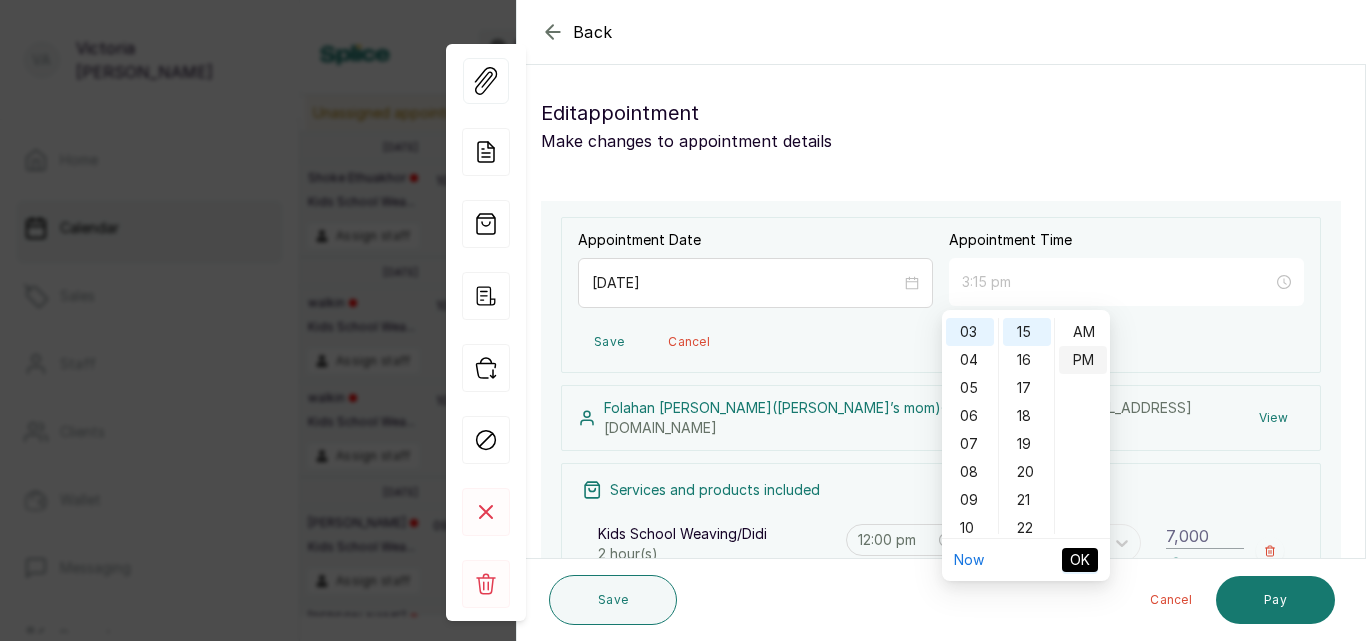 click on "PM" at bounding box center (1083, 360) 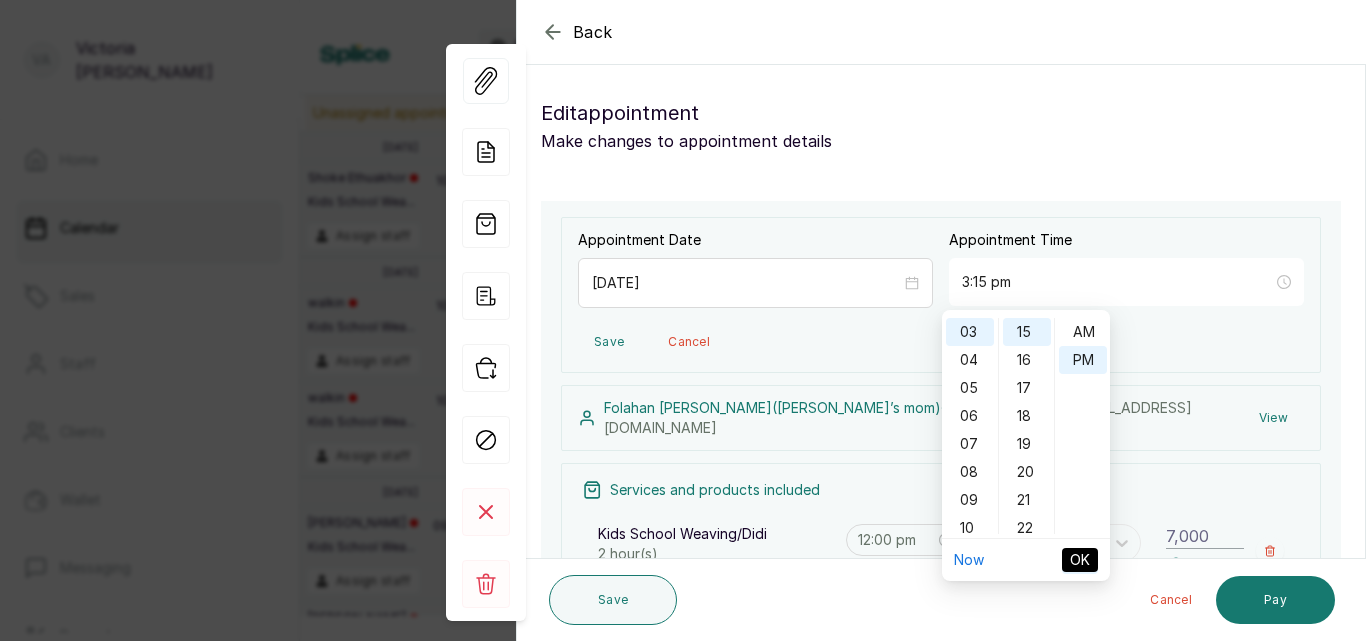 click on "OK" at bounding box center [1080, 560] 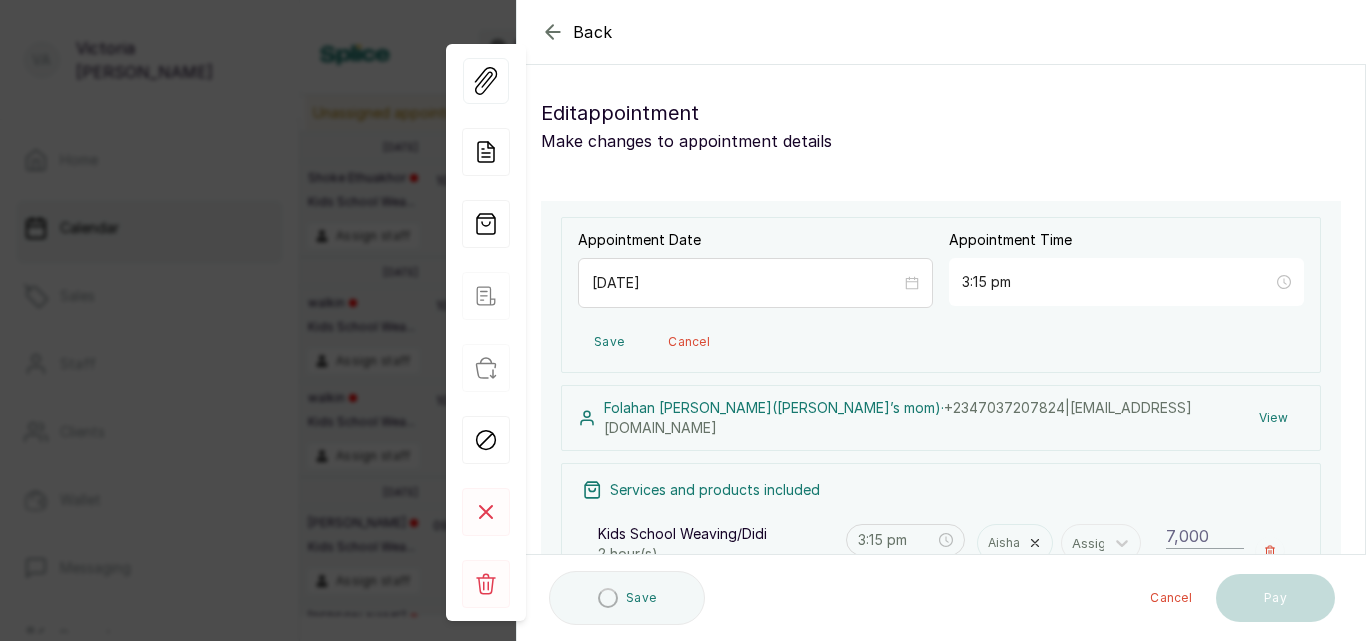 type on "3:15 pm" 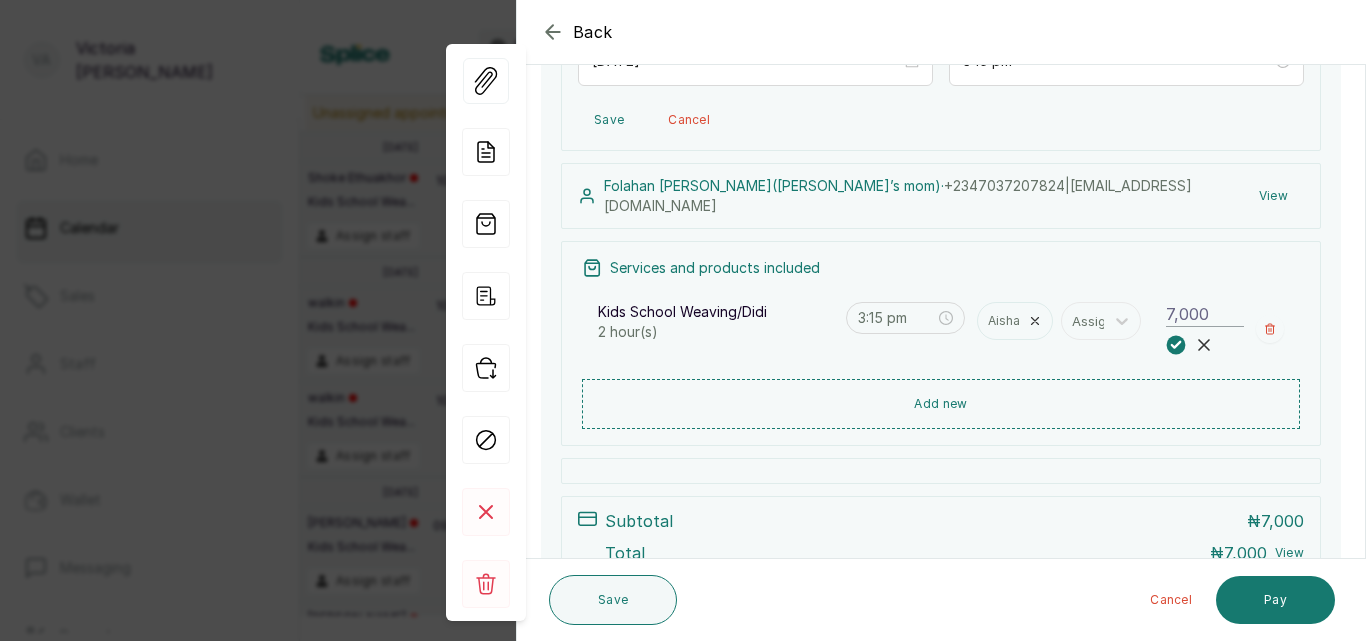 scroll, scrollTop: 234, scrollLeft: 0, axis: vertical 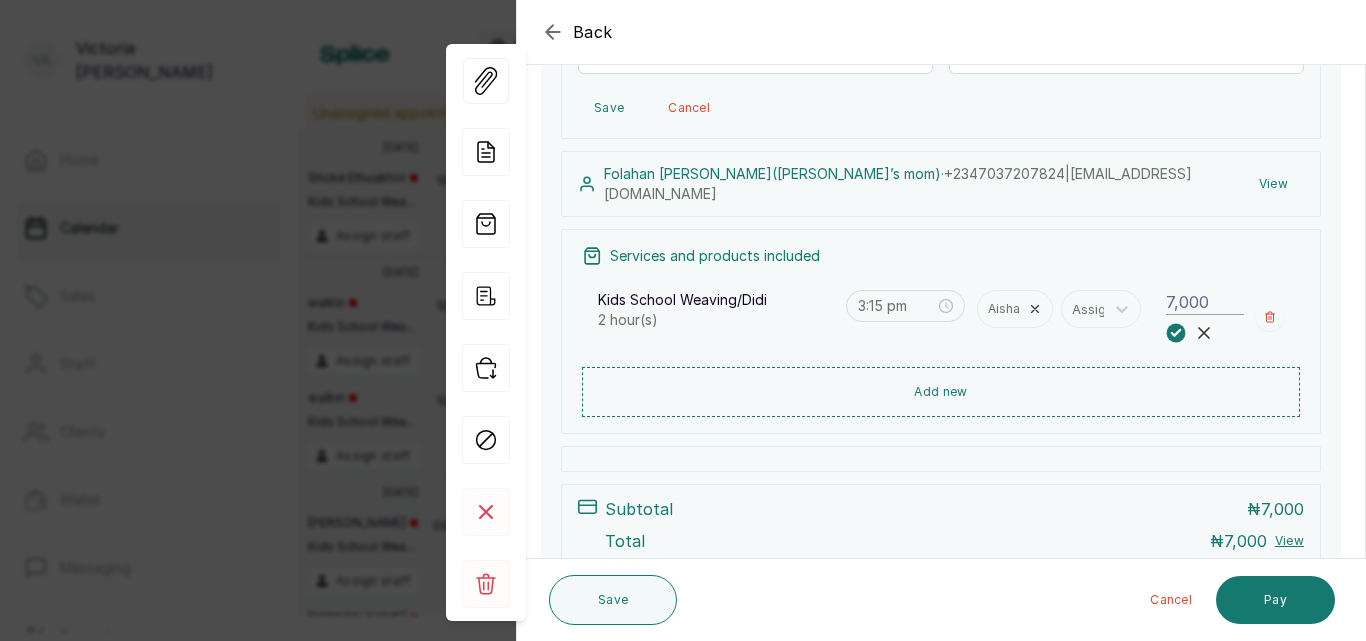 click 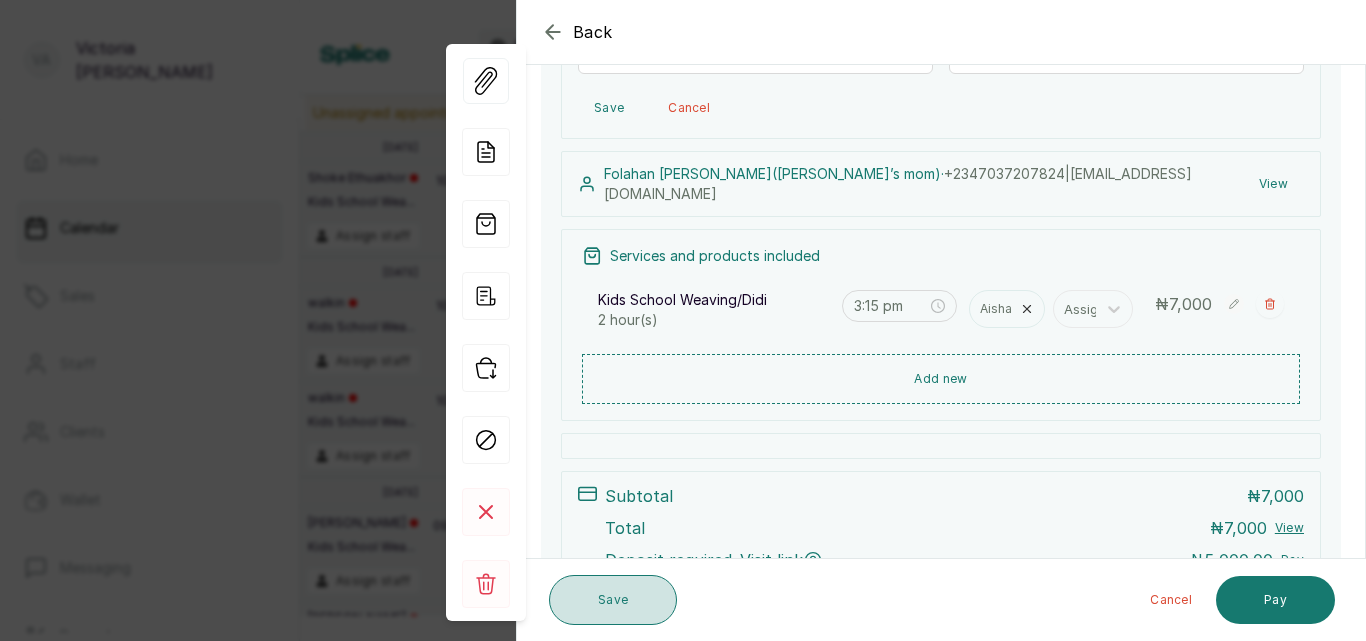 click on "Save" at bounding box center (613, 600) 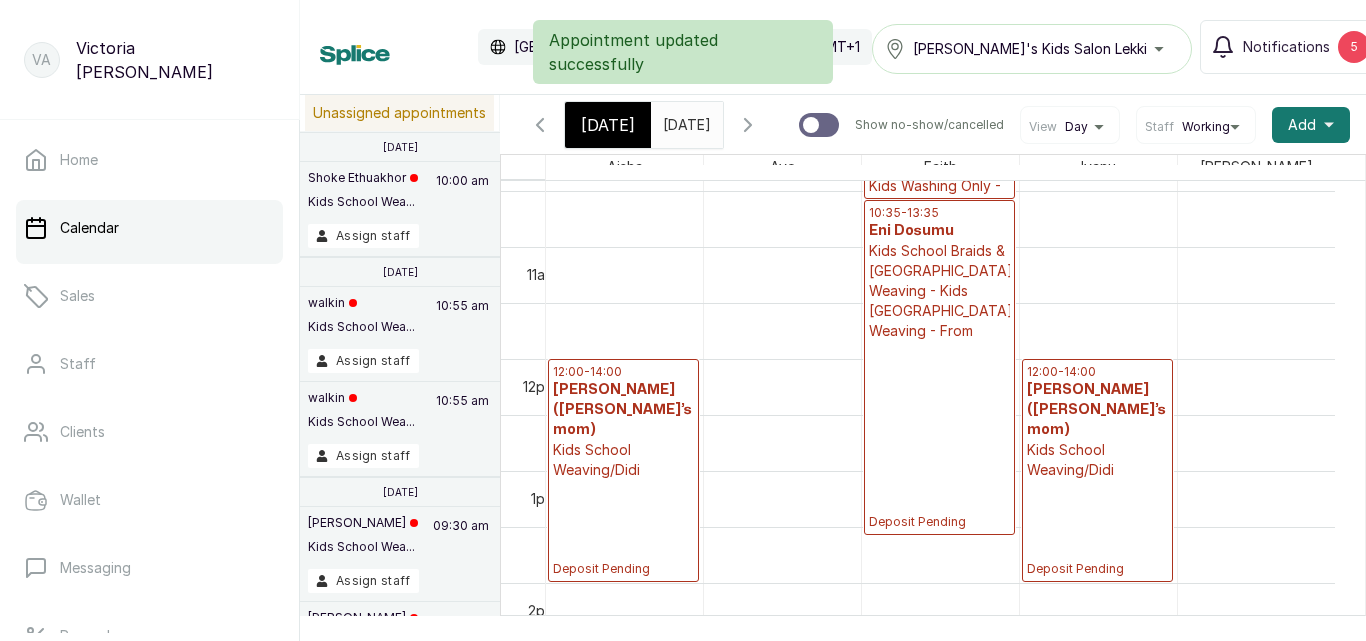 scroll, scrollTop: 0, scrollLeft: 7, axis: horizontal 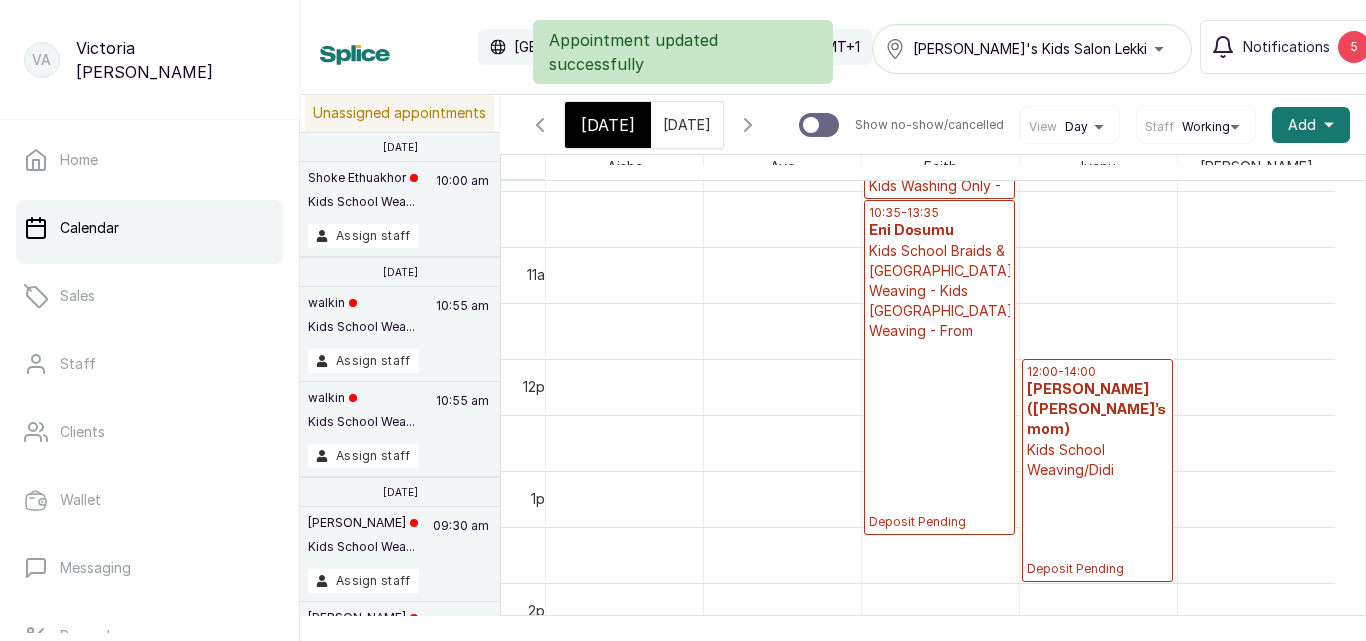 click on "Kids School Weaving/Didi" at bounding box center [1097, 460] 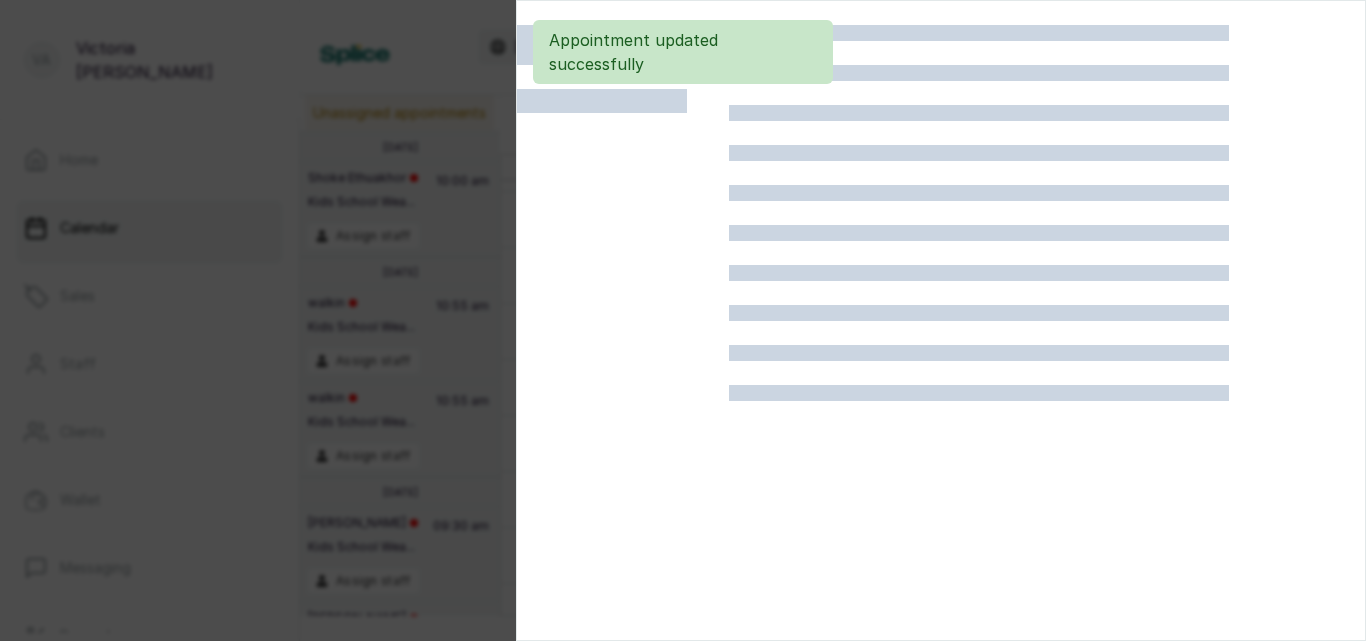 scroll, scrollTop: 0, scrollLeft: 0, axis: both 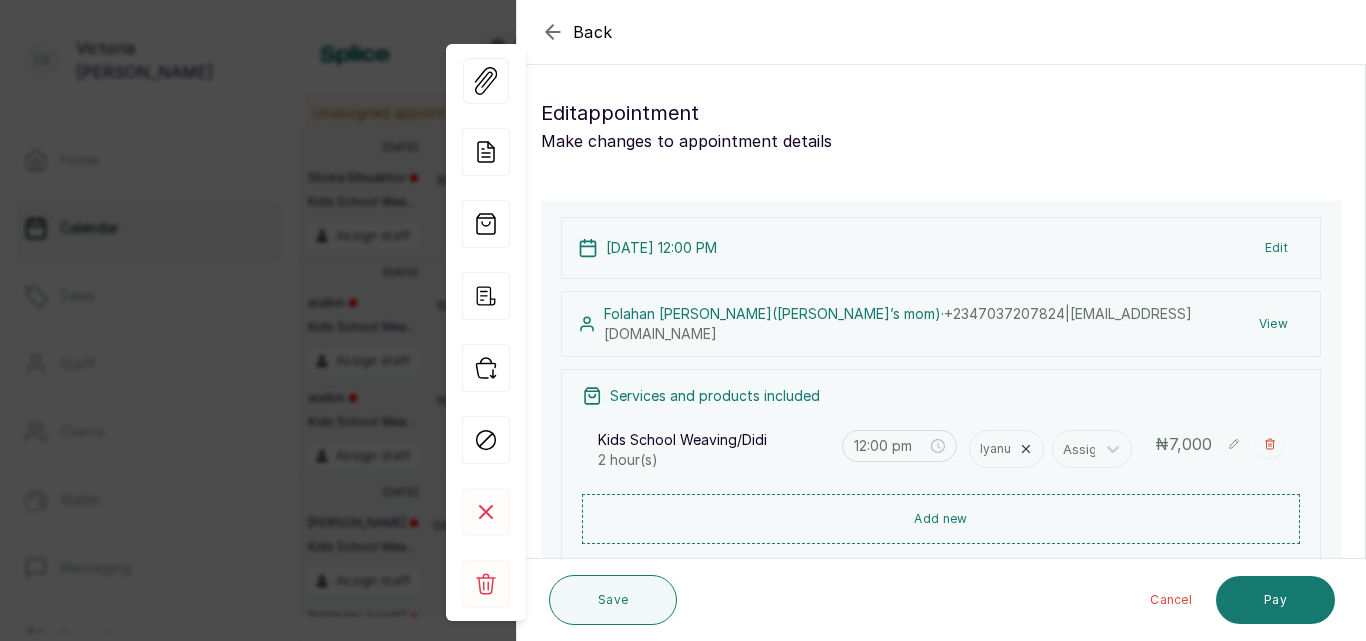 click on "Edit" at bounding box center [1276, 248] 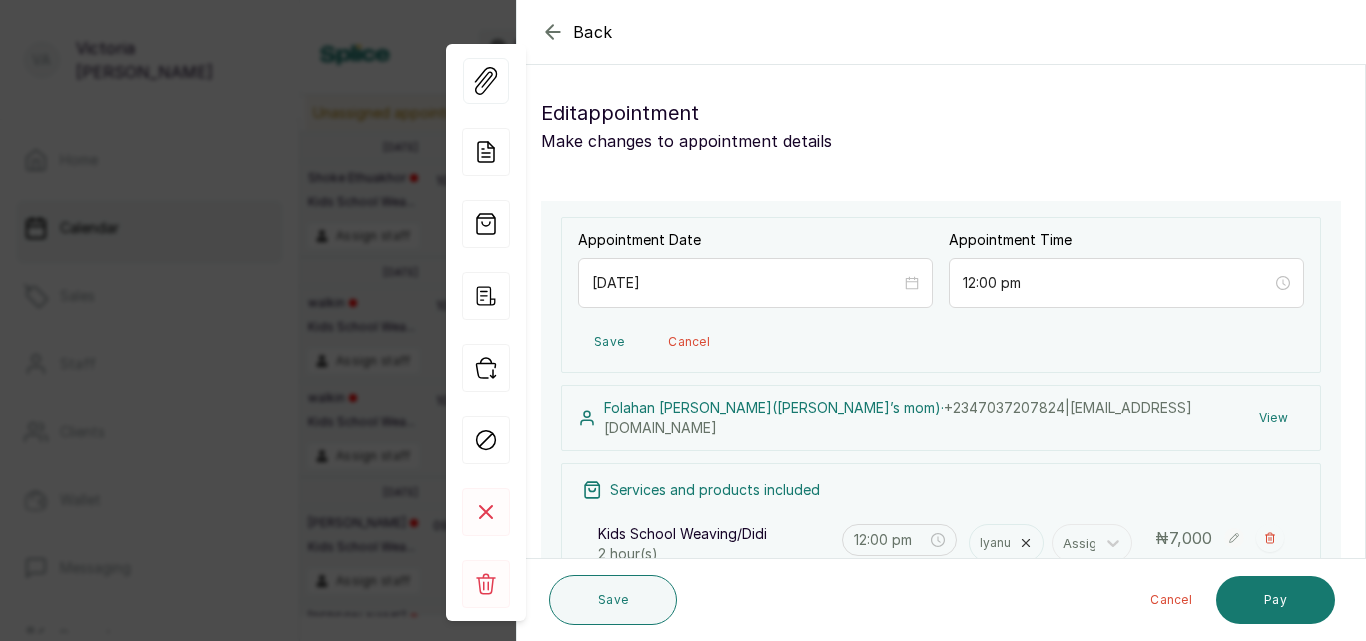 click on "Appointment Time 12:00 pm" at bounding box center [1126, 269] 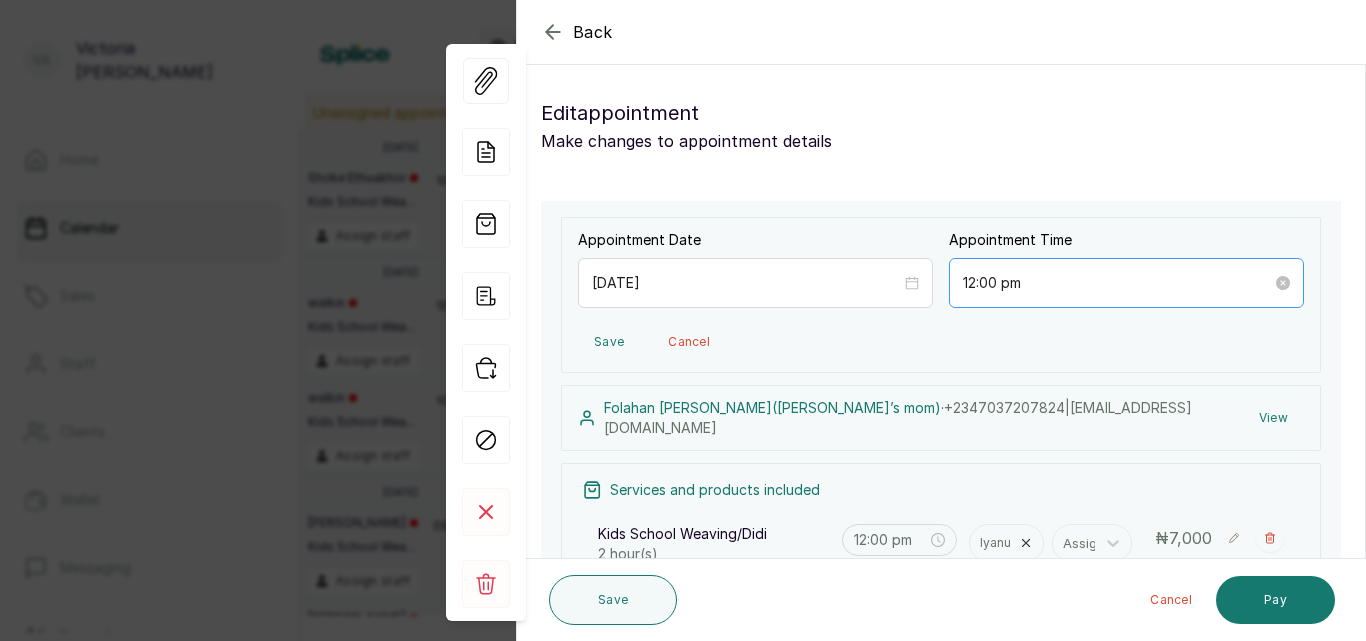 click on "12:00 pm" at bounding box center [1126, 283] 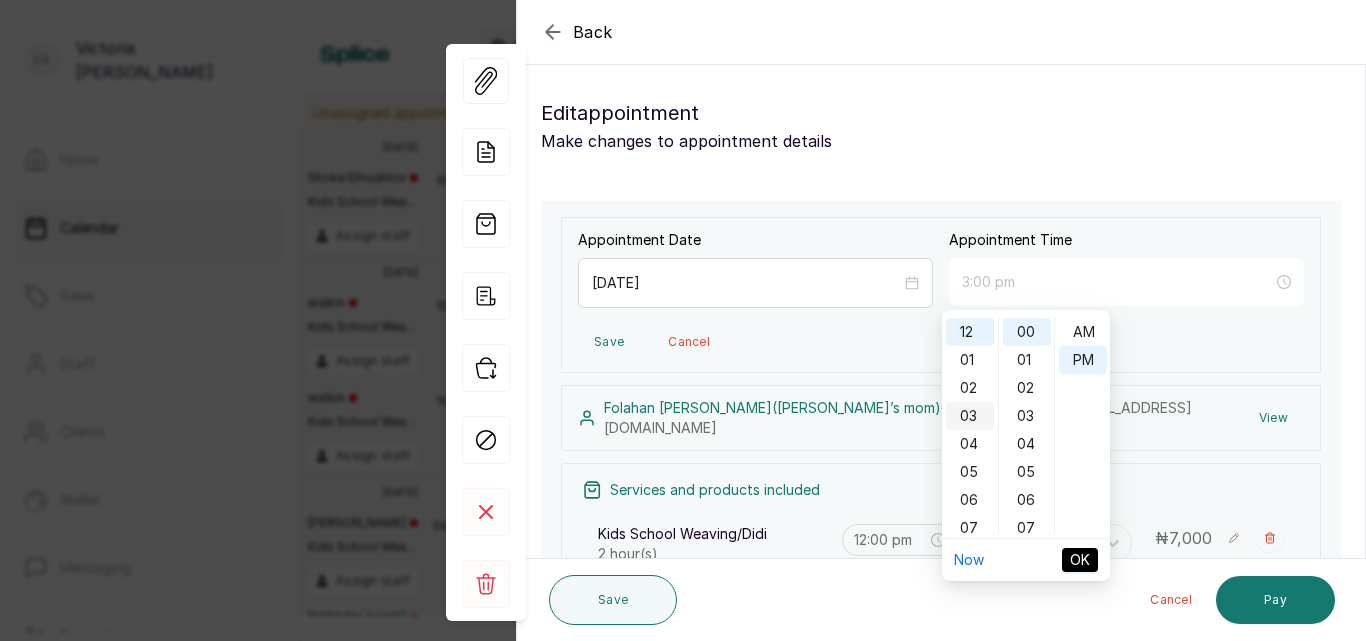 click on "03" at bounding box center (970, 416) 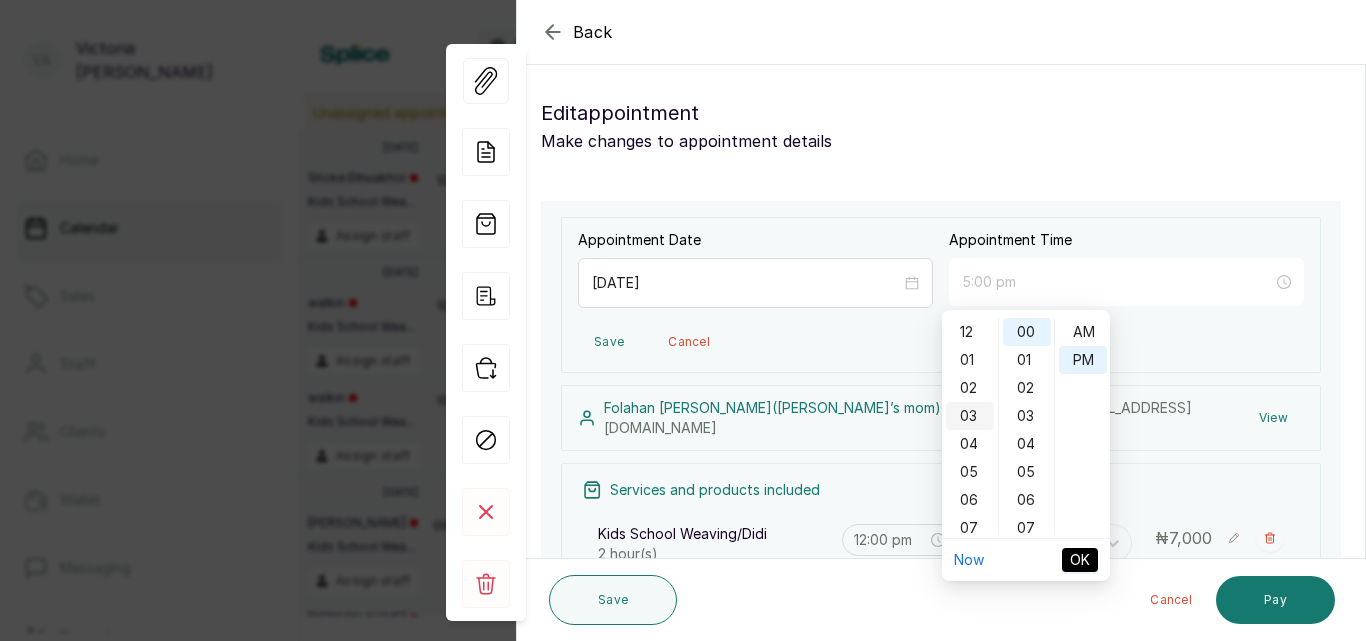scroll, scrollTop: 84, scrollLeft: 0, axis: vertical 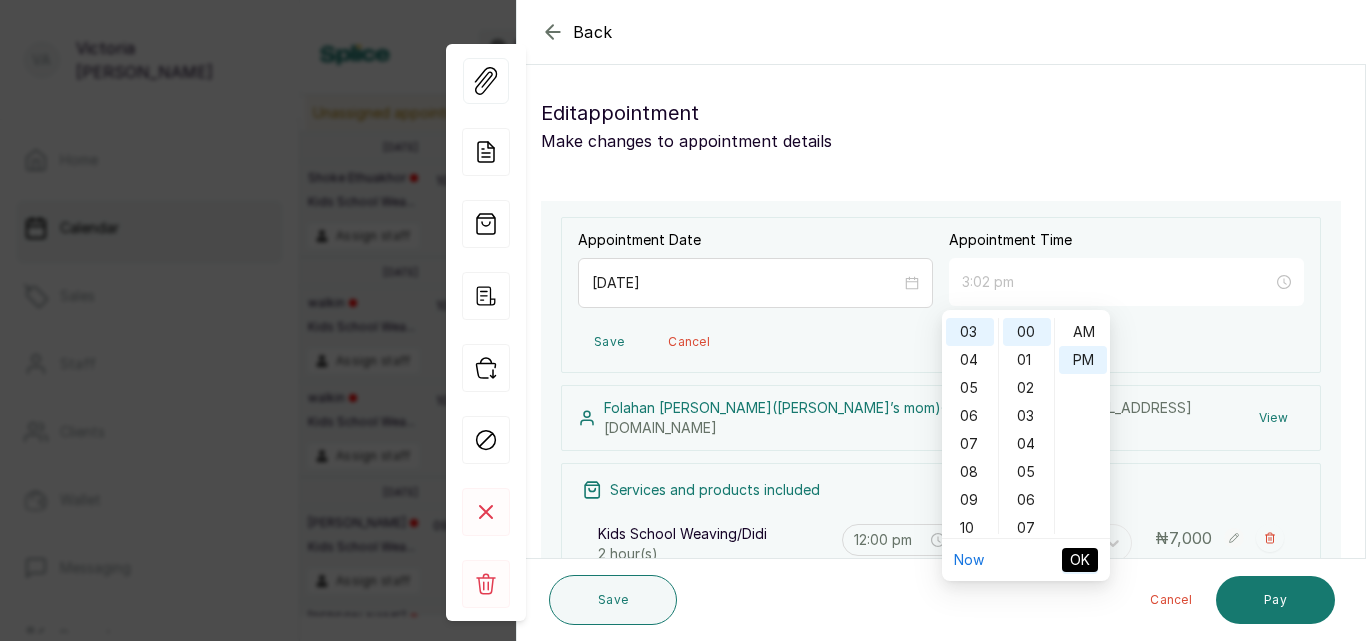 type on "3:00 pm" 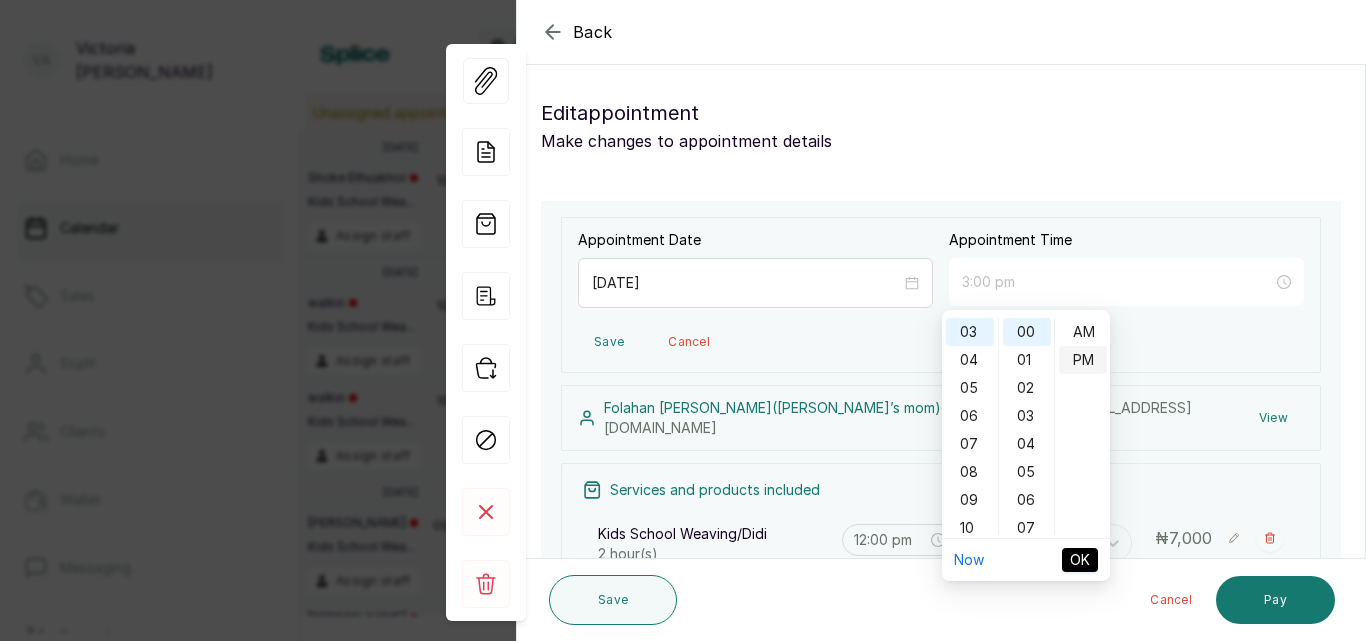 click on "PM" at bounding box center [1083, 360] 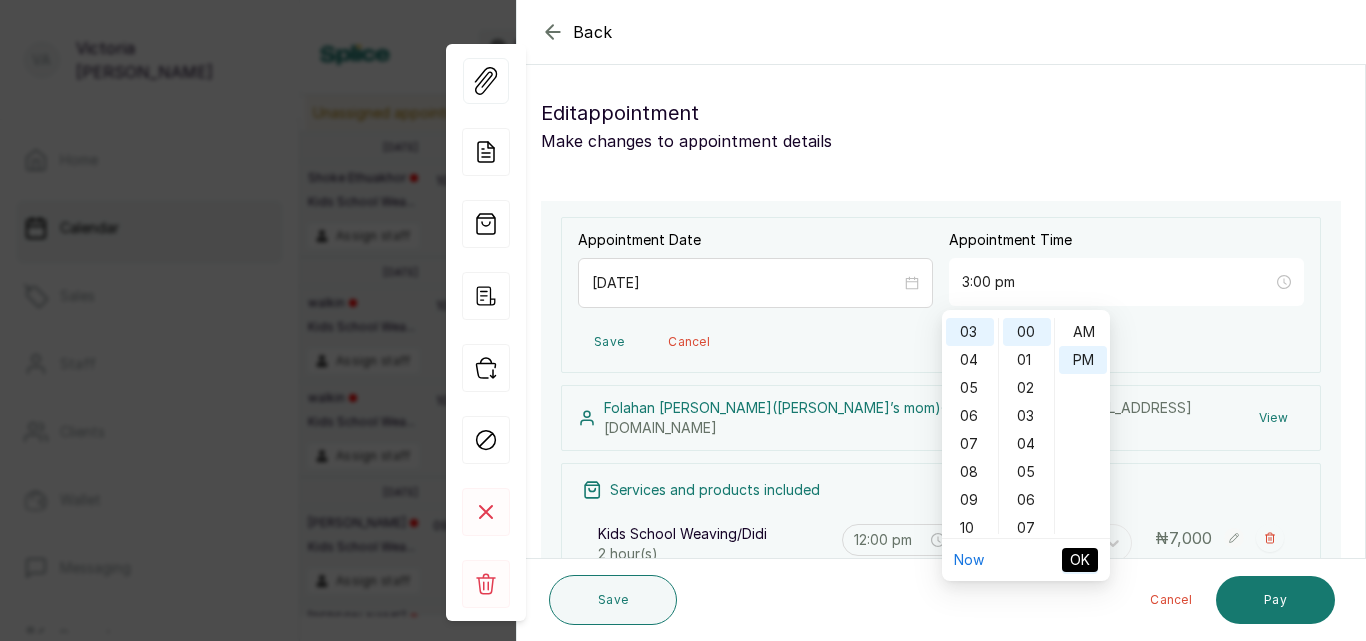 click on "OK" at bounding box center [1080, 560] 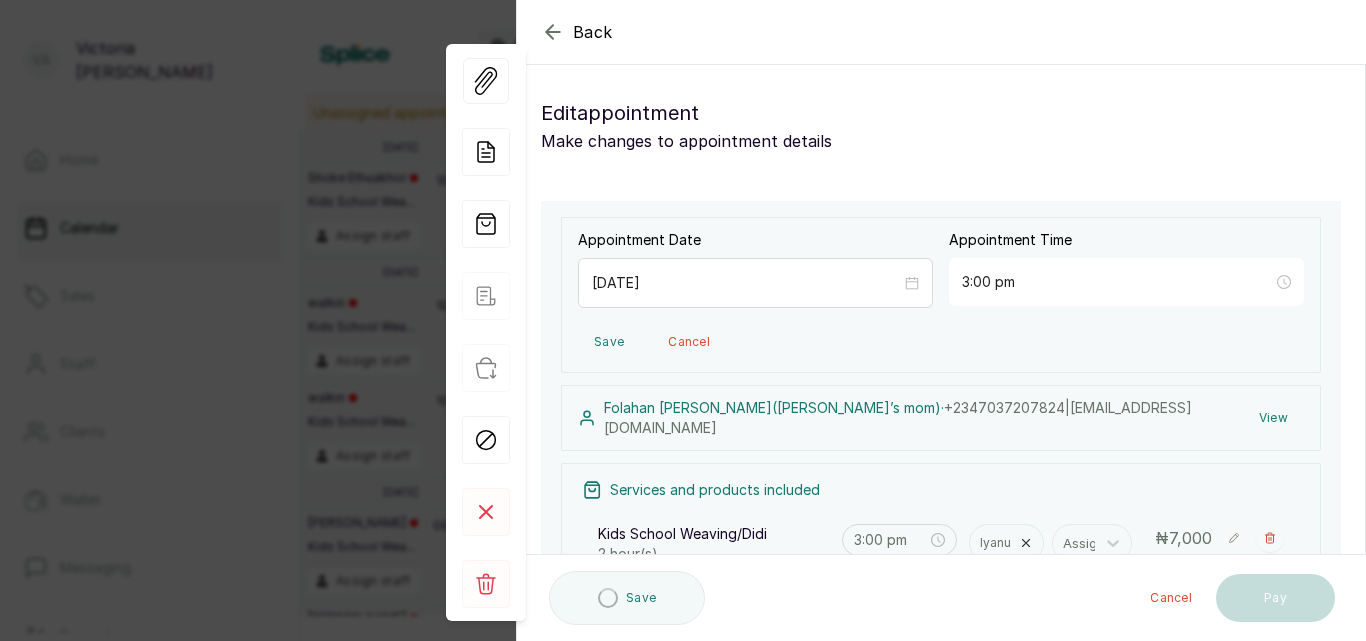 type on "3:00 pm" 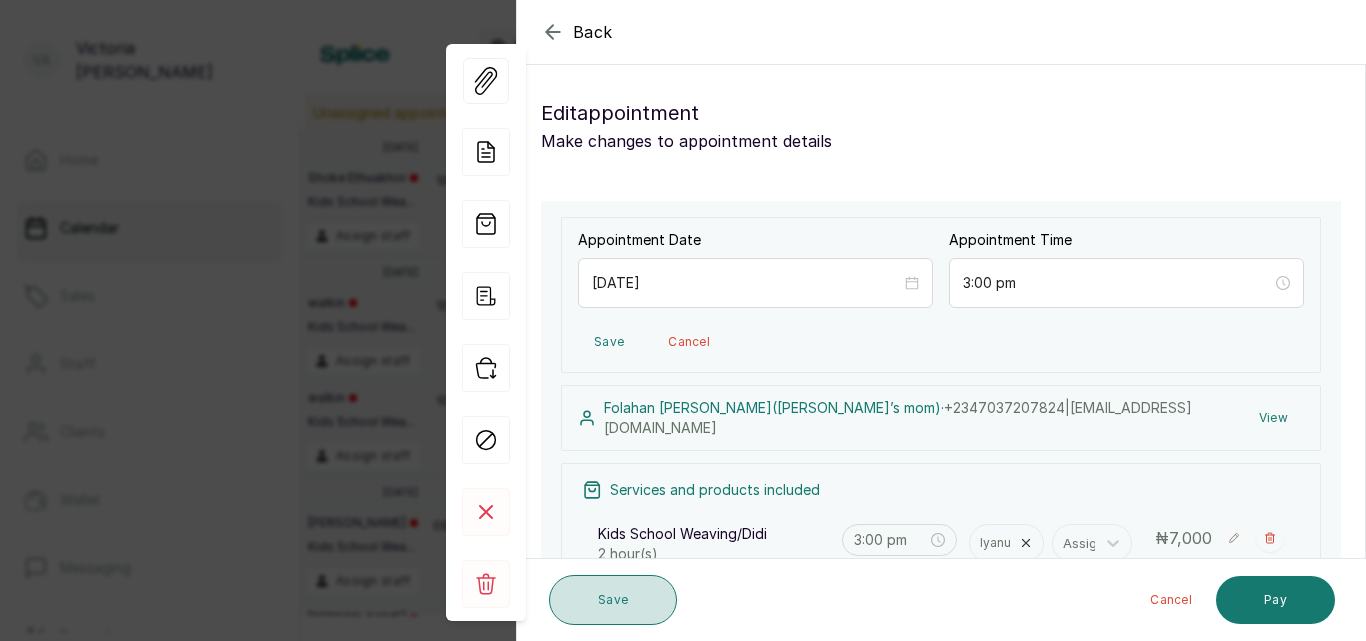 click on "Save" at bounding box center (613, 600) 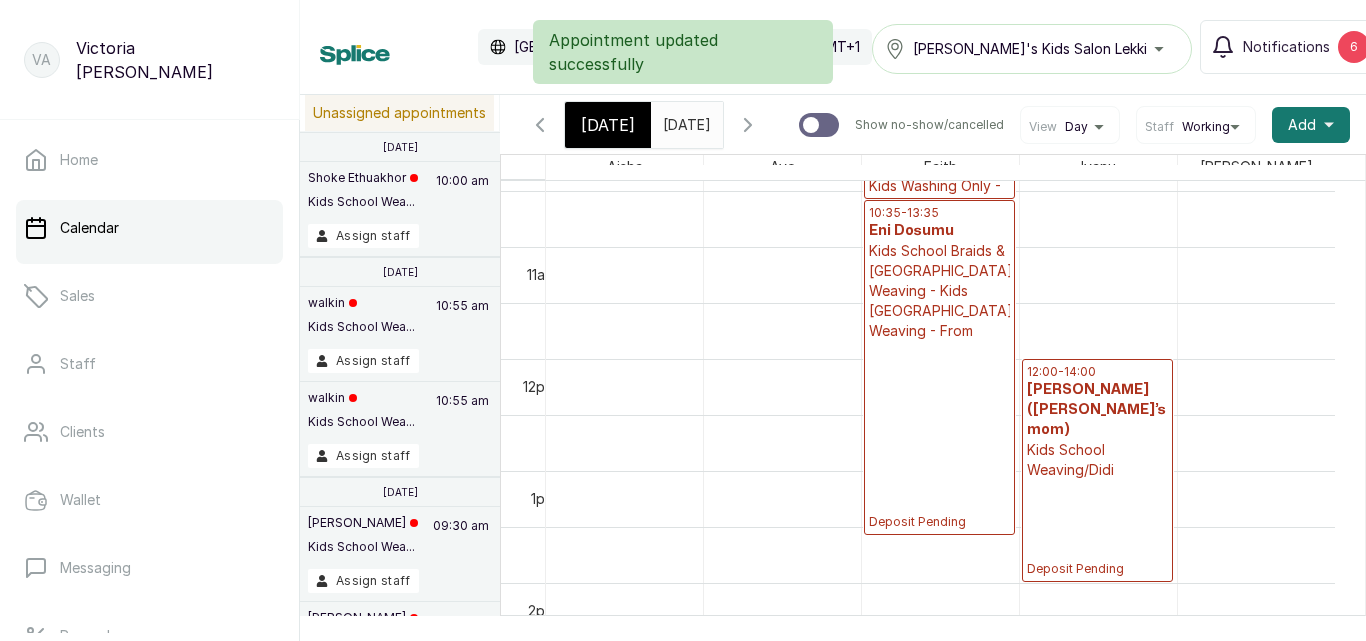 scroll, scrollTop: 0, scrollLeft: 7, axis: horizontal 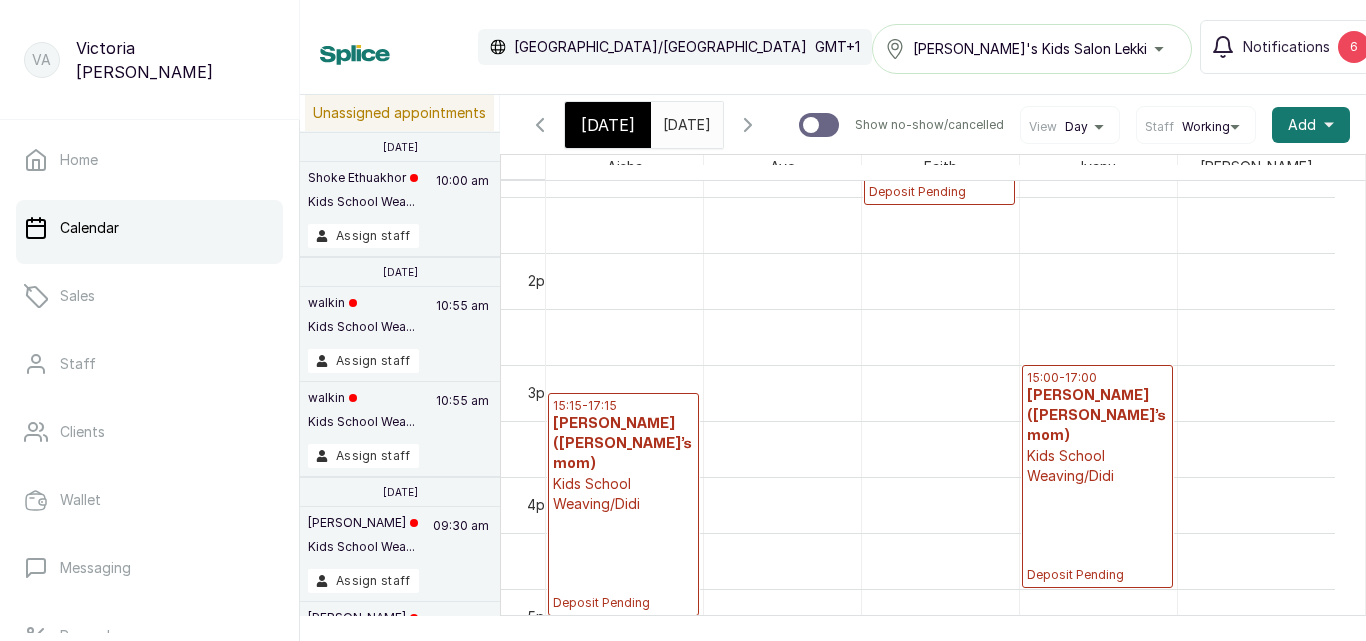click on "Kids School Weaving/Didi" at bounding box center [1097, 466] 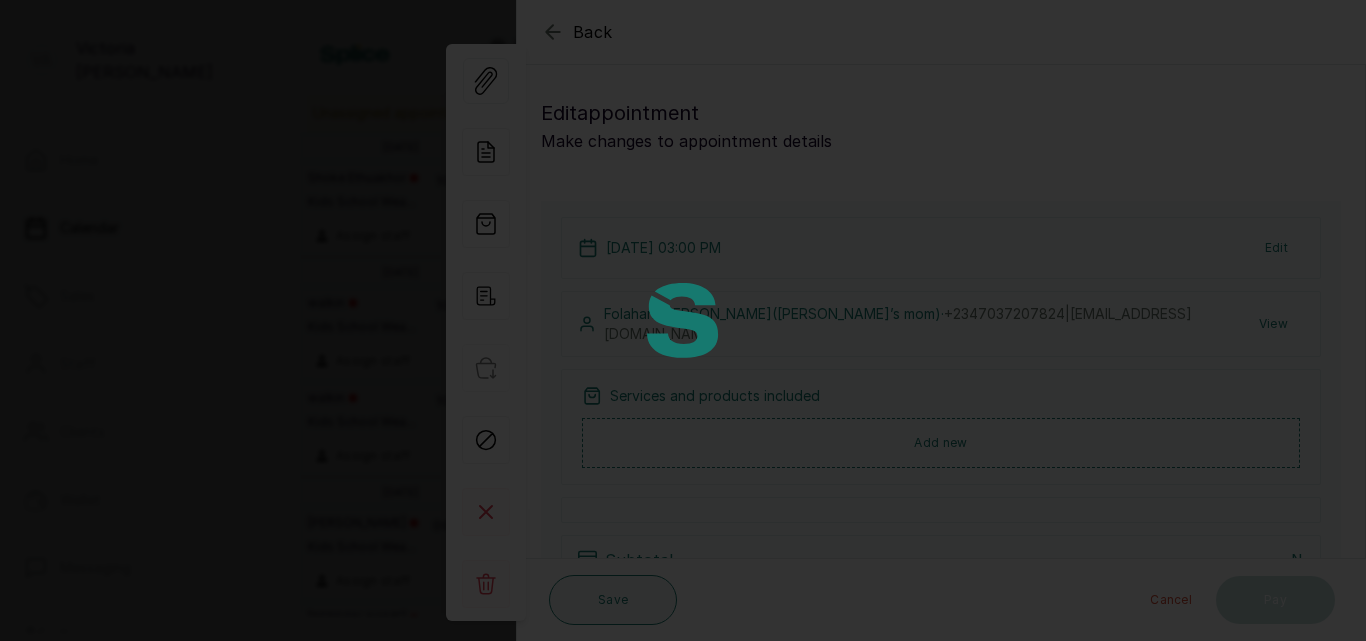 scroll, scrollTop: 0, scrollLeft: 0, axis: both 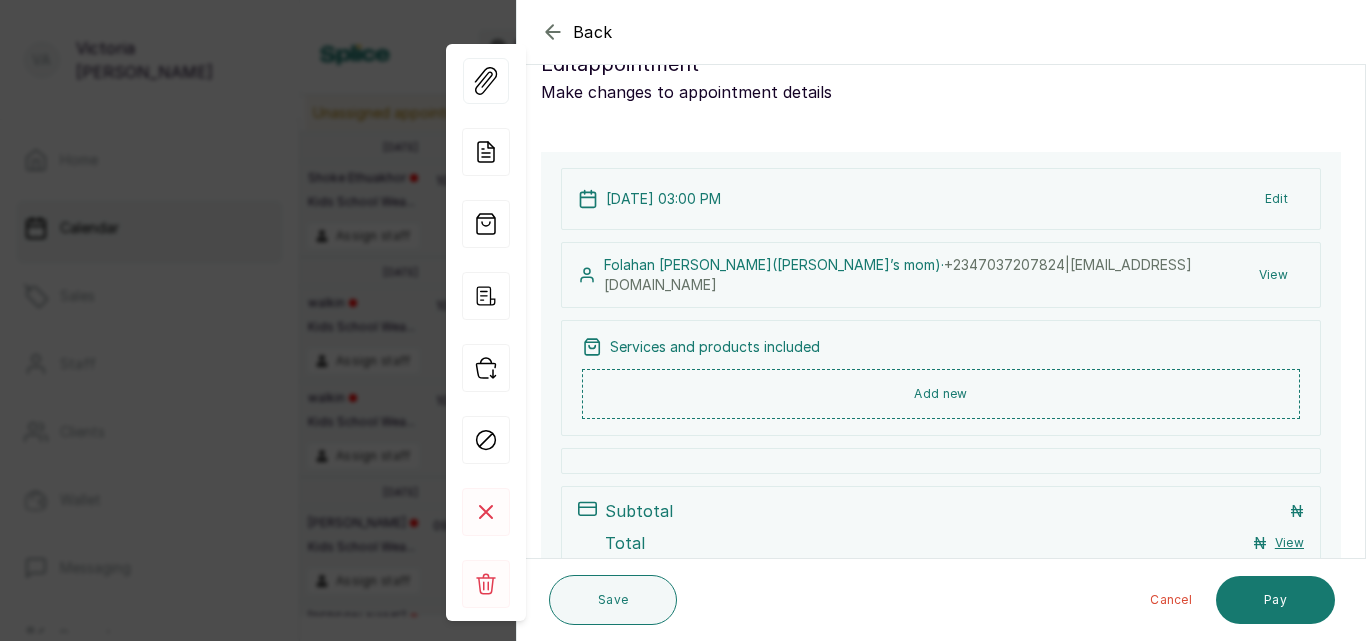 click 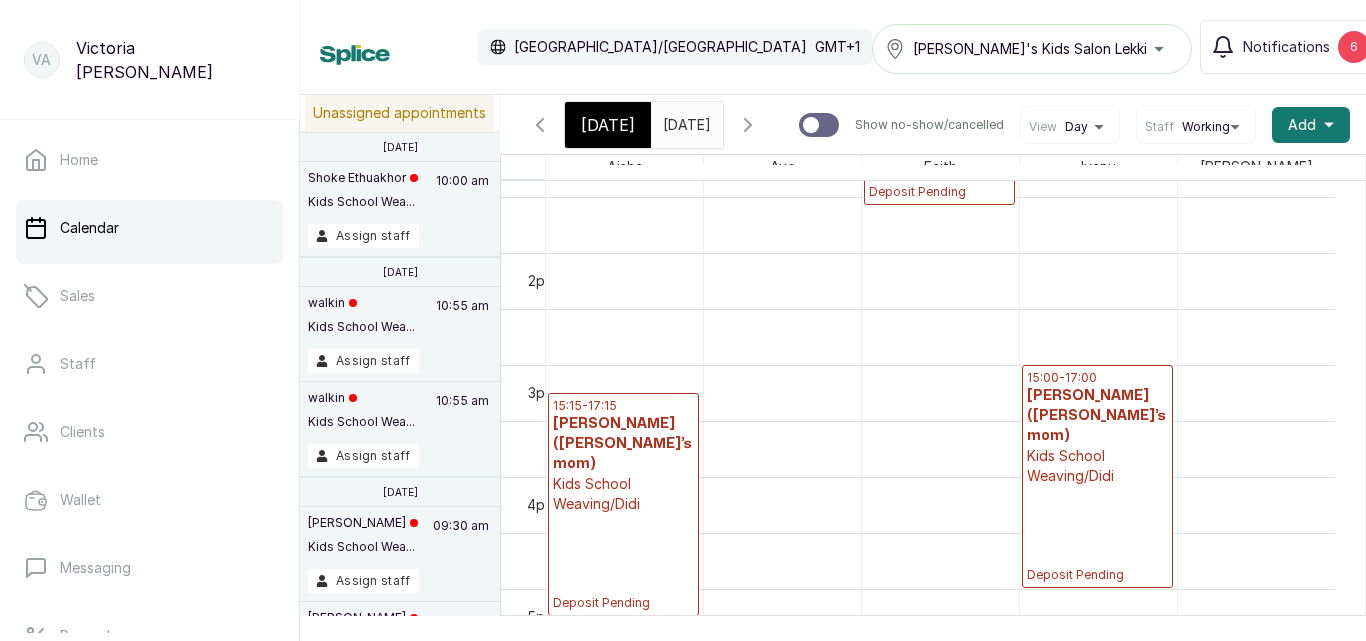 scroll, scrollTop: 0, scrollLeft: 7, axis: horizontal 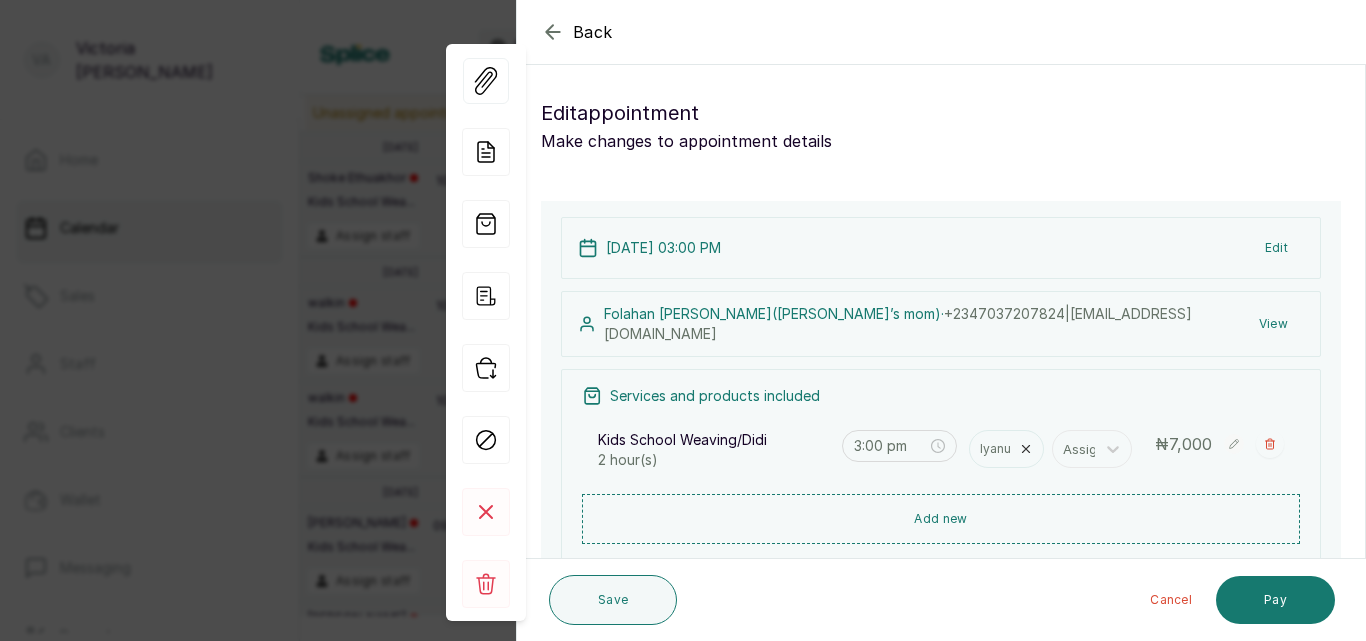 click on "Edit" at bounding box center [1276, 248] 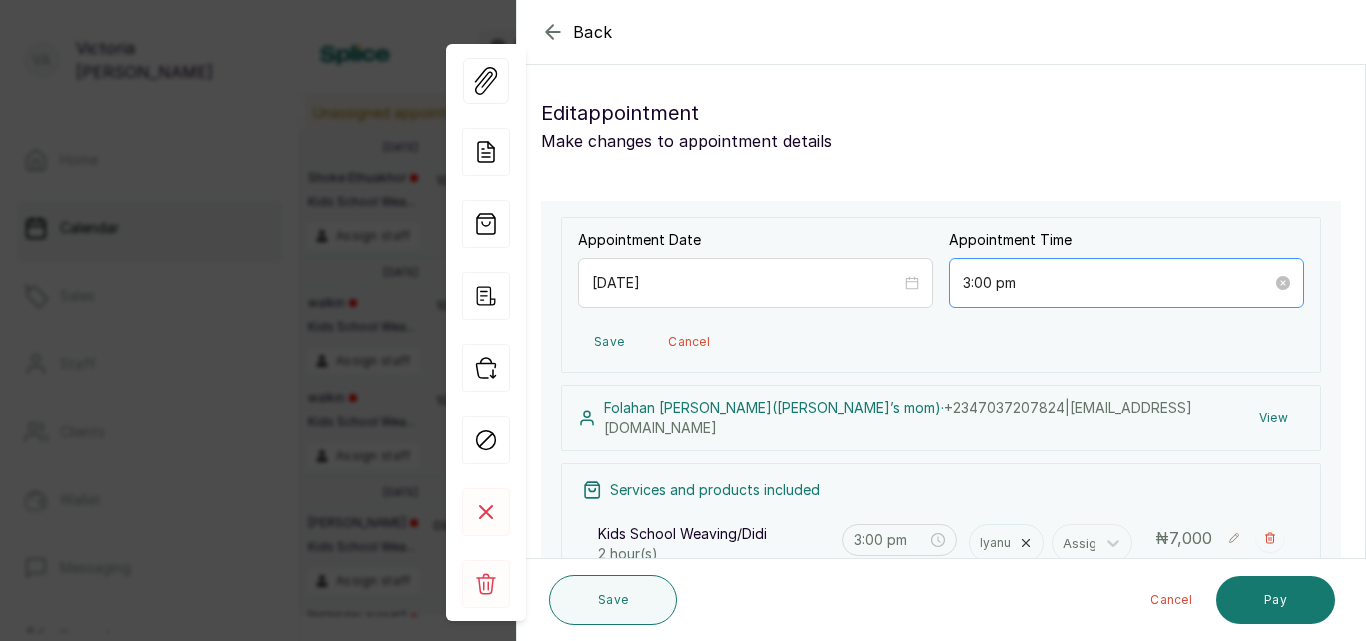 click on "3:00 pm" at bounding box center (1126, 283) 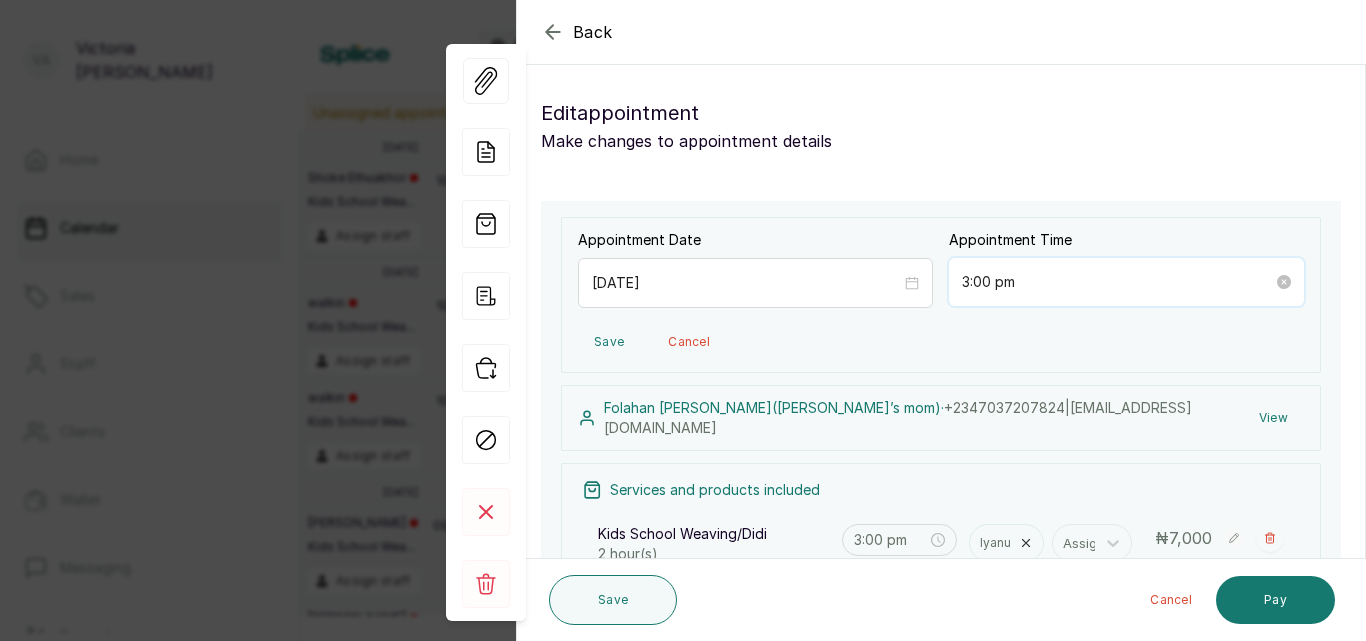 scroll, scrollTop: 84, scrollLeft: 0, axis: vertical 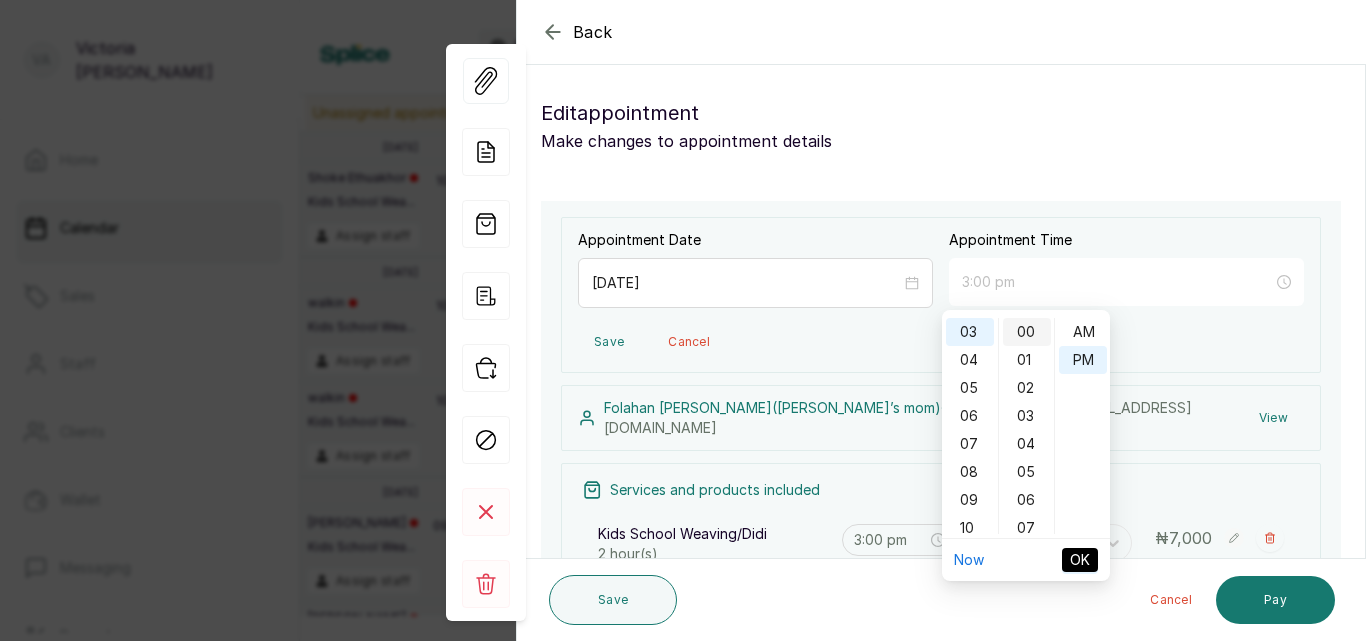 click on "00" at bounding box center [1027, 332] 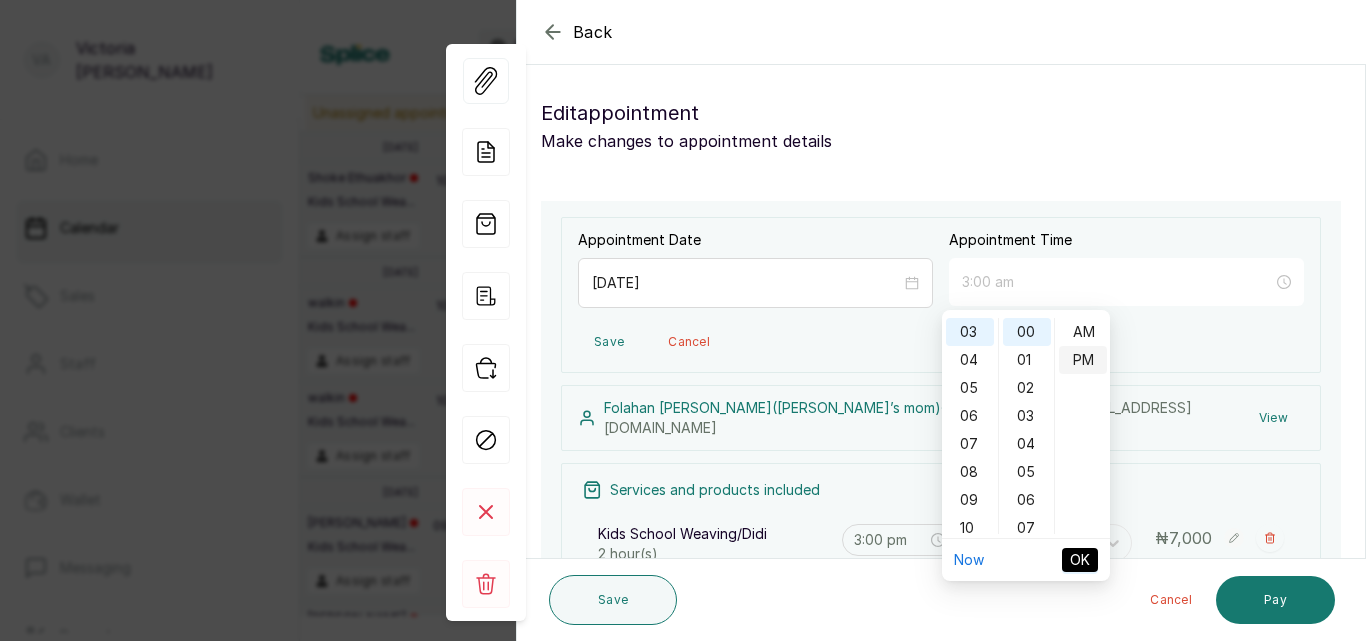 type on "3:00 pm" 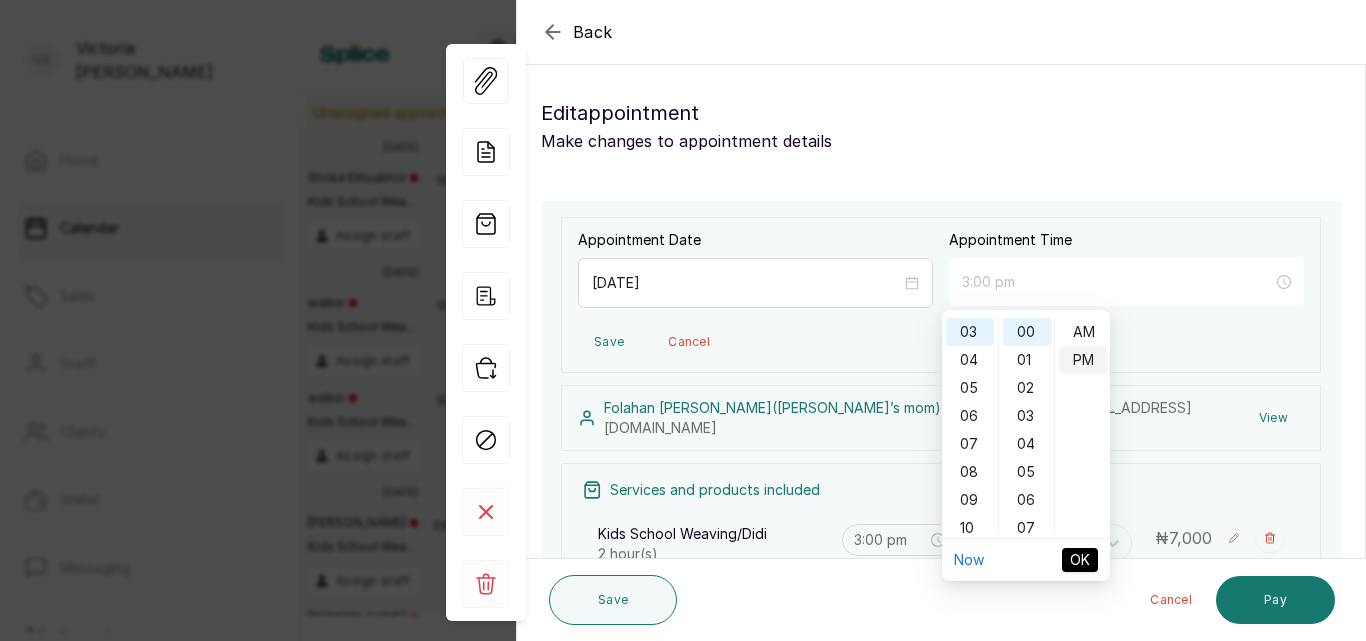 click on "PM" at bounding box center (1083, 360) 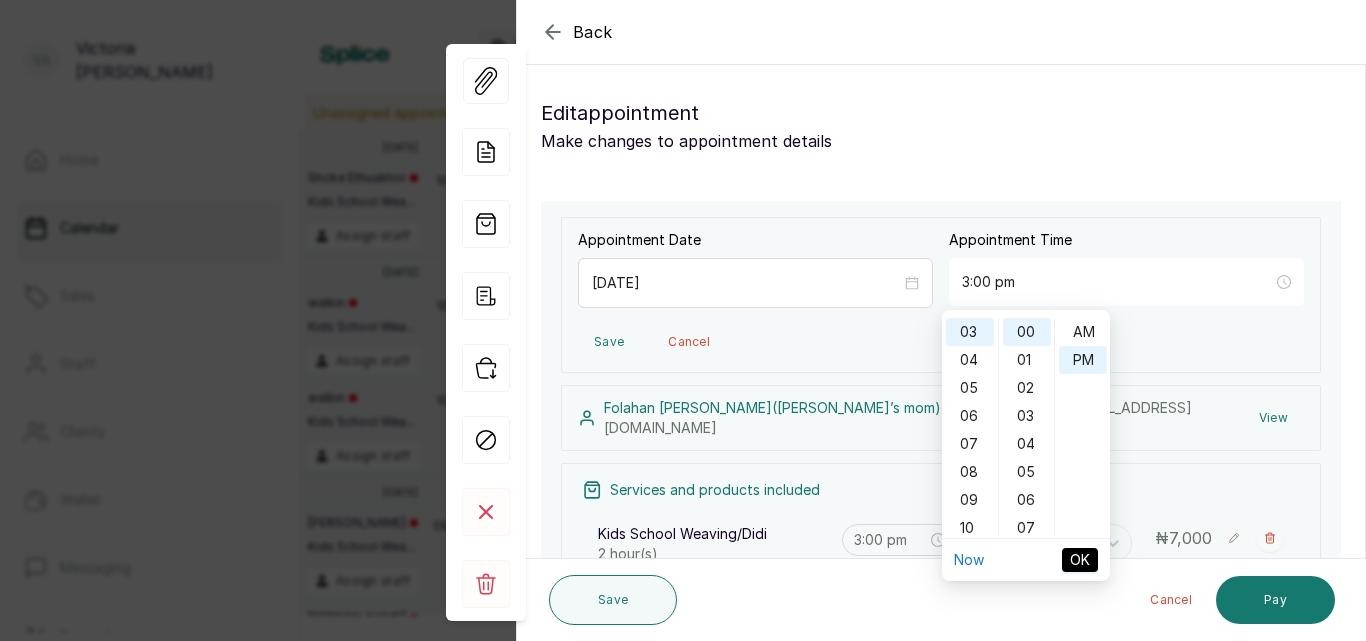 click on "OK" at bounding box center [1080, 560] 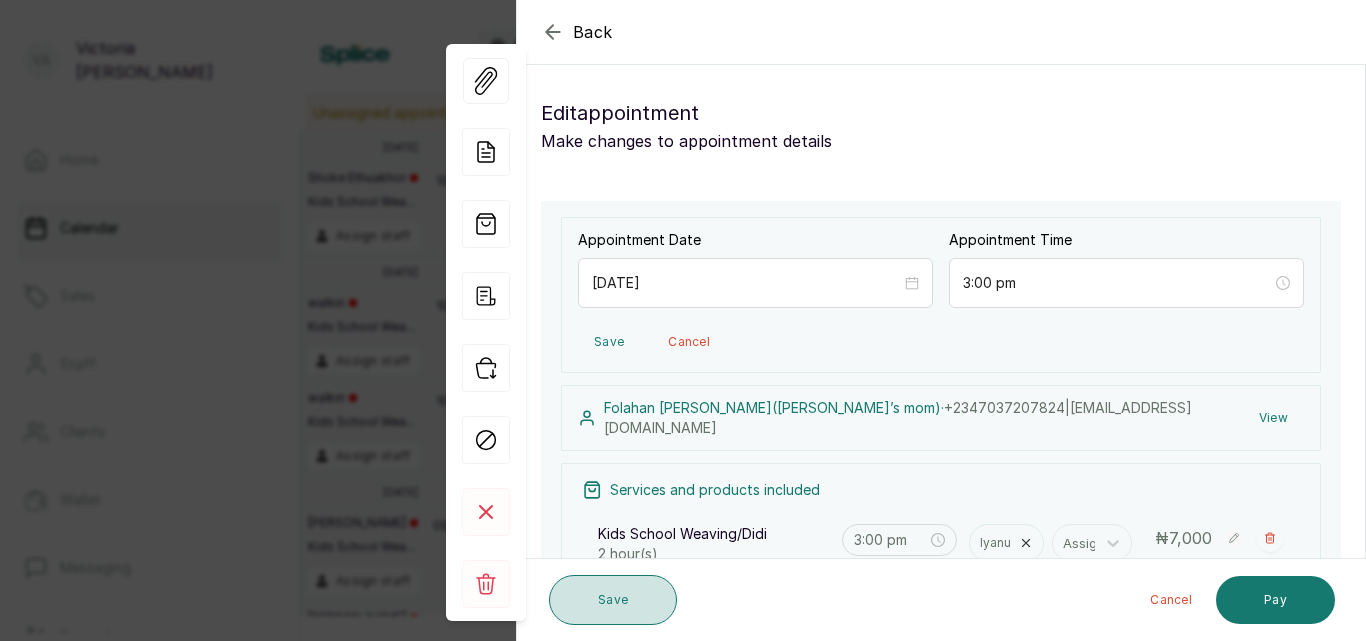 click on "Save" at bounding box center [613, 600] 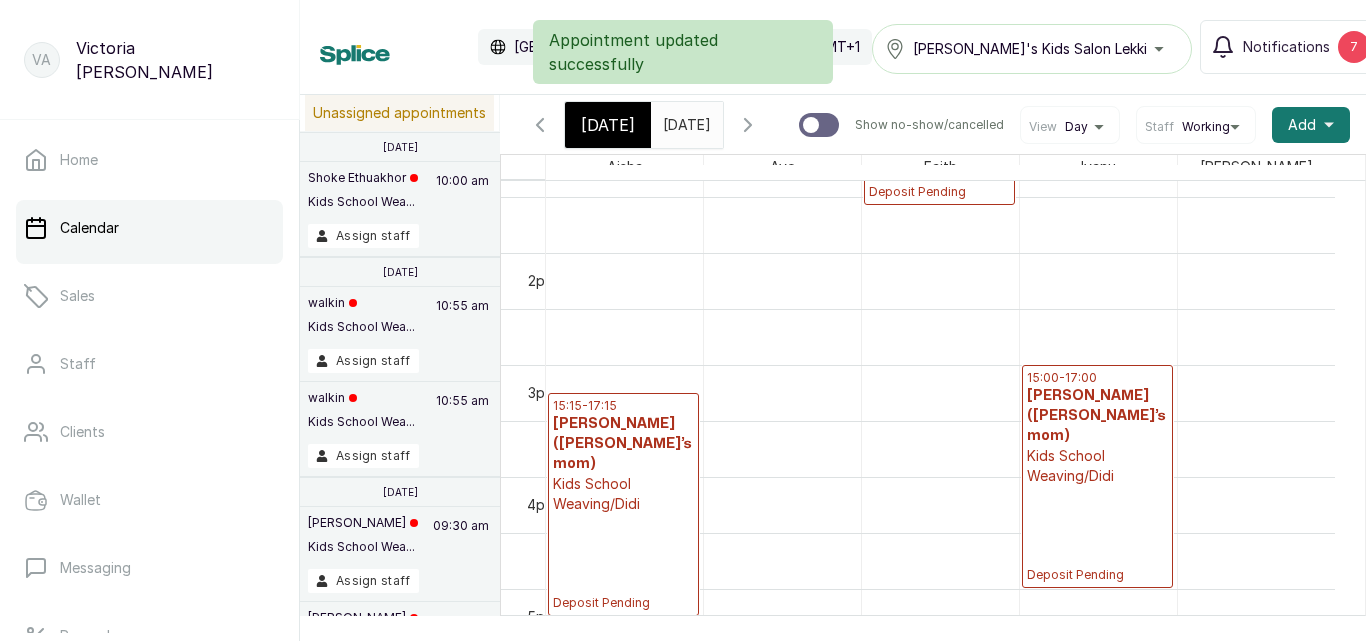 scroll, scrollTop: 0, scrollLeft: 7, axis: horizontal 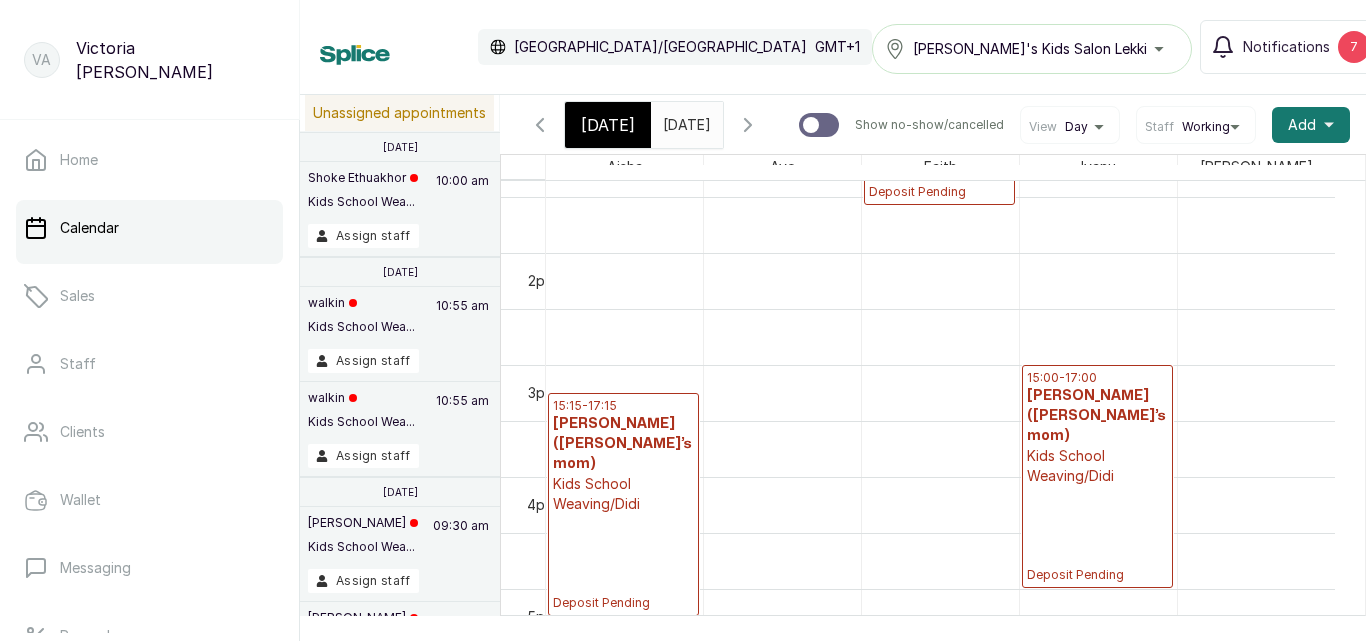 click on "15:00  -  17:00 [PERSON_NAME]([PERSON_NAME]’s mom) Kids School Weaving/Didi Deposit Pending" at bounding box center (1097, 476) 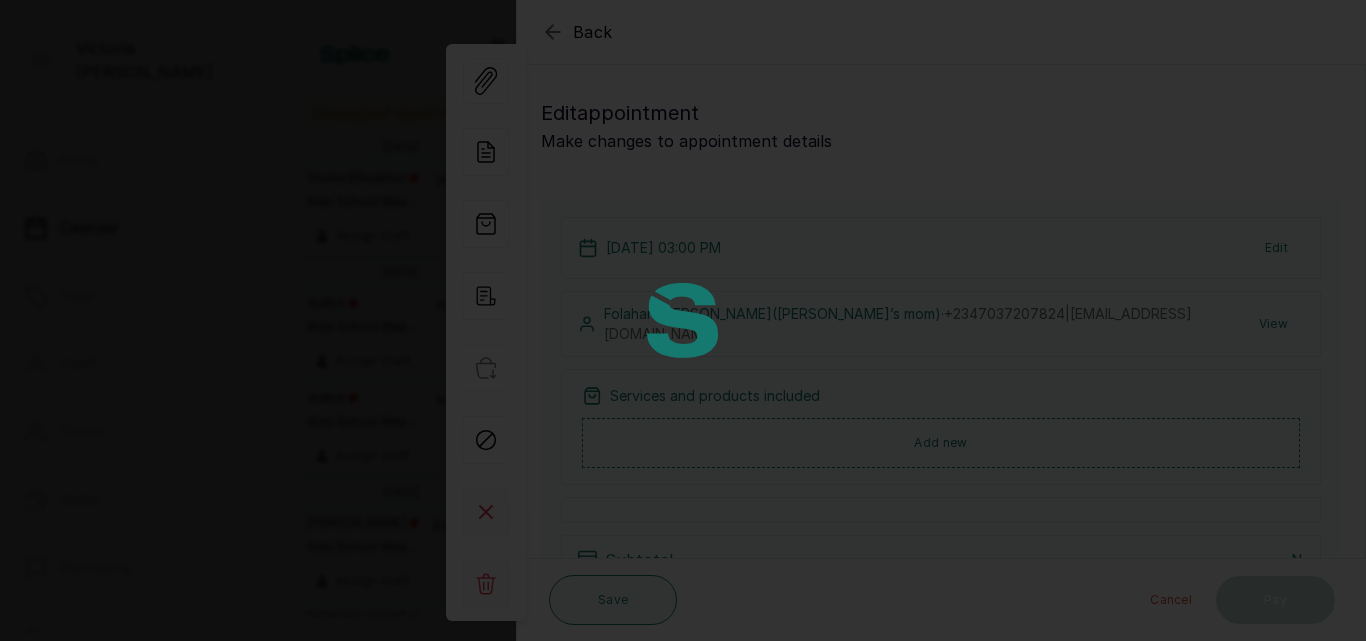 scroll, scrollTop: 0, scrollLeft: 0, axis: both 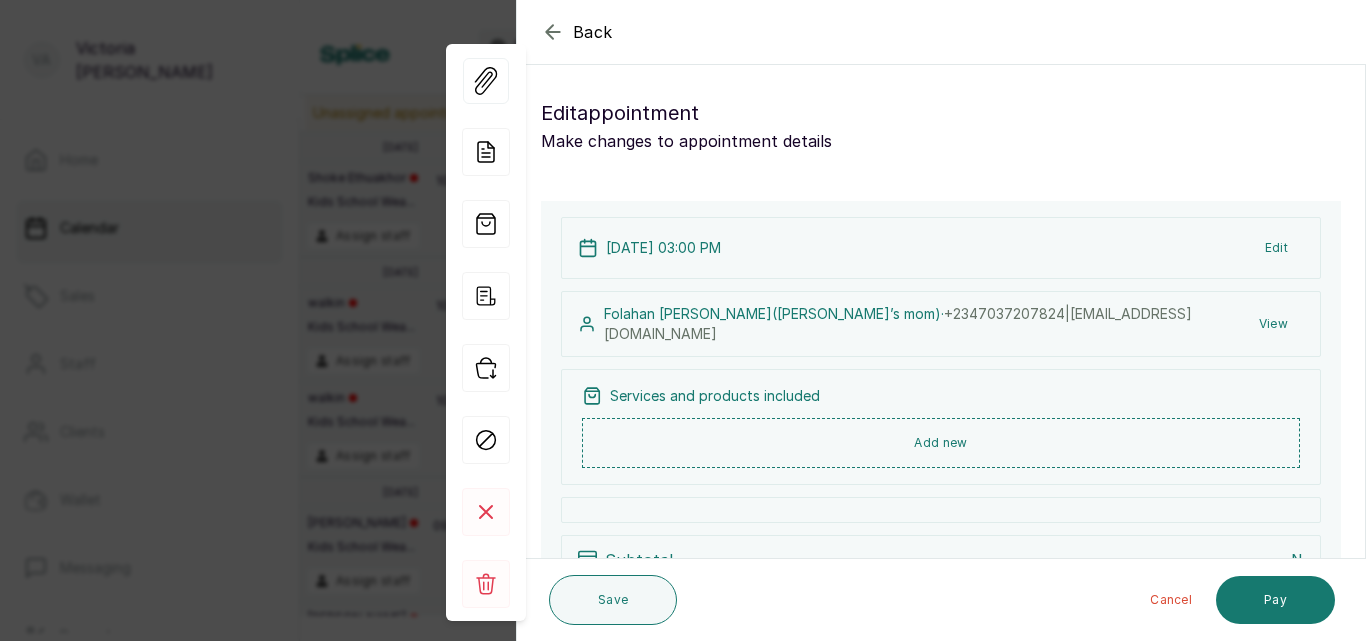 click on "Edit" at bounding box center (1276, 248) 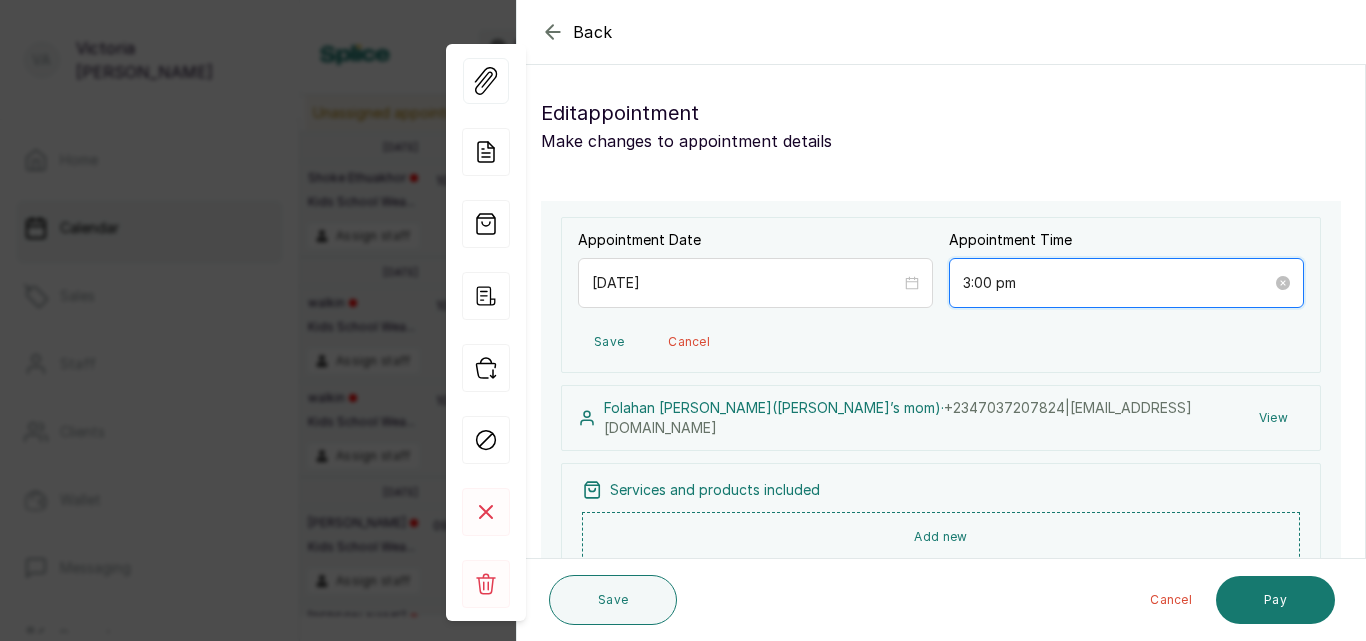 click on "3:00 pm" at bounding box center [1117, 283] 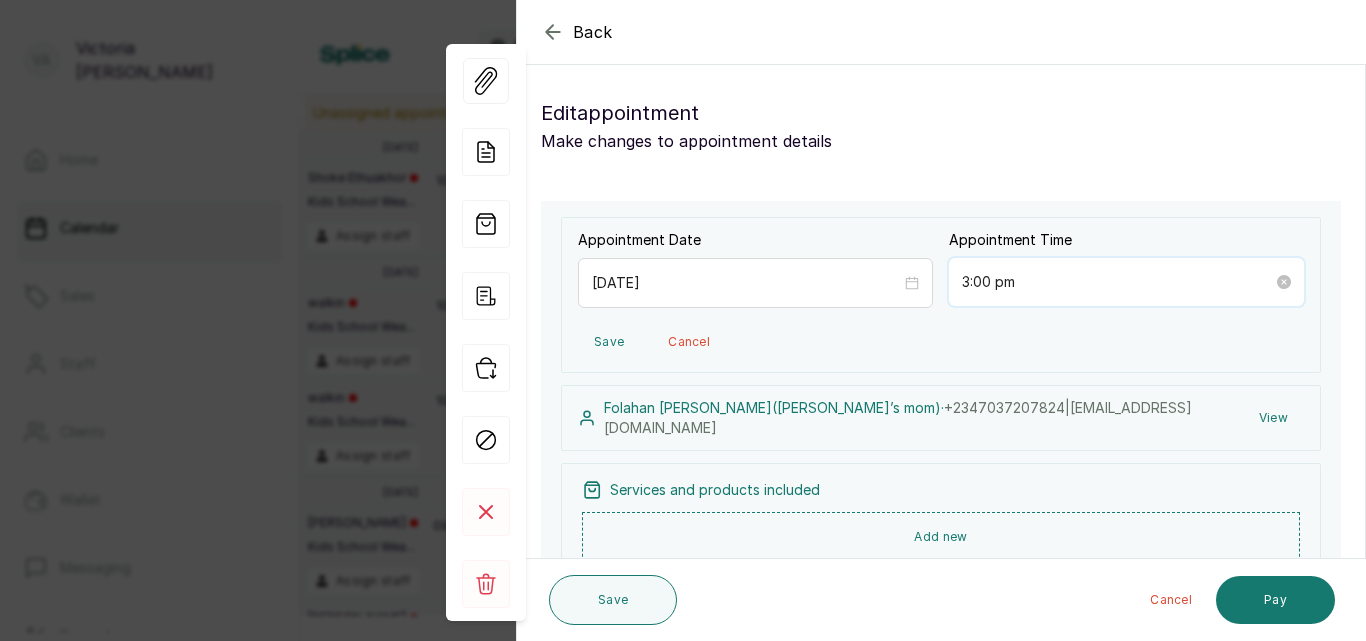 scroll, scrollTop: 84, scrollLeft: 0, axis: vertical 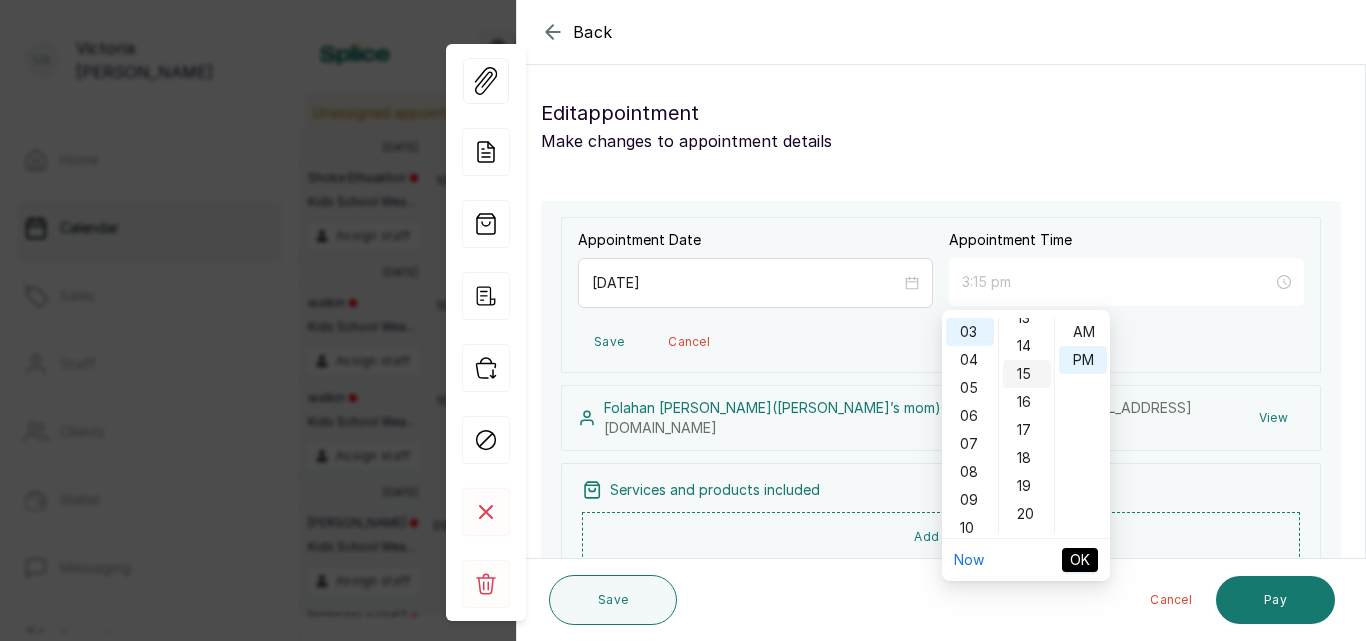 click on "15" at bounding box center (1027, 374) 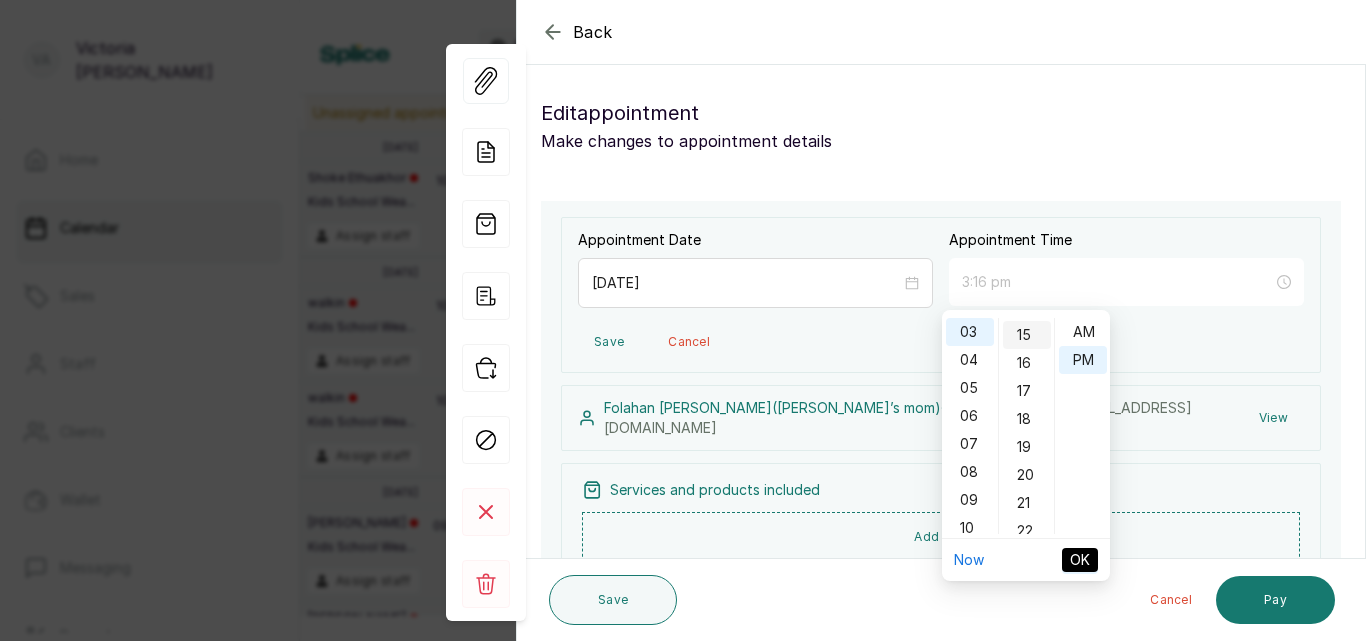 scroll, scrollTop: 420, scrollLeft: 0, axis: vertical 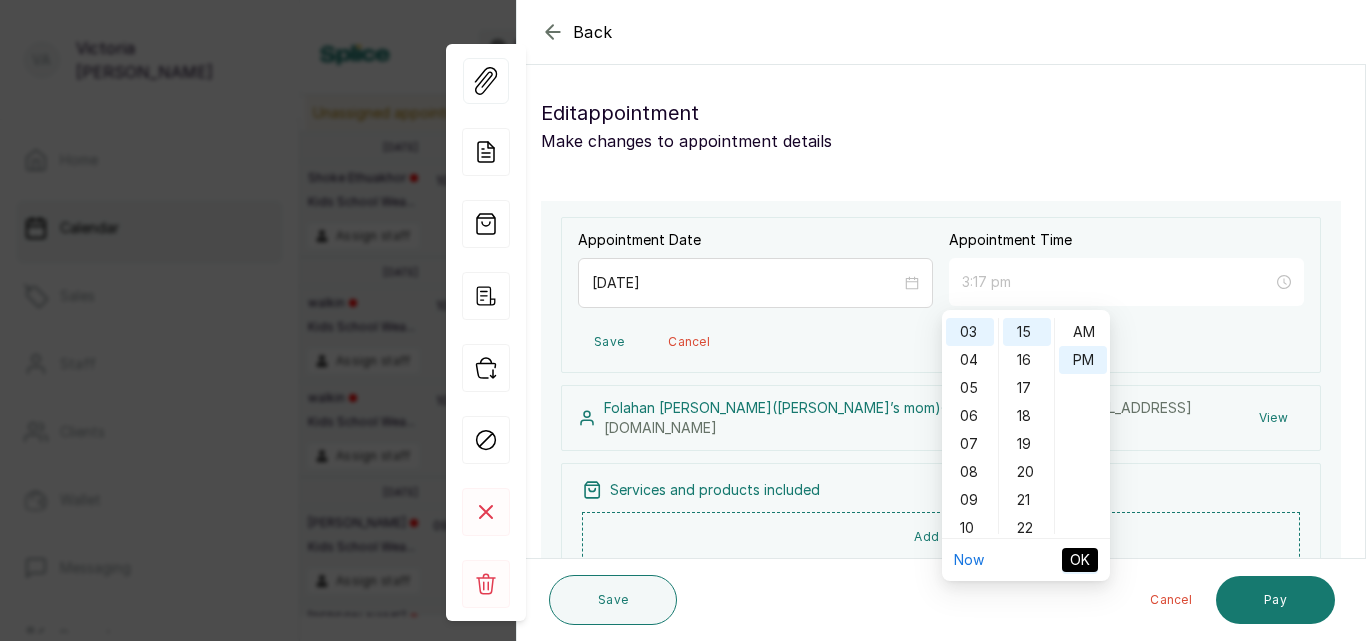 type on "3:15 pm" 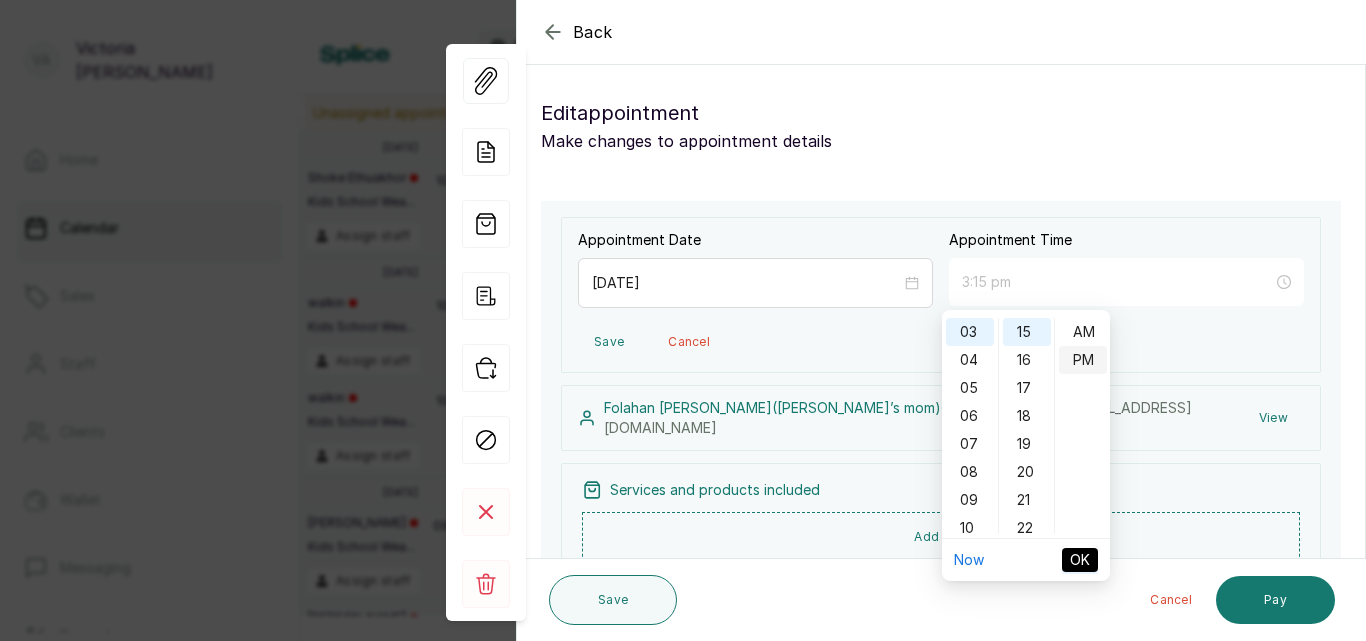 click on "PM" at bounding box center (1083, 360) 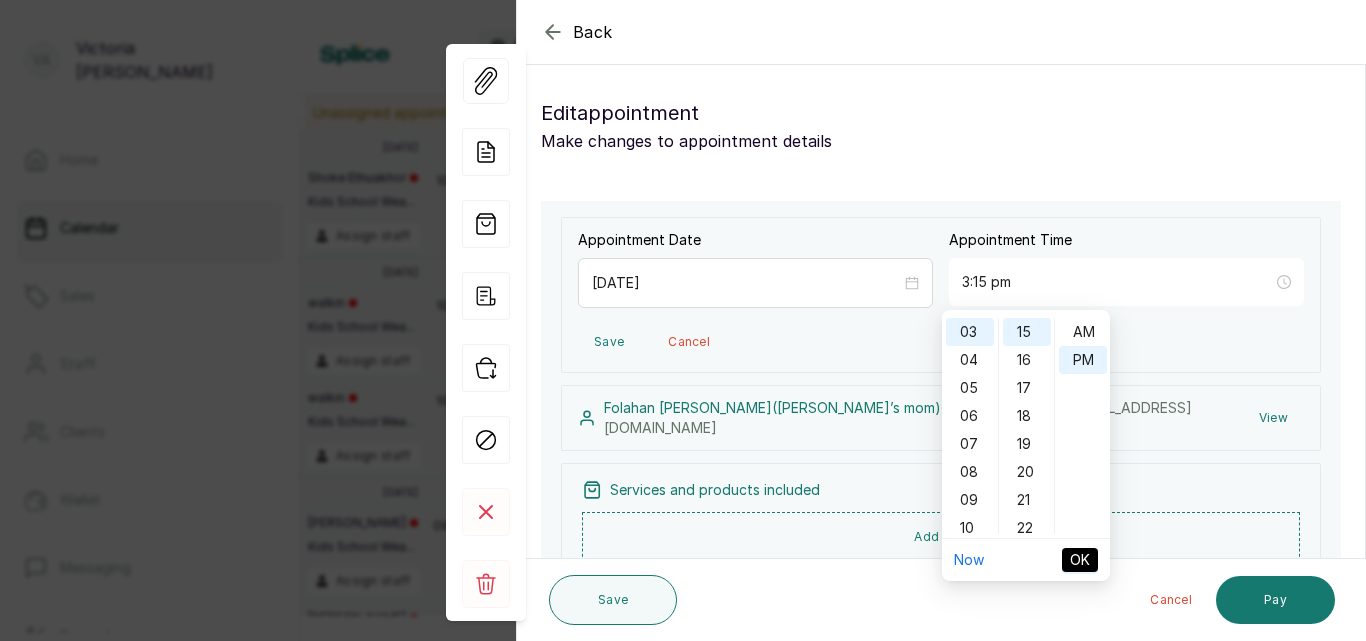 click on "OK" at bounding box center (1080, 560) 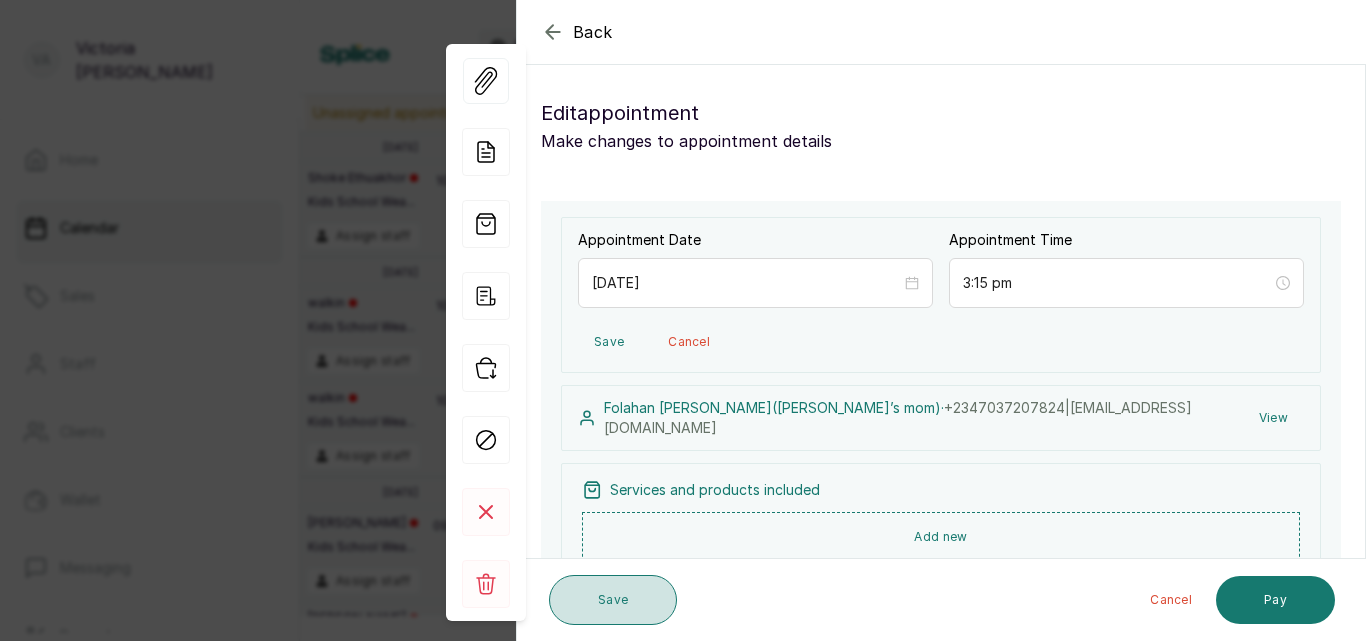 click on "Save" at bounding box center [613, 600] 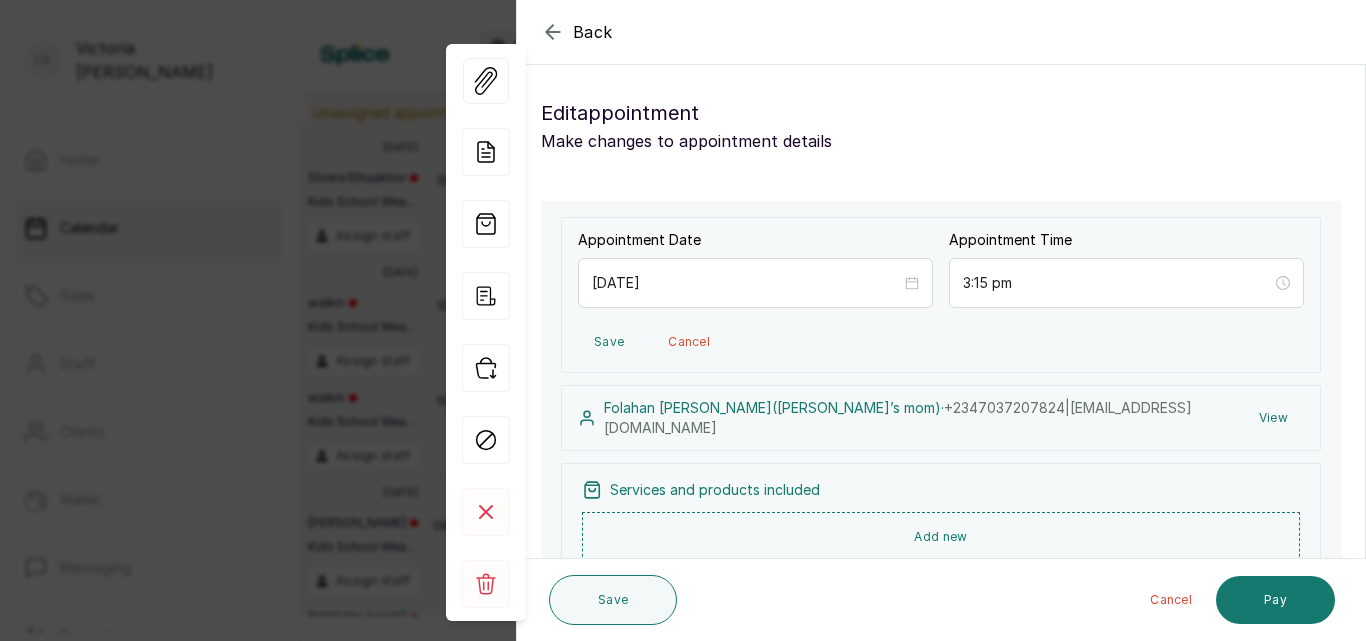 click 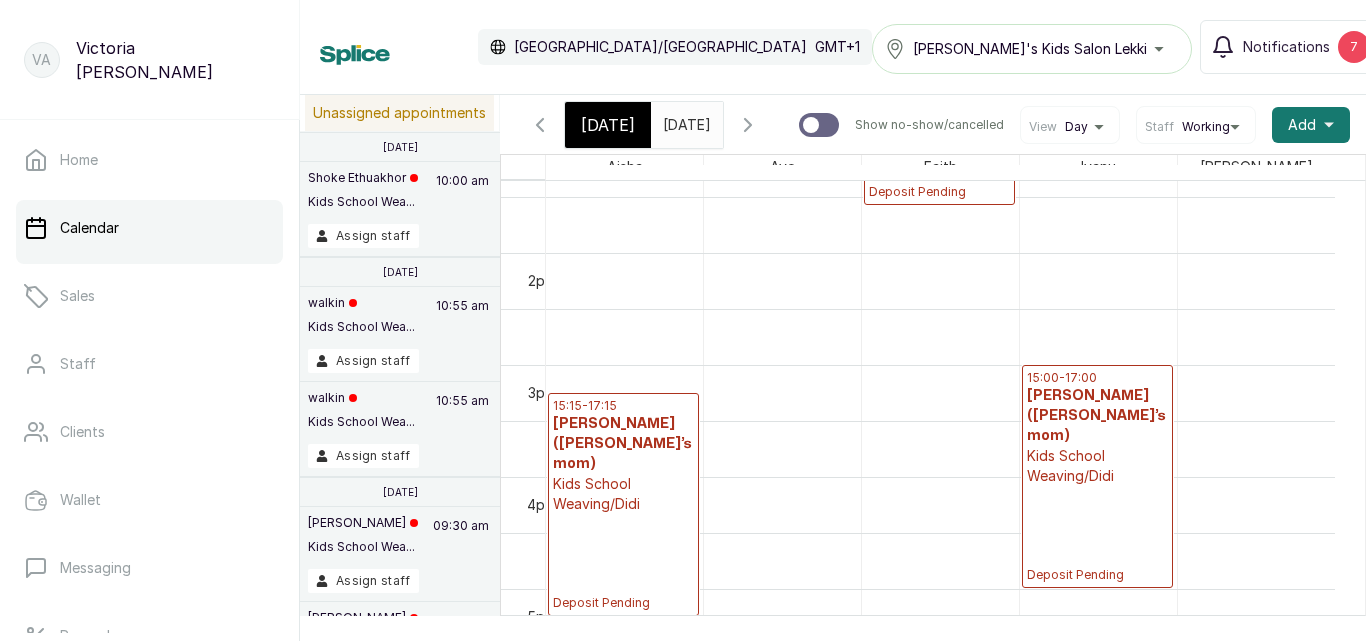 scroll, scrollTop: 0, scrollLeft: 7, axis: horizontal 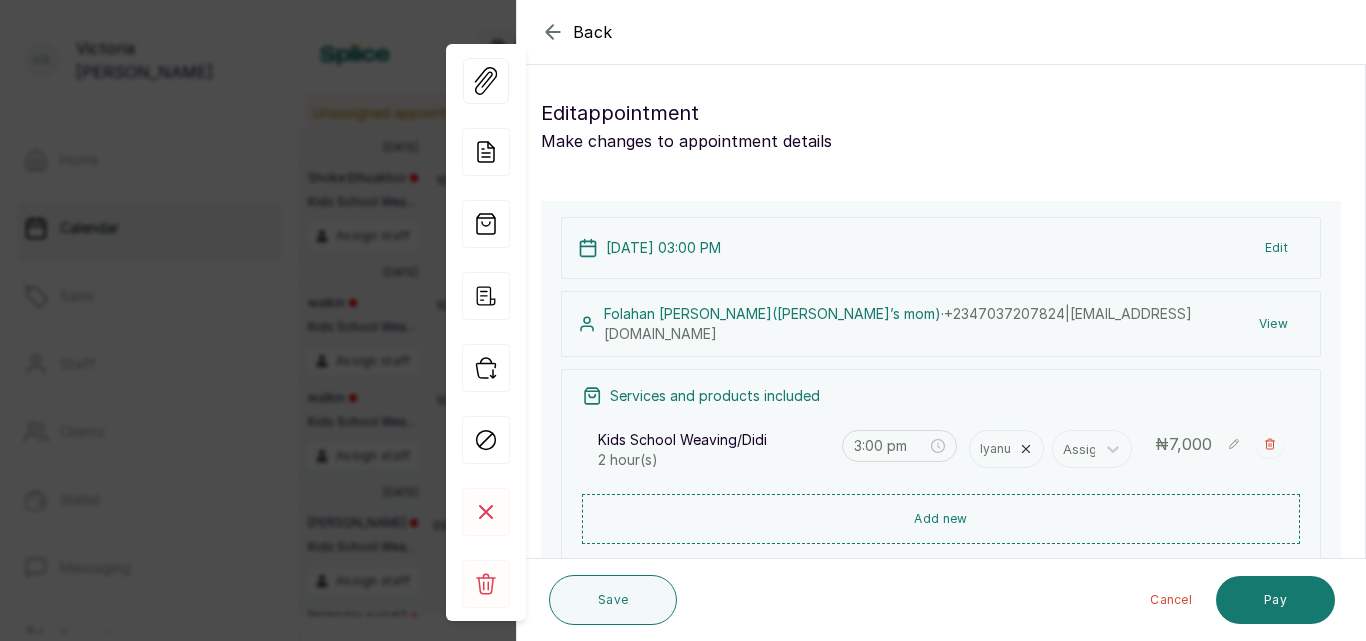 click on "Edit" at bounding box center [1276, 248] 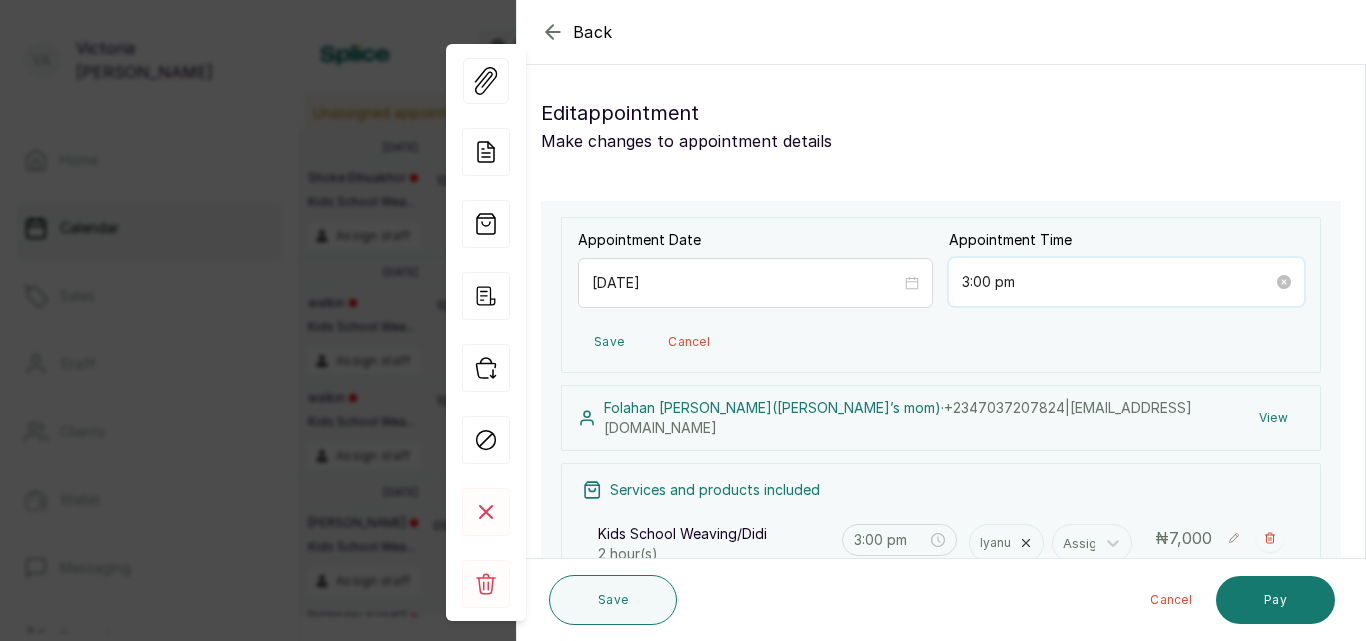 click on "3:00 pm" at bounding box center [1117, 282] 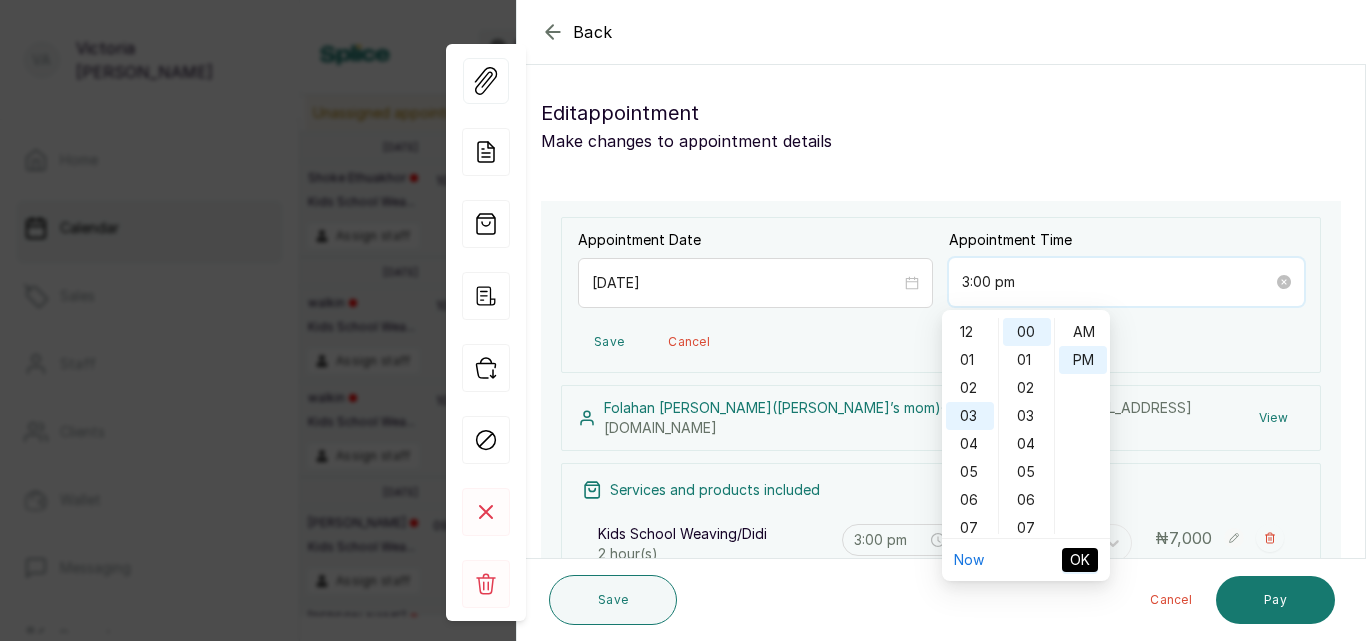 scroll, scrollTop: 84, scrollLeft: 0, axis: vertical 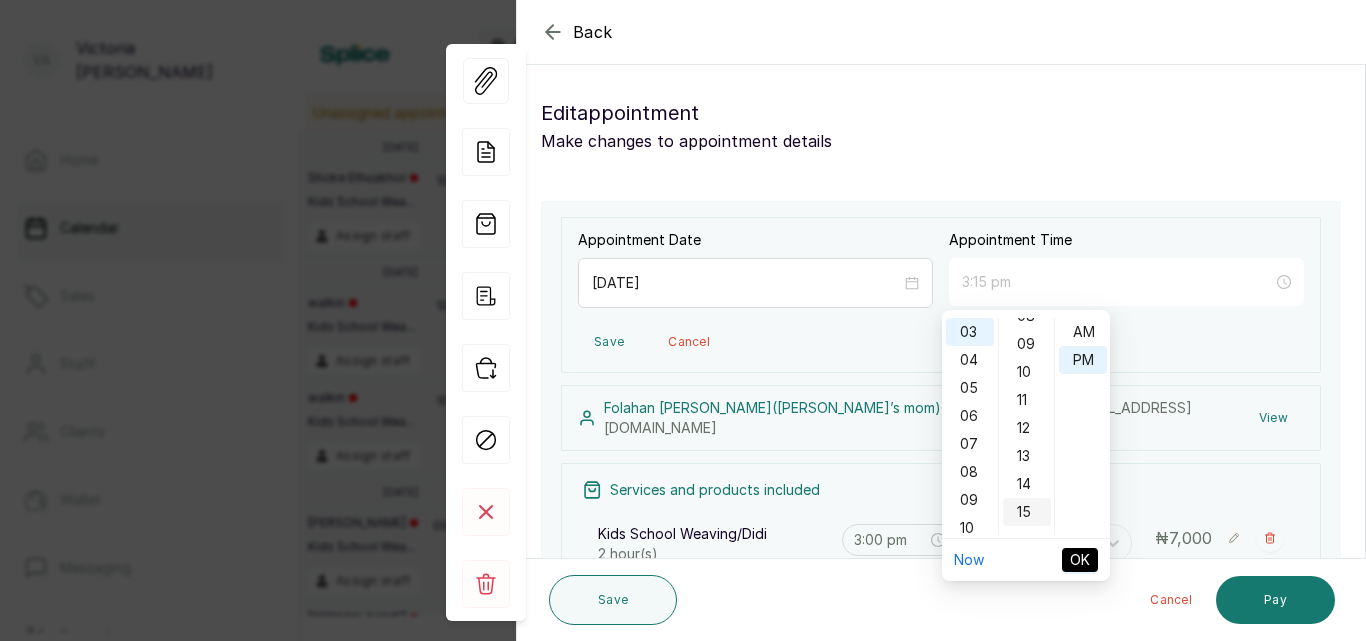 click on "15" at bounding box center (1027, 512) 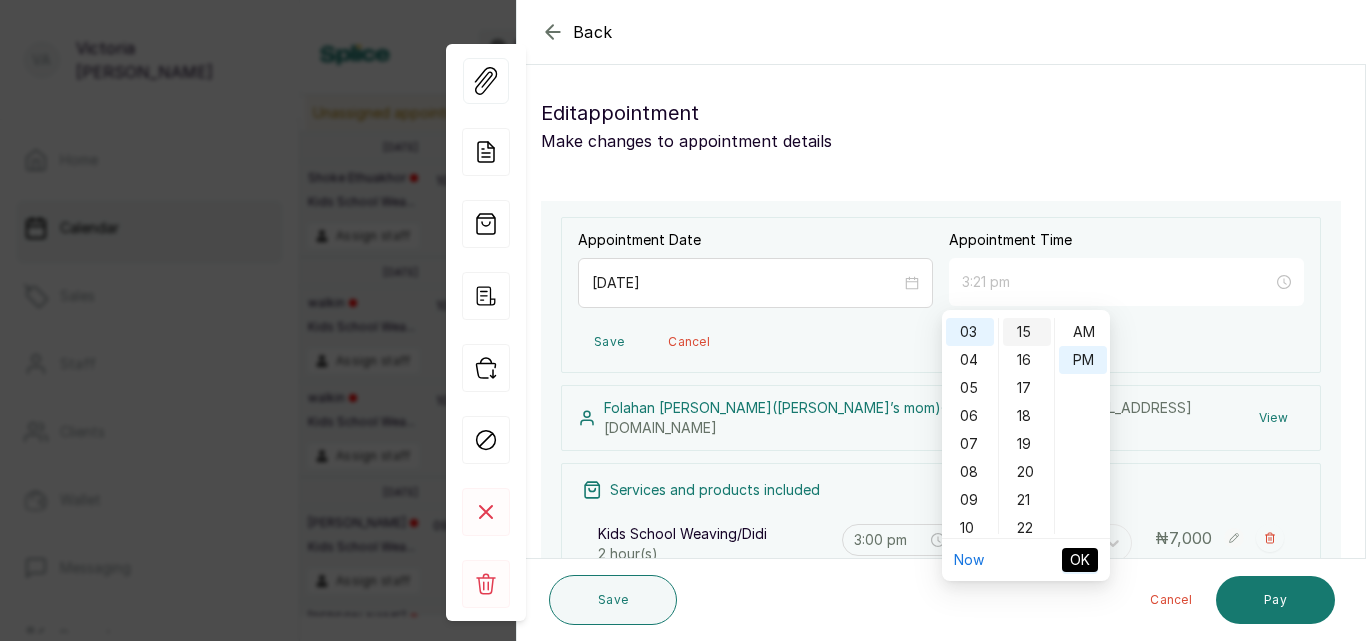 scroll, scrollTop: 420, scrollLeft: 0, axis: vertical 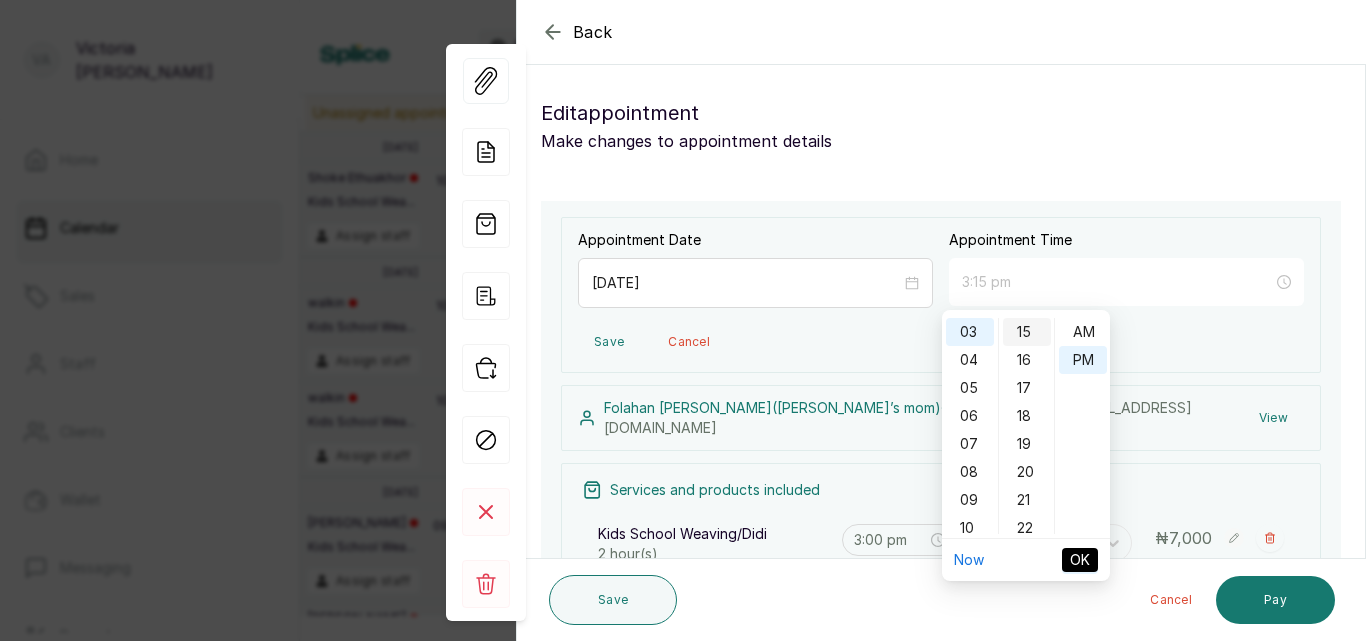 click on "15" at bounding box center [1027, 332] 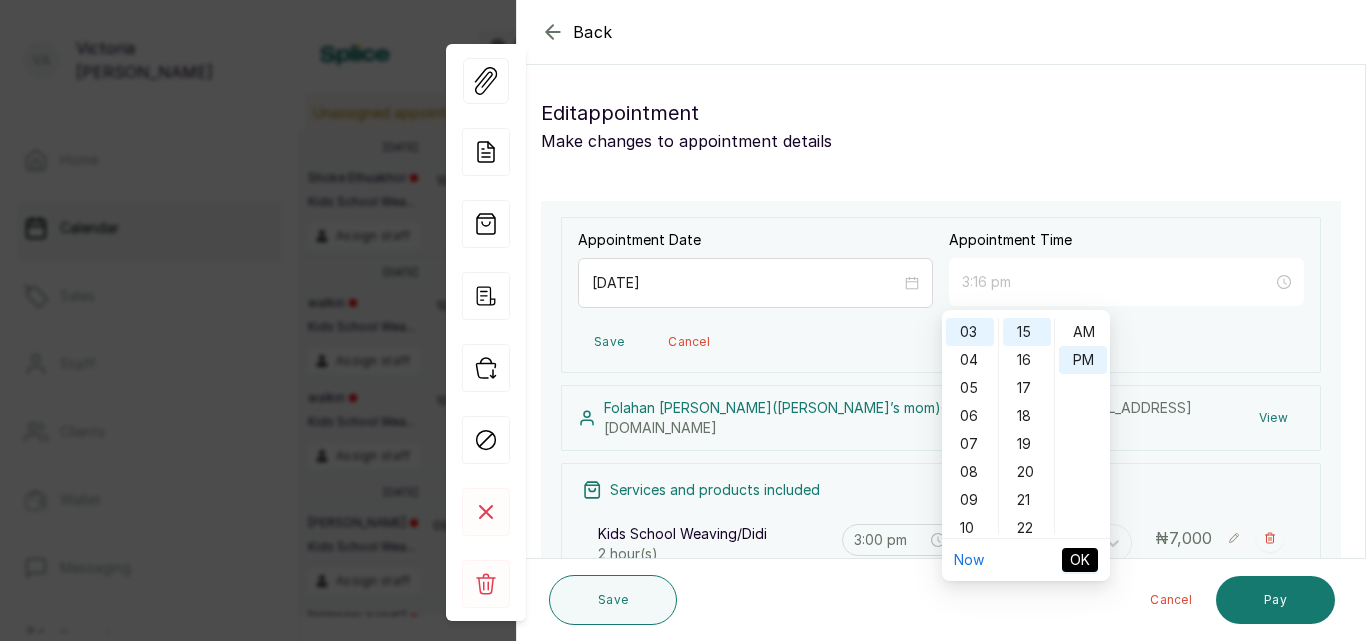 type on "3:15 pm" 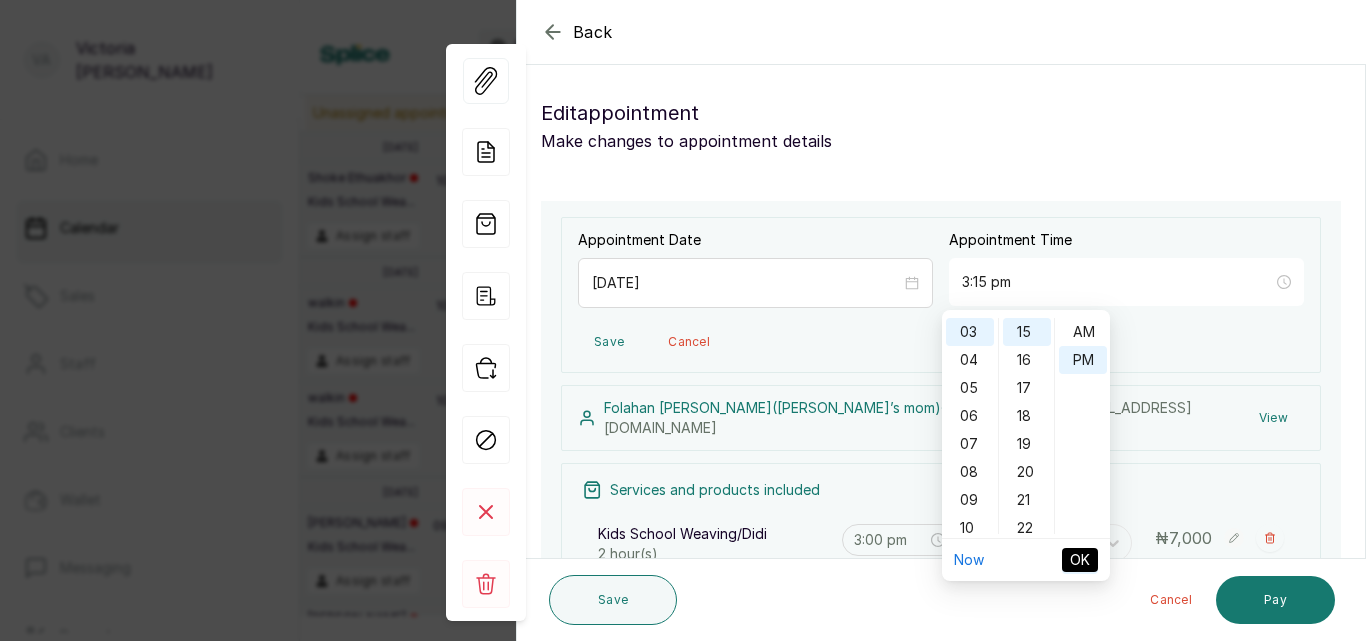 click on "OK" at bounding box center [1080, 560] 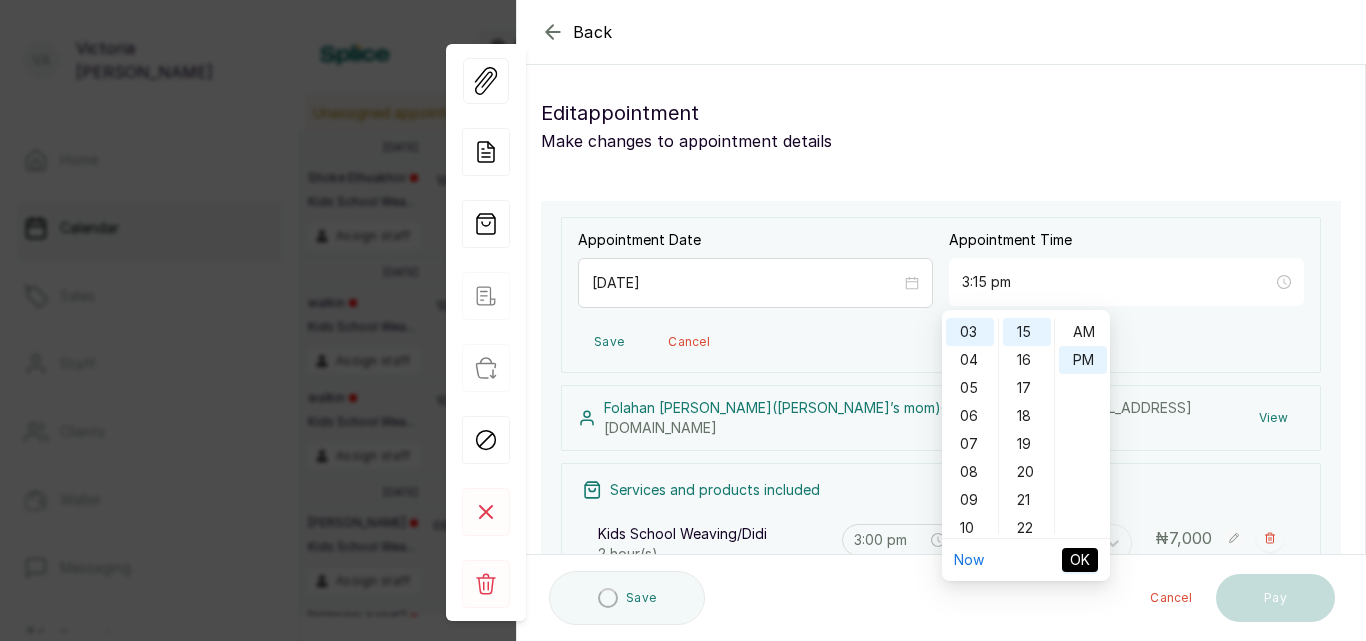 type on "3:15 pm" 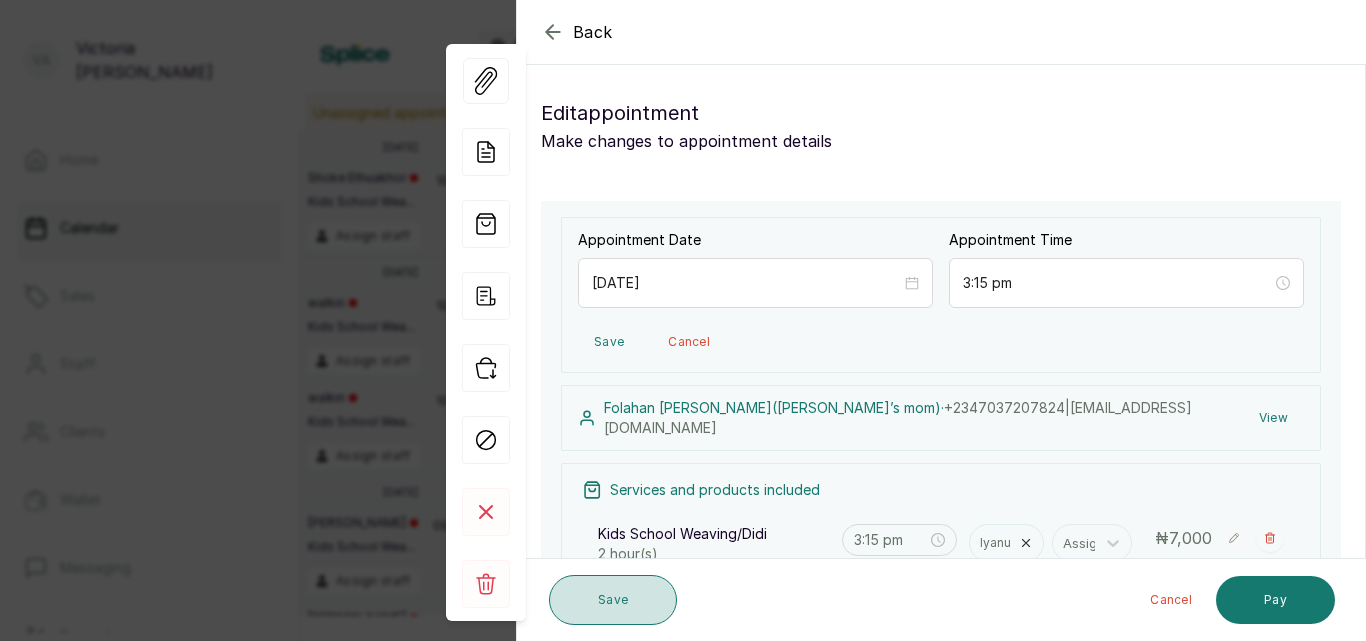 click on "Save" at bounding box center [613, 600] 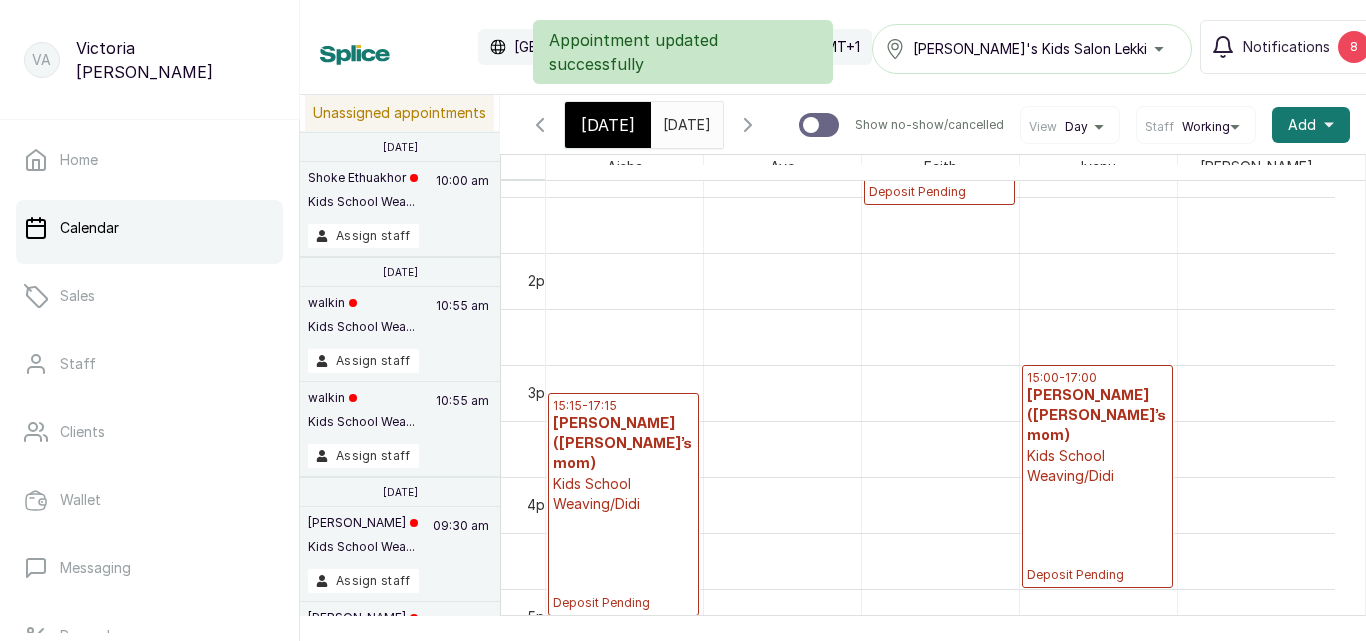 scroll, scrollTop: 0, scrollLeft: 7, axis: horizontal 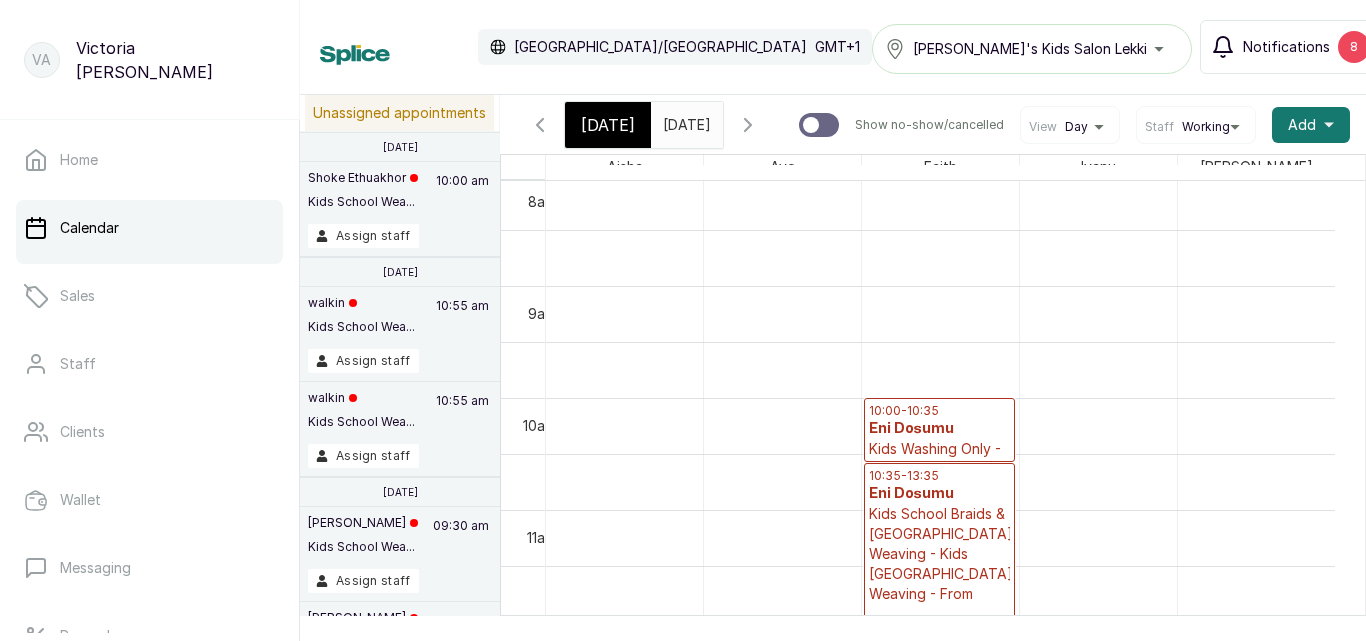 click on "8" at bounding box center (1354, 47) 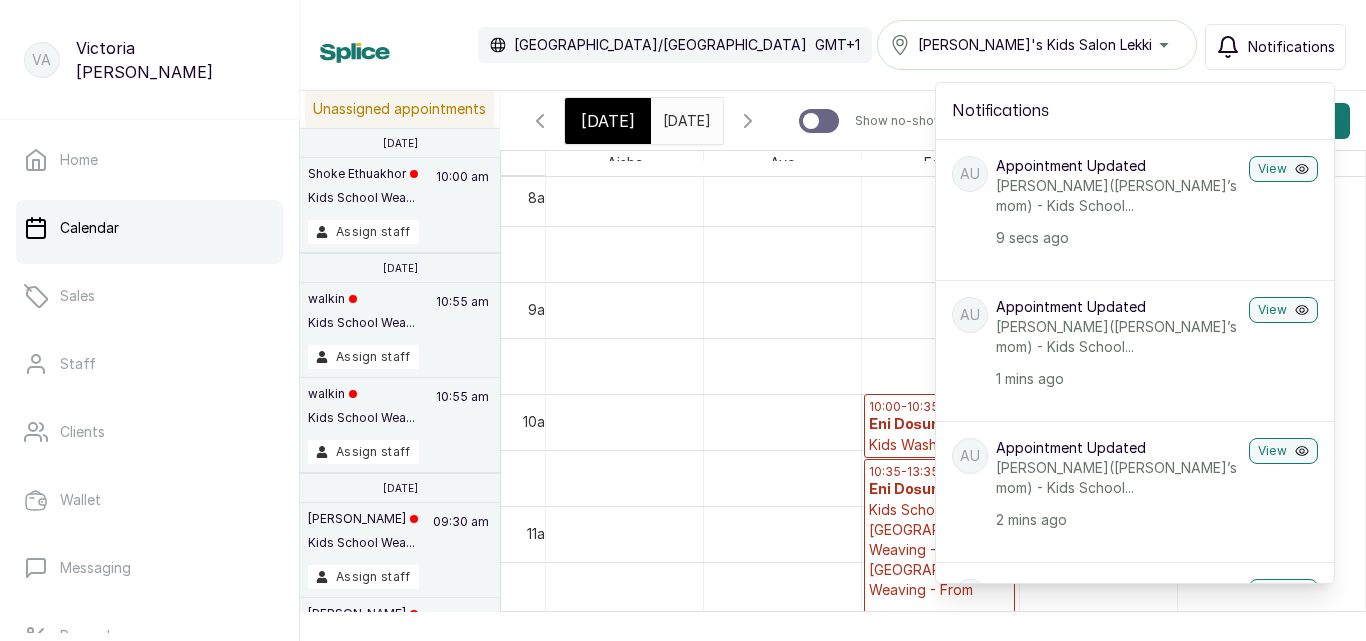 click on "Notifications" at bounding box center (1291, 47) 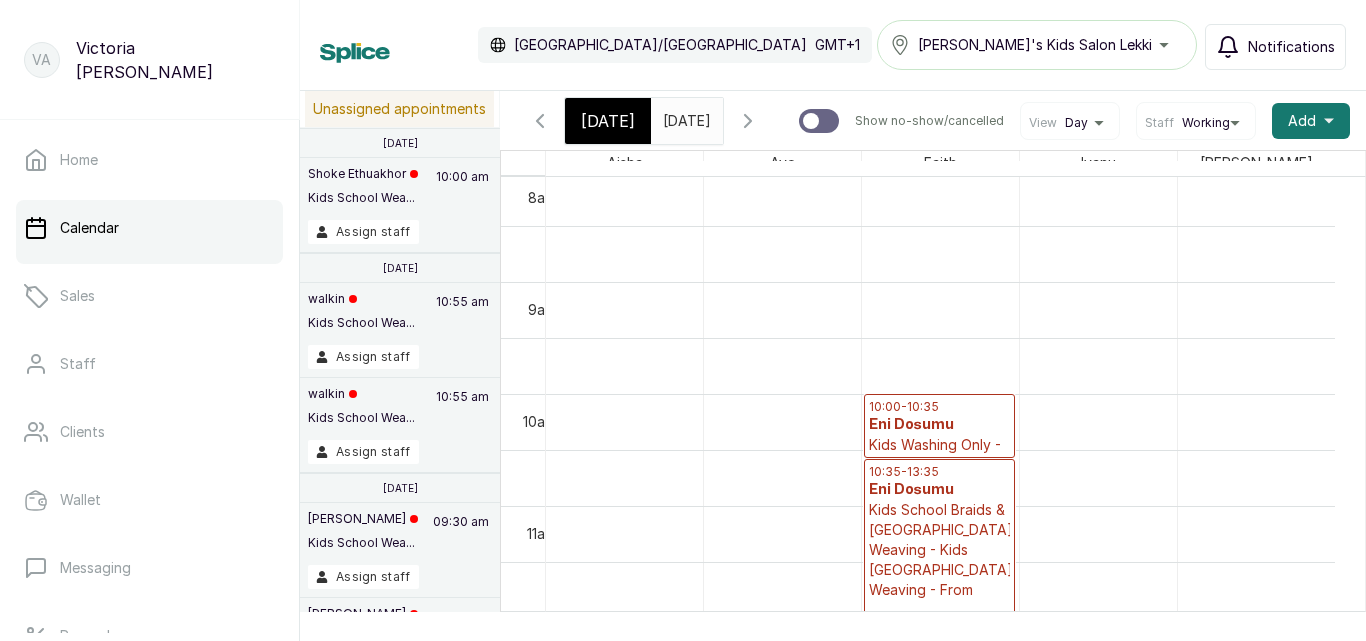 click on "[DATE]" at bounding box center (608, 121) 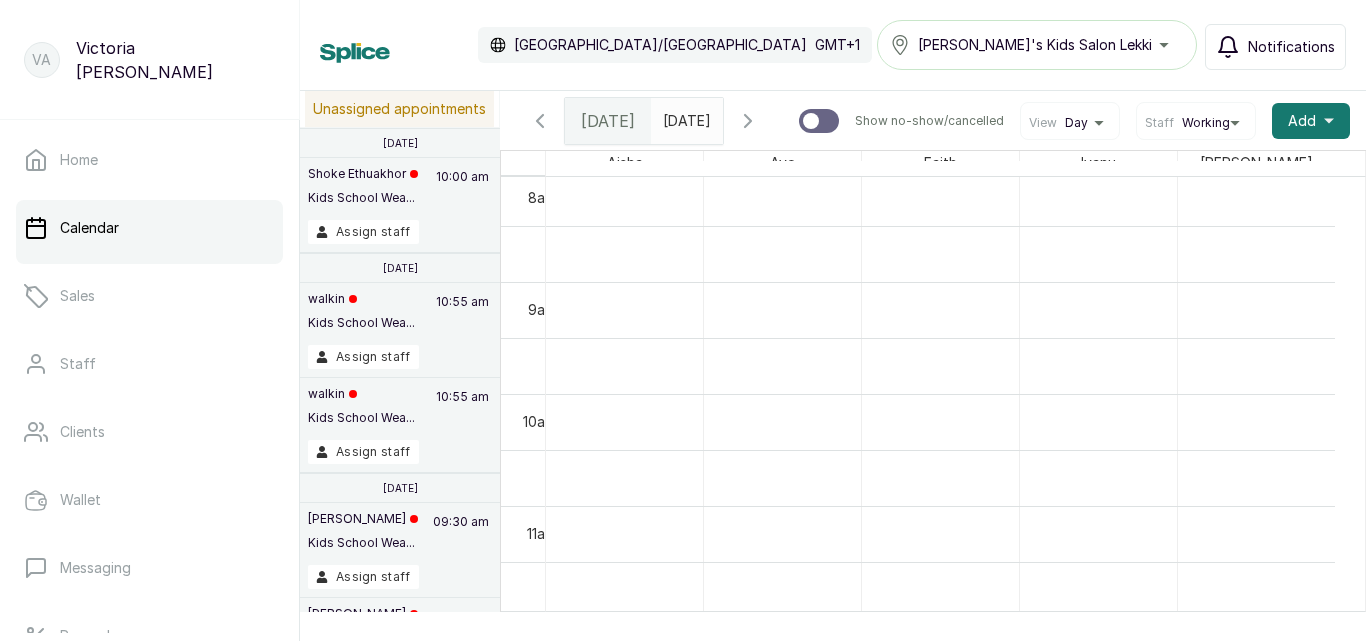 scroll, scrollTop: 673, scrollLeft: 0, axis: vertical 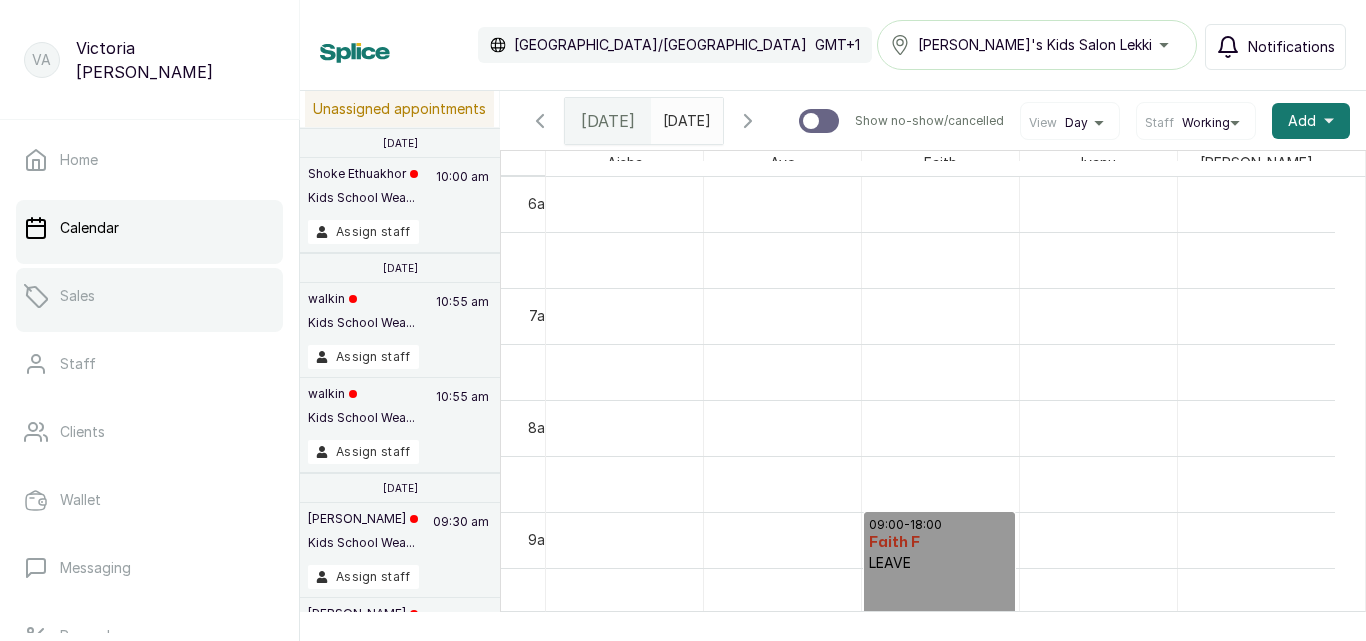 click on "Sales" at bounding box center [149, 296] 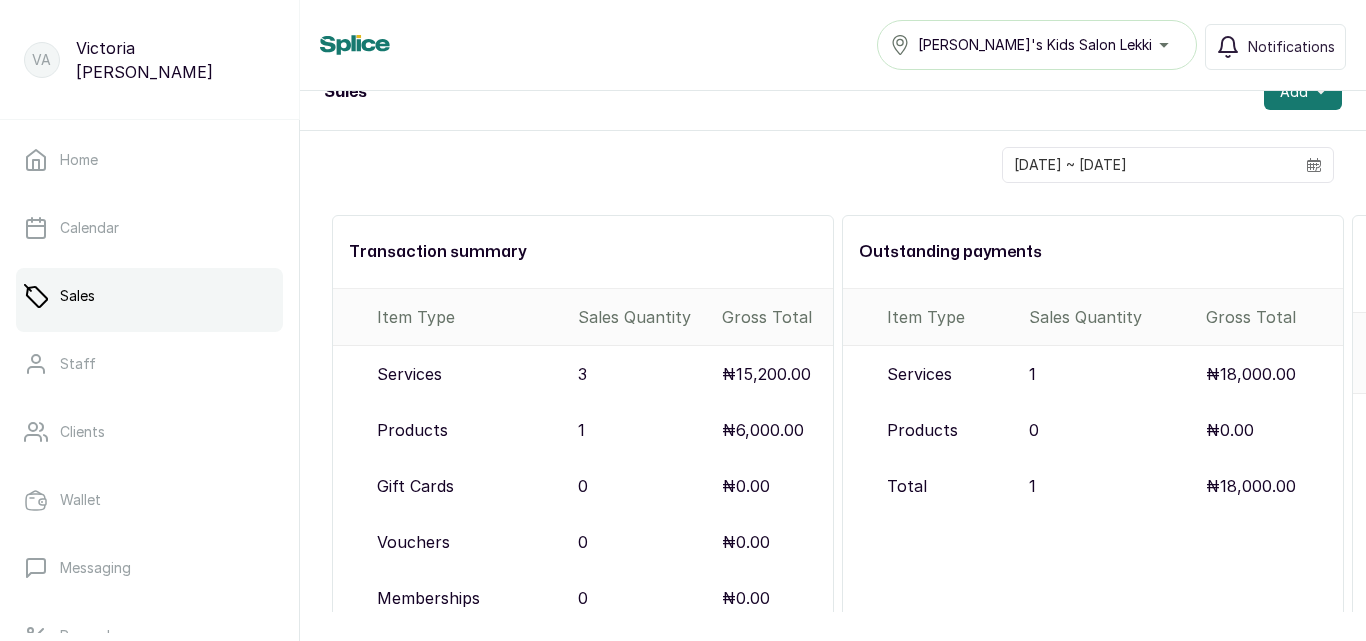 scroll, scrollTop: 116, scrollLeft: 0, axis: vertical 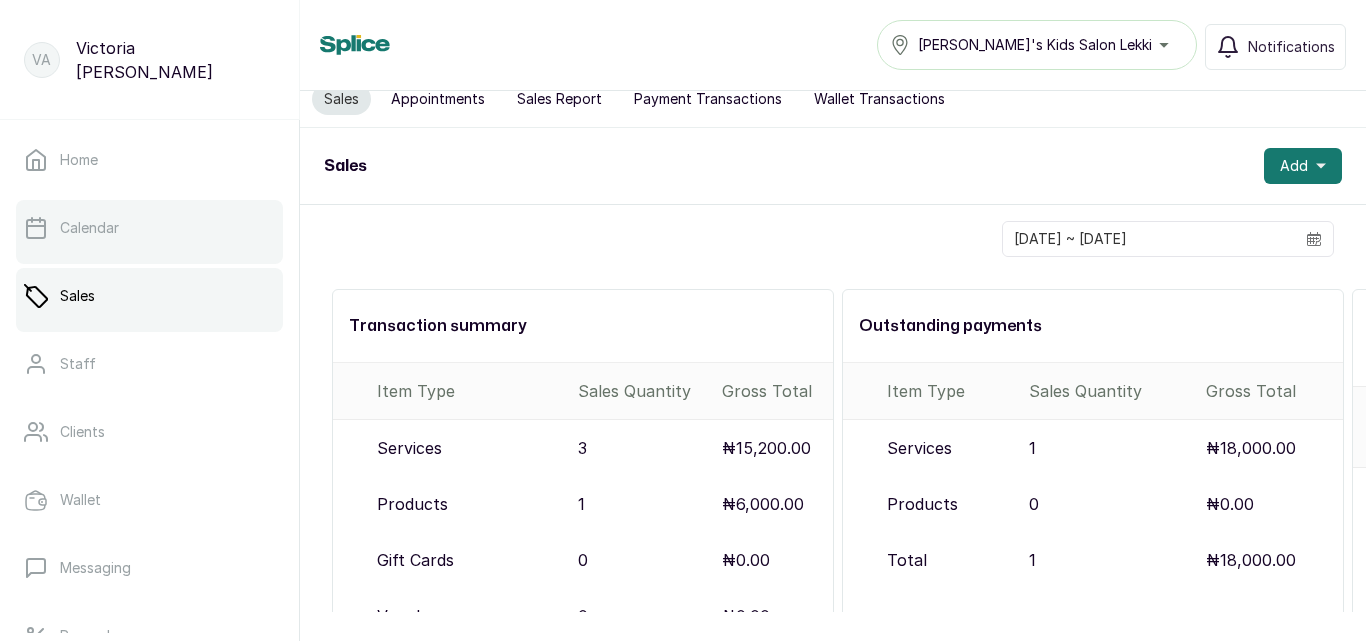 click on "Calendar" at bounding box center [149, 228] 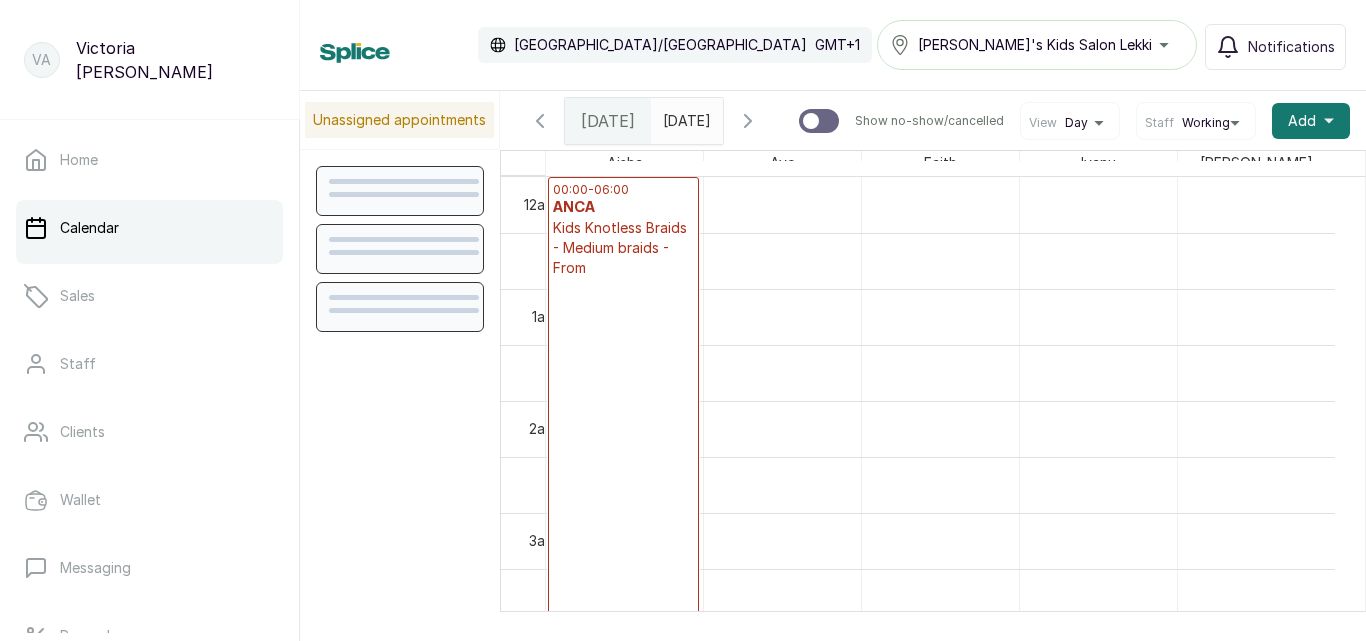 scroll, scrollTop: 673, scrollLeft: 0, axis: vertical 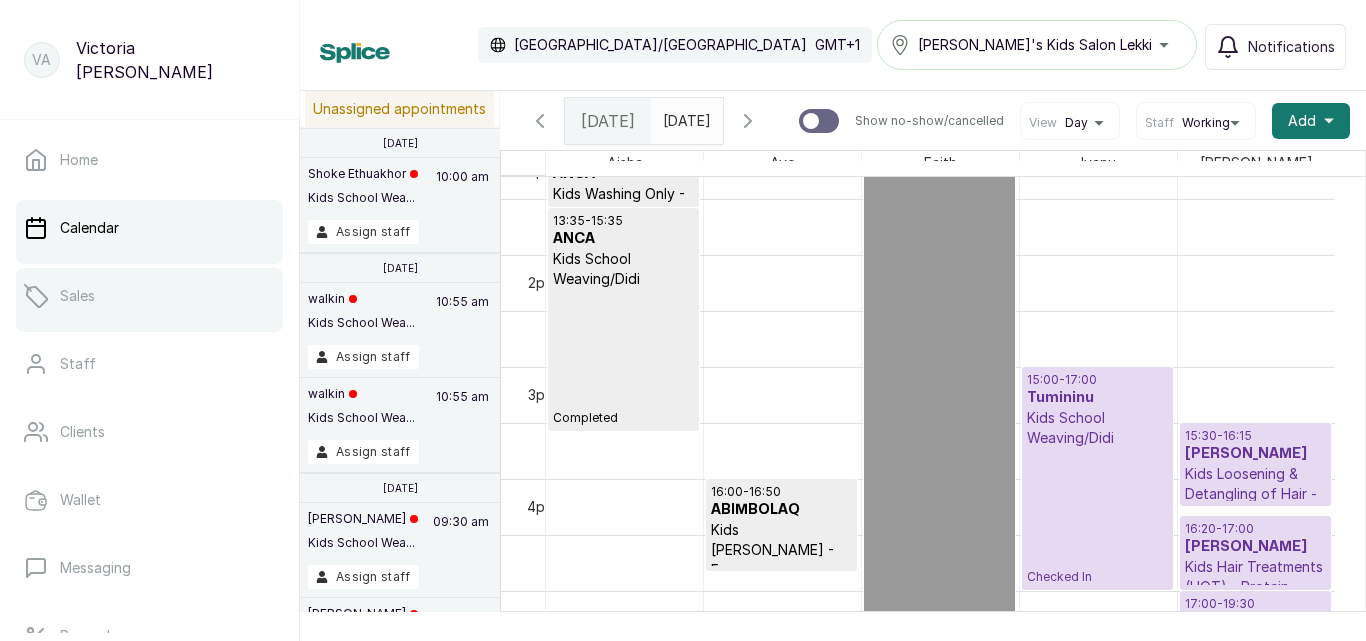 click on "Sales" at bounding box center (149, 296) 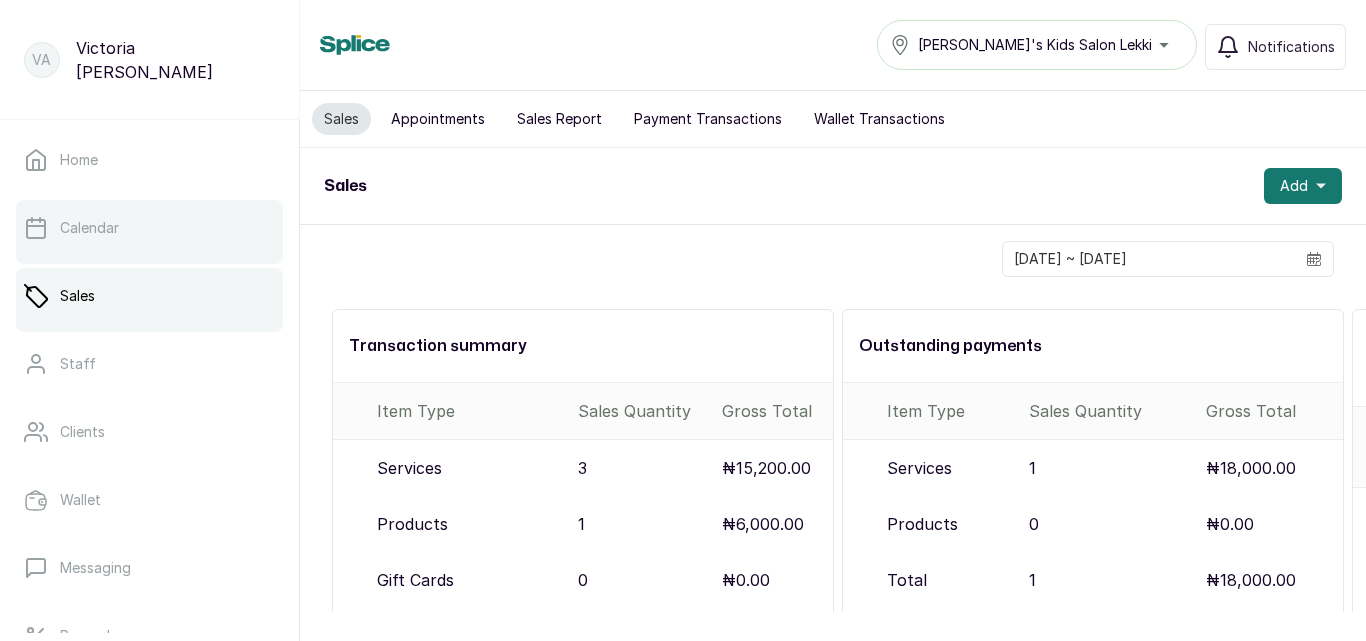 click on "Calendar" at bounding box center (89, 228) 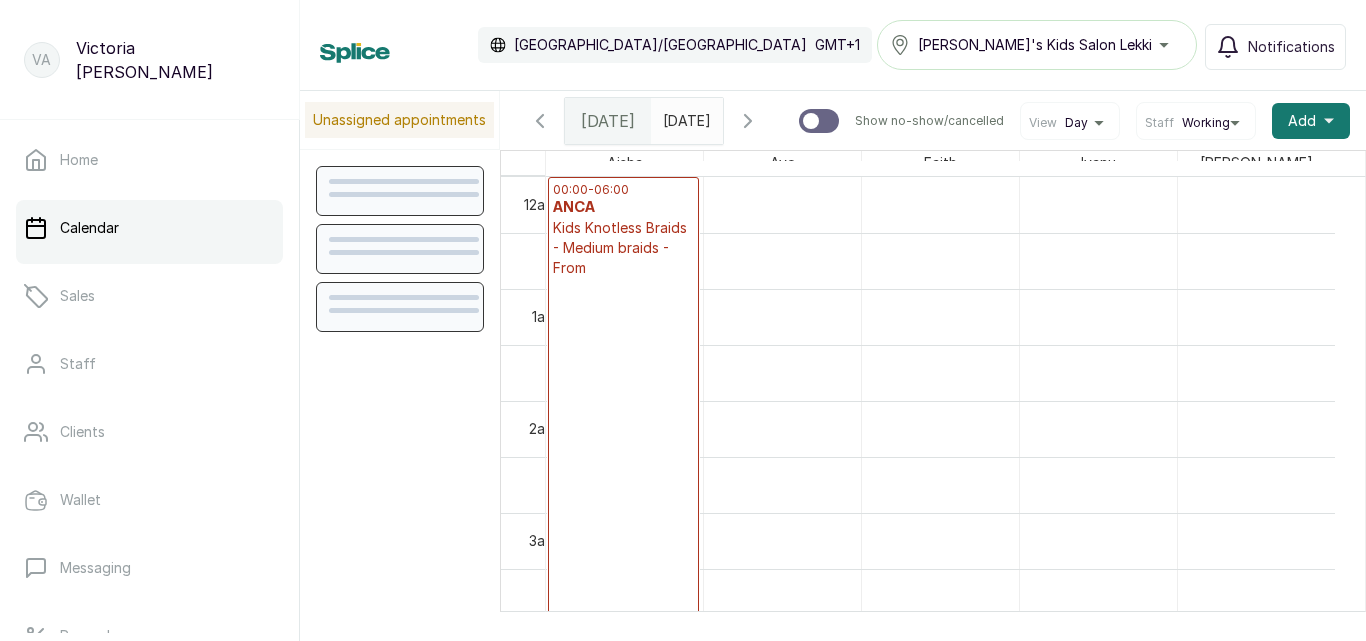scroll, scrollTop: 673, scrollLeft: 0, axis: vertical 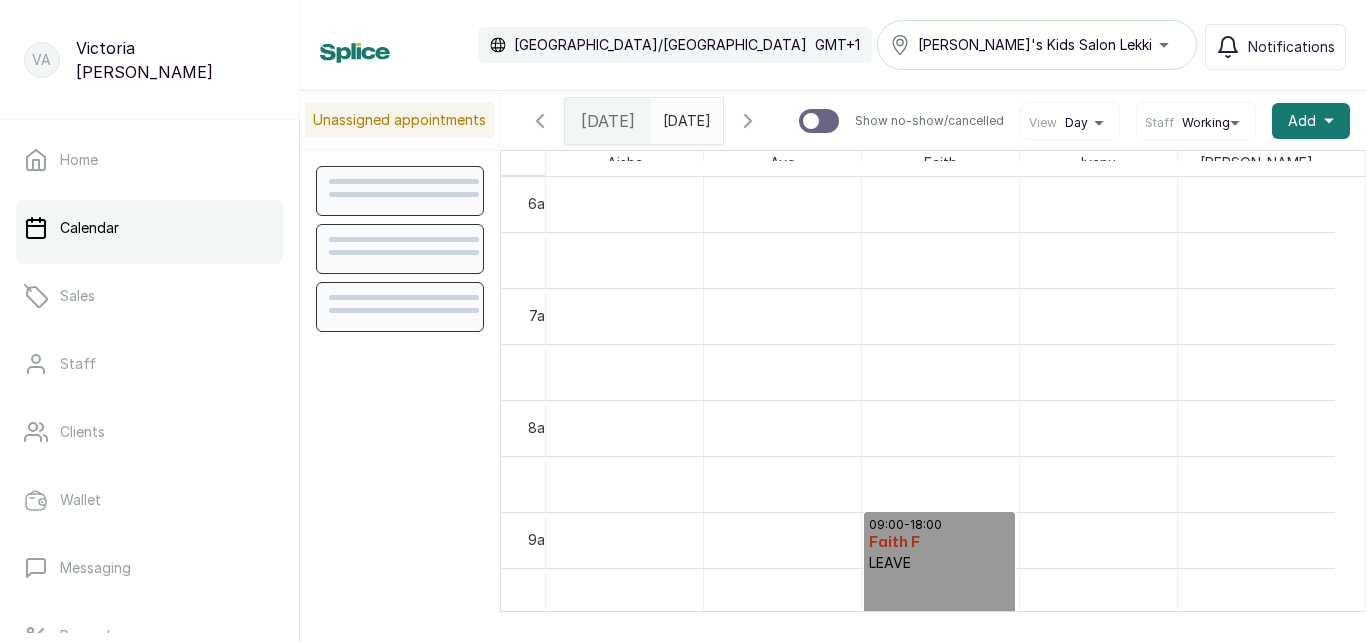 type on "yyyy-MM-dd" 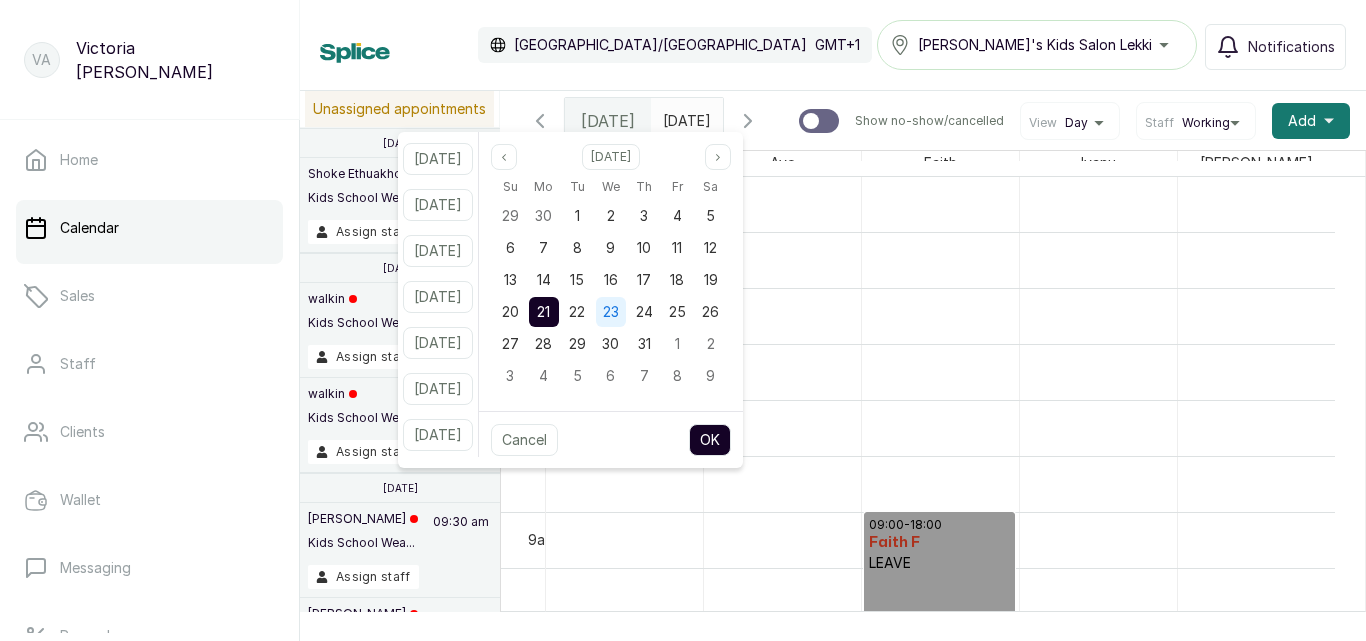 click on "23" at bounding box center [611, 312] 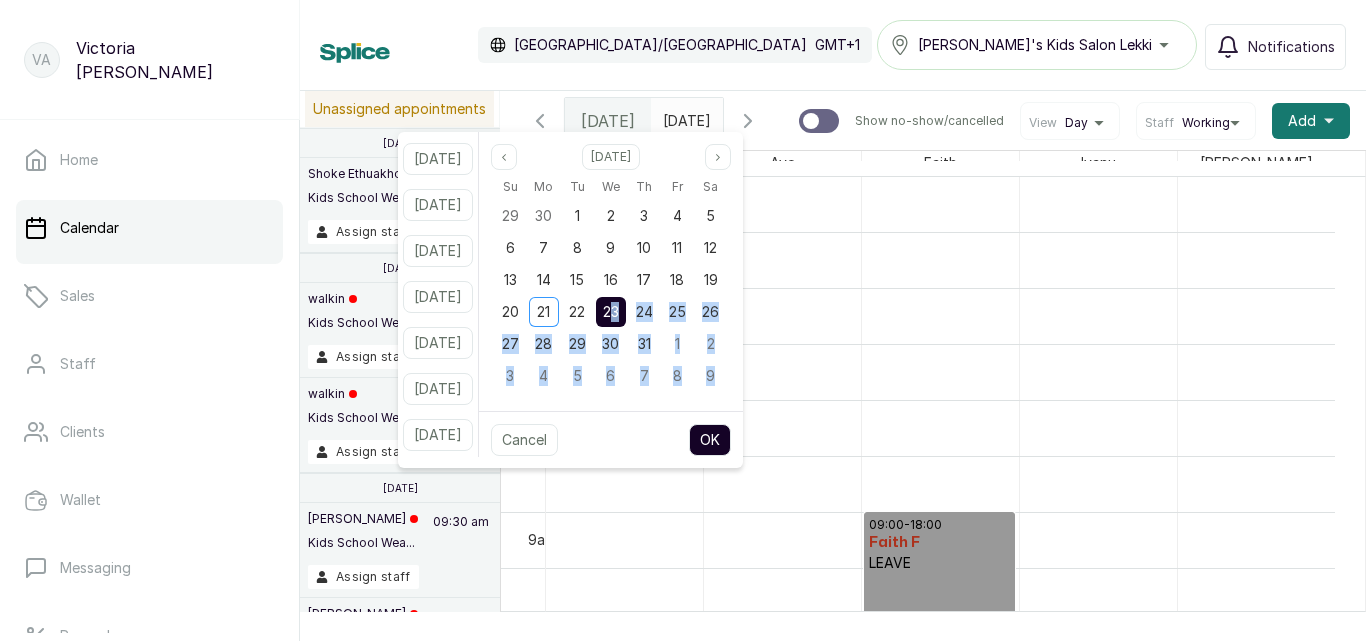 drag, startPoint x: 637, startPoint y: 312, endPoint x: 733, endPoint y: 439, distance: 159.20113 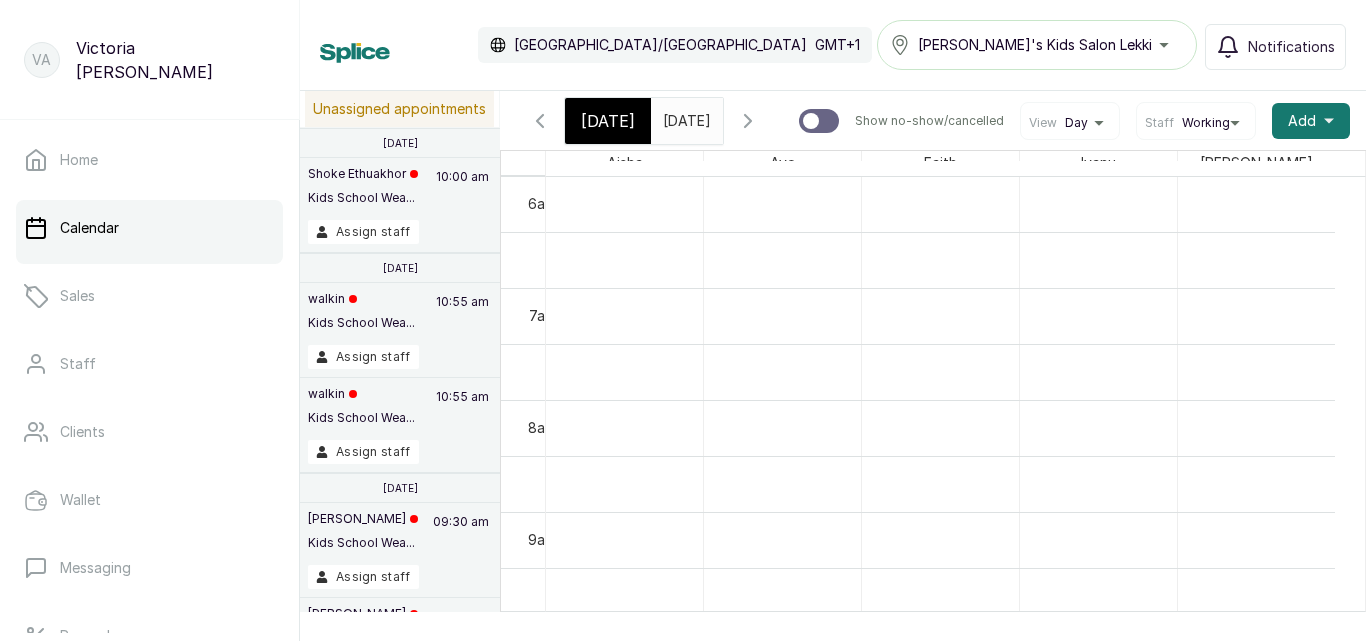 type on "[DATE]" 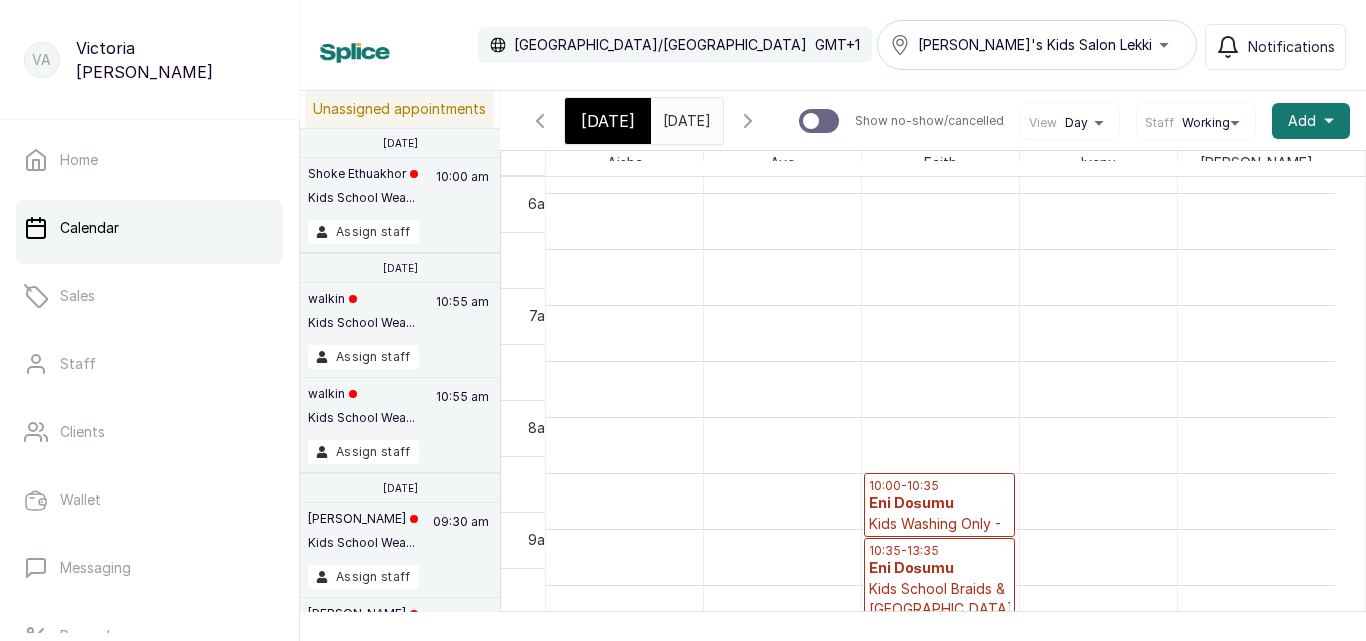 scroll, scrollTop: 824, scrollLeft: 0, axis: vertical 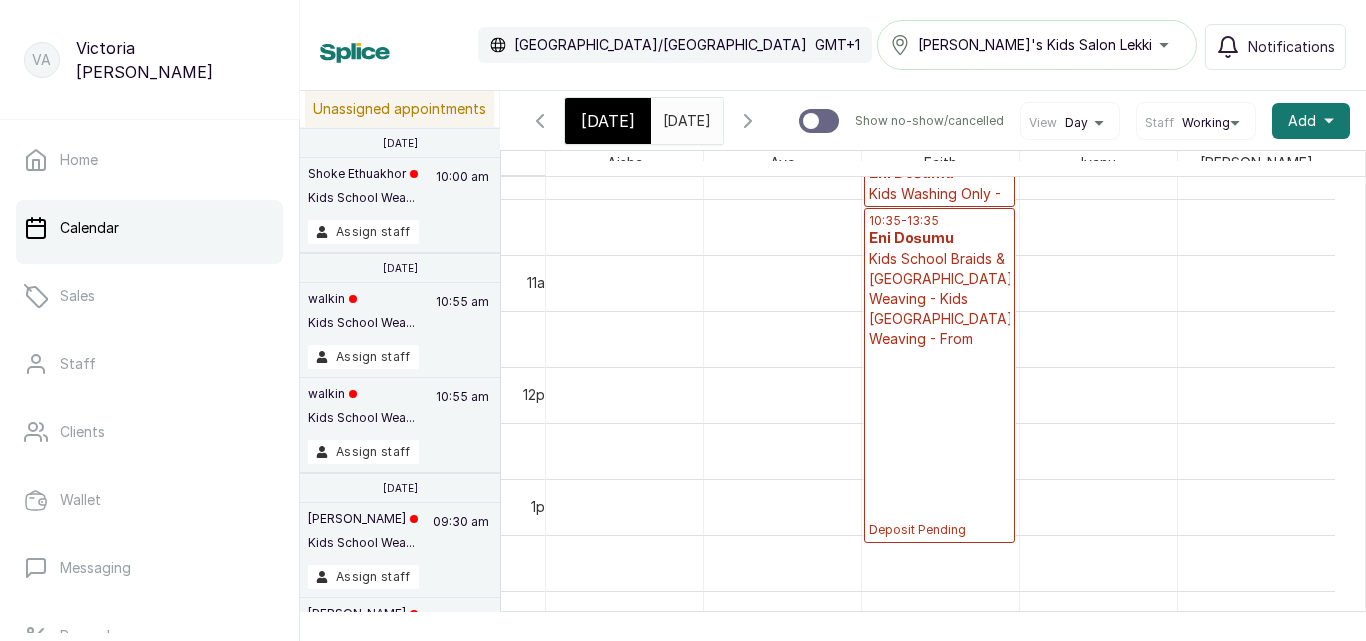 click on "[DATE]" at bounding box center [608, 121] 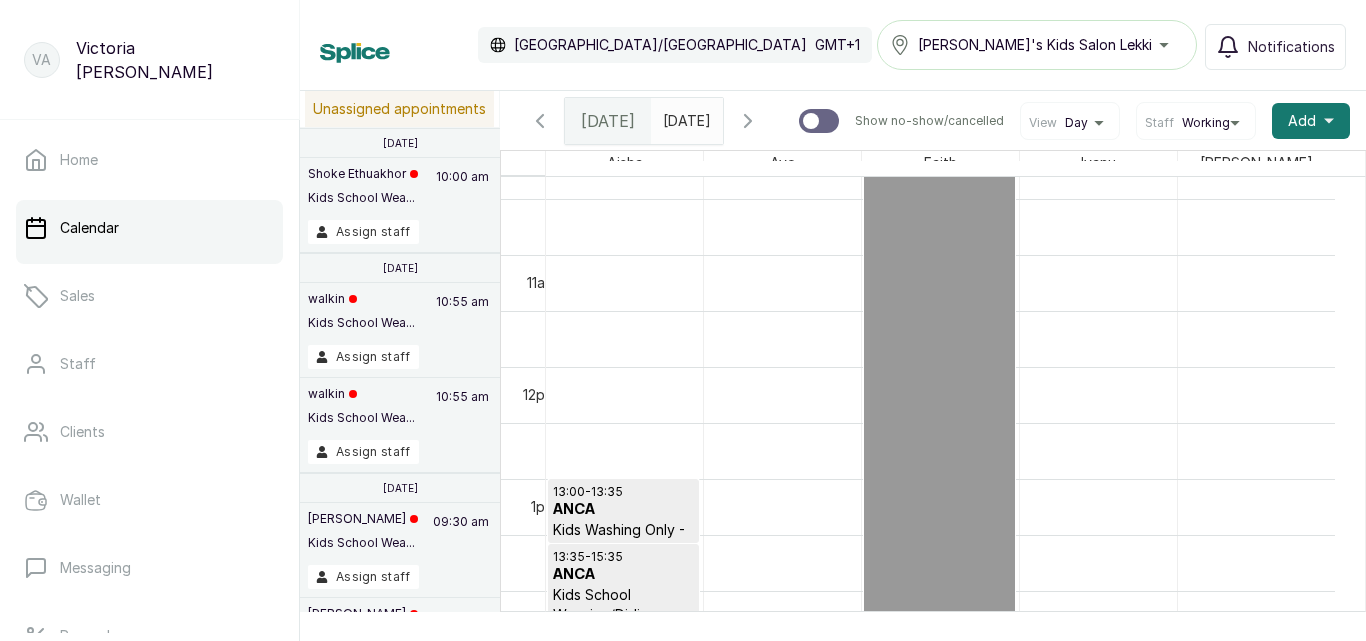 scroll, scrollTop: 673, scrollLeft: 0, axis: vertical 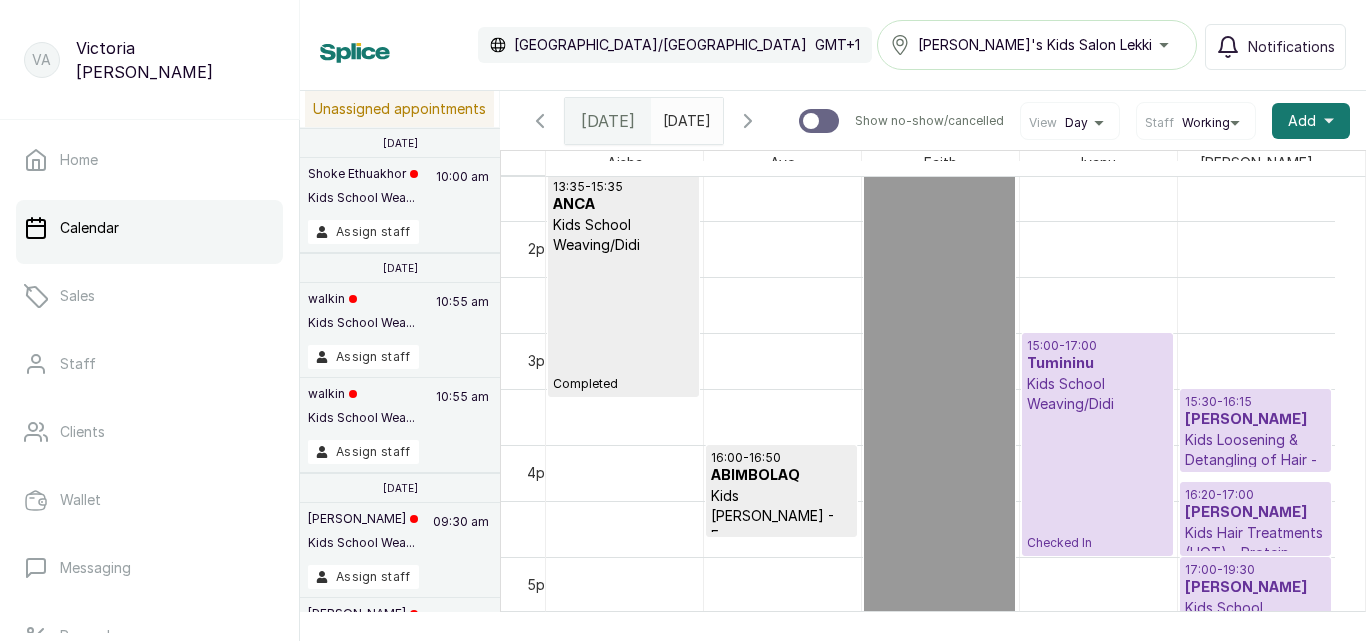 click on "Kids Loosening & Detangling of Hair - weaving done elsewhere" at bounding box center (1255, 470) 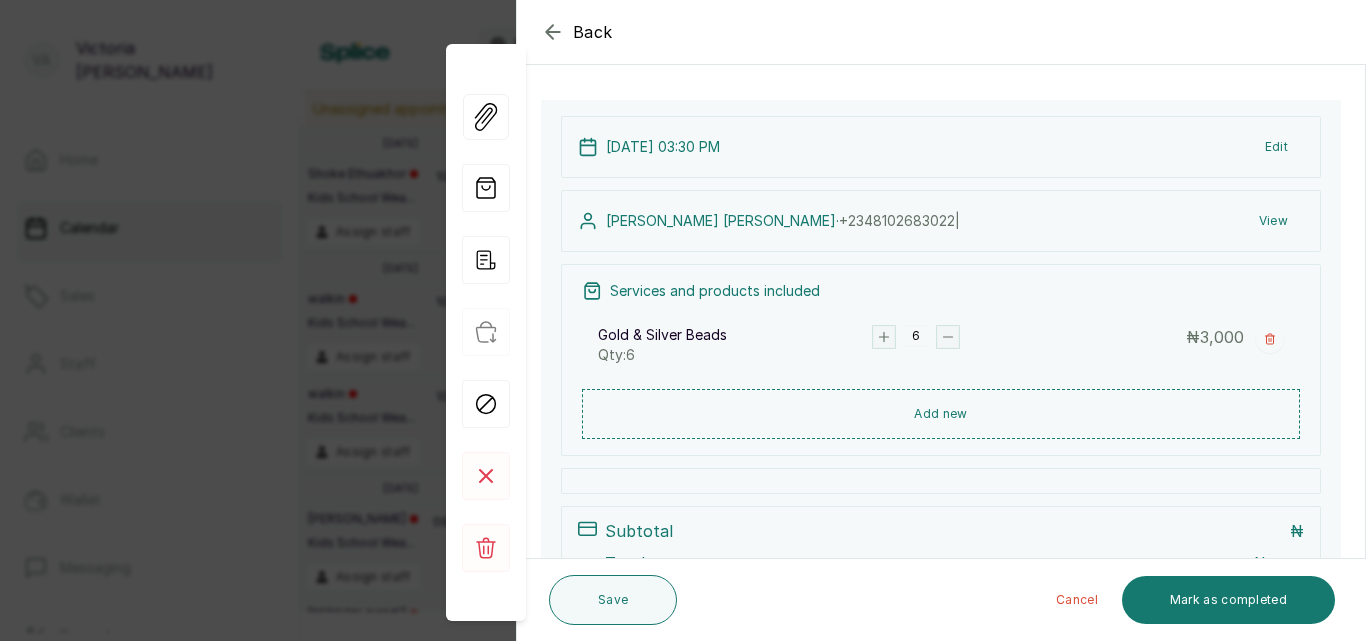 click 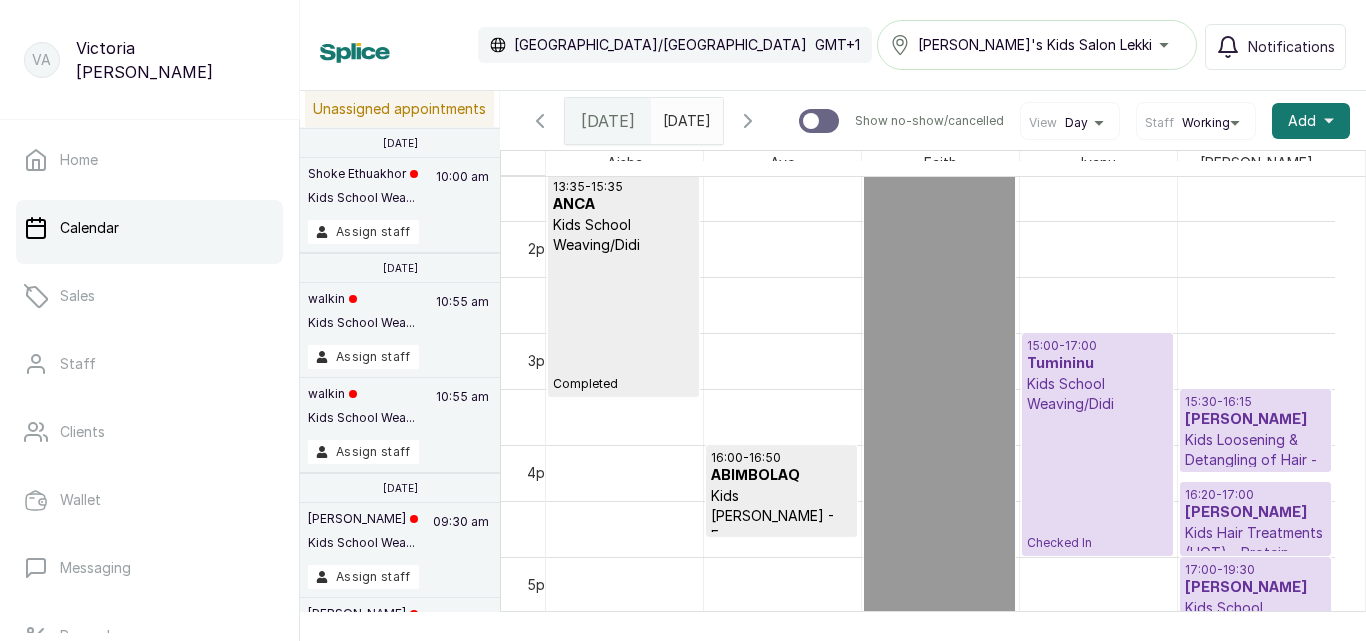 click on "Kids Hair Treatments (HOT) - Protein Treatment (Hot)" at bounding box center [1255, 553] 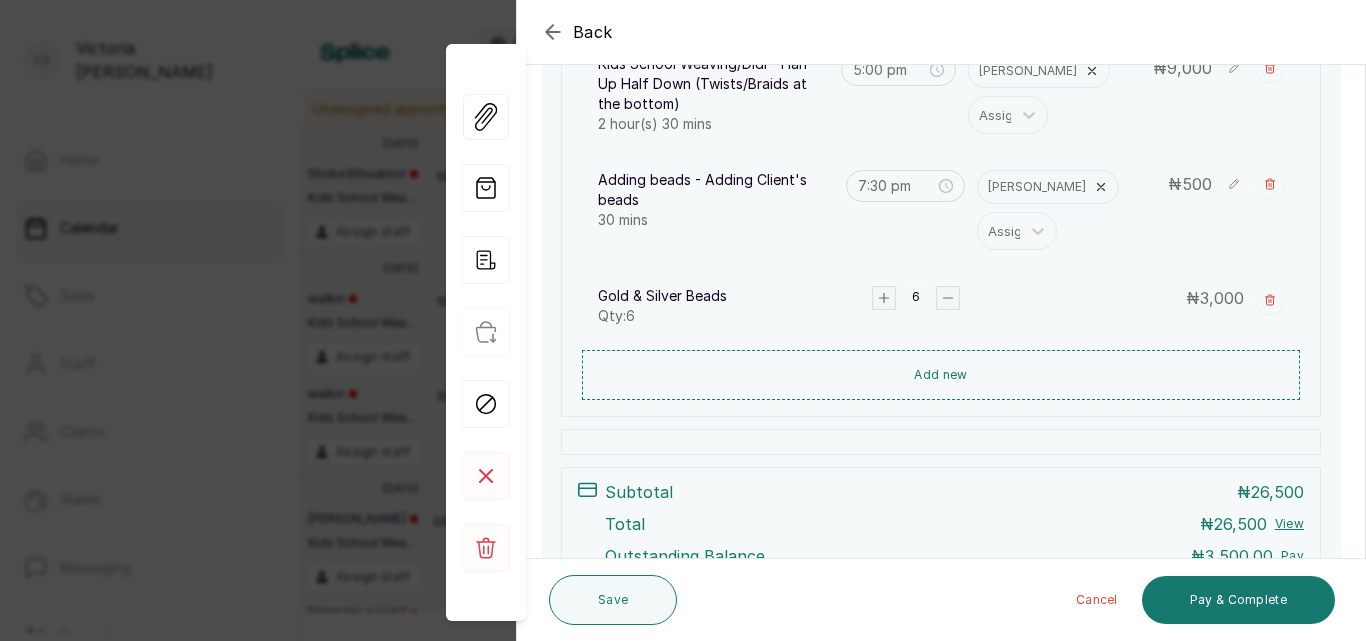 scroll, scrollTop: 696, scrollLeft: 0, axis: vertical 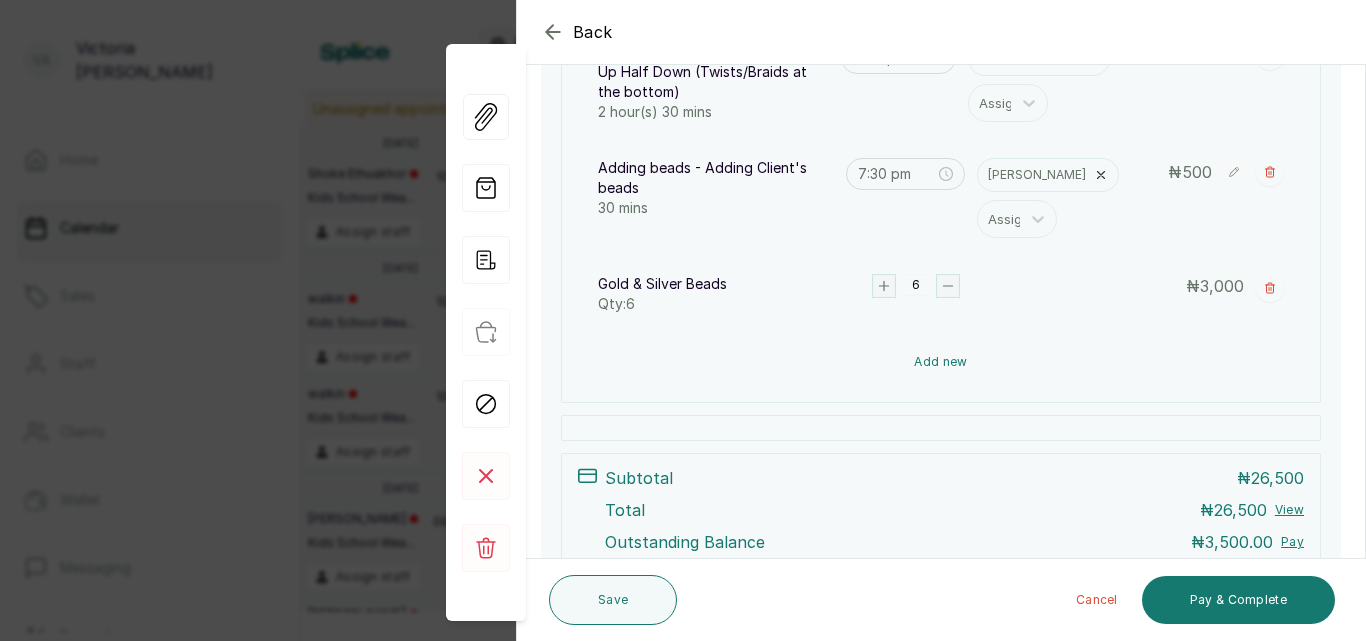 click on "Add new" at bounding box center (941, 362) 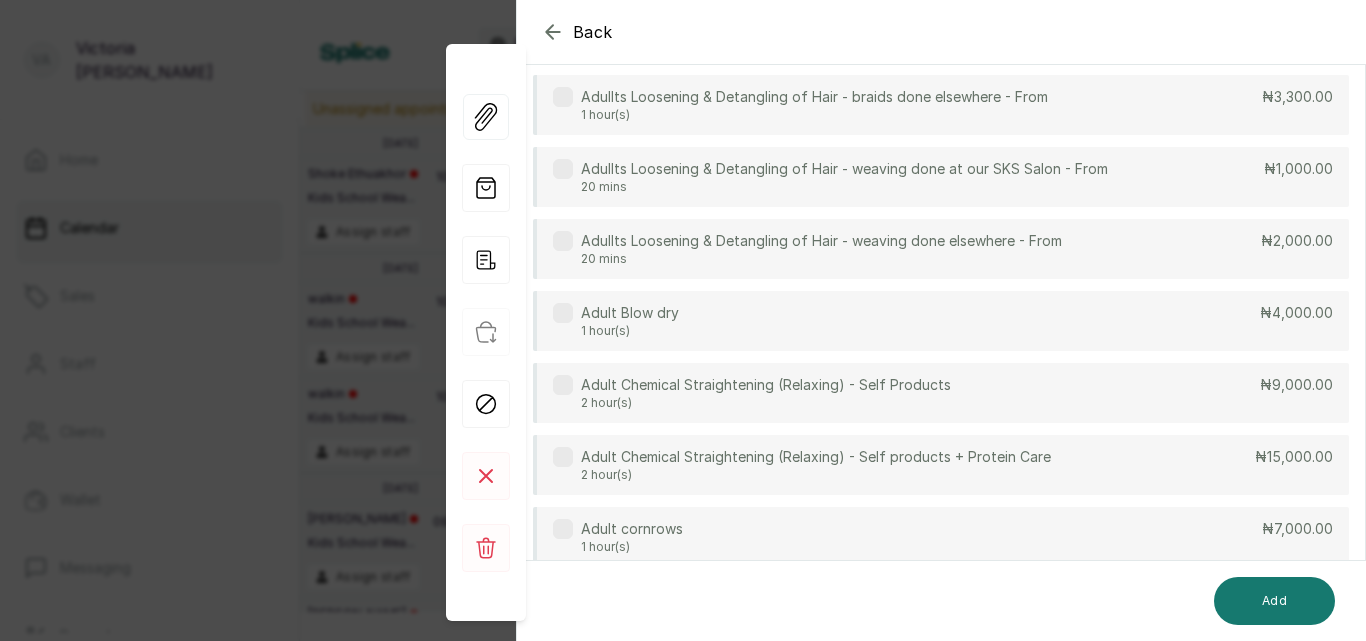 scroll, scrollTop: 149, scrollLeft: 0, axis: vertical 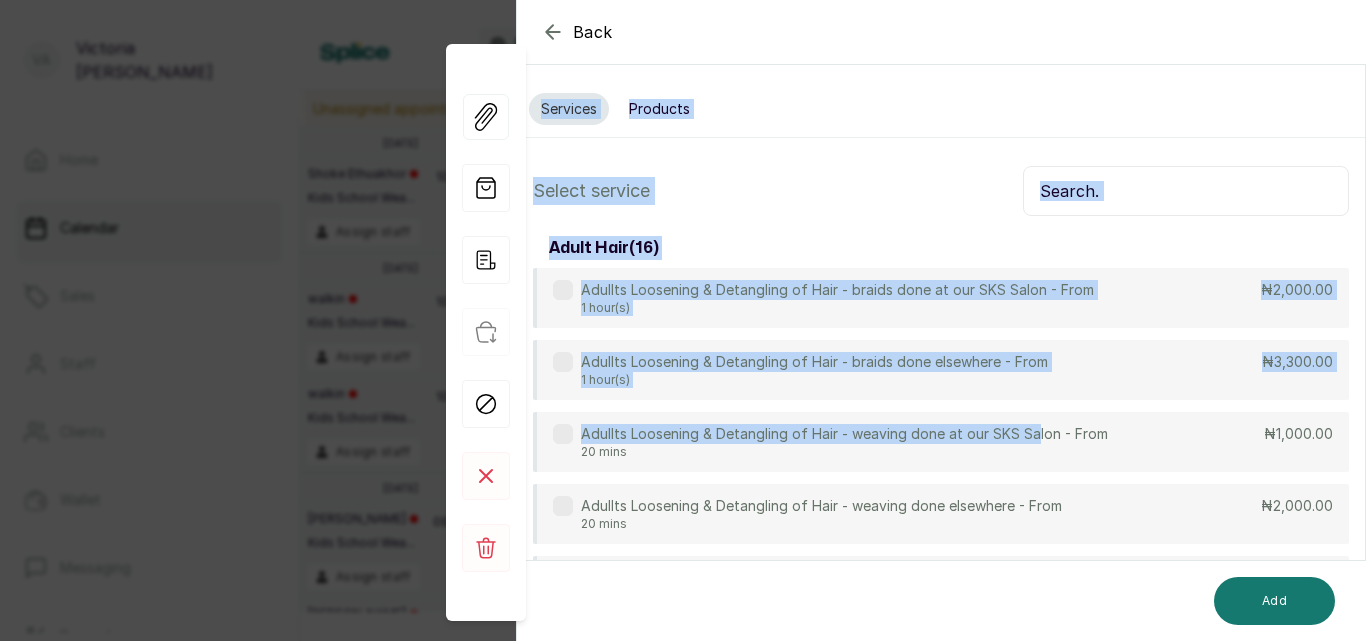 drag, startPoint x: 1038, startPoint y: 264, endPoint x: 1149, endPoint y: 2, distance: 284.5435 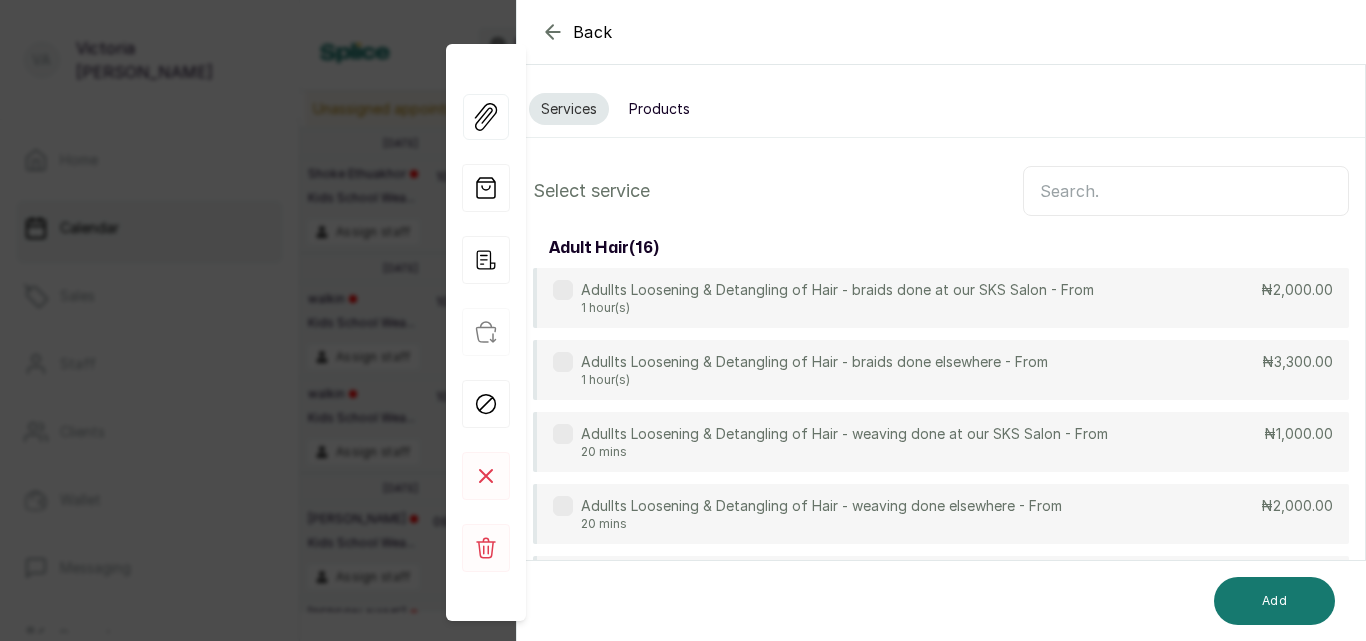 click on "Products" at bounding box center [659, 109] 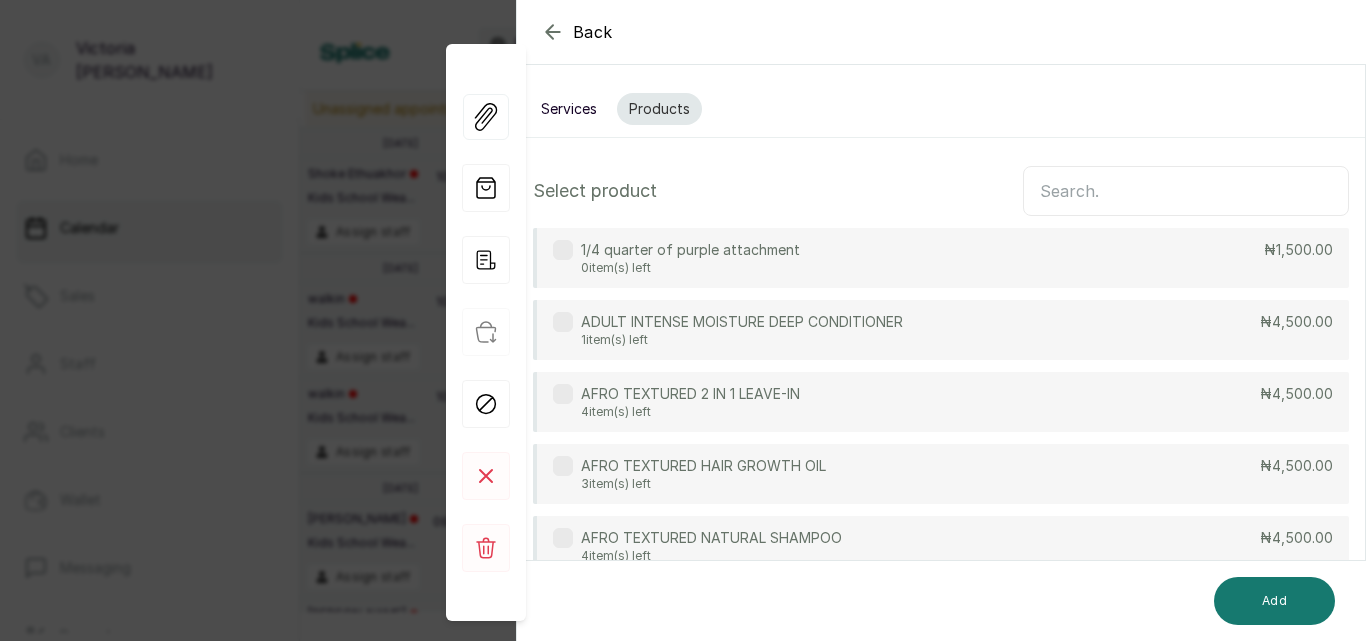 click at bounding box center (1186, 191) 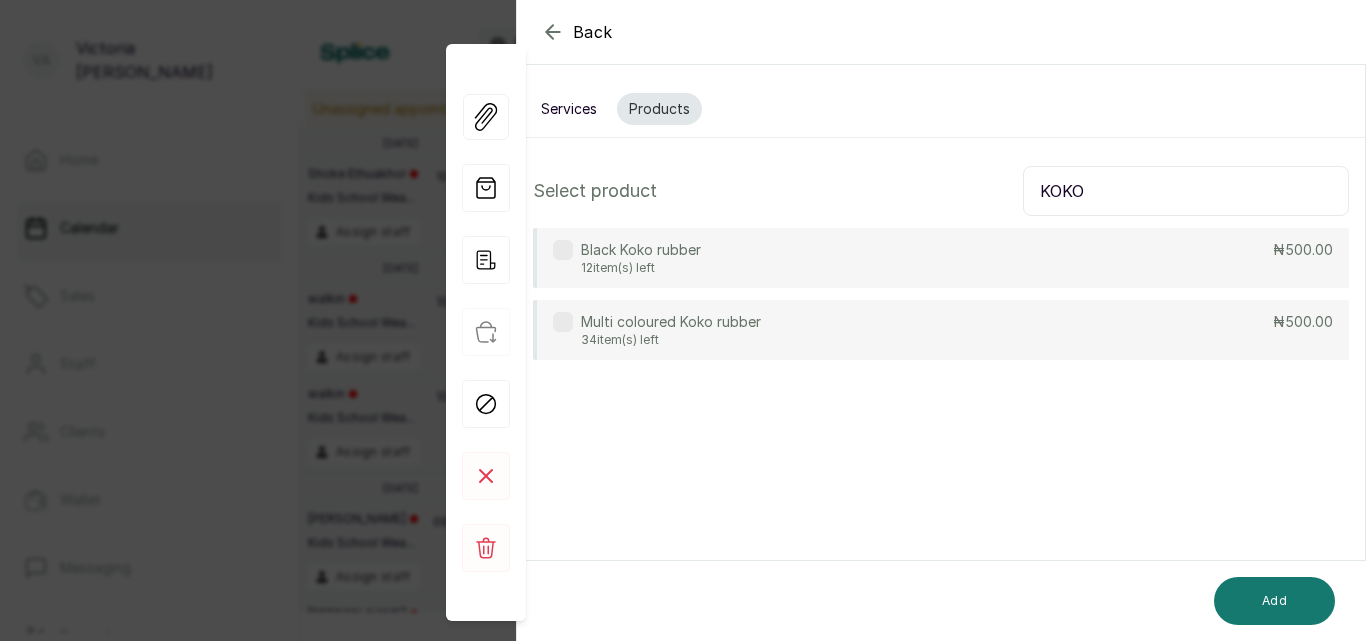 type on "KOKO" 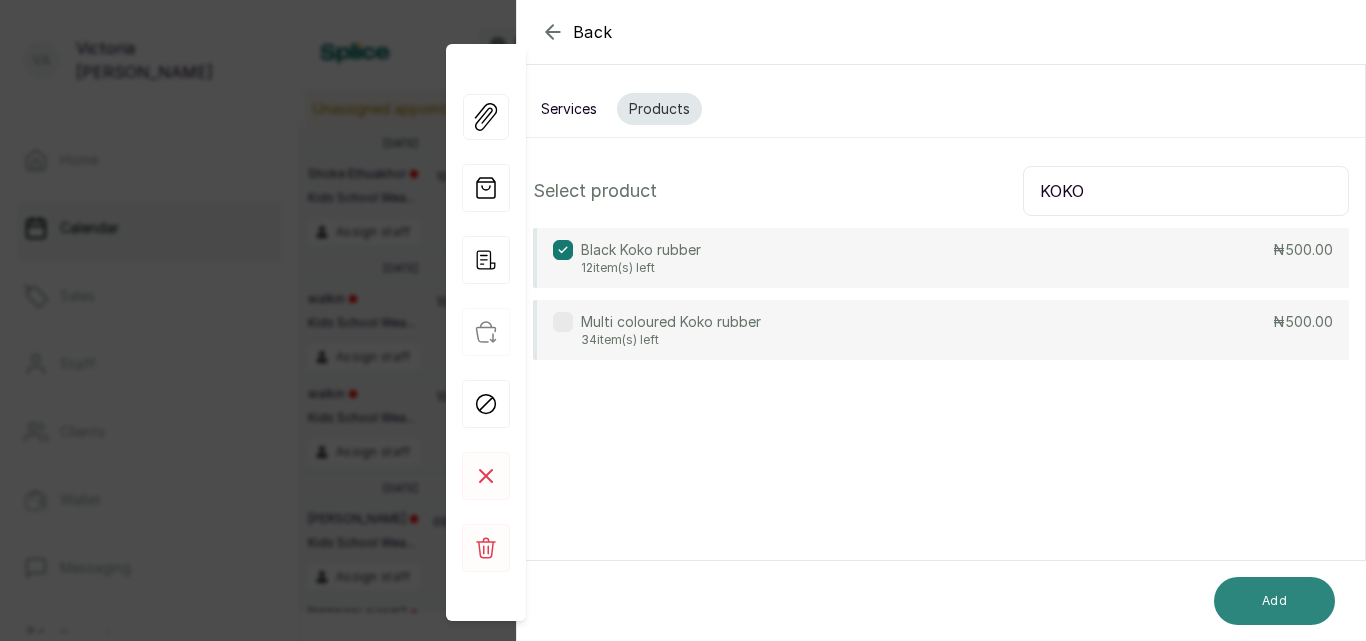 click on "Add" at bounding box center (1274, 601) 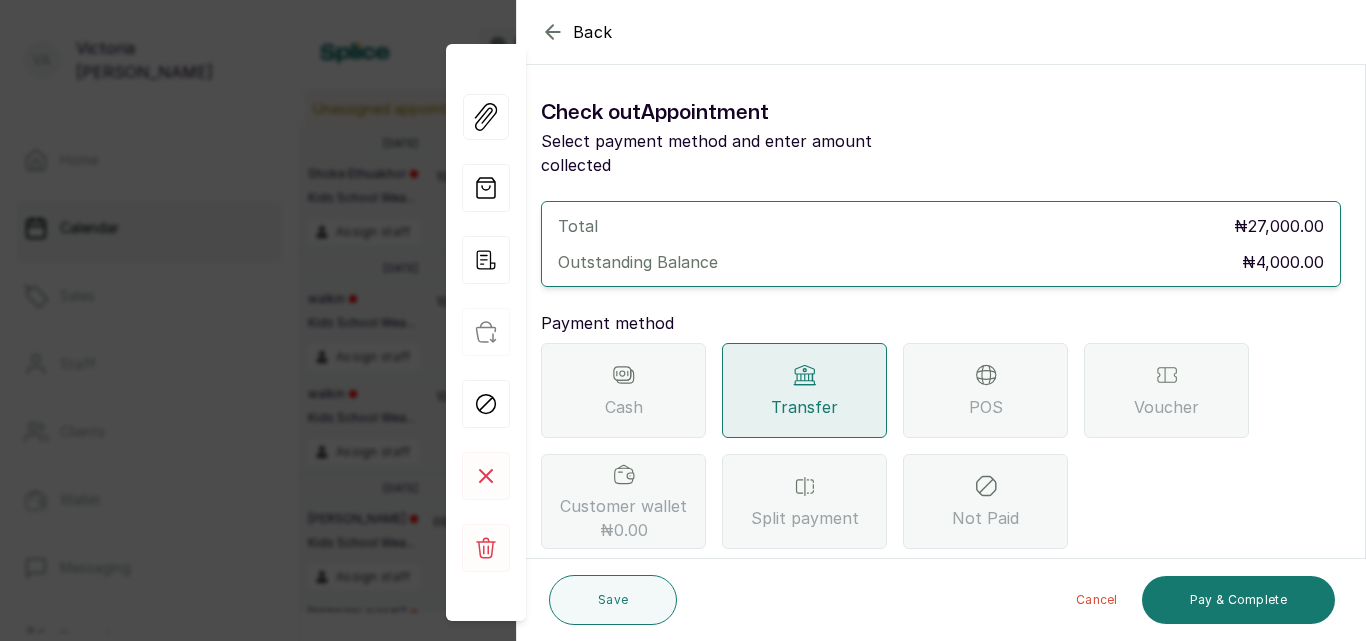 click 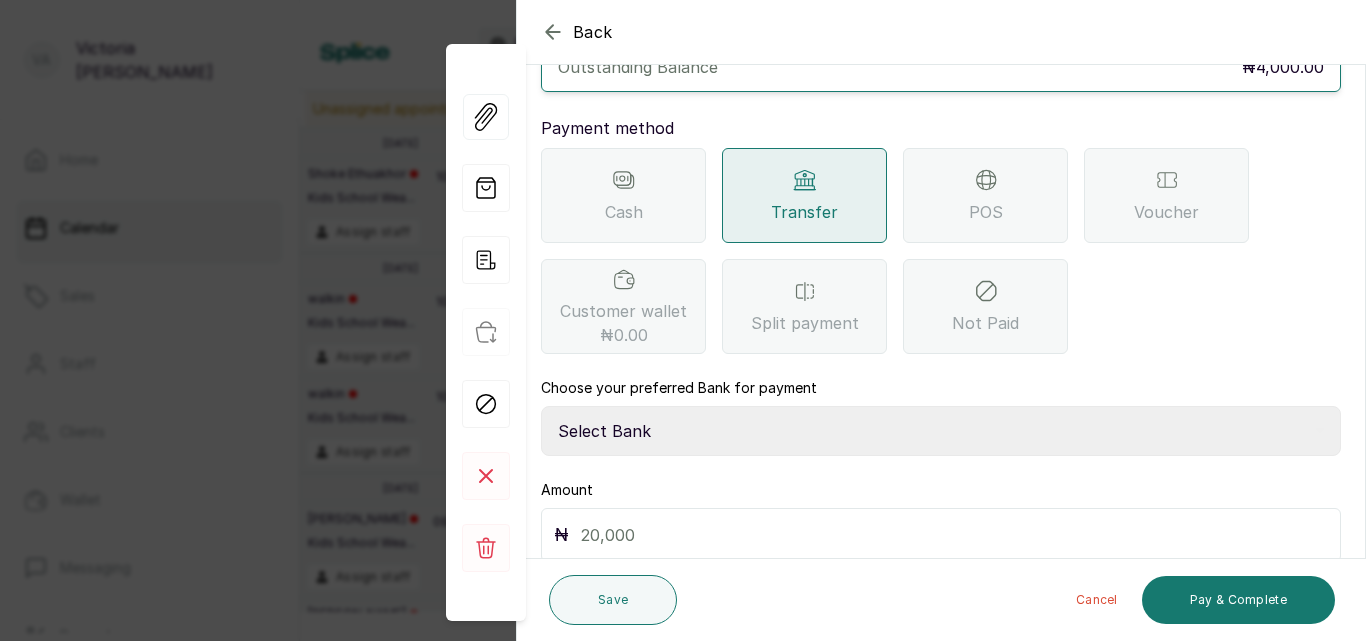 scroll, scrollTop: 261, scrollLeft: 0, axis: vertical 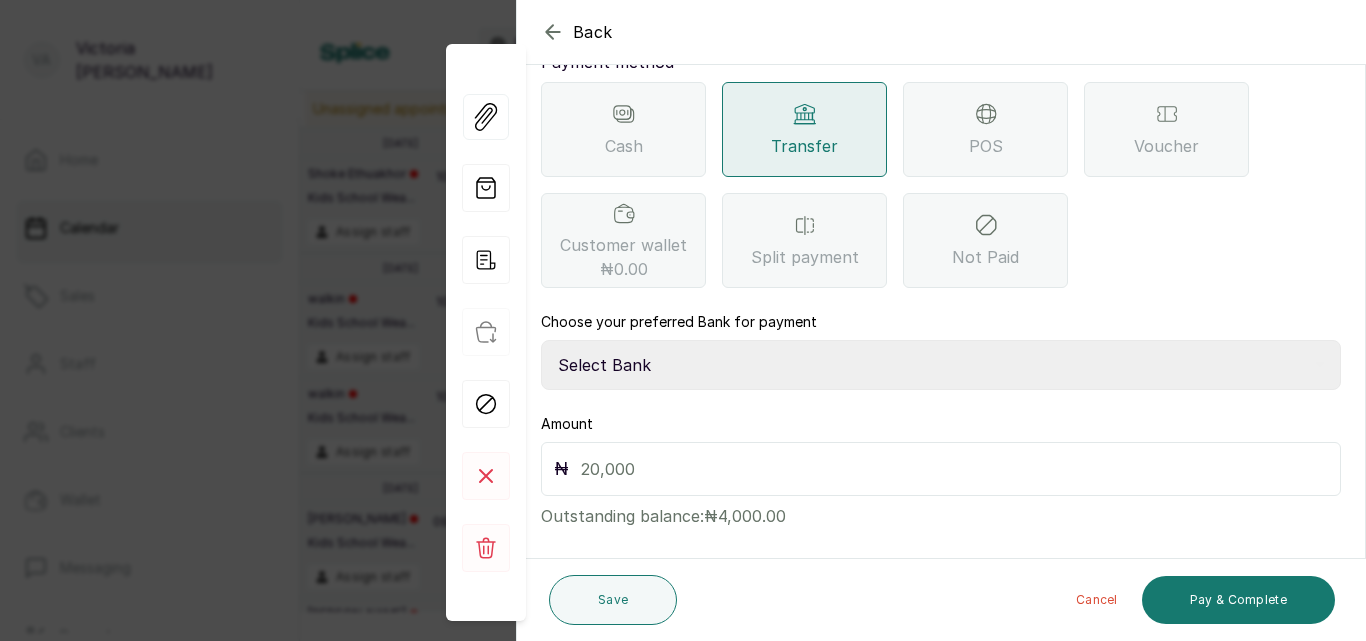 click on "Select Bank CANARY YELLOW Moniepoint MFB CANARY YELLOW Sparkle Microfinance Bank" at bounding box center [941, 365] 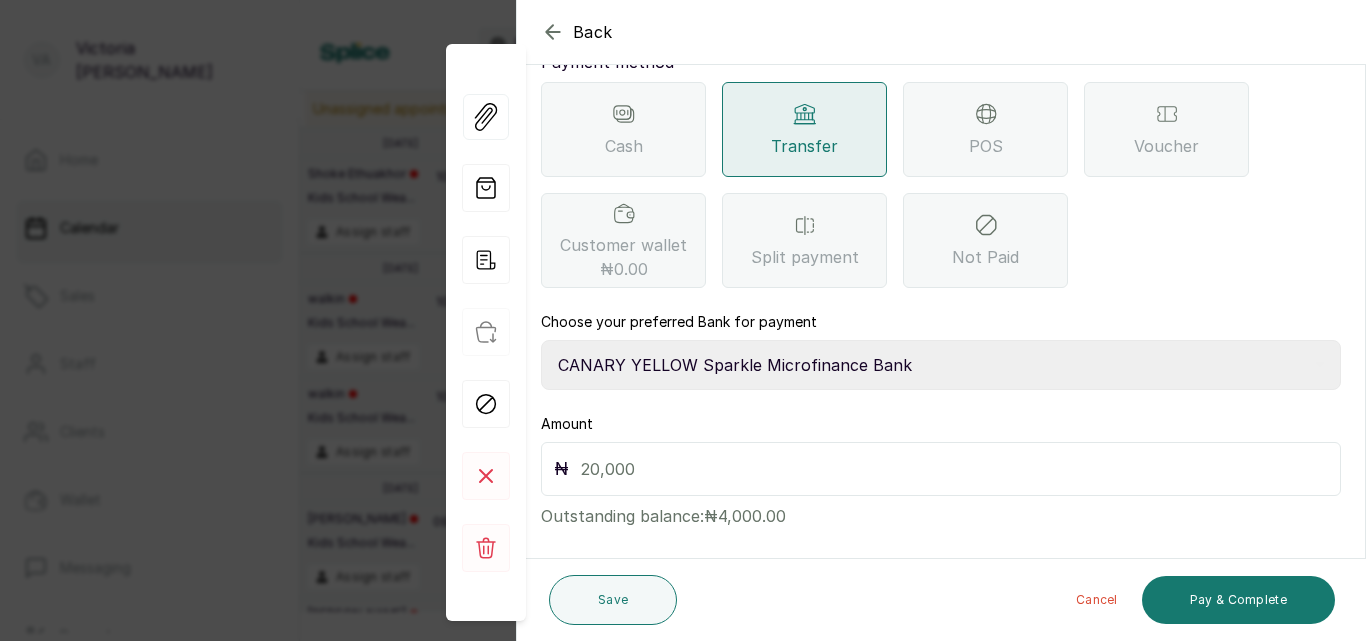 click on "Select Bank CANARY YELLOW Moniepoint MFB CANARY YELLOW Sparkle Microfinance Bank" at bounding box center [941, 365] 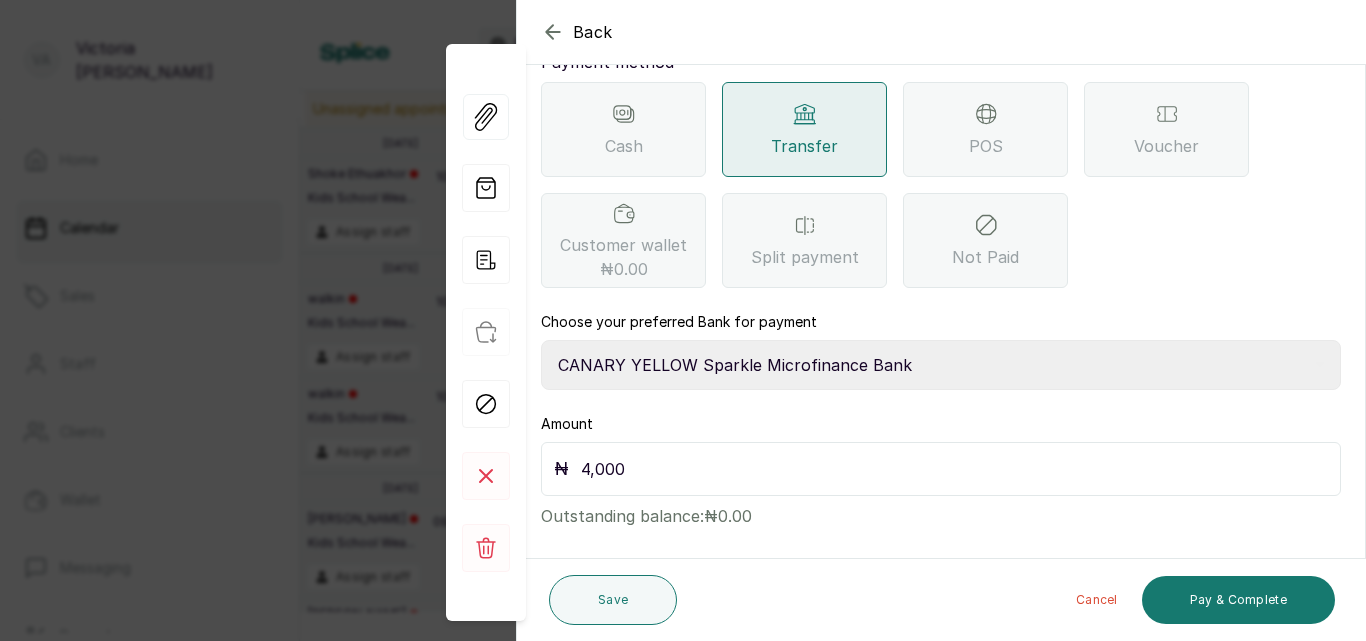 type on "4,000" 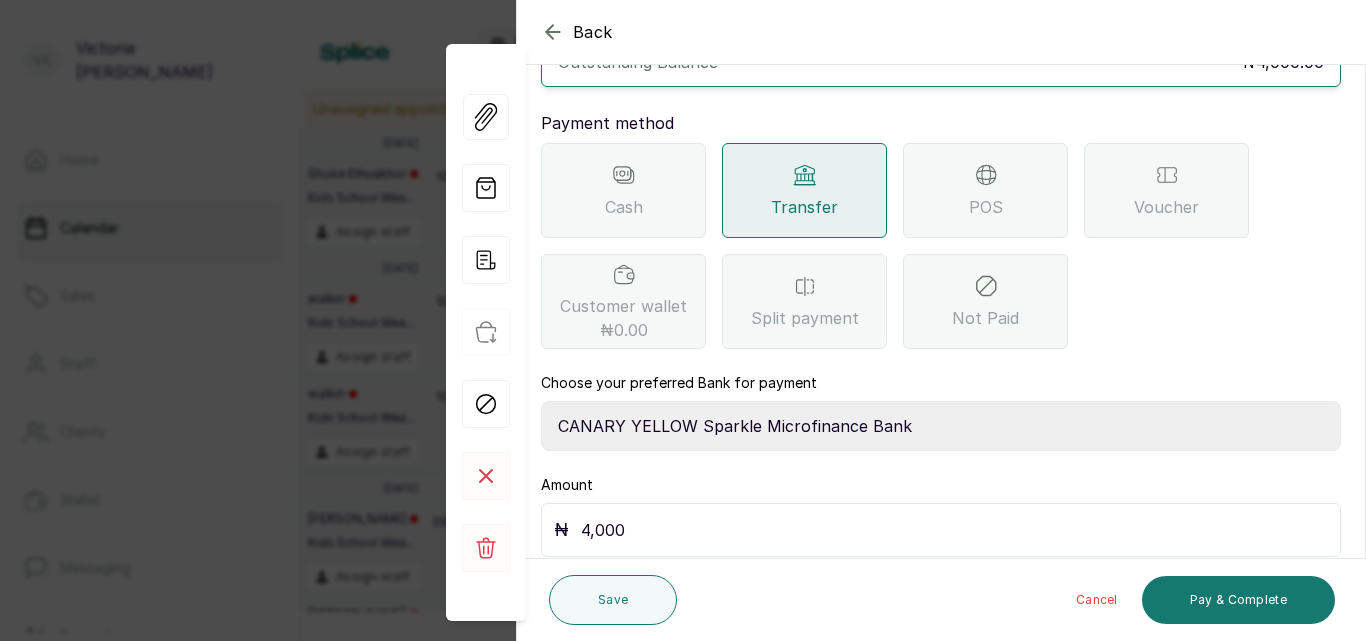 scroll, scrollTop: 0, scrollLeft: 0, axis: both 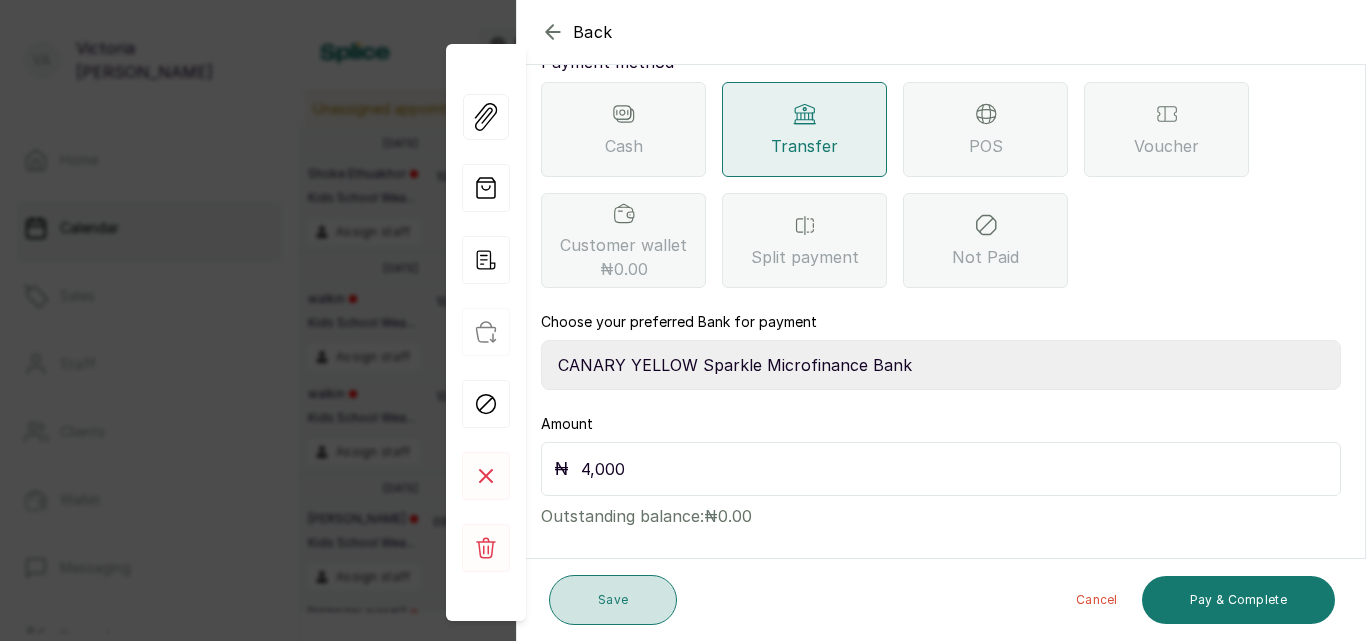 click on "Save" at bounding box center (613, 600) 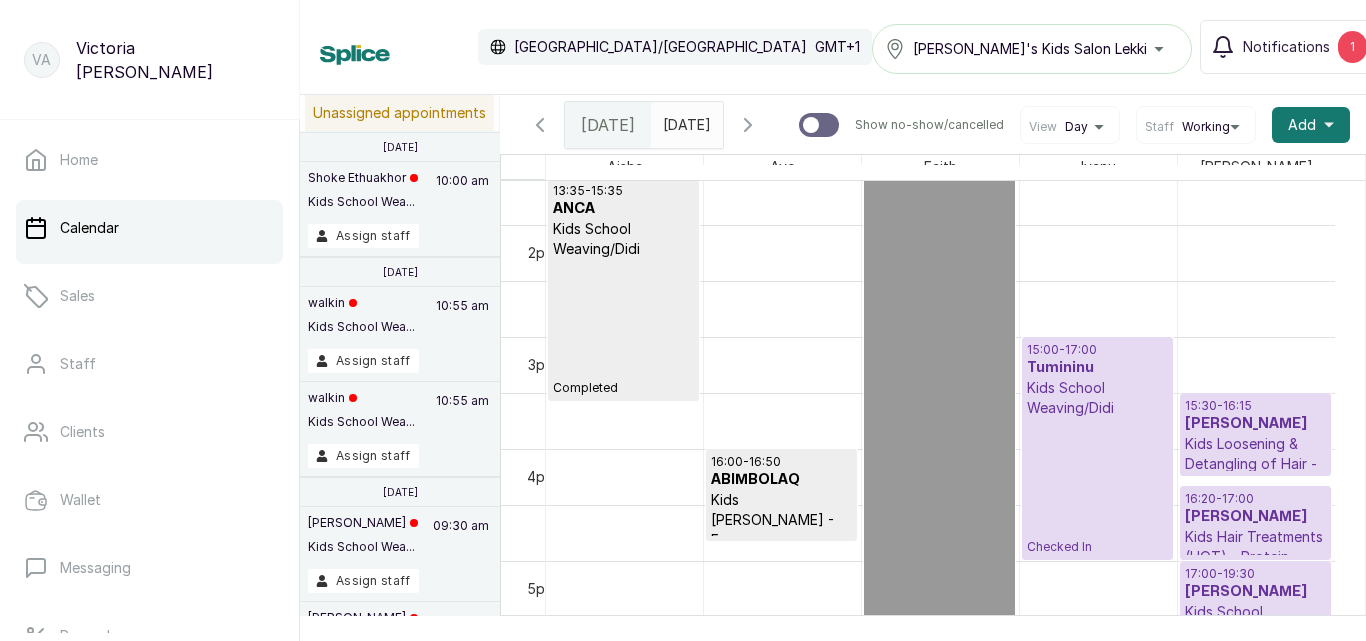 click on "[PERSON_NAME]" at bounding box center (1255, 517) 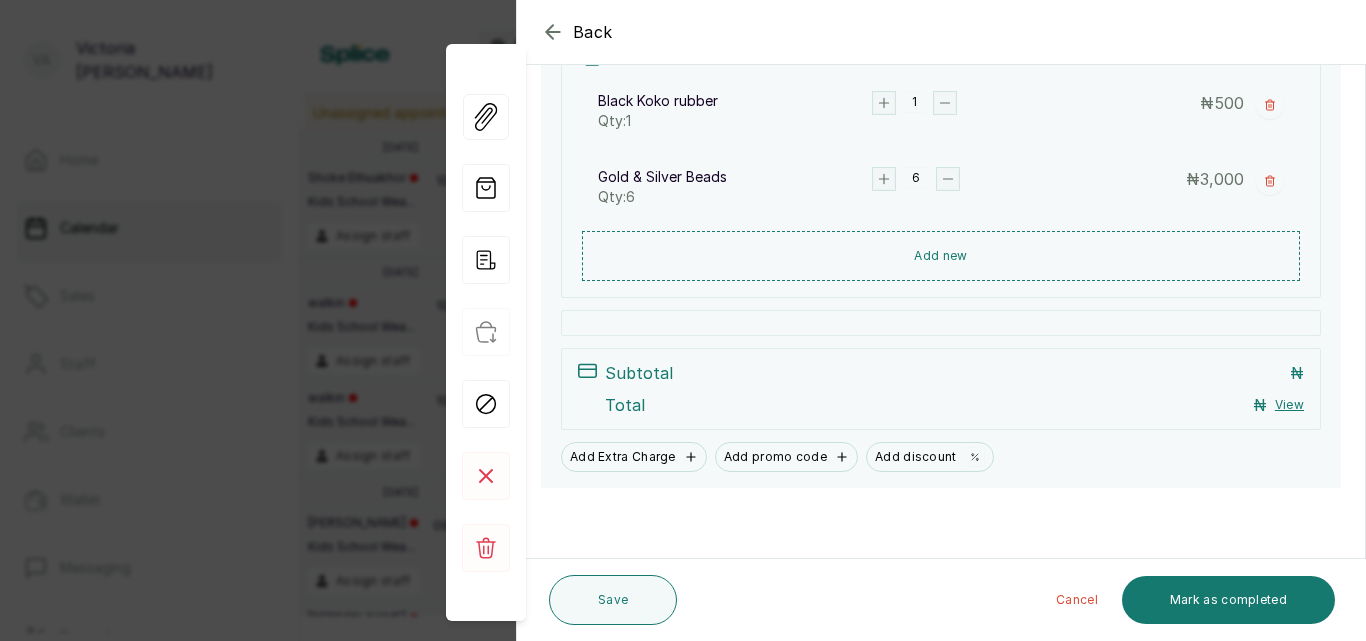scroll, scrollTop: 16, scrollLeft: 0, axis: vertical 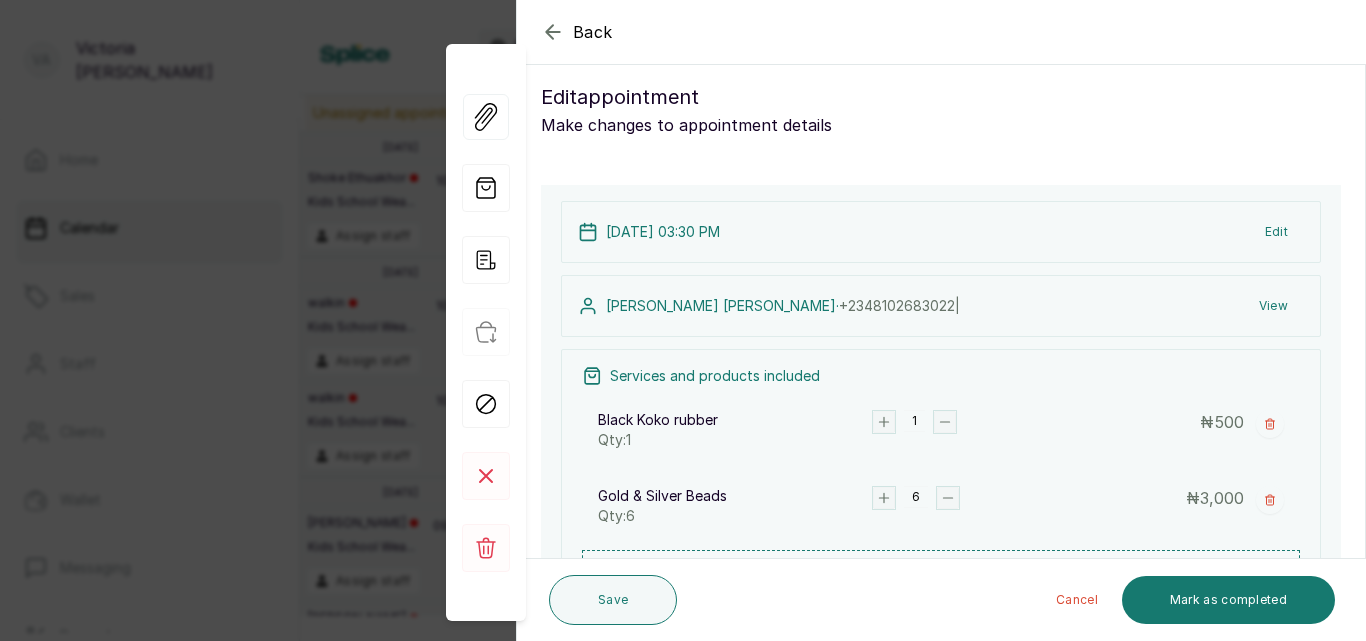 click 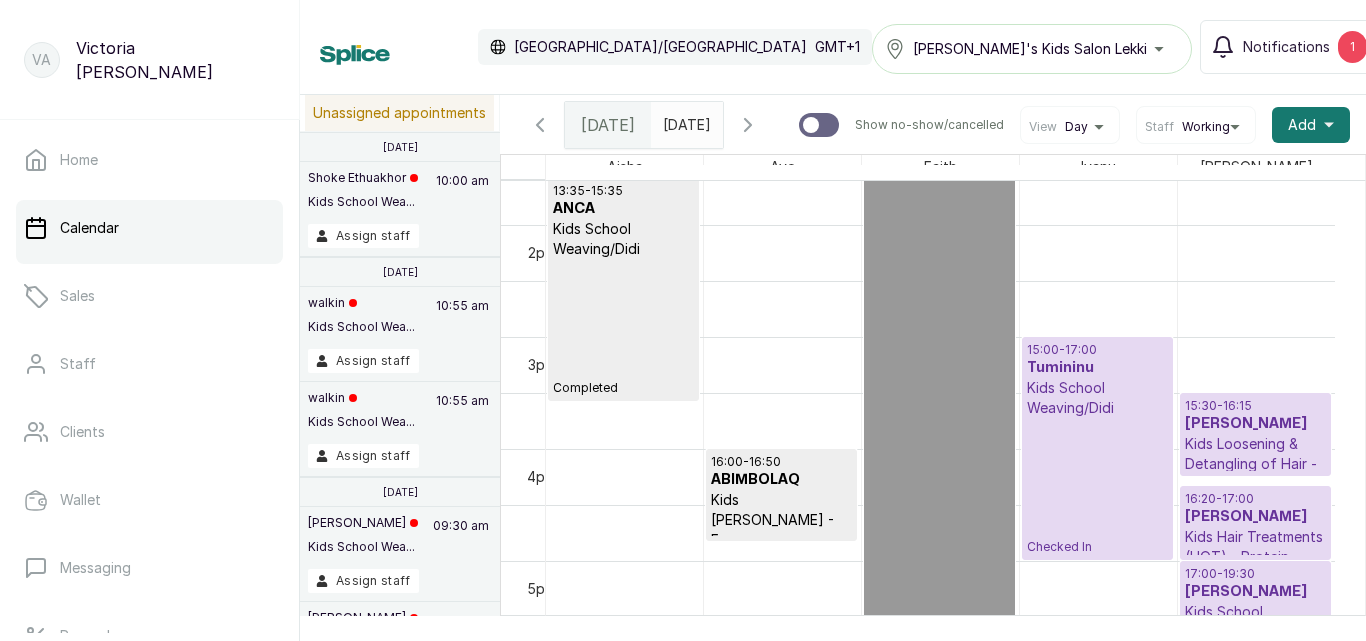 click on "15:00  -  17:00 Tumininu  Kids School Weaving/Didi Checked In" at bounding box center (1097, 448) 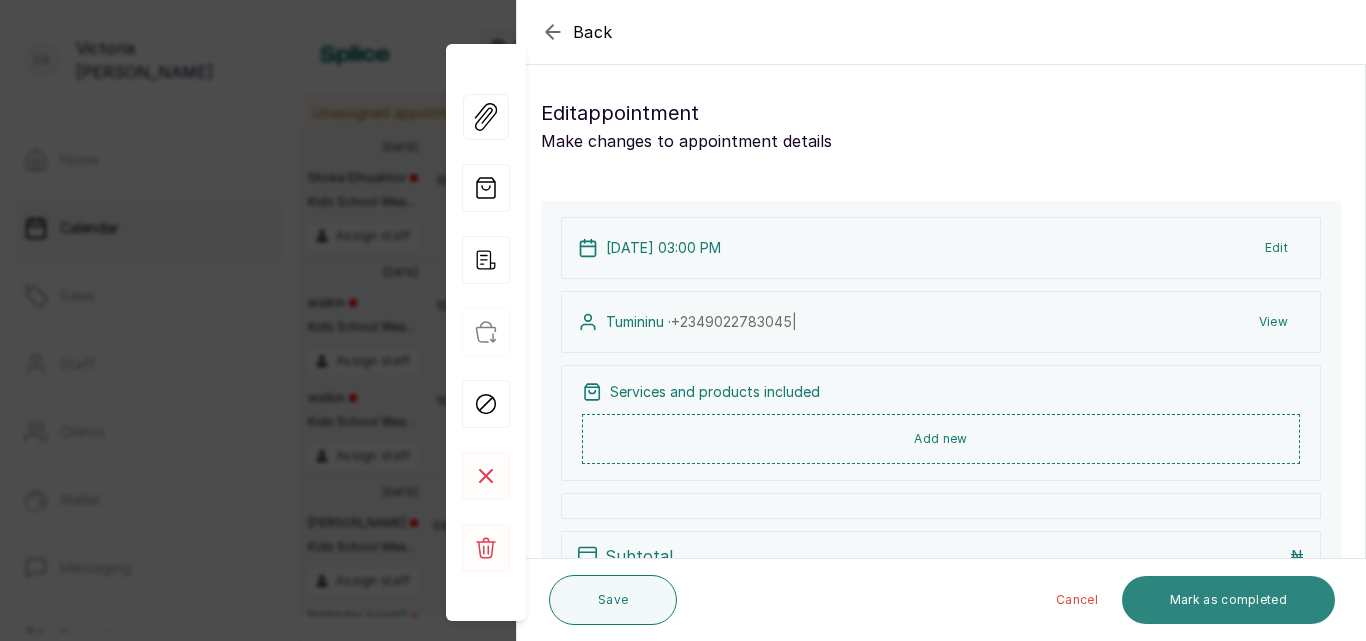 click on "Mark as completed" at bounding box center [1228, 600] 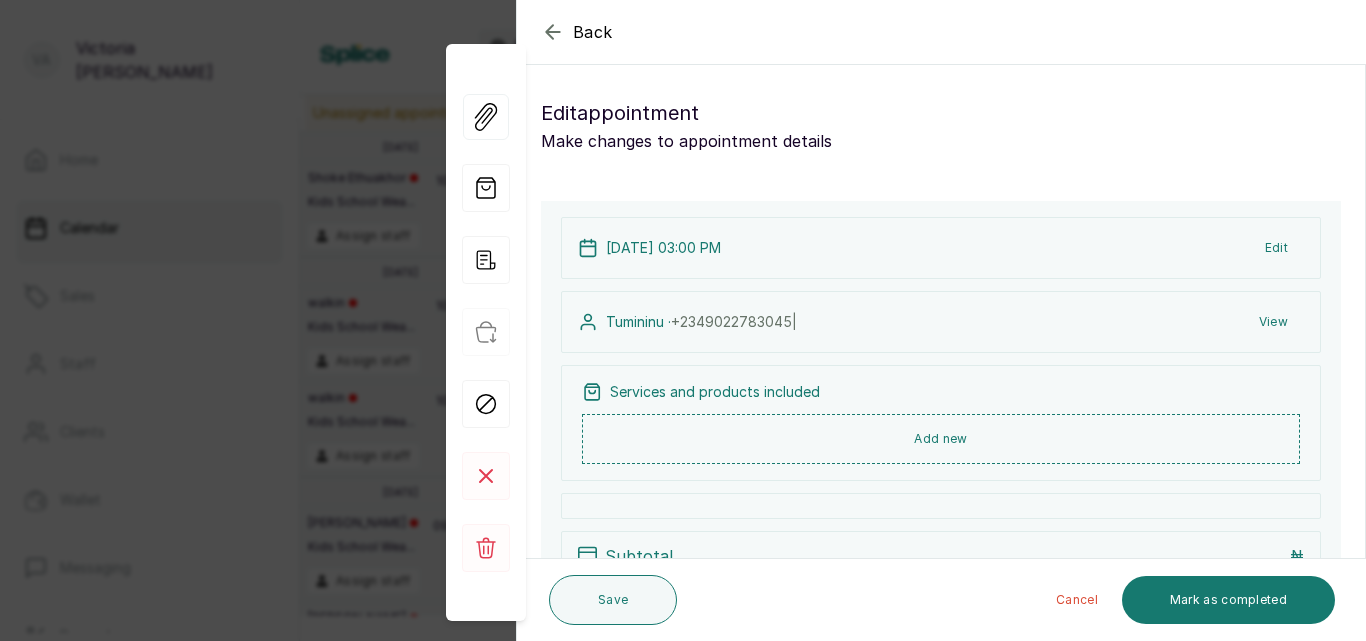 click 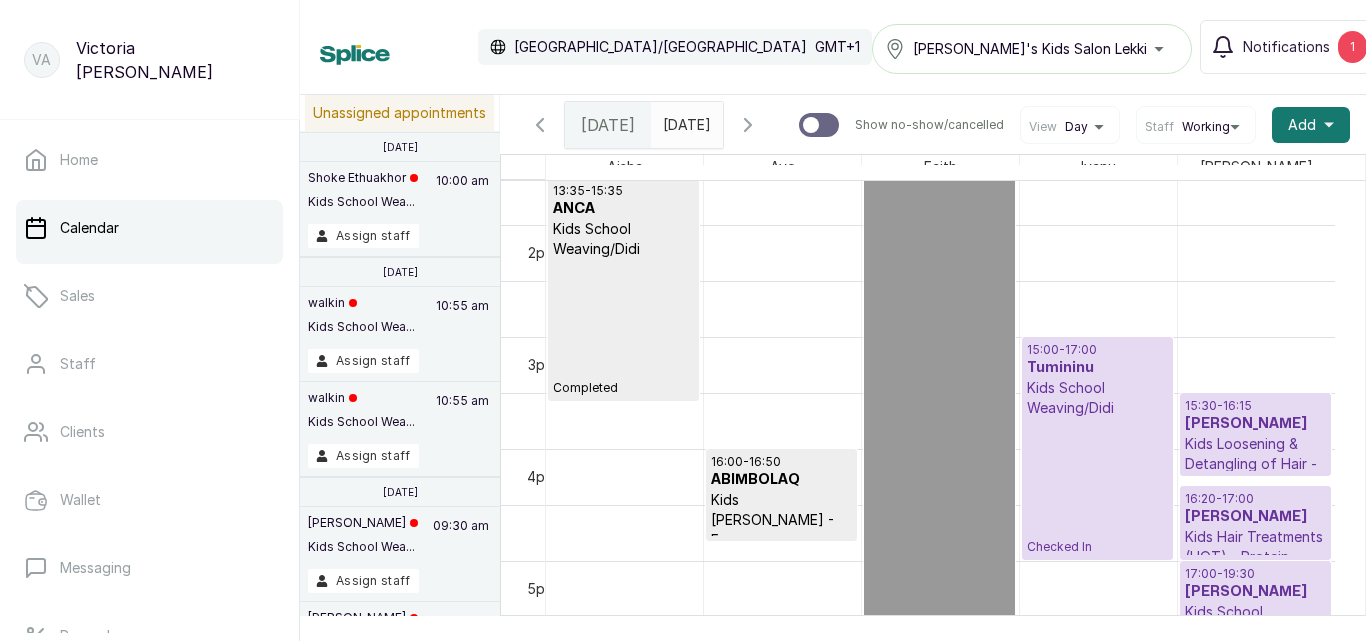 click on "15:00  -  17:00 Tumininu  Kids School Weaving/Didi Checked In" at bounding box center (1097, 448) 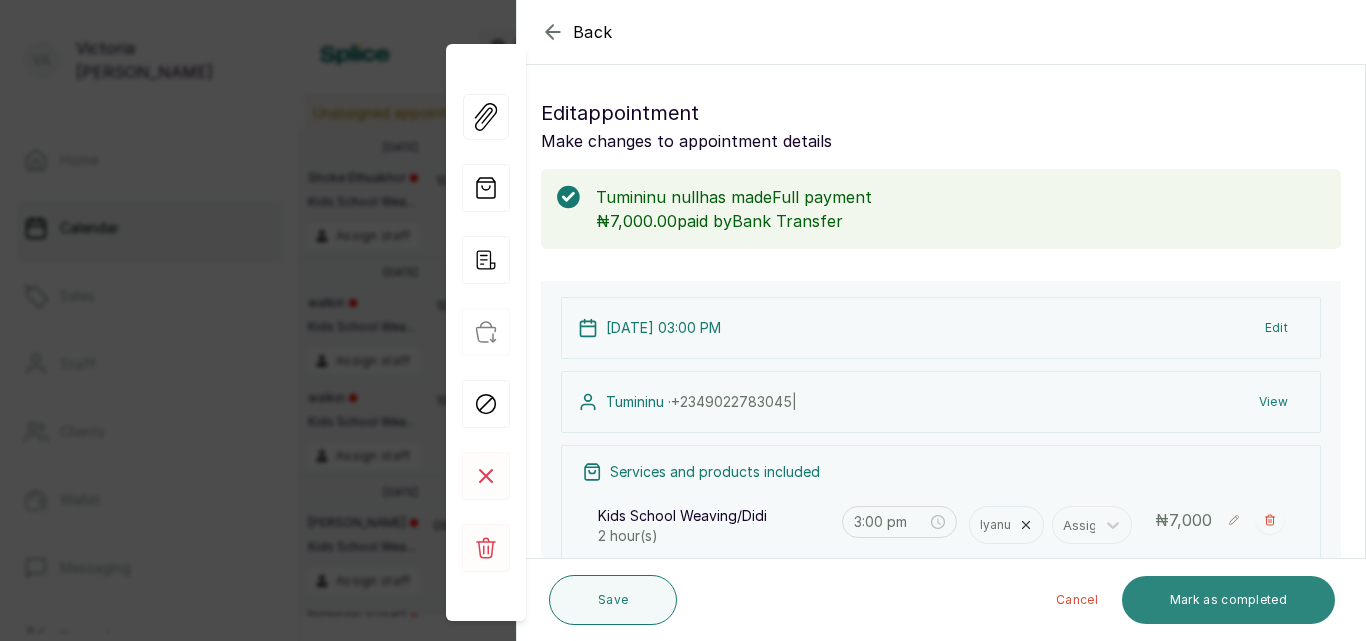 click on "Mark as completed" at bounding box center [1228, 600] 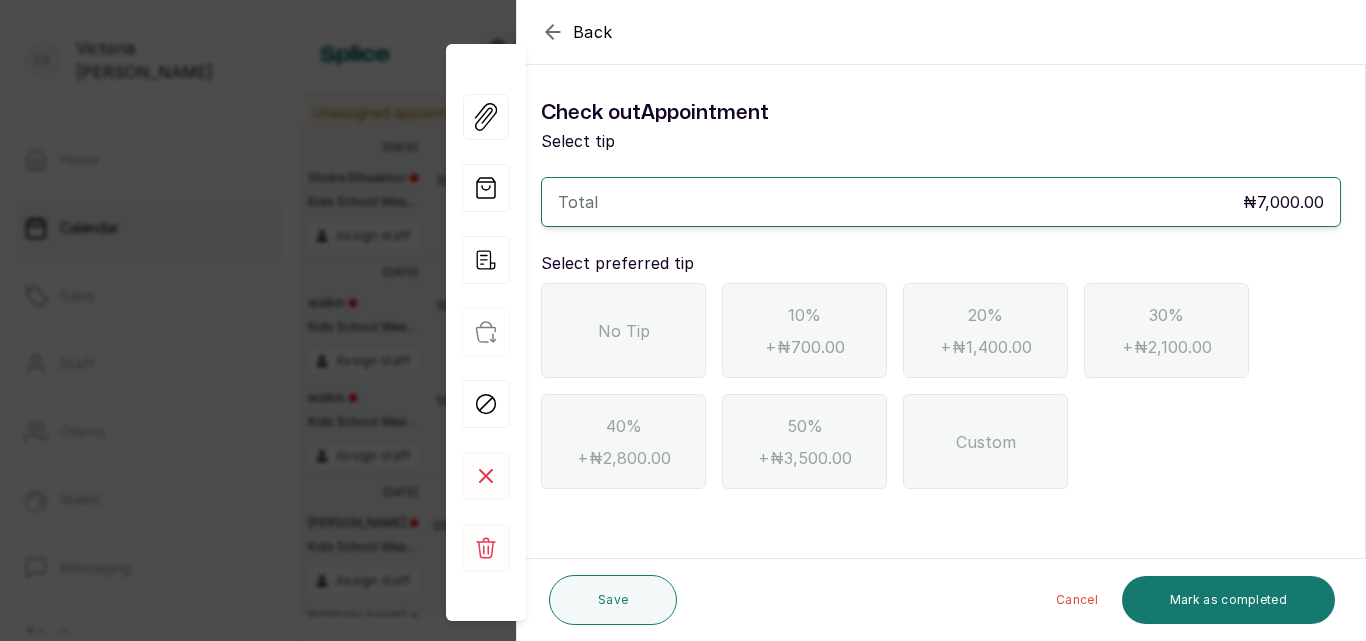 click on "No Tip" at bounding box center [623, 330] 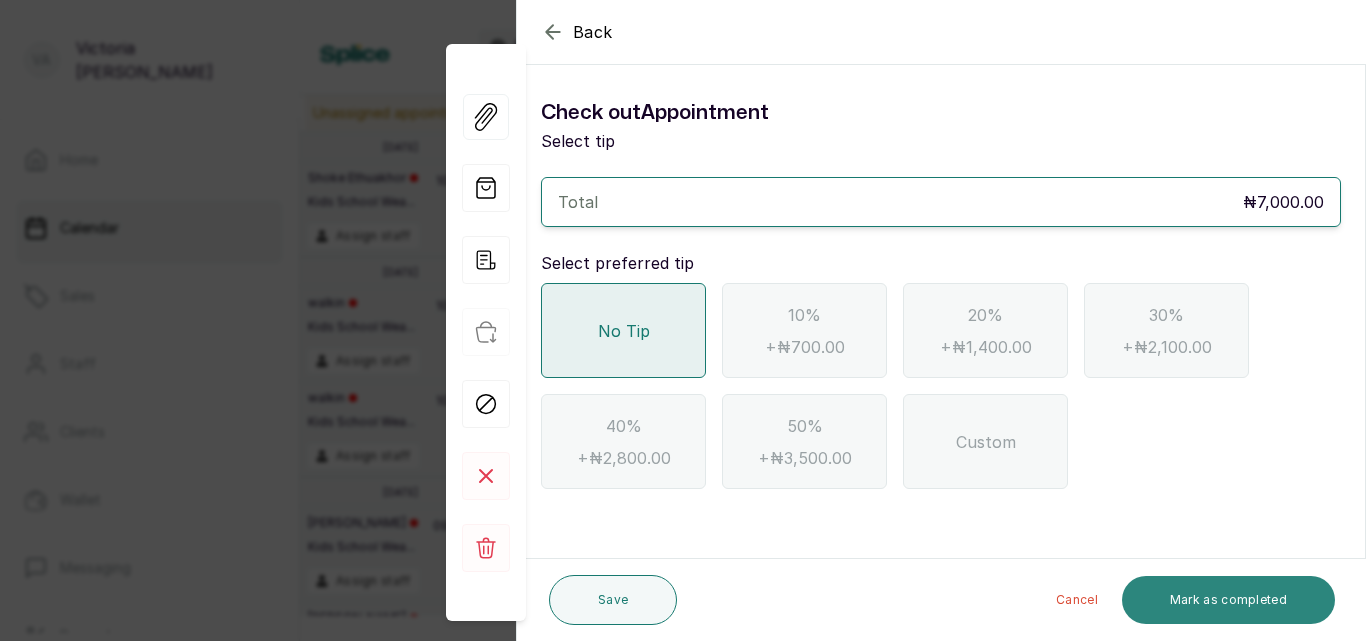 click on "Mark as completed" at bounding box center [1228, 600] 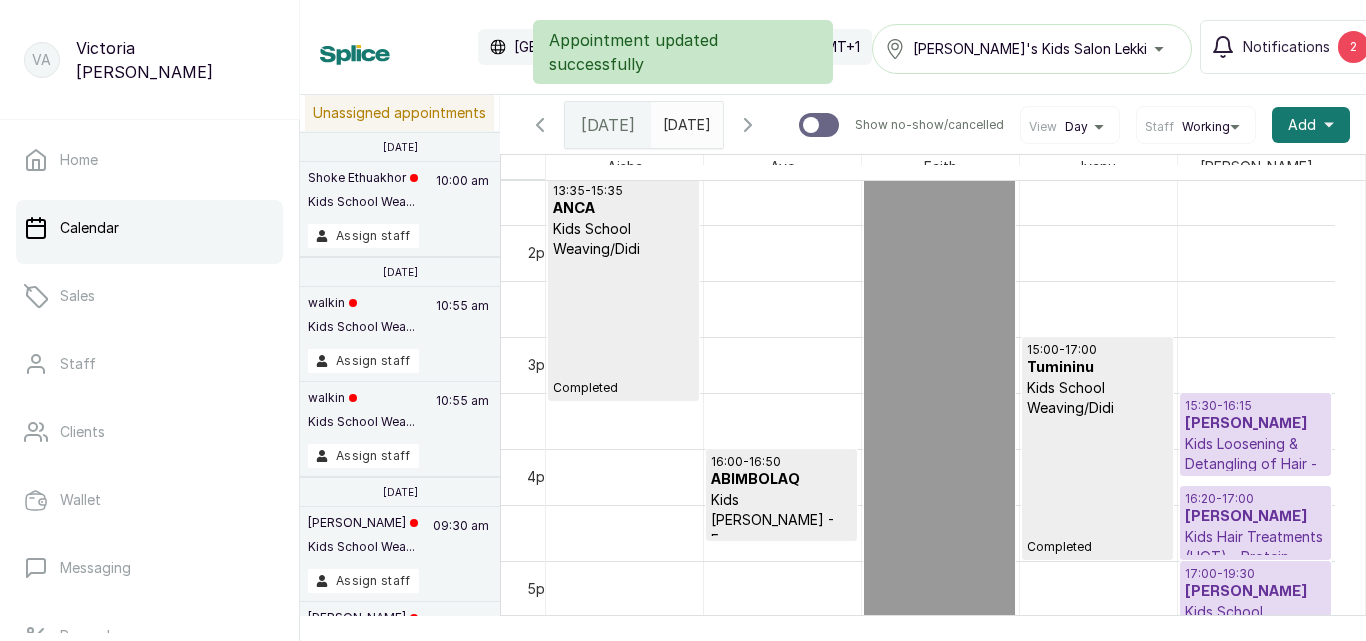 click on "[PERSON_NAME]" at bounding box center (1255, 517) 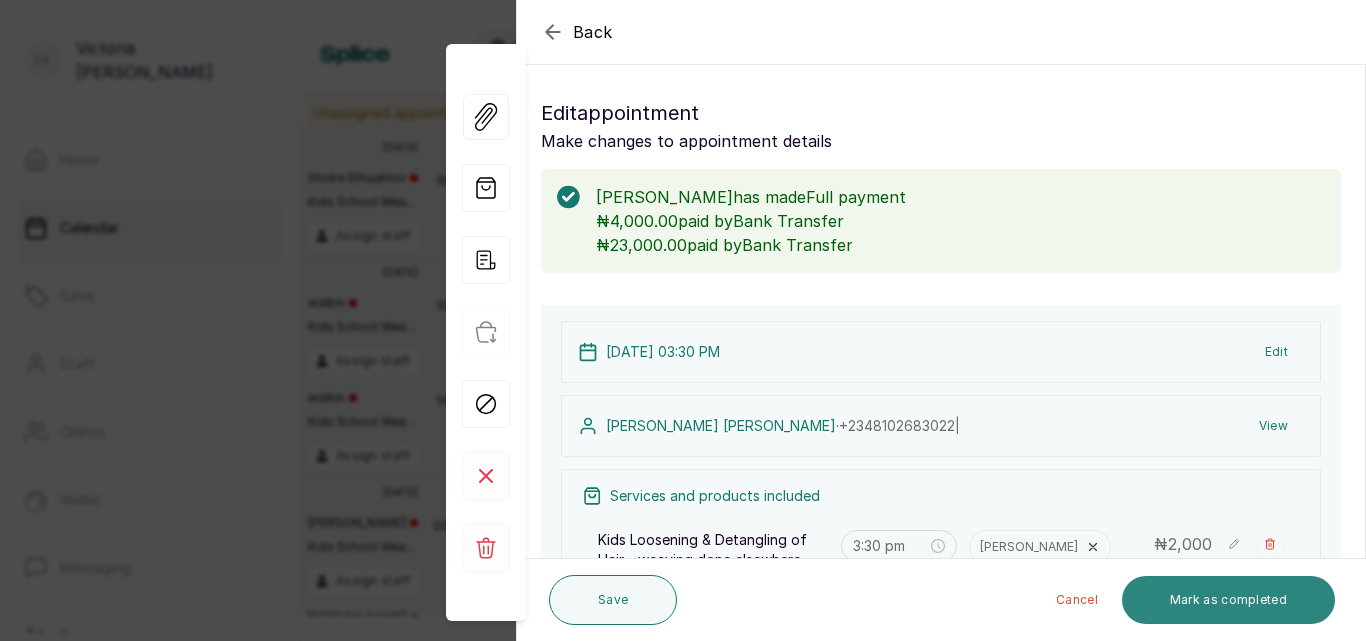 click on "Mark as completed" at bounding box center [1228, 600] 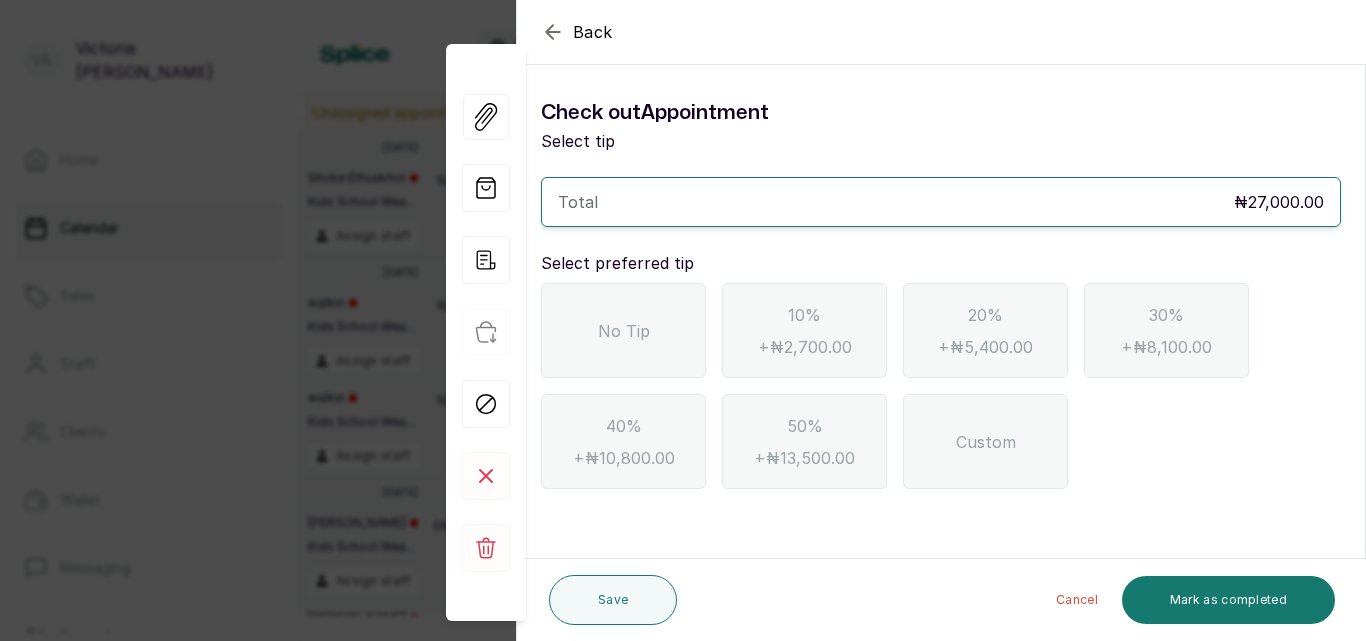 click on "No Tip" at bounding box center (623, 330) 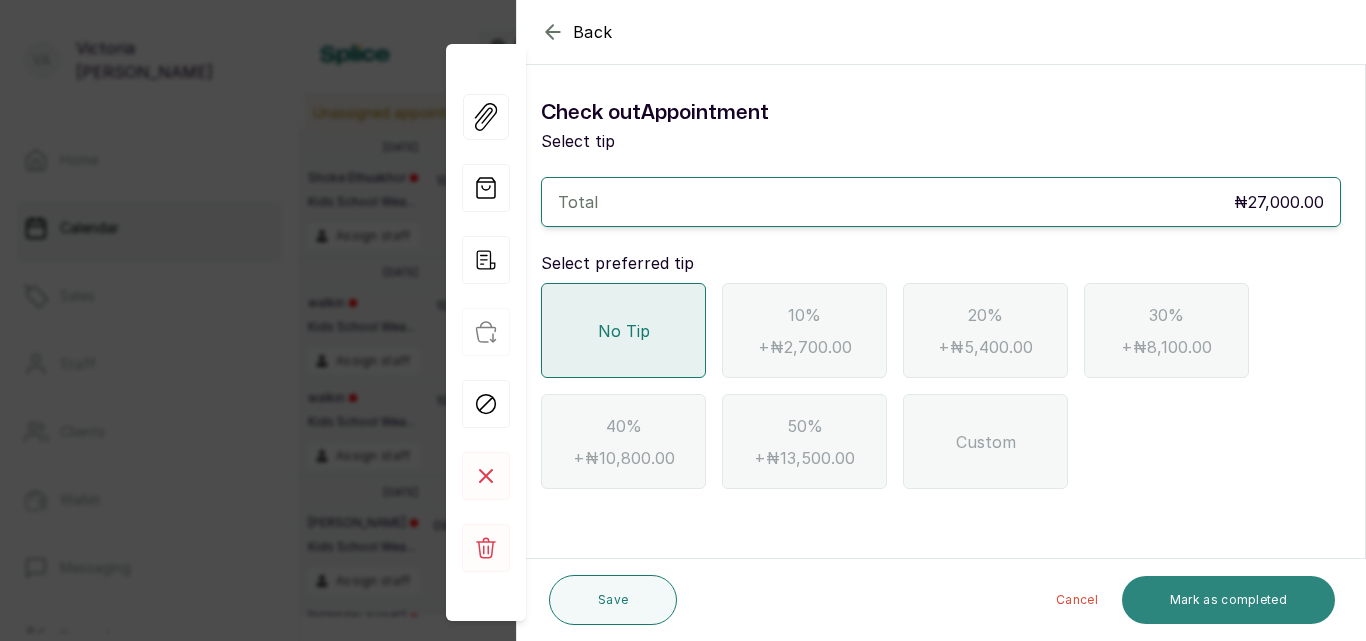 click on "Mark as completed" at bounding box center [1228, 600] 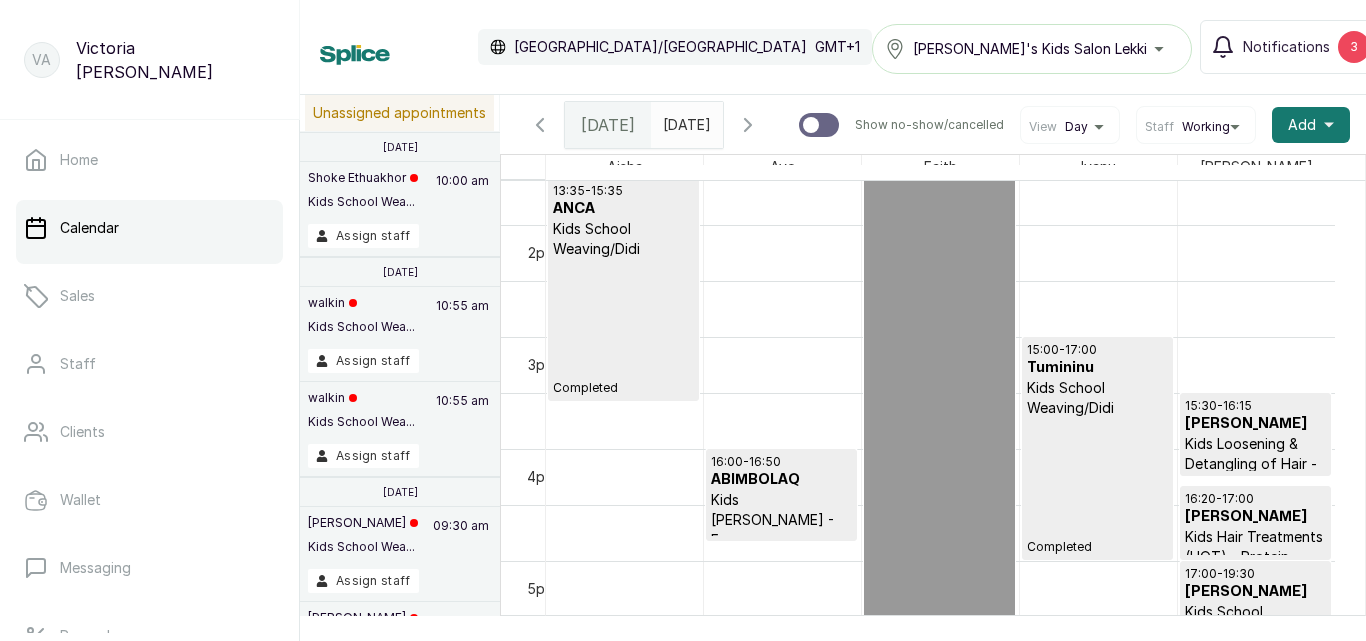 scroll, scrollTop: 1731, scrollLeft: 0, axis: vertical 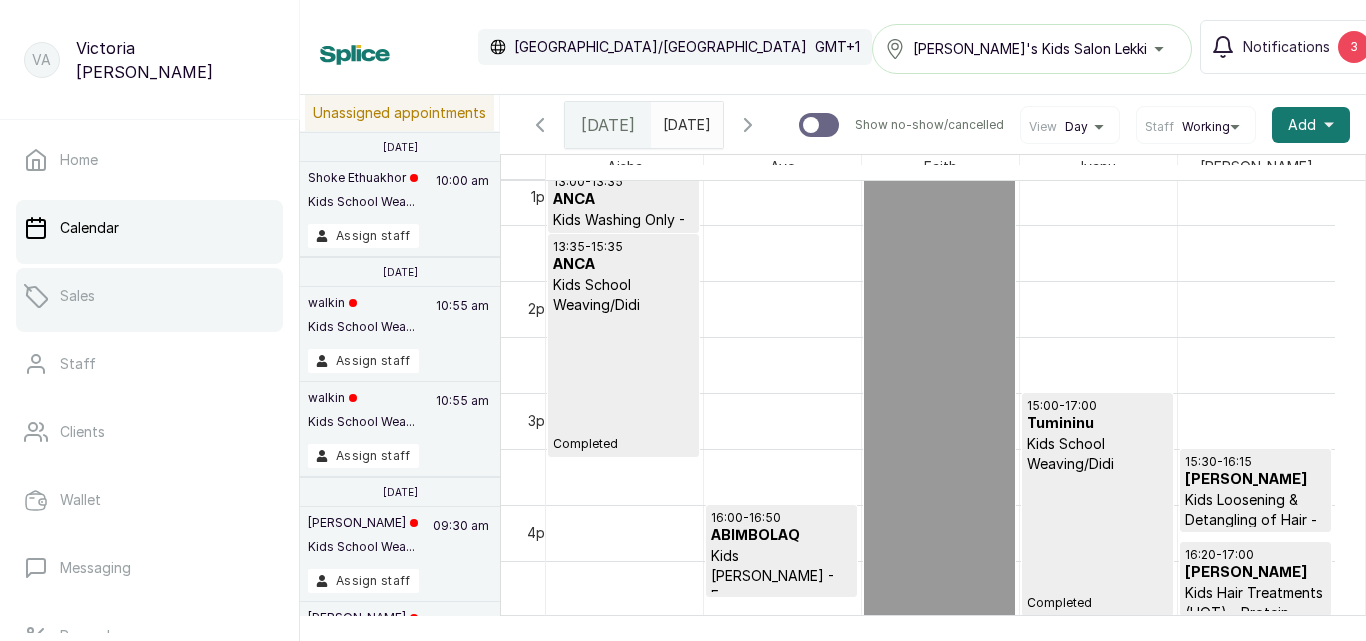click on "Sales" at bounding box center (149, 296) 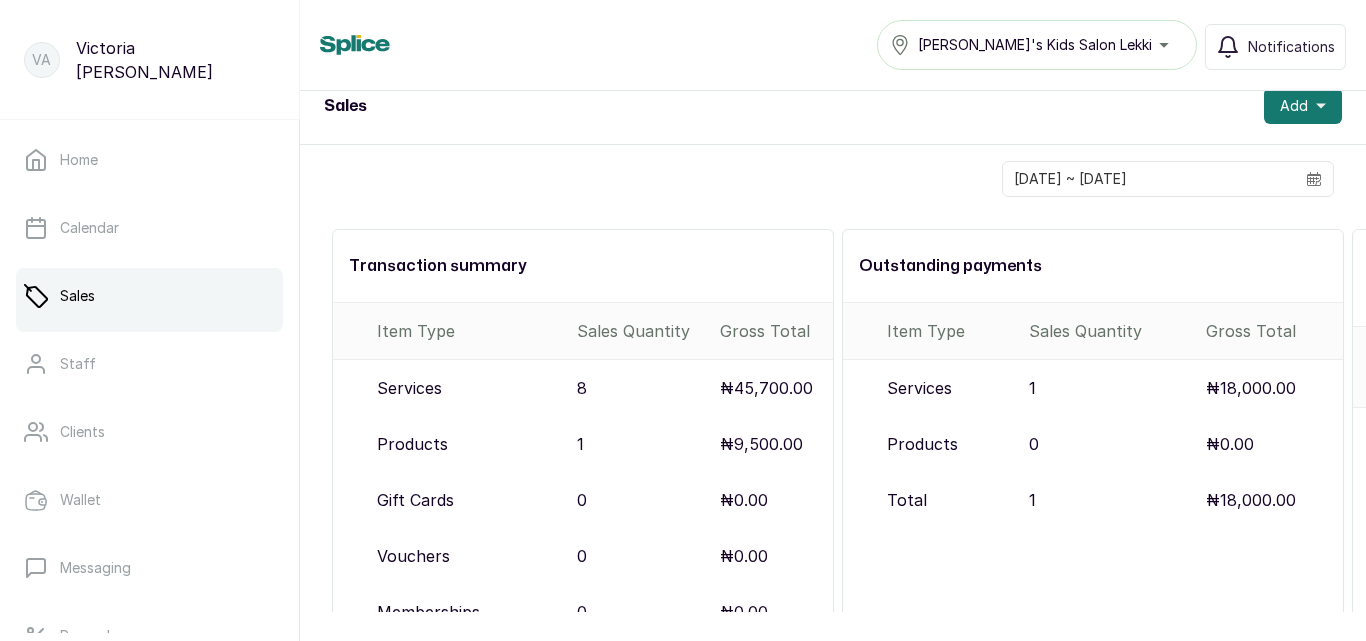 scroll, scrollTop: 82, scrollLeft: 0, axis: vertical 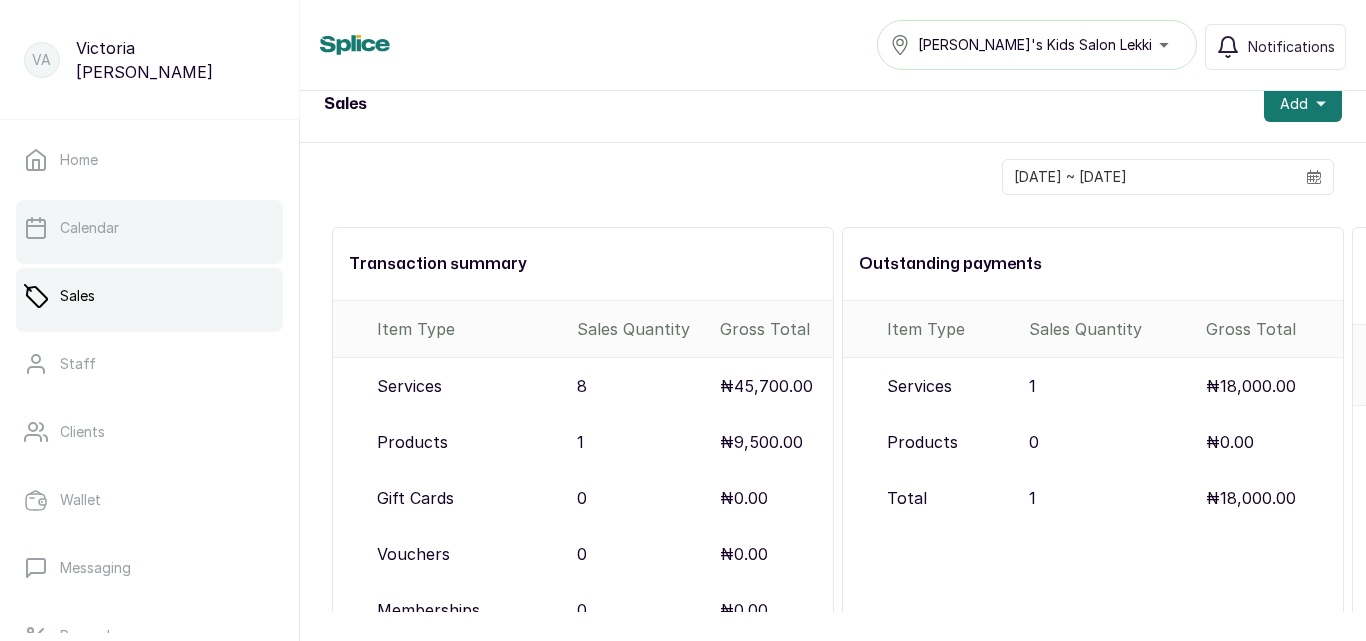click on "Calendar" at bounding box center (149, 228) 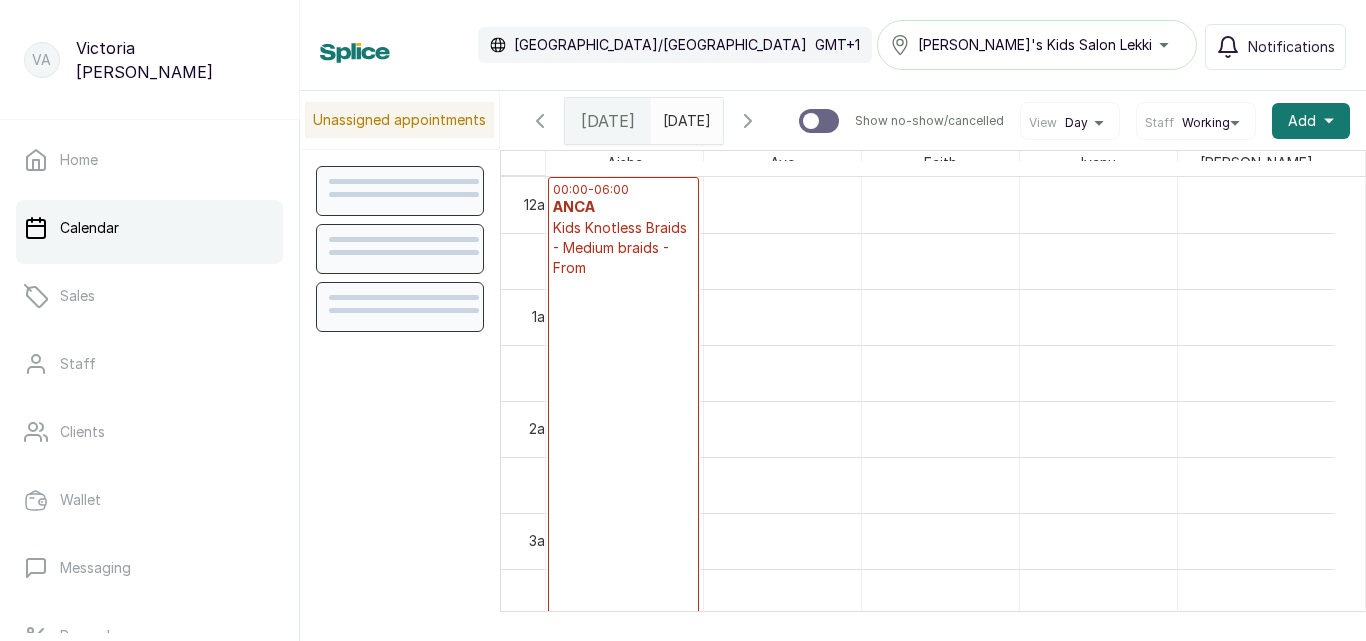 scroll, scrollTop: 673, scrollLeft: 0, axis: vertical 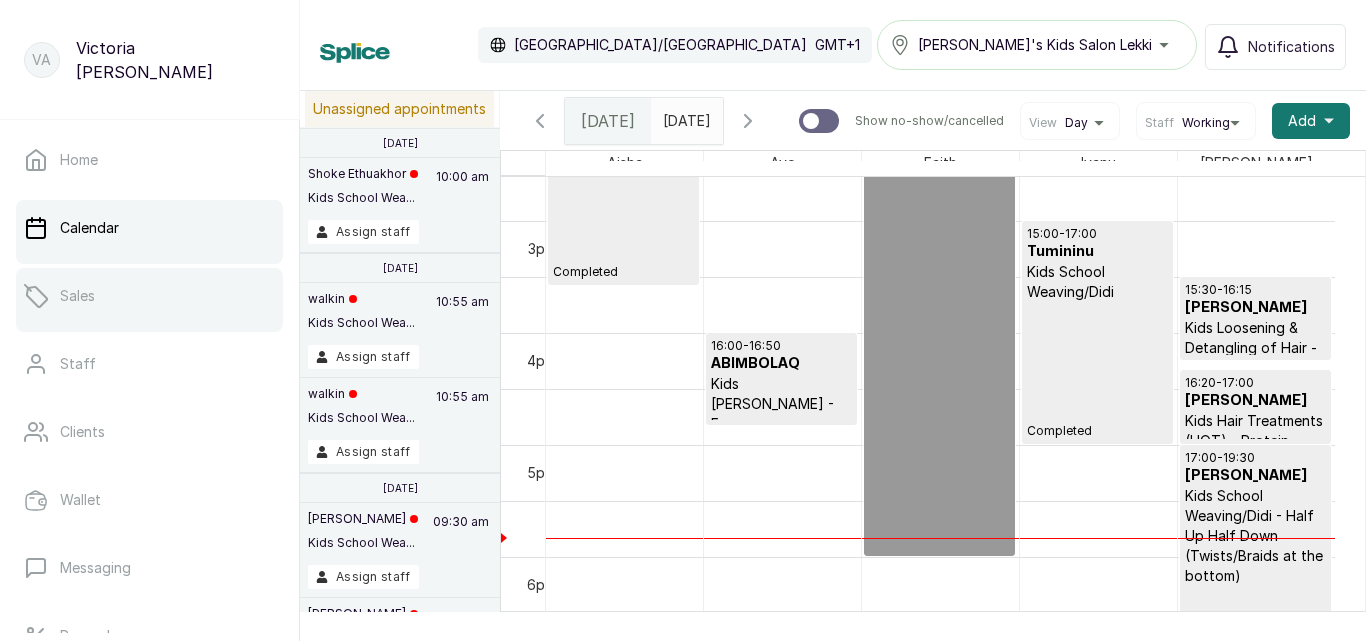 click on "Sales" at bounding box center (149, 296) 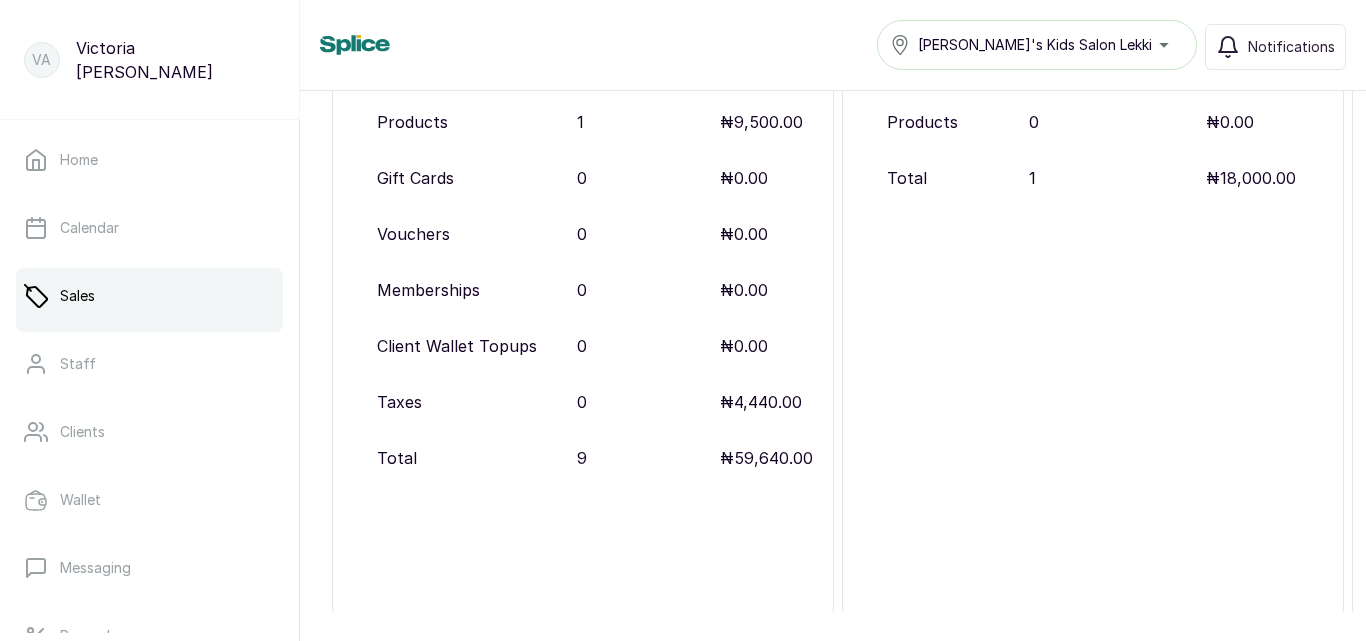 scroll, scrollTop: 436, scrollLeft: 0, axis: vertical 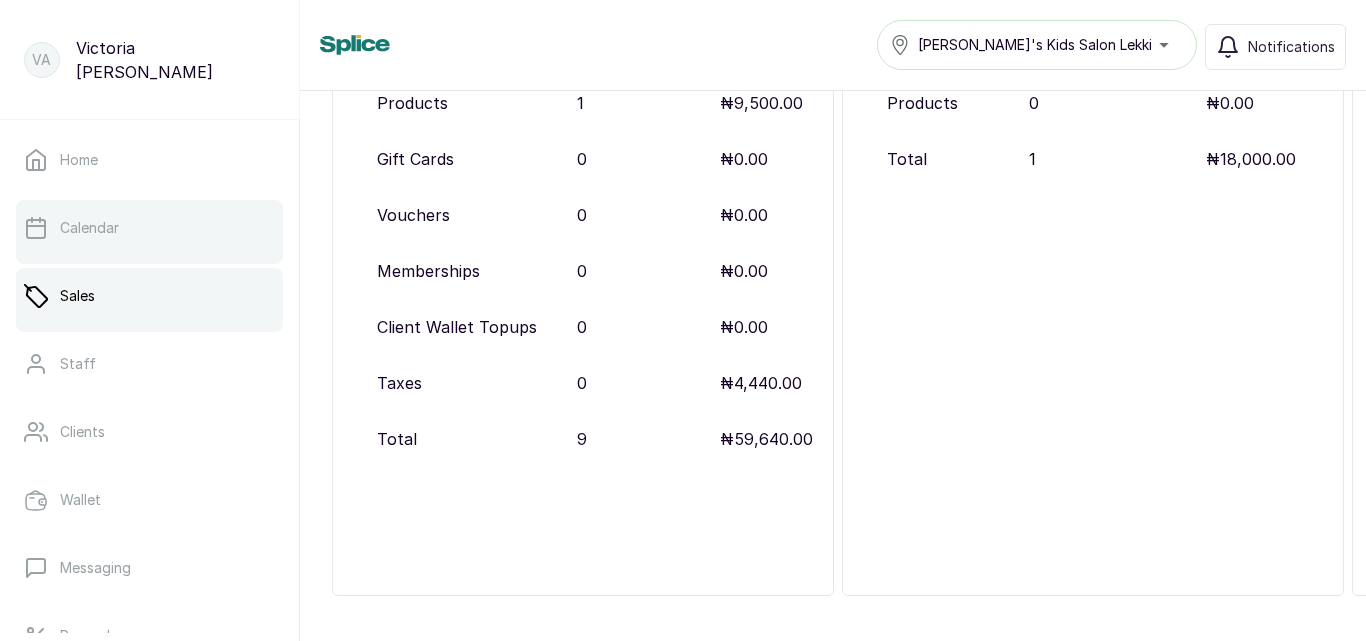 click on "Calendar" at bounding box center [89, 228] 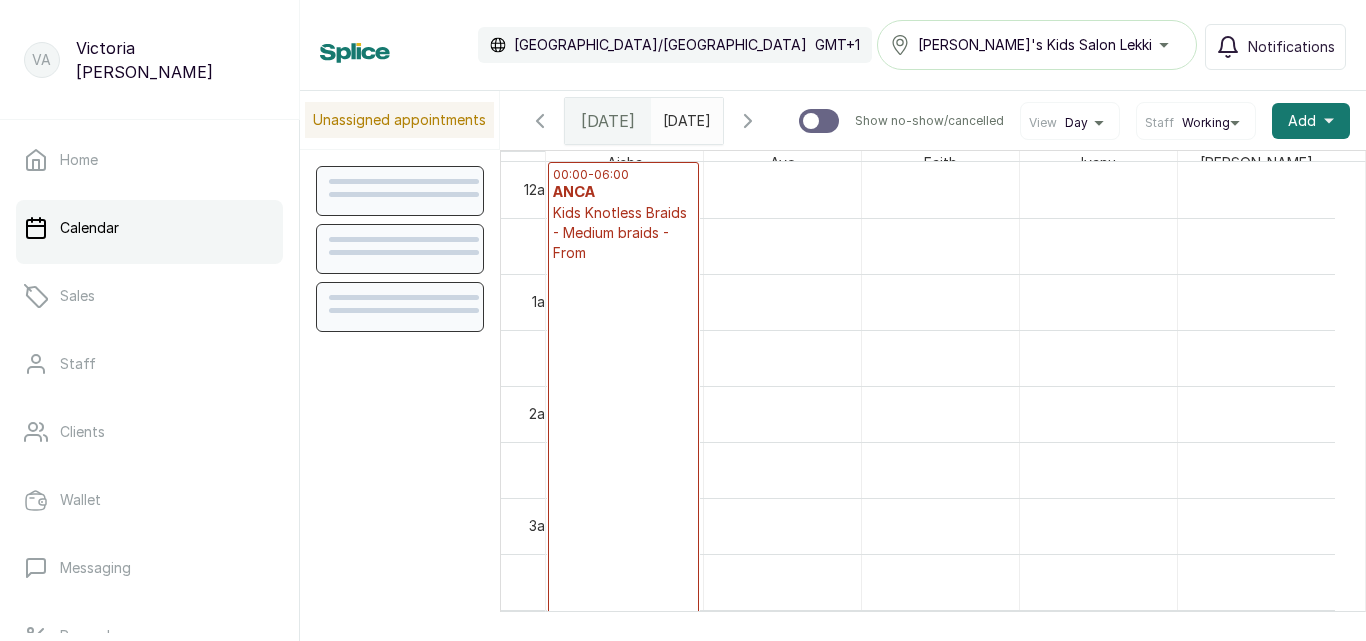 scroll, scrollTop: 673, scrollLeft: 0, axis: vertical 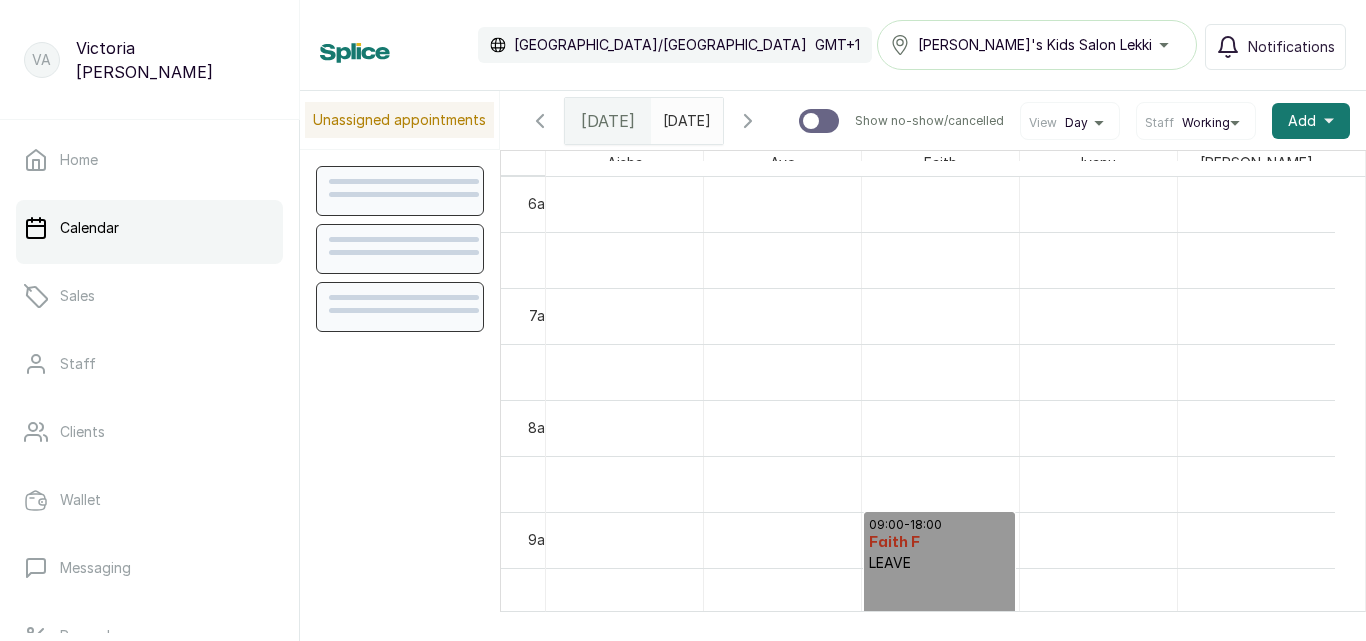 click on "[DATE]" at bounding box center (687, 121) 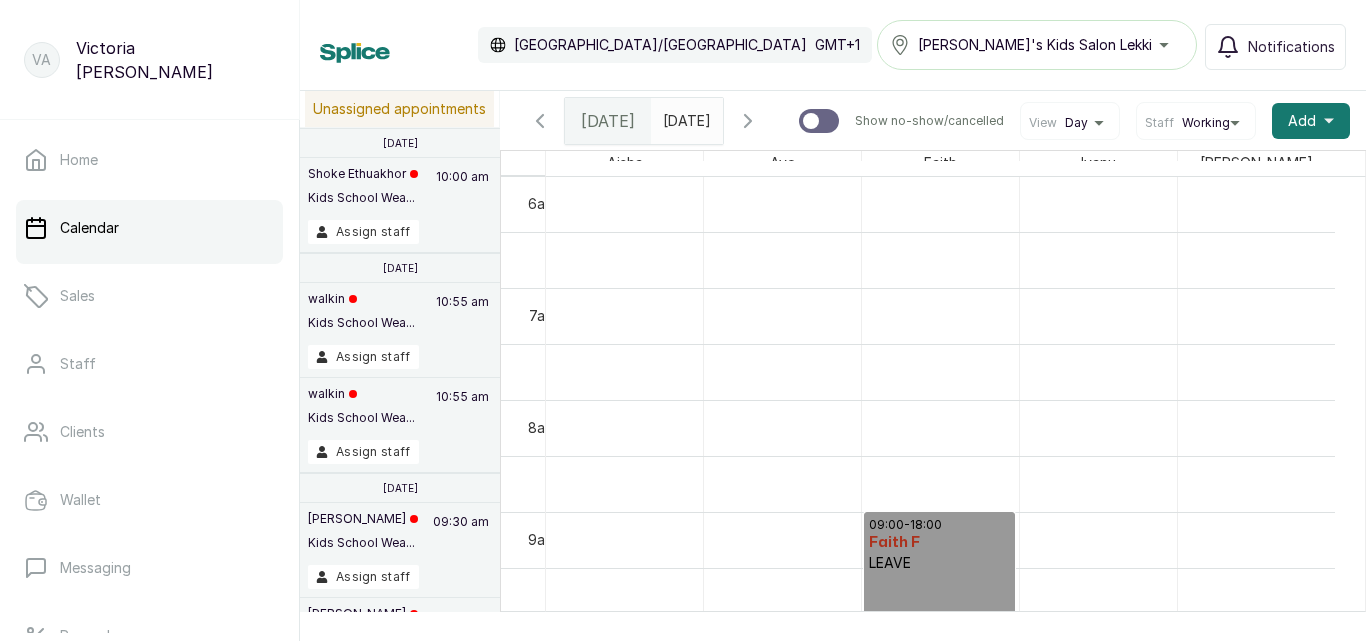 type on "yyyy-MM-dd" 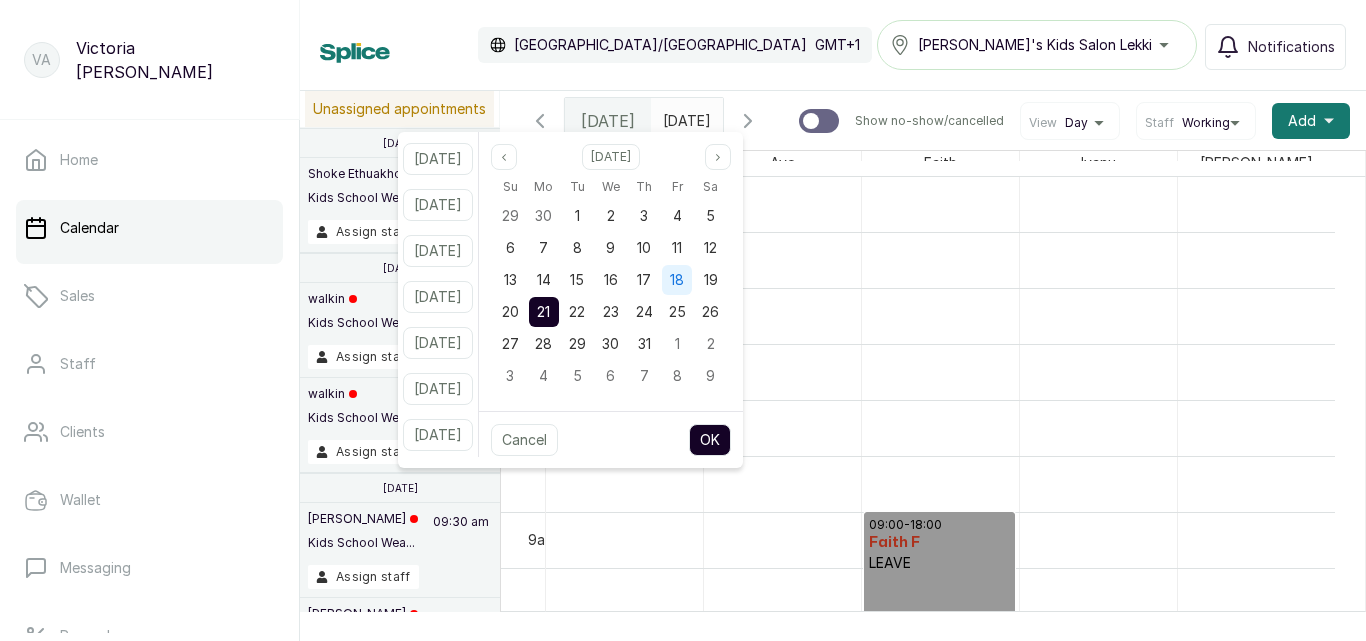 click on "18" at bounding box center (677, 279) 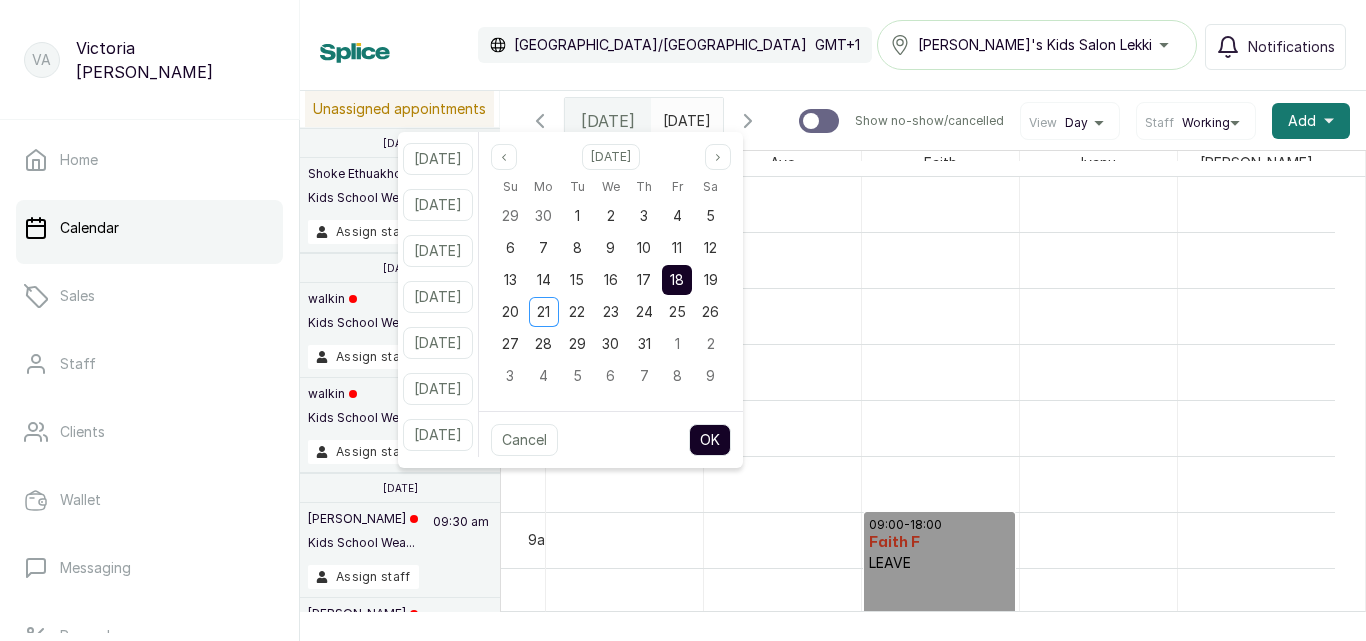 click on "18" at bounding box center [677, 279] 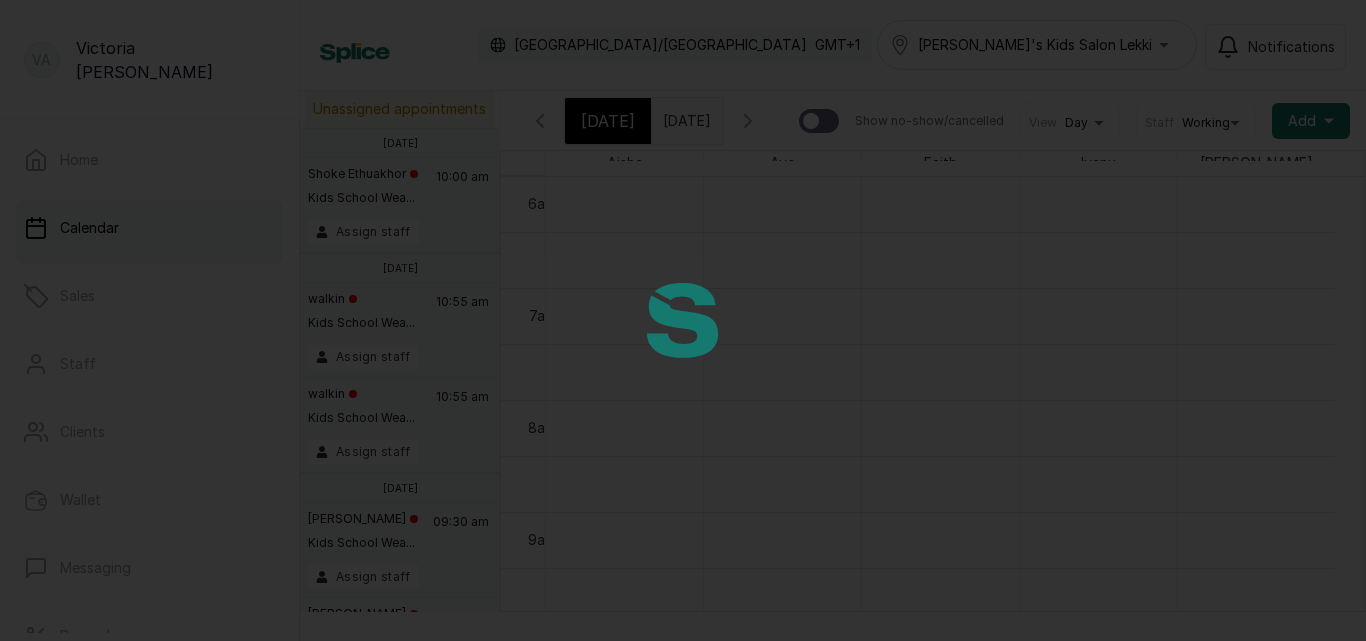 type on "[DATE]" 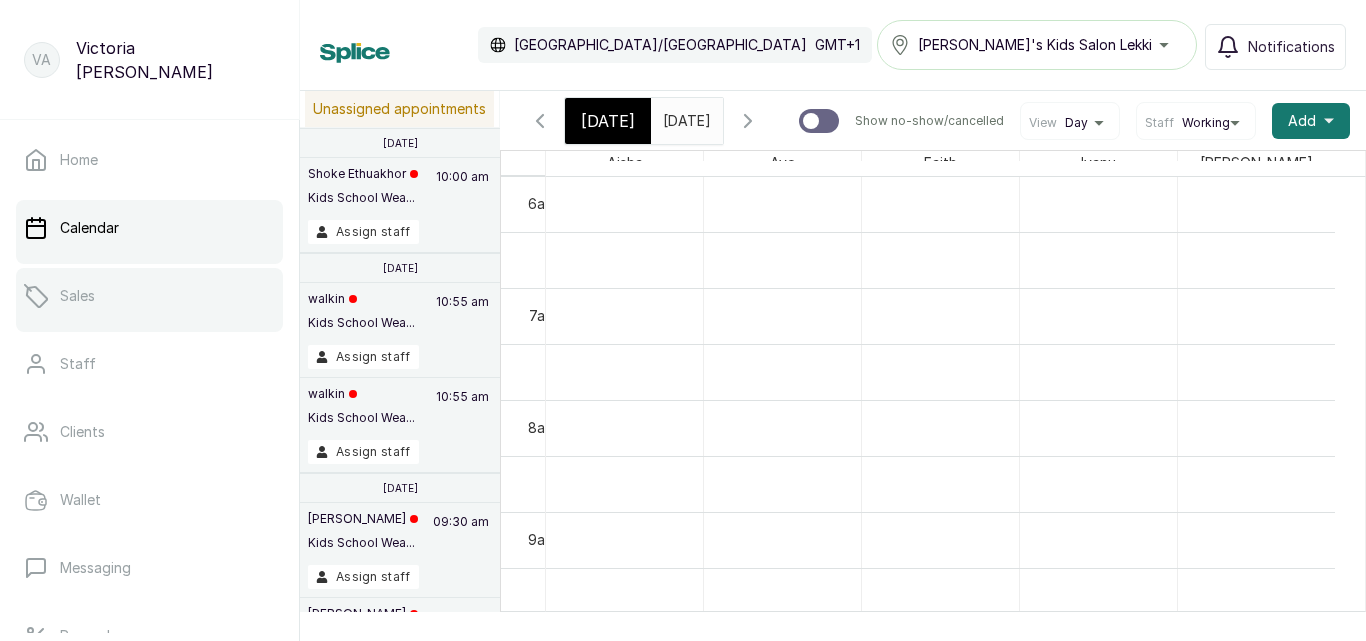 scroll, scrollTop: 0, scrollLeft: 0, axis: both 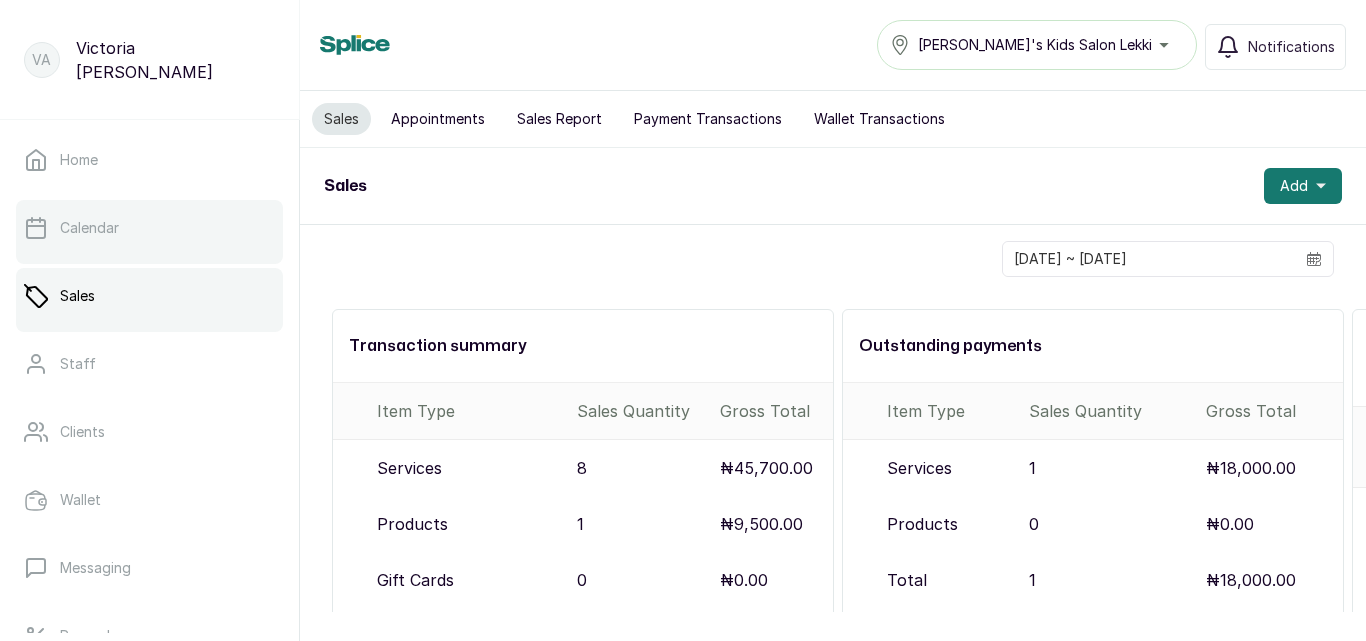 click on "Calendar" at bounding box center [149, 228] 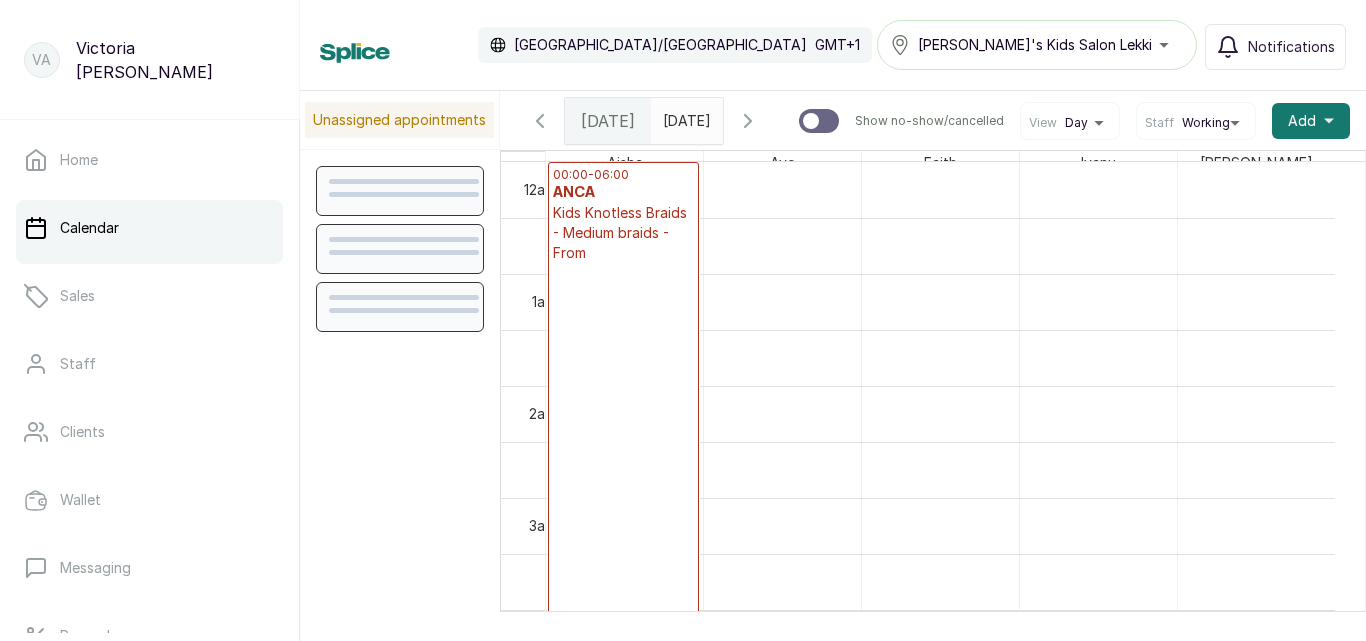 scroll, scrollTop: 673, scrollLeft: 0, axis: vertical 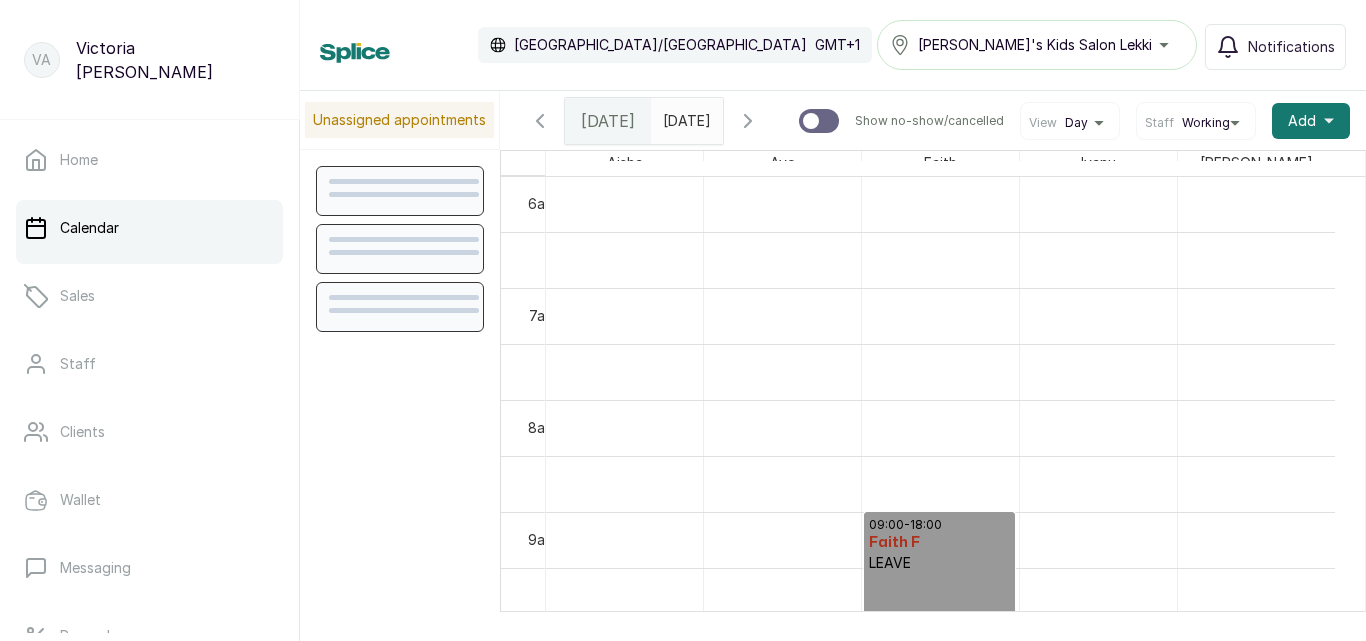 type on "yyyy-MM-dd" 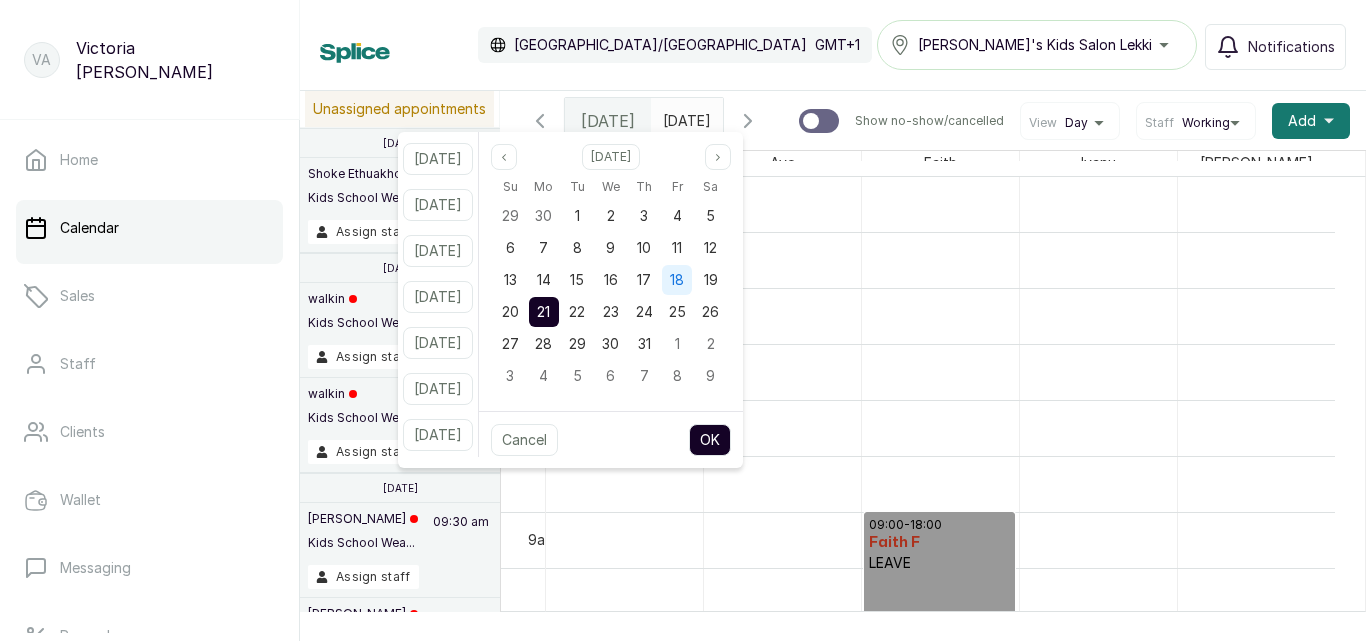 click on "18" at bounding box center (677, 279) 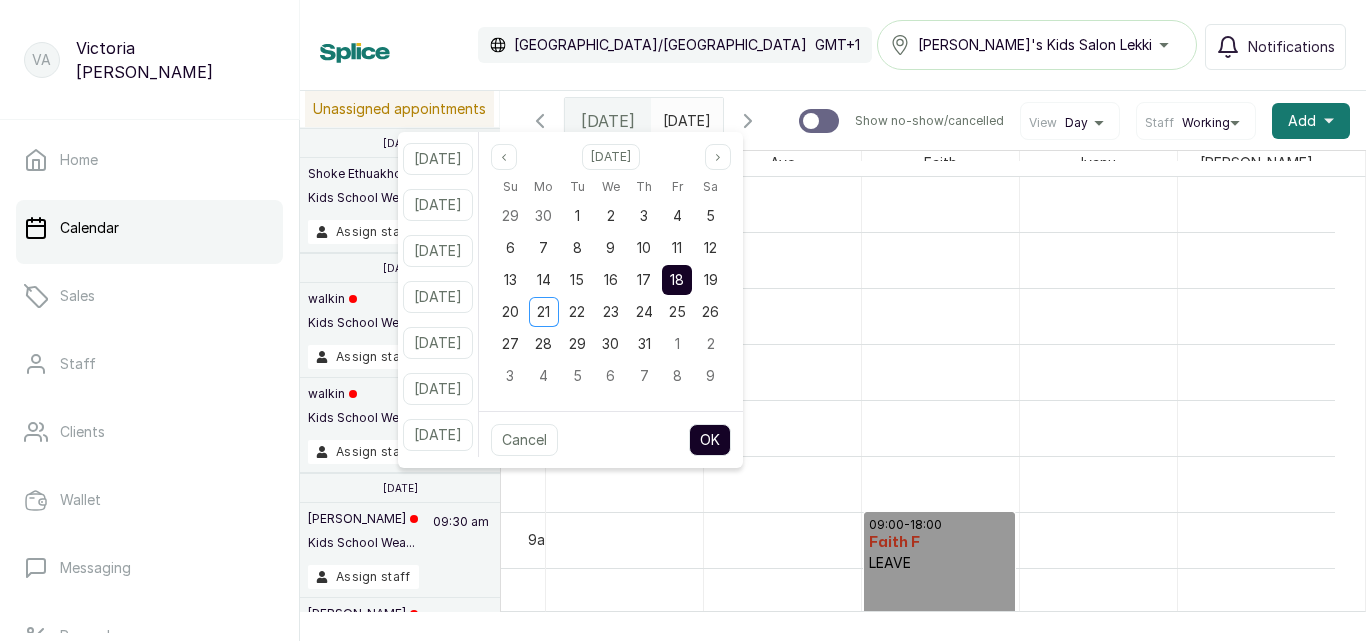 click on "OK" at bounding box center [710, 440] 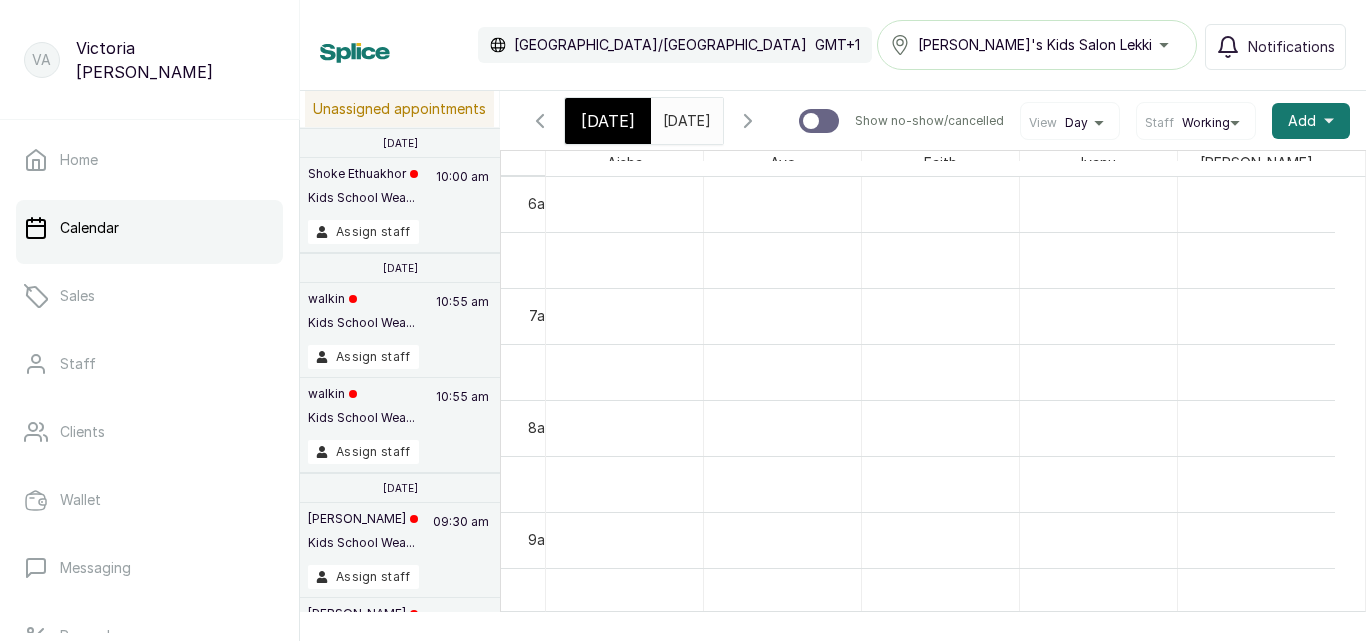 type on "[DATE]" 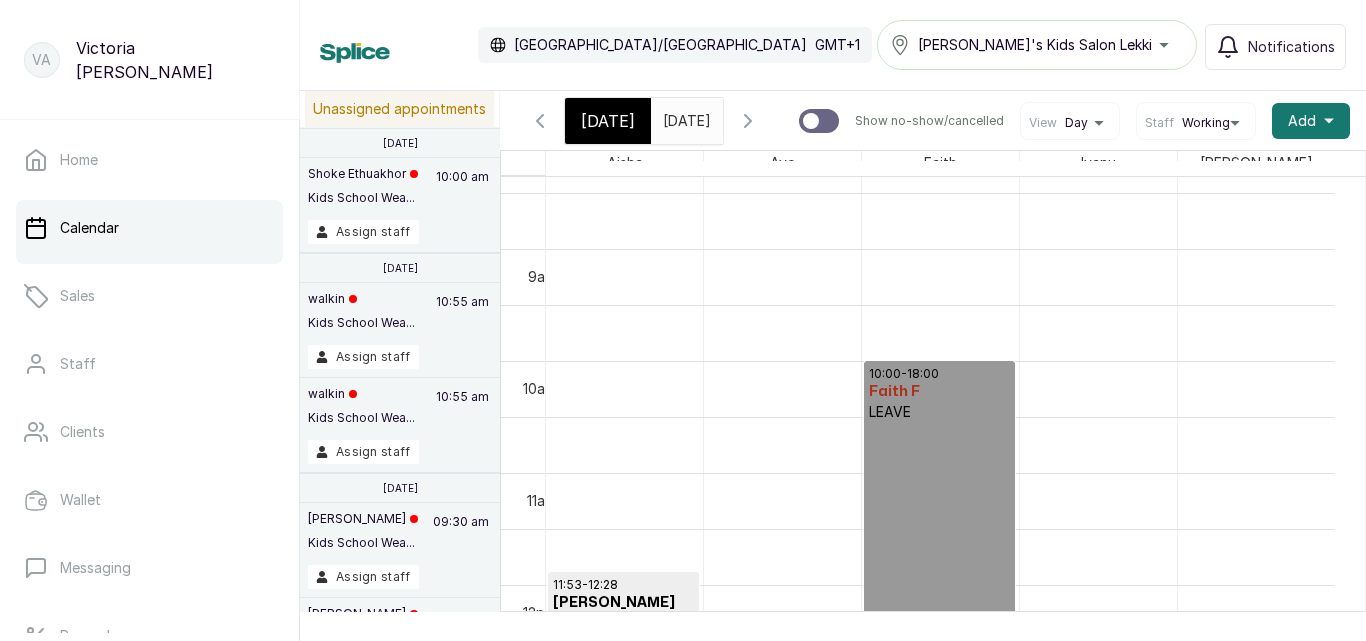scroll, scrollTop: 1065, scrollLeft: 0, axis: vertical 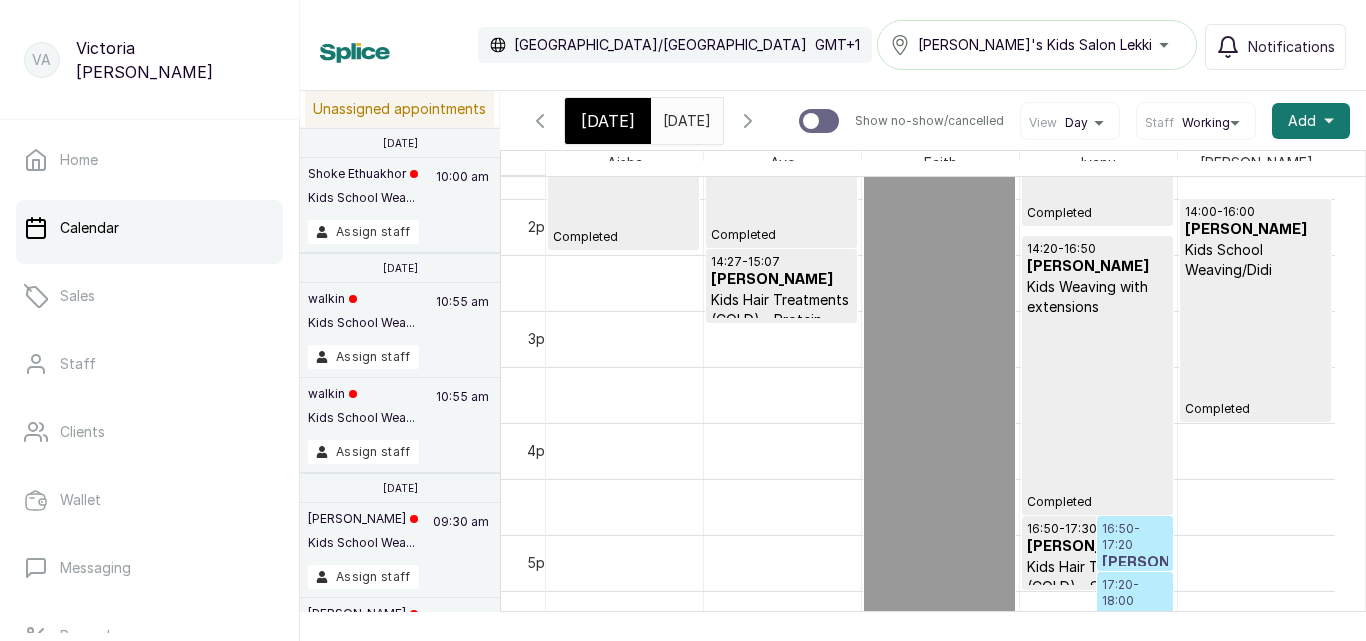 click on "14:00  -  16:00 [PERSON_NAME] Kids School Weaving/Didi Completed" at bounding box center [1255, 310] 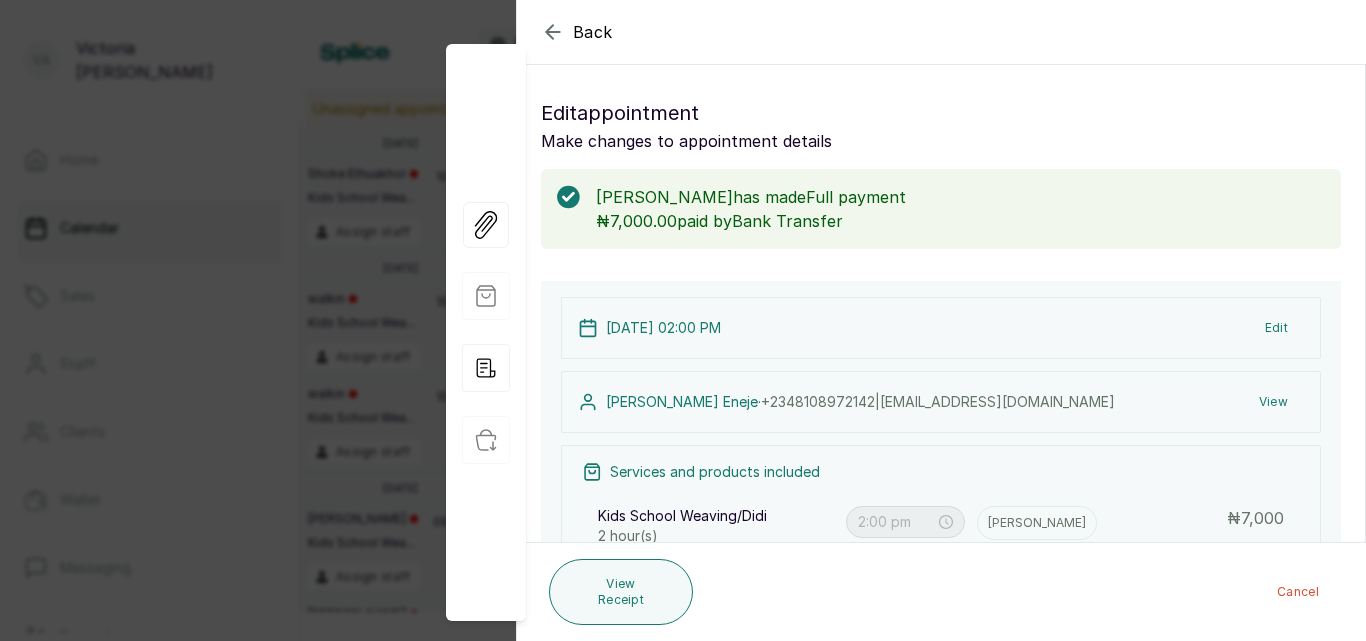 click 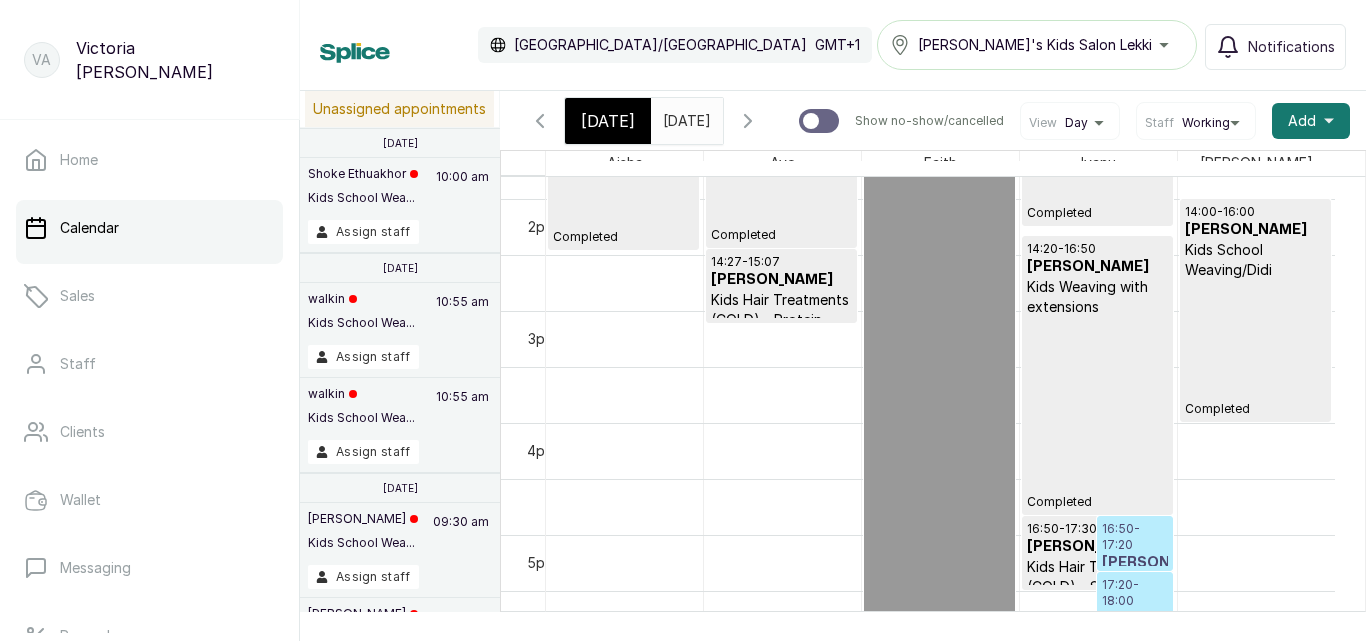 click on "14:20  -  16:50 [PERSON_NAME] Kids Weaving with extensions Completed" at bounding box center [1097, 375] 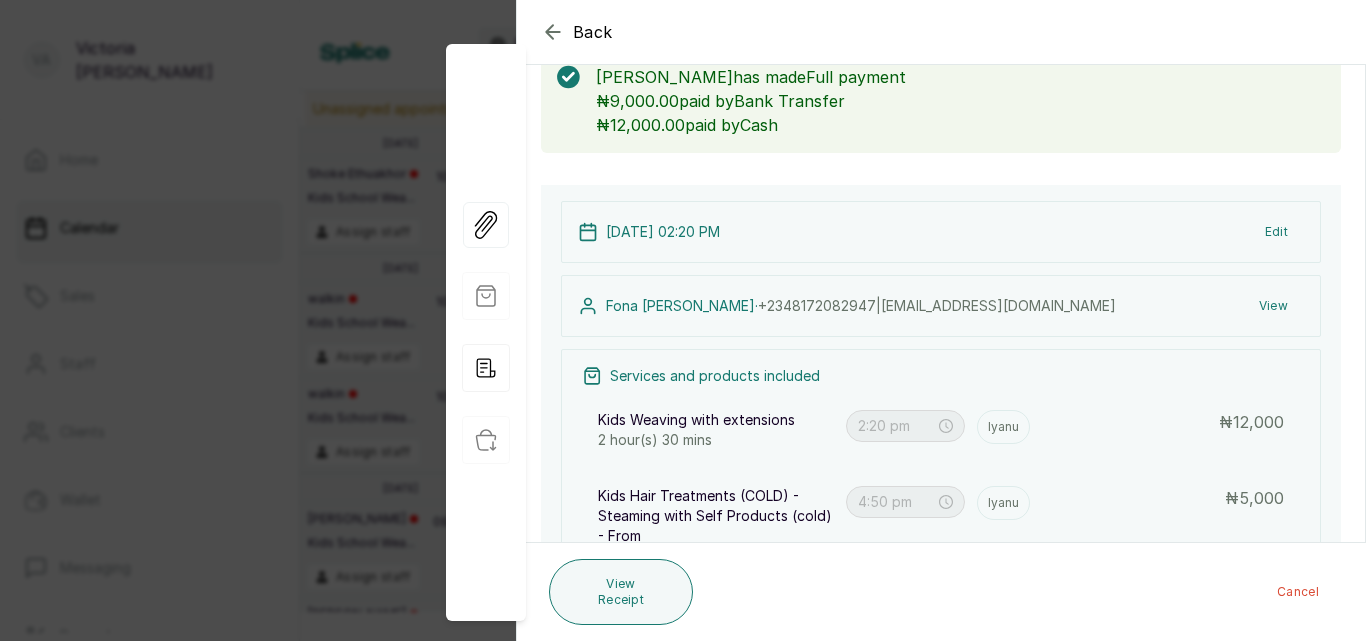 click 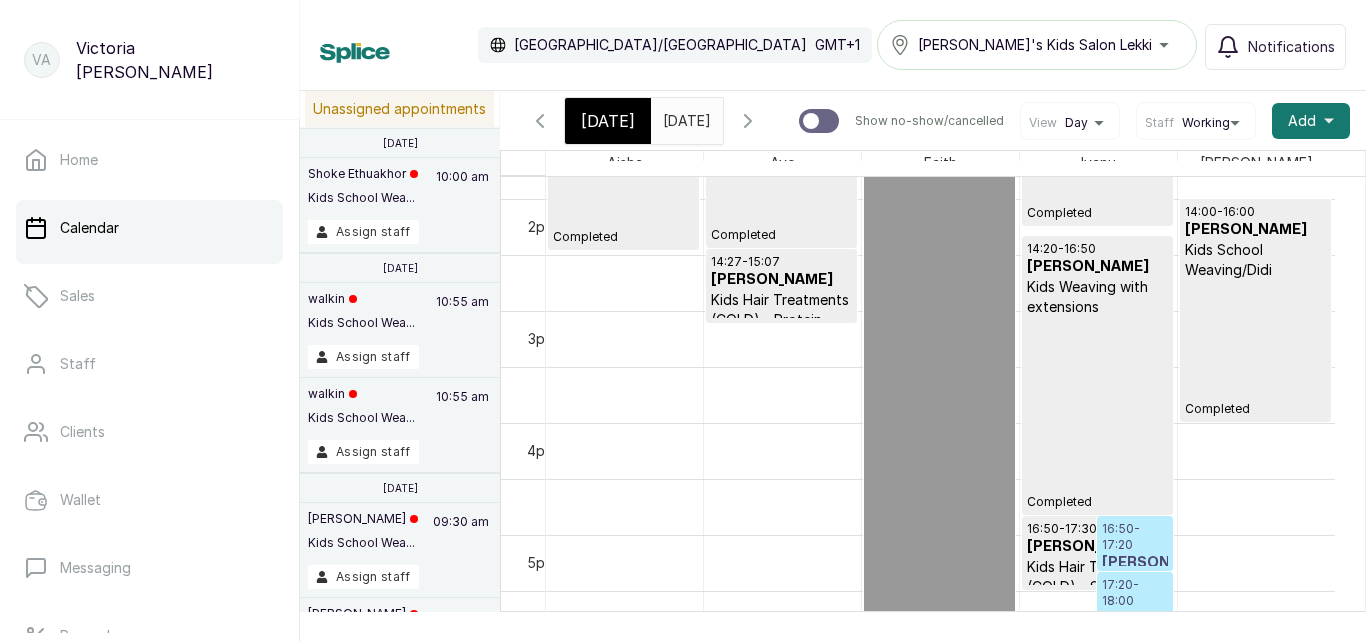 click on "16:50  -  17:20" at bounding box center (1134, 537) 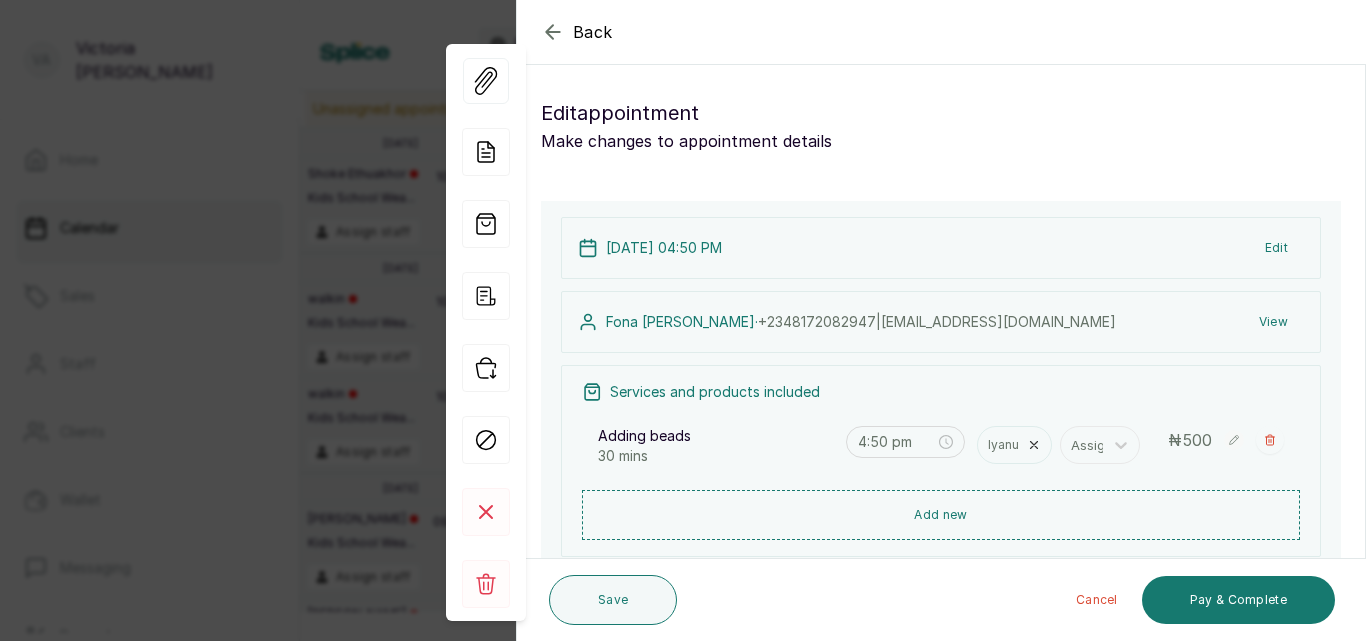 click 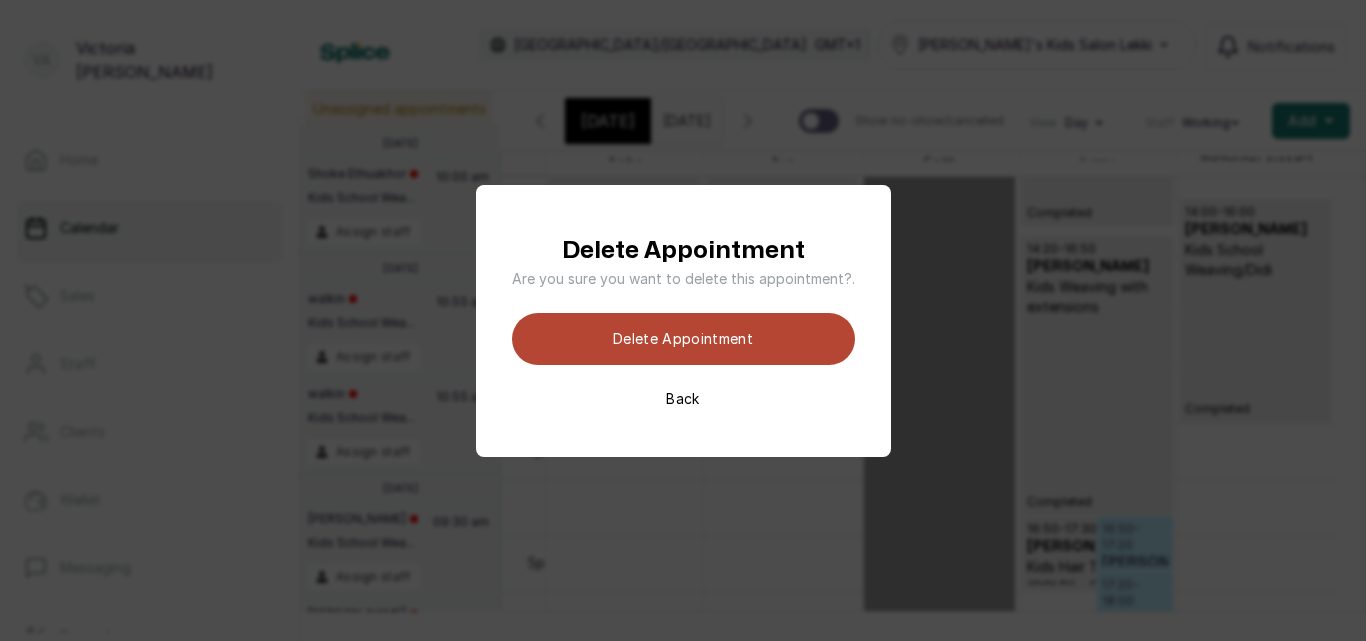 click on "Delete appointment" at bounding box center [683, 339] 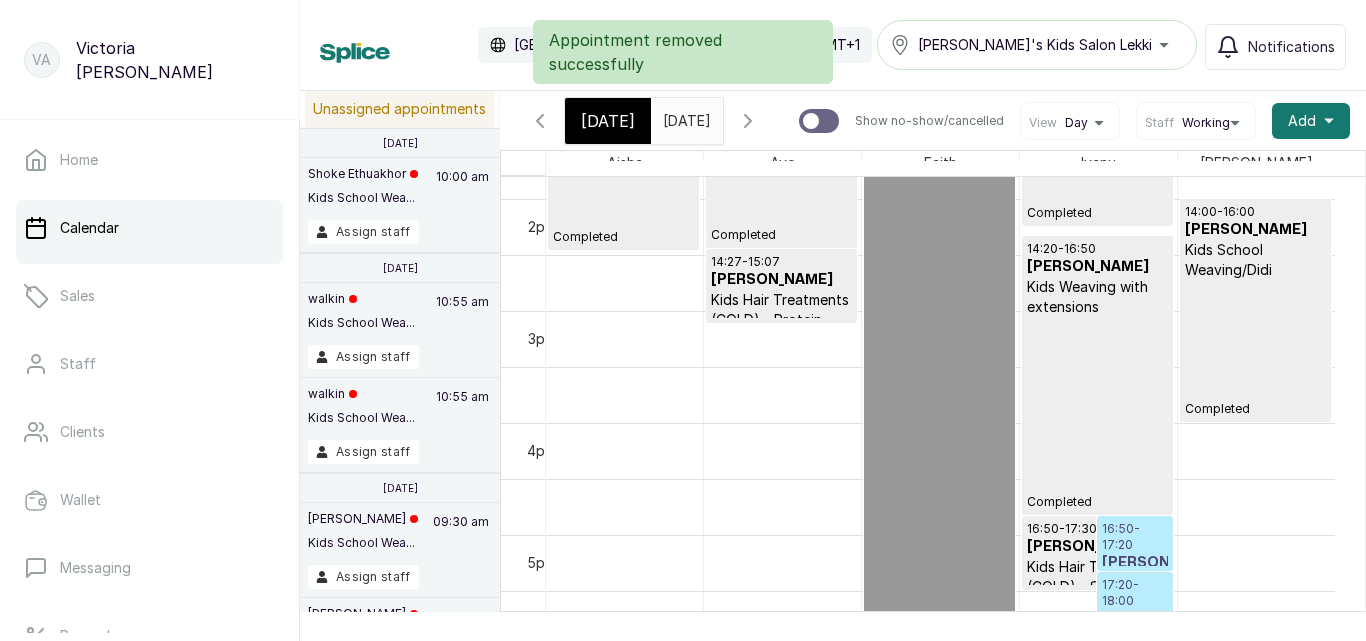 click on "17:20  -  18:00" at bounding box center (1134, 593) 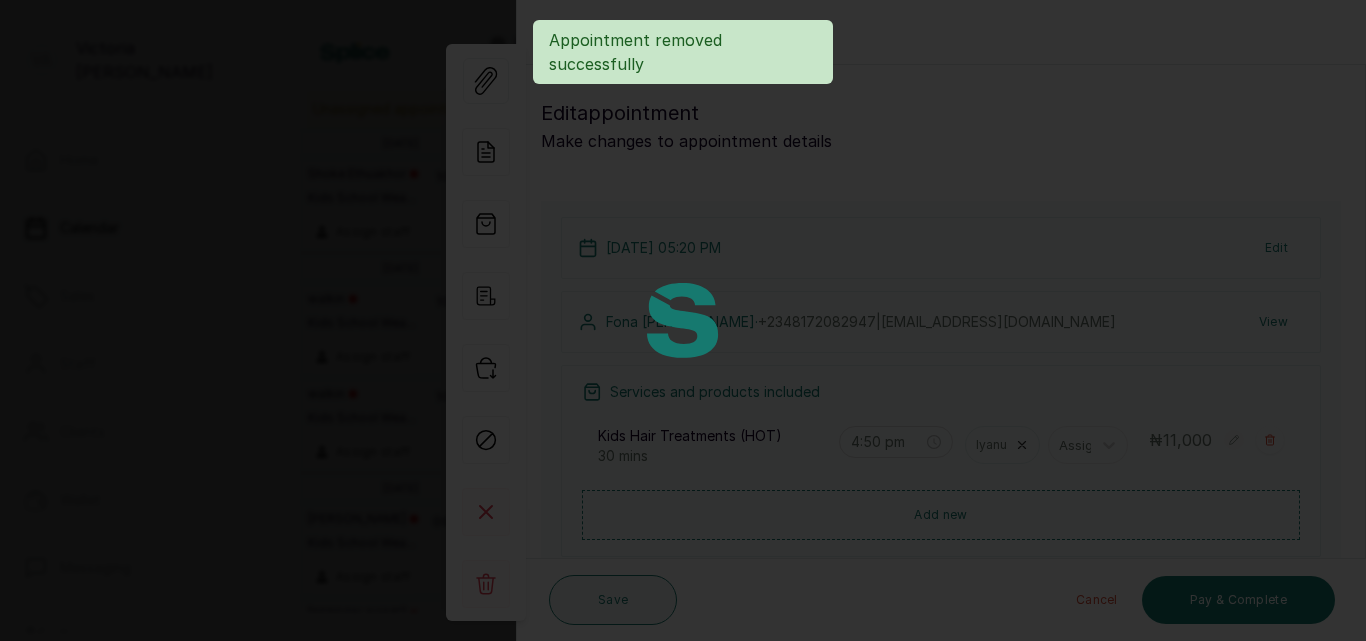 type on "5:20 pm" 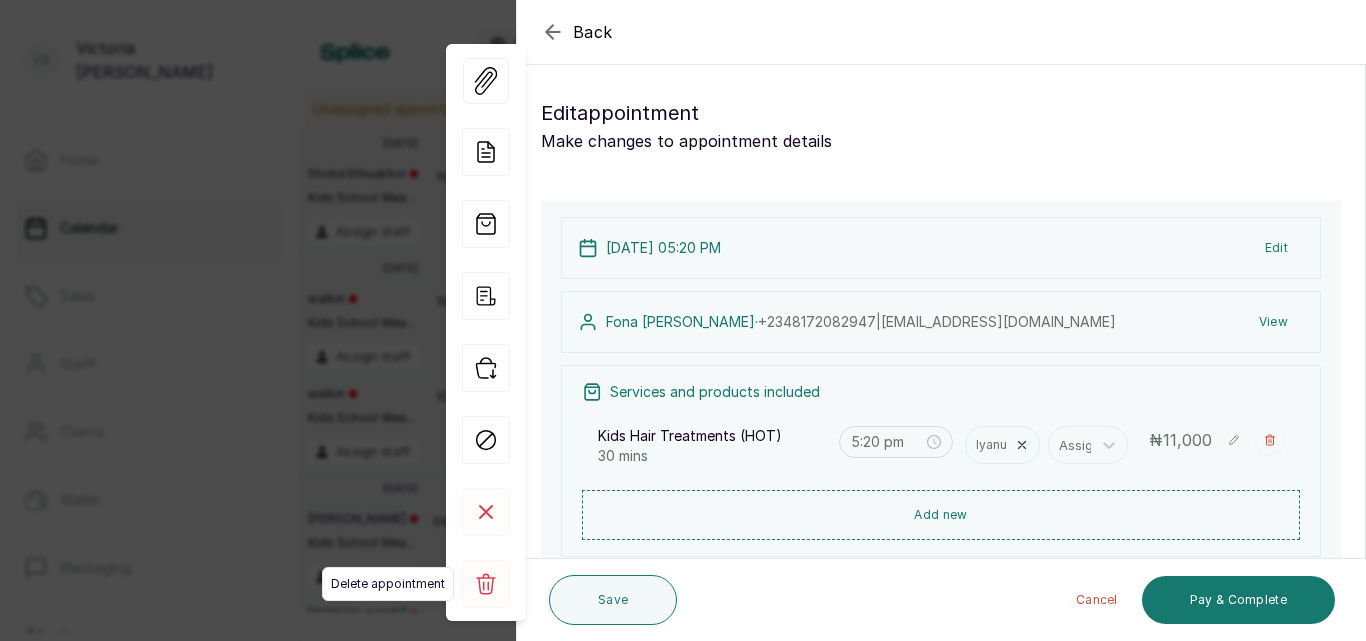 click 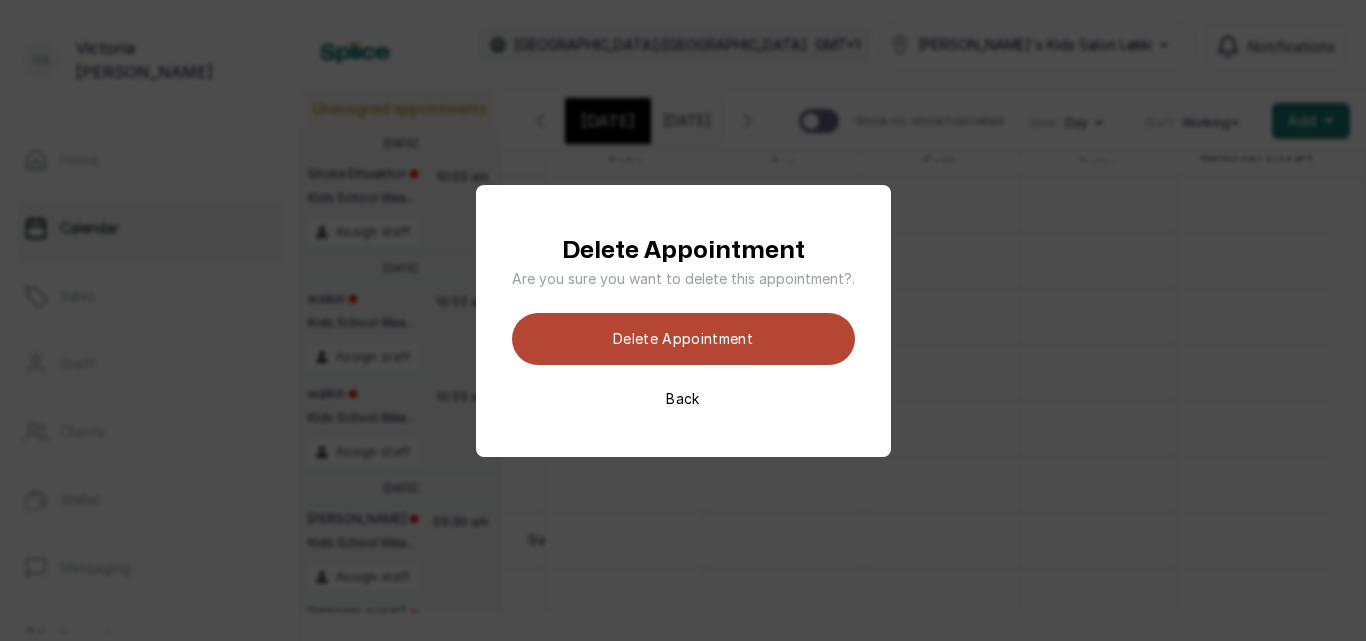 click on "Delete appointment" at bounding box center [683, 339] 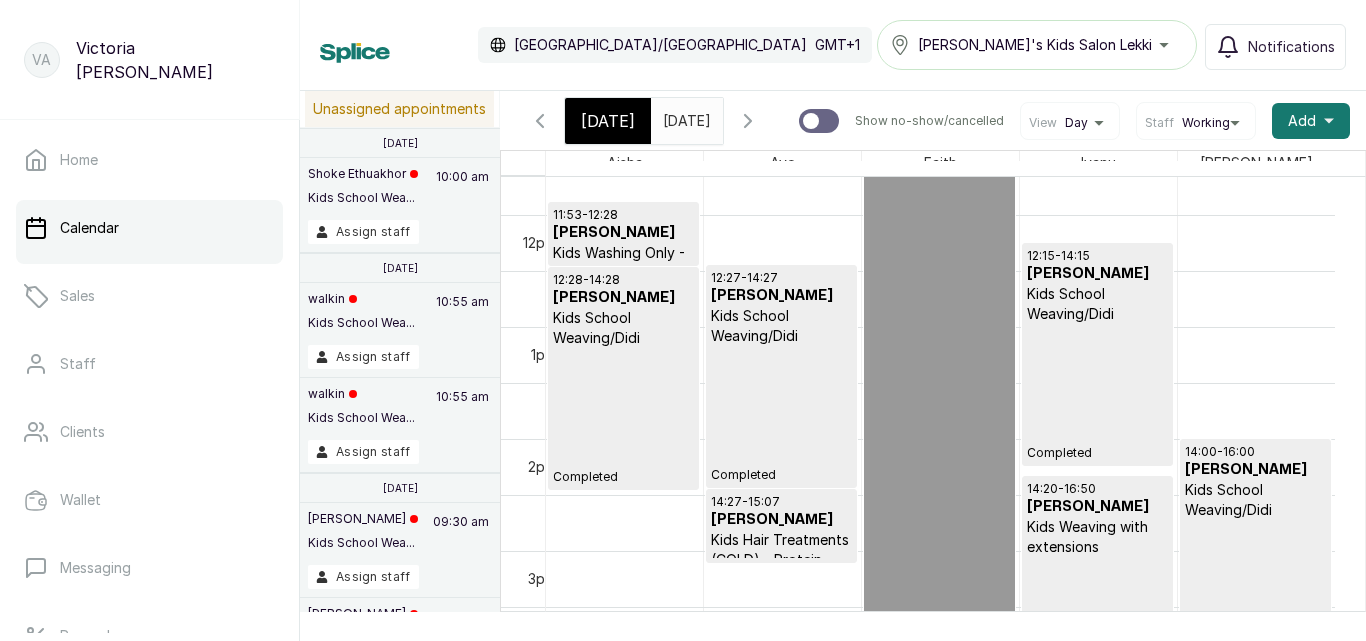 click on "12:27  -  14:27 [PERSON_NAME] Kids School Weaving/Didi Completed" at bounding box center [781, 376] 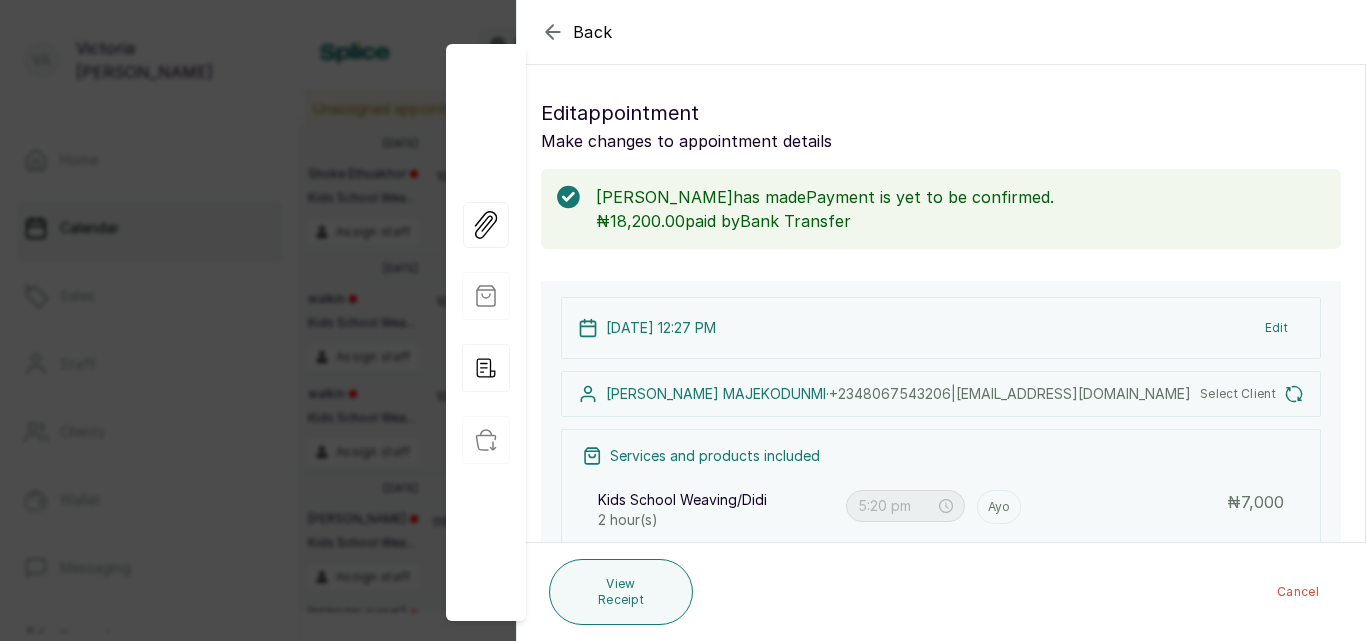 type on "12:27 pm" 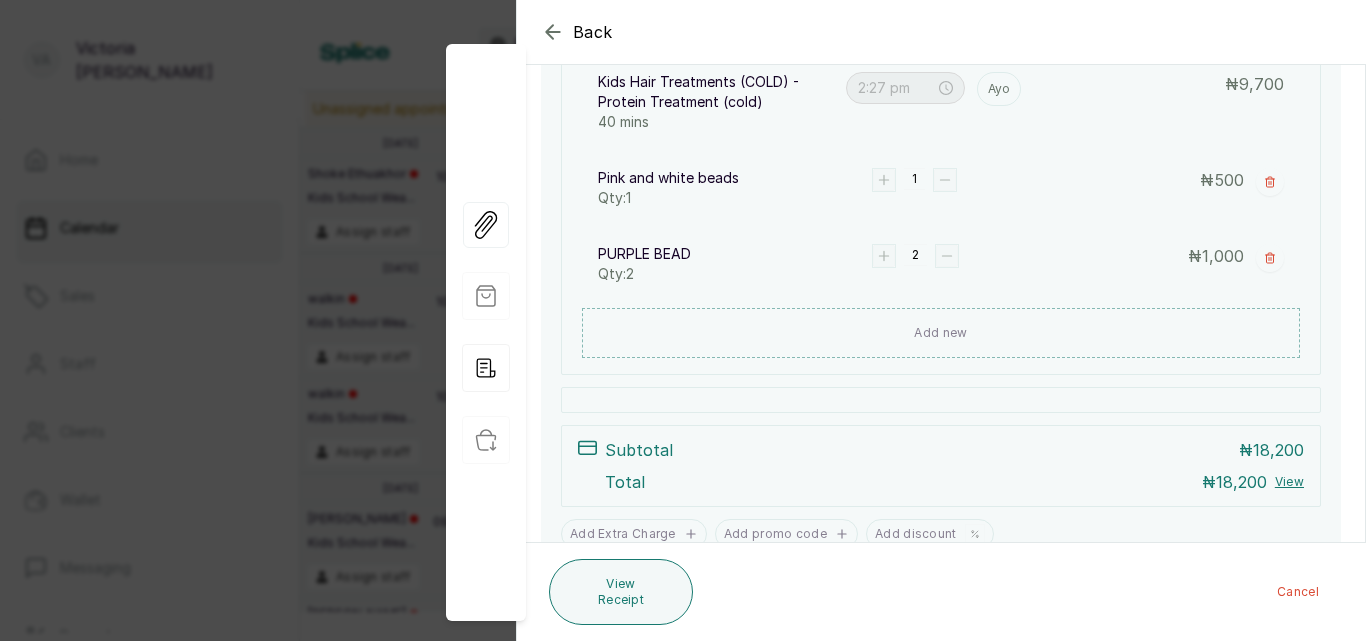 click on "Back" at bounding box center [1200, 32] 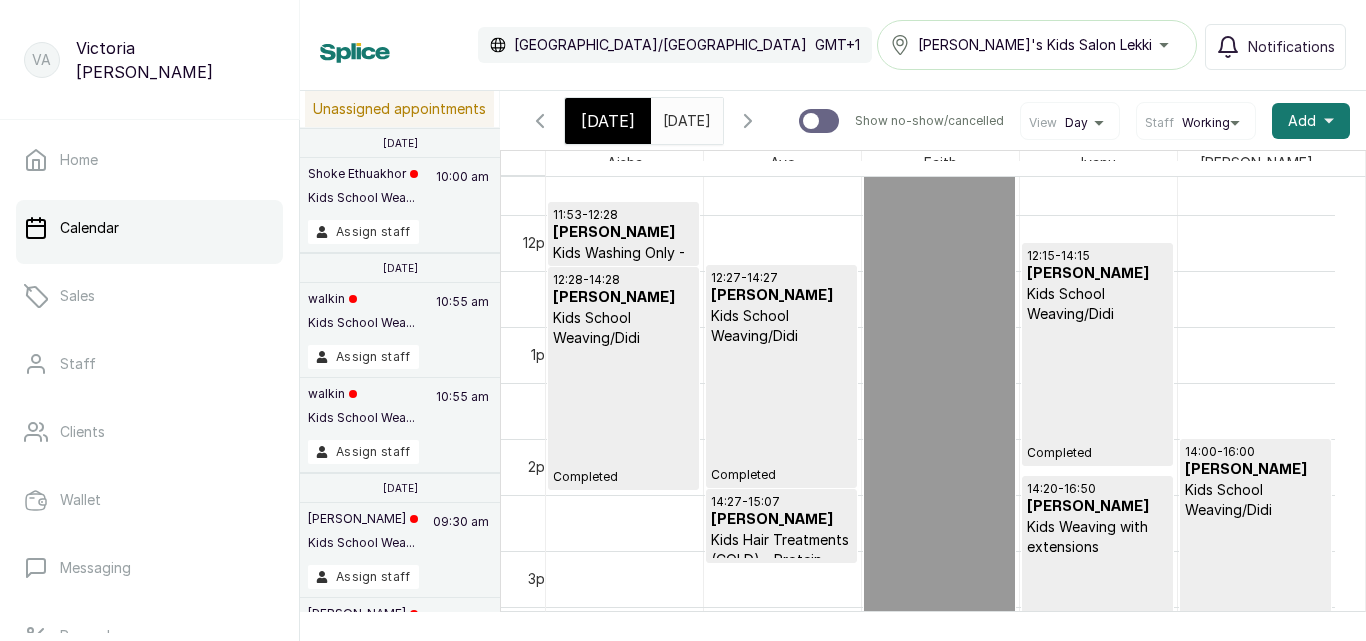 click 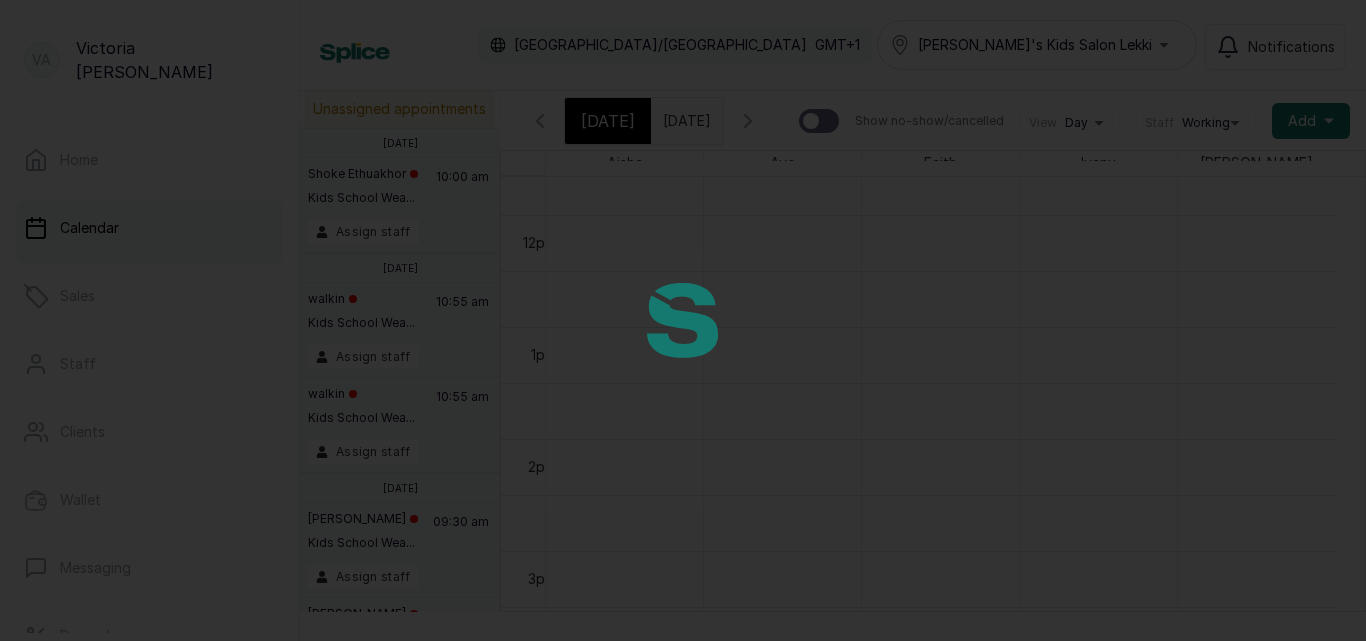 scroll, scrollTop: 673, scrollLeft: 0, axis: vertical 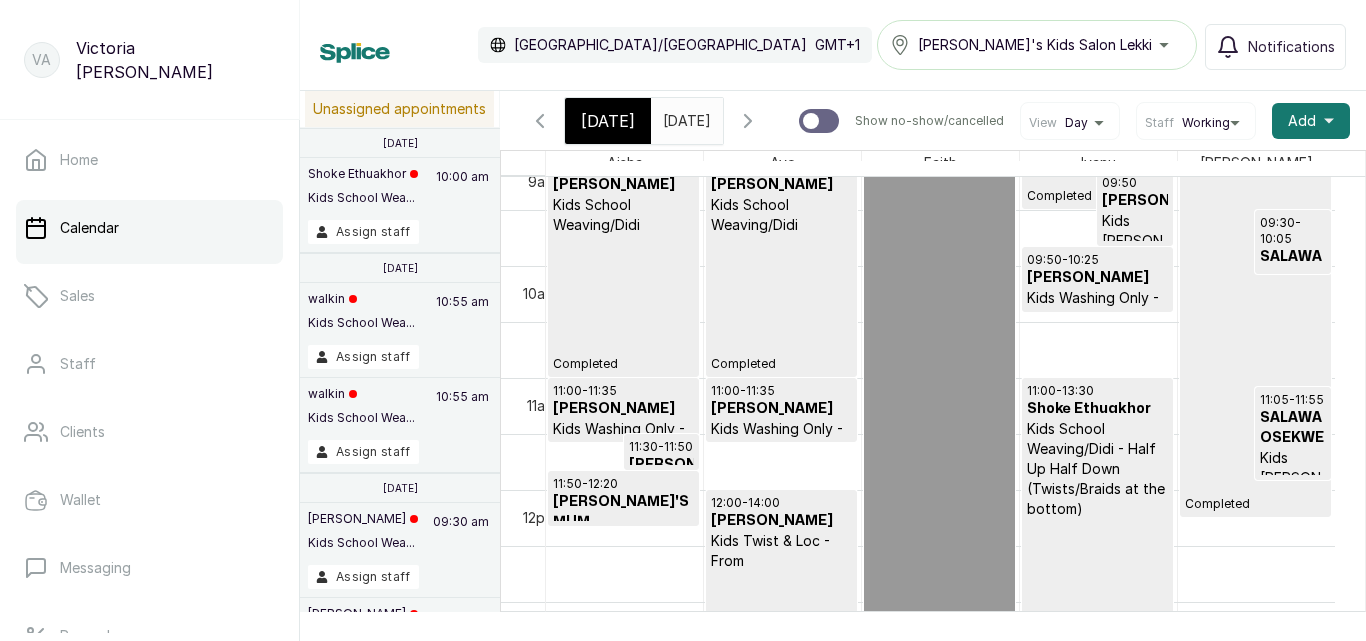 click on "09:00  -  11:00 [PERSON_NAME] Kids School Weaving/Didi Completed" at bounding box center [781, 265] 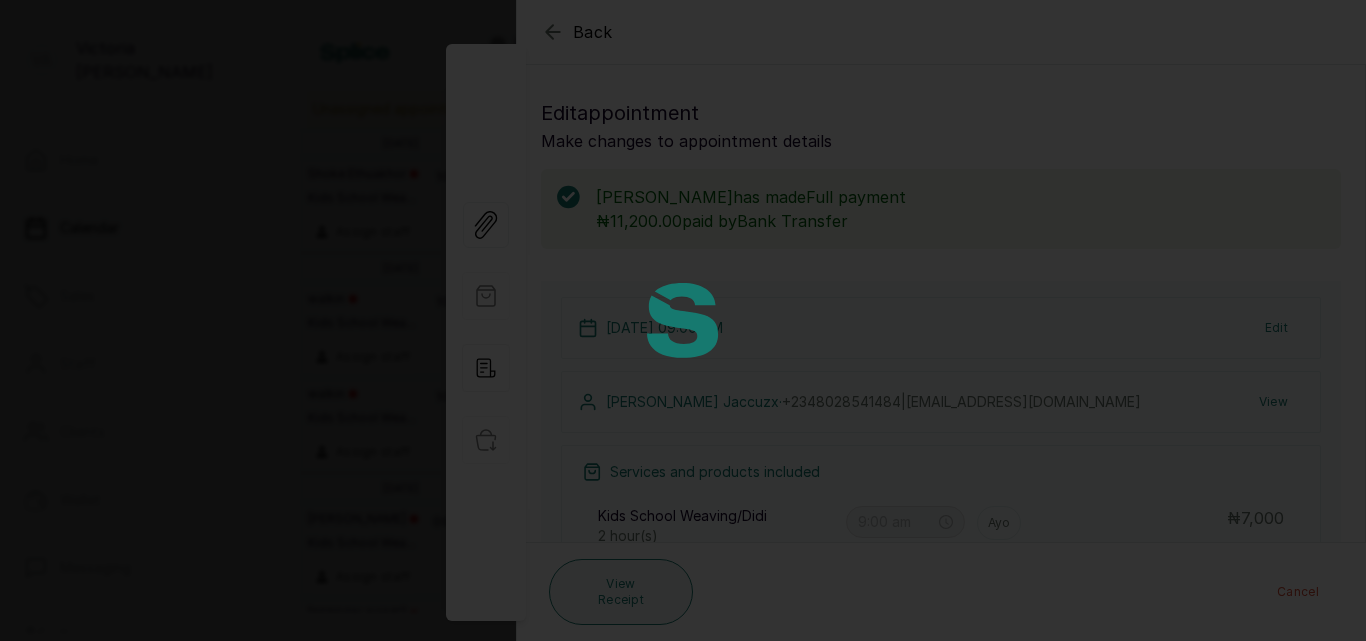 drag, startPoint x: 1355, startPoint y: 314, endPoint x: 1349, endPoint y: 371, distance: 57.31492 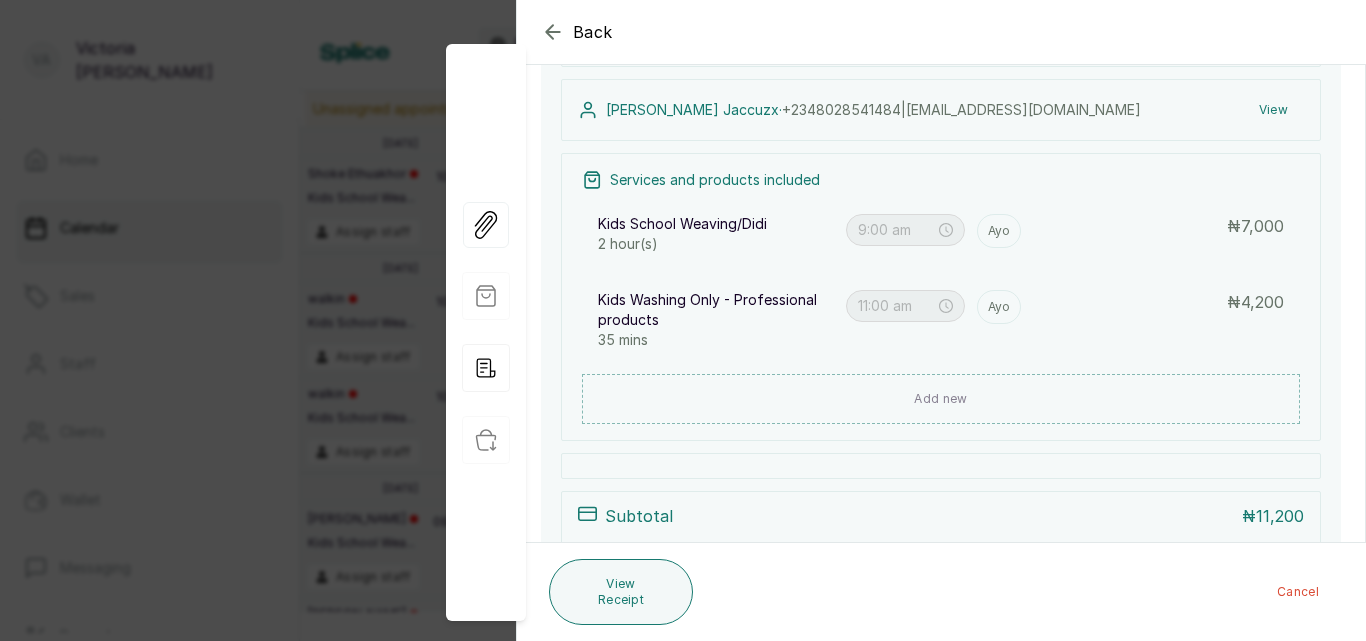 click 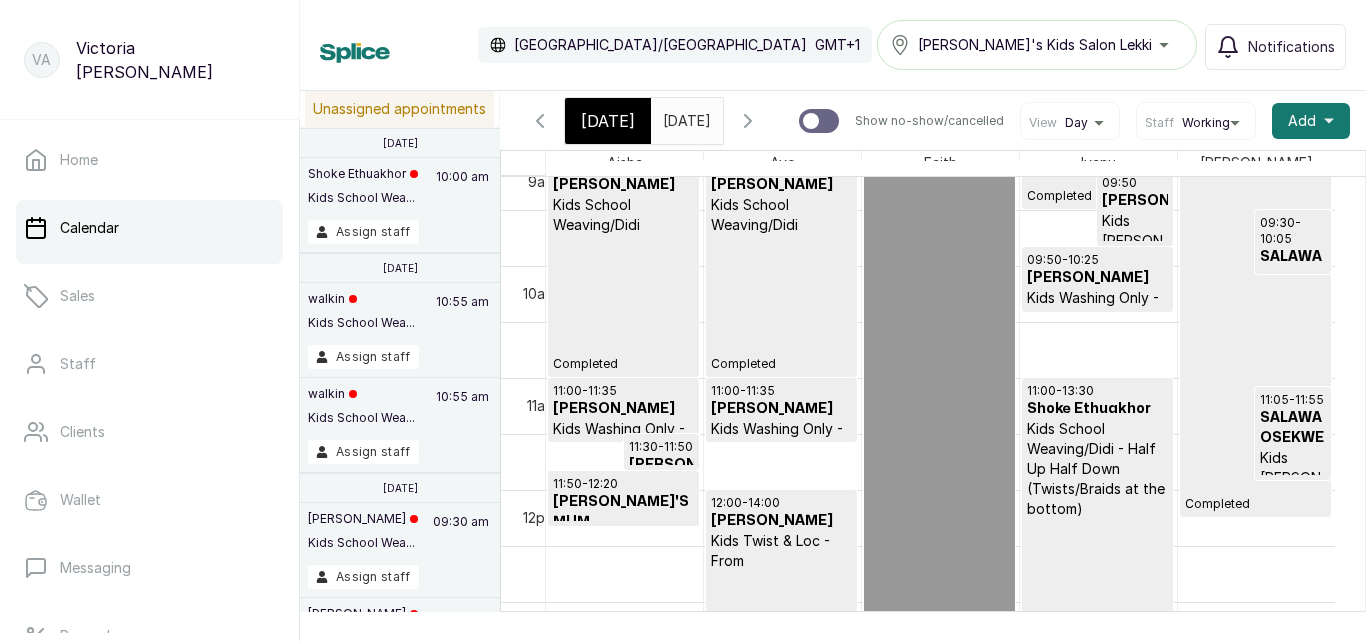 click on "Kids School Weaving/Didi" at bounding box center (623, 215) 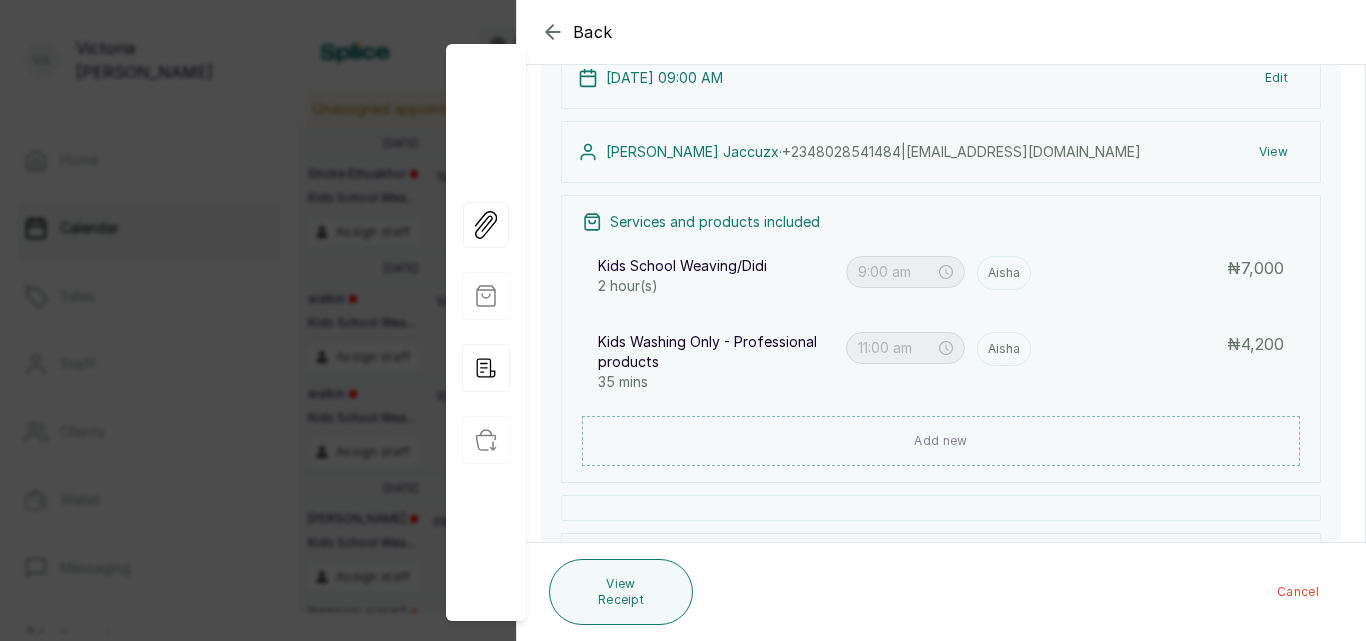 click 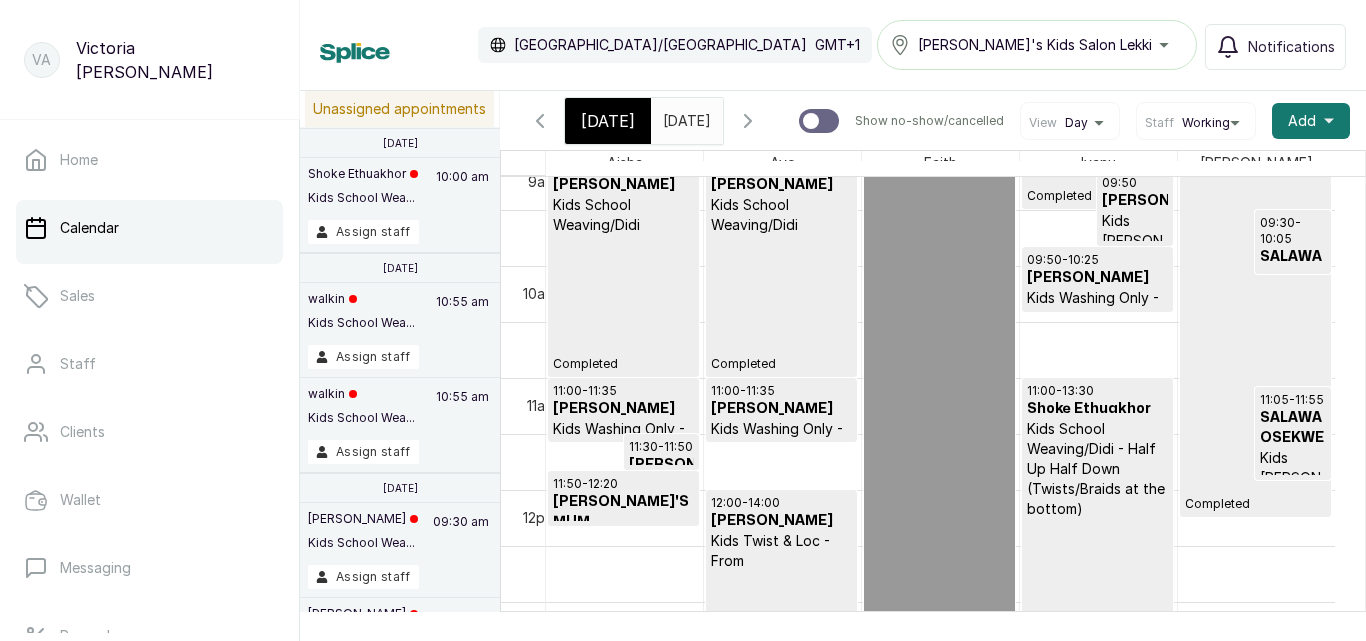 click on "08:15  -  12:15 [PERSON_NAME] Kids Knotless Braids - Big braids  - From Completed" at bounding box center [1255, 293] 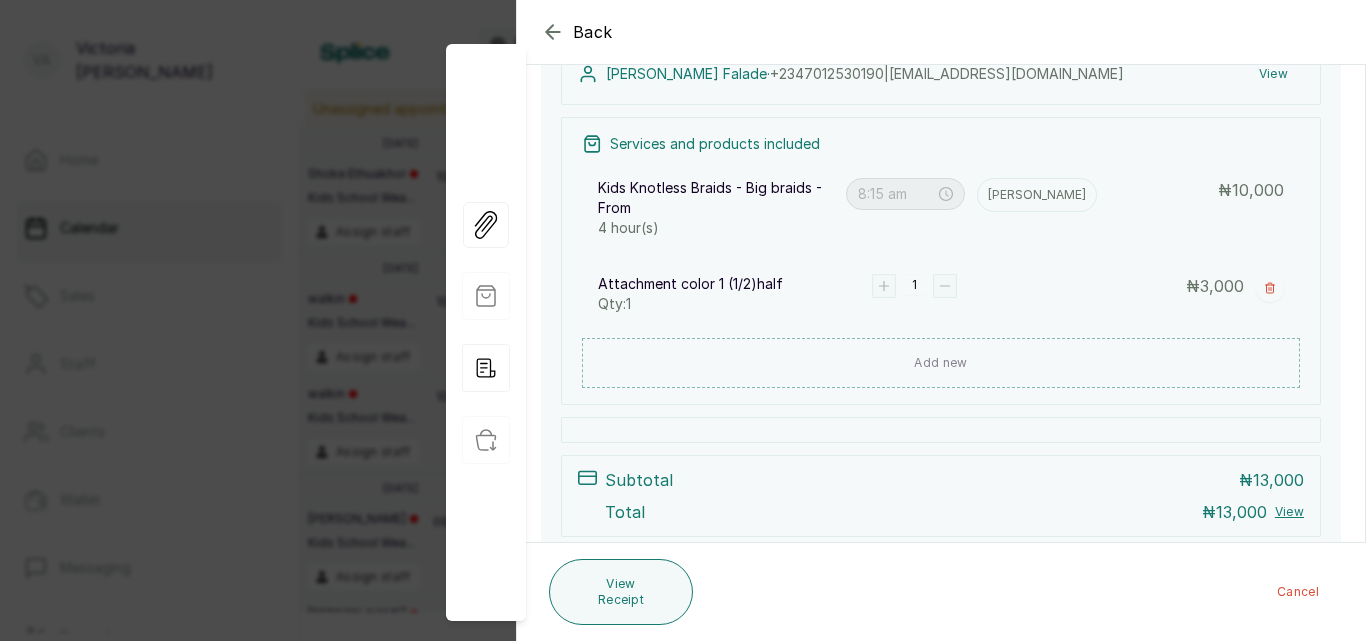 click 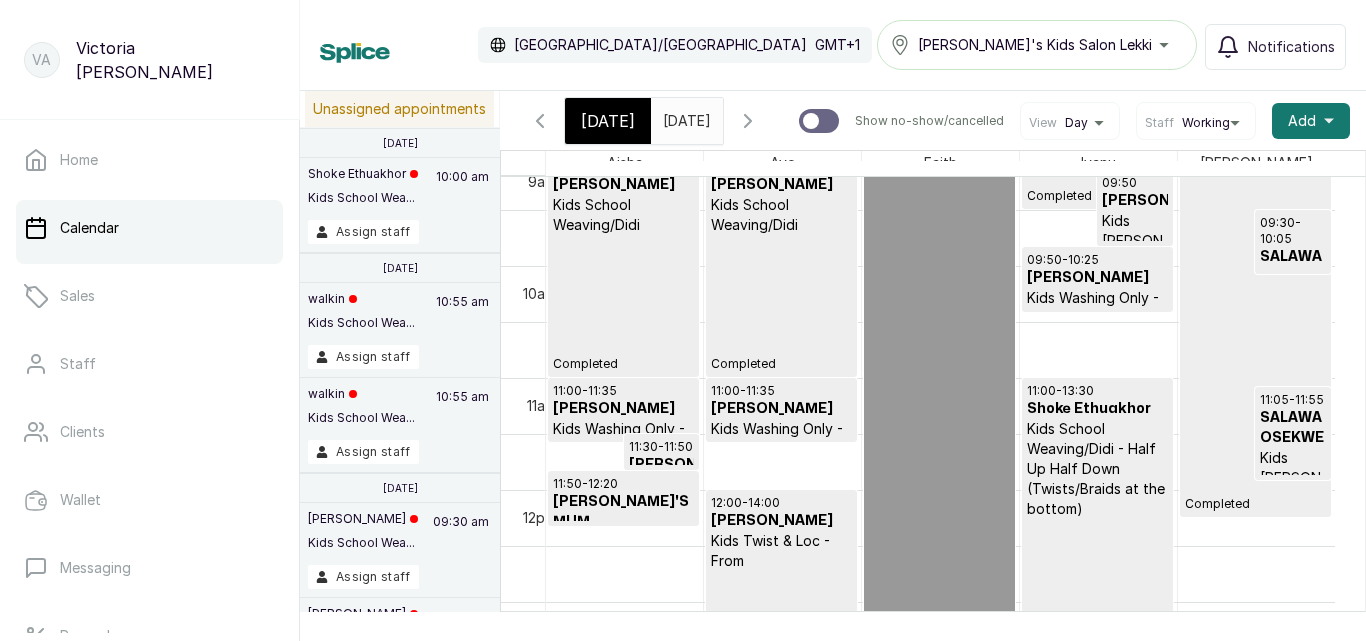 scroll, scrollTop: 645, scrollLeft: 0, axis: vertical 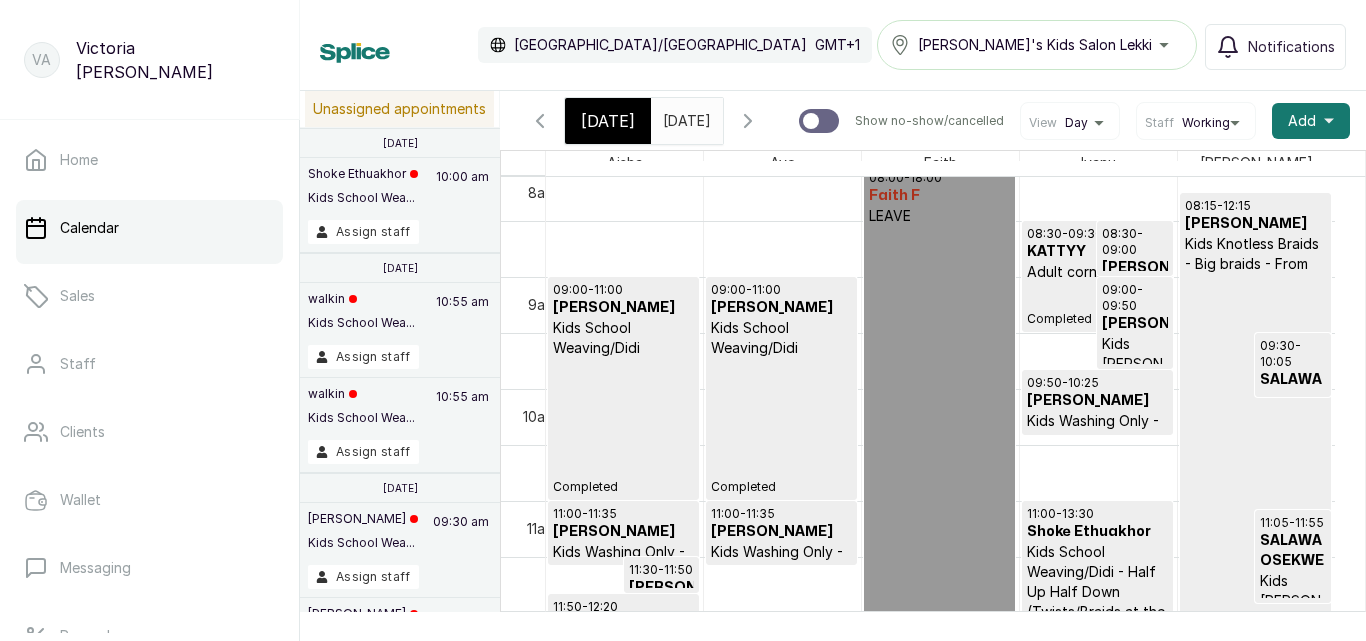 click on "[PERSON_NAME]" at bounding box center [1134, 324] 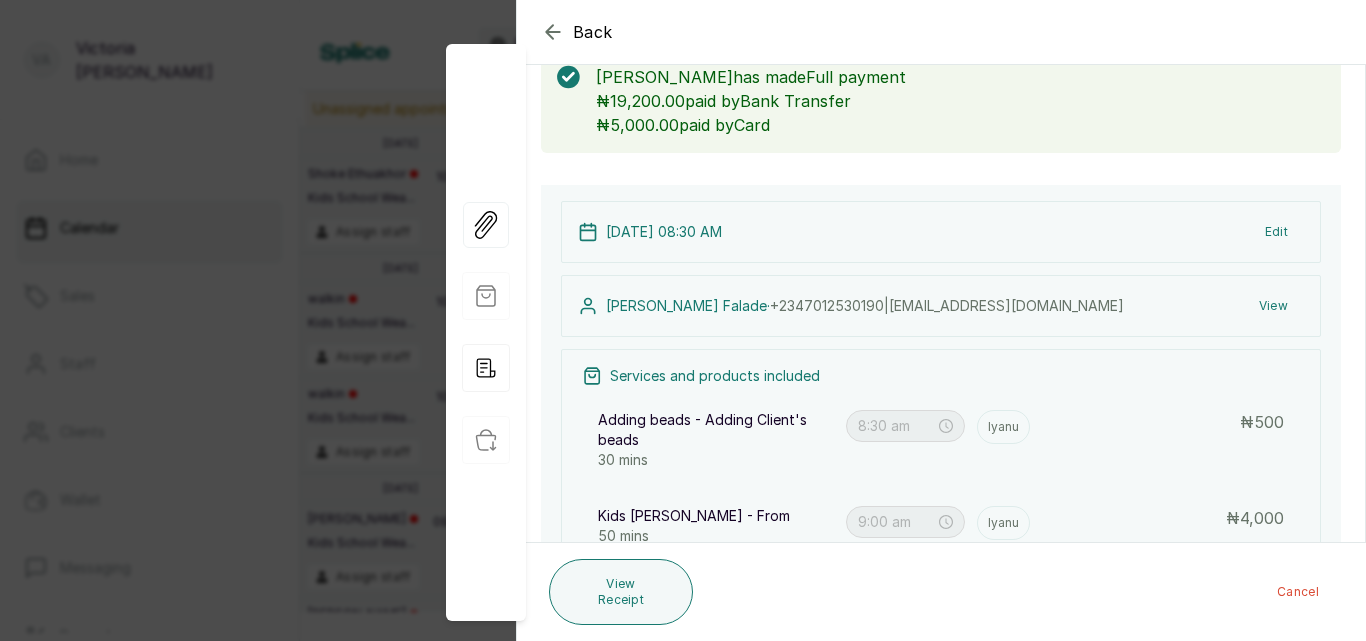 scroll, scrollTop: 0, scrollLeft: 0, axis: both 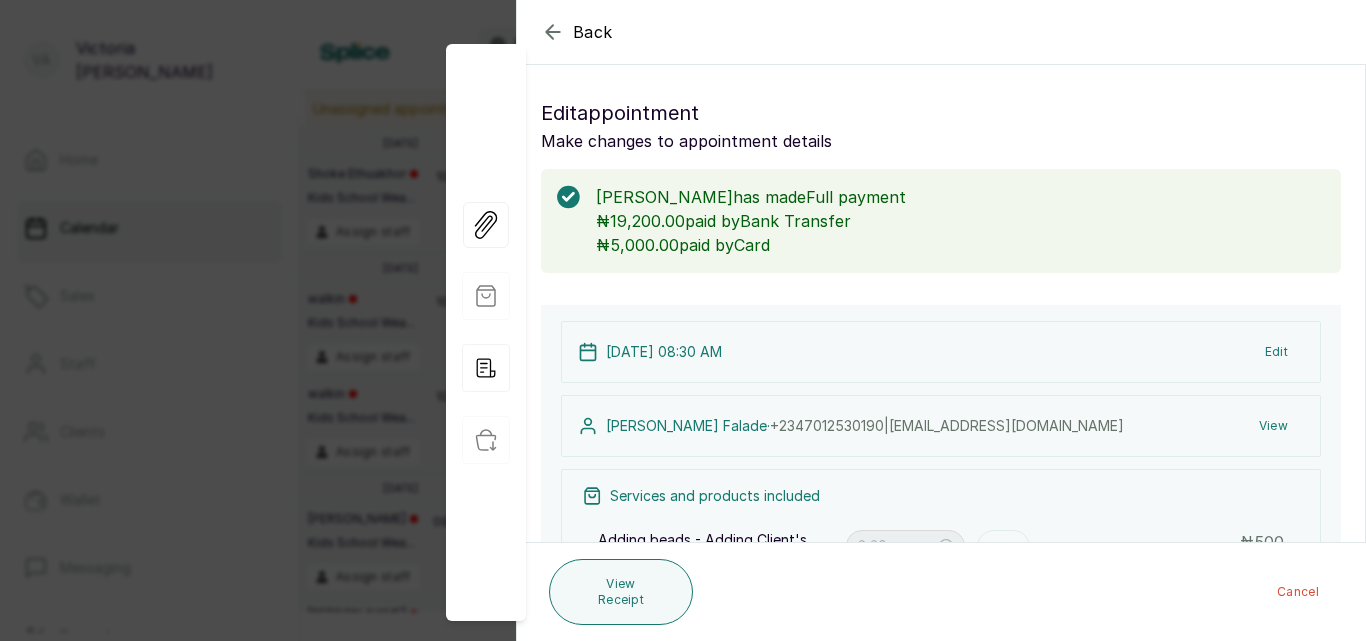 click 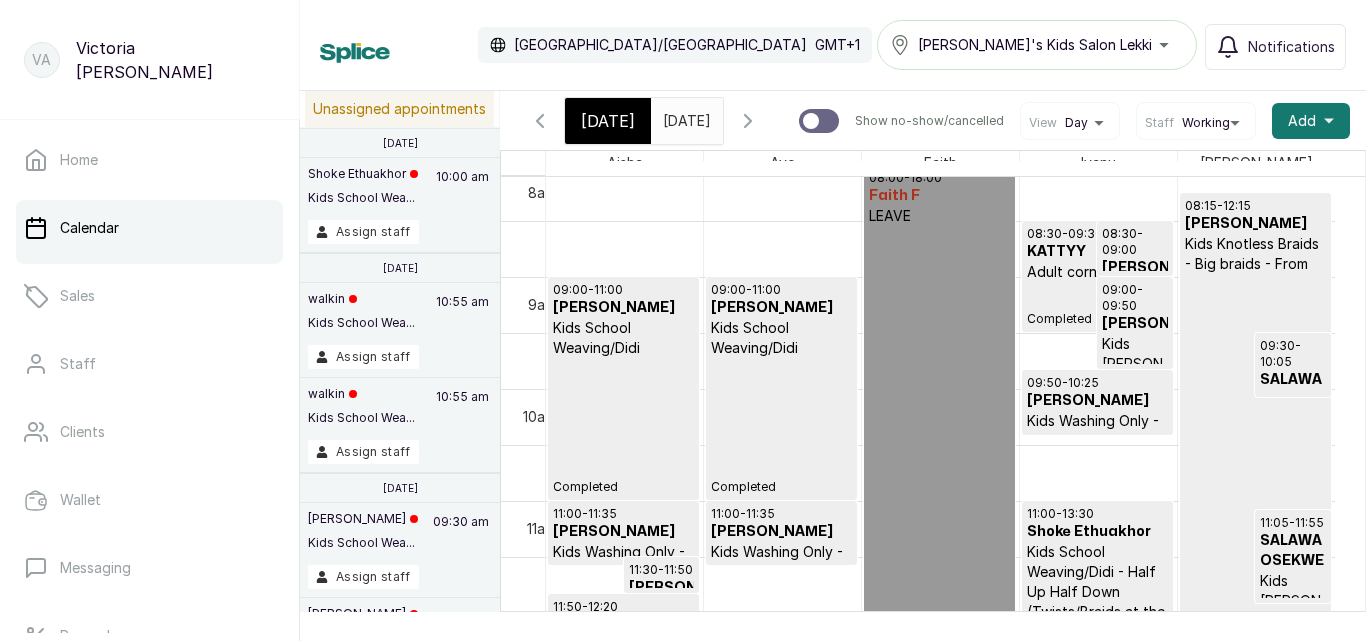 scroll, scrollTop: 1076, scrollLeft: 0, axis: vertical 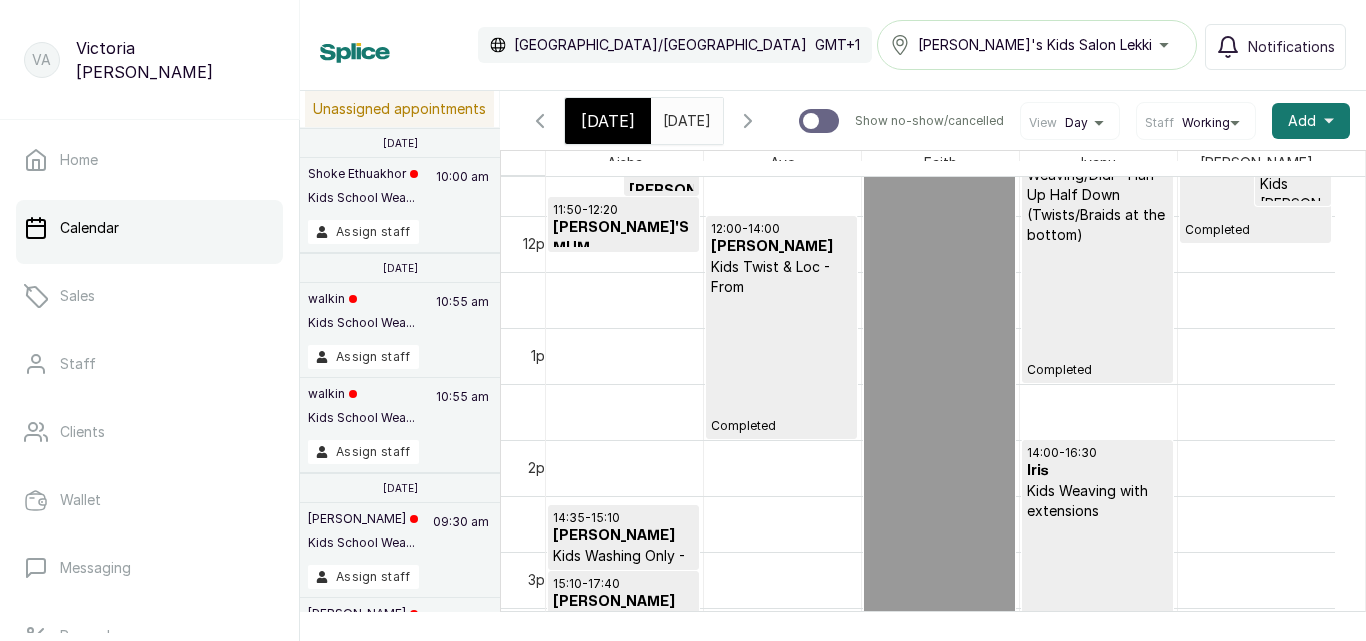 click on "11:00  -  13:30 Shoke Ethuakhor Kids School Weaving/Didi - Half Up Half Down (Twists/Braids at the bottom) Completed" at bounding box center [1097, 243] 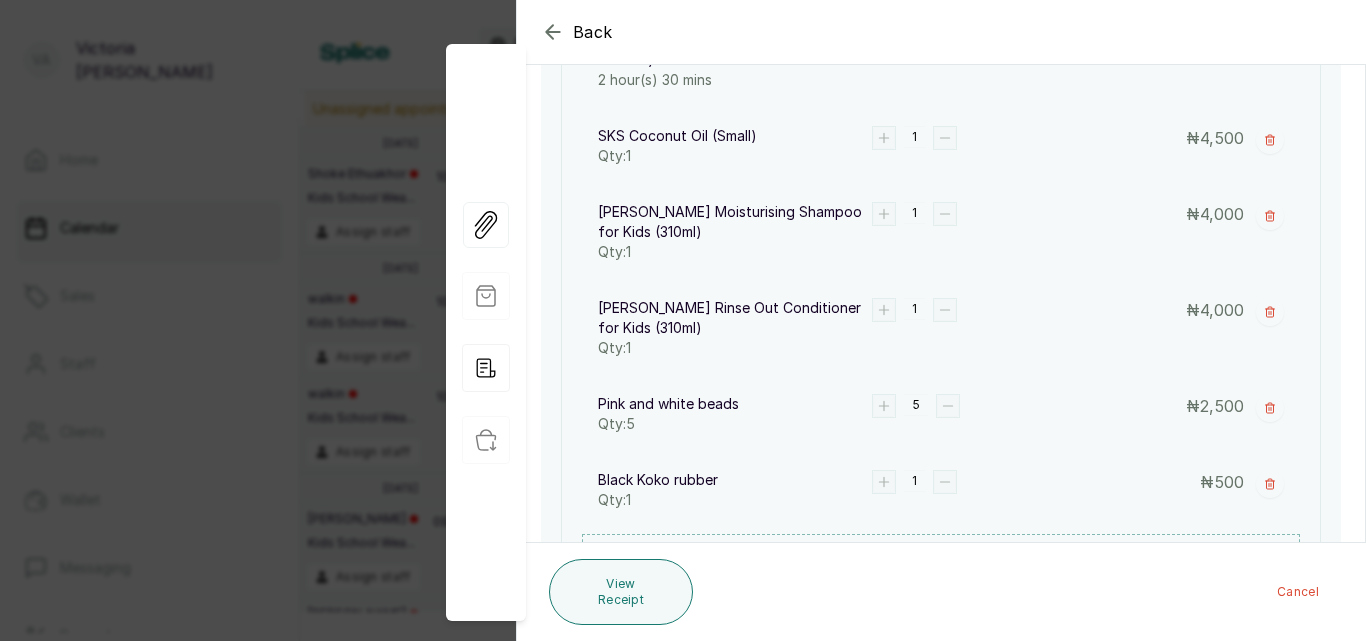 scroll, scrollTop: 491, scrollLeft: 0, axis: vertical 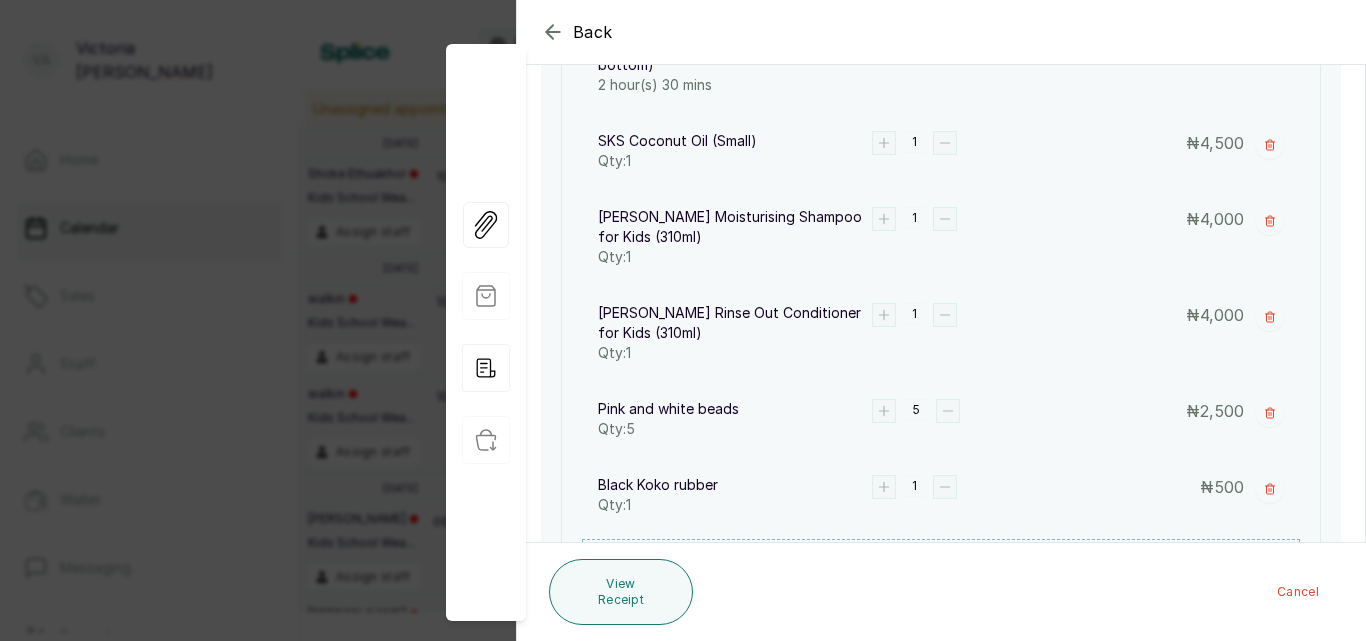 click 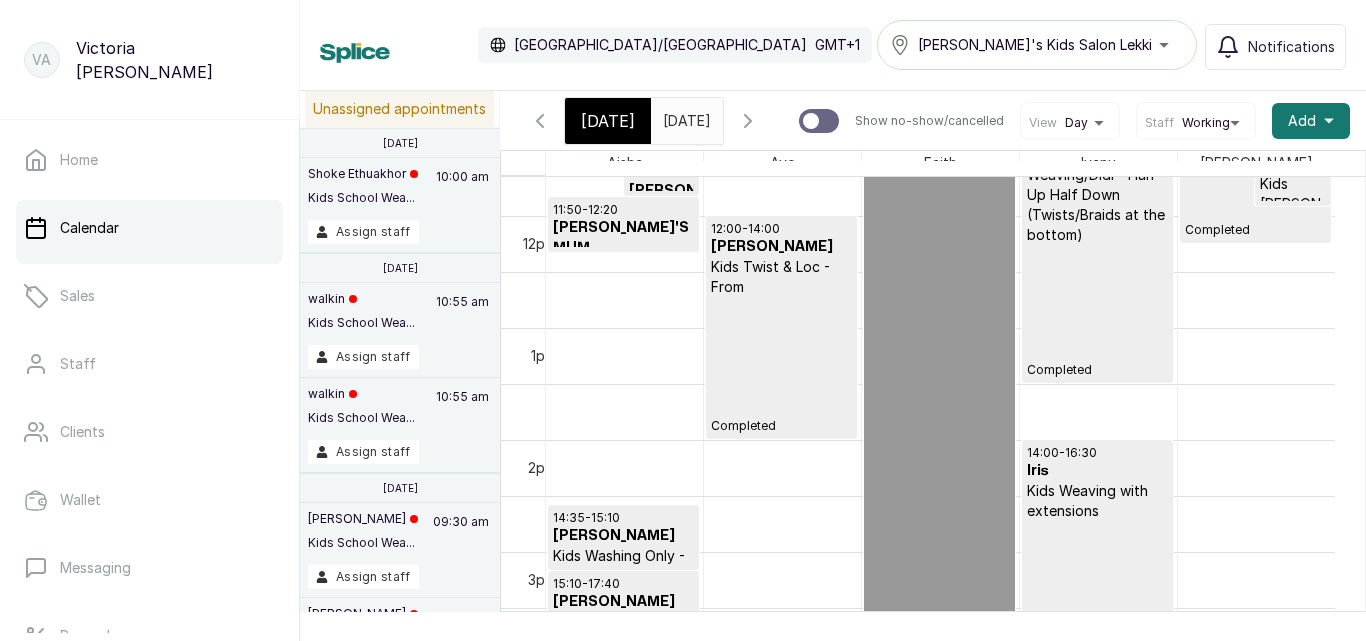 click on "Kids Twist & Loc - From" at bounding box center [781, 277] 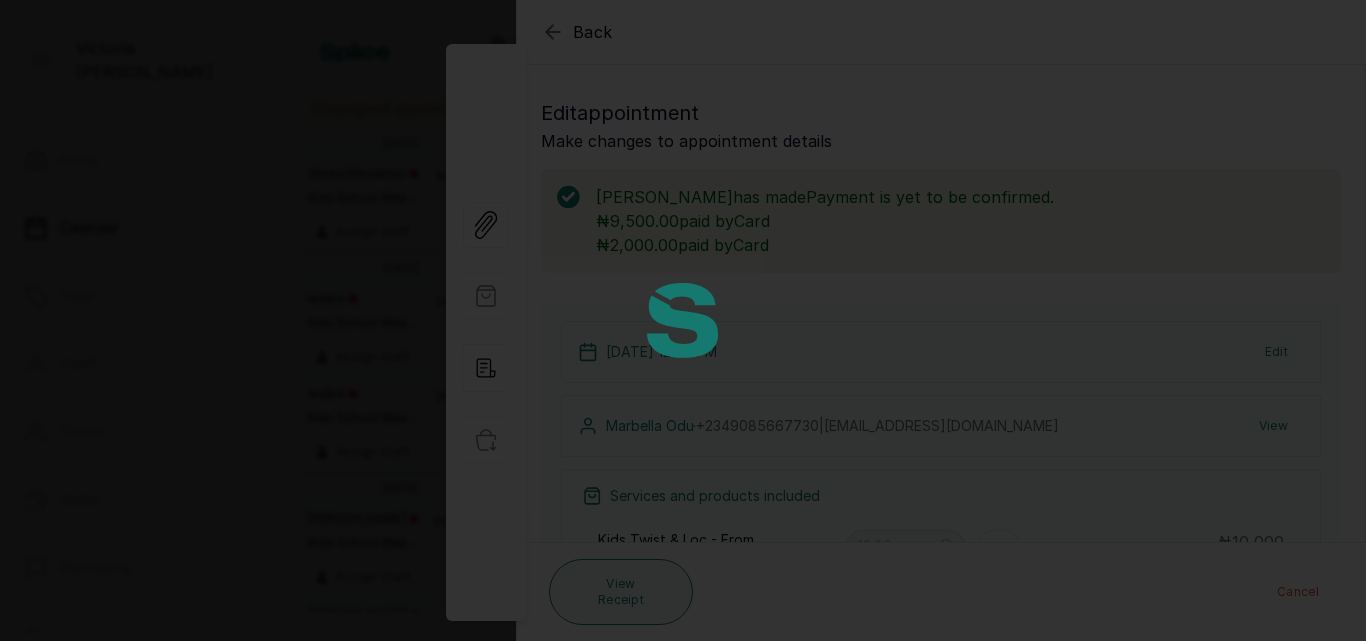 click at bounding box center (683, 320) 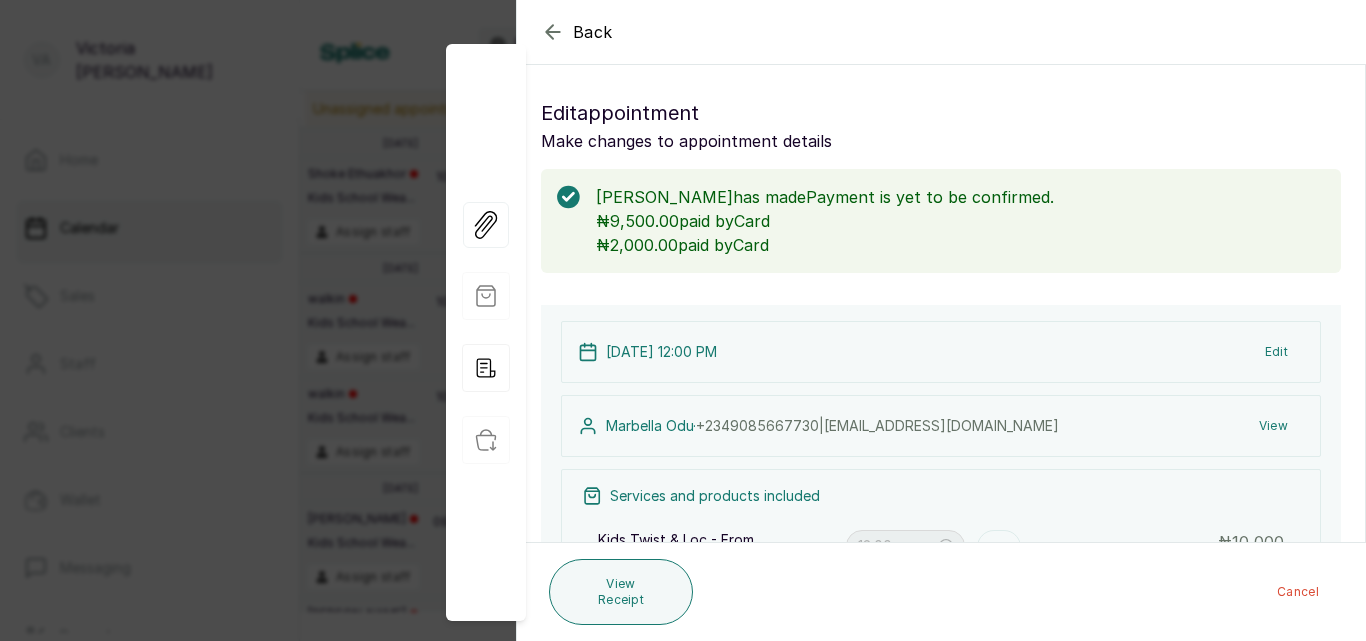 click 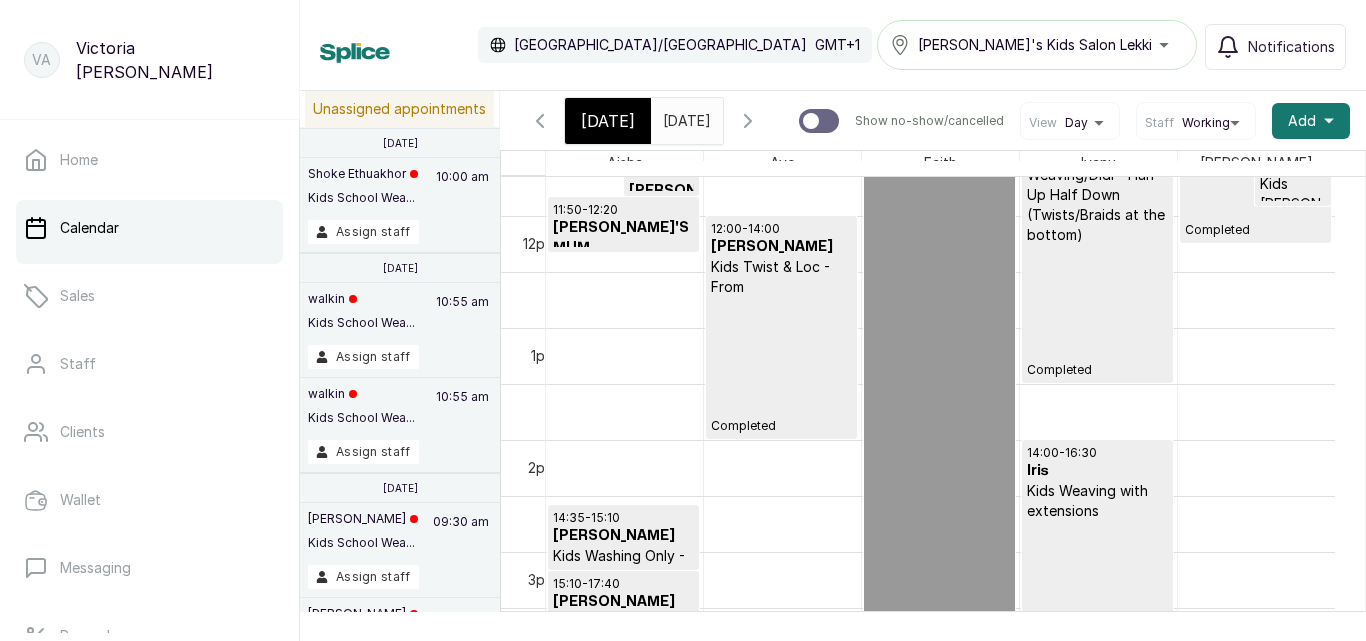 scroll, scrollTop: 1367, scrollLeft: 0, axis: vertical 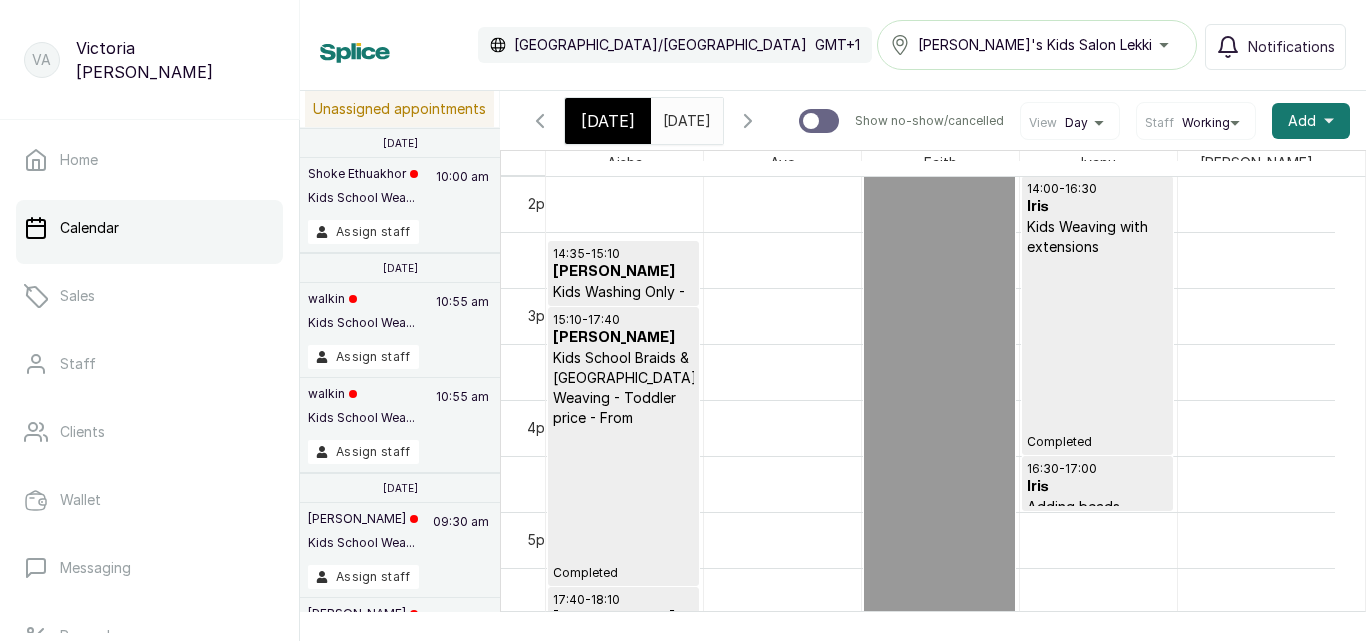 click on "Completed" at bounding box center [1097, 442] 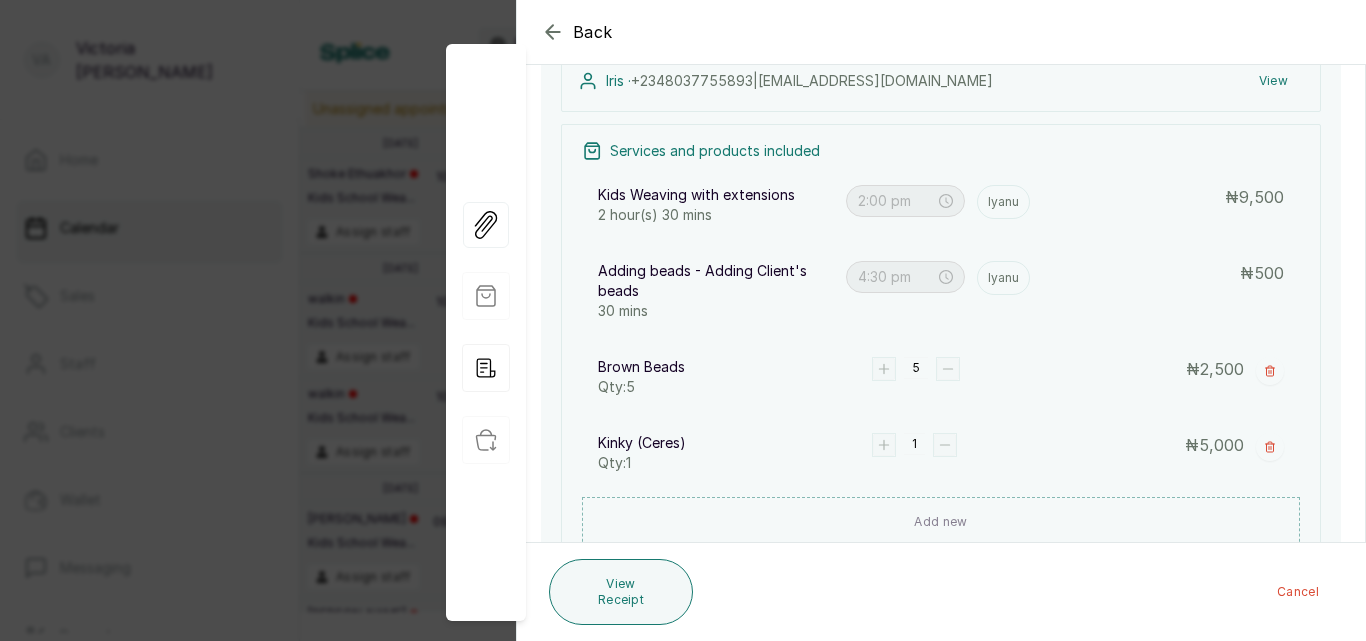 scroll, scrollTop: 323, scrollLeft: 0, axis: vertical 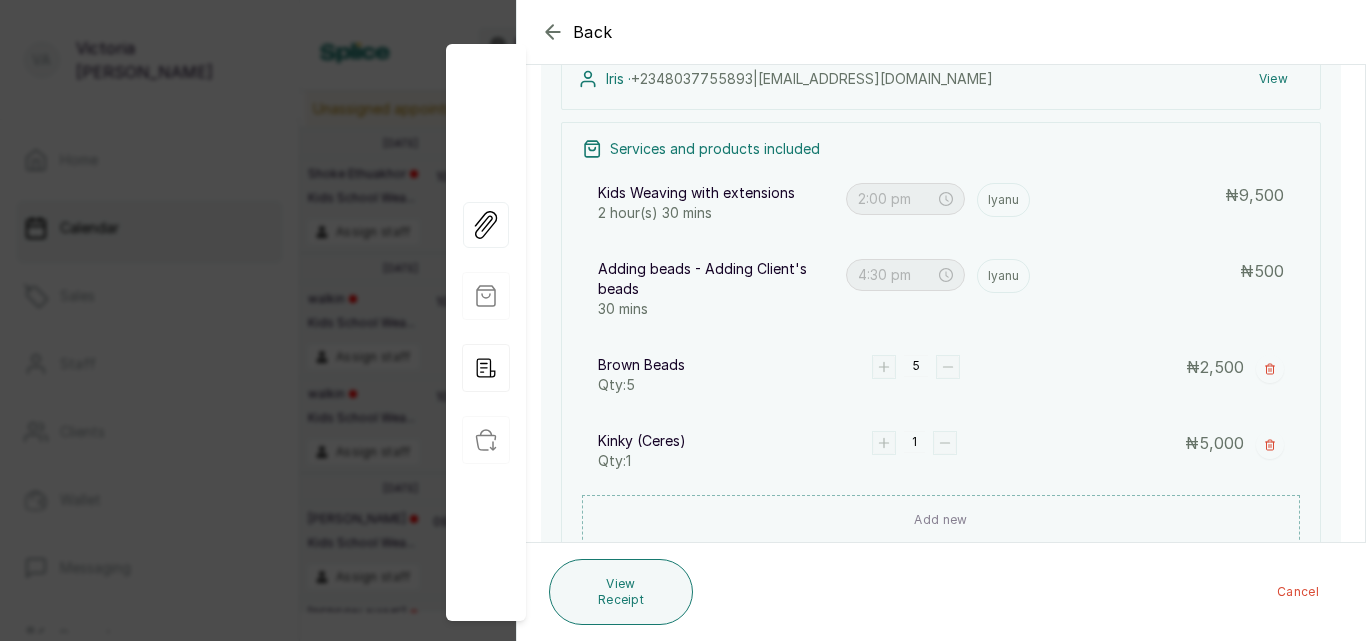 click 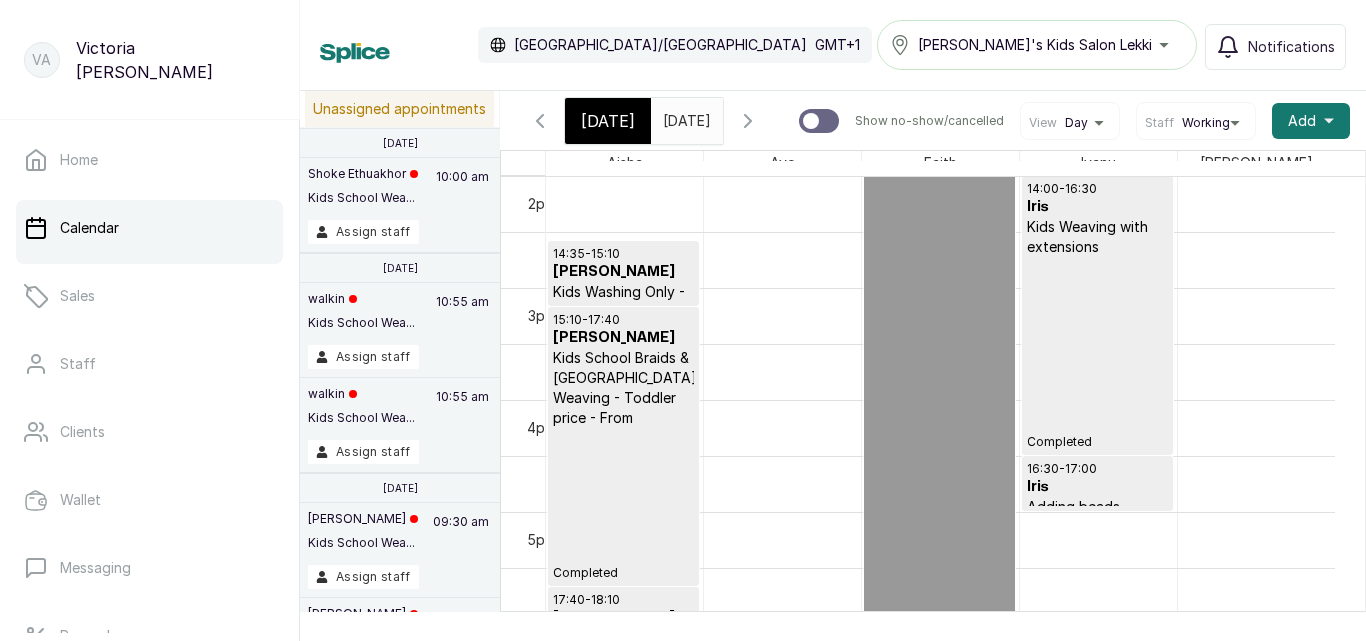 click on "[PERSON_NAME]" at bounding box center [623, 338] 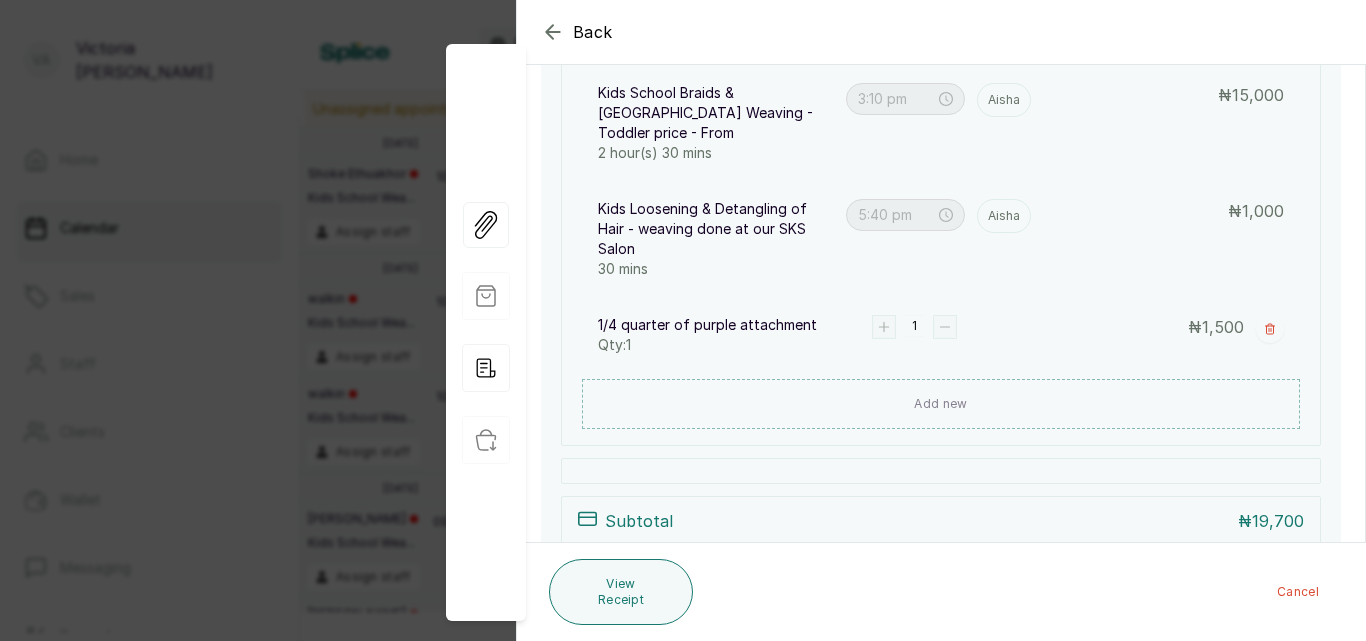 scroll, scrollTop: 525, scrollLeft: 0, axis: vertical 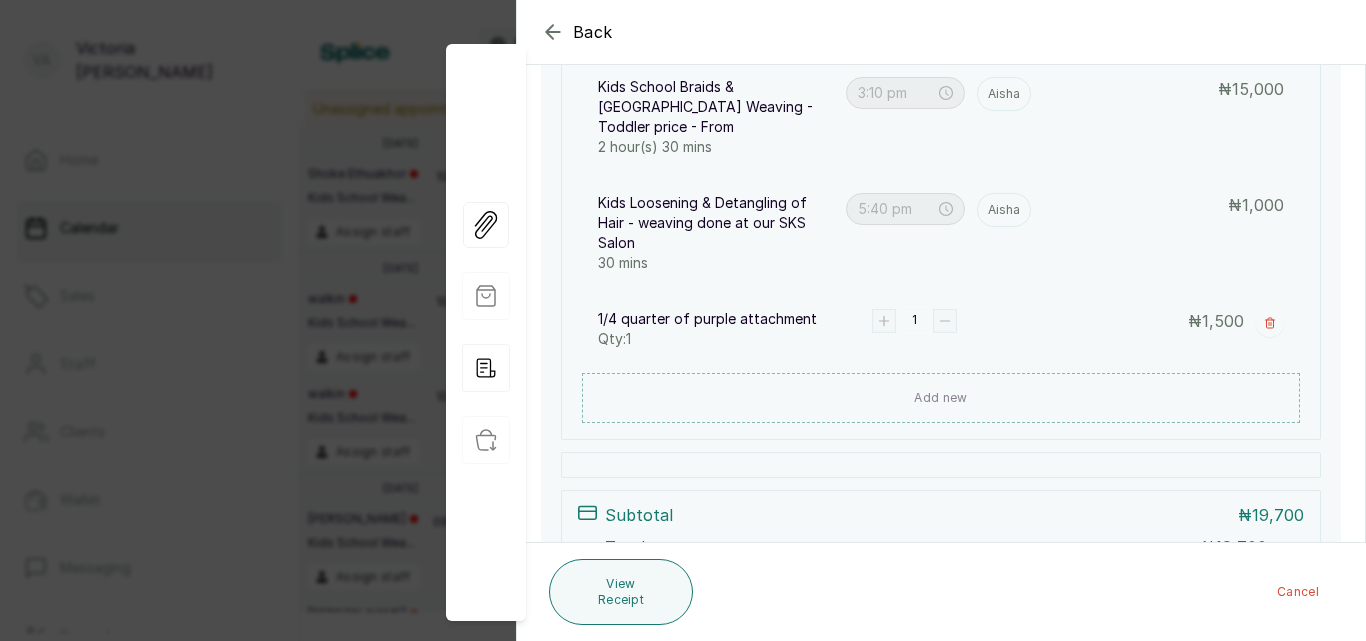 click 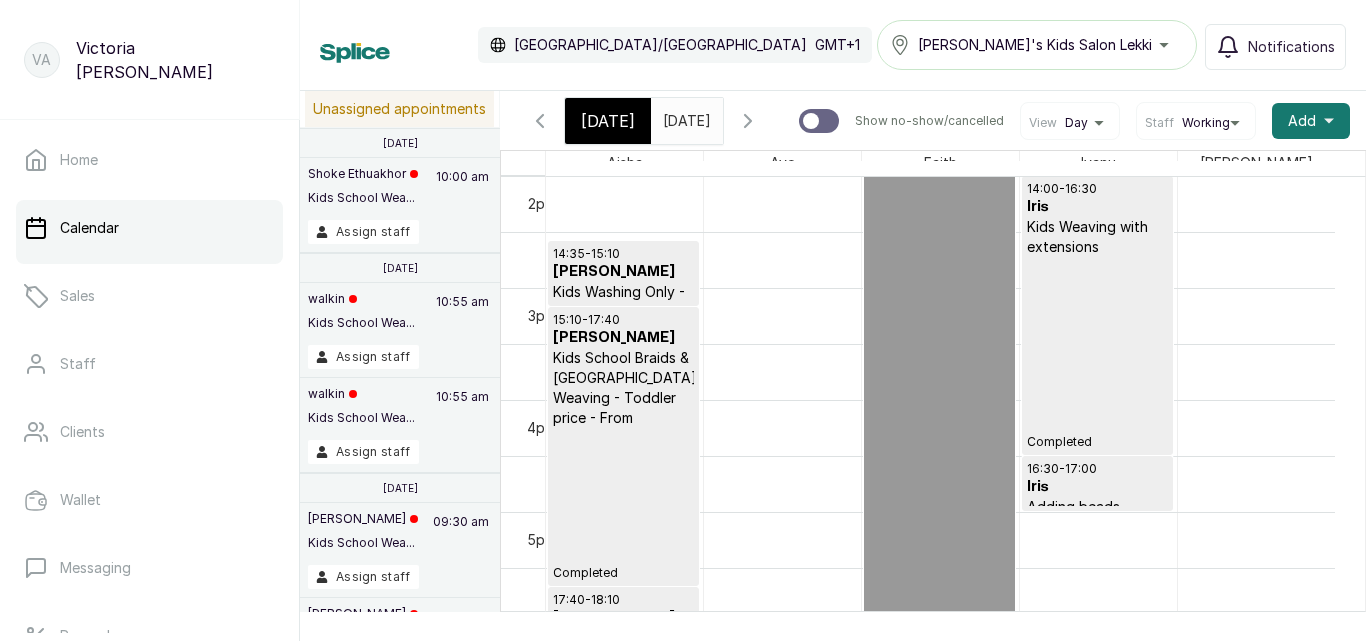 scroll, scrollTop: 2172, scrollLeft: 0, axis: vertical 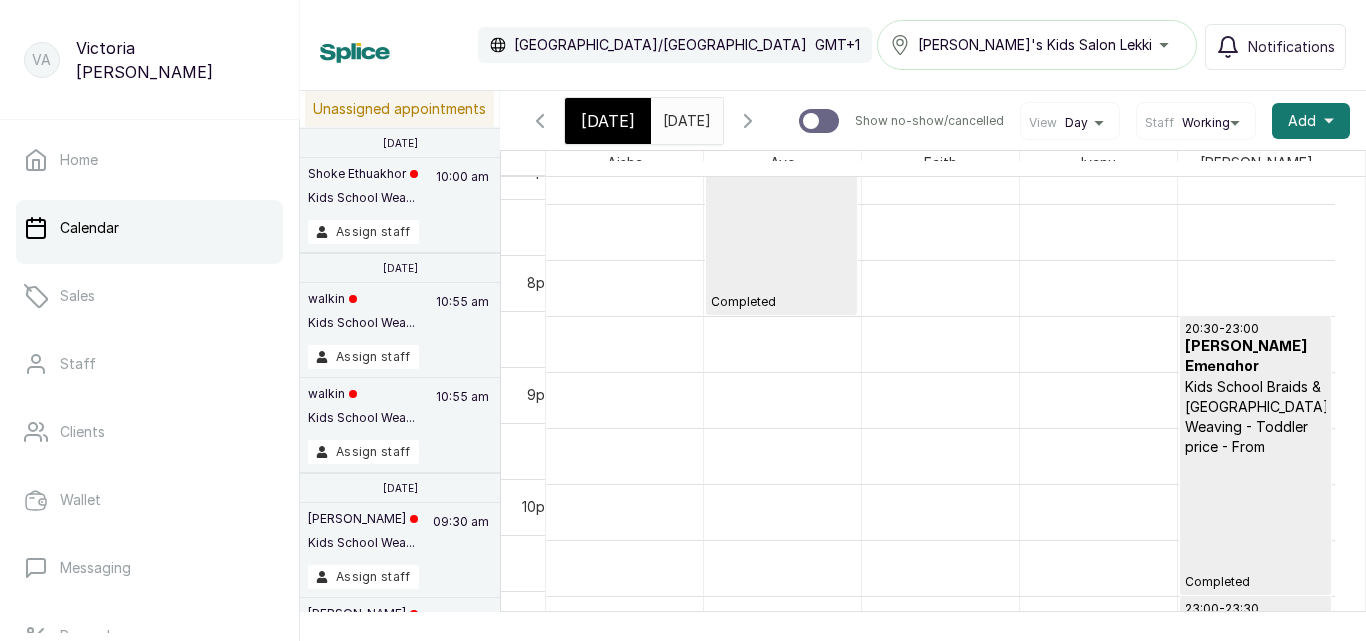 drag, startPoint x: 1315, startPoint y: 614, endPoint x: 1355, endPoint y: 560, distance: 67.20119 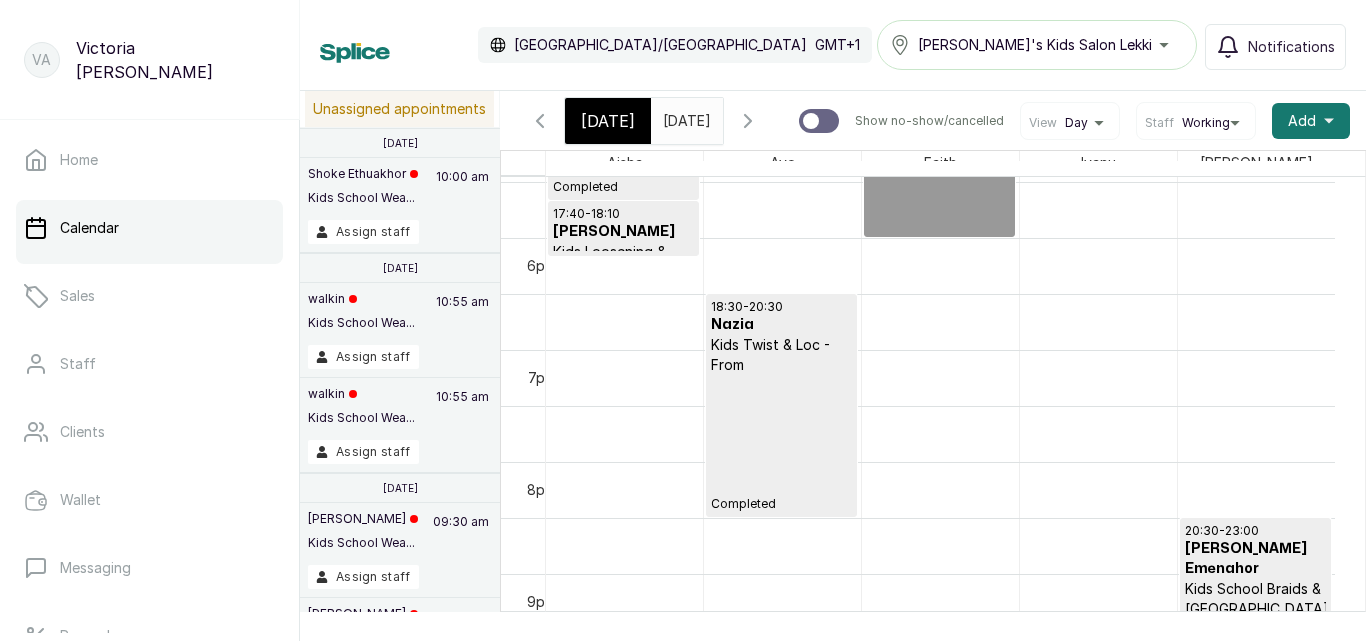 click on "Kids Twist & Loc - From" at bounding box center [781, 355] 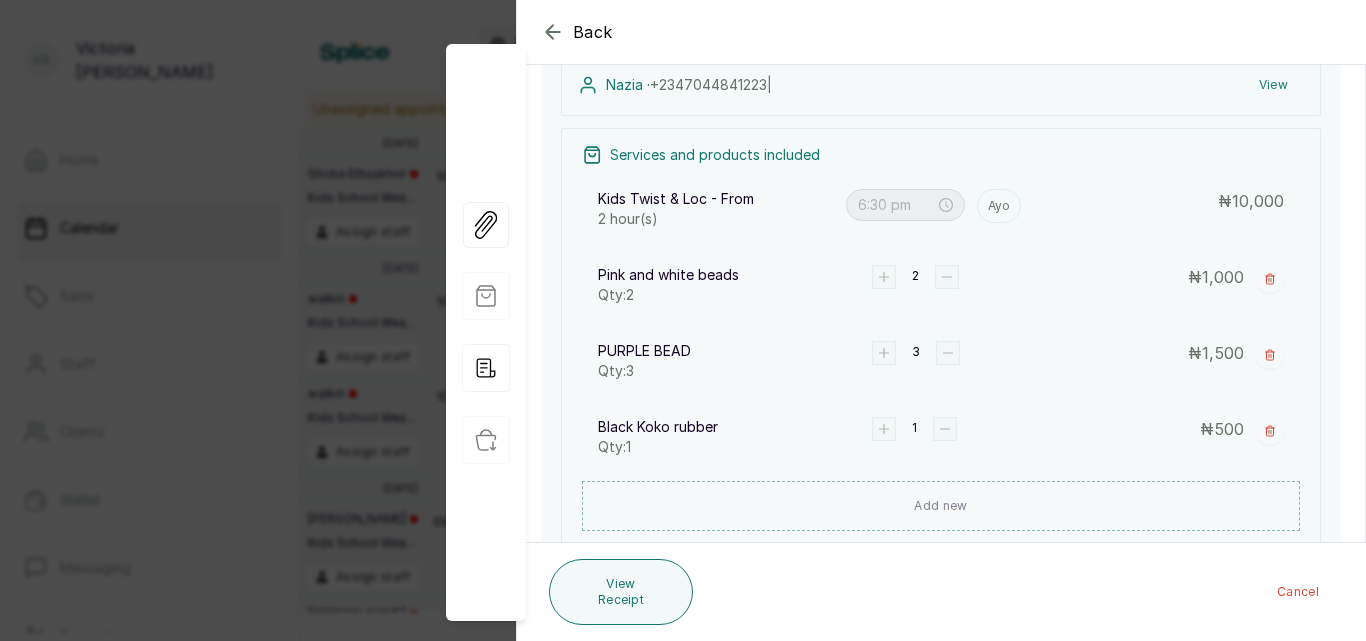 click 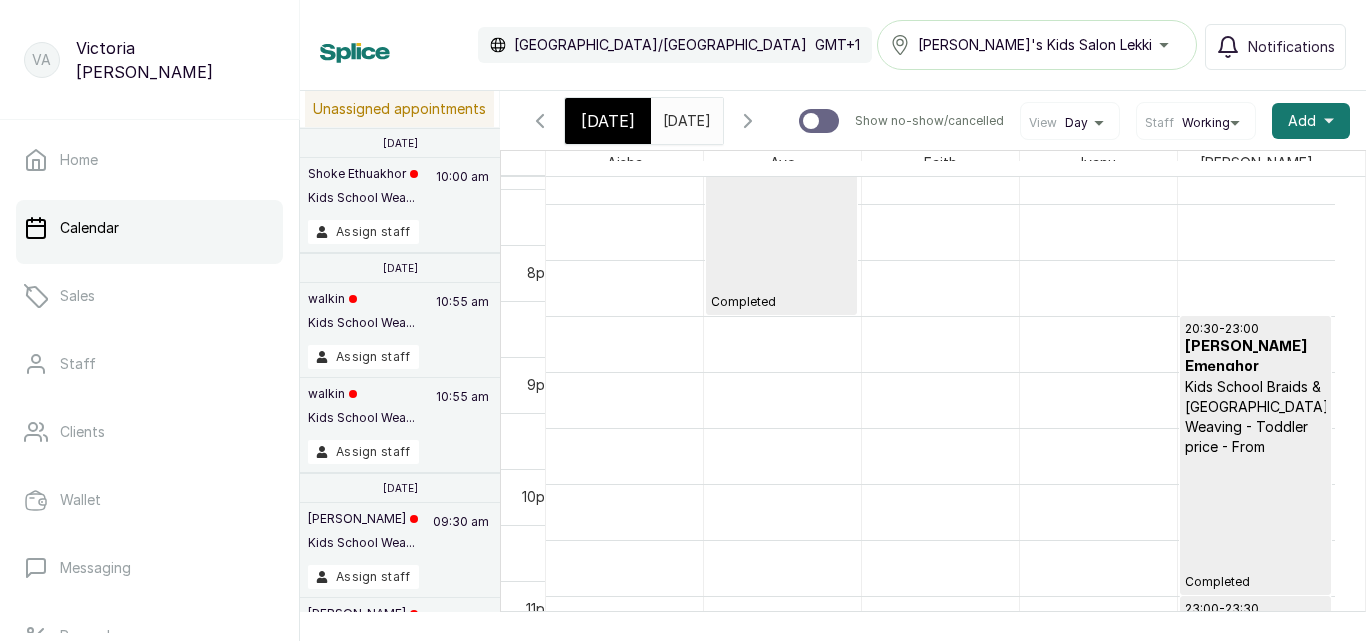 click on "20:30  -  23:00 [PERSON_NAME] Emenahor Kids School Braids & [GEOGRAPHIC_DATA] Weaving - Toddler price  - From Completed" at bounding box center [1255, 455] 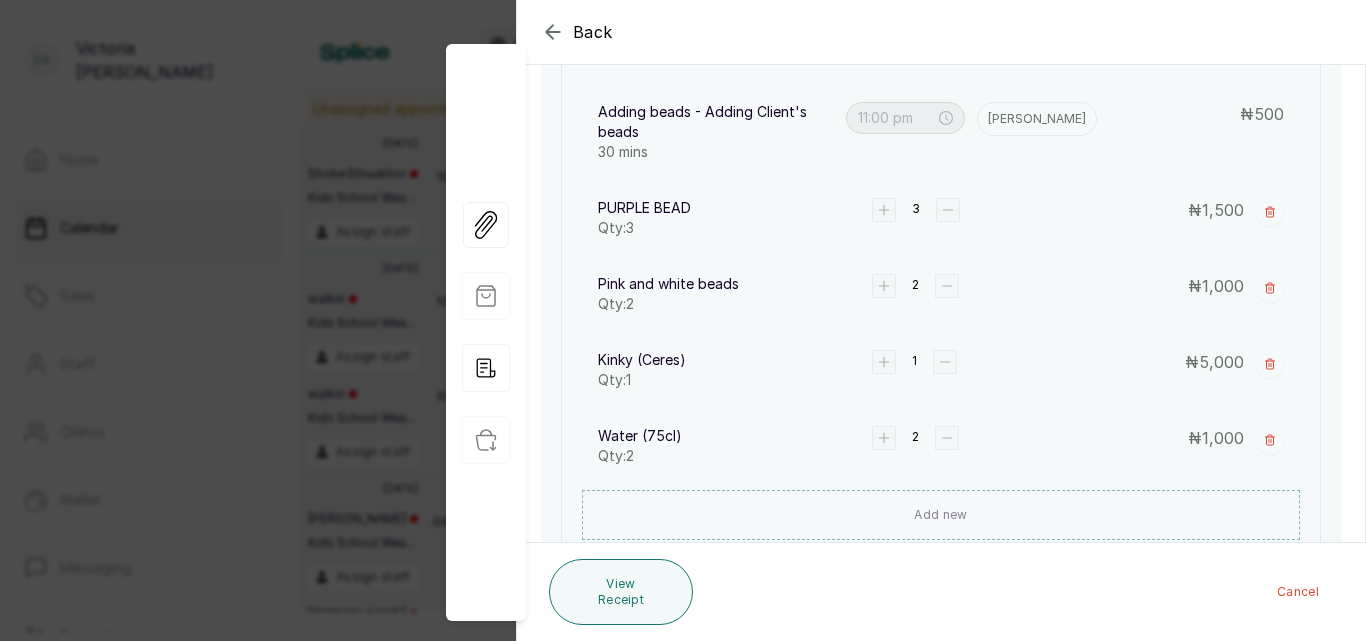 click 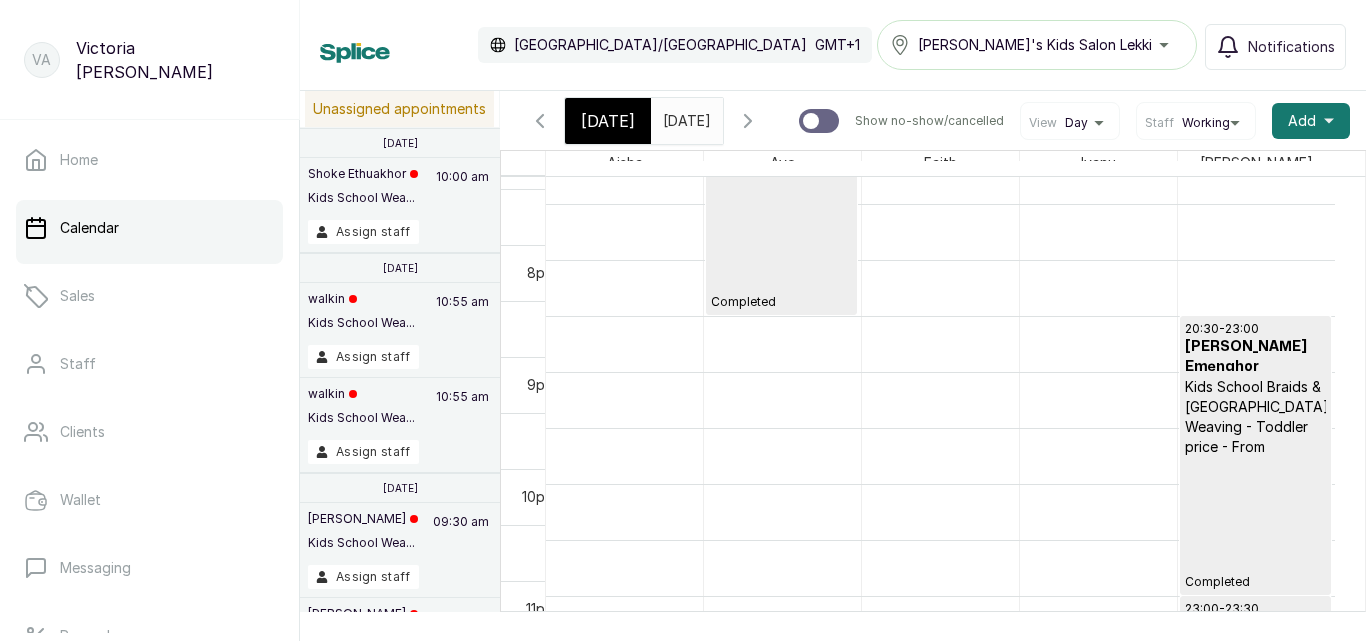 click 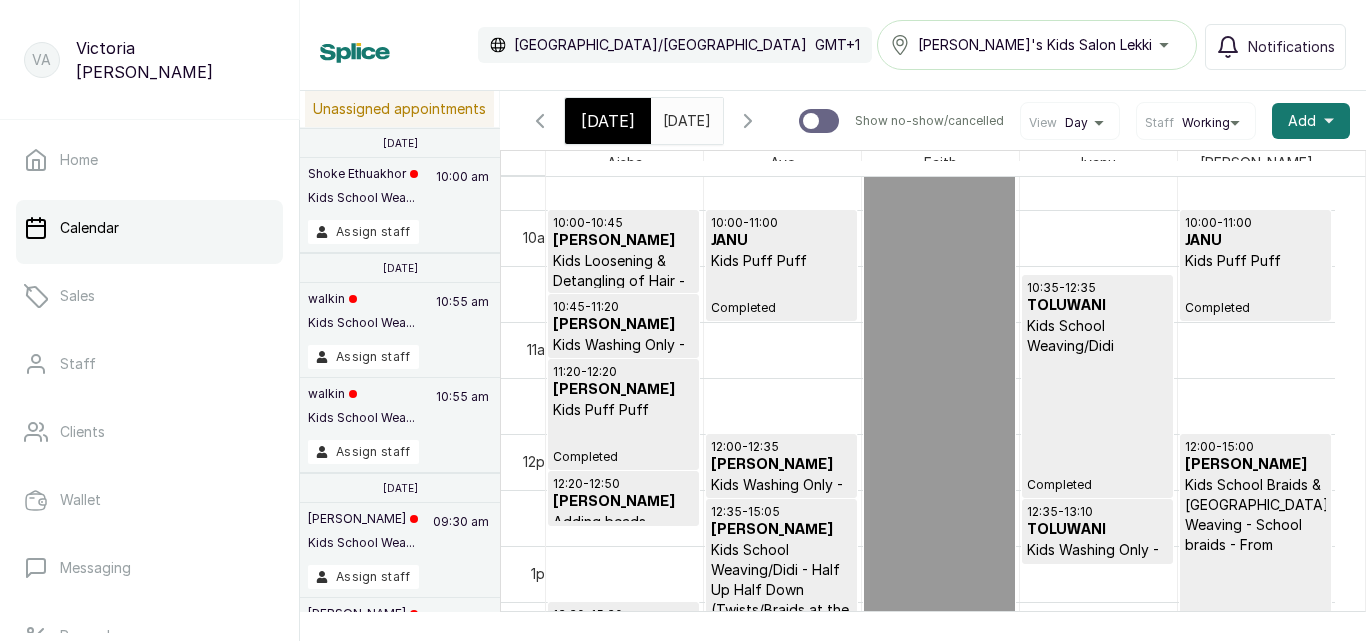 click on "[PERSON_NAME]" at bounding box center (623, 390) 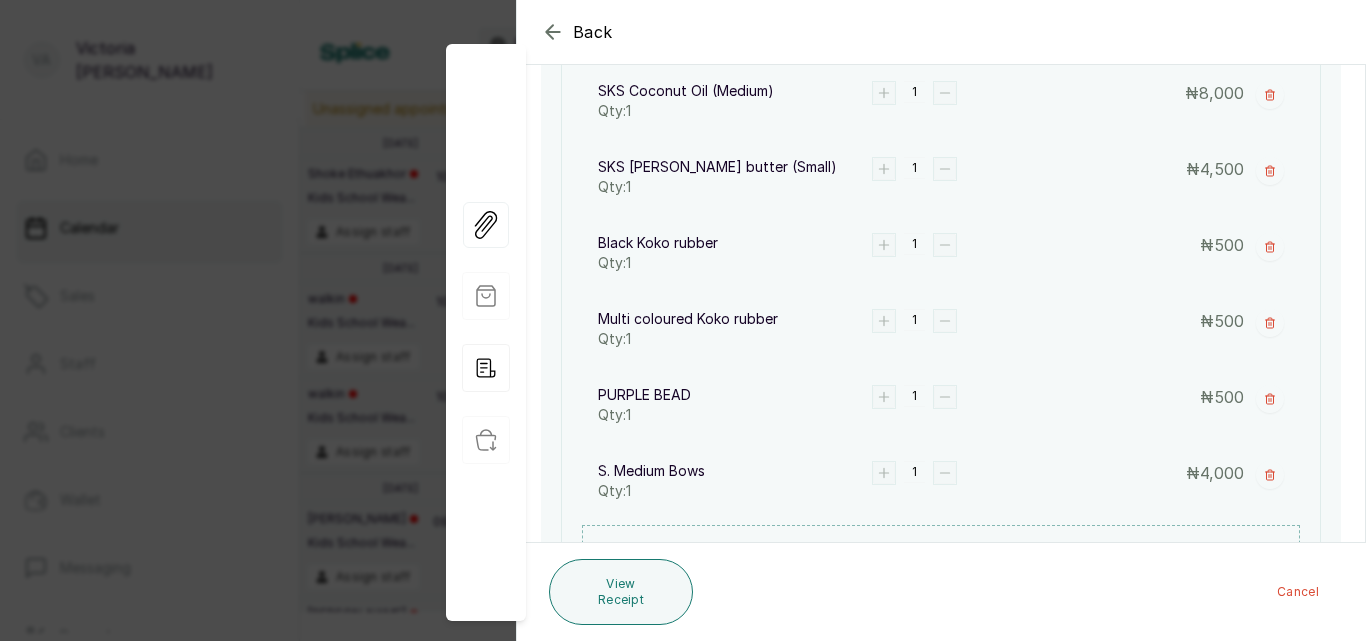 scroll, scrollTop: 786, scrollLeft: 0, axis: vertical 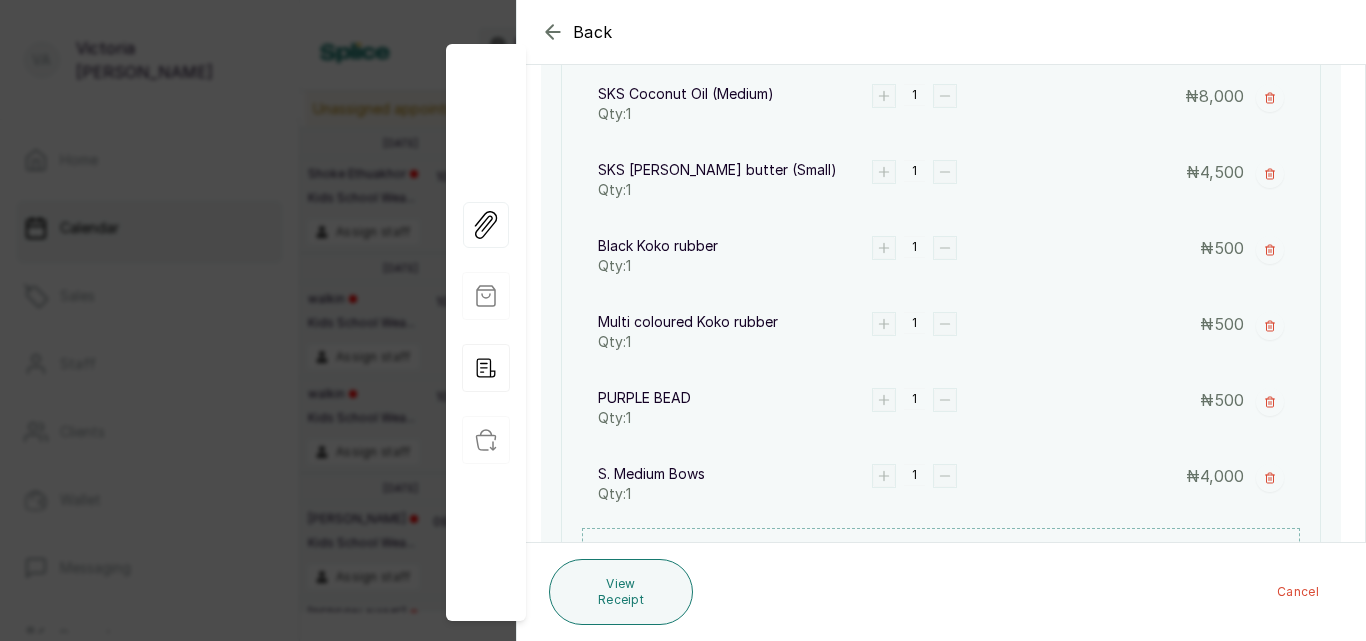 click 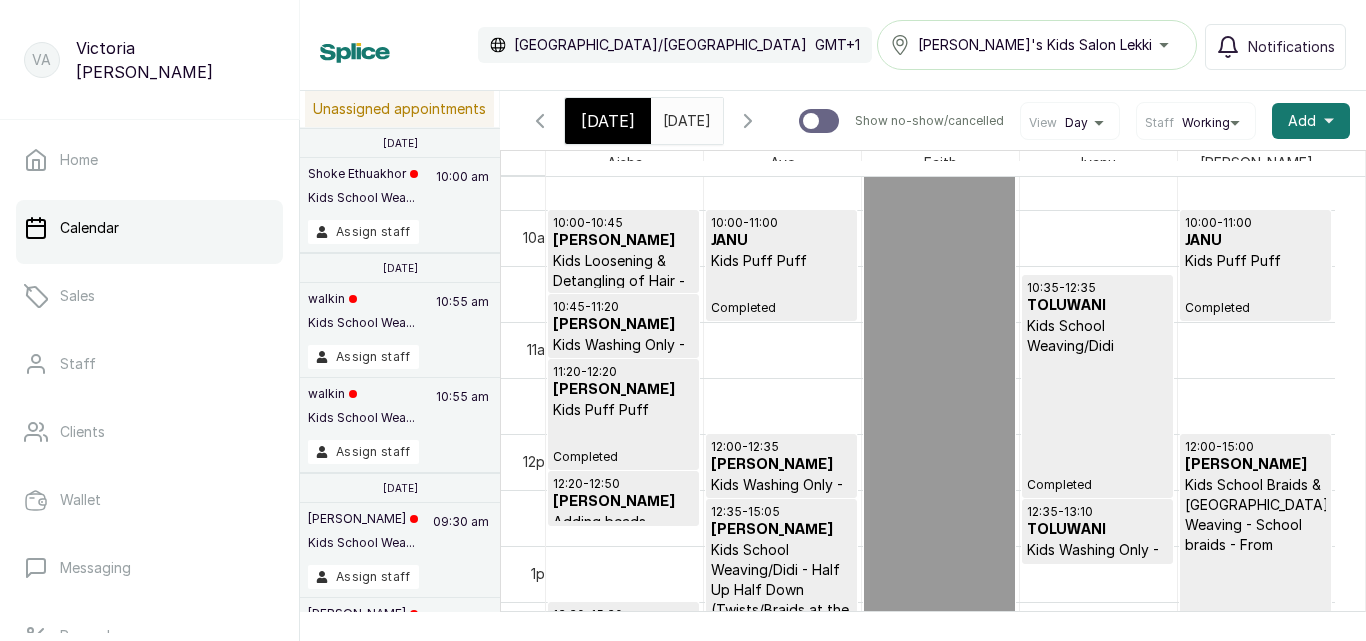 click on "10:00  -  11:00 JANU   Kids Puff Puff Completed" at bounding box center [781, 265] 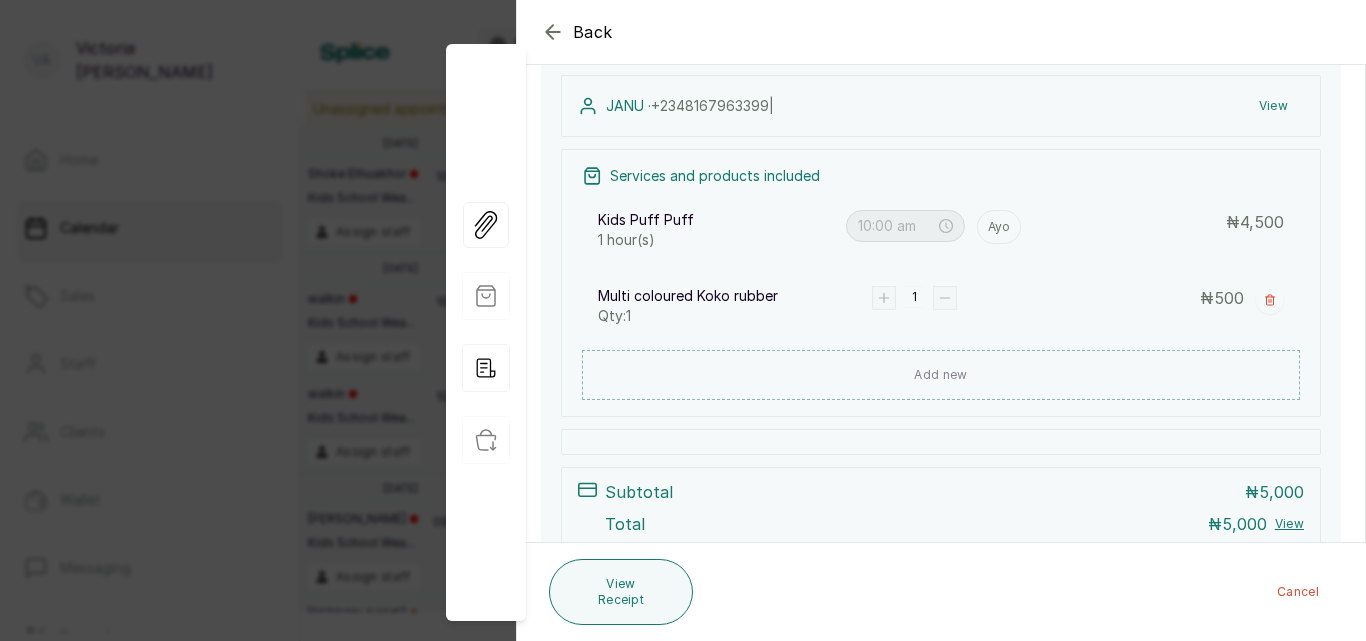 scroll, scrollTop: 298, scrollLeft: 0, axis: vertical 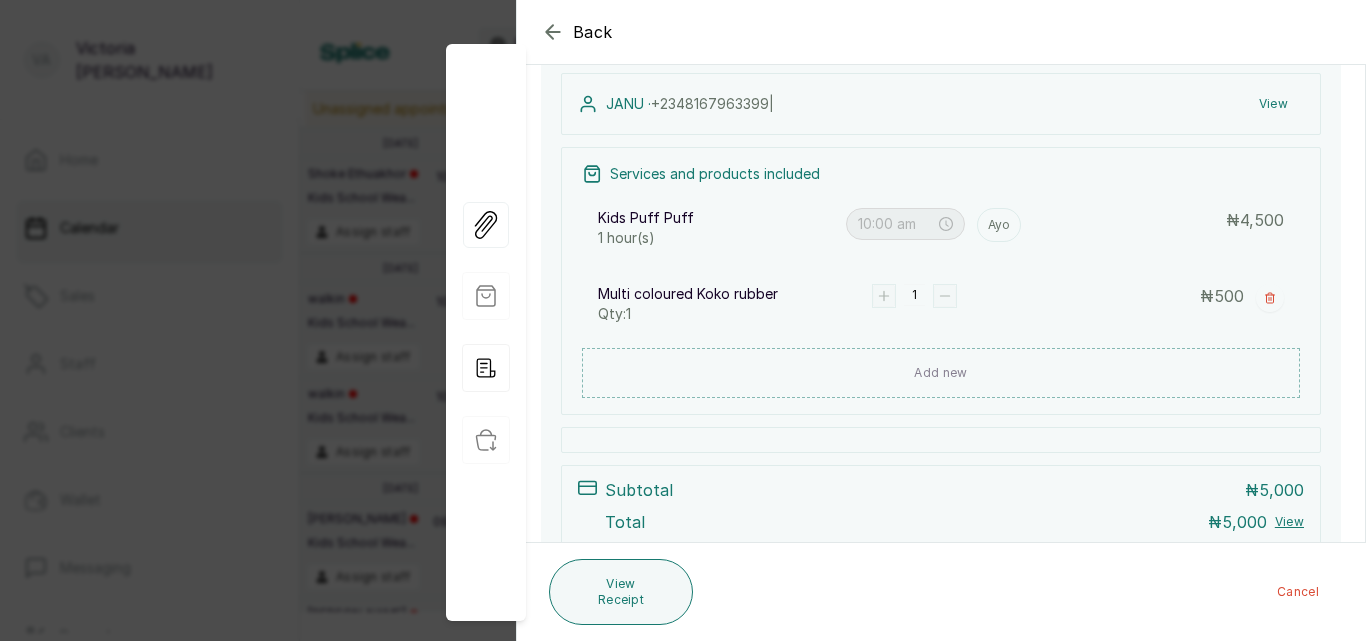 click 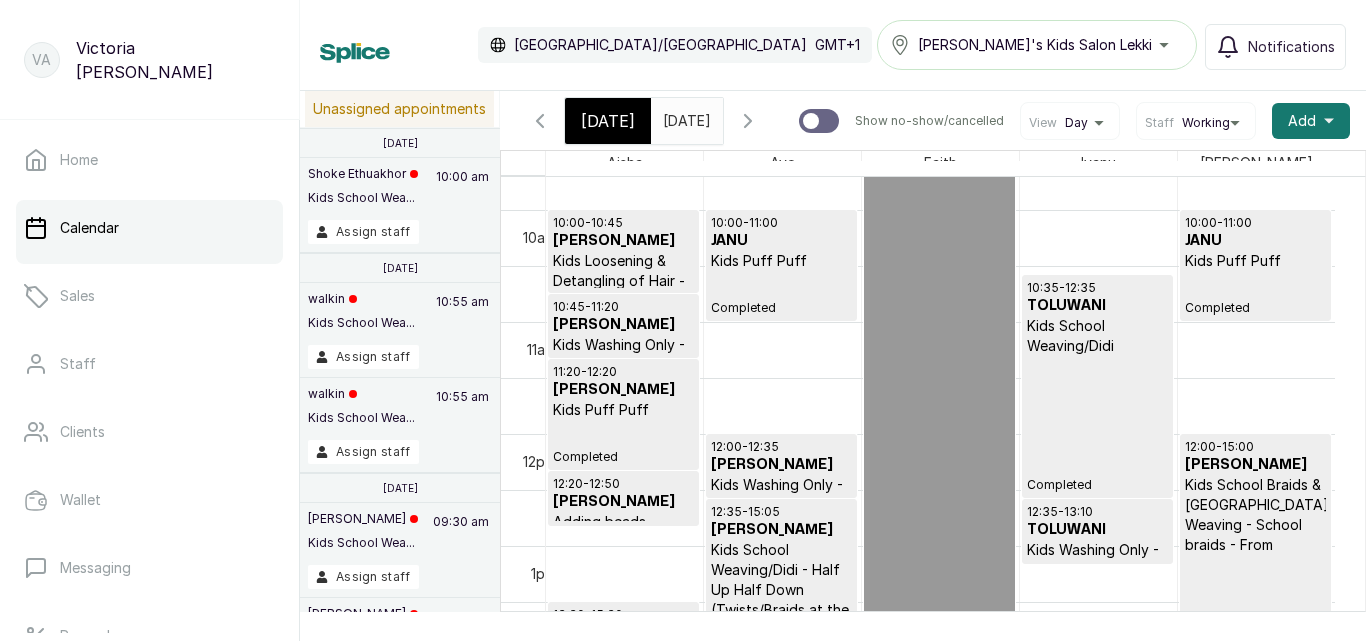 click on "10:00  -  11:00 JANU   Kids Puff Puff Completed" at bounding box center [1255, 265] 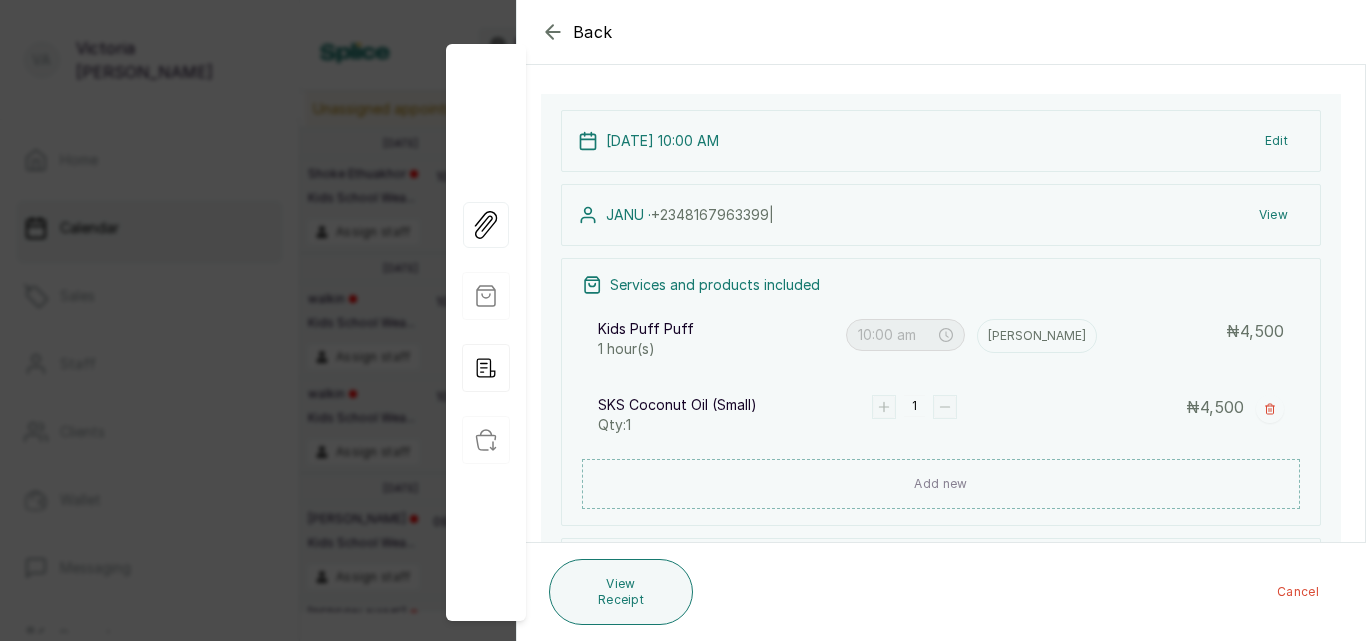 scroll, scrollTop: 210, scrollLeft: 0, axis: vertical 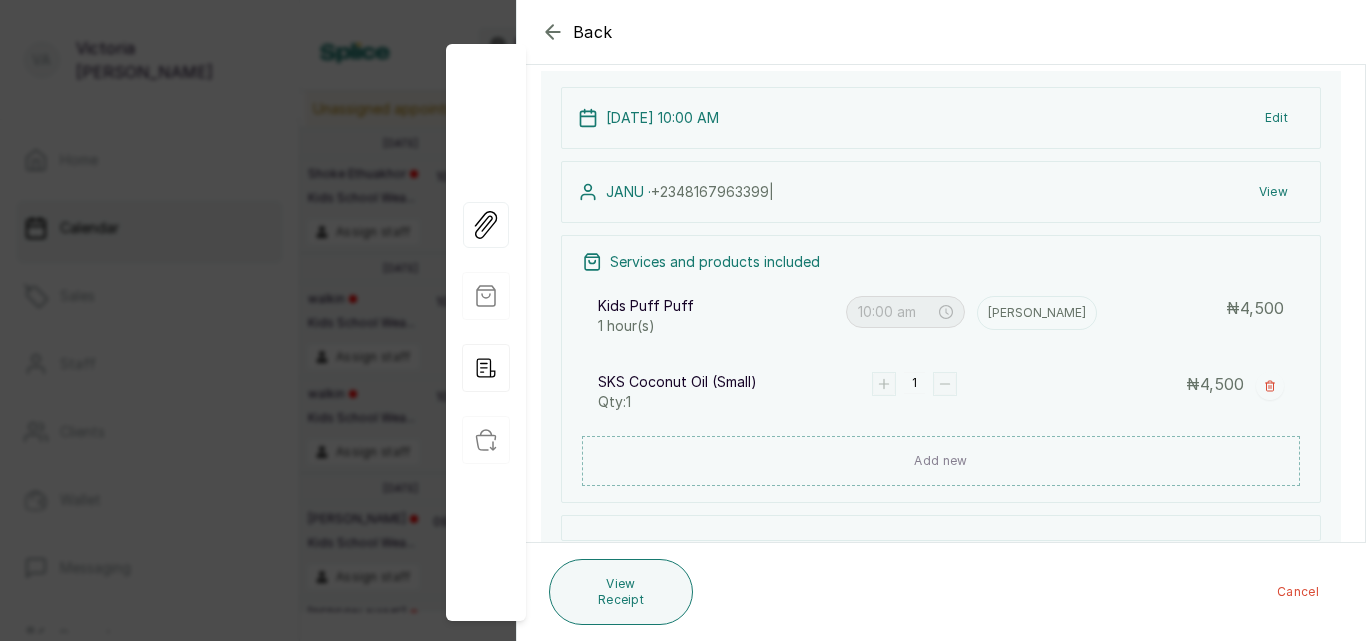 click 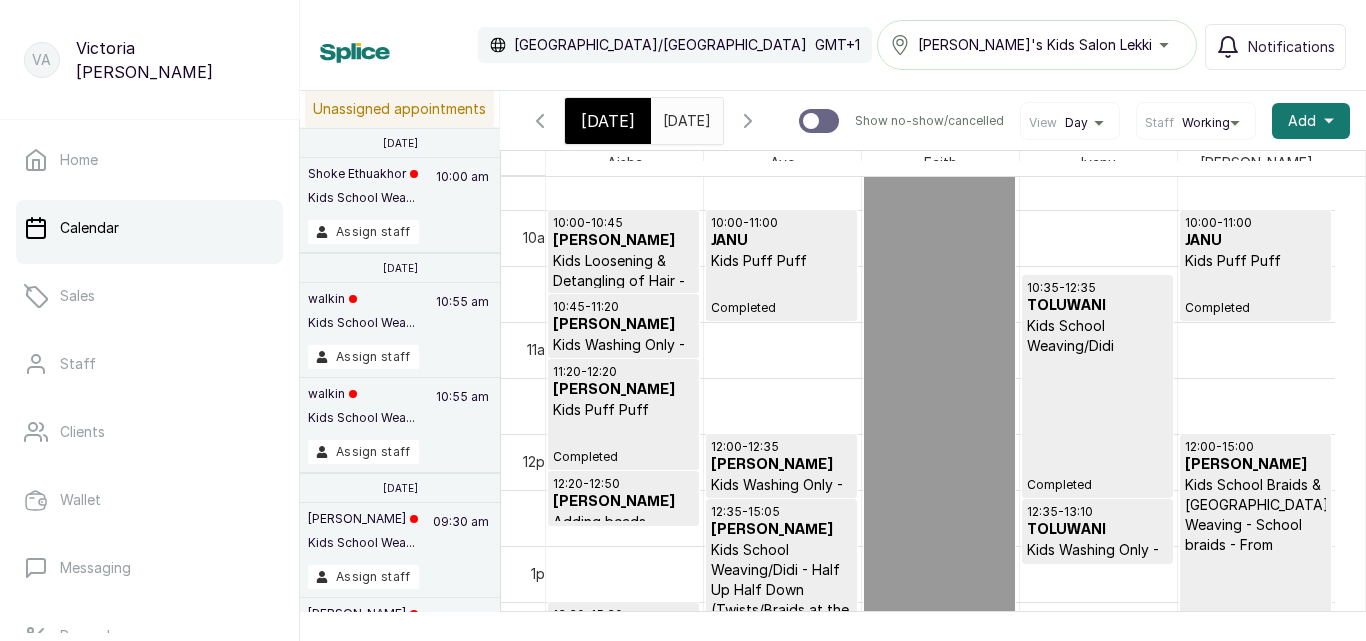 click on "10:35  -  12:35 TOLUWANI   Kids School Weaving/Didi Completed" at bounding box center [1097, 386] 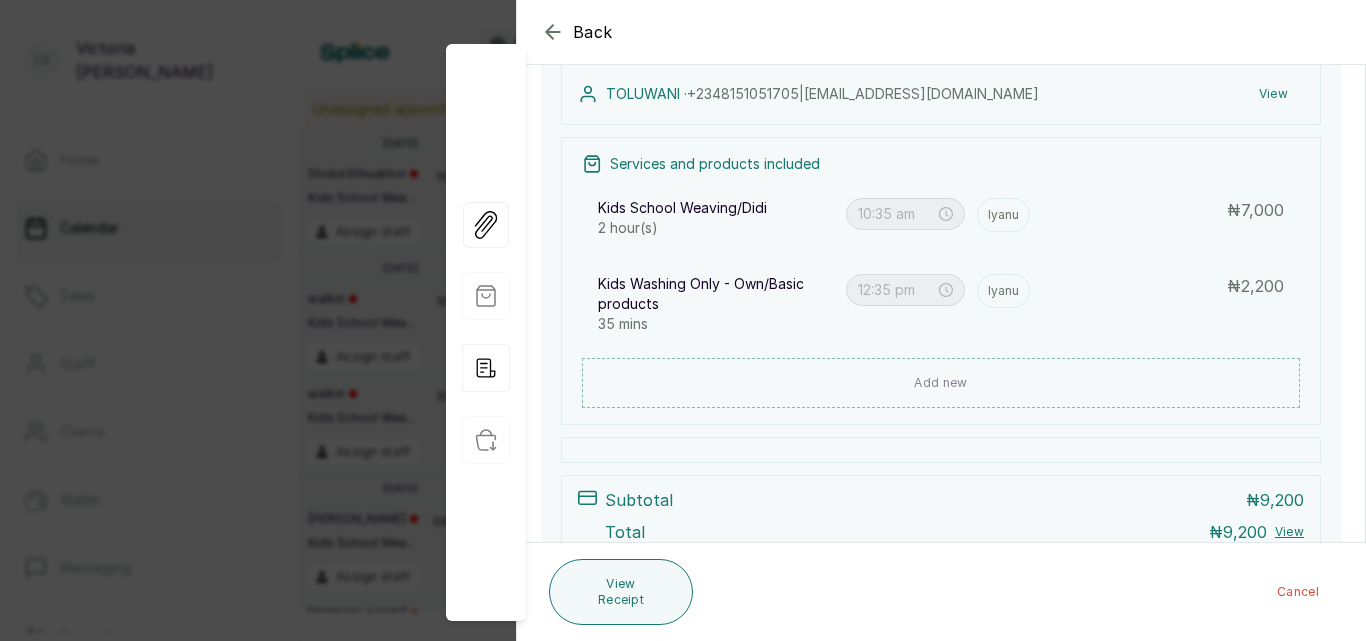 scroll, scrollTop: 319, scrollLeft: 0, axis: vertical 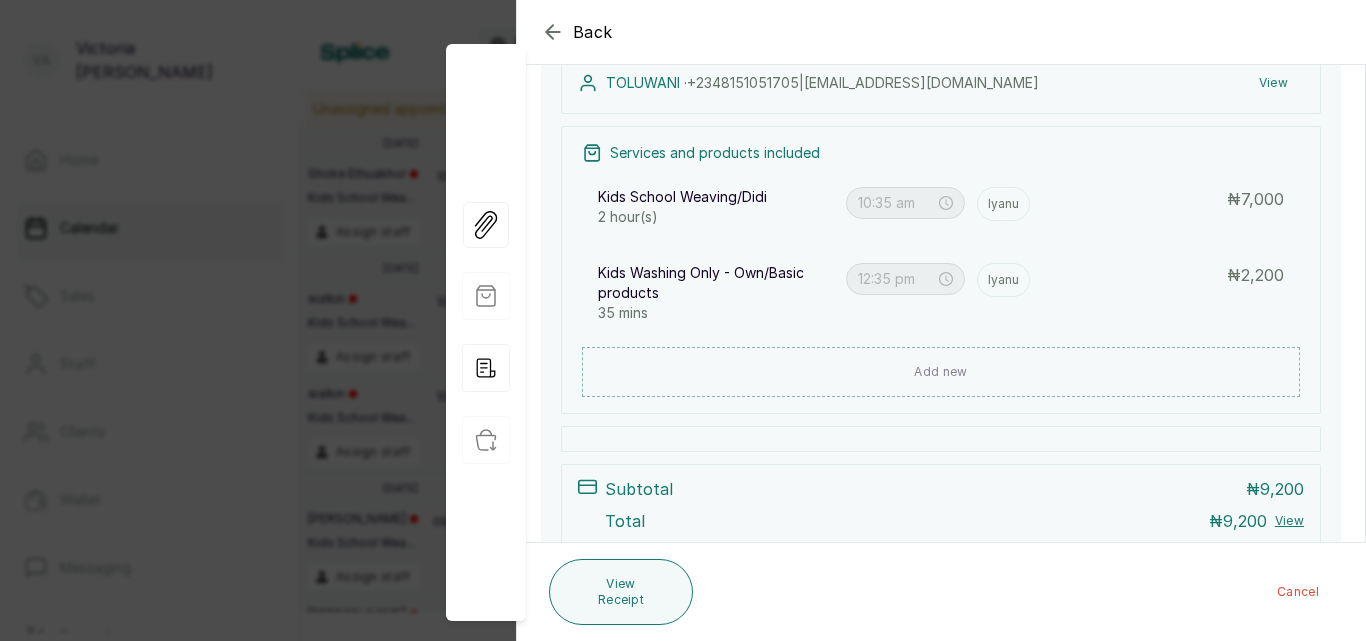 click 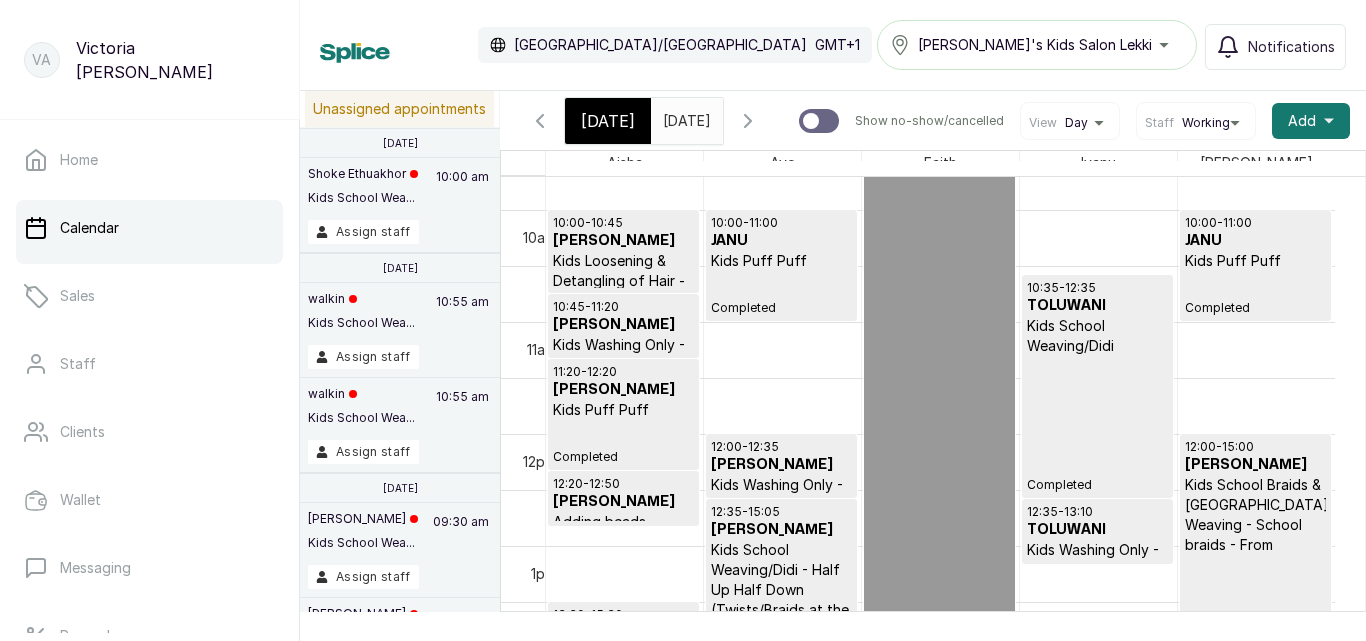 scroll, scrollTop: 1149, scrollLeft: 0, axis: vertical 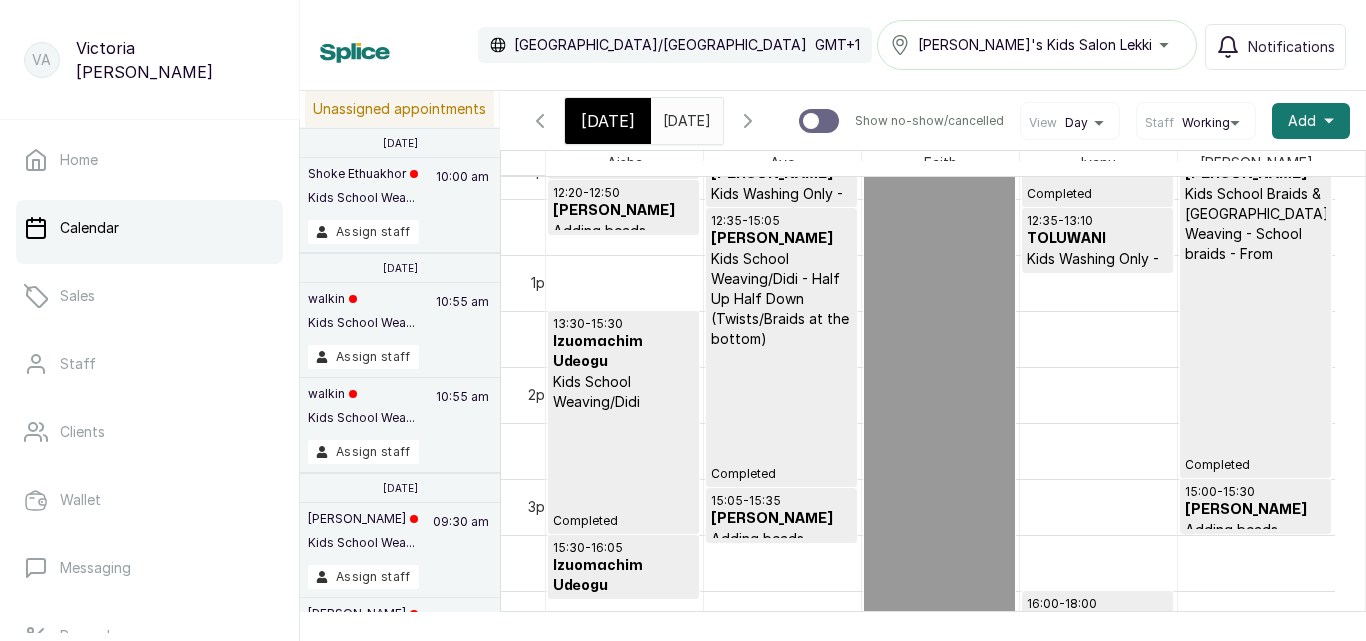 click on "12:00  -  15:00 [PERSON_NAME] Kids School Braids & [GEOGRAPHIC_DATA] Weaving - School braids - From Completed" at bounding box center [1255, 310] 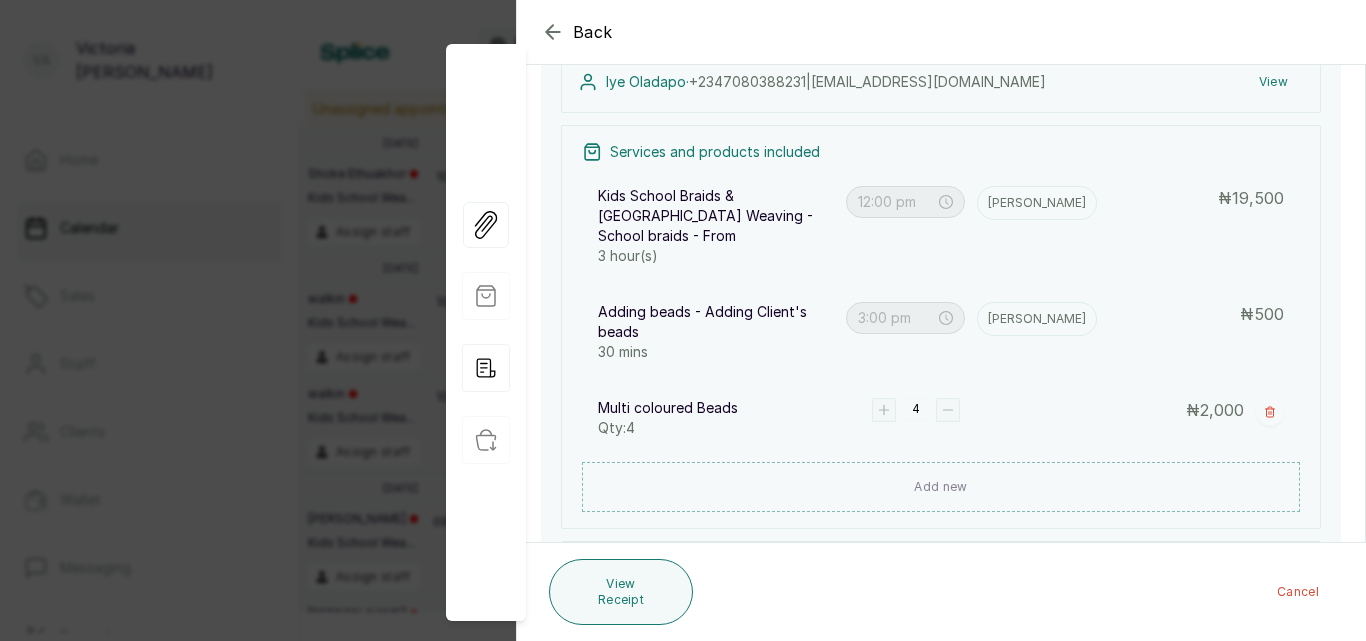 scroll, scrollTop: 345, scrollLeft: 0, axis: vertical 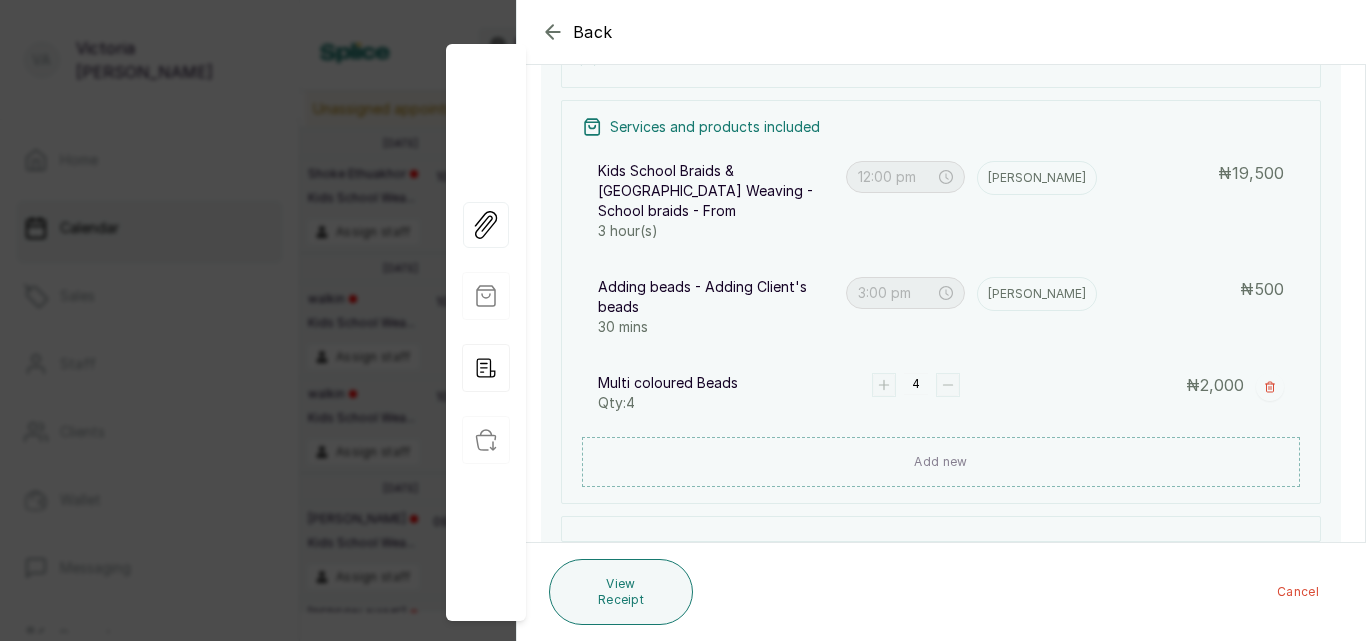 click 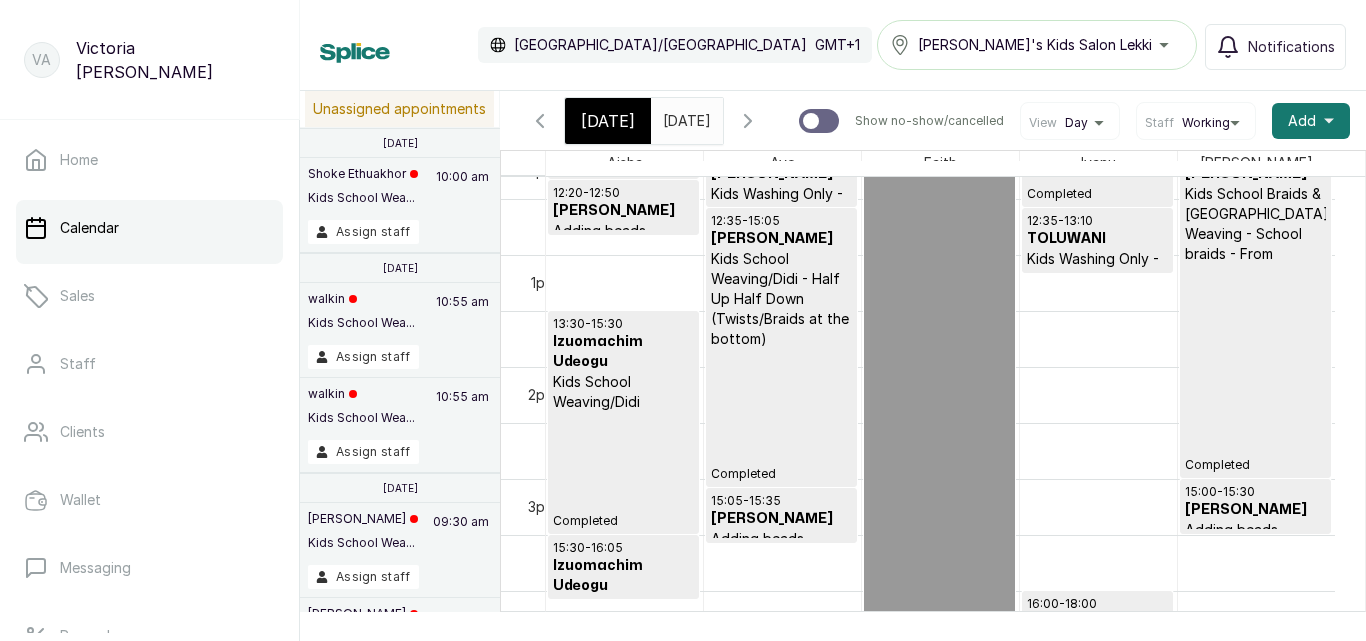 click on "Kids School Weaving/Didi" at bounding box center [623, 392] 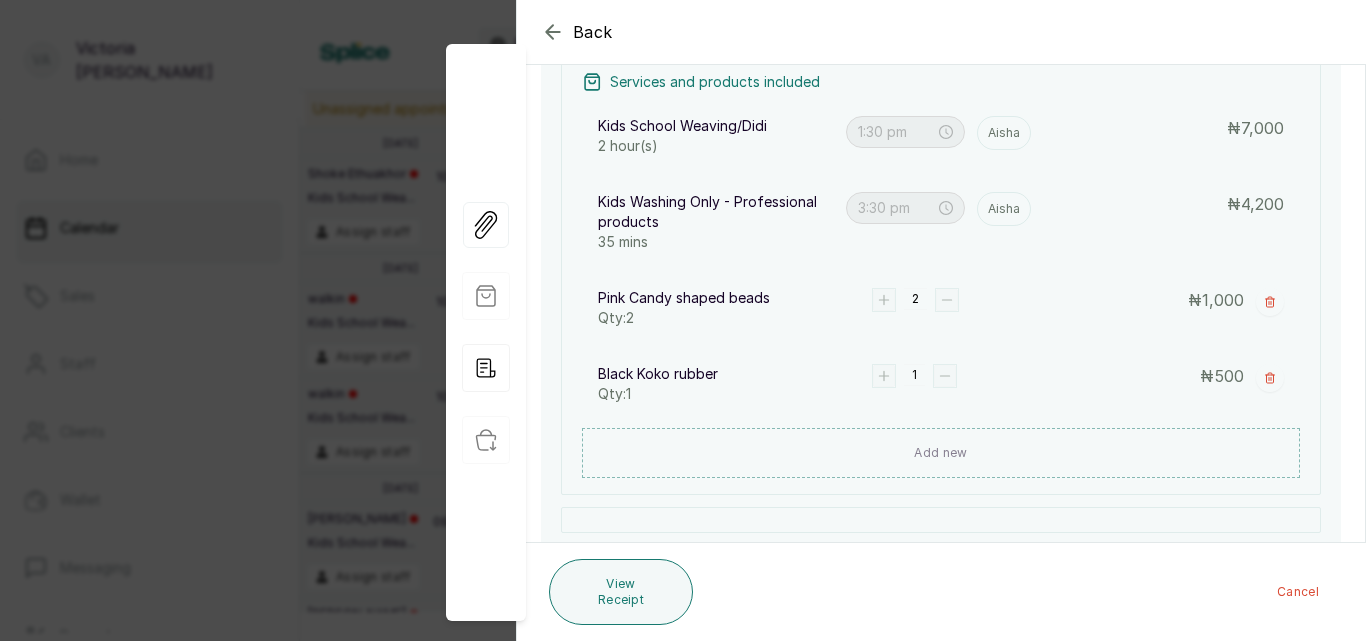 scroll, scrollTop: 416, scrollLeft: 0, axis: vertical 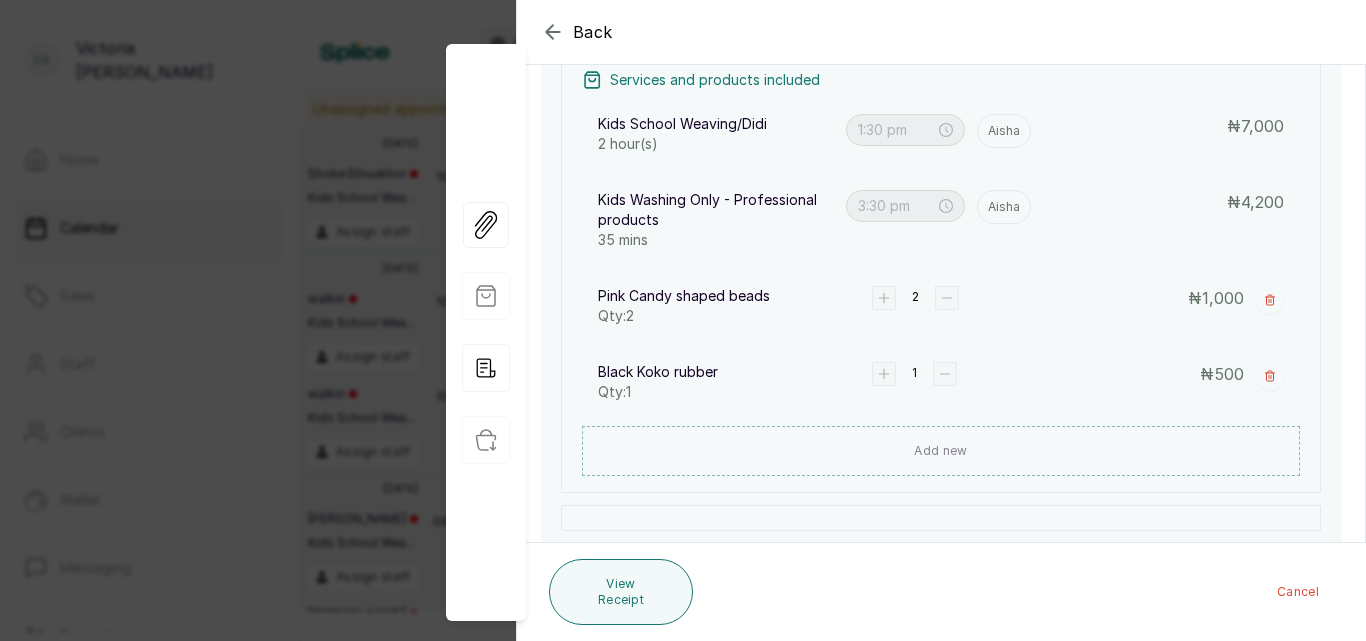 click 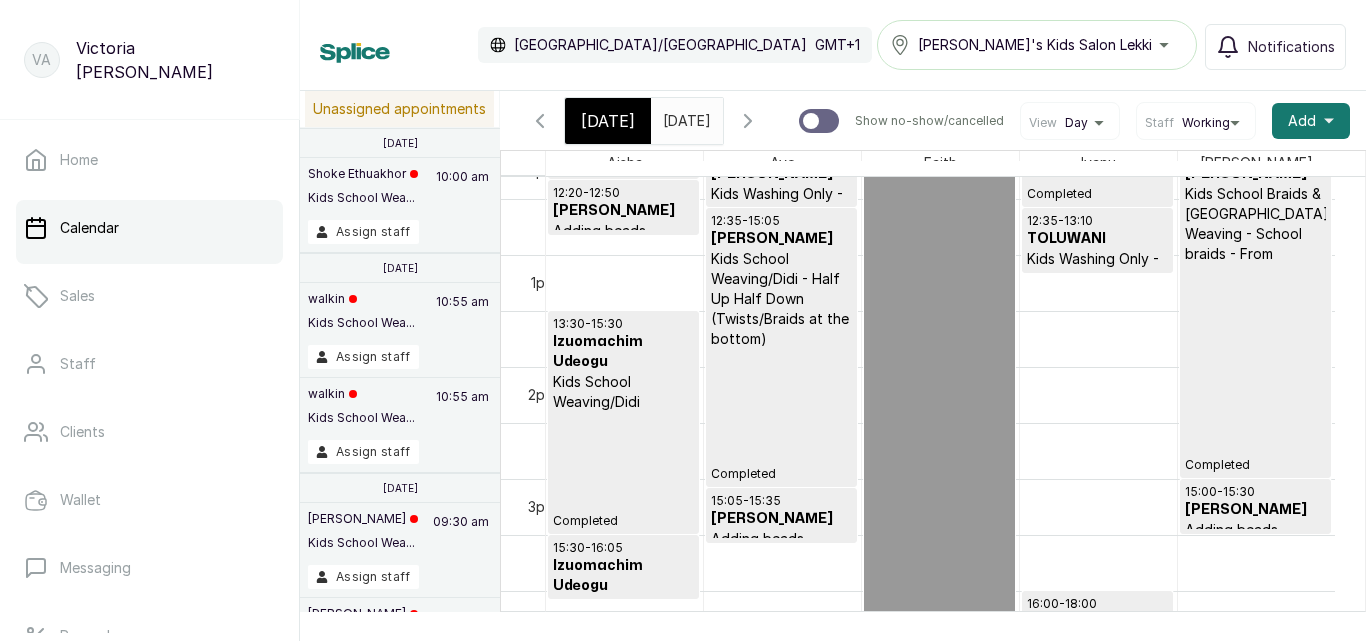 scroll, scrollTop: 1787, scrollLeft: 0, axis: vertical 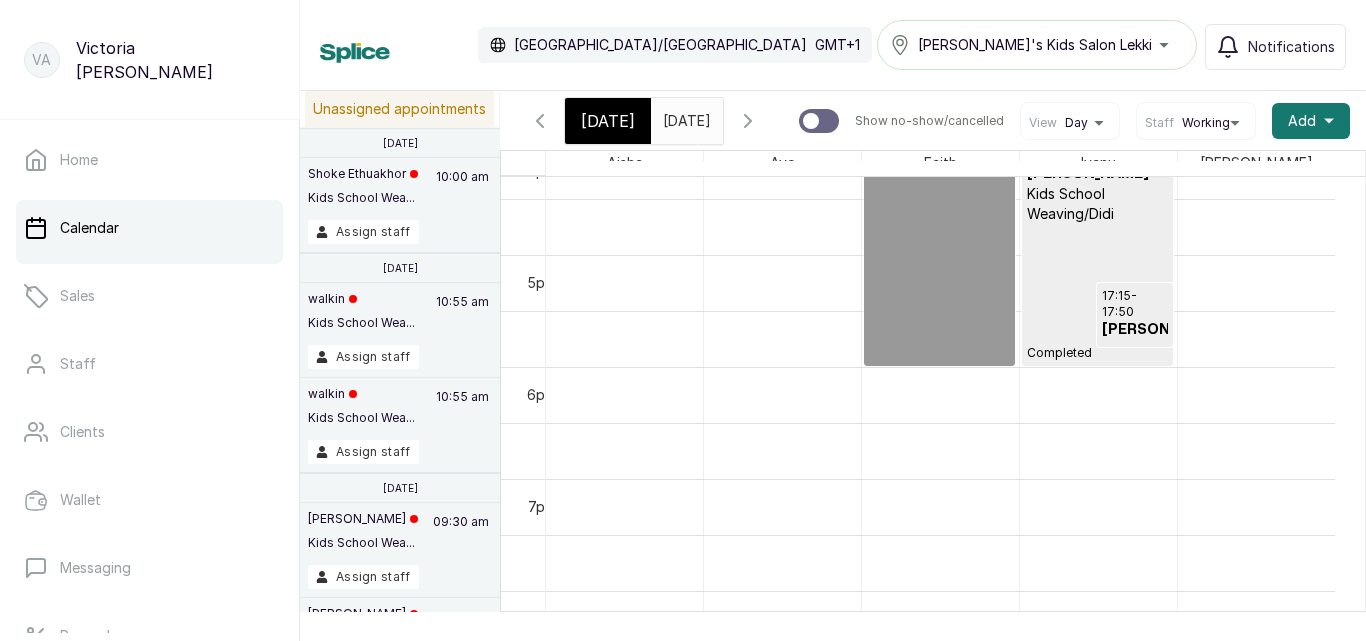 click on "16:00  -  18:00 [PERSON_NAME] Kids School Weaving/Didi Completed" at bounding box center (1097, 254) 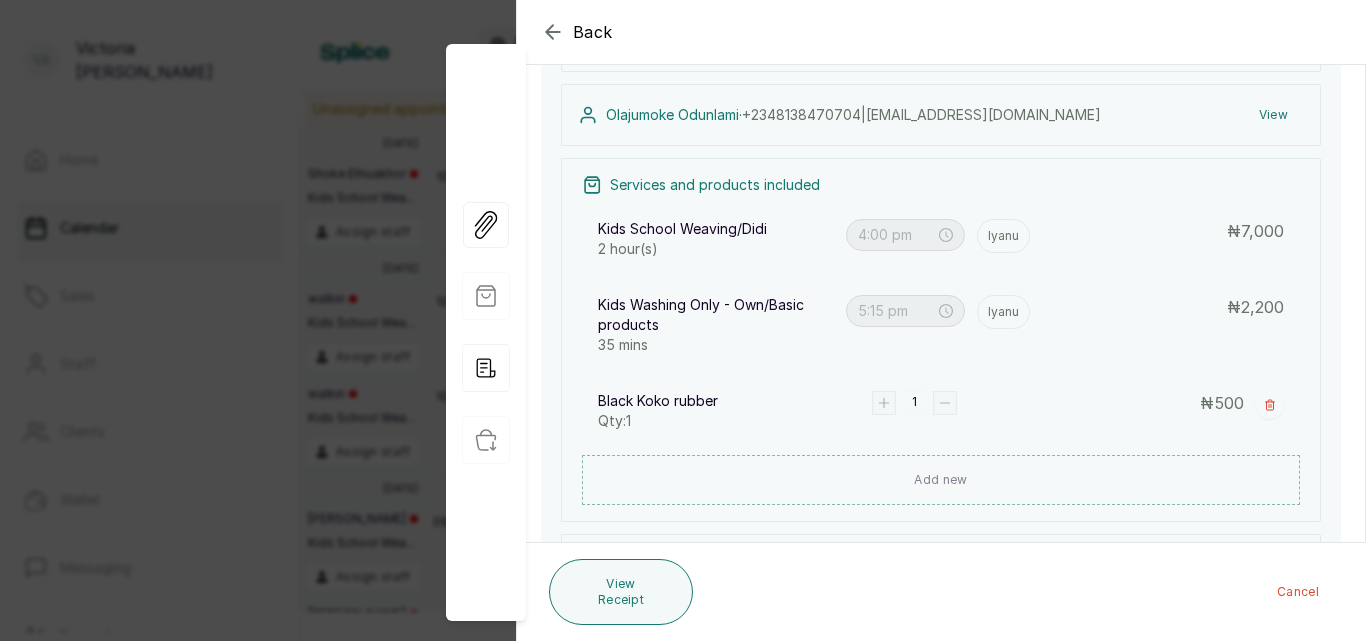 scroll, scrollTop: 313, scrollLeft: 0, axis: vertical 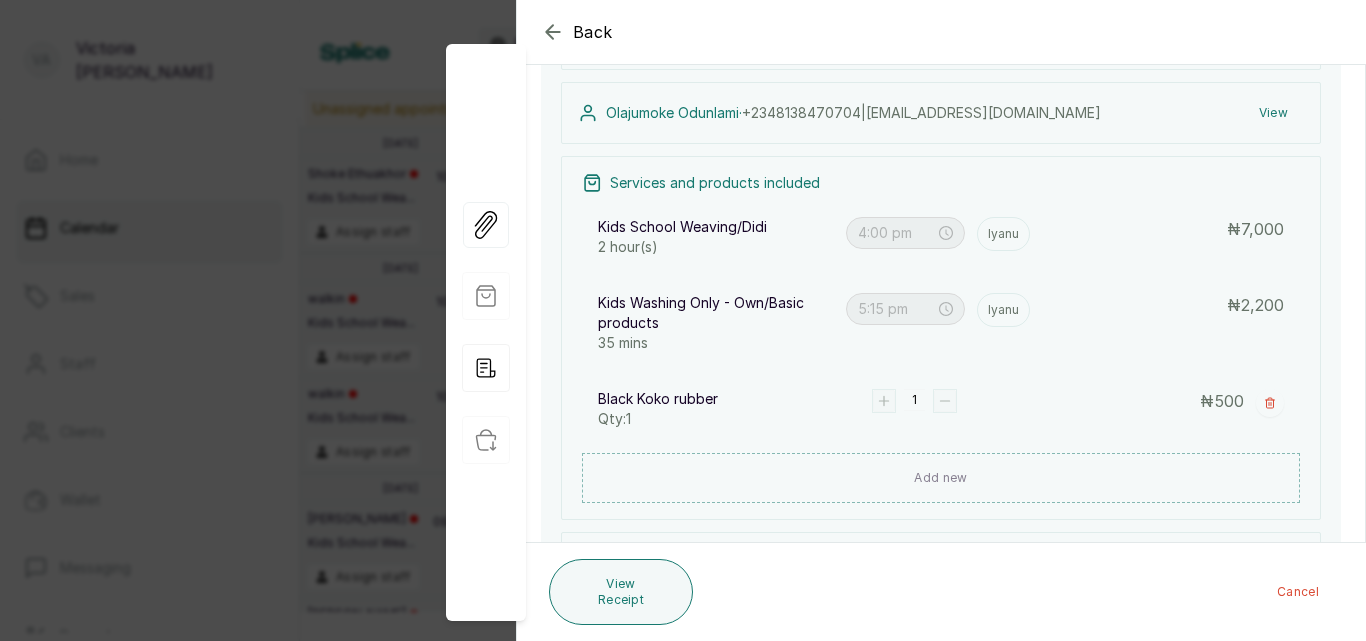 click 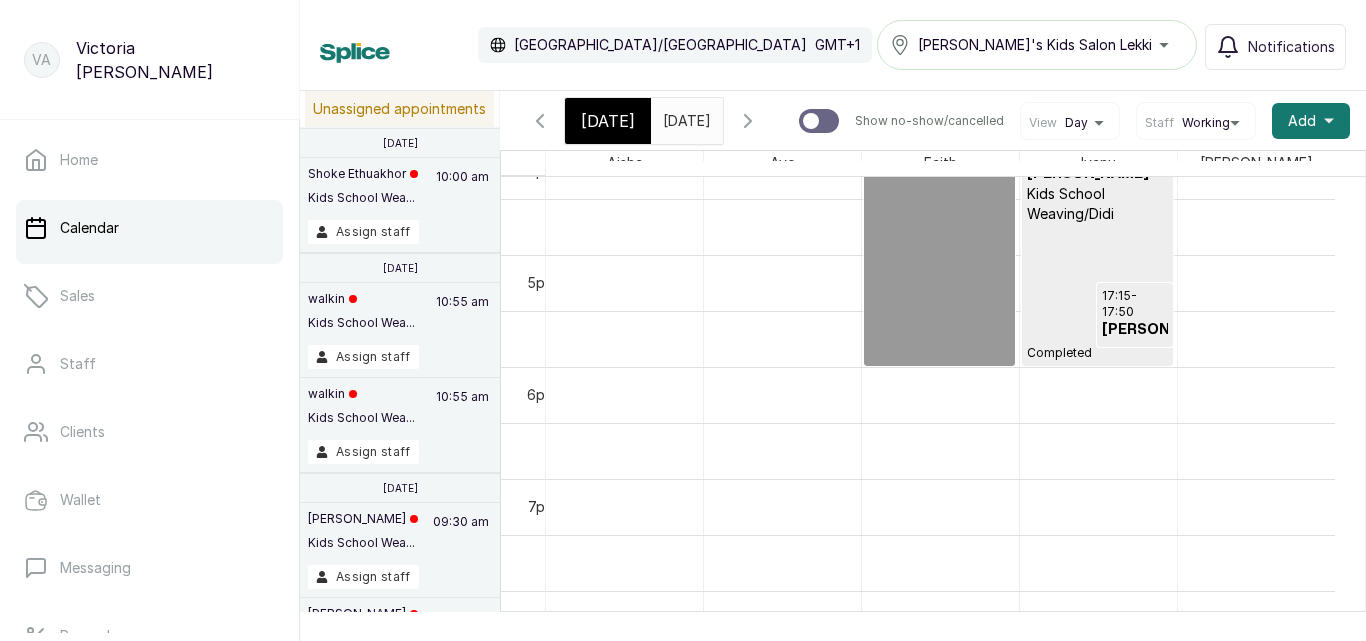 click on "[DATE]" at bounding box center [608, 121] 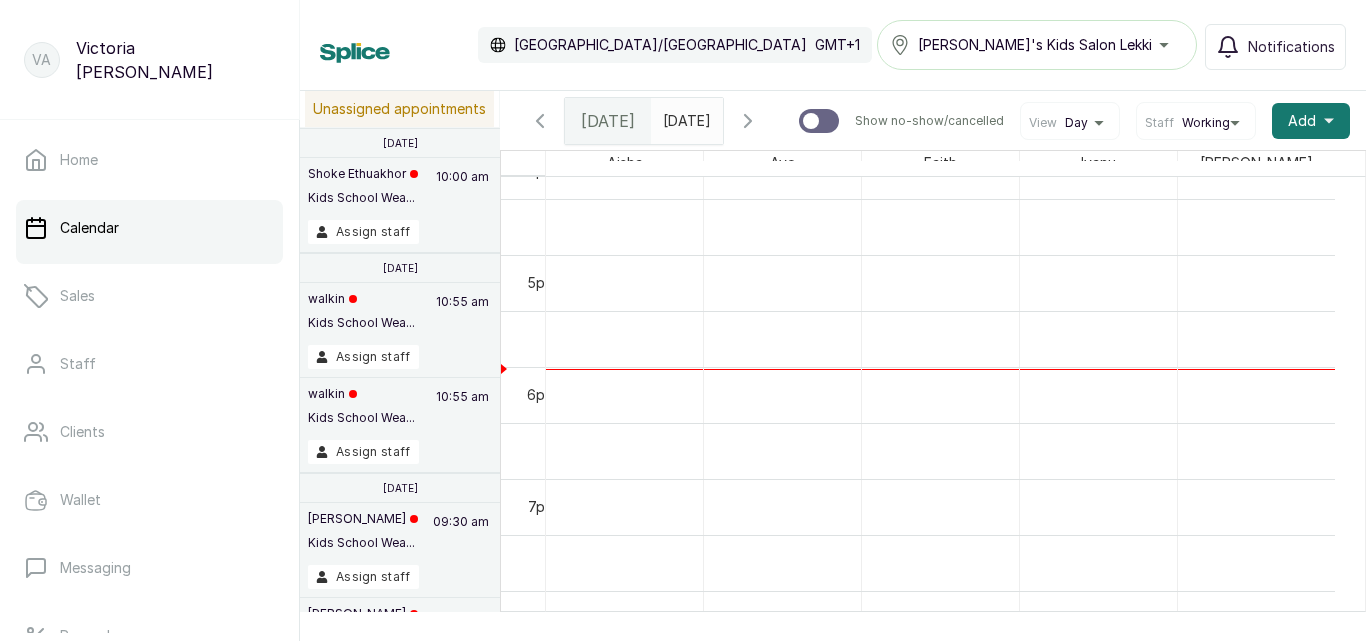 scroll, scrollTop: 673, scrollLeft: 0, axis: vertical 